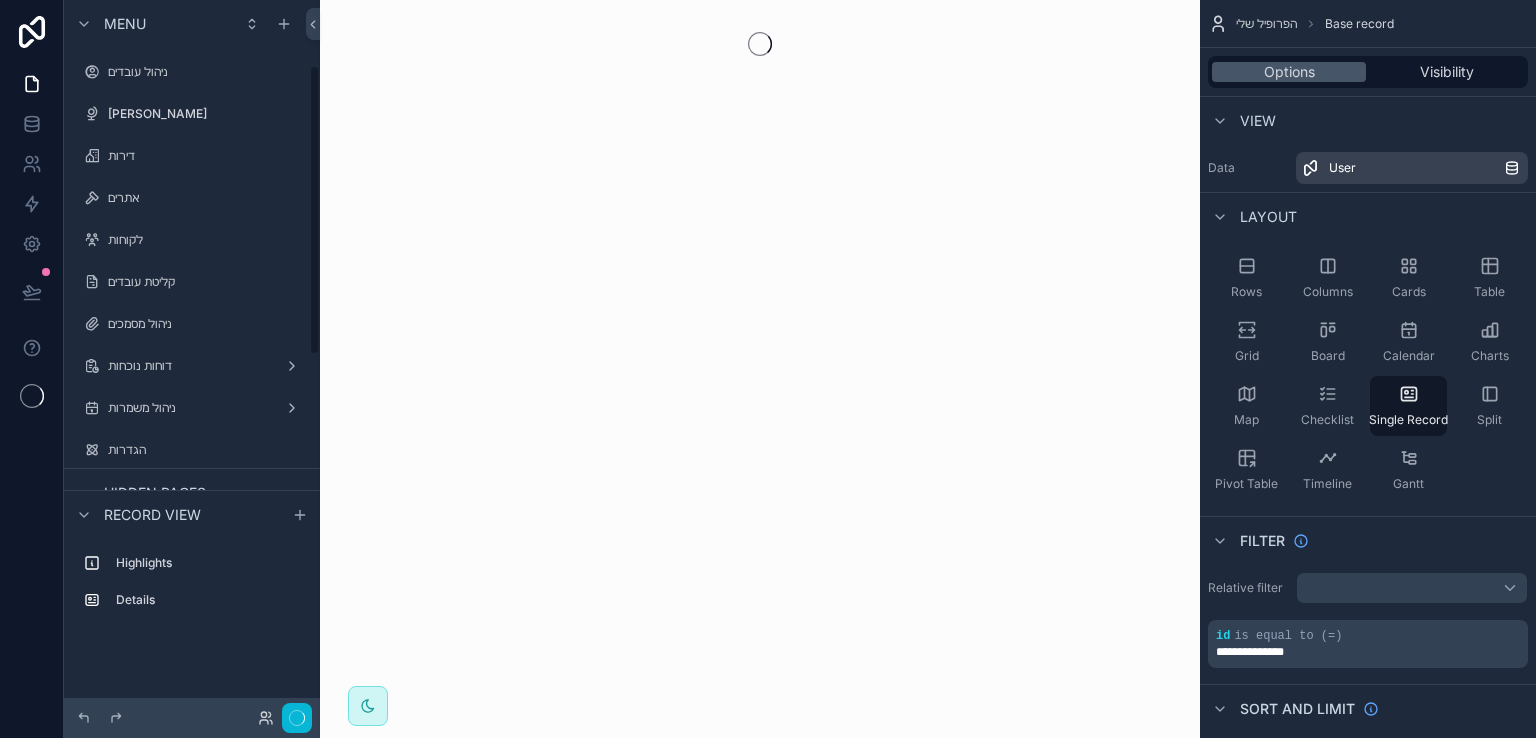 scroll, scrollTop: 0, scrollLeft: 0, axis: both 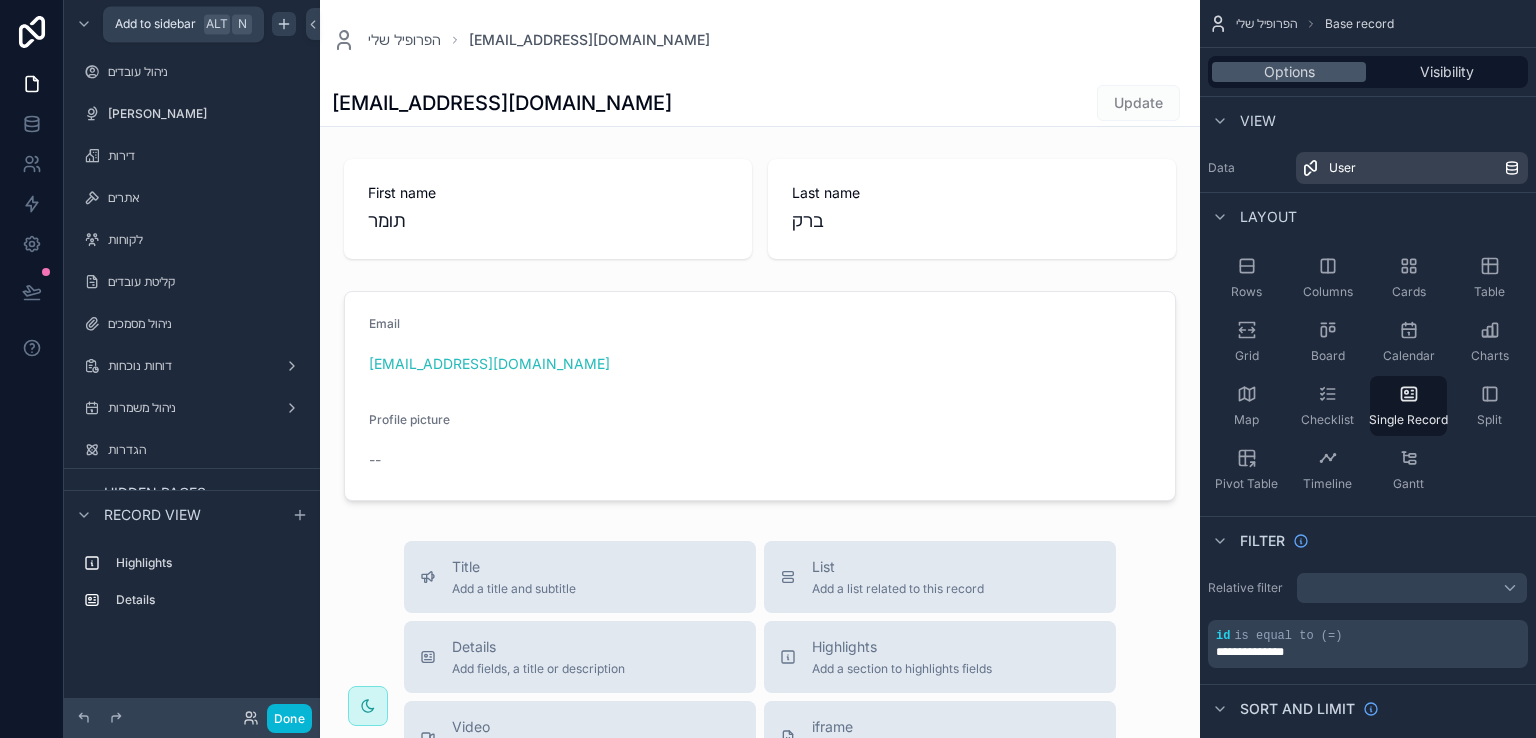 click 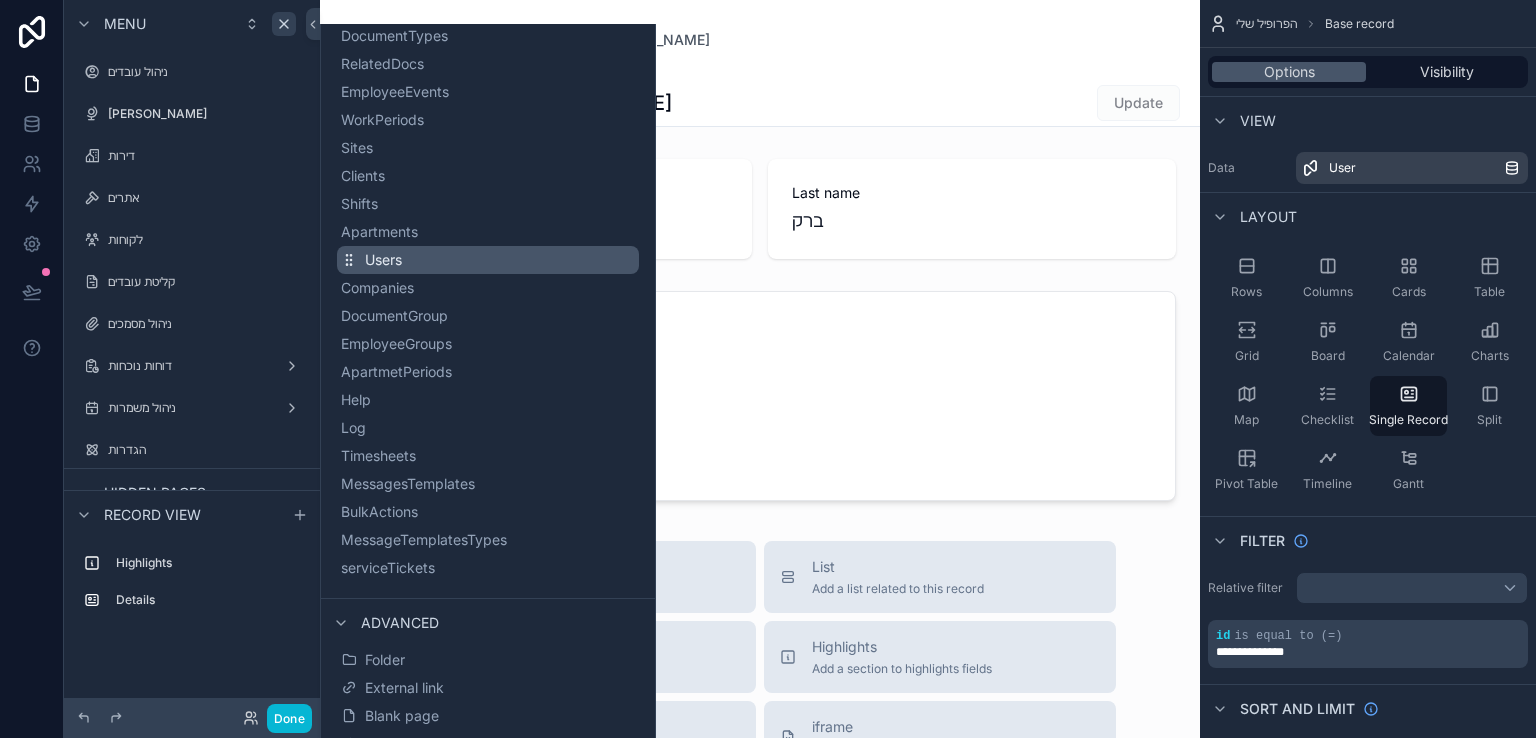 scroll, scrollTop: 274, scrollLeft: 0, axis: vertical 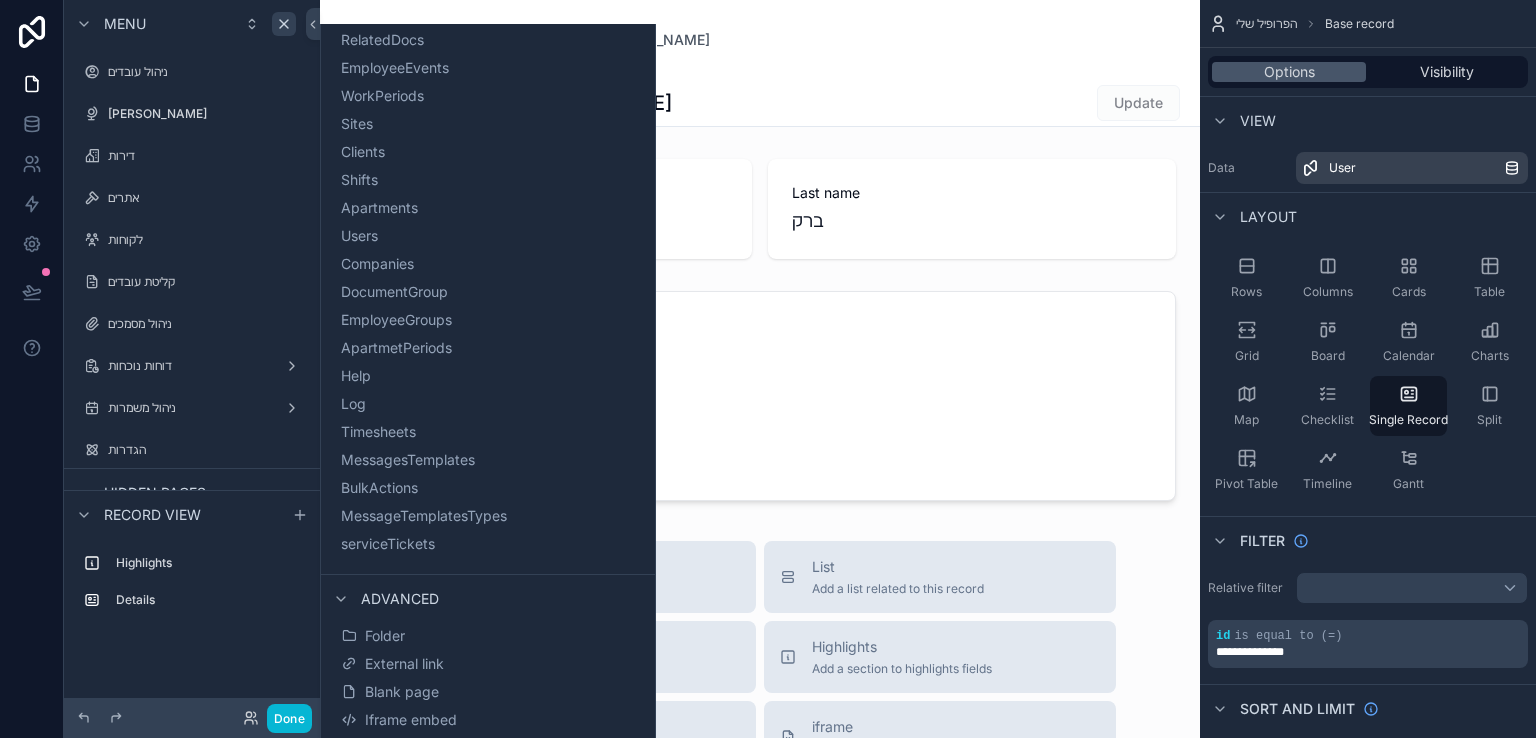click on "הפרופיל שלי tomerb@flybiz.co.il" at bounding box center (760, 40) 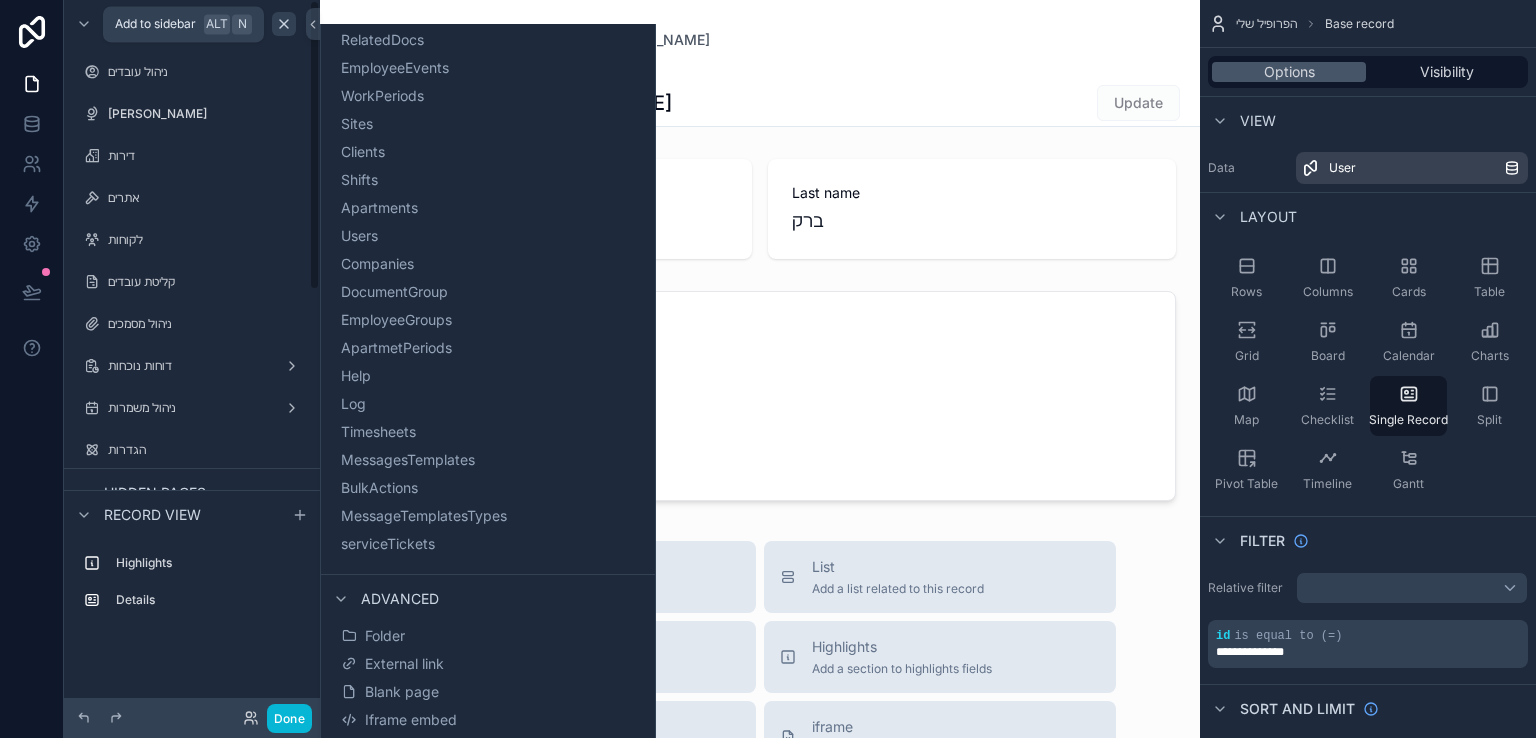 click 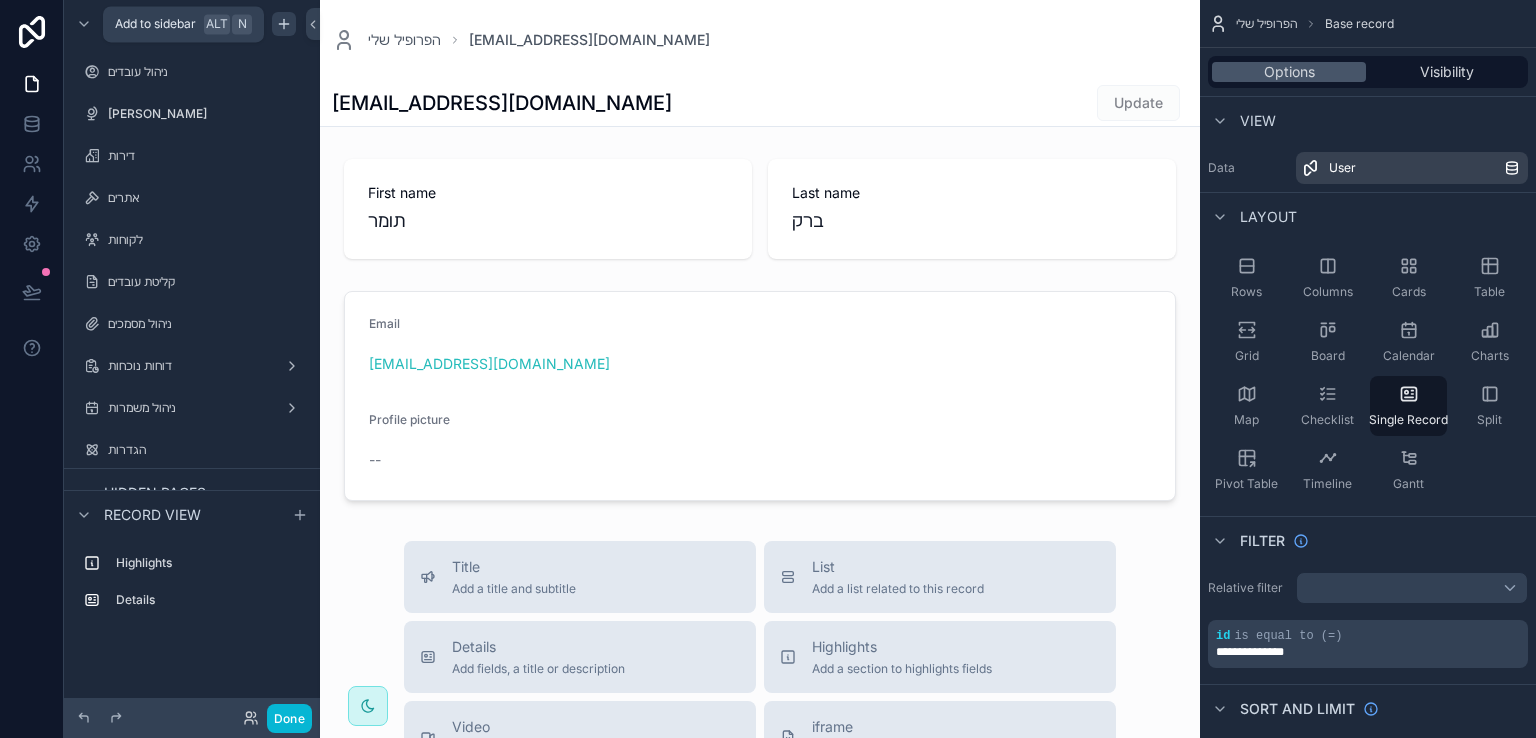 click 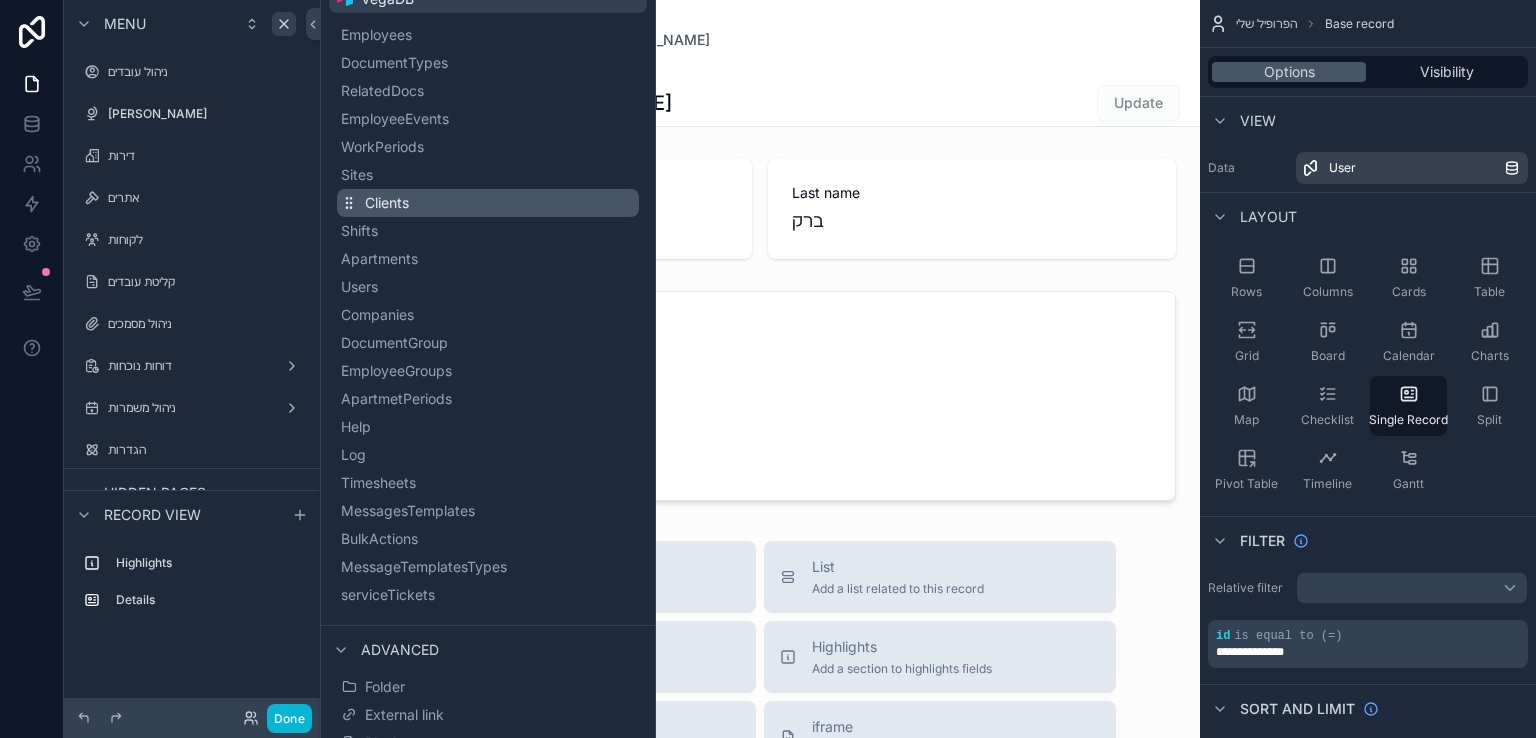 scroll, scrollTop: 200, scrollLeft: 0, axis: vertical 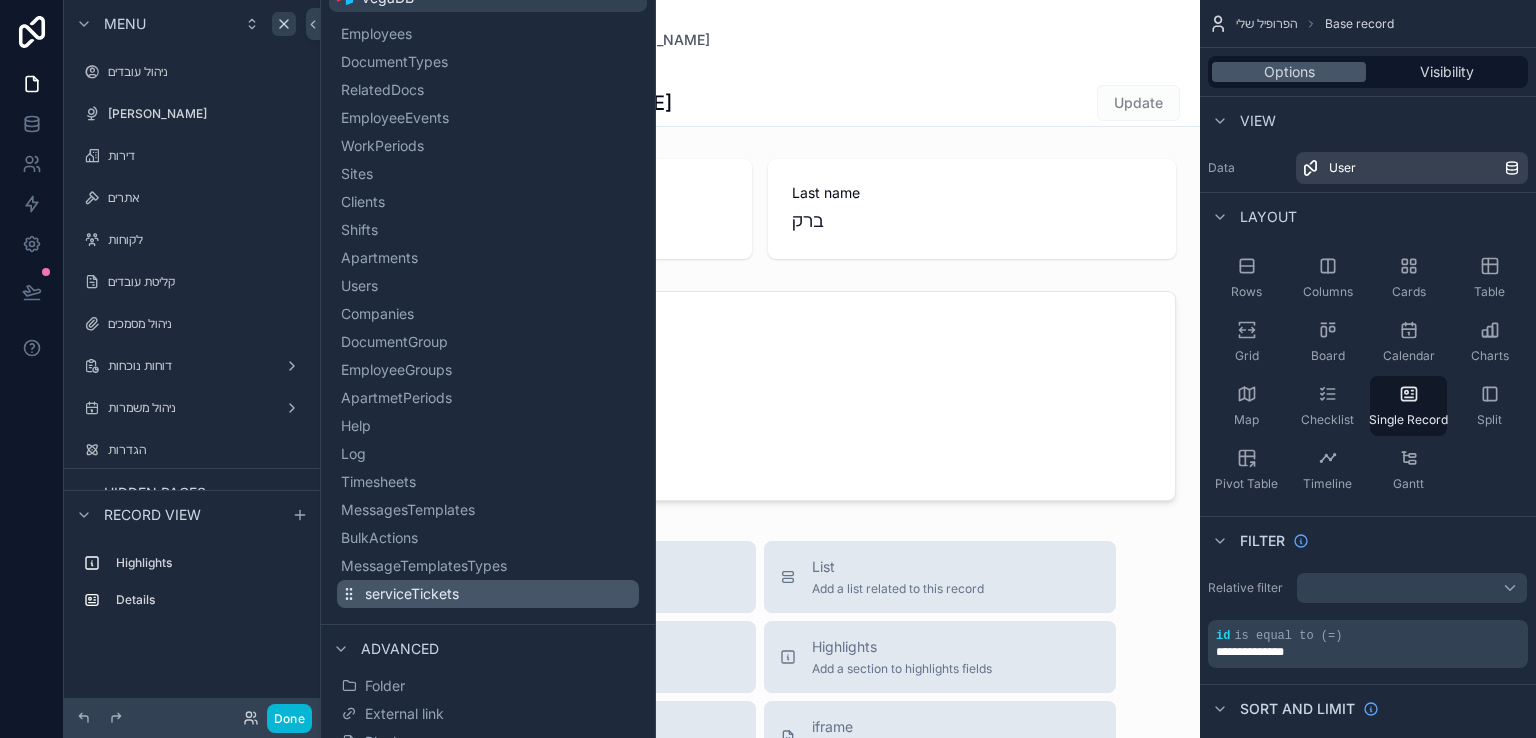 click on "serviceTickets" at bounding box center (412, 594) 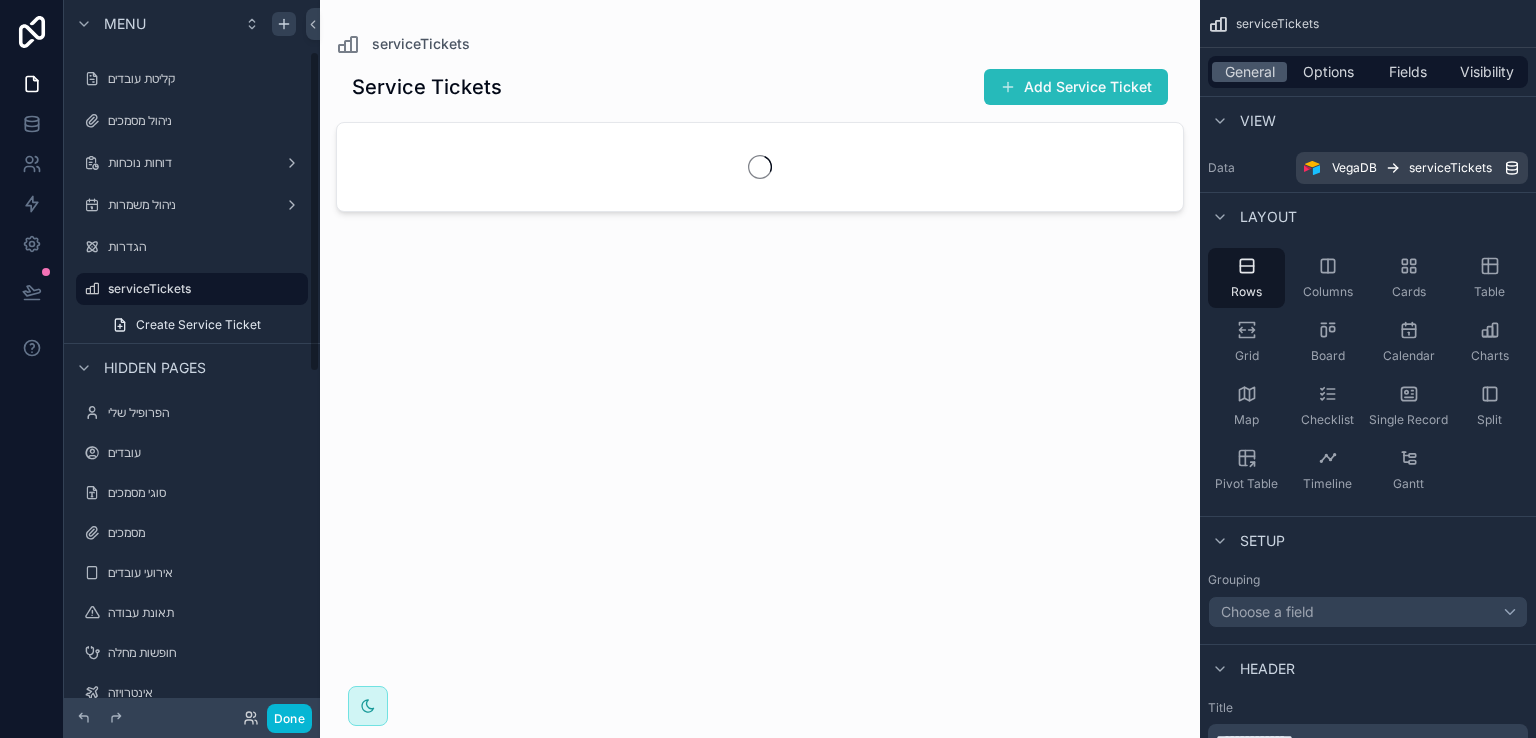 scroll, scrollTop: 113, scrollLeft: 0, axis: vertical 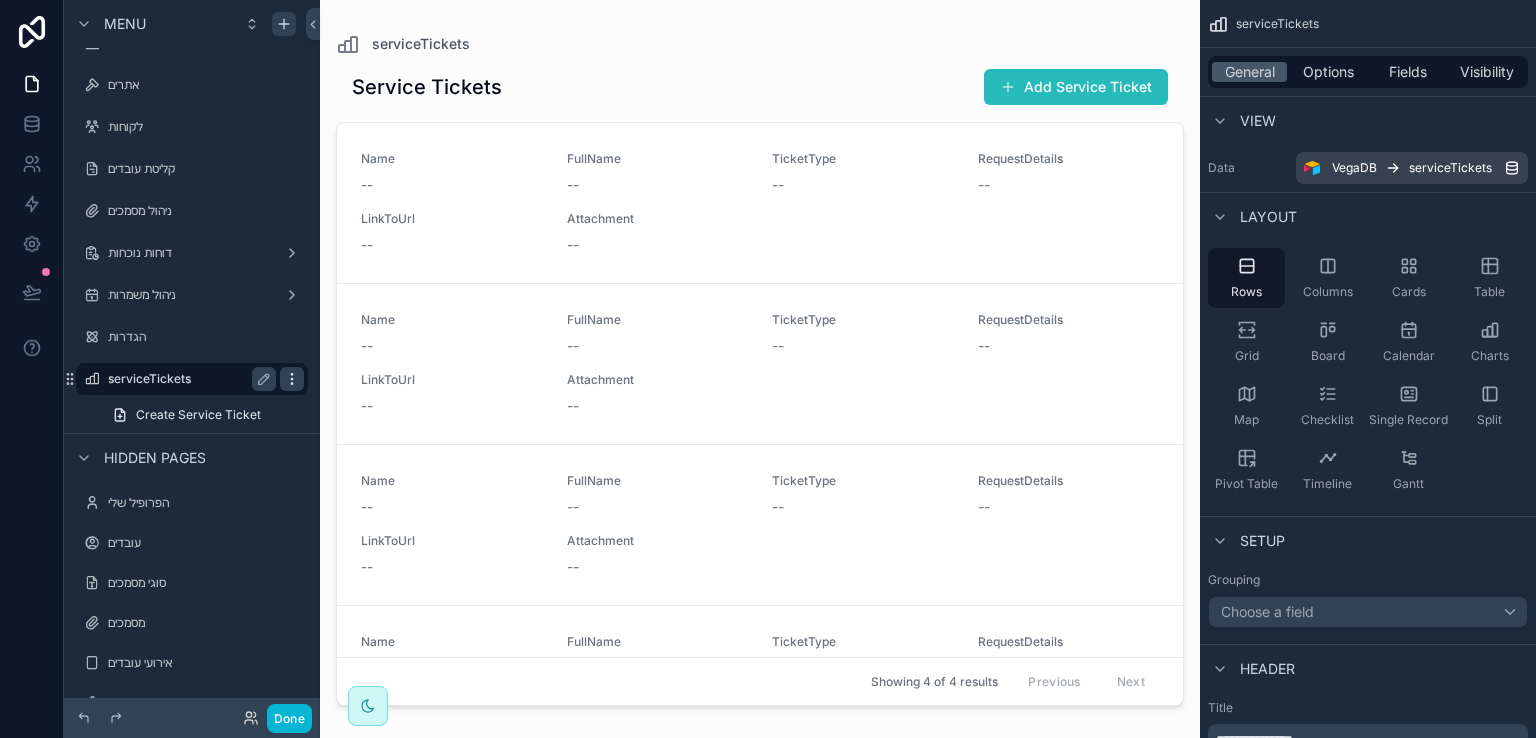 click 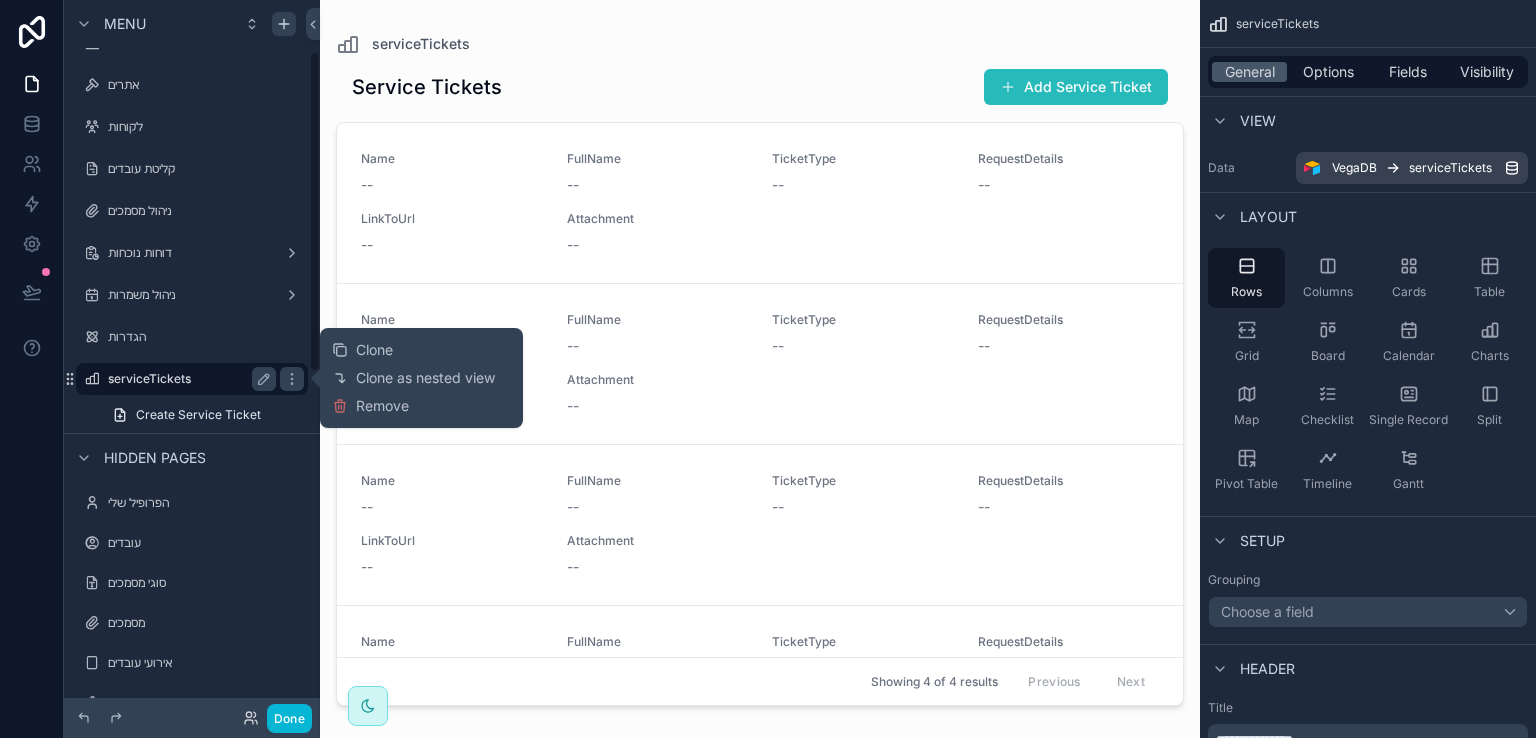 click on "serviceTickets" at bounding box center [188, 379] 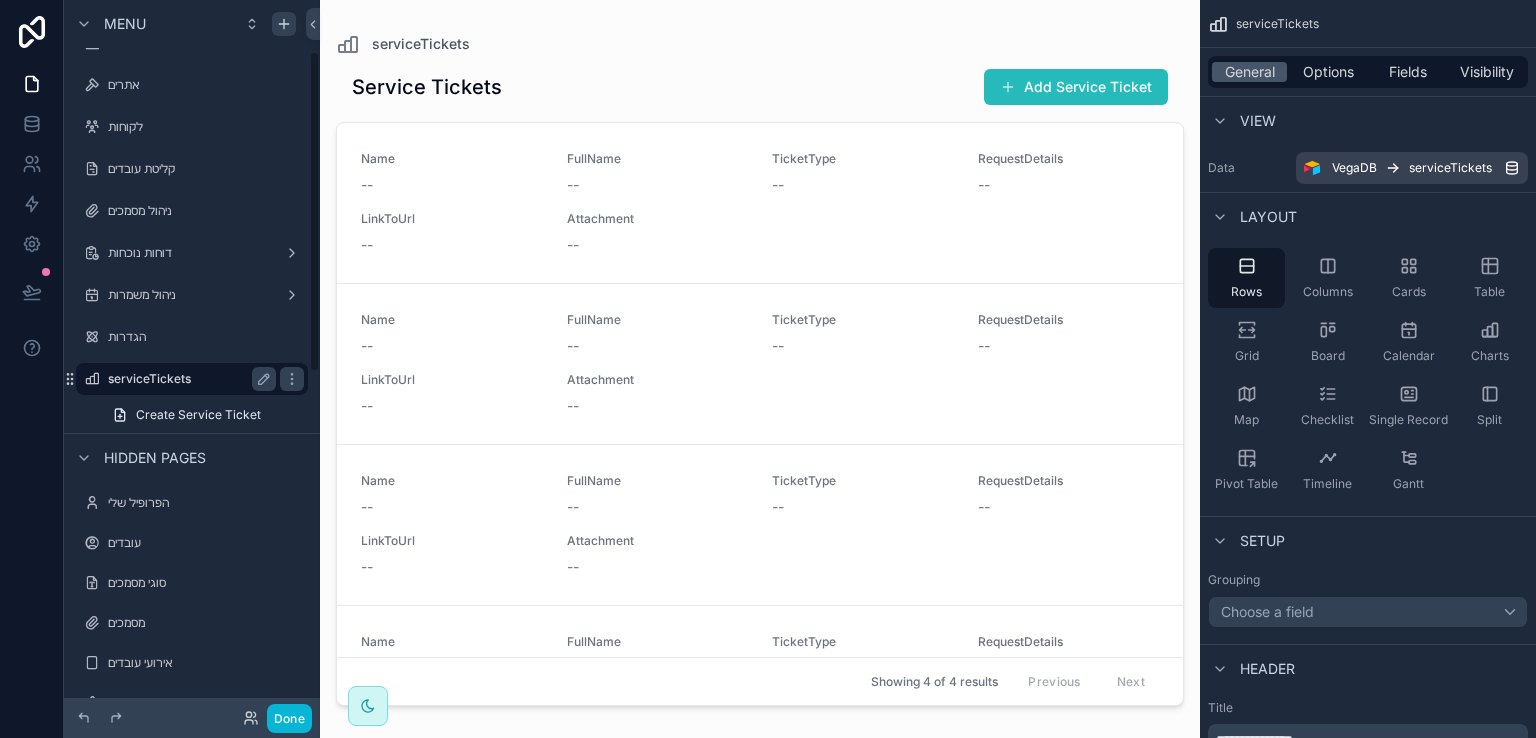 click on "serviceTickets" at bounding box center [188, 379] 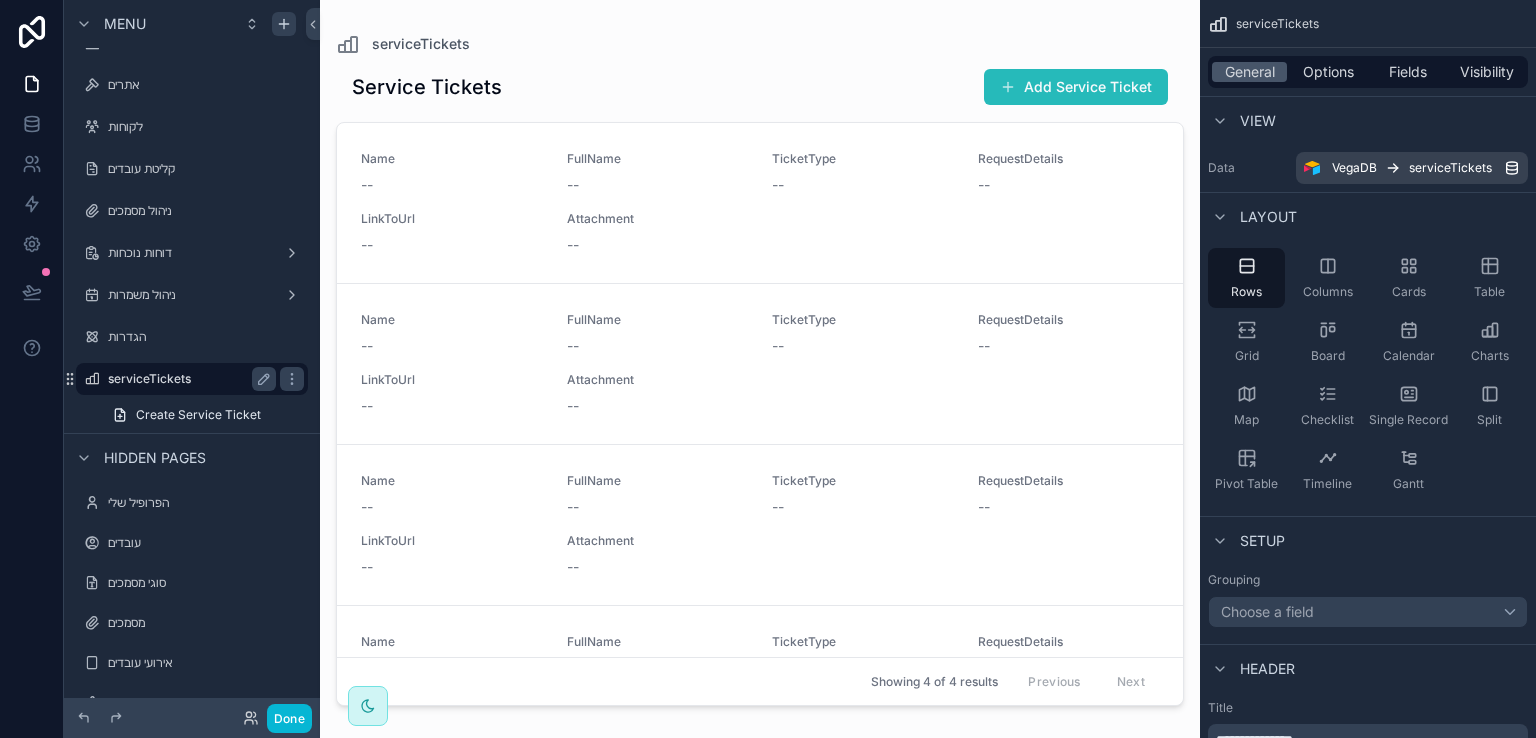 click on "serviceTickets" at bounding box center (188, 379) 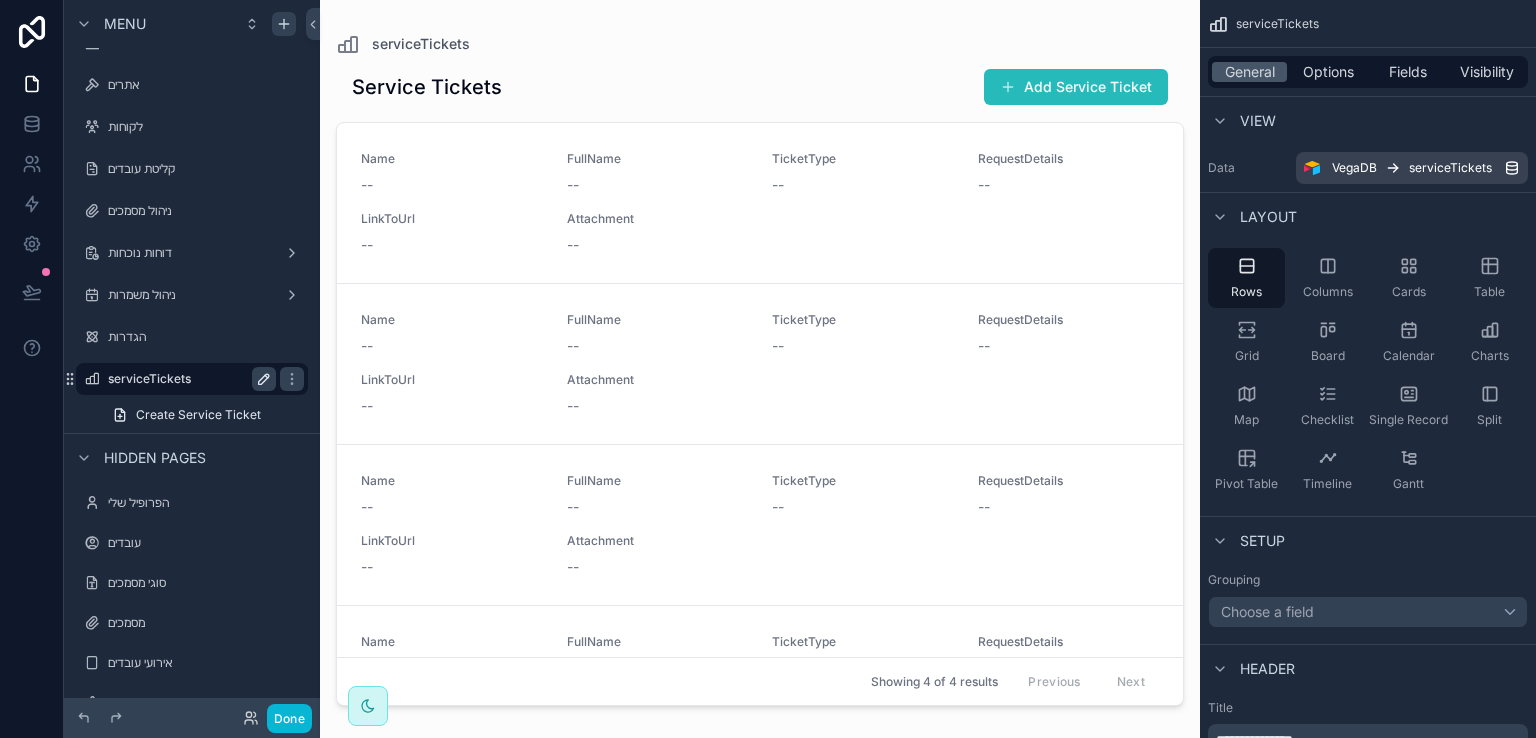 click 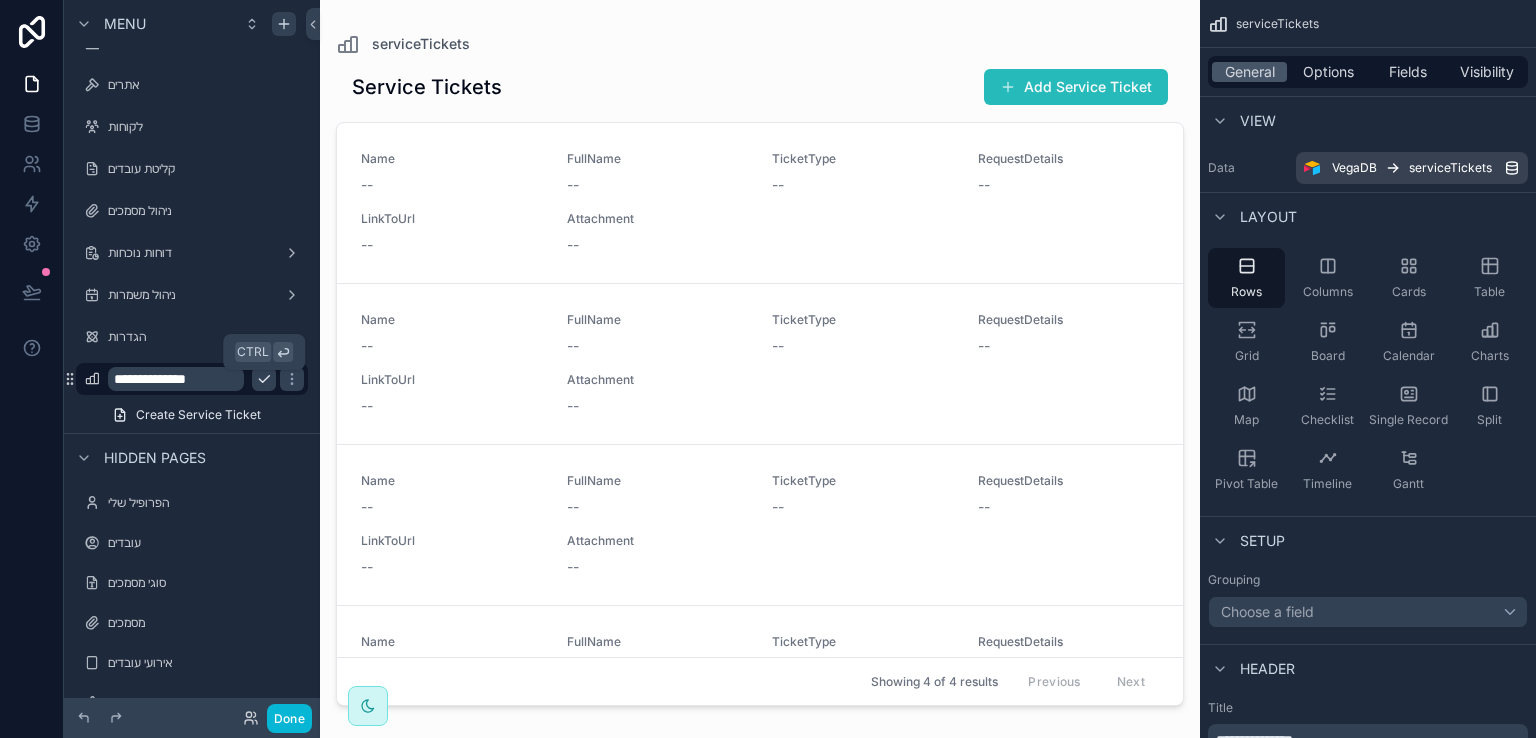 type 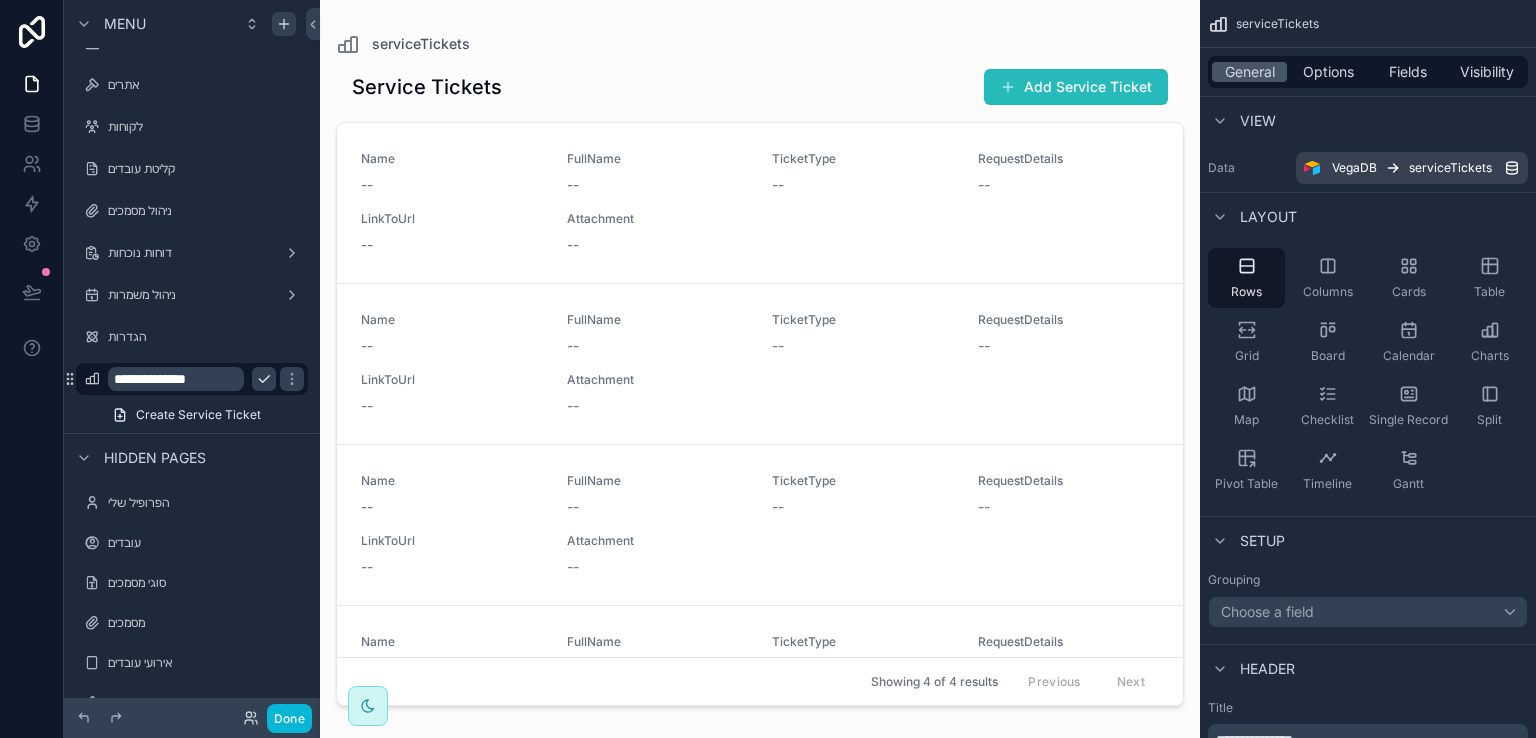 click on "**********" at bounding box center (176, 379) 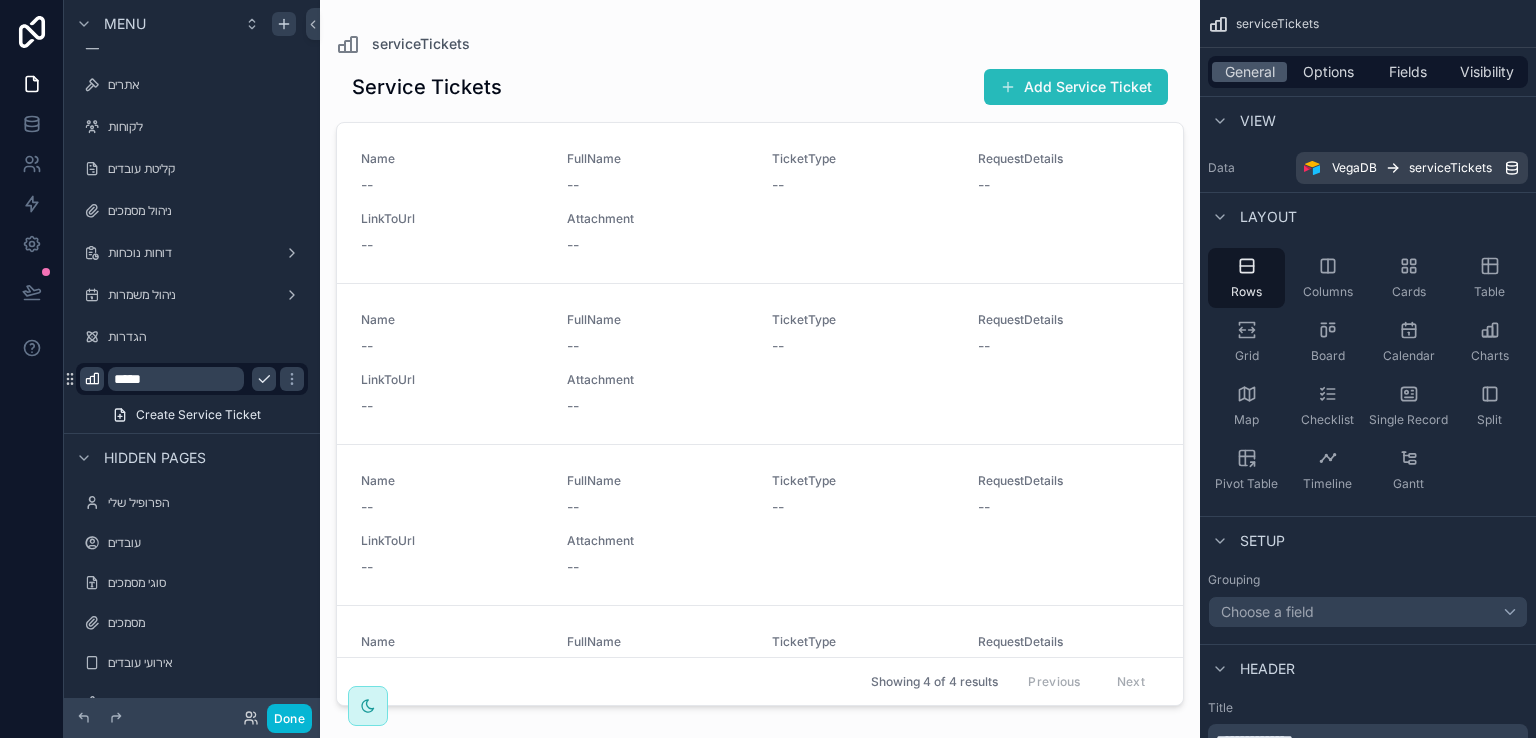 type on "*****" 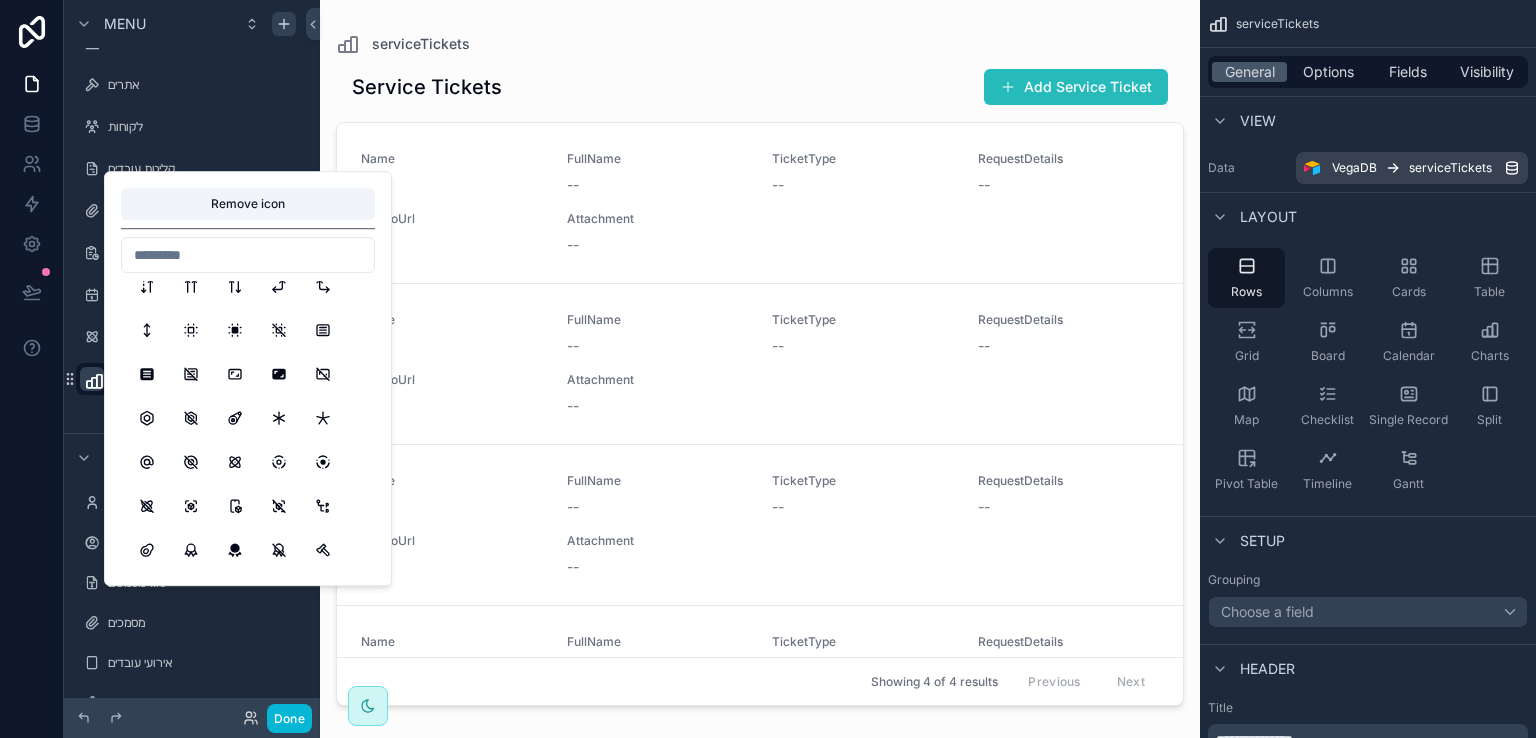 scroll, scrollTop: 3200, scrollLeft: 0, axis: vertical 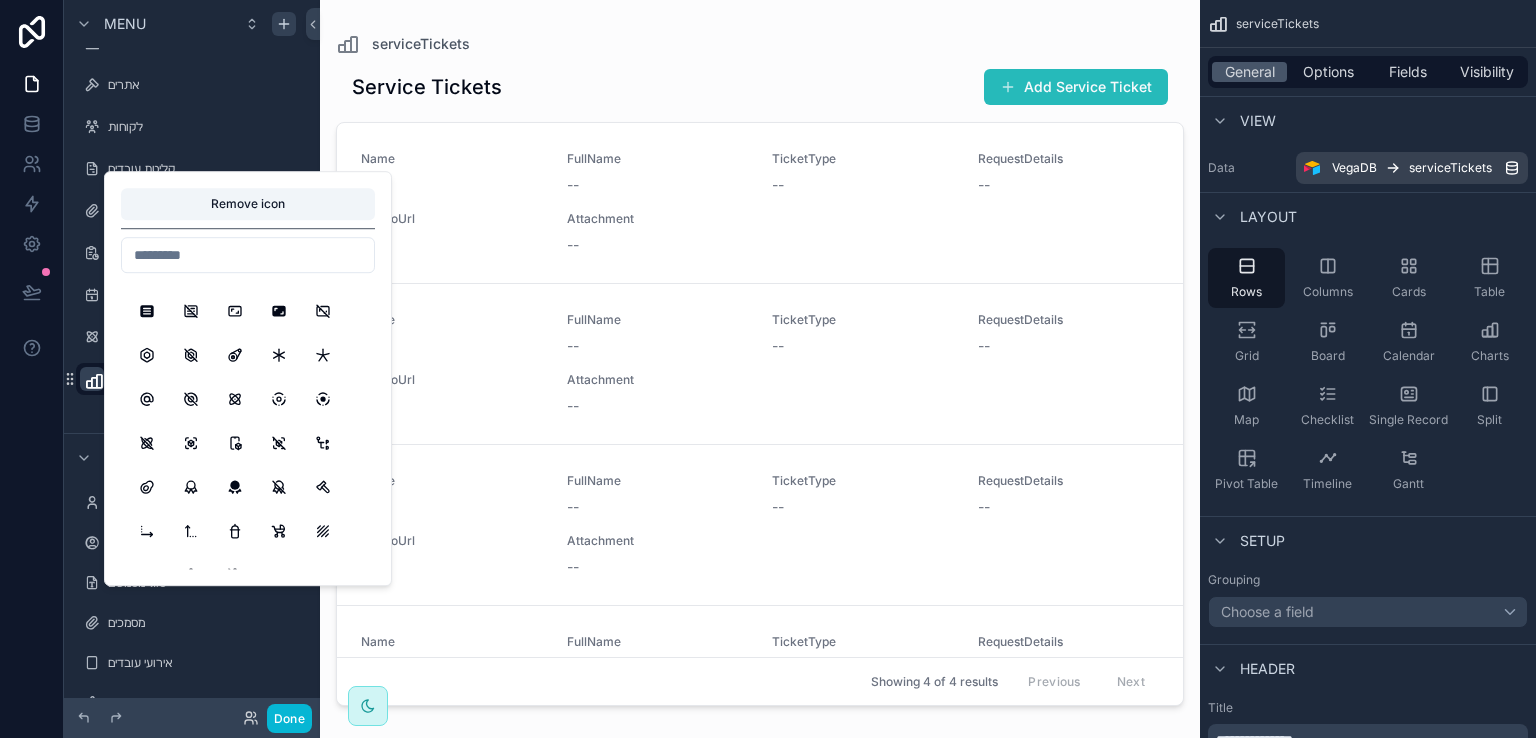 click at bounding box center (248, 255) 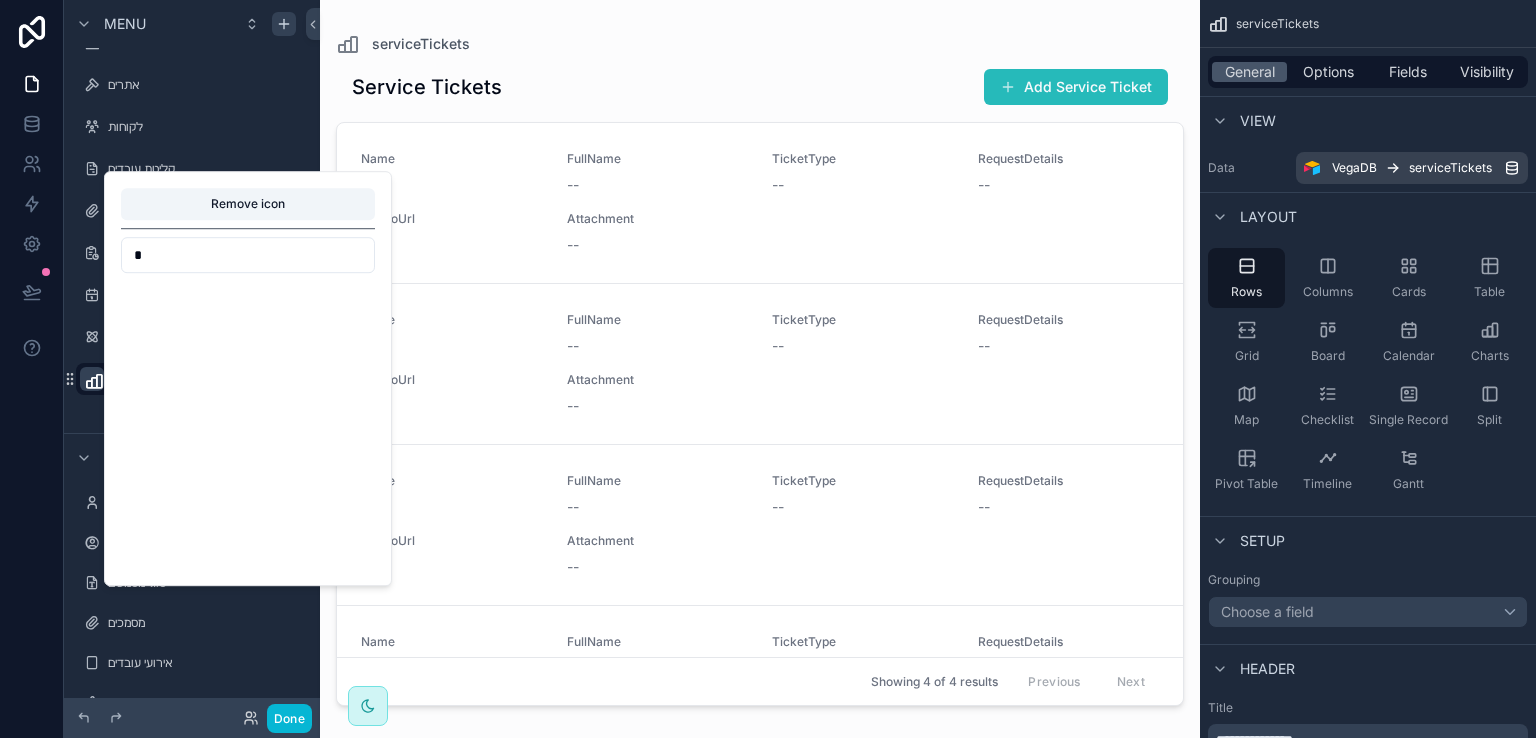scroll, scrollTop: 0, scrollLeft: 0, axis: both 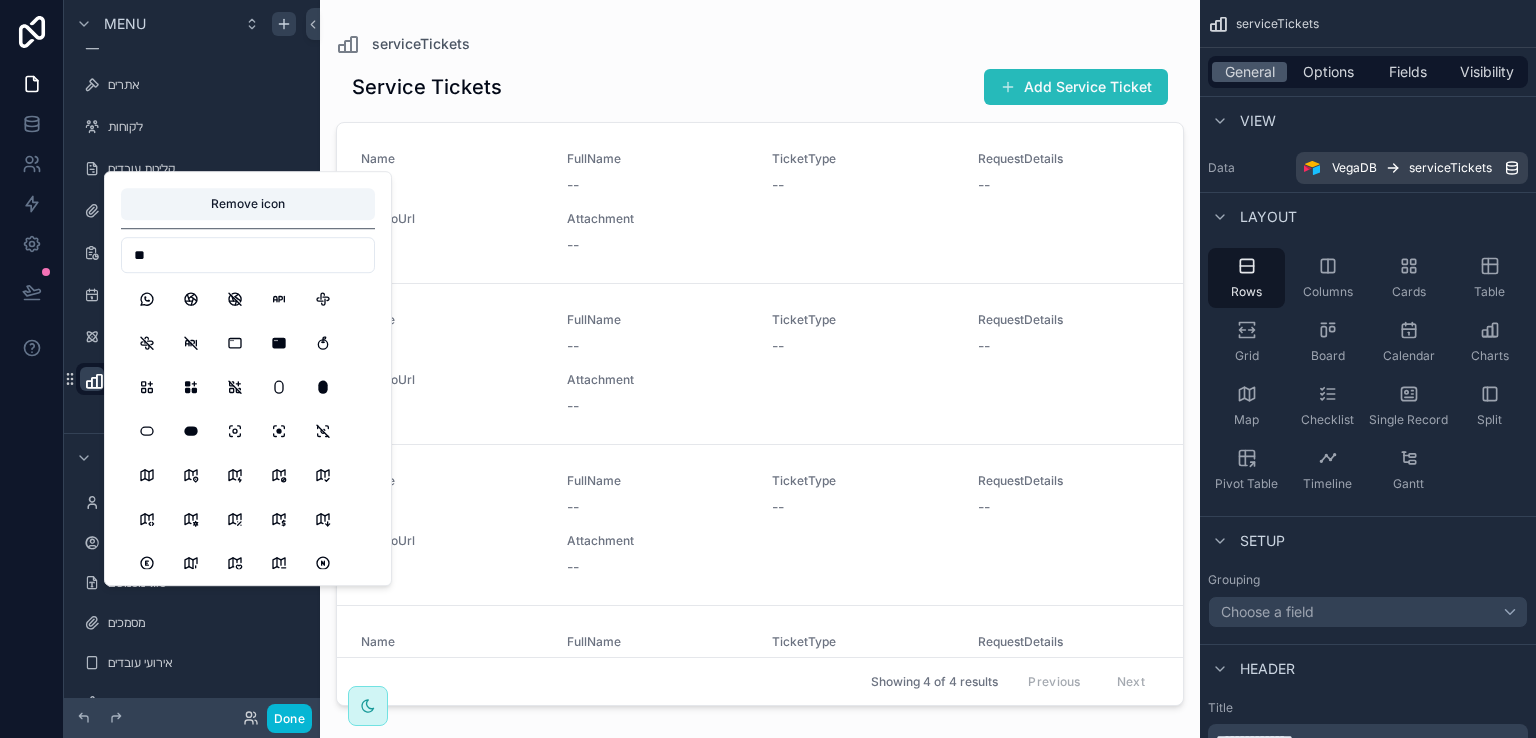 type on "*" 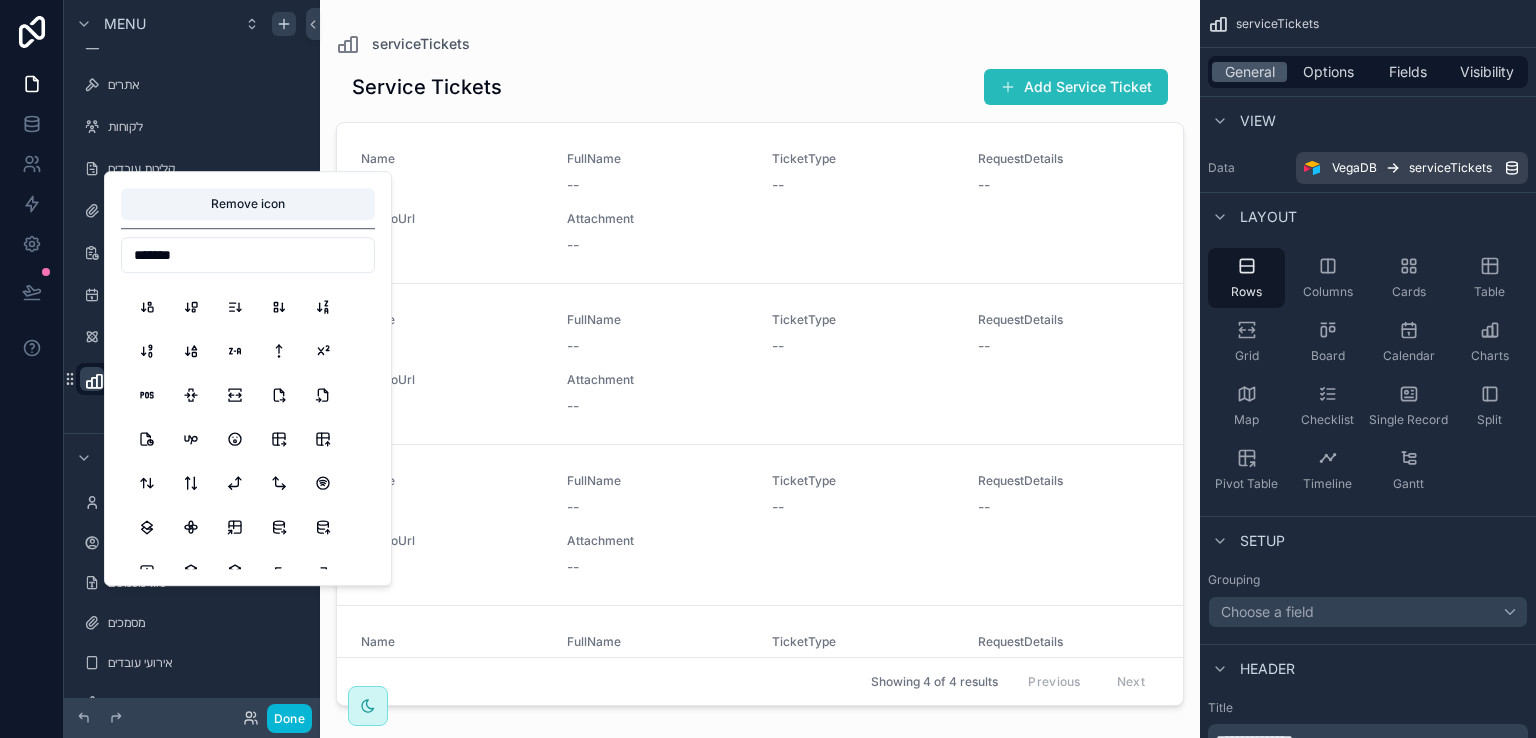 scroll, scrollTop: 188, scrollLeft: 0, axis: vertical 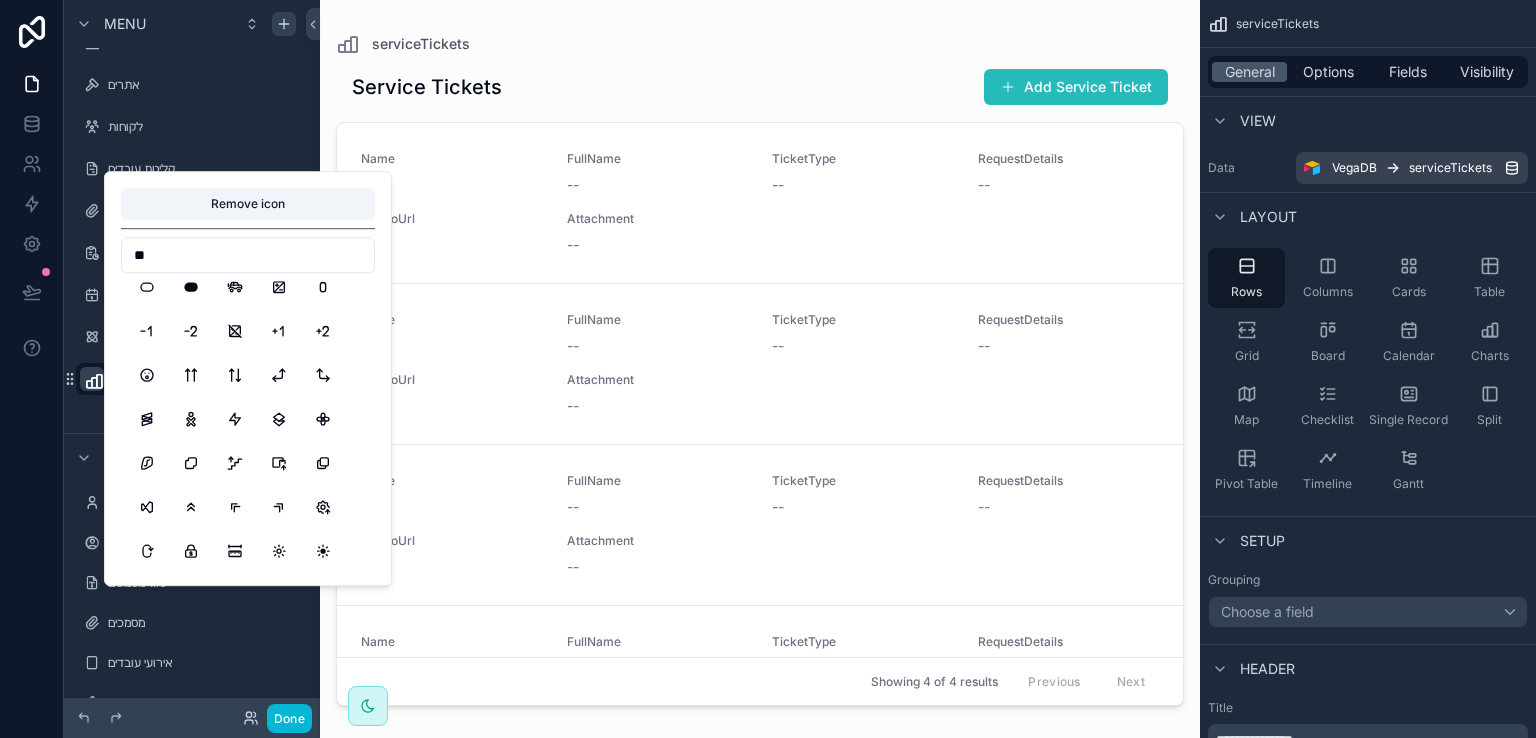 type on "*" 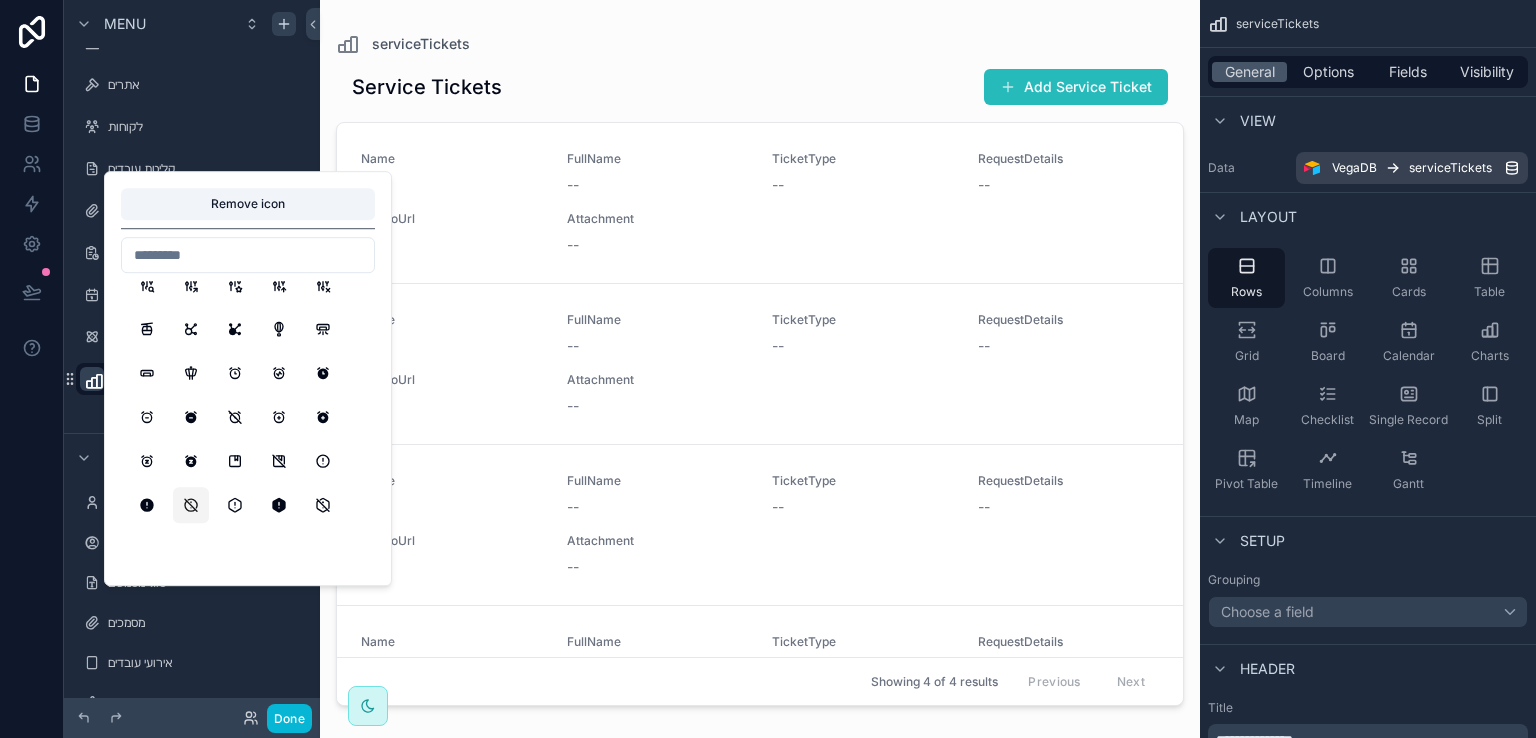 scroll, scrollTop: 500, scrollLeft: 0, axis: vertical 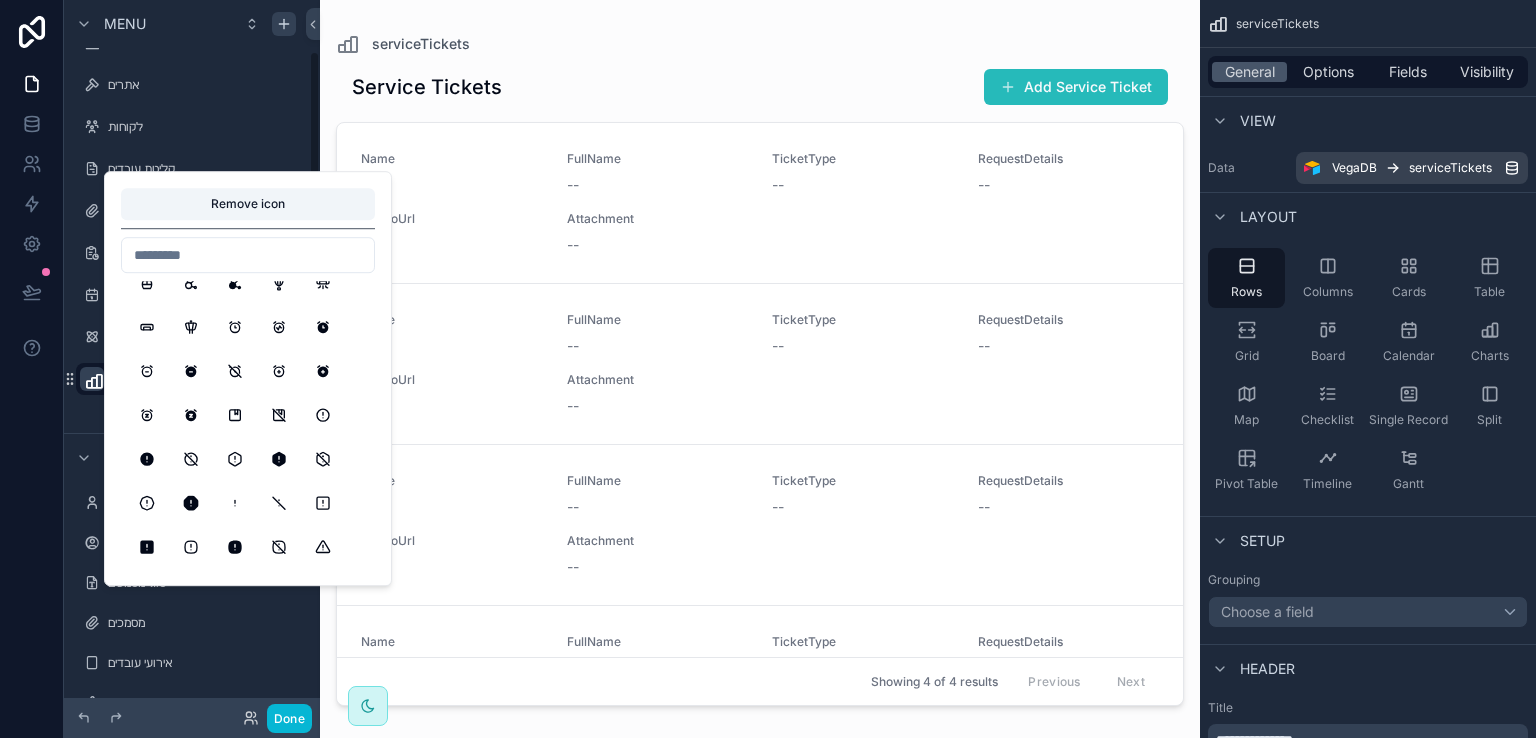 click at bounding box center (248, 255) 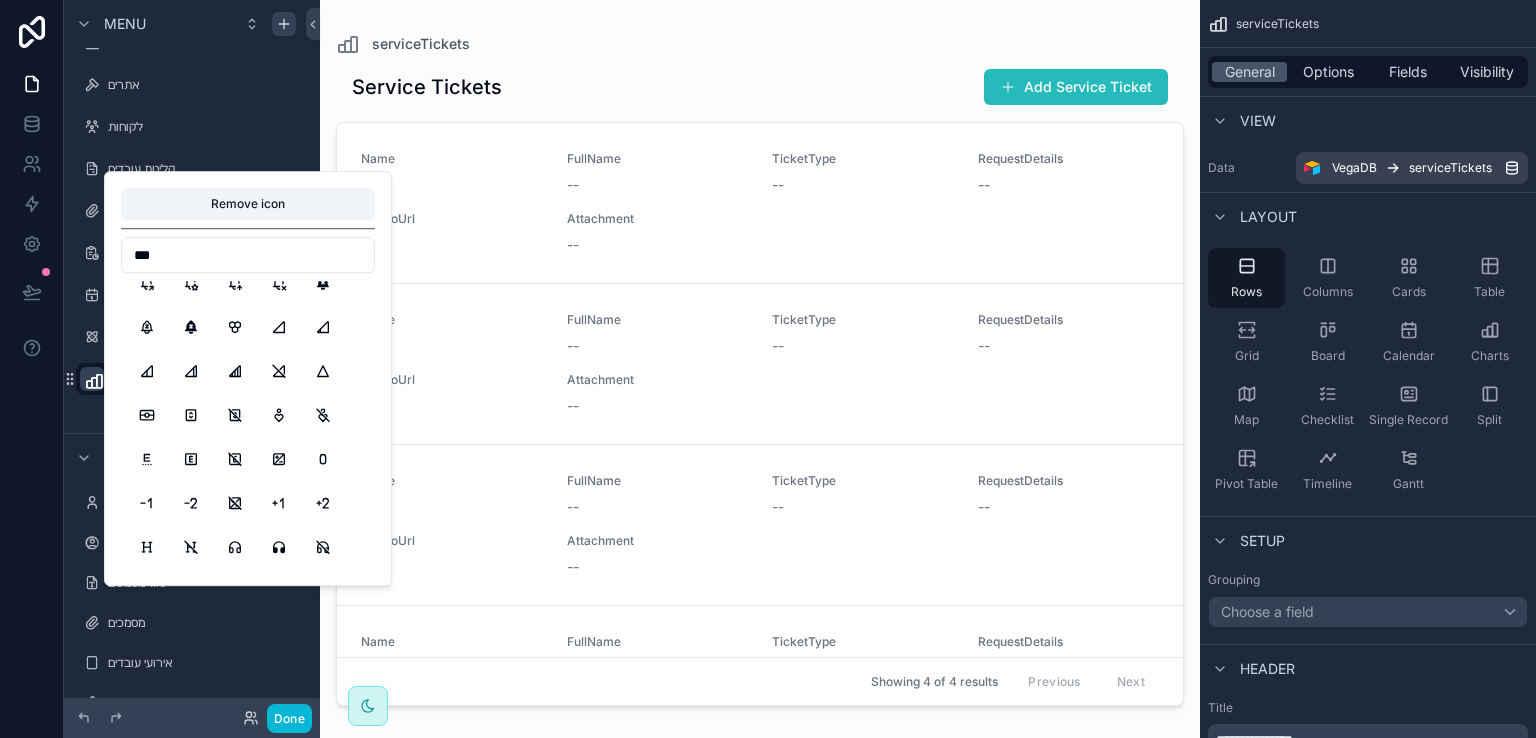 type on "****" 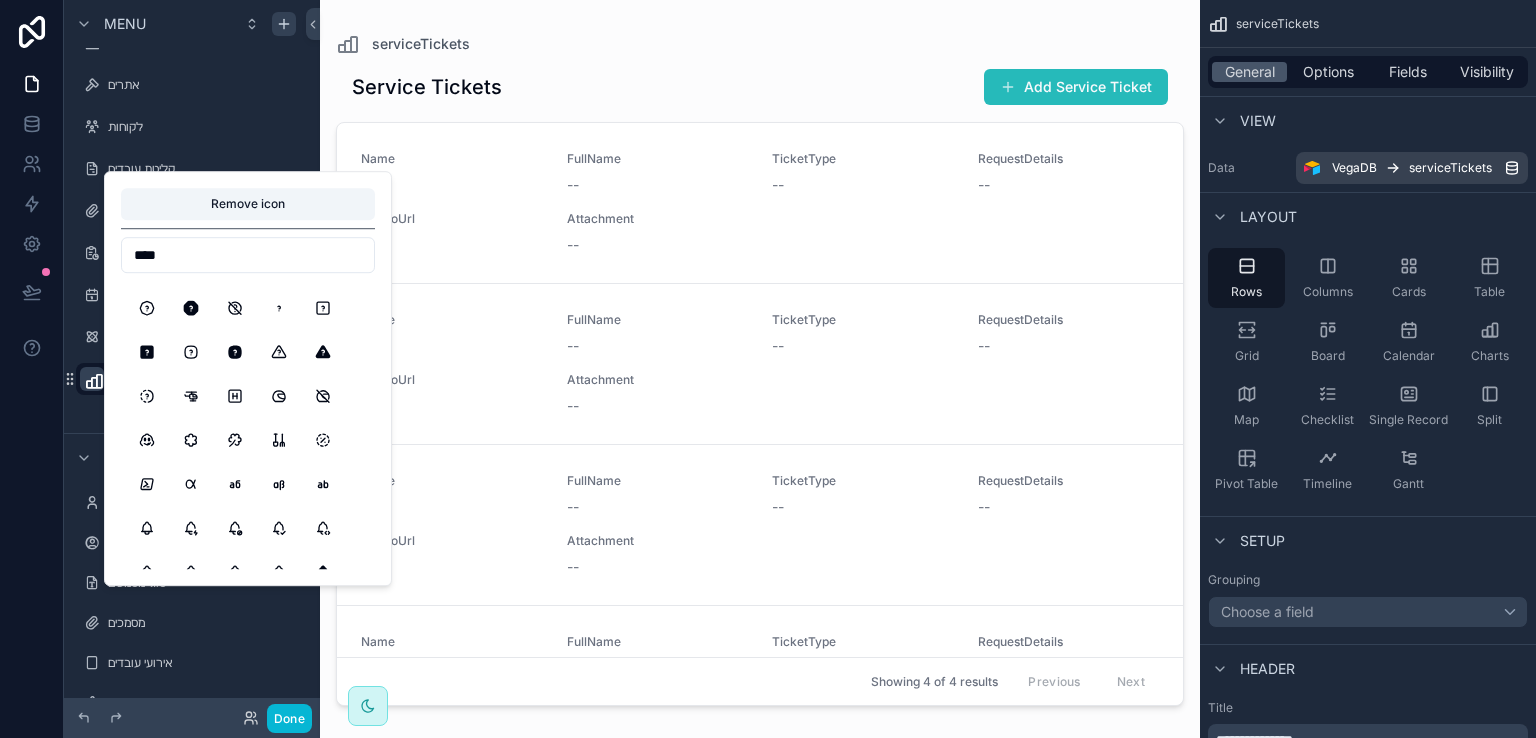 scroll, scrollTop: 0, scrollLeft: 0, axis: both 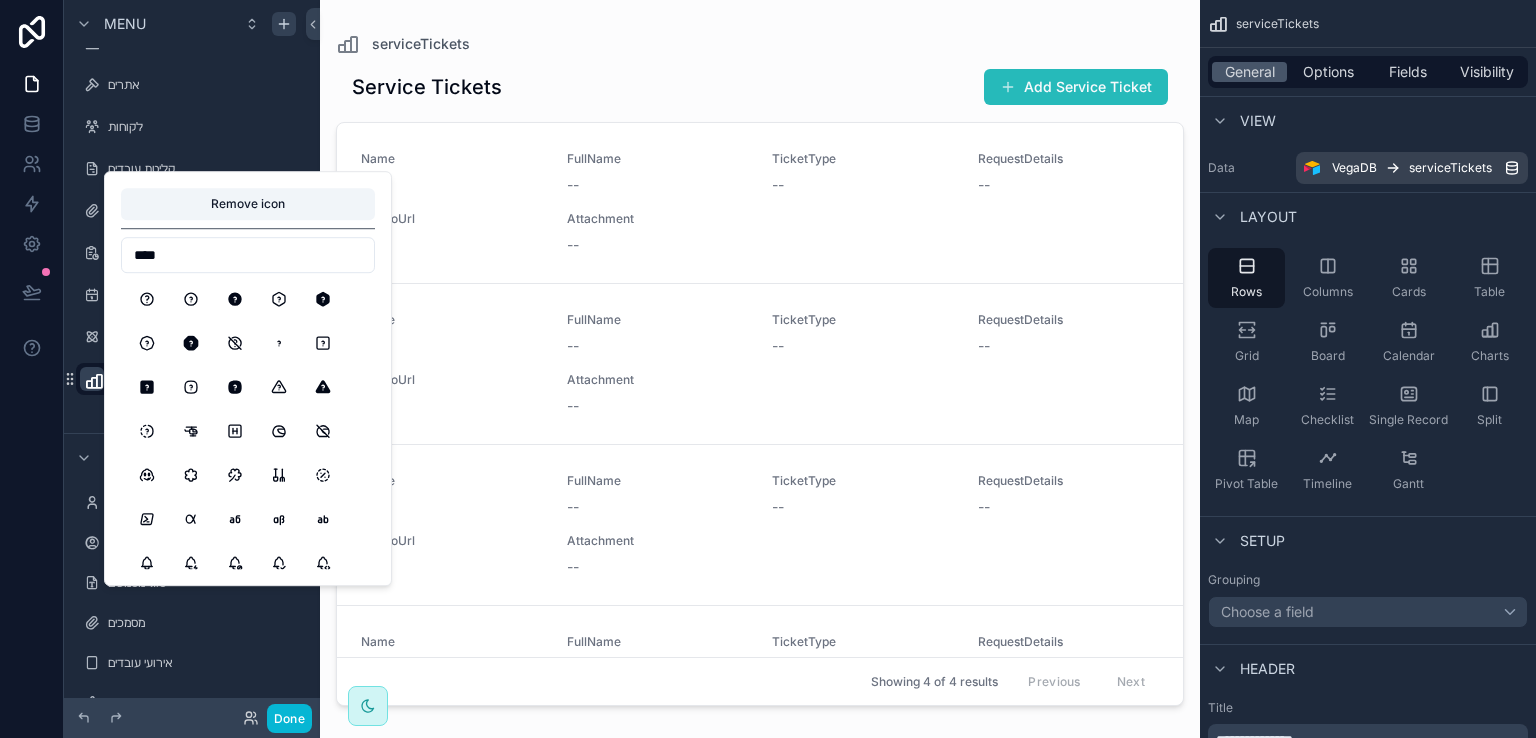 click on "****" at bounding box center [248, 255] 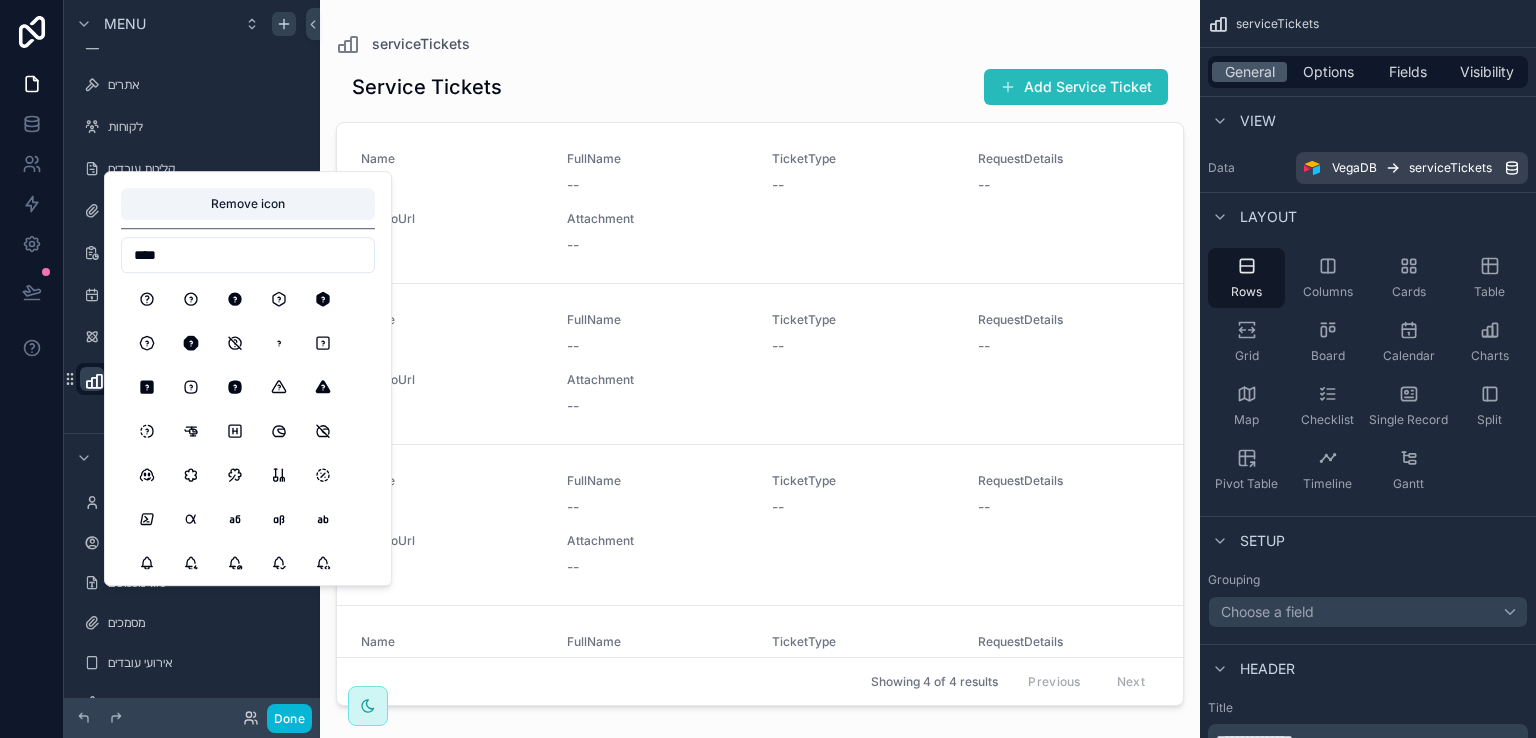click on "****" at bounding box center (248, 255) 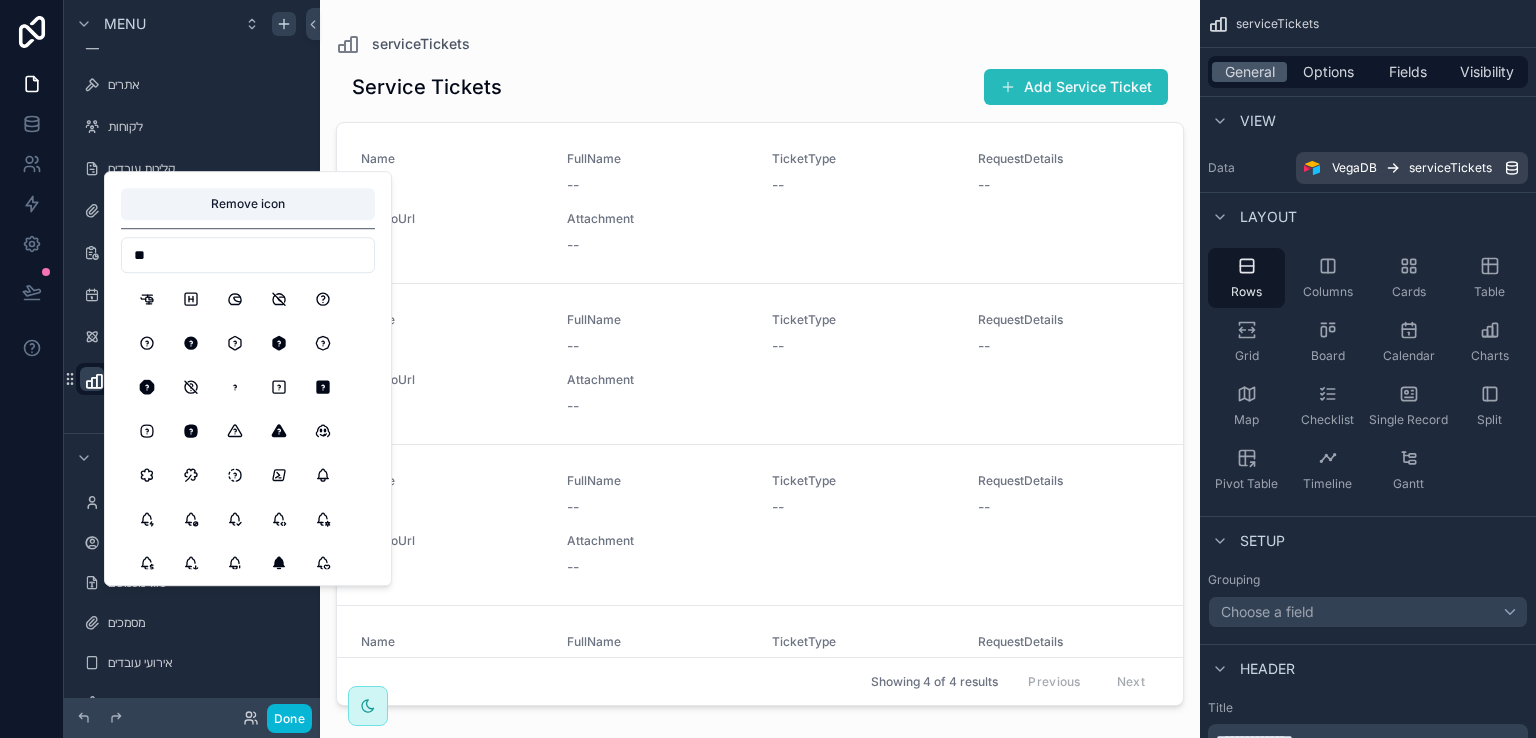 type on "*" 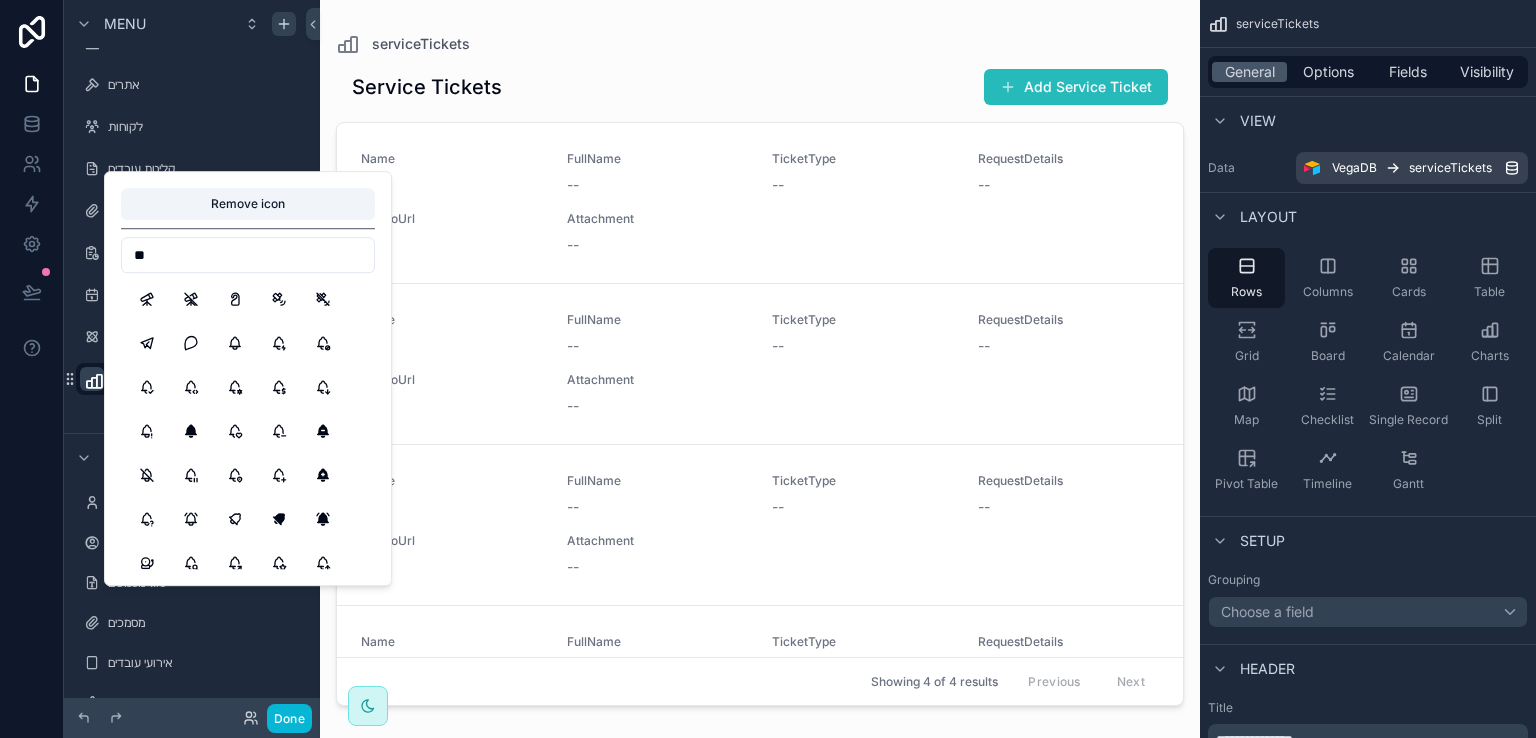 type on "*" 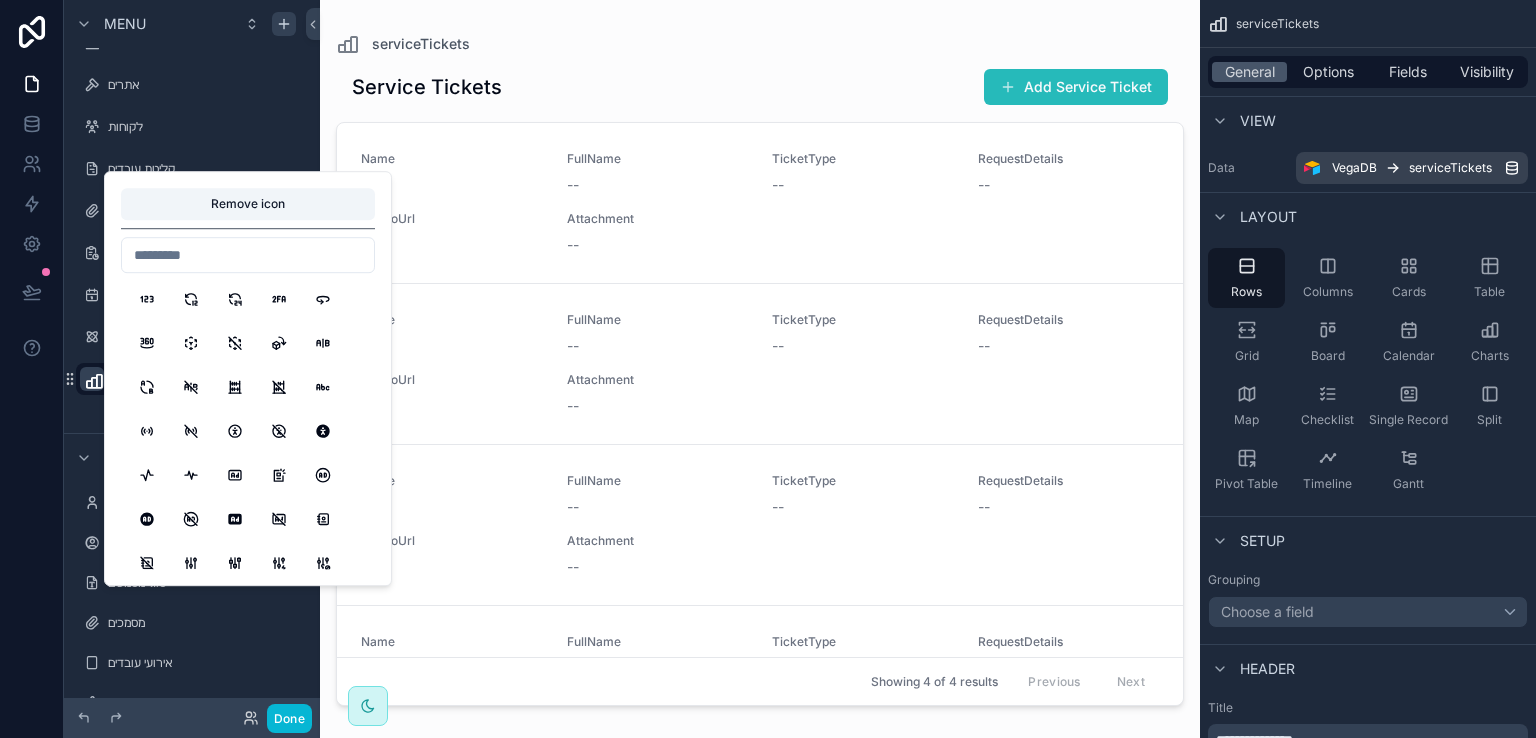 type on "*" 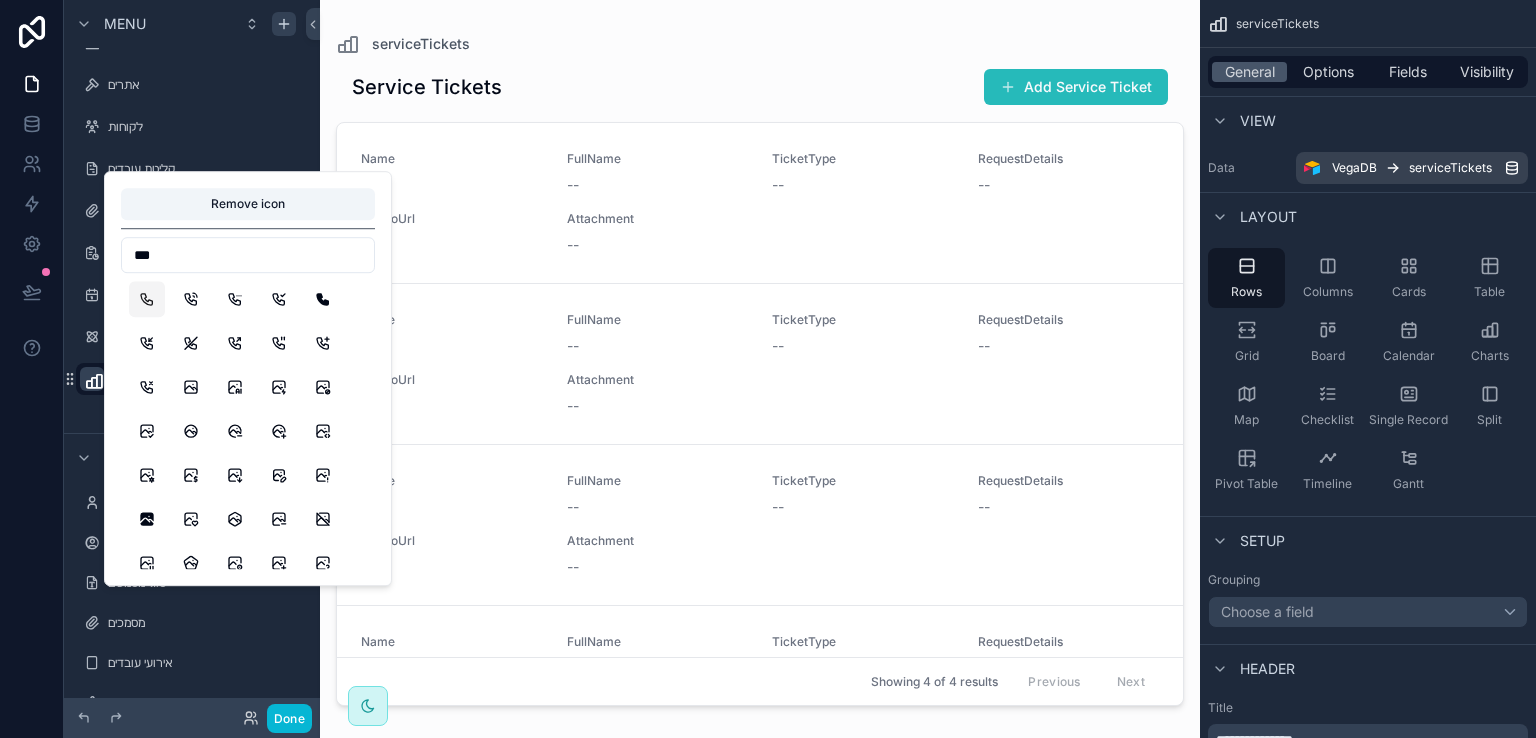 type on "***" 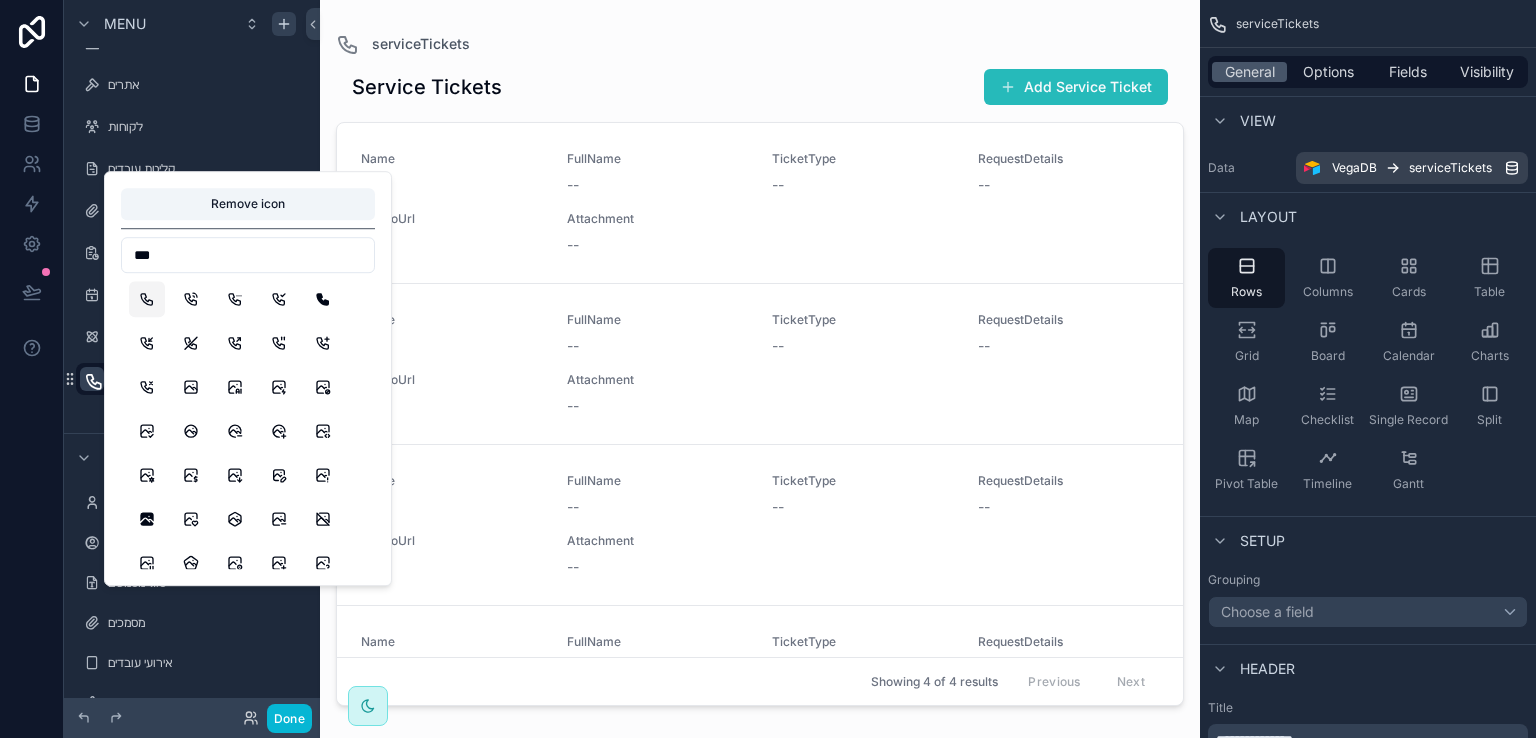 click at bounding box center (760, 357) 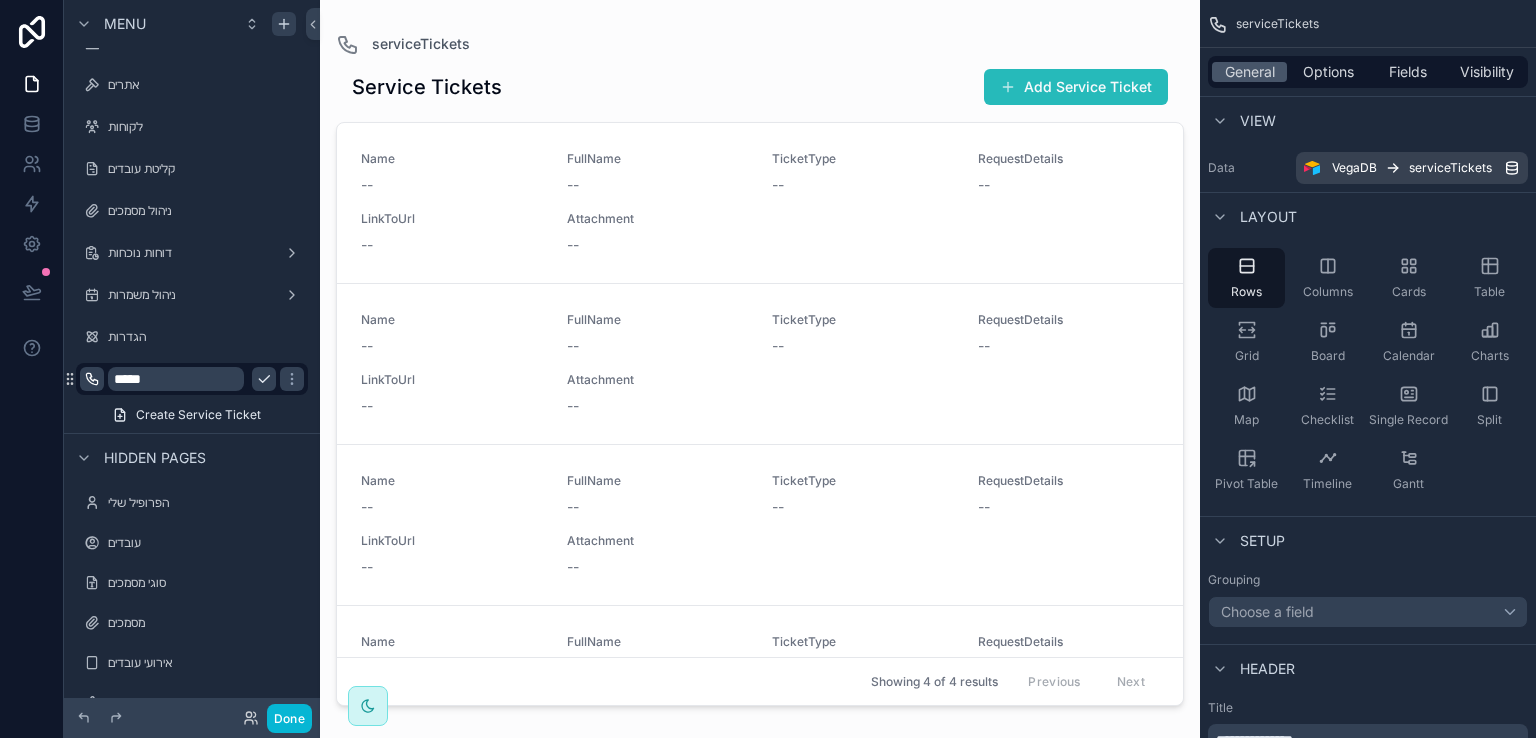click on "Service Tickets Add Service Ticket" at bounding box center (760, 91) 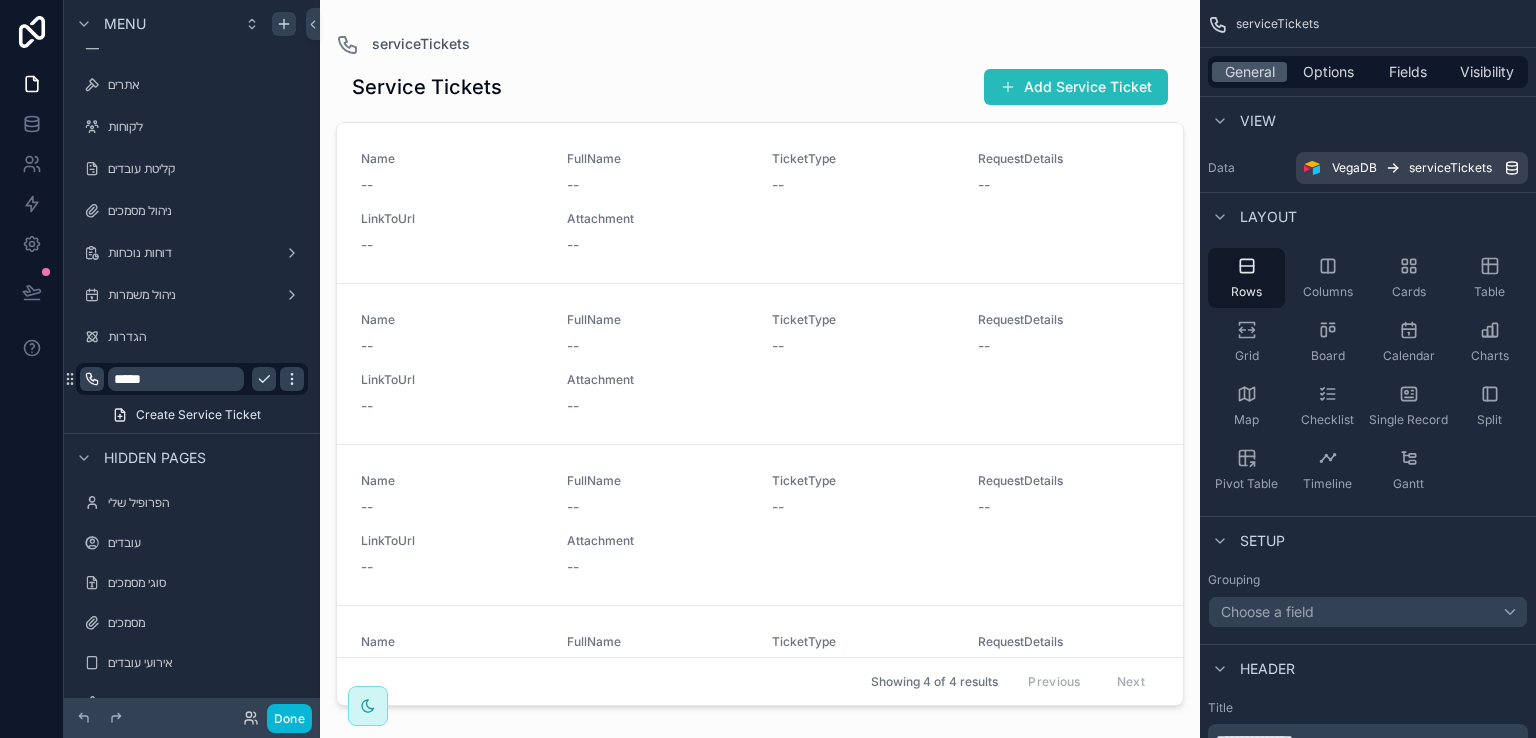 click 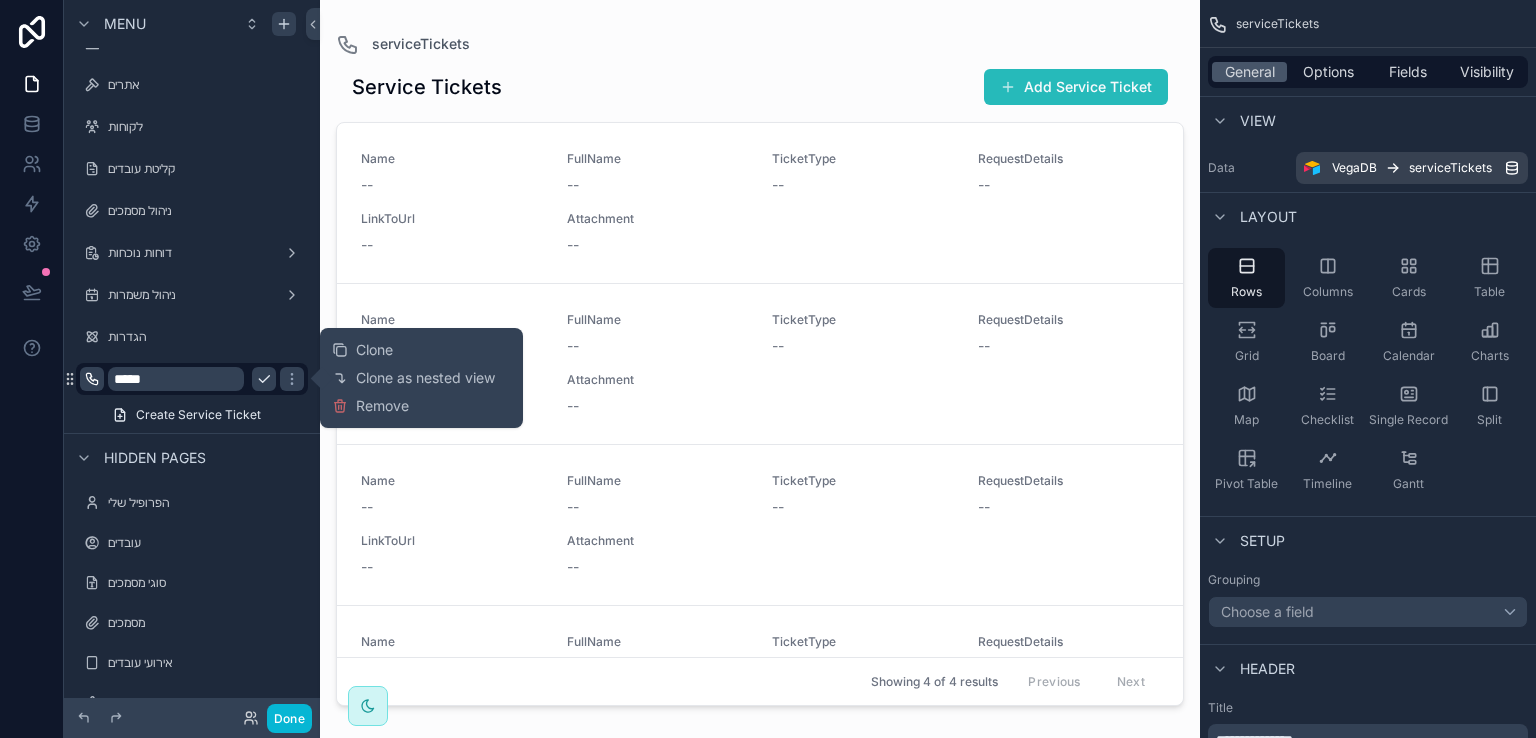 click 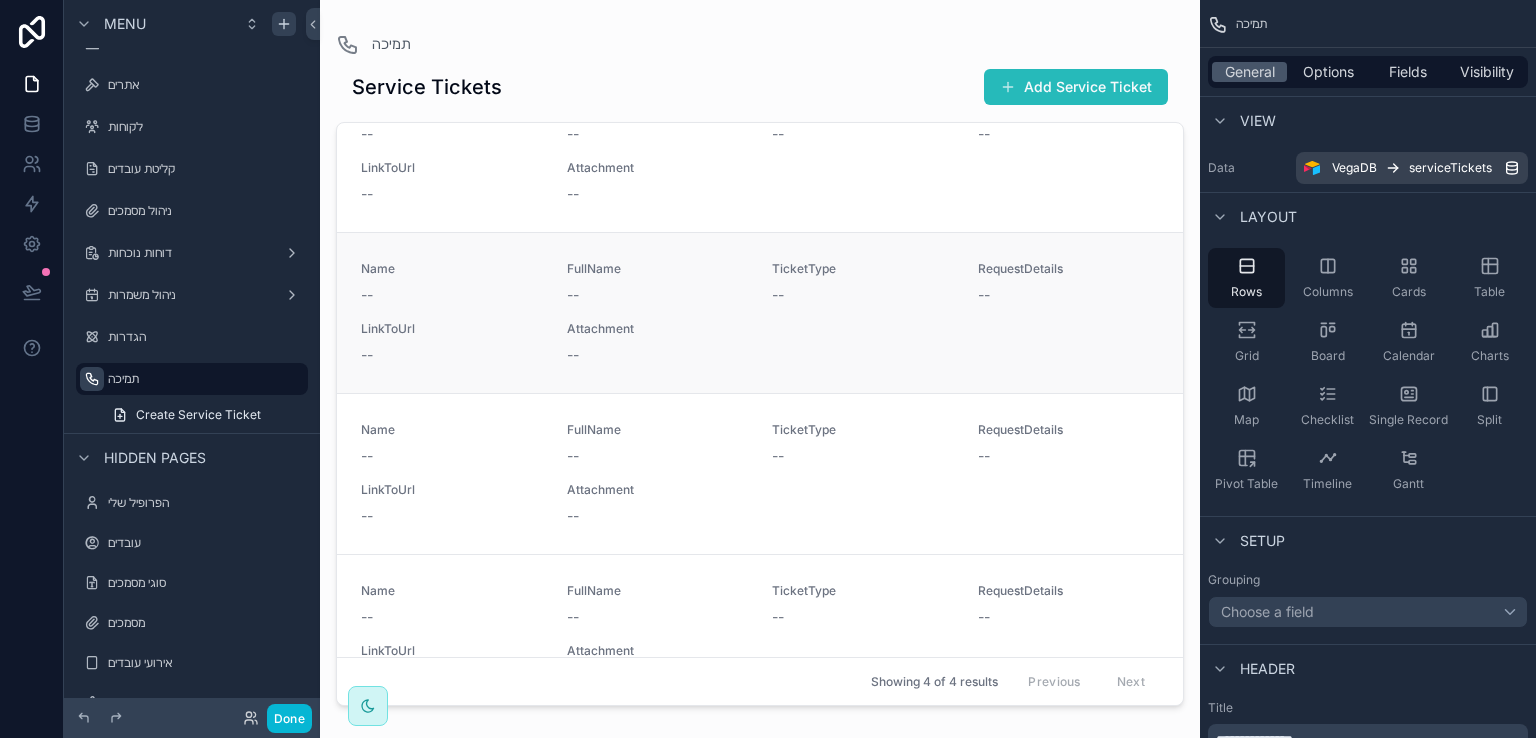 scroll, scrollTop: 0, scrollLeft: 0, axis: both 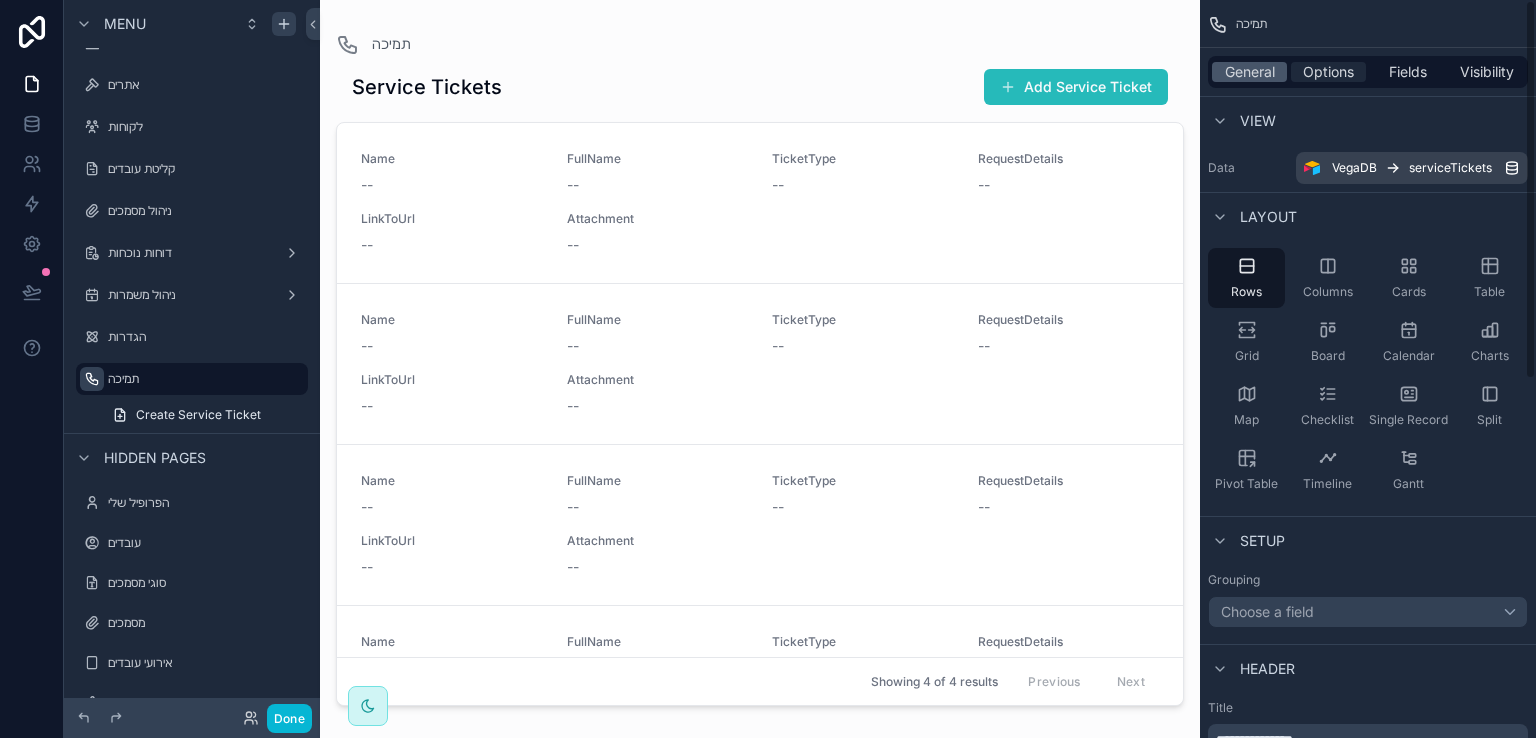 click on "Options" at bounding box center [1328, 72] 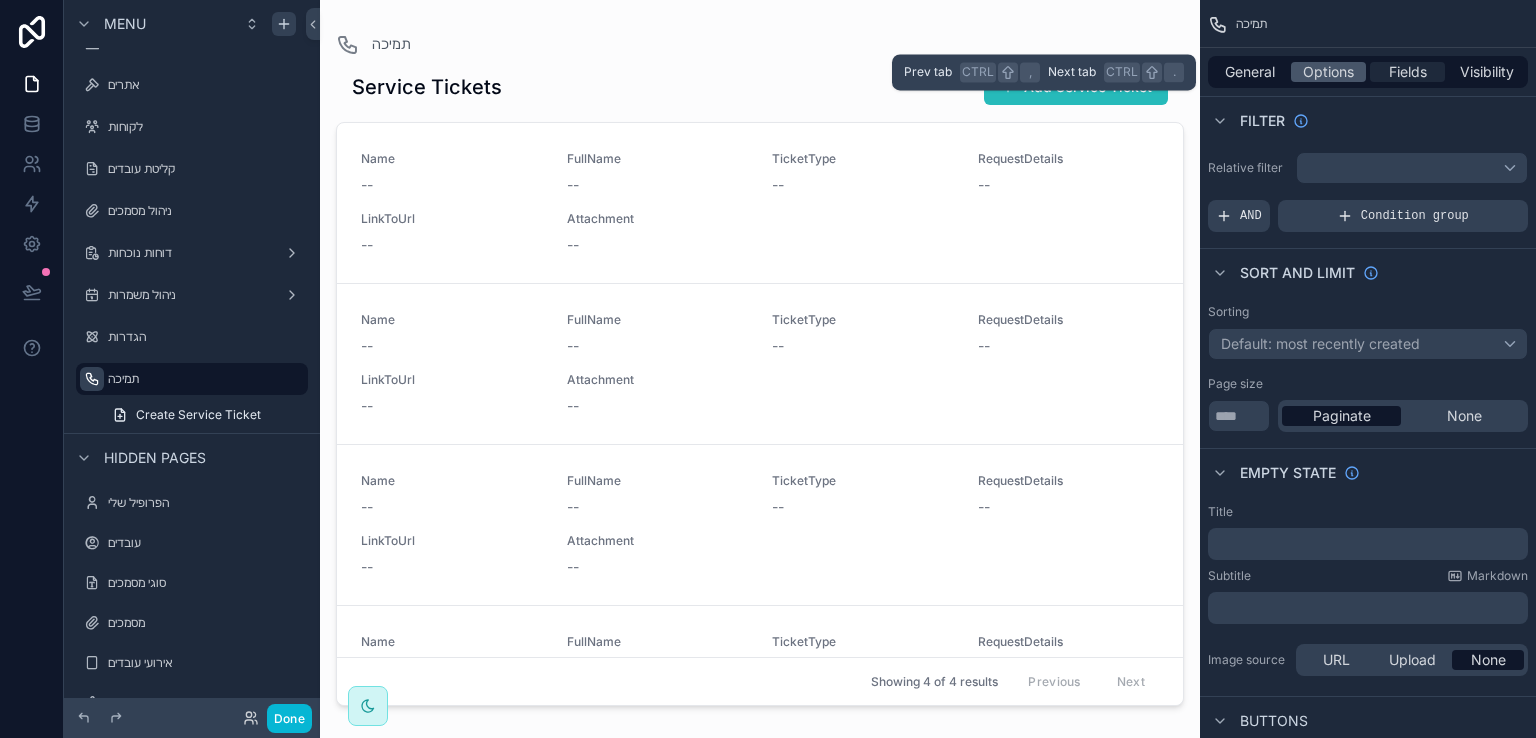 click on "Fields" at bounding box center [1408, 72] 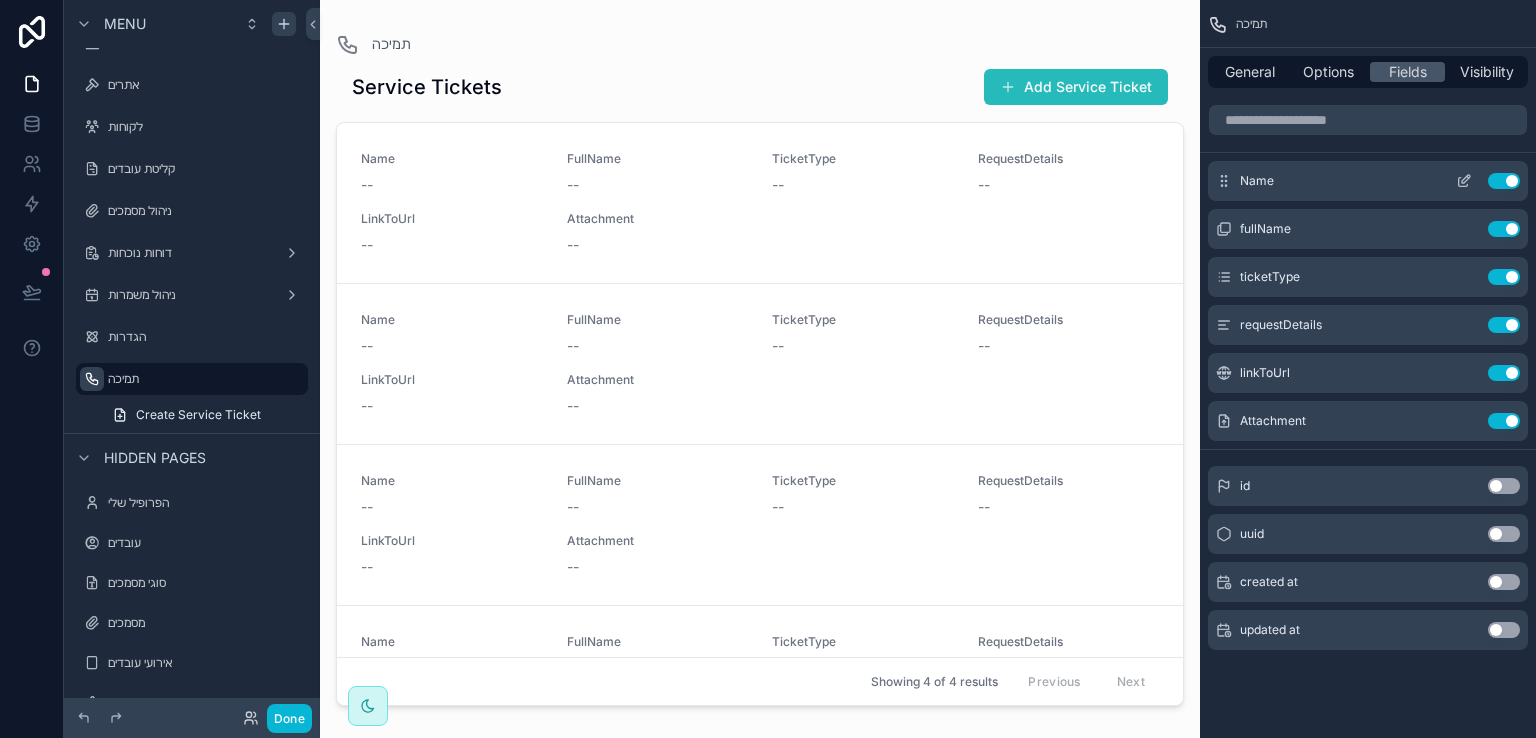 click on "Use setting" at bounding box center (1504, 181) 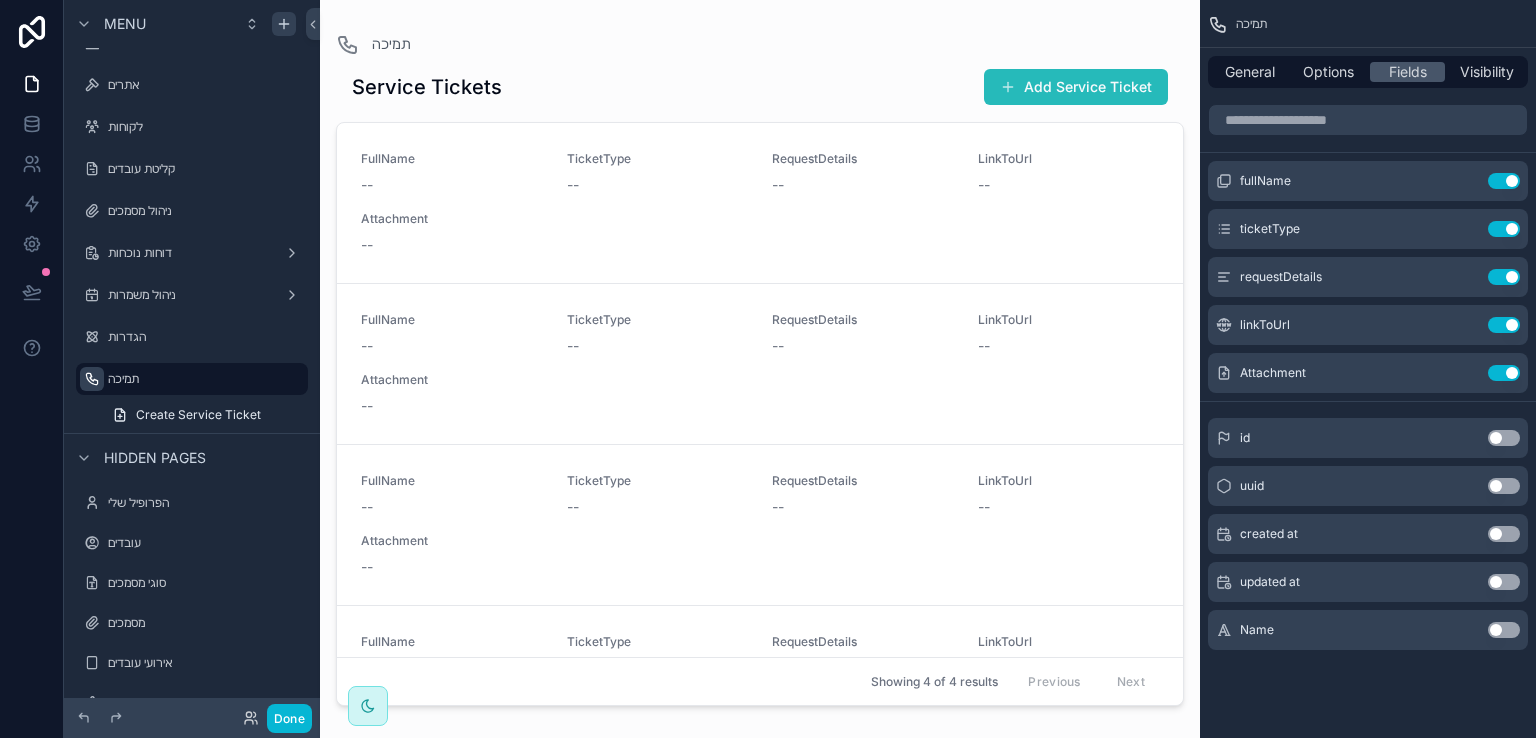 click on "Use setting" at bounding box center [1504, 181] 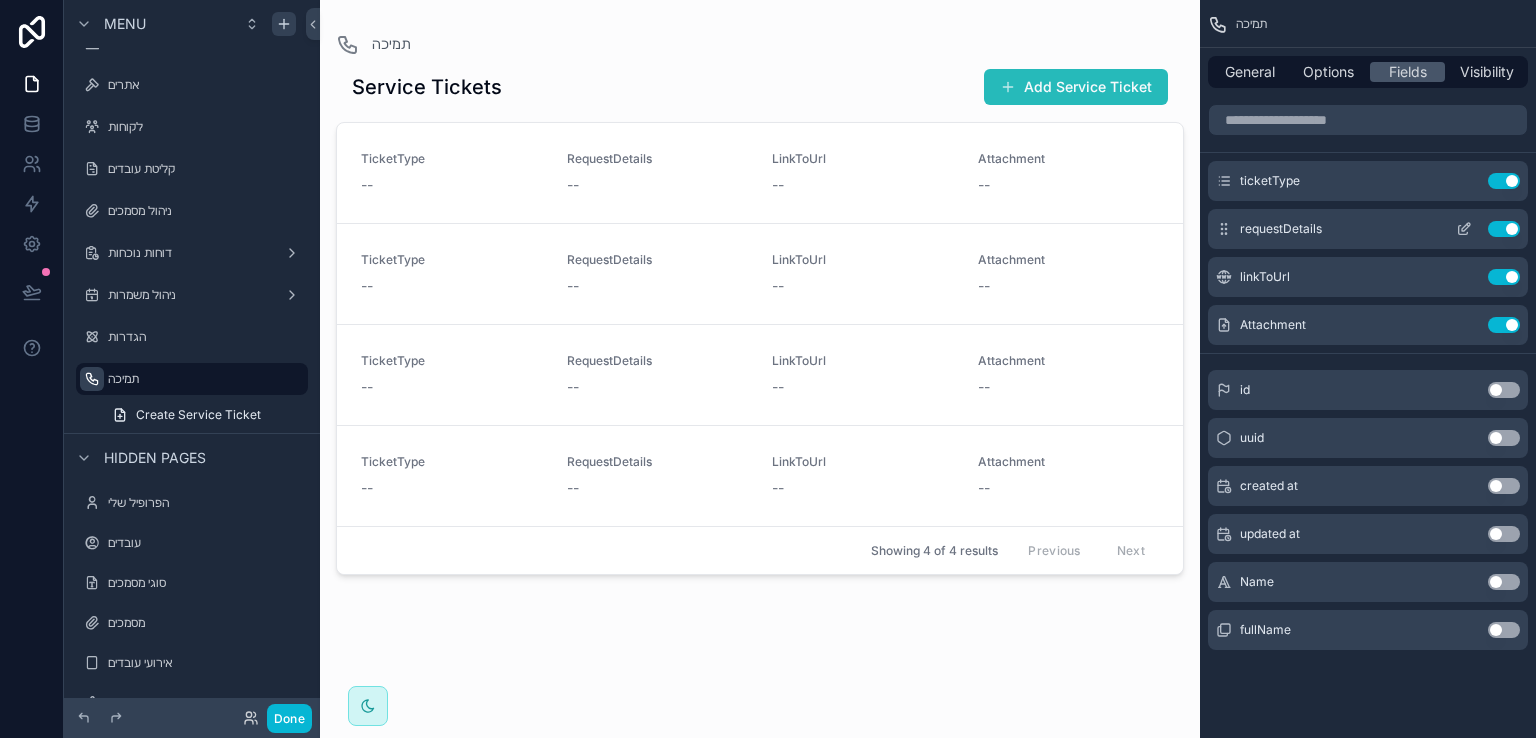 click on "Use setting" at bounding box center [1504, 229] 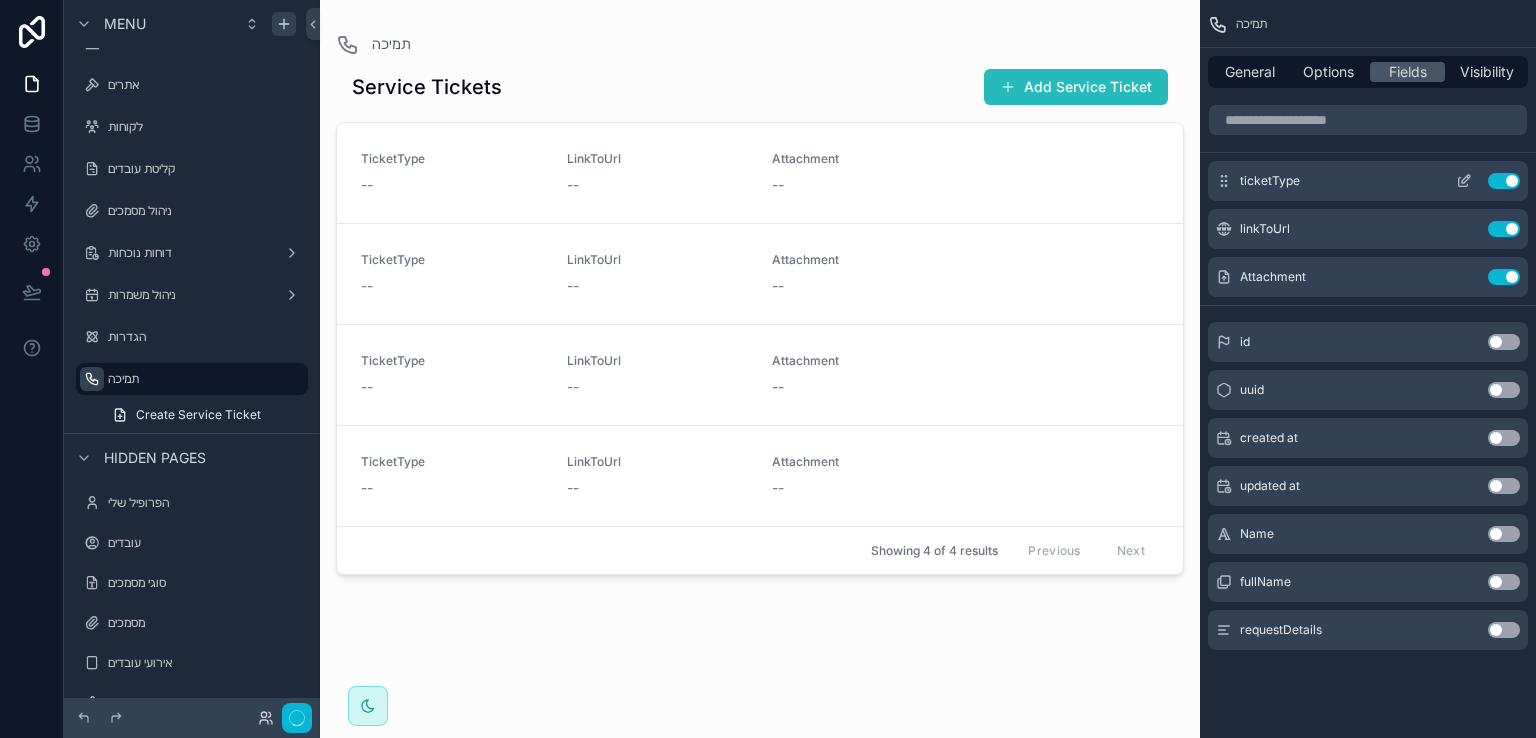click on "Use setting" at bounding box center (1504, 181) 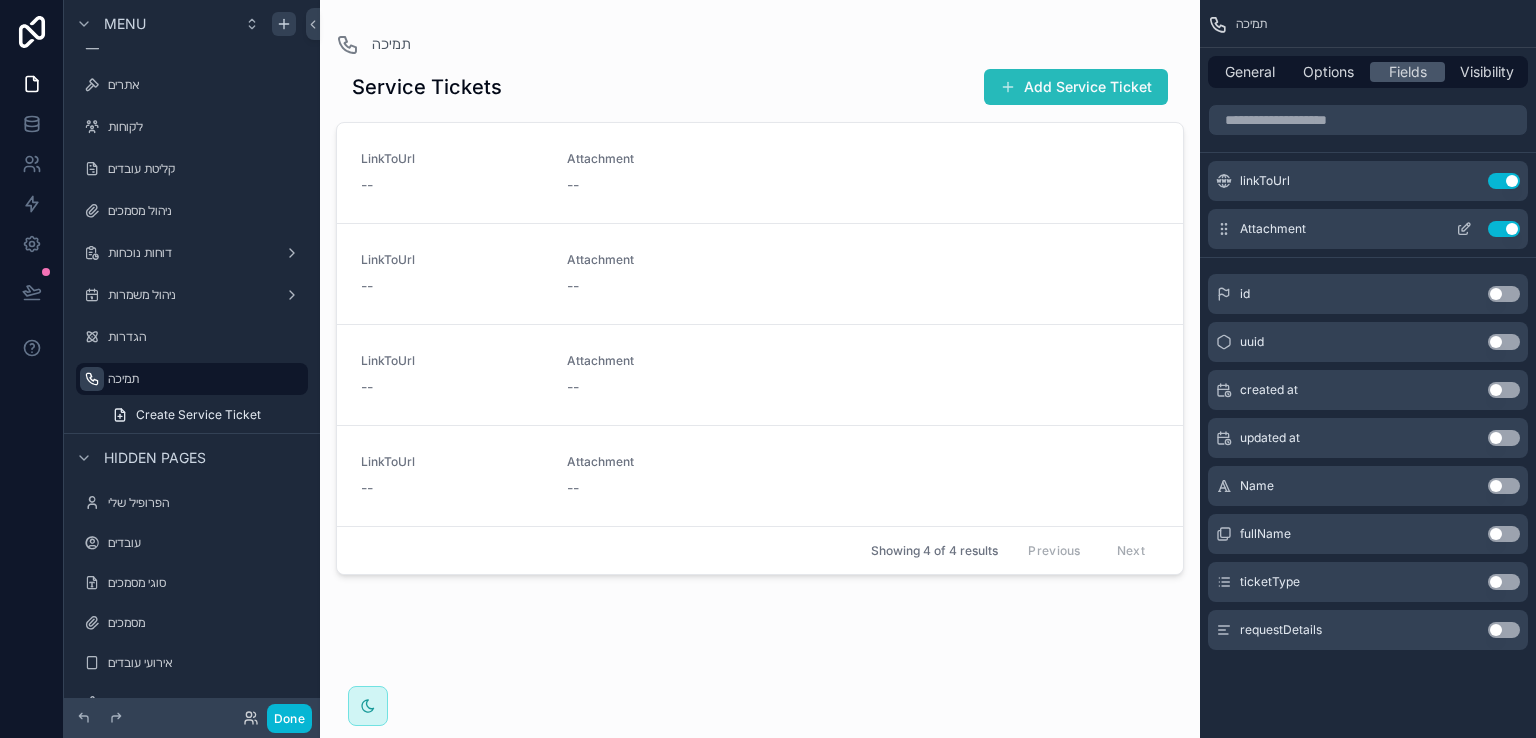 click on "Use setting" at bounding box center [1504, 229] 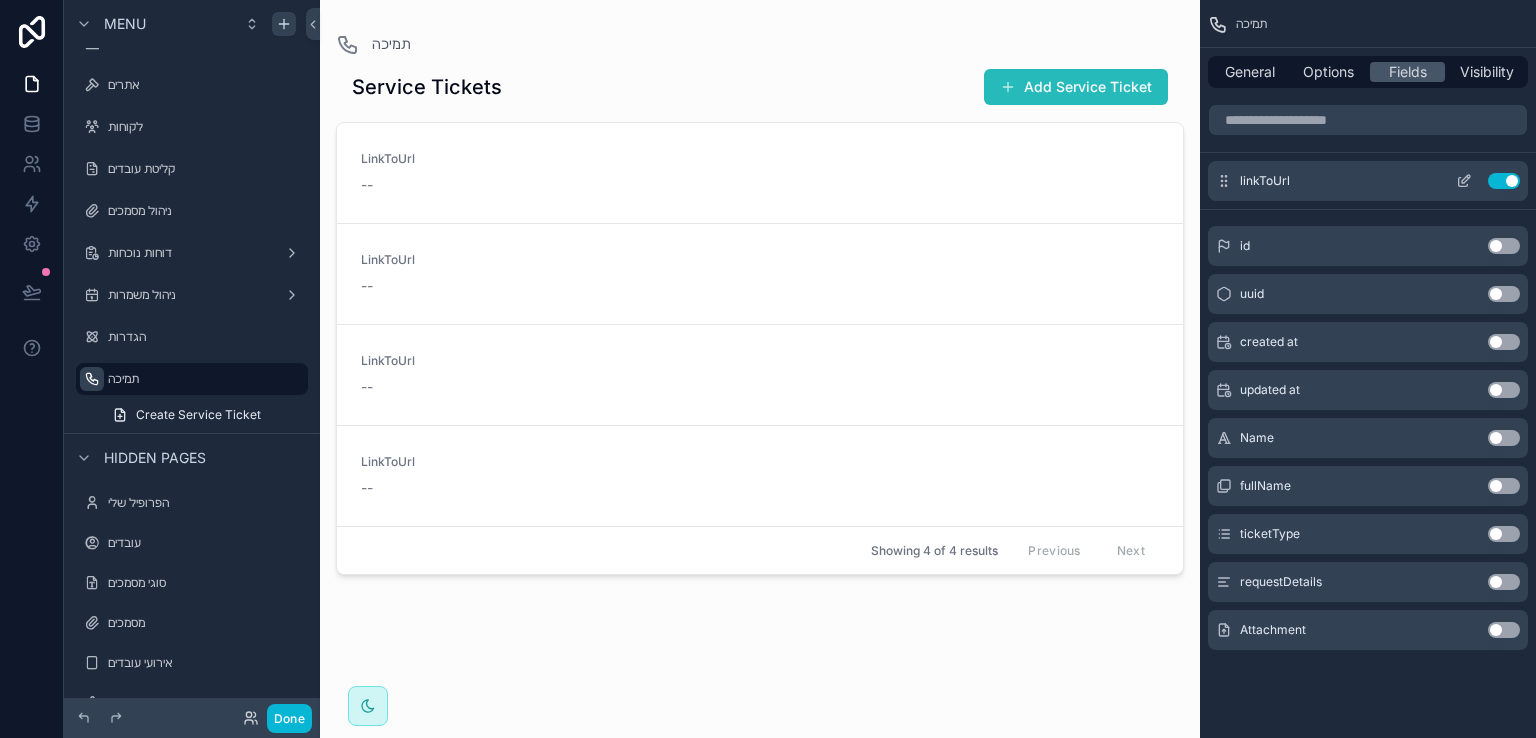 click on "Use setting" at bounding box center (1504, 181) 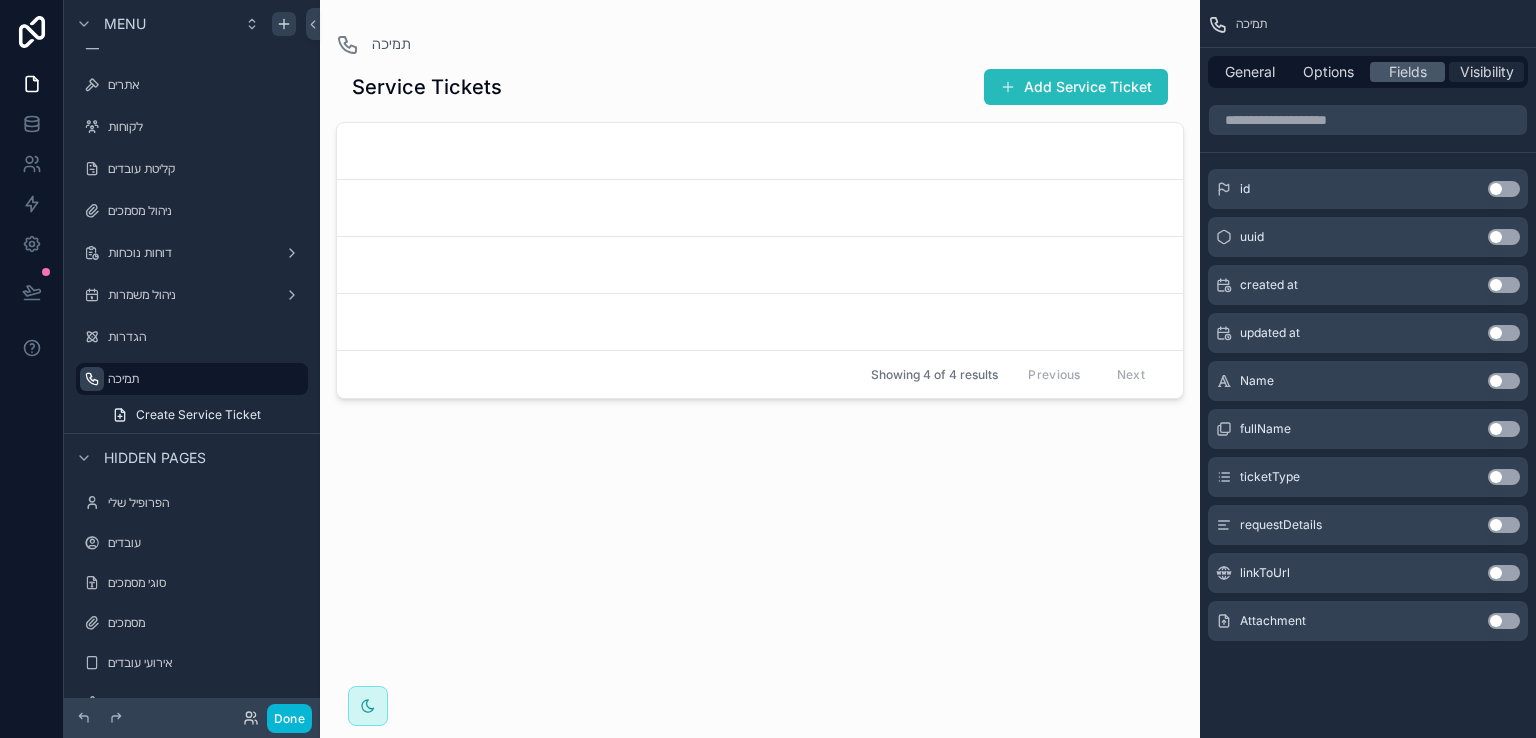 click on "Visibility" at bounding box center [1487, 72] 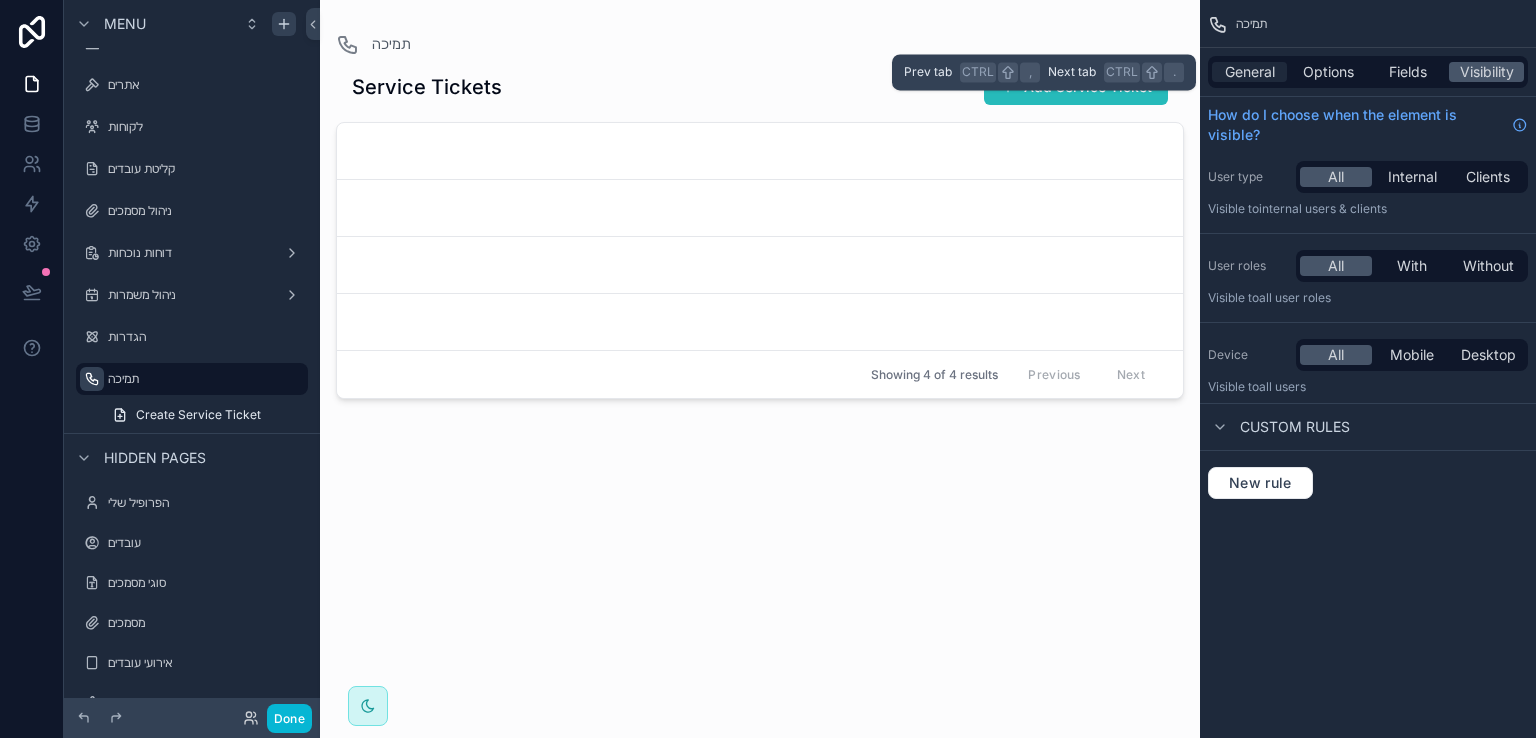 click on "General" at bounding box center (1250, 72) 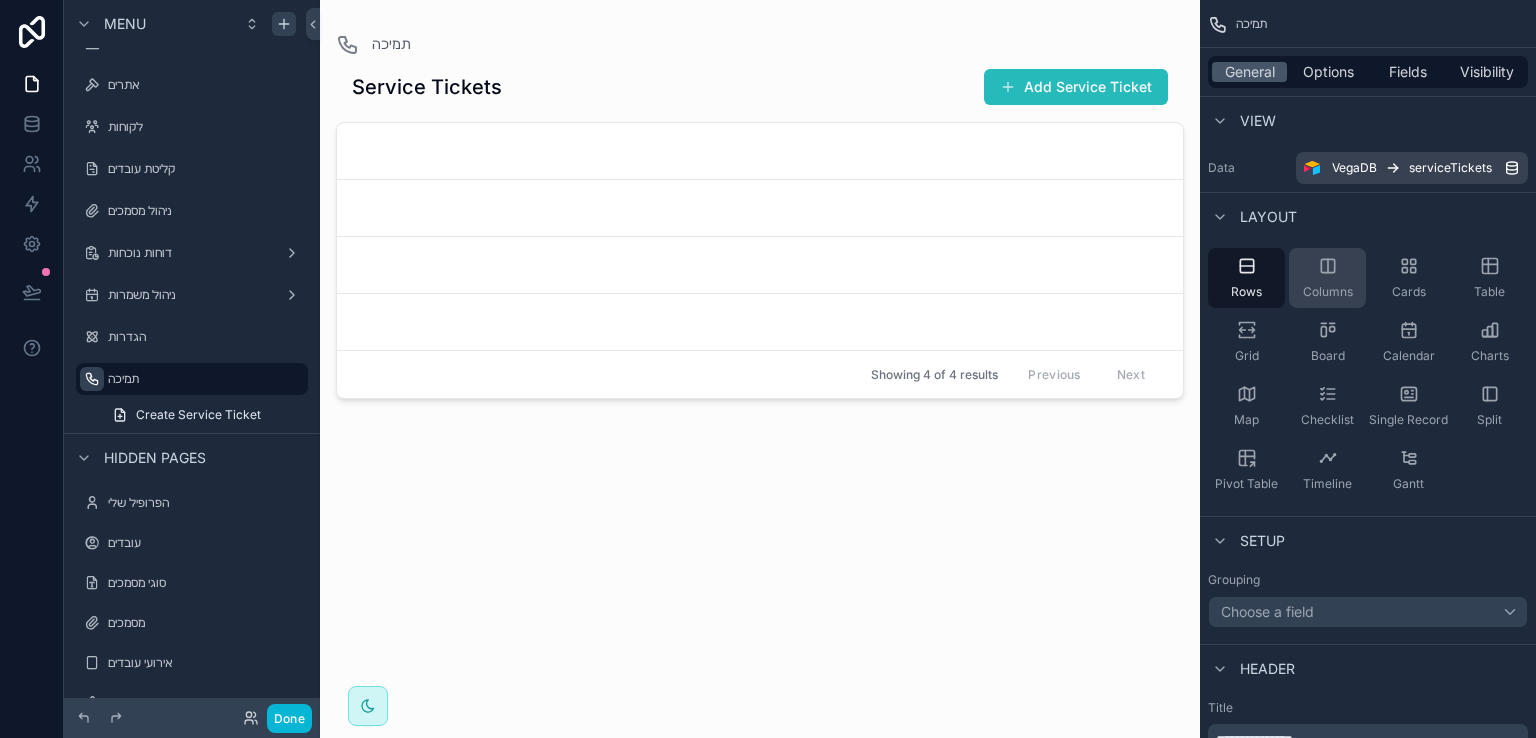 click on "Columns" at bounding box center (1327, 278) 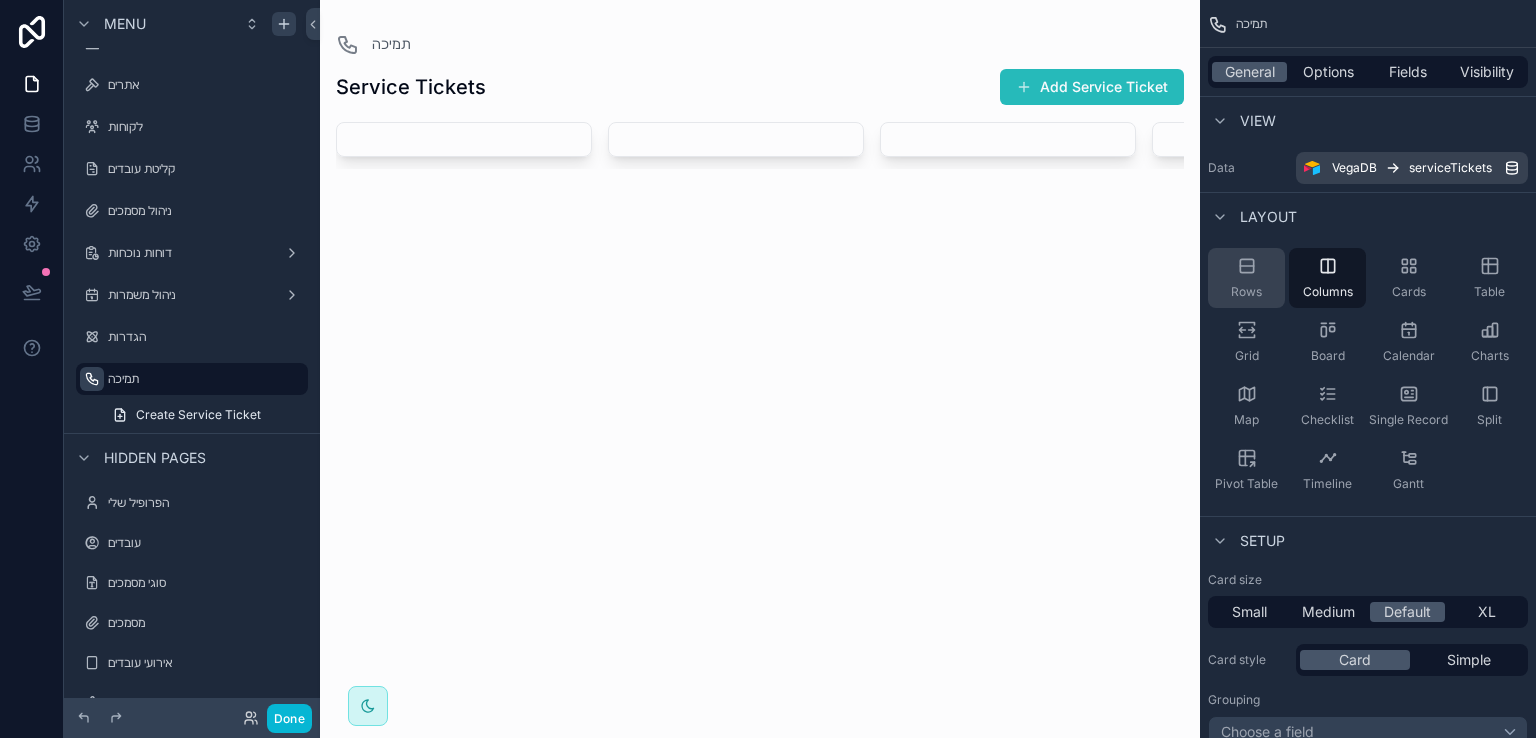 click 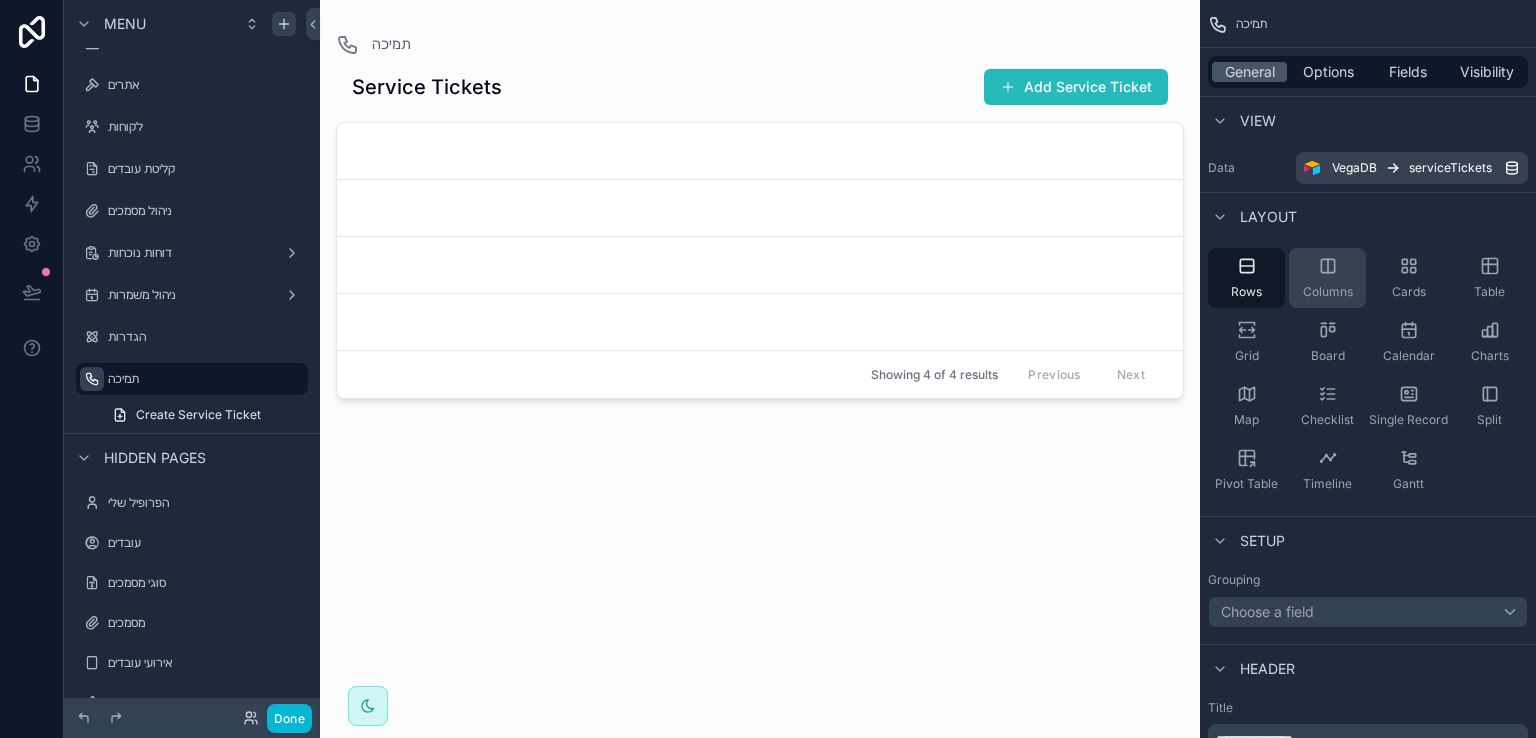 click on "Columns" at bounding box center (1327, 278) 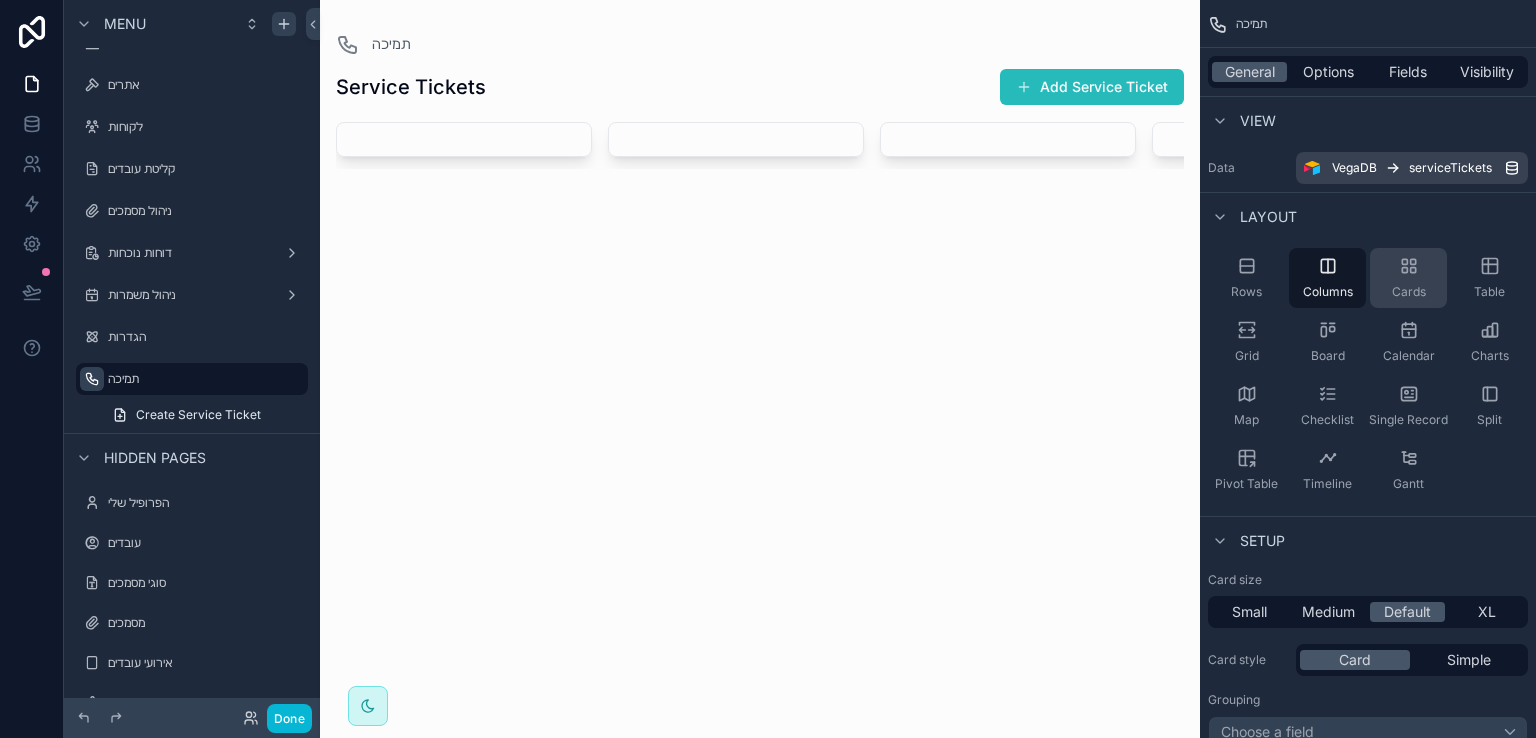 click 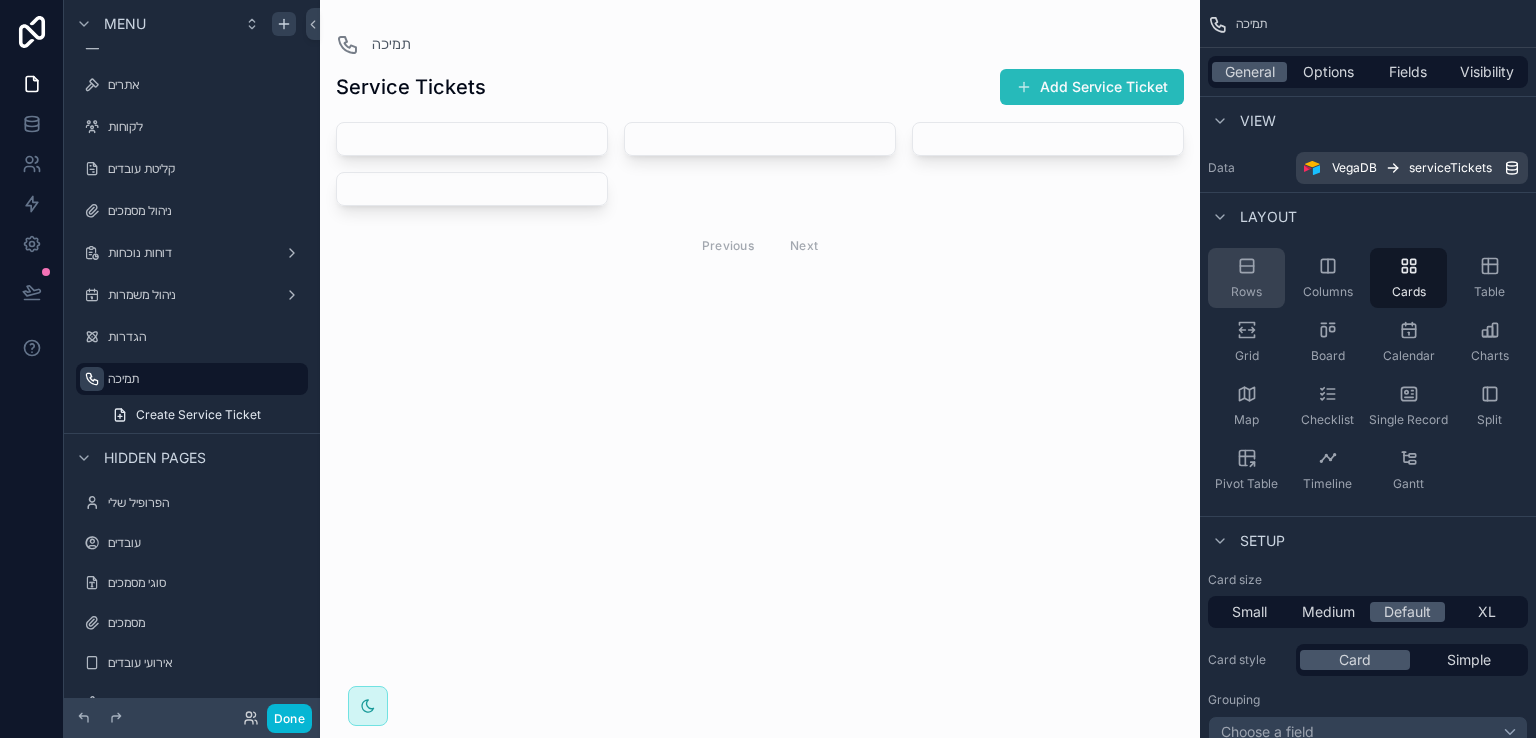 click 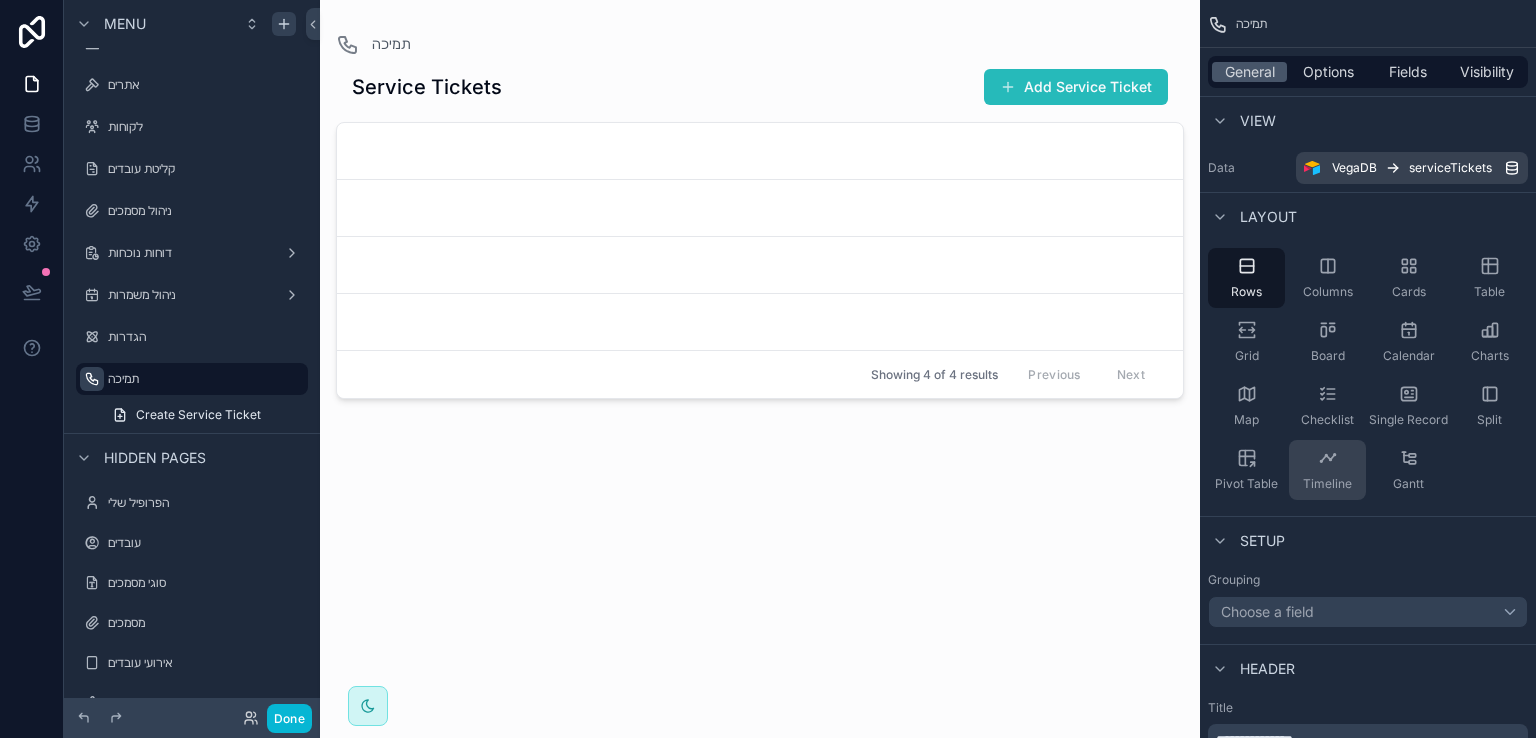 click on "Timeline" at bounding box center [1327, 470] 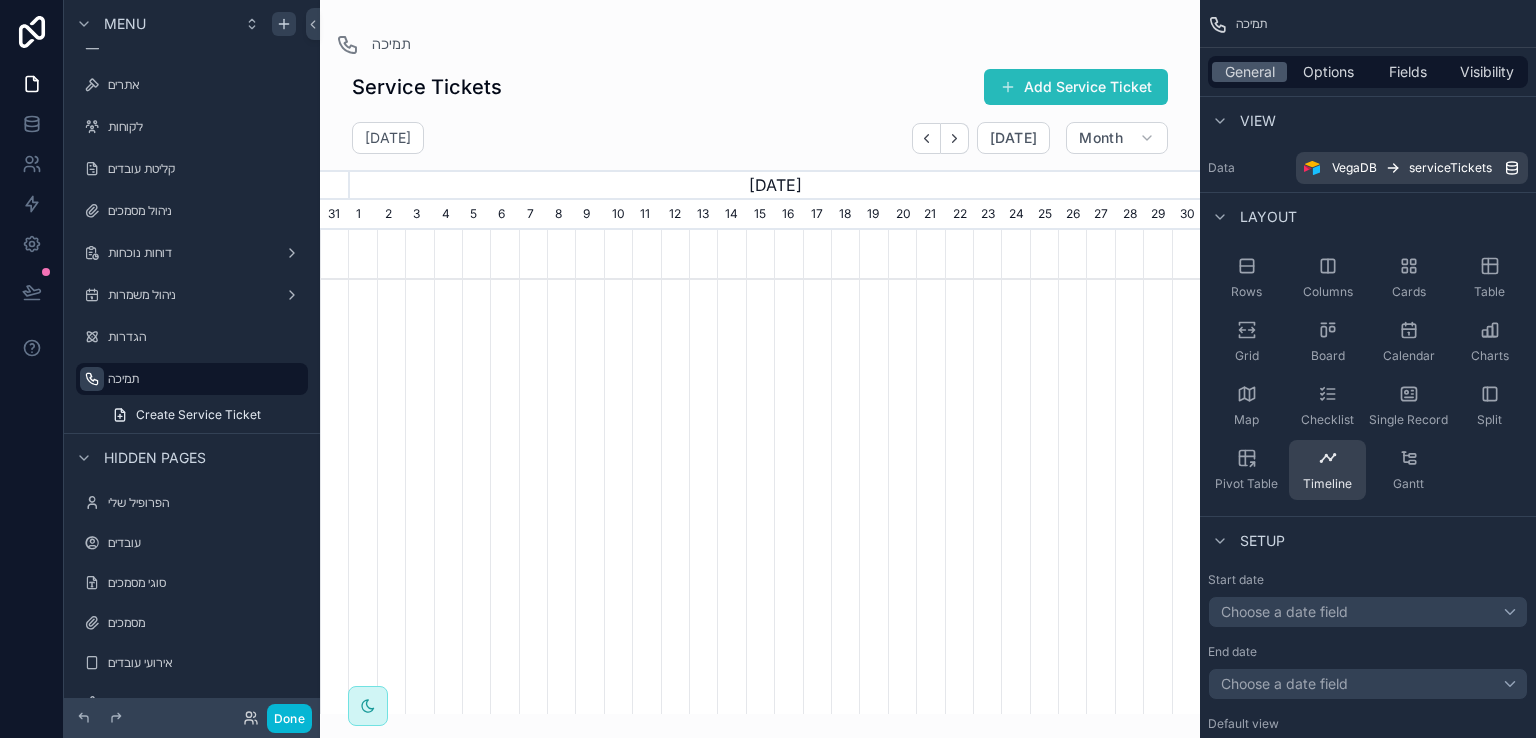 scroll, scrollTop: 0, scrollLeft: 880, axis: horizontal 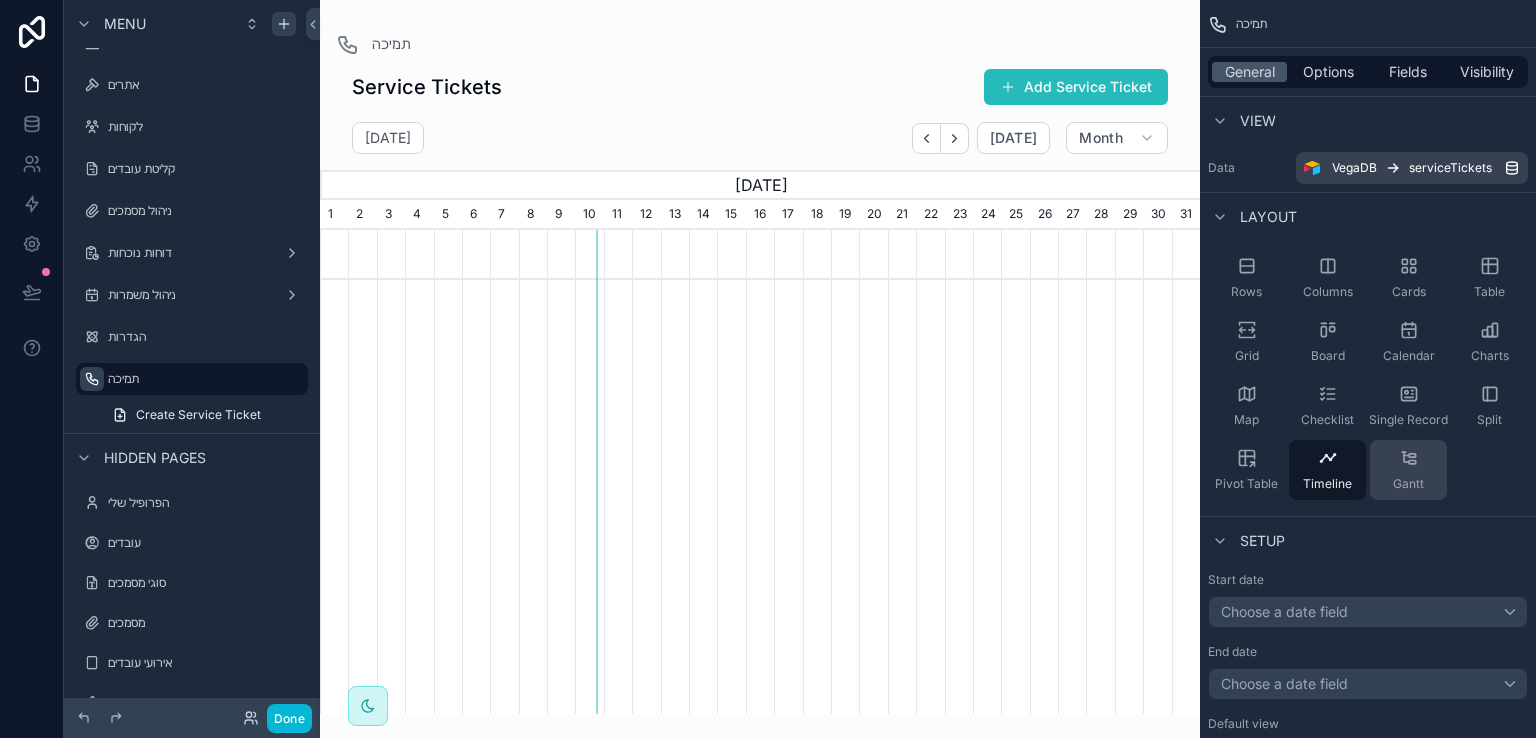 click 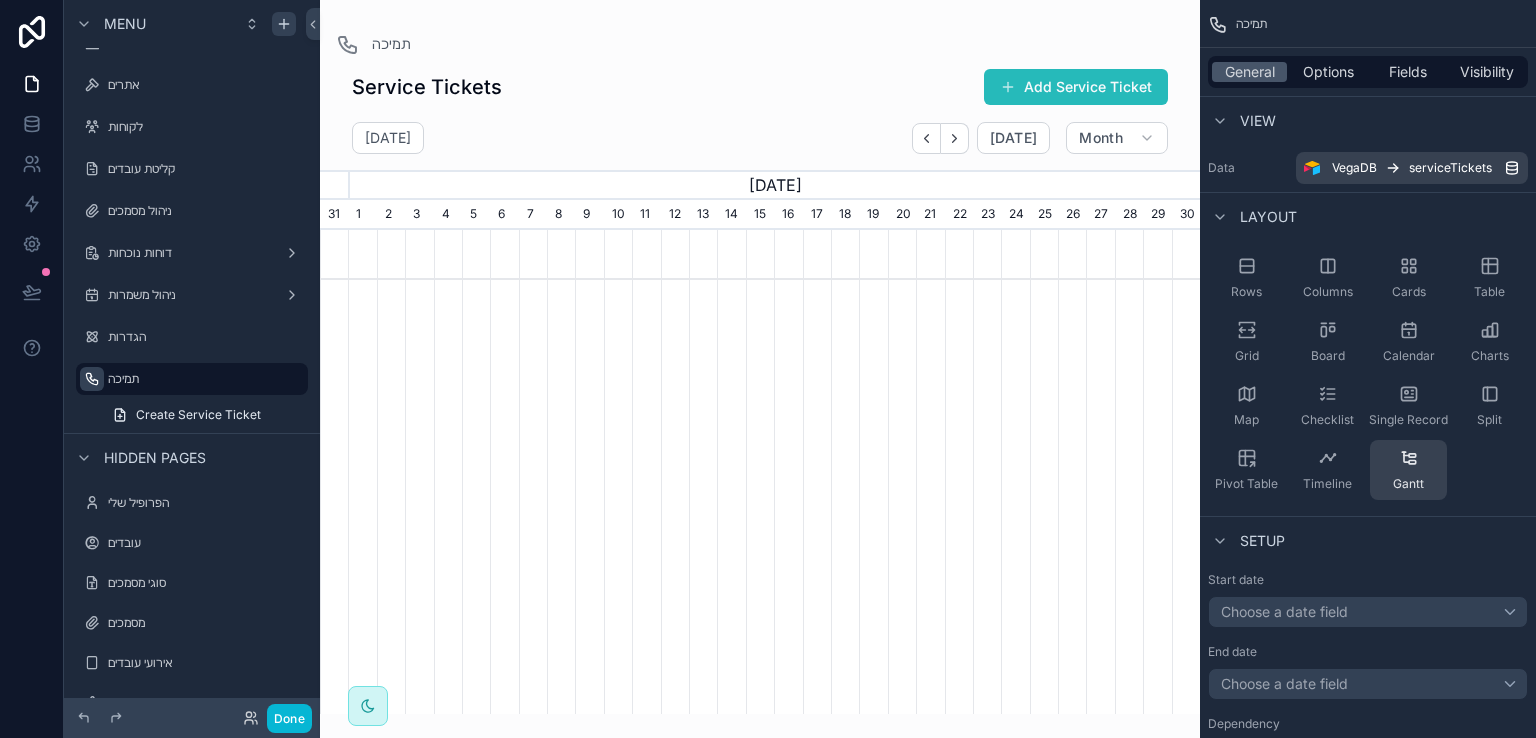 scroll, scrollTop: 0, scrollLeft: 880, axis: horizontal 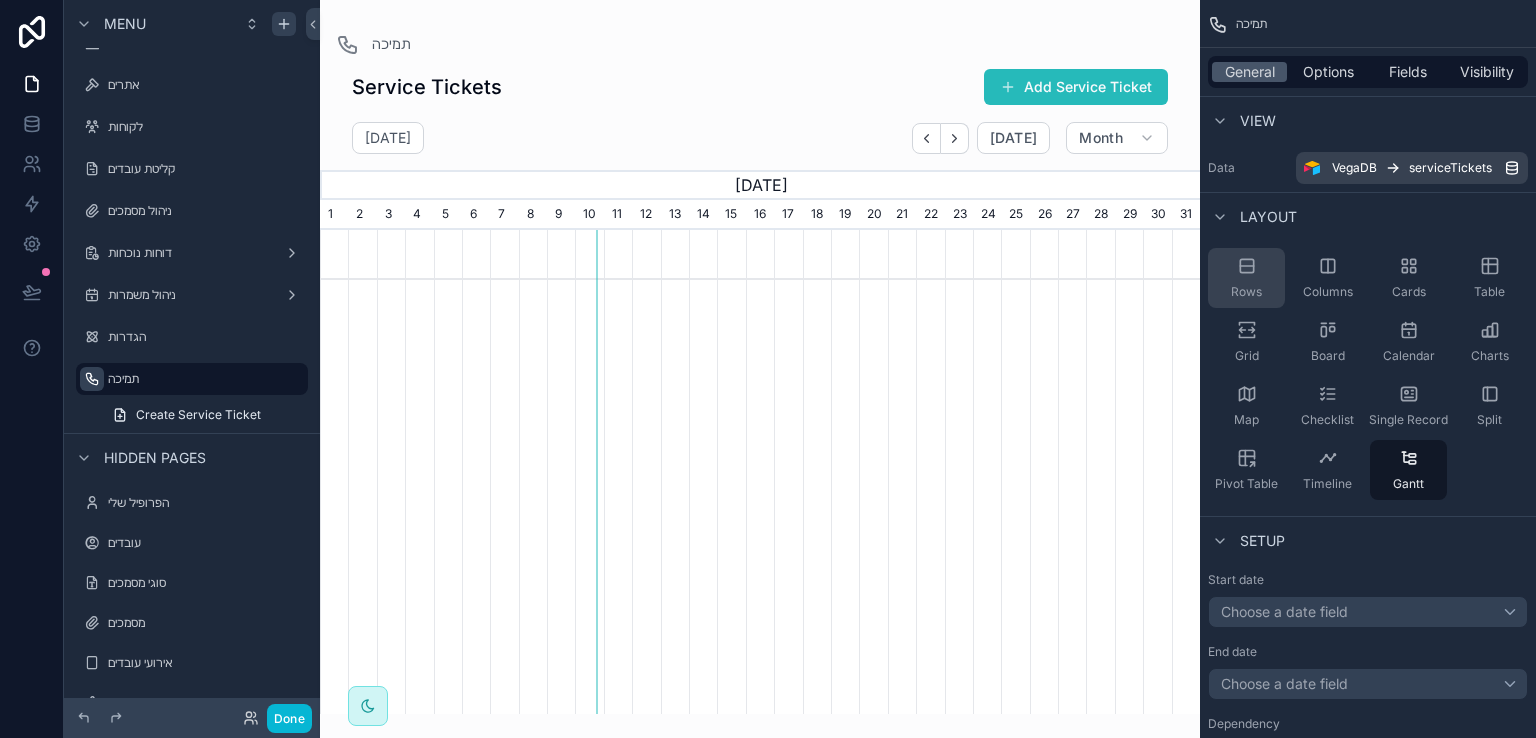 click 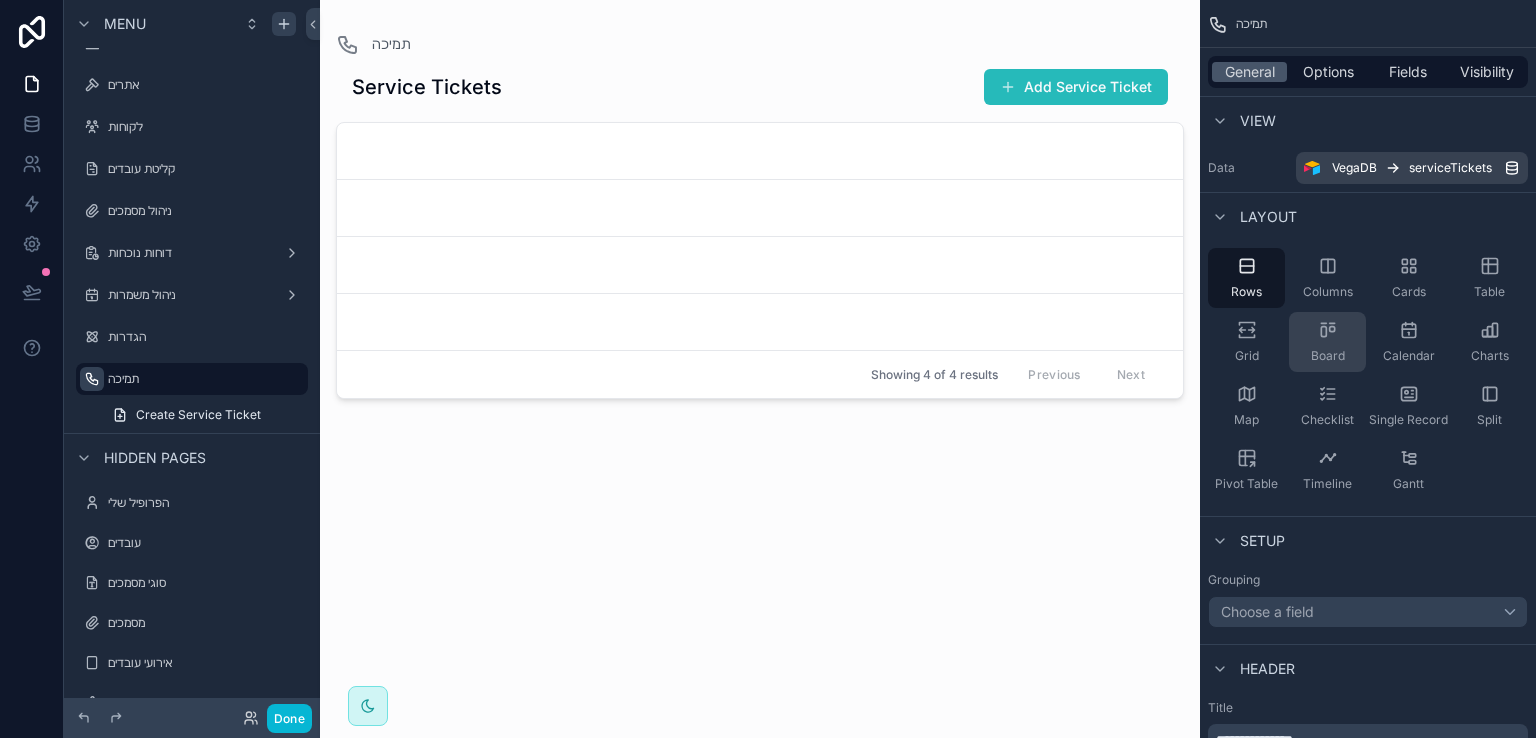 click on "Board" at bounding box center (1327, 342) 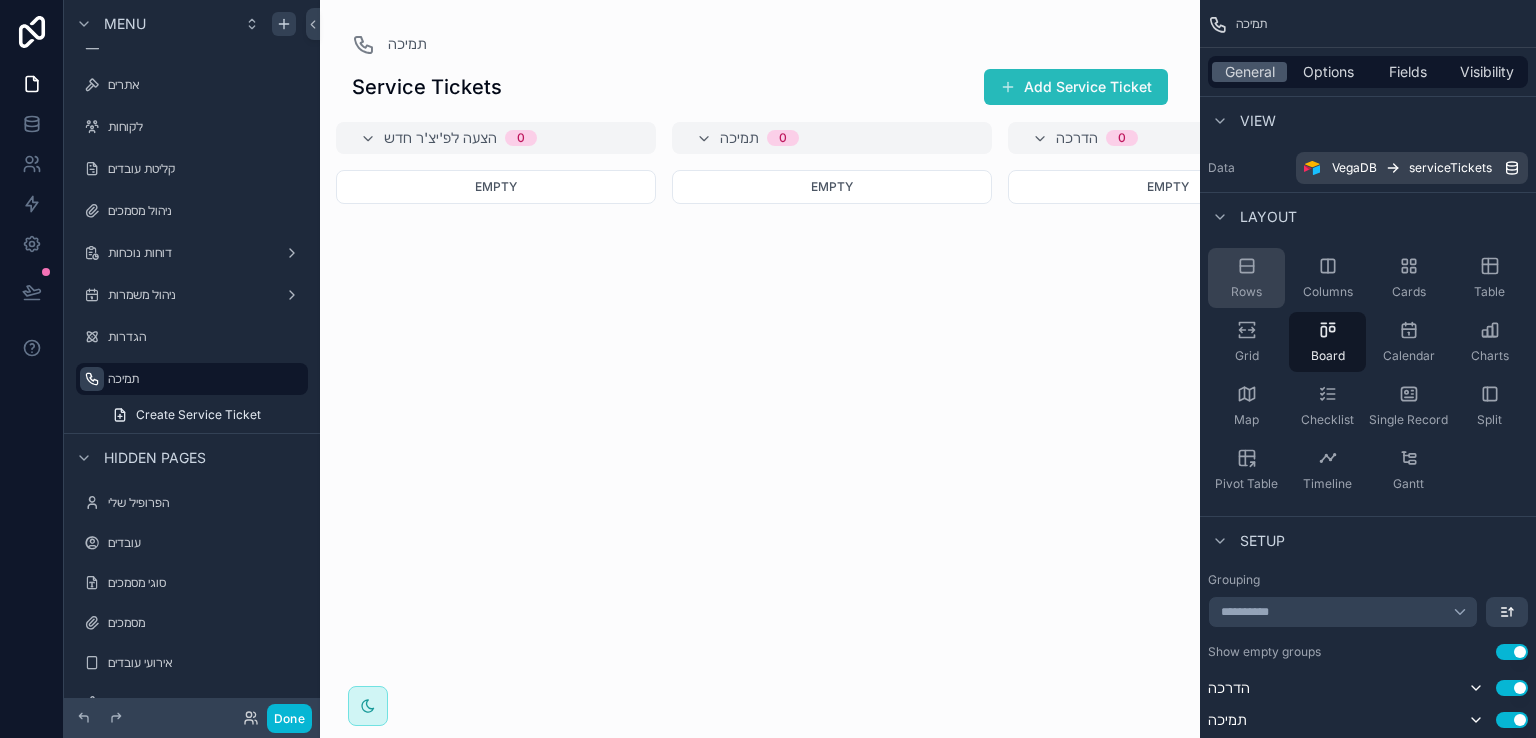click 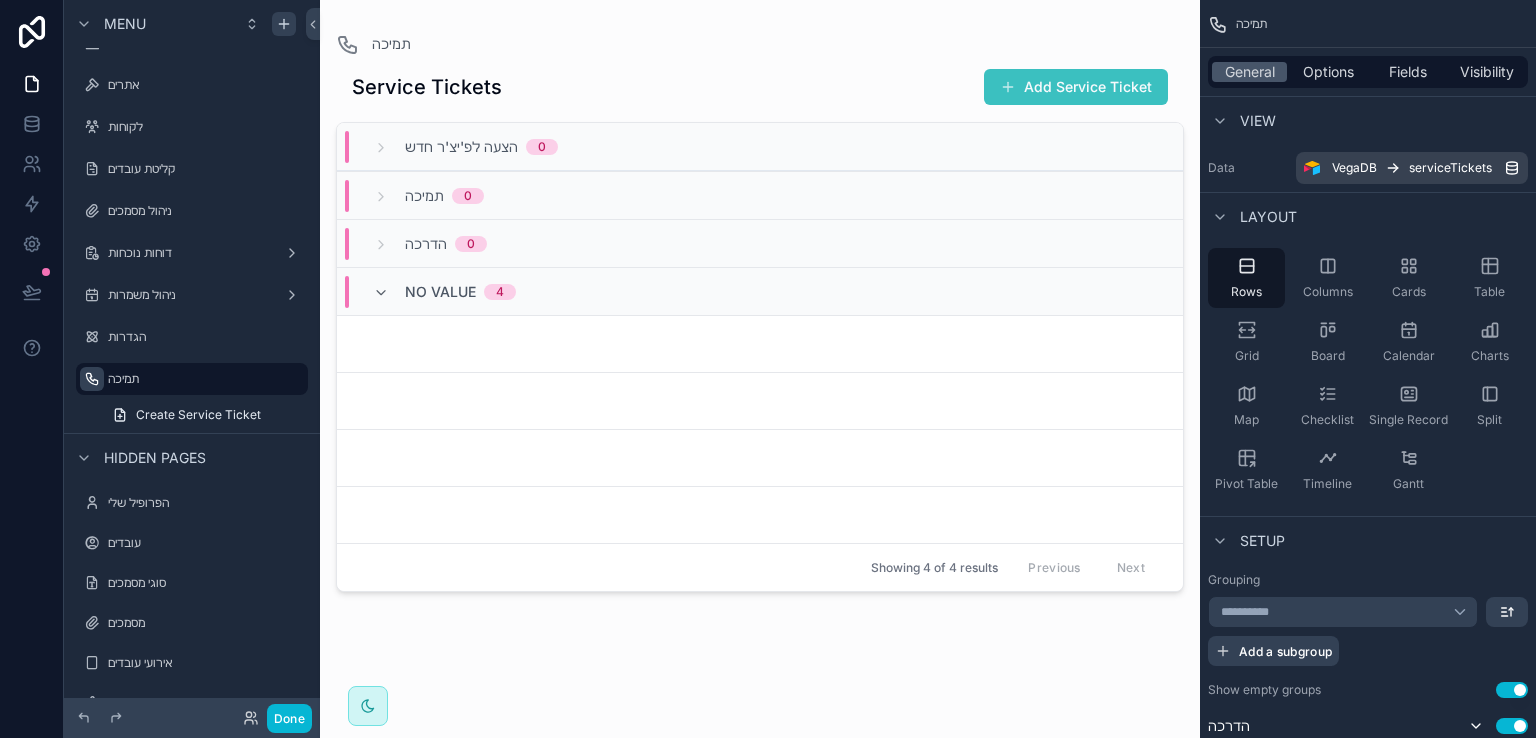 click on "Add Service Ticket" at bounding box center (1076, 87) 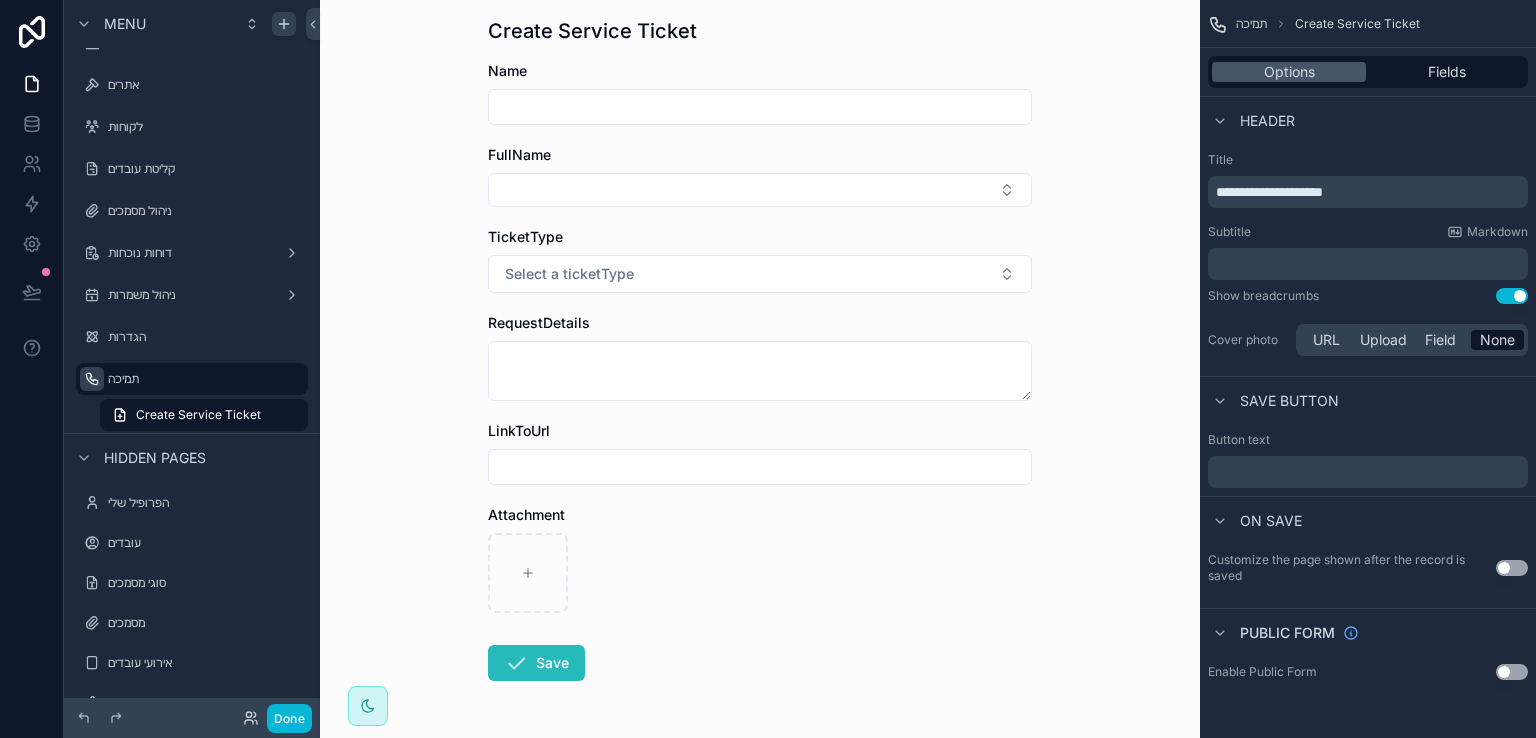 scroll, scrollTop: 0, scrollLeft: 0, axis: both 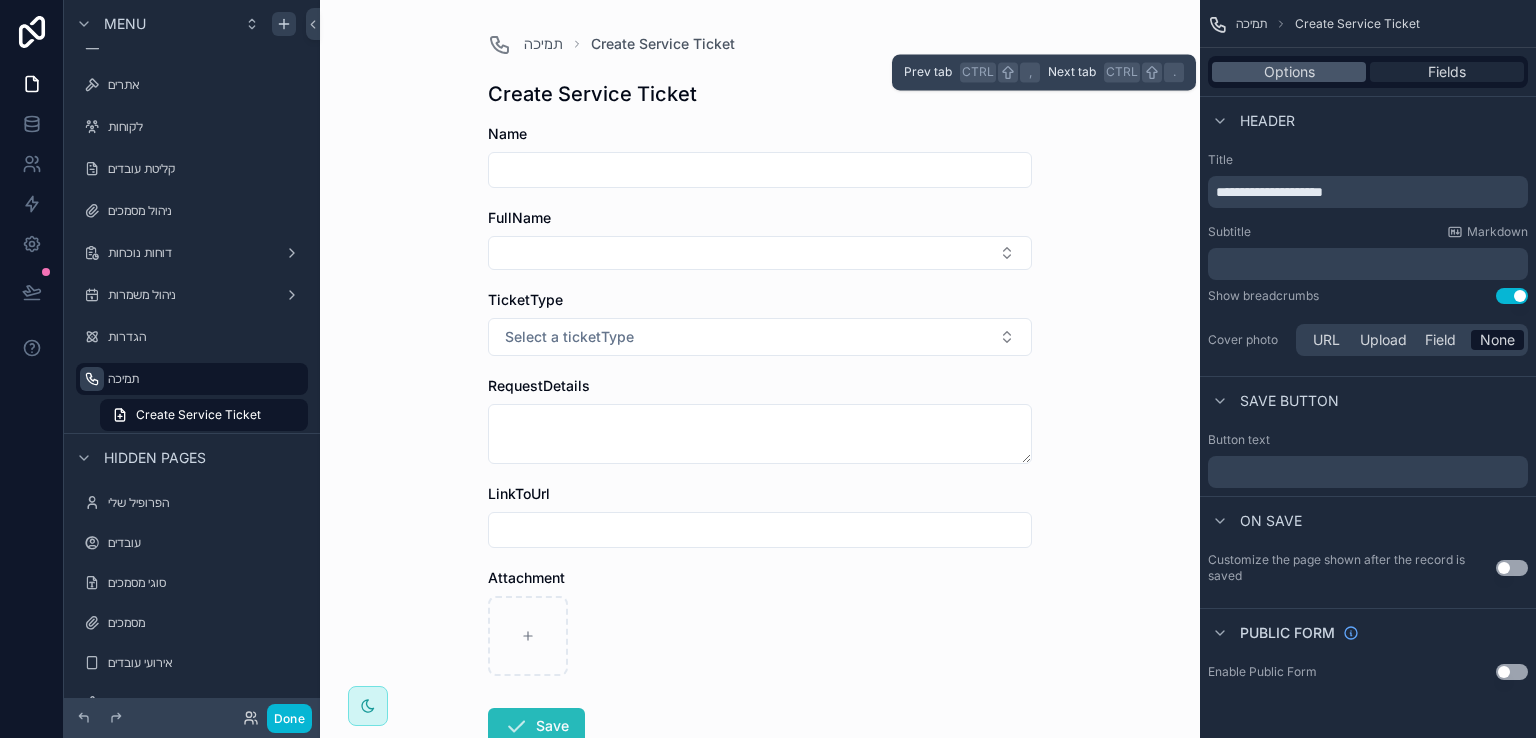 click on "Fields" at bounding box center (1447, 72) 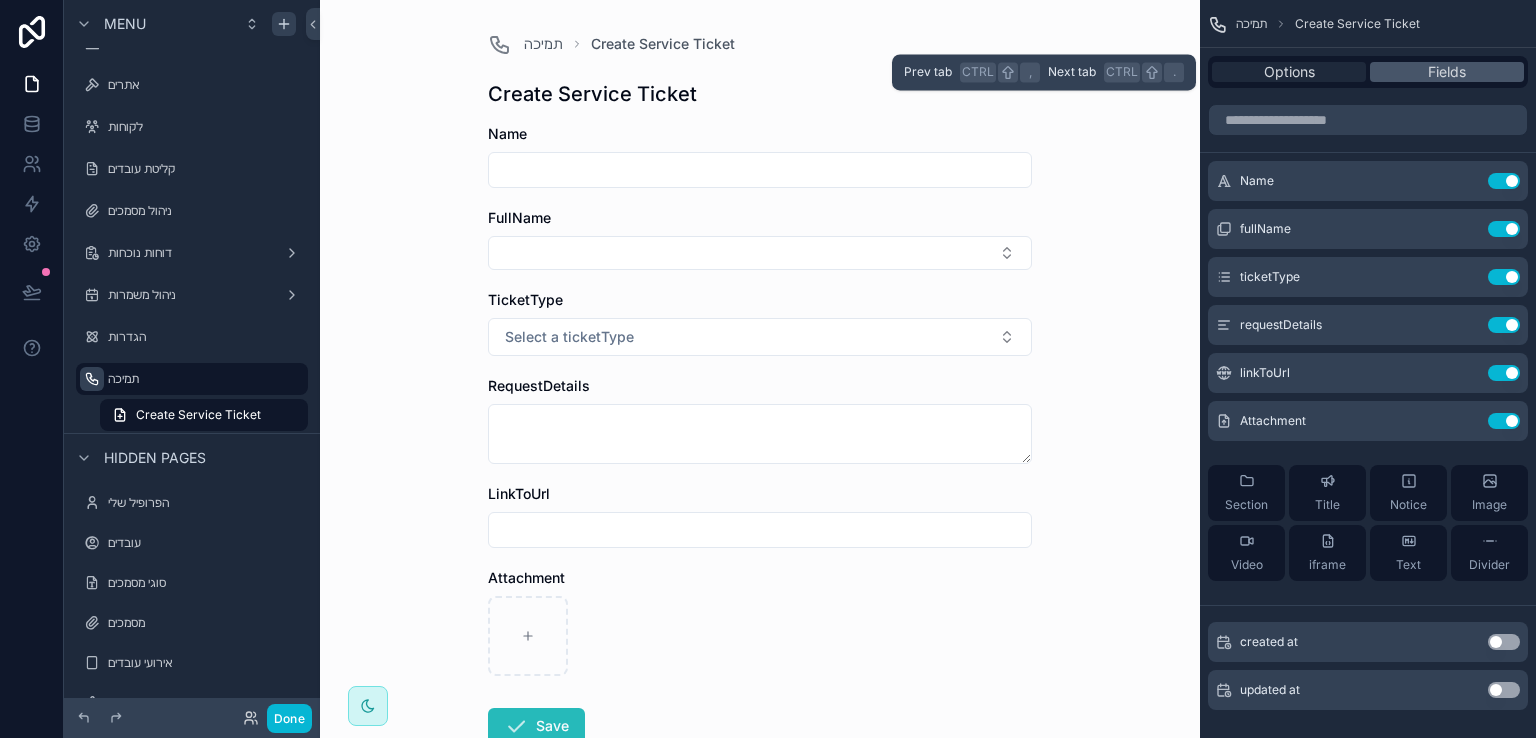click on "Options" at bounding box center [1289, 72] 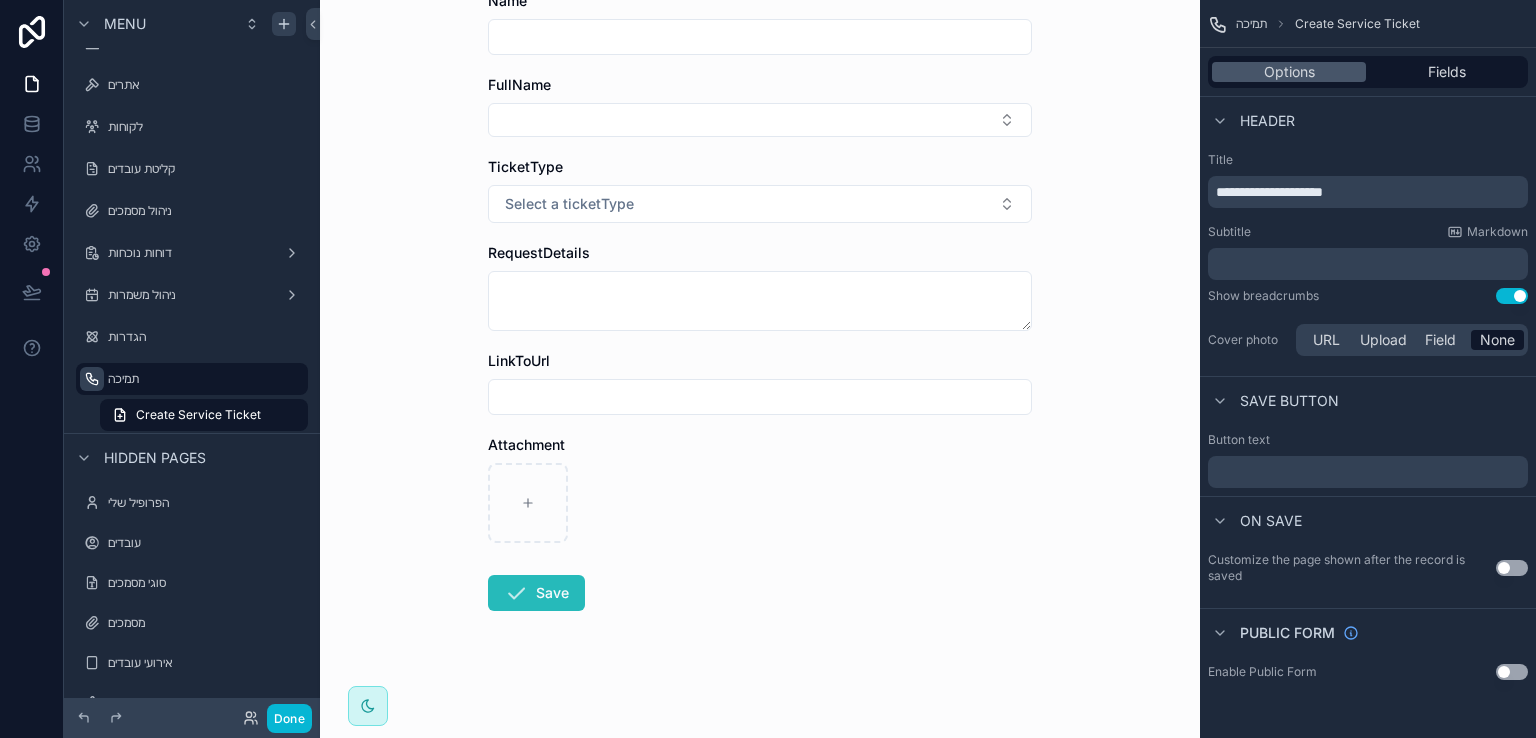 scroll, scrollTop: 0, scrollLeft: 0, axis: both 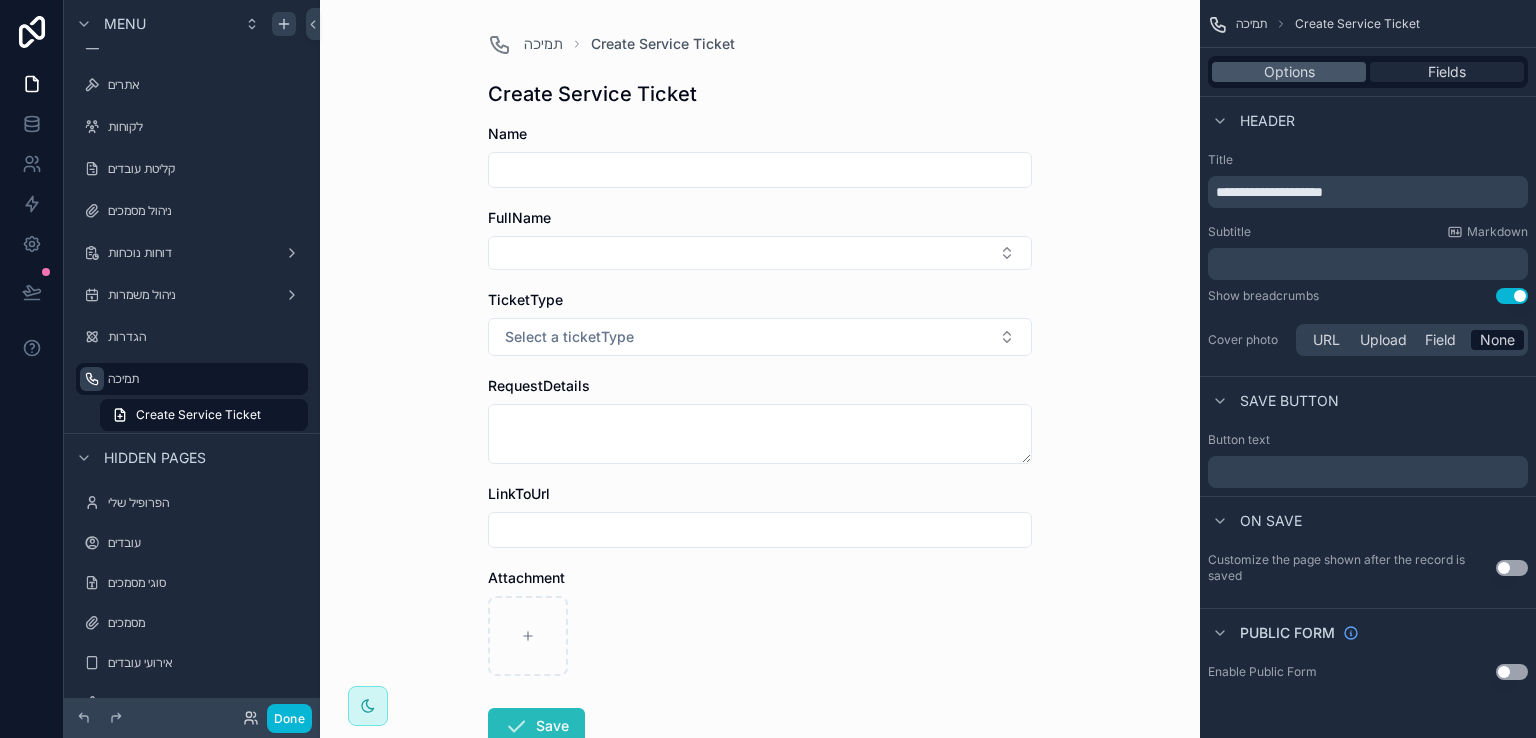 click on "Fields" at bounding box center (1447, 72) 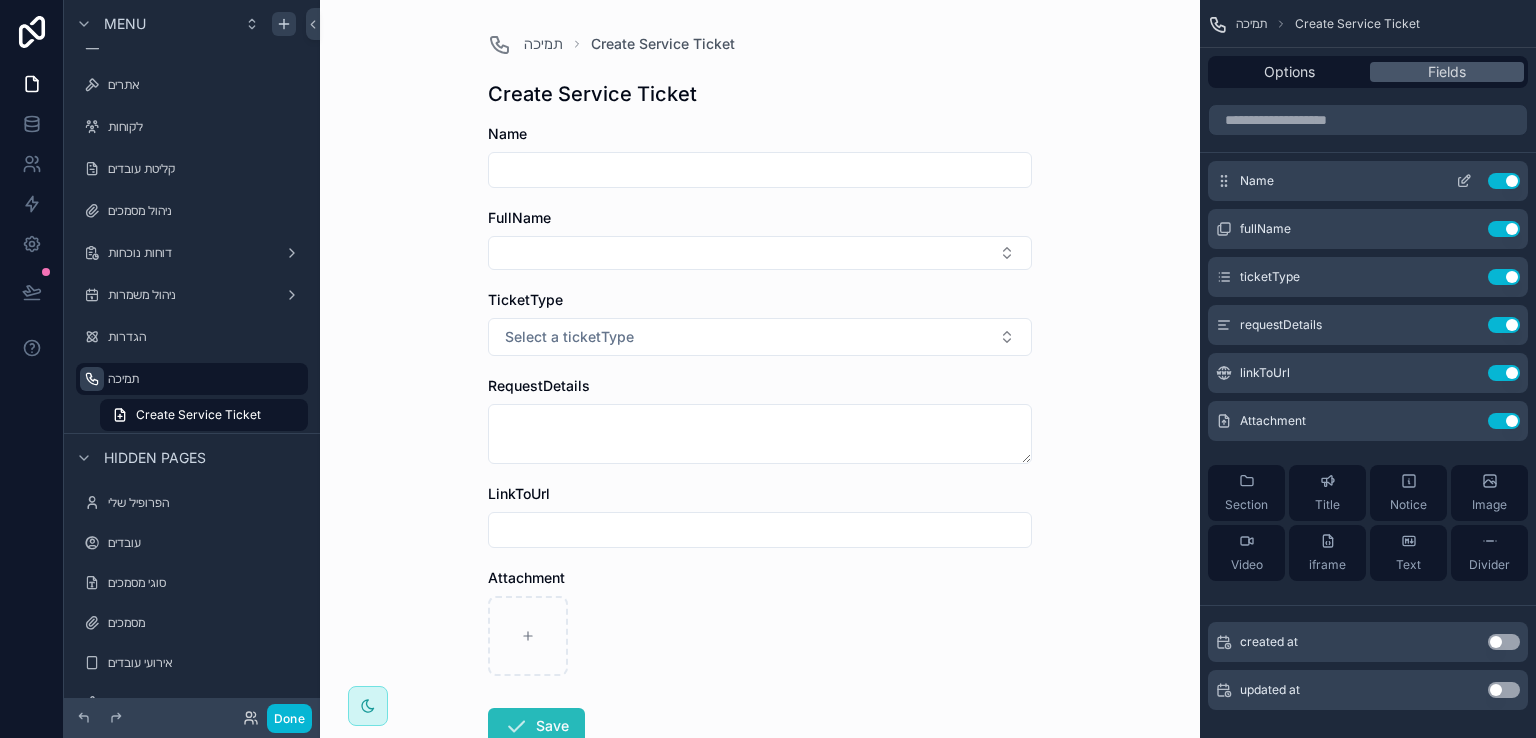click on "Use setting" at bounding box center (1504, 181) 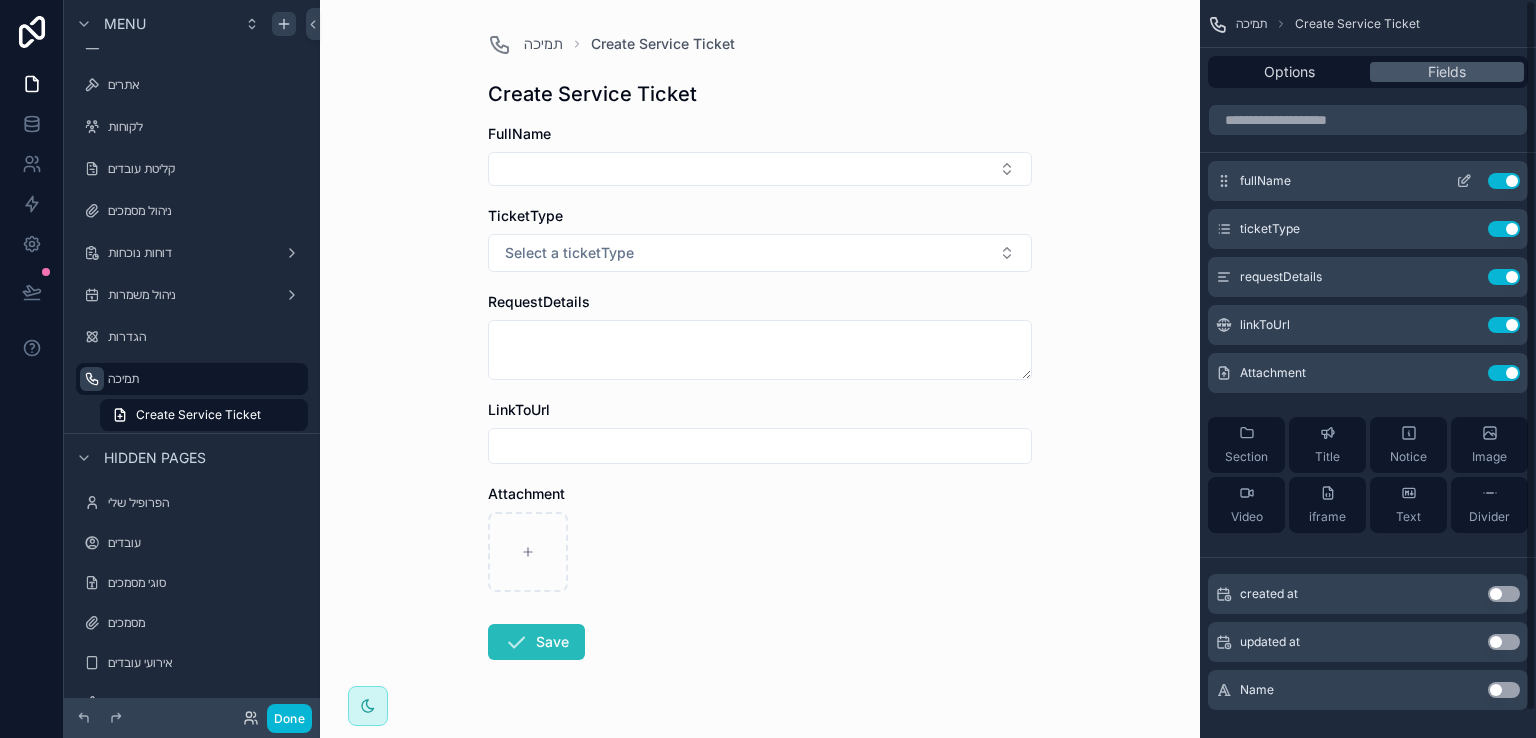 click on "Use setting" at bounding box center (1504, 181) 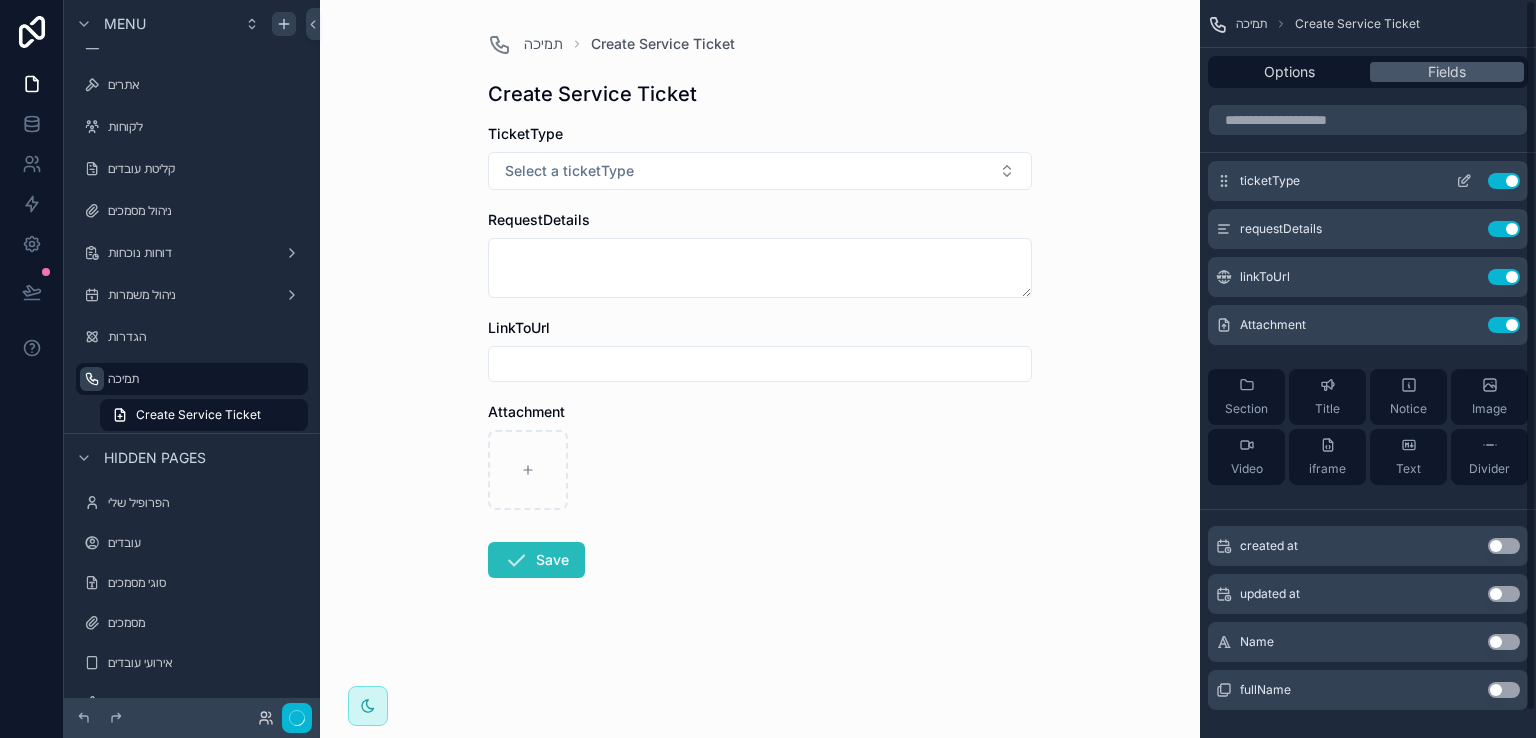 click on "Use setting" at bounding box center (1504, 181) 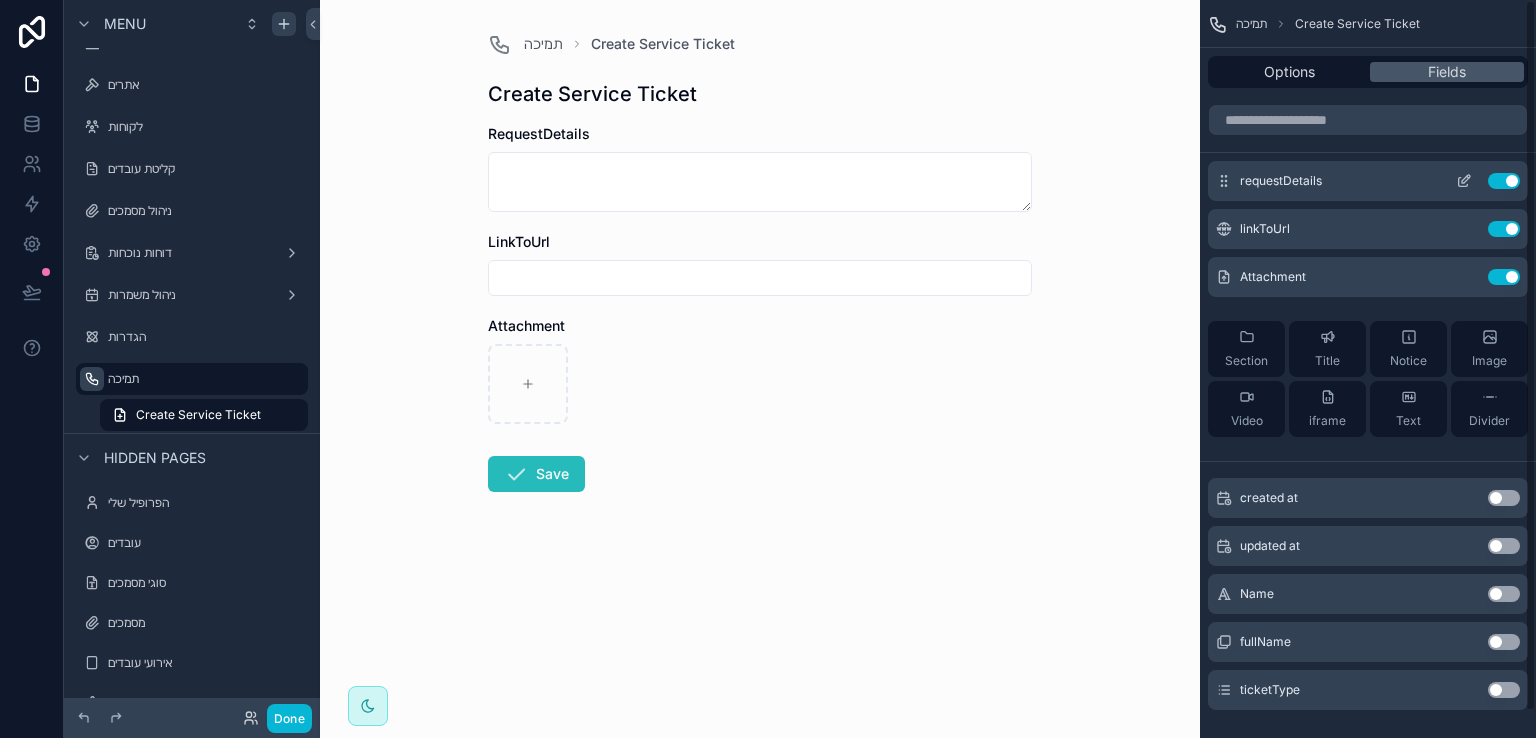 click on "Use setting" at bounding box center [1504, 181] 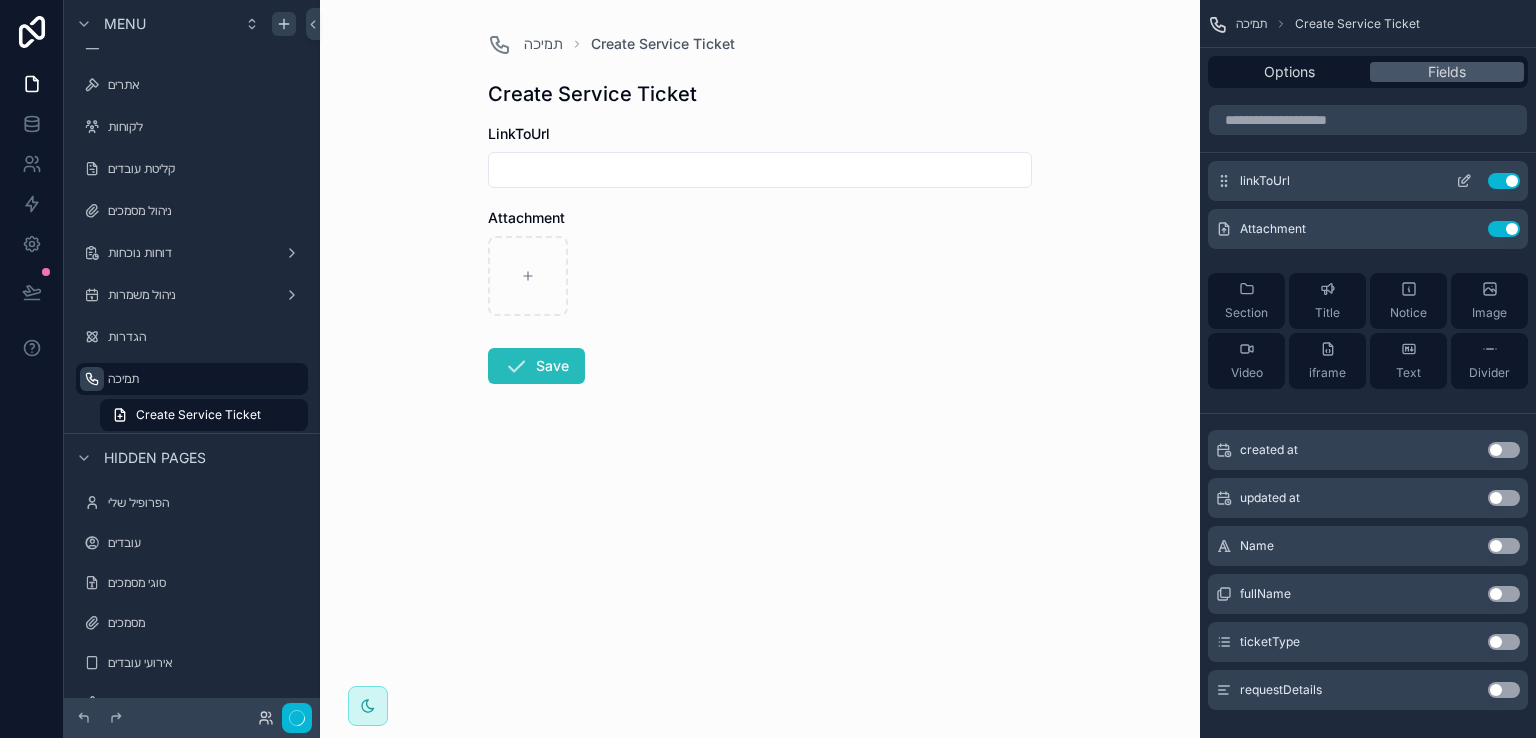click on "Use setting" at bounding box center [1504, 181] 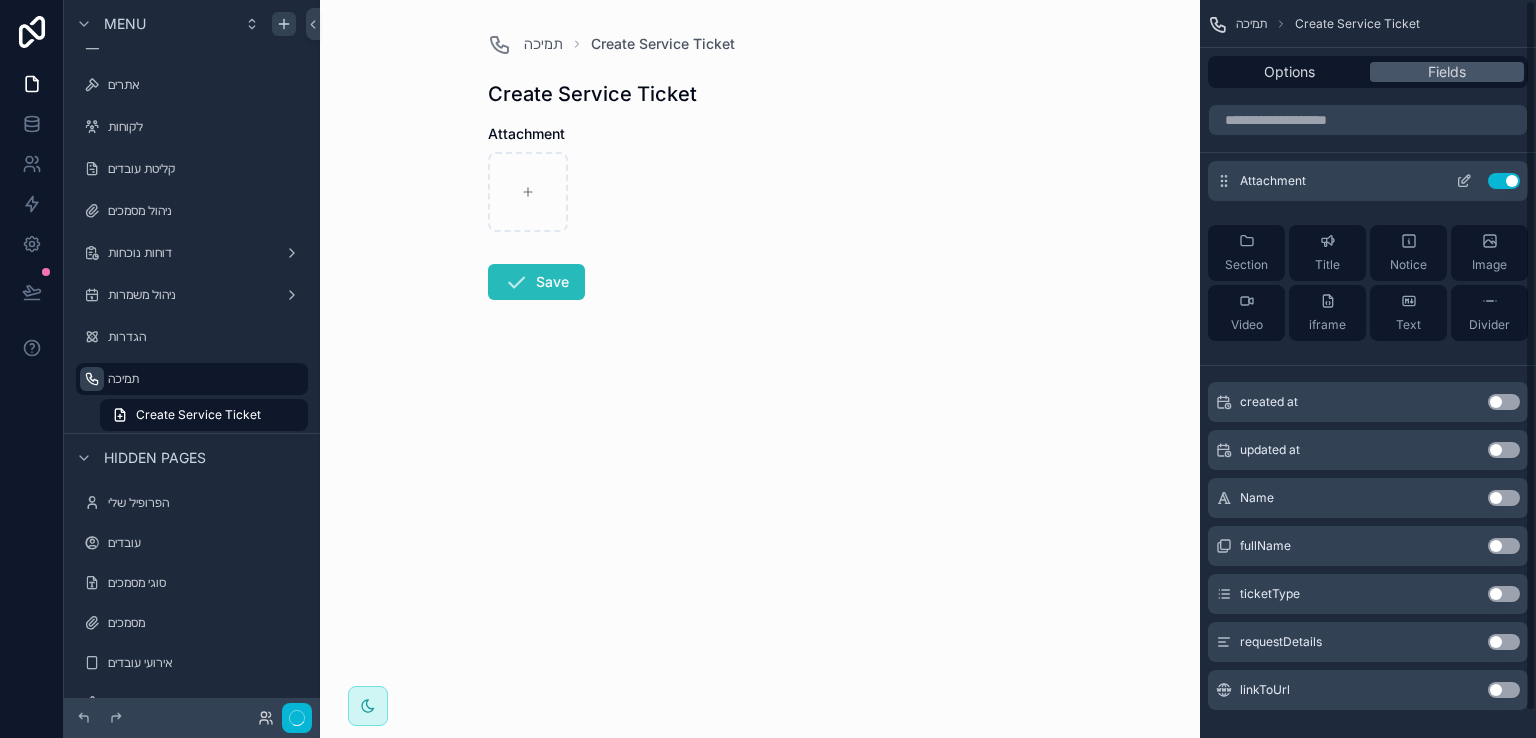 click on "Use setting" at bounding box center [1504, 181] 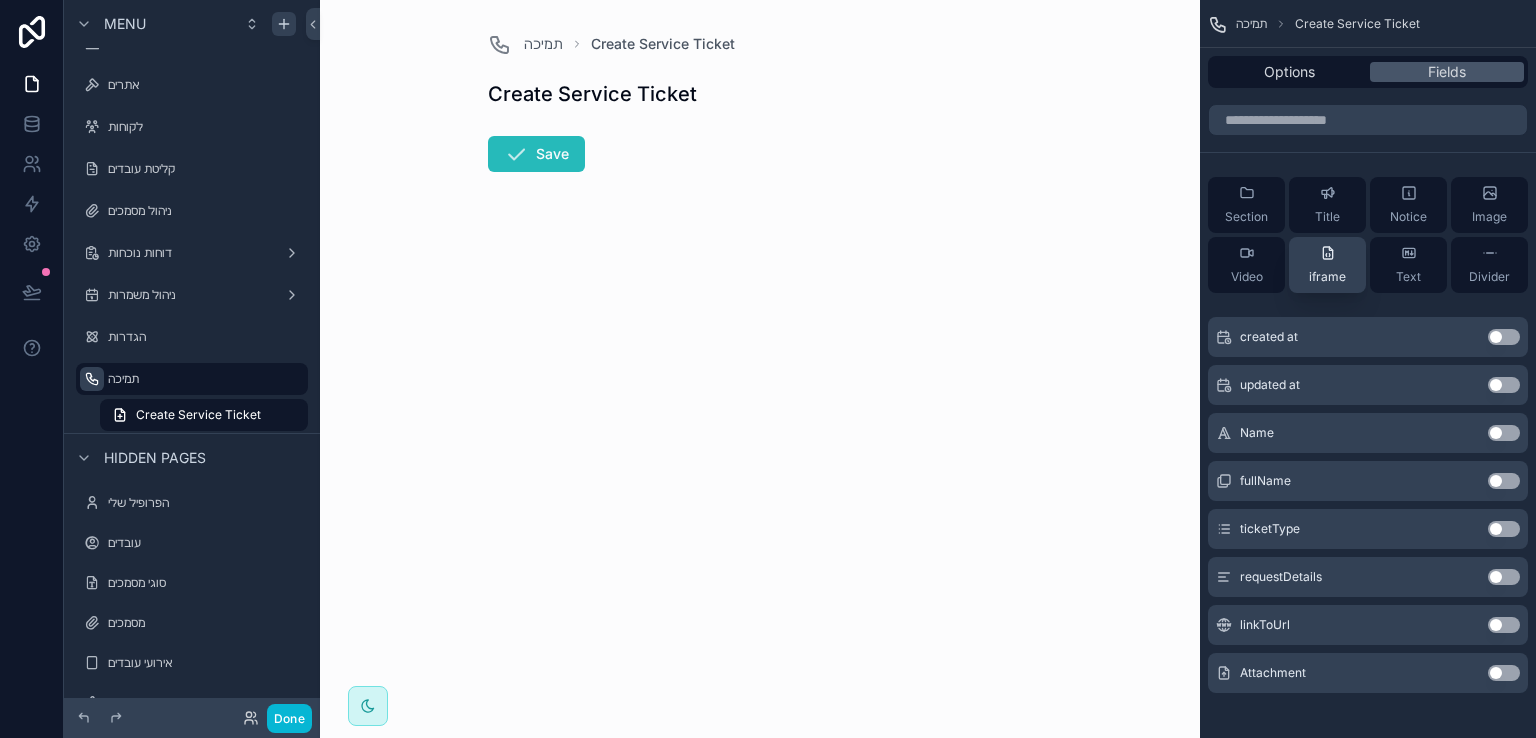 click on "iframe" at bounding box center (1327, 265) 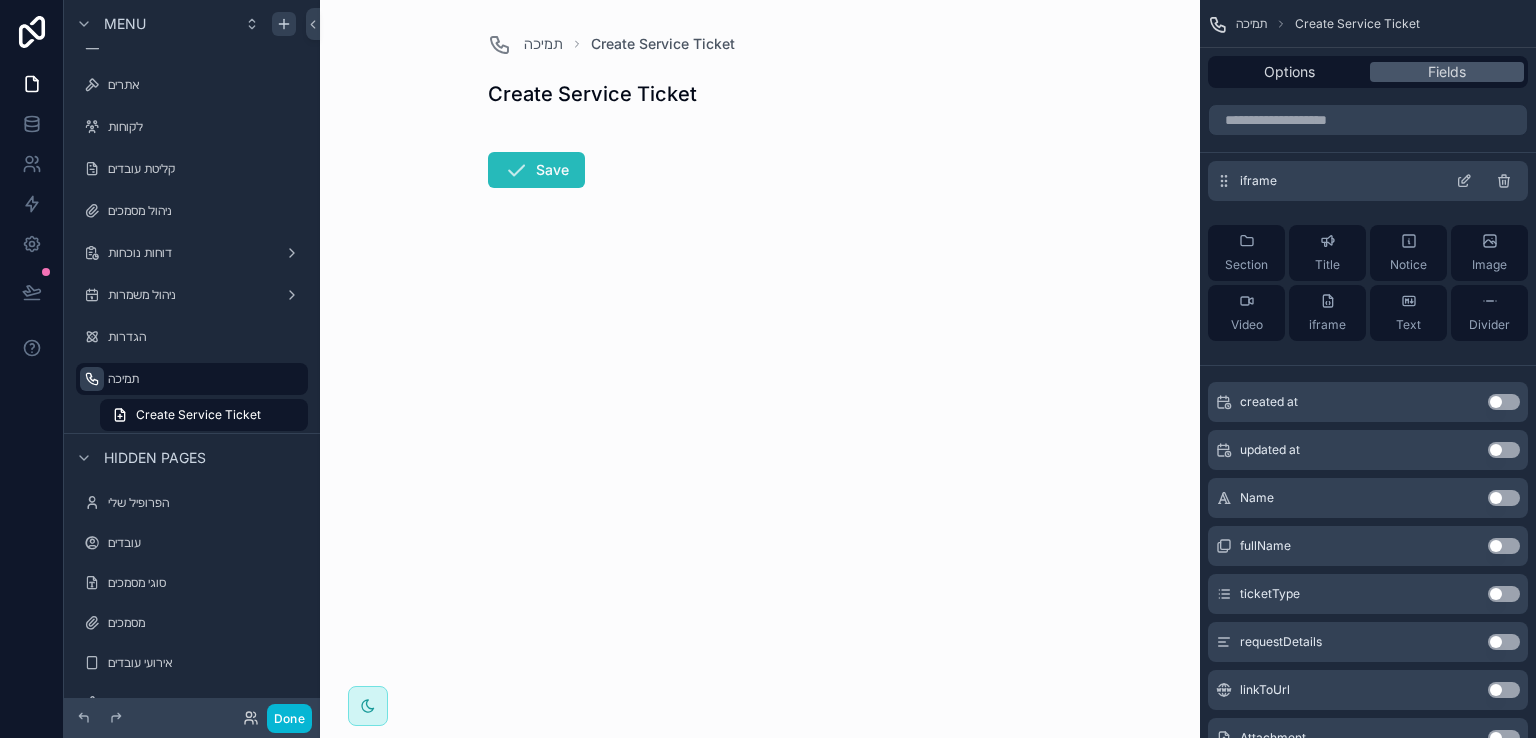click 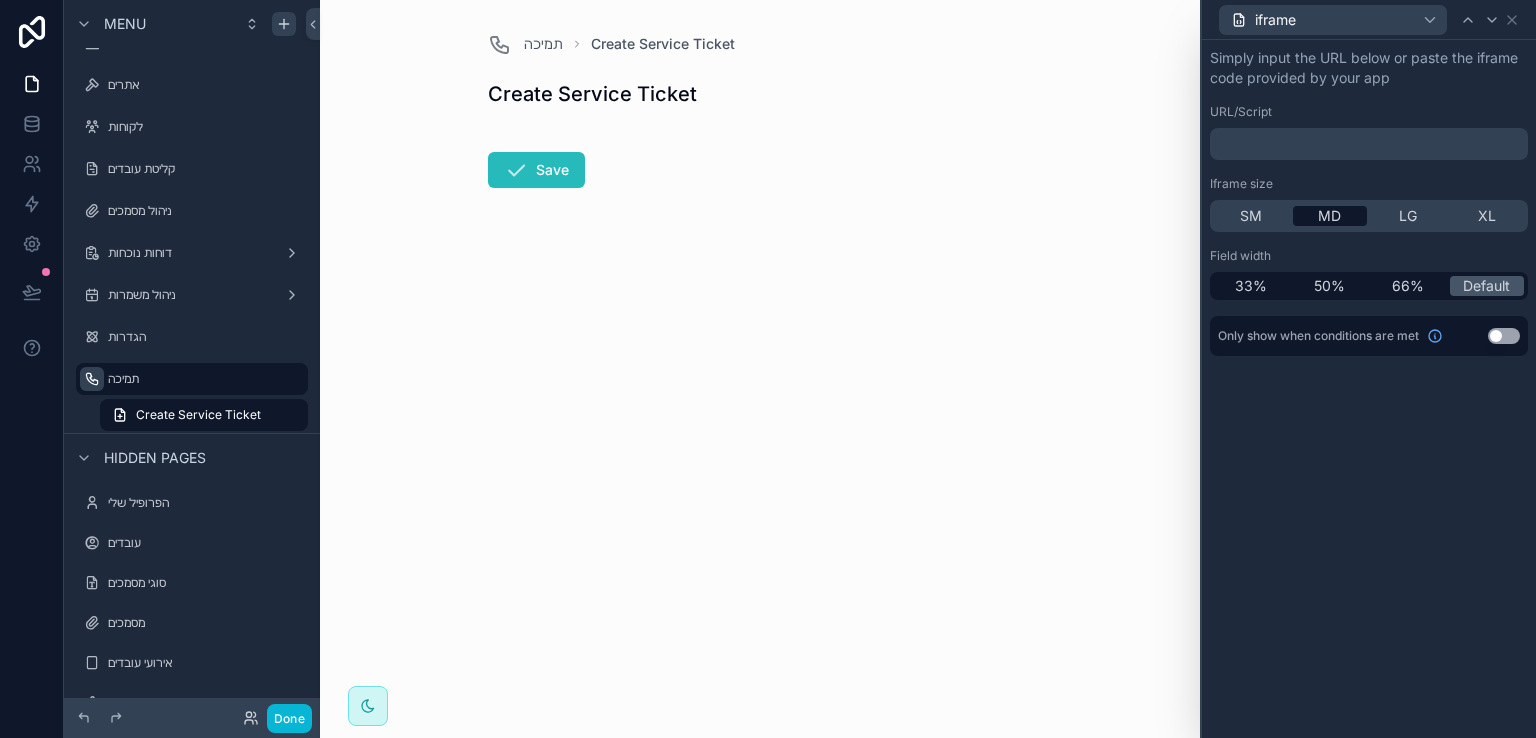 click on "﻿" at bounding box center (1371, 144) 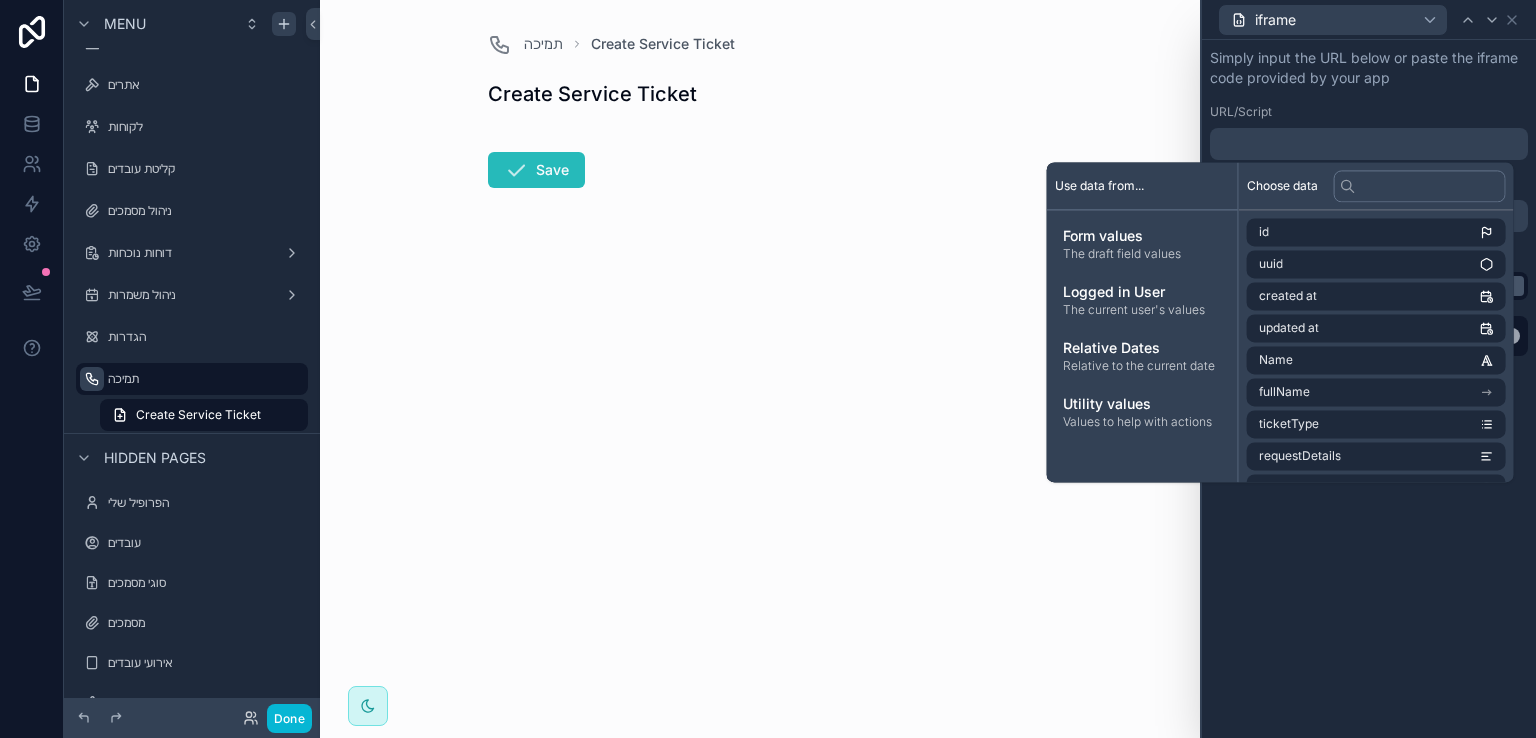 click on "﻿" at bounding box center (1371, 144) 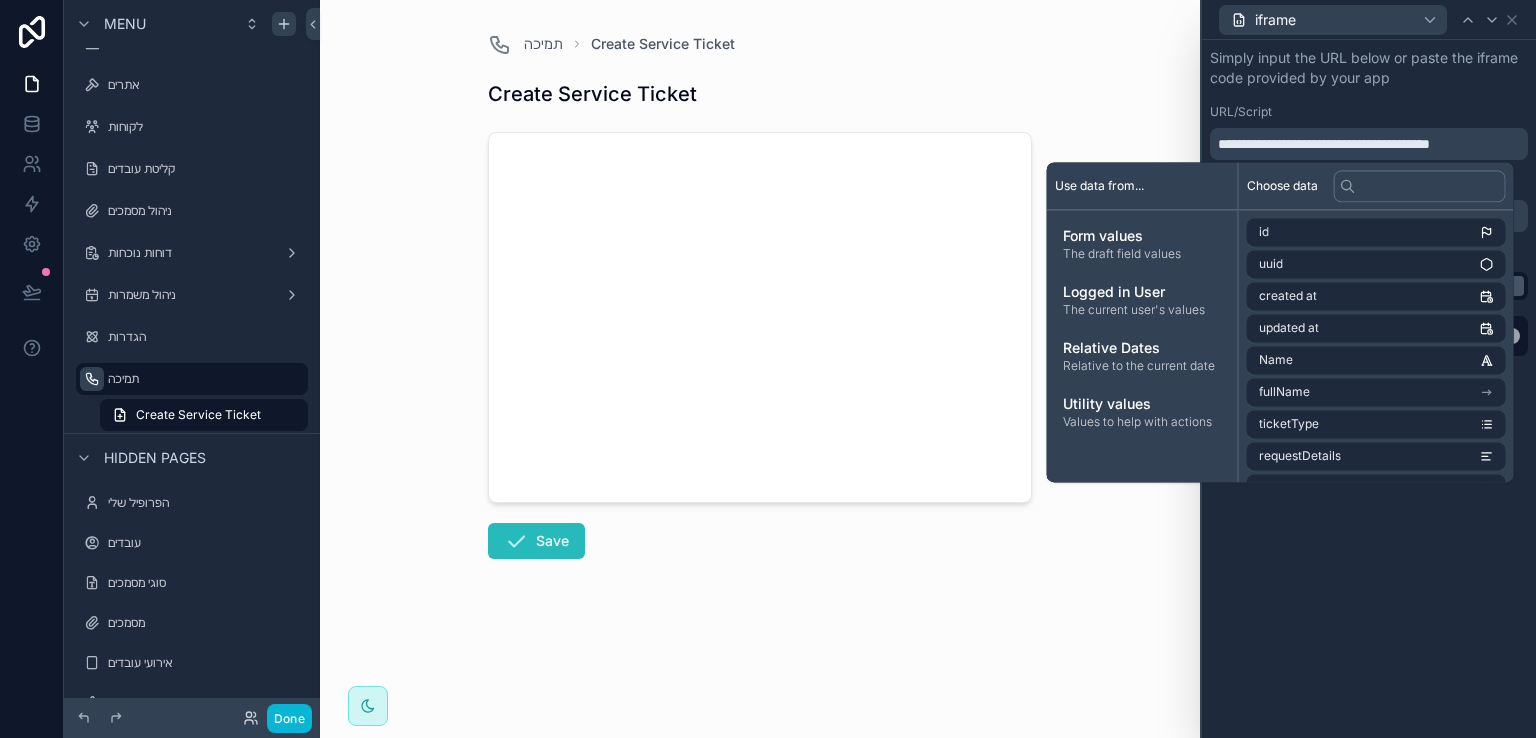 click on "תמיכה Create Service Ticket Create Service Ticket Save" at bounding box center [760, 369] 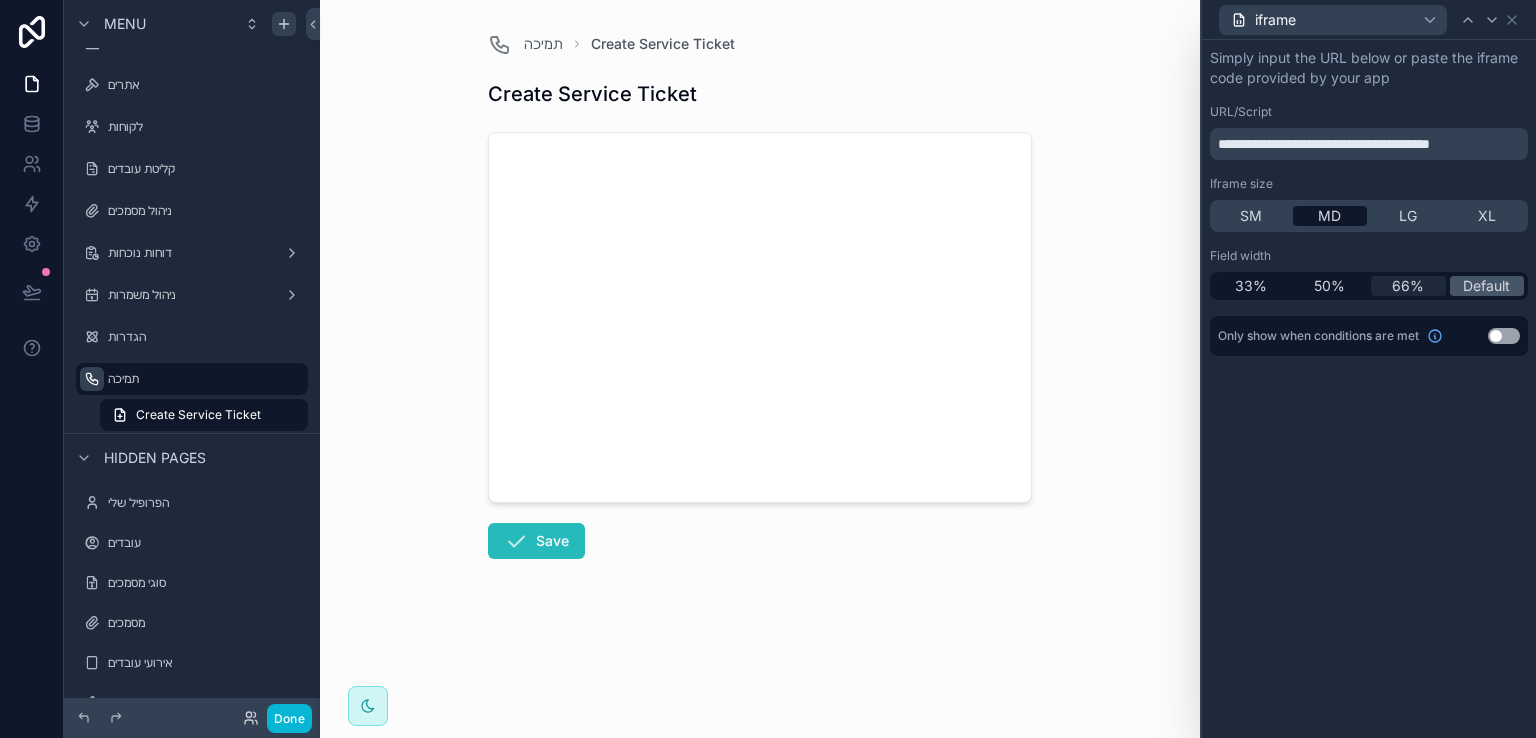 click on "66%" at bounding box center (1408, 286) 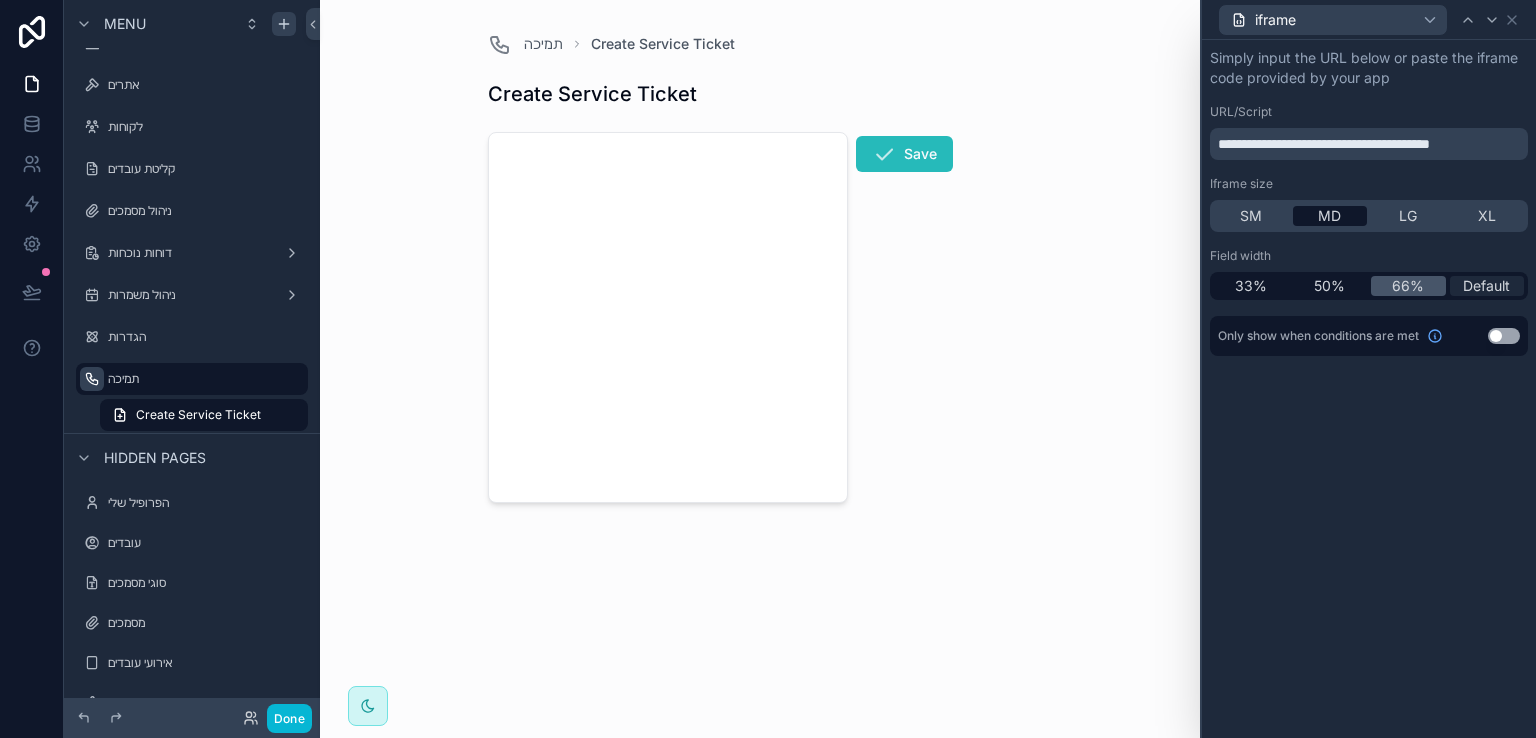 click on "Default" at bounding box center (1486, 286) 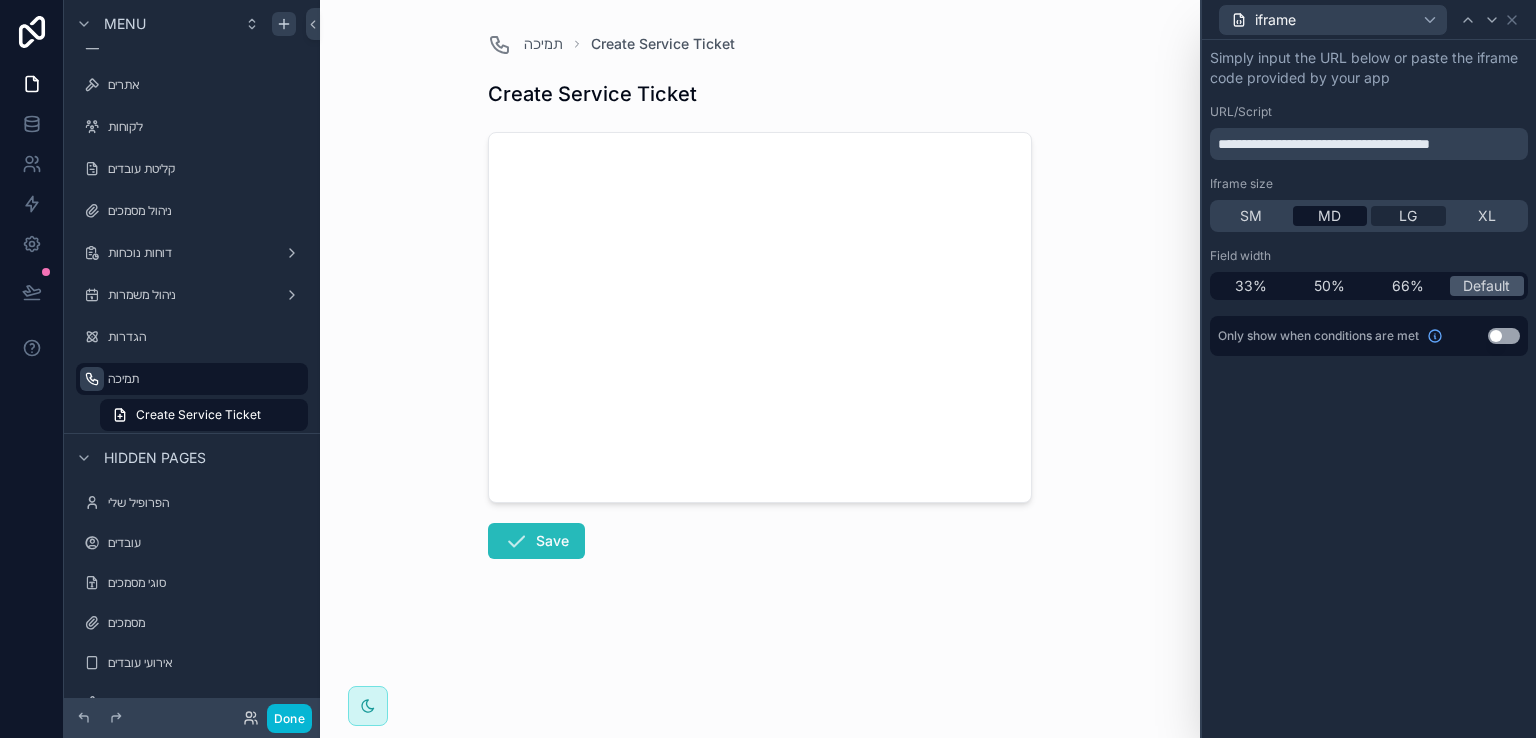 click on "LG" at bounding box center (1408, 216) 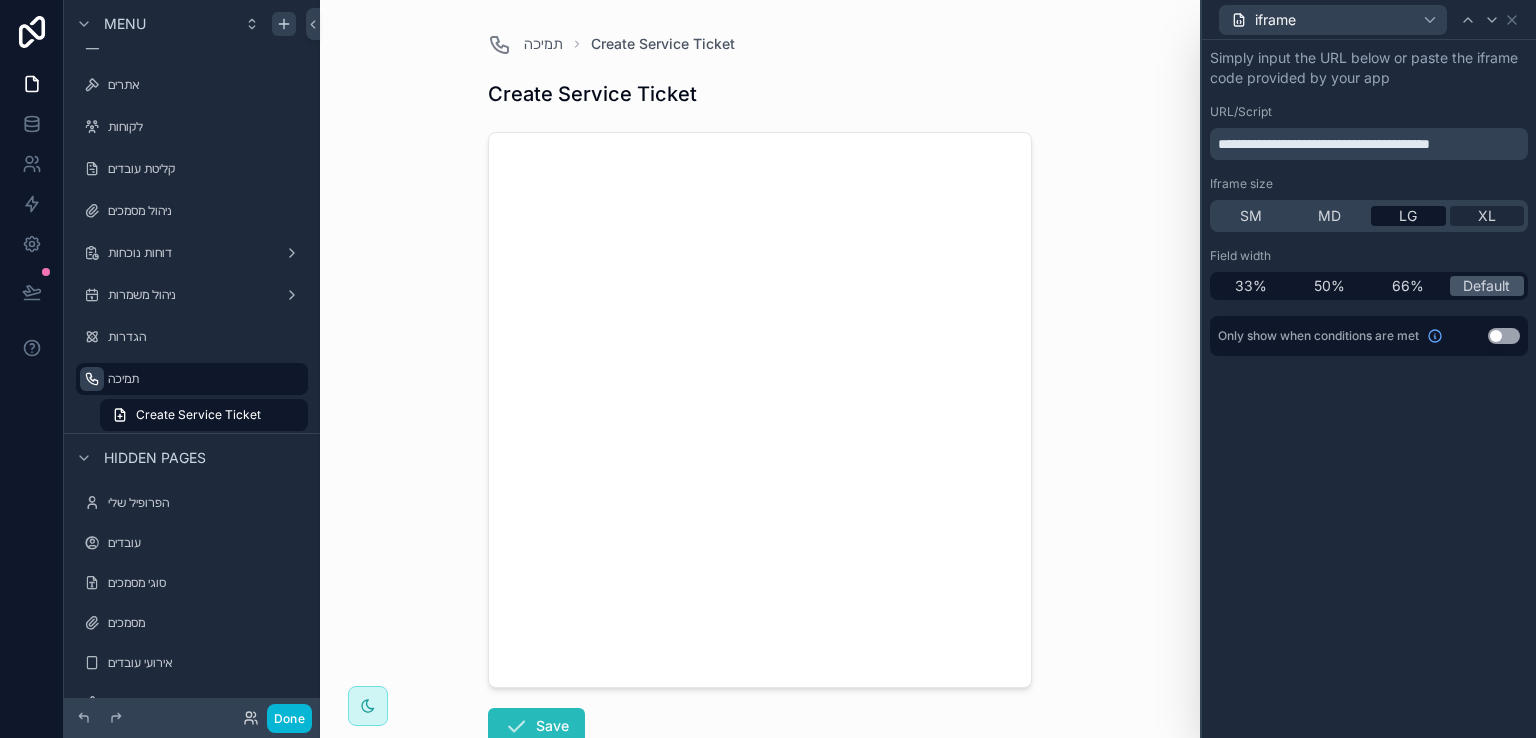 click on "XL" at bounding box center (1487, 216) 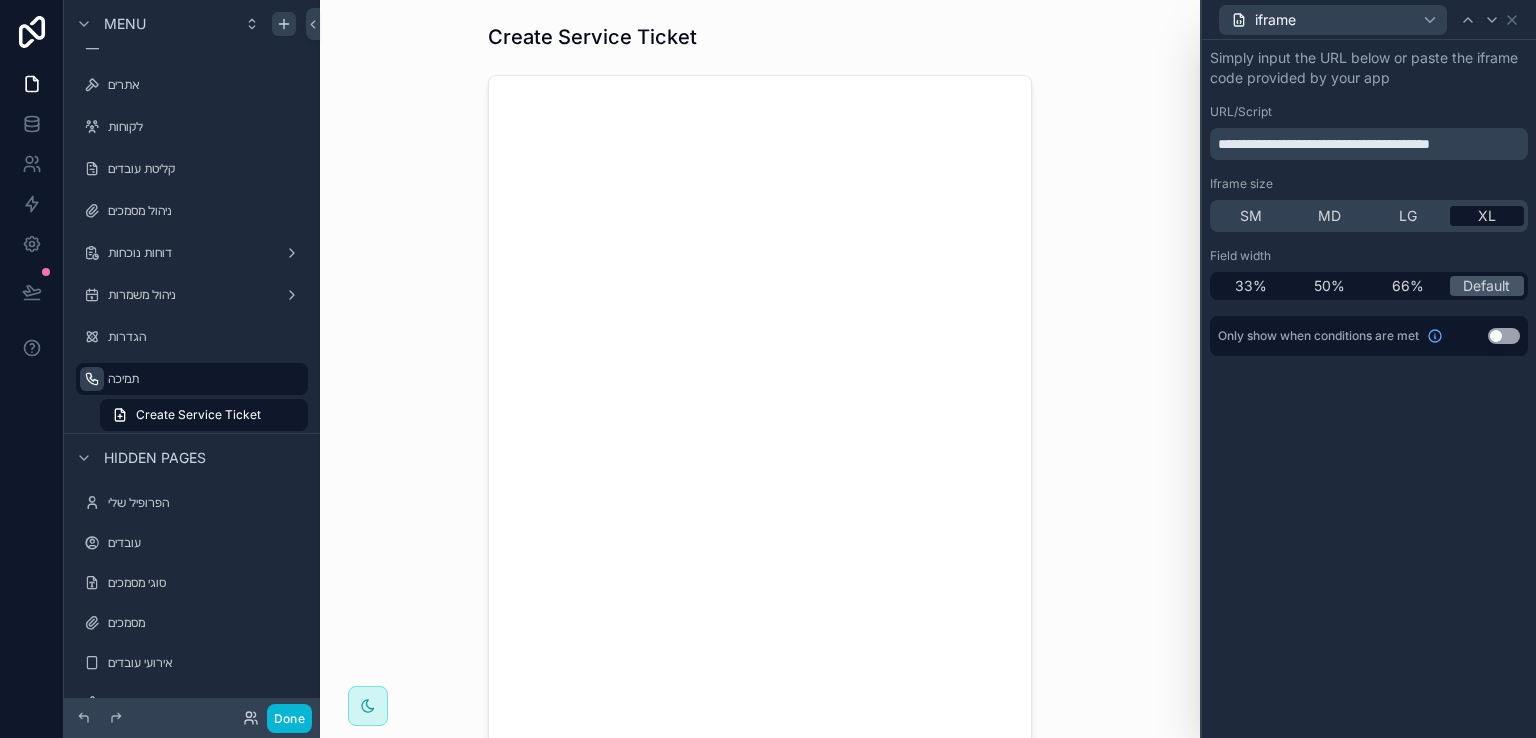 scroll, scrollTop: 0, scrollLeft: 0, axis: both 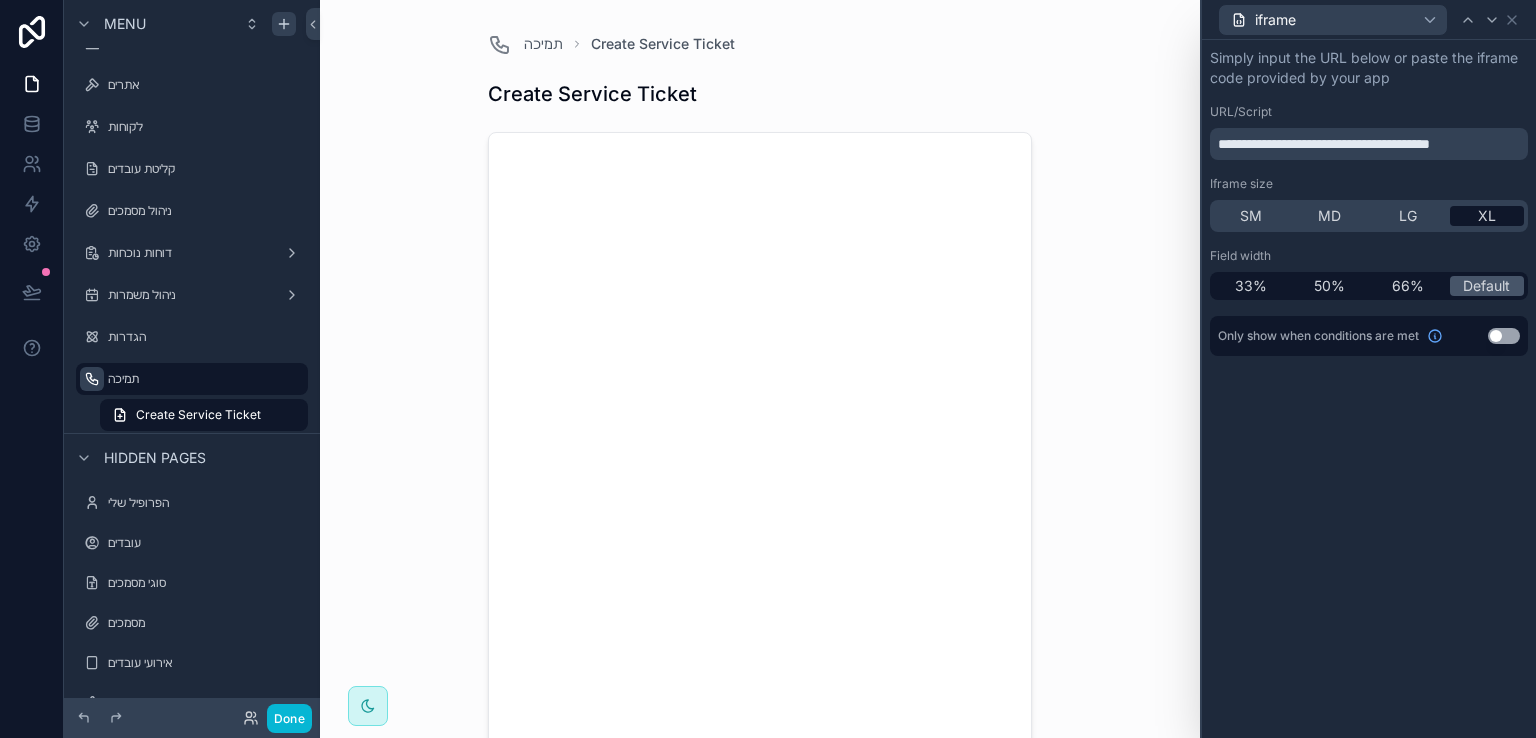 click on "Create Service Ticket" at bounding box center (592, 94) 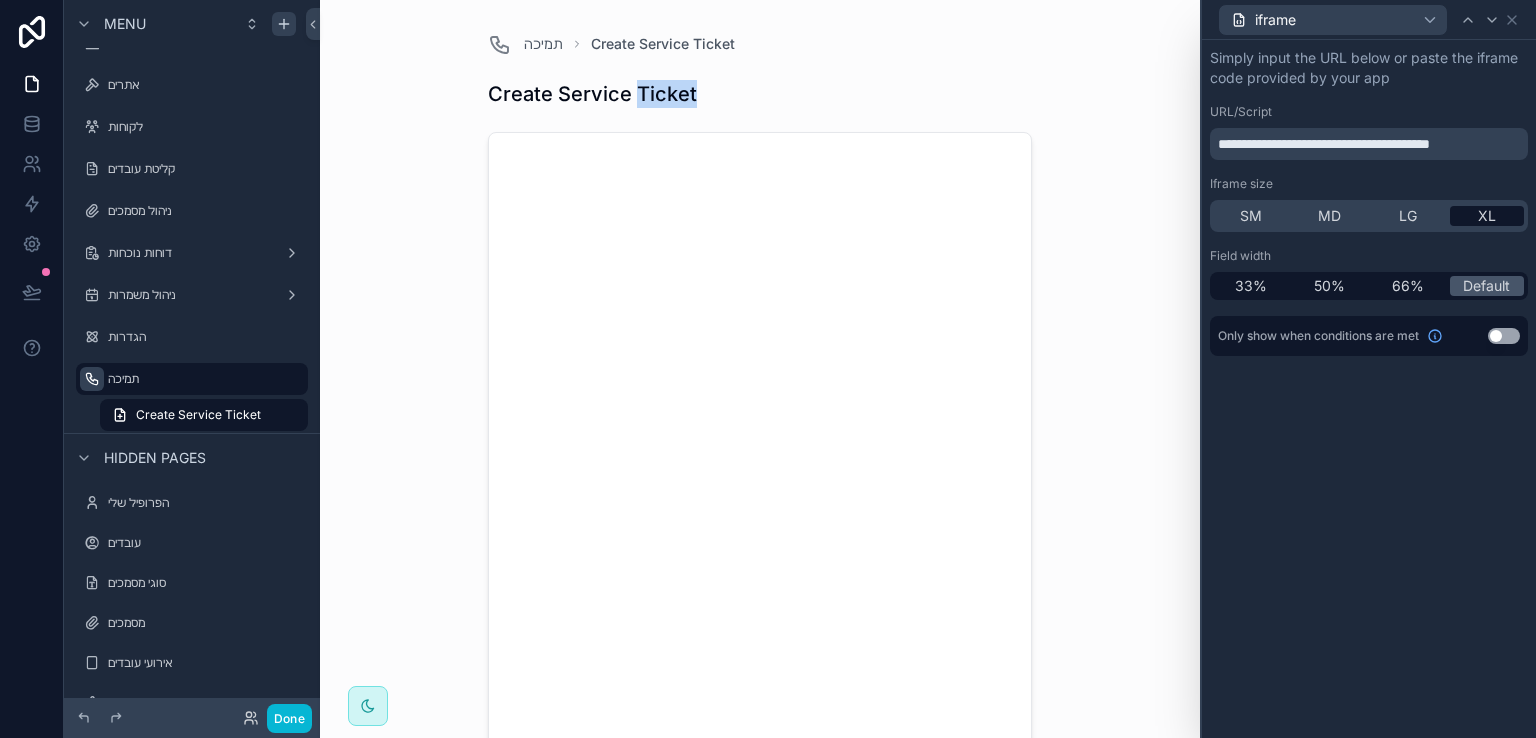 click on "Create Service Ticket" at bounding box center [592, 94] 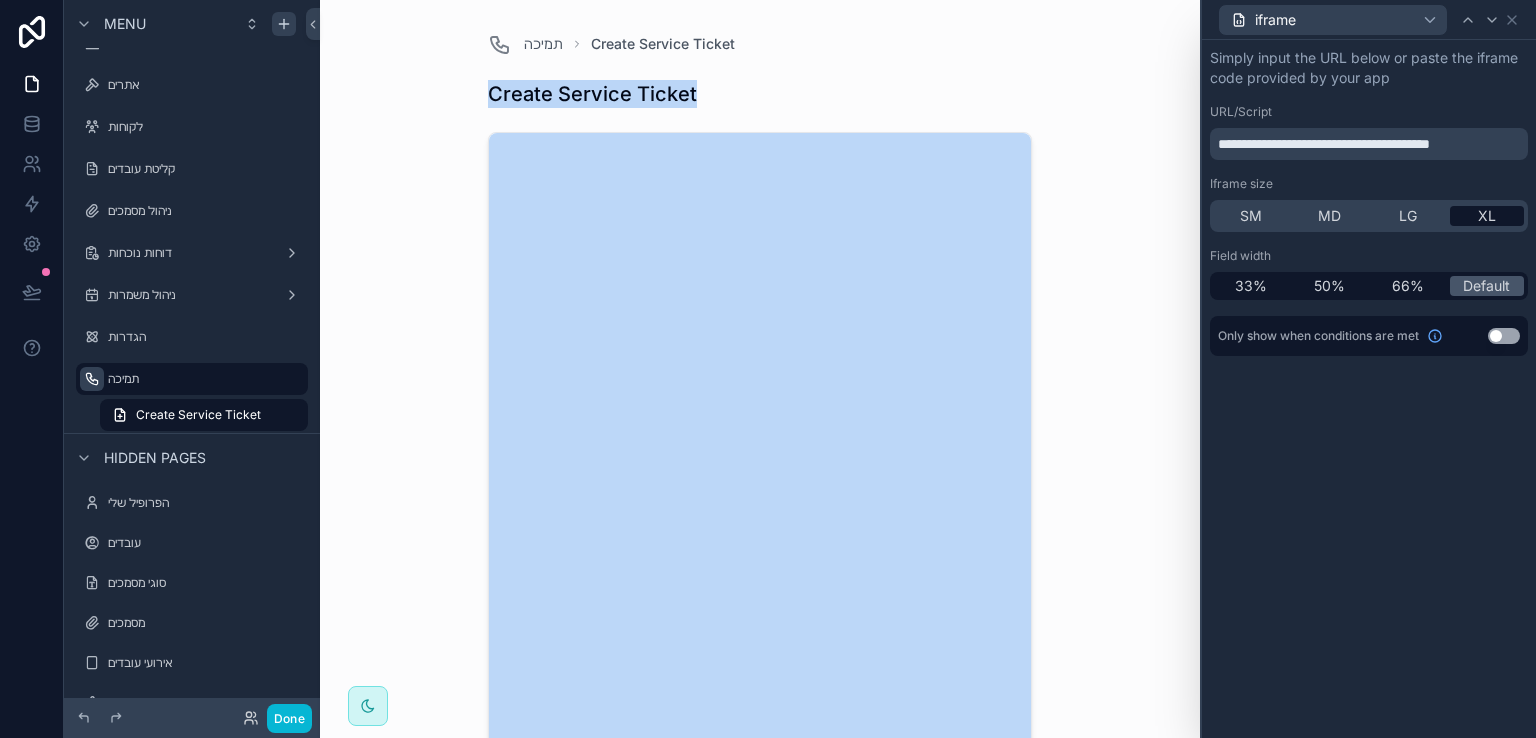 click on "Create Service Ticket" at bounding box center (592, 94) 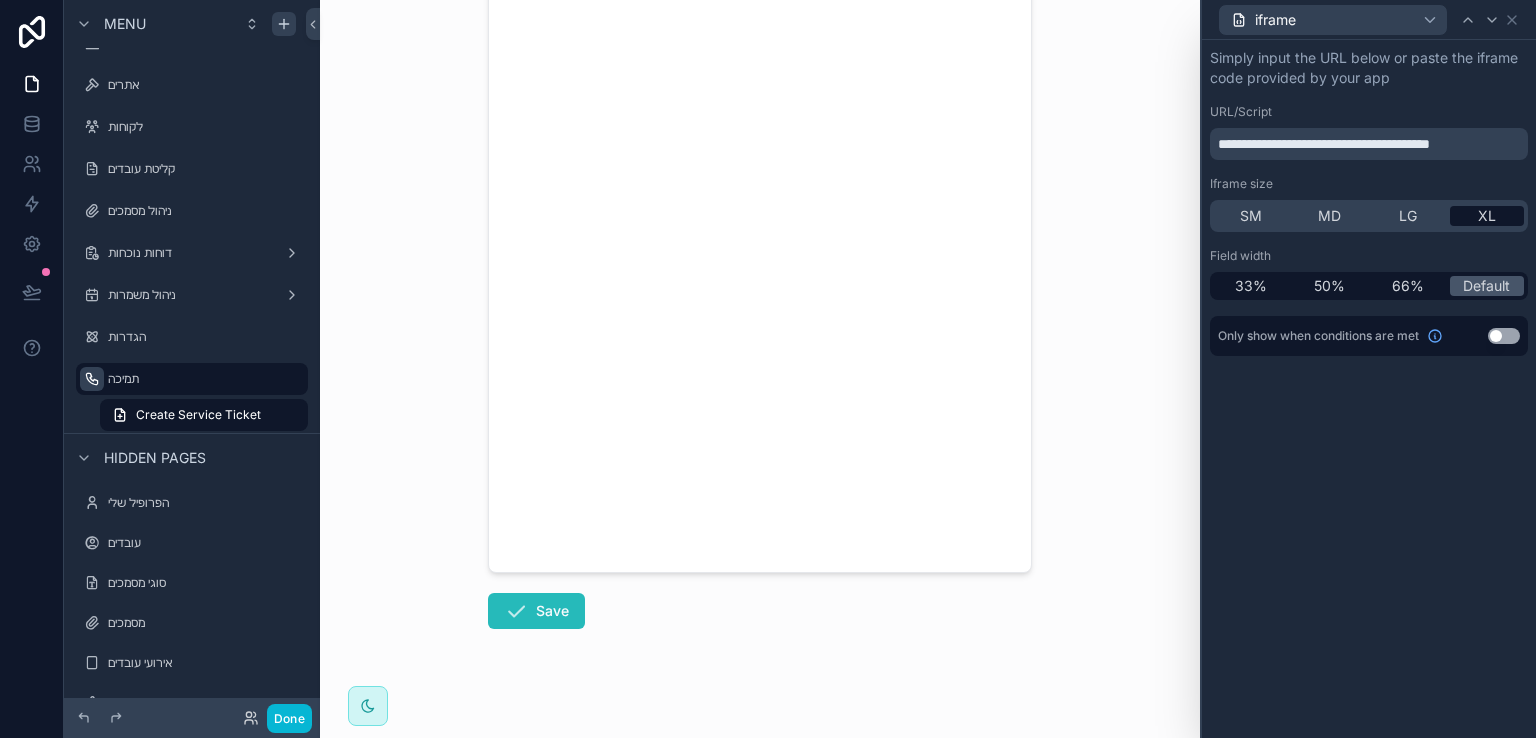 scroll, scrollTop: 300, scrollLeft: 0, axis: vertical 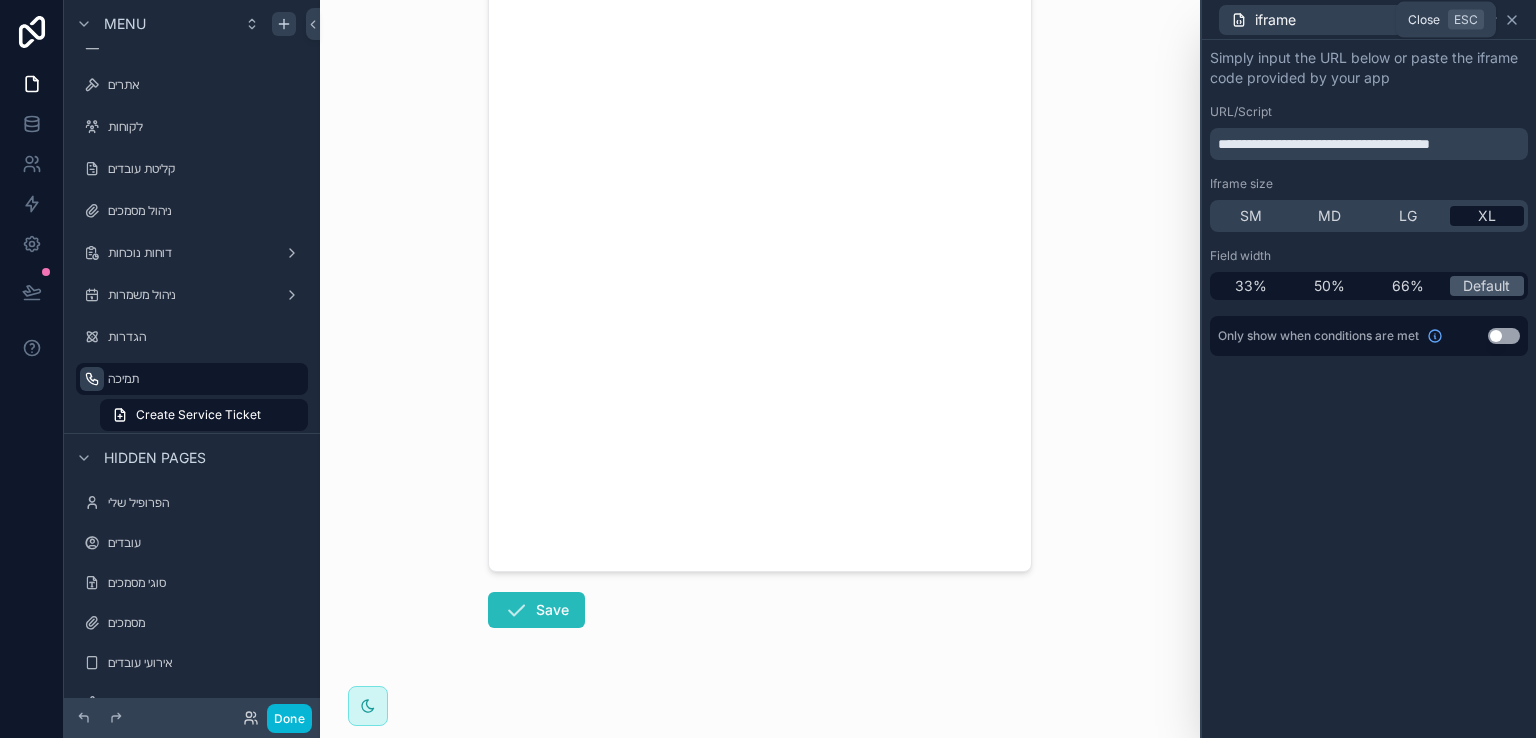 click 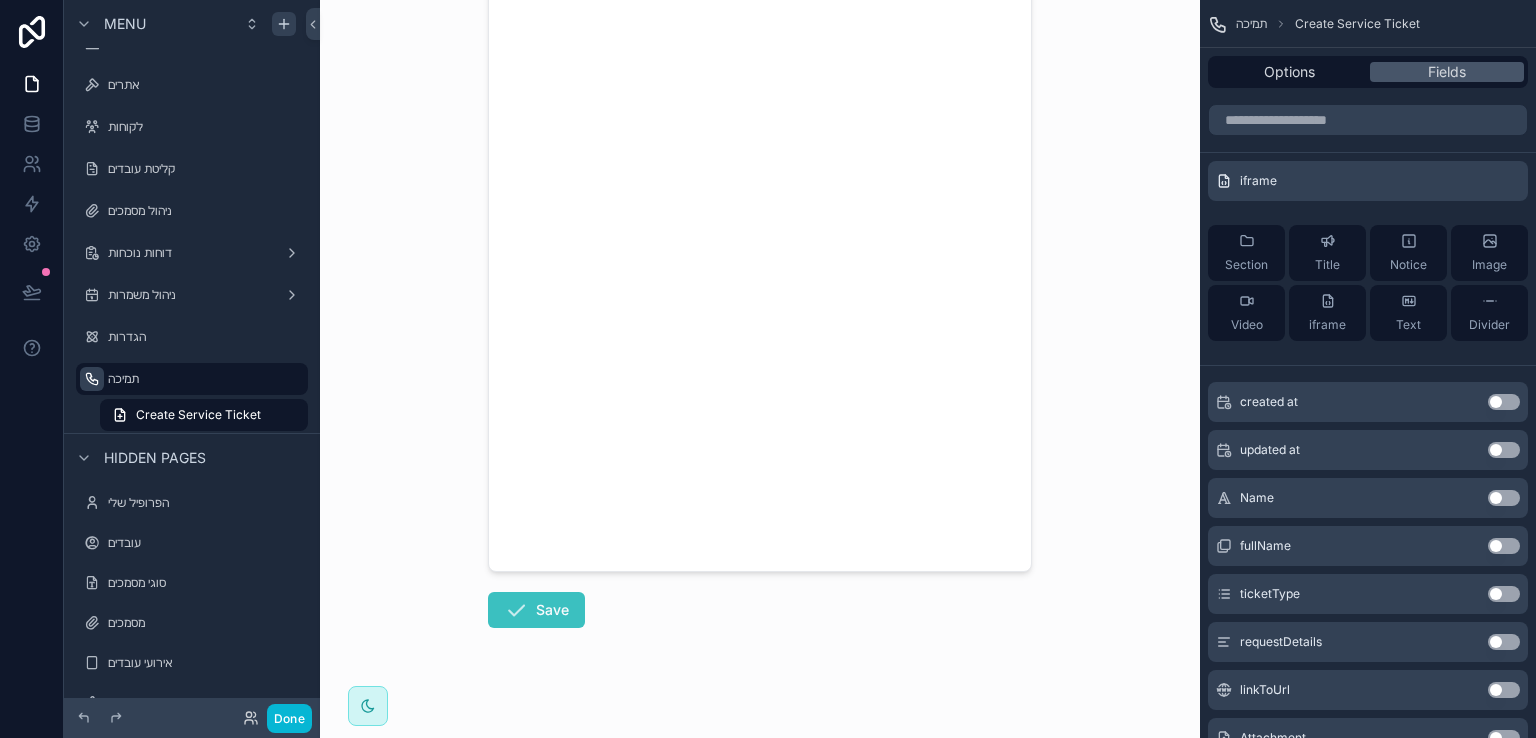 click on "Save" at bounding box center [536, 610] 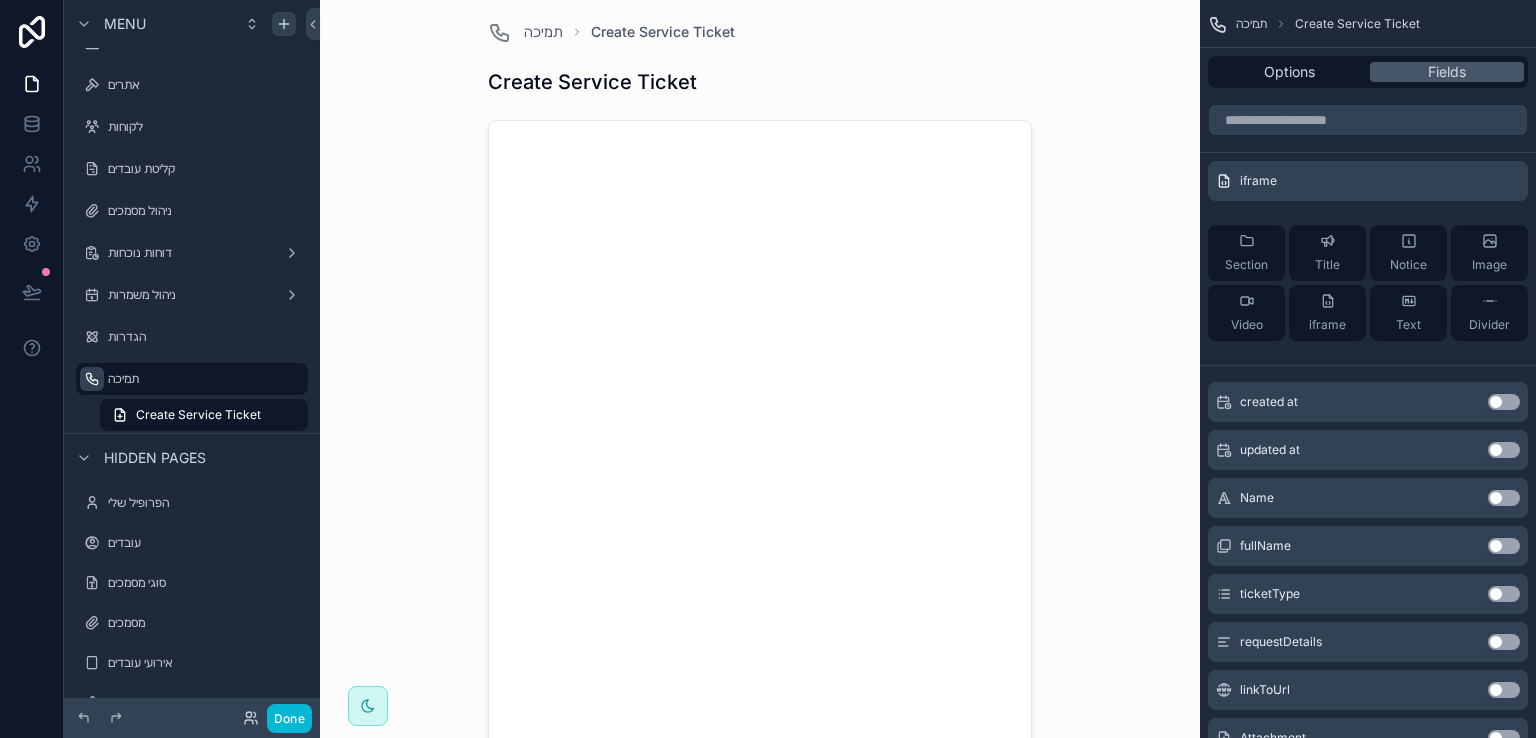 scroll, scrollTop: 0, scrollLeft: 0, axis: both 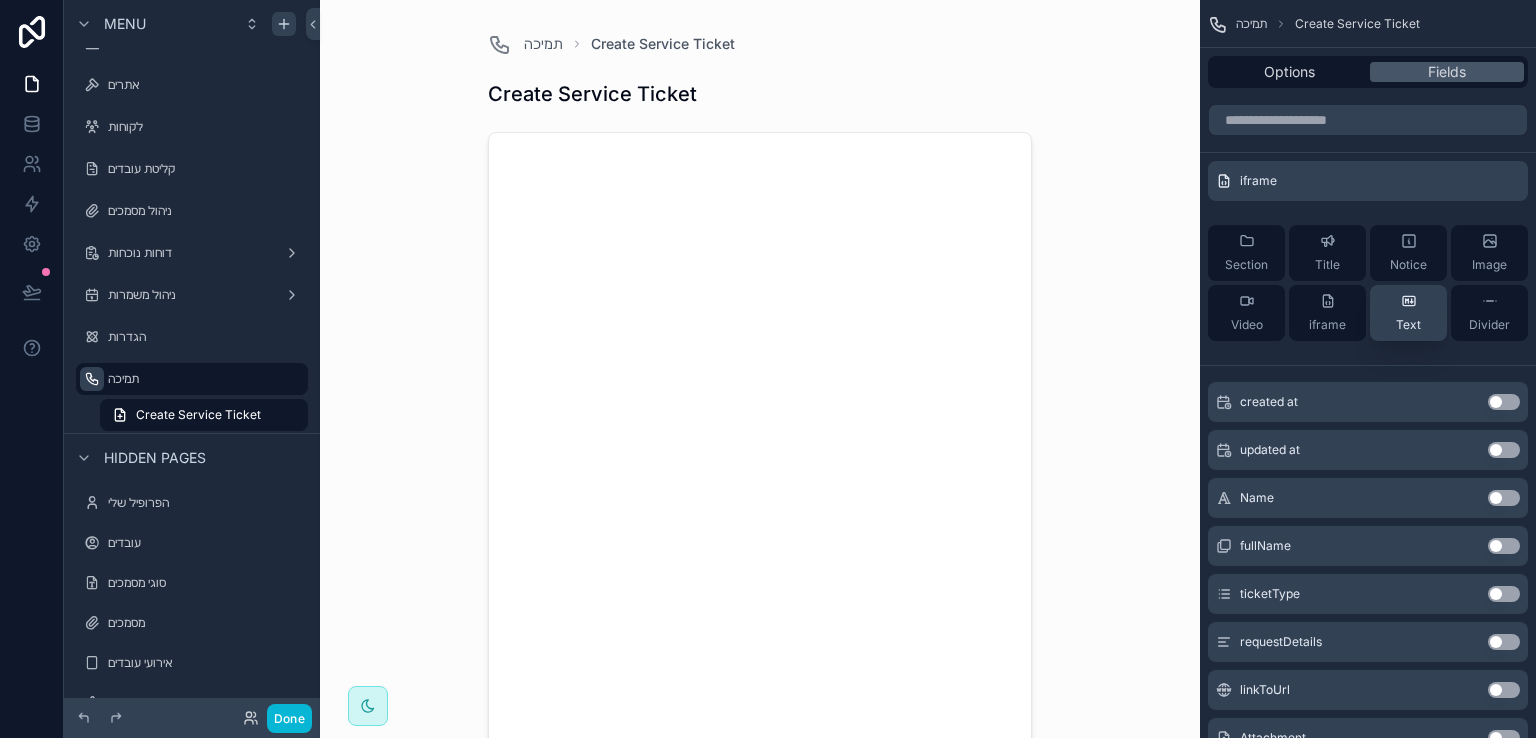 click on "Text" at bounding box center (1408, 313) 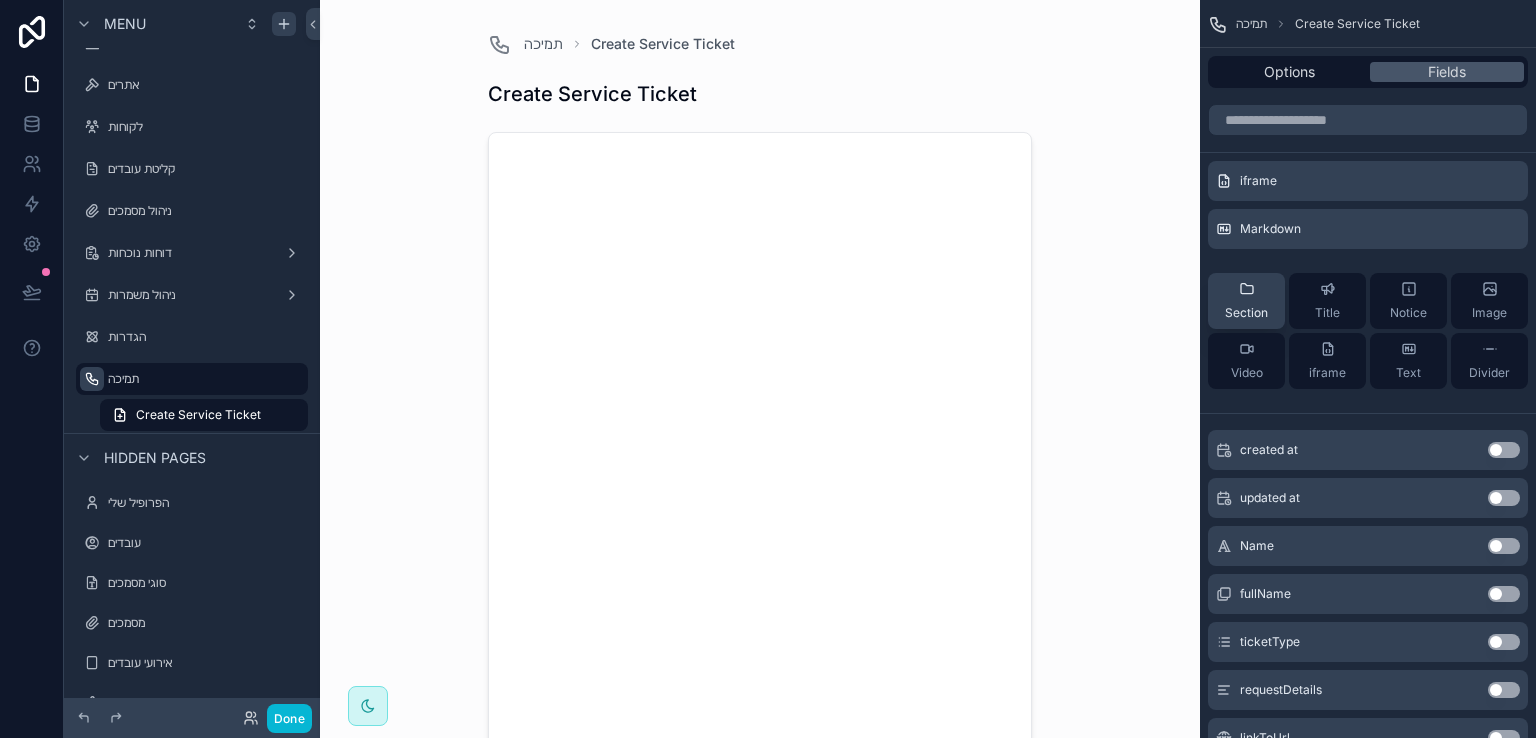 click on "Section" at bounding box center [1246, 301] 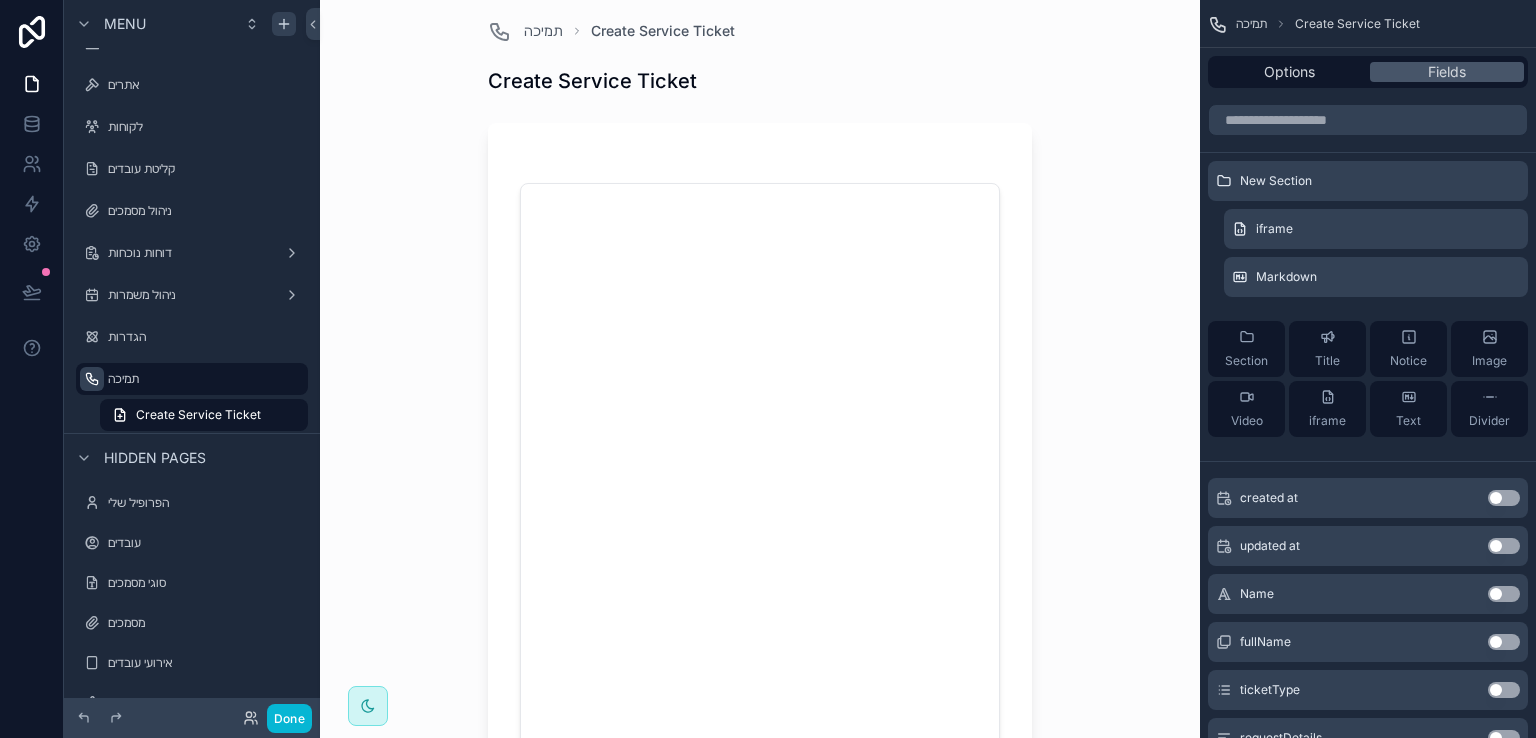 scroll, scrollTop: 0, scrollLeft: 0, axis: both 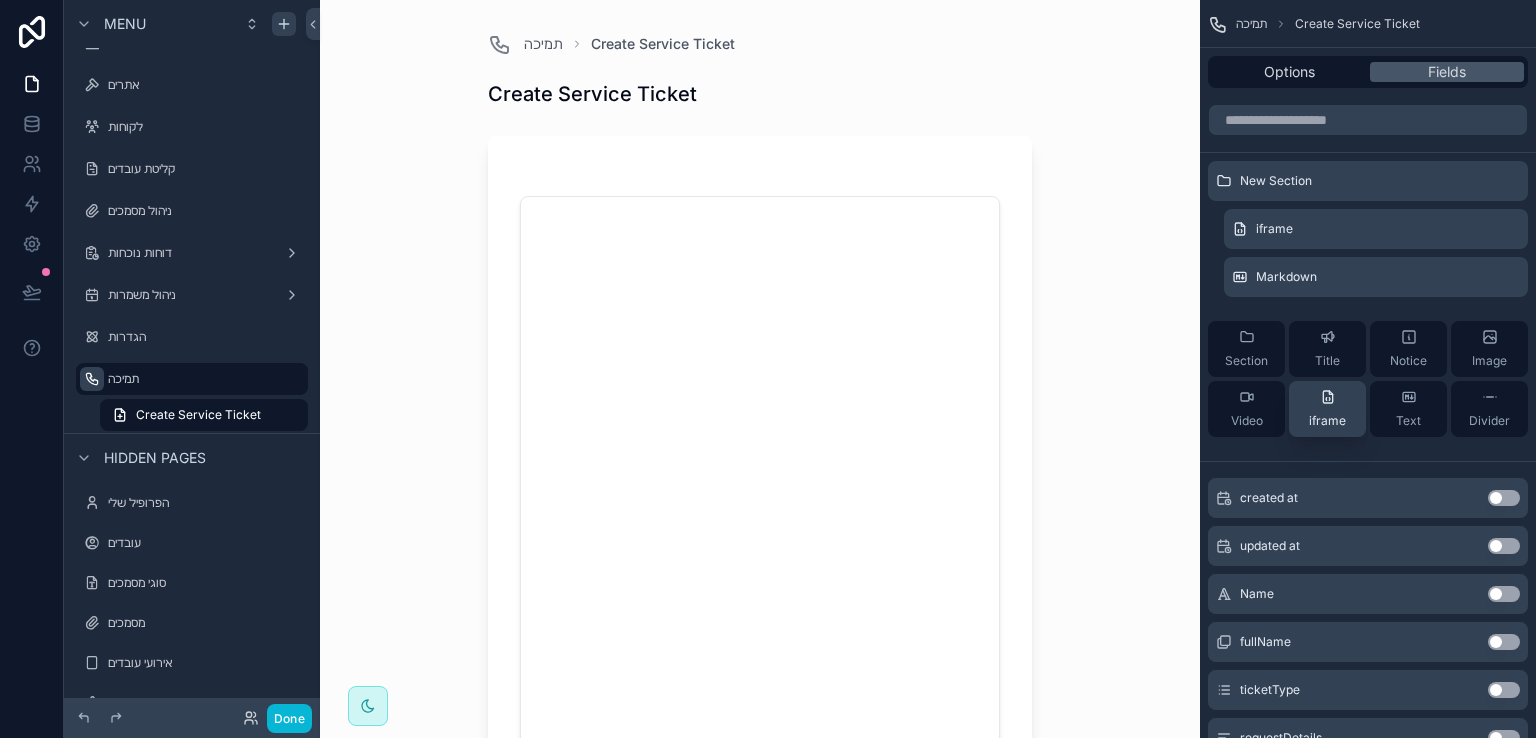 click on "iframe" at bounding box center [1327, 409] 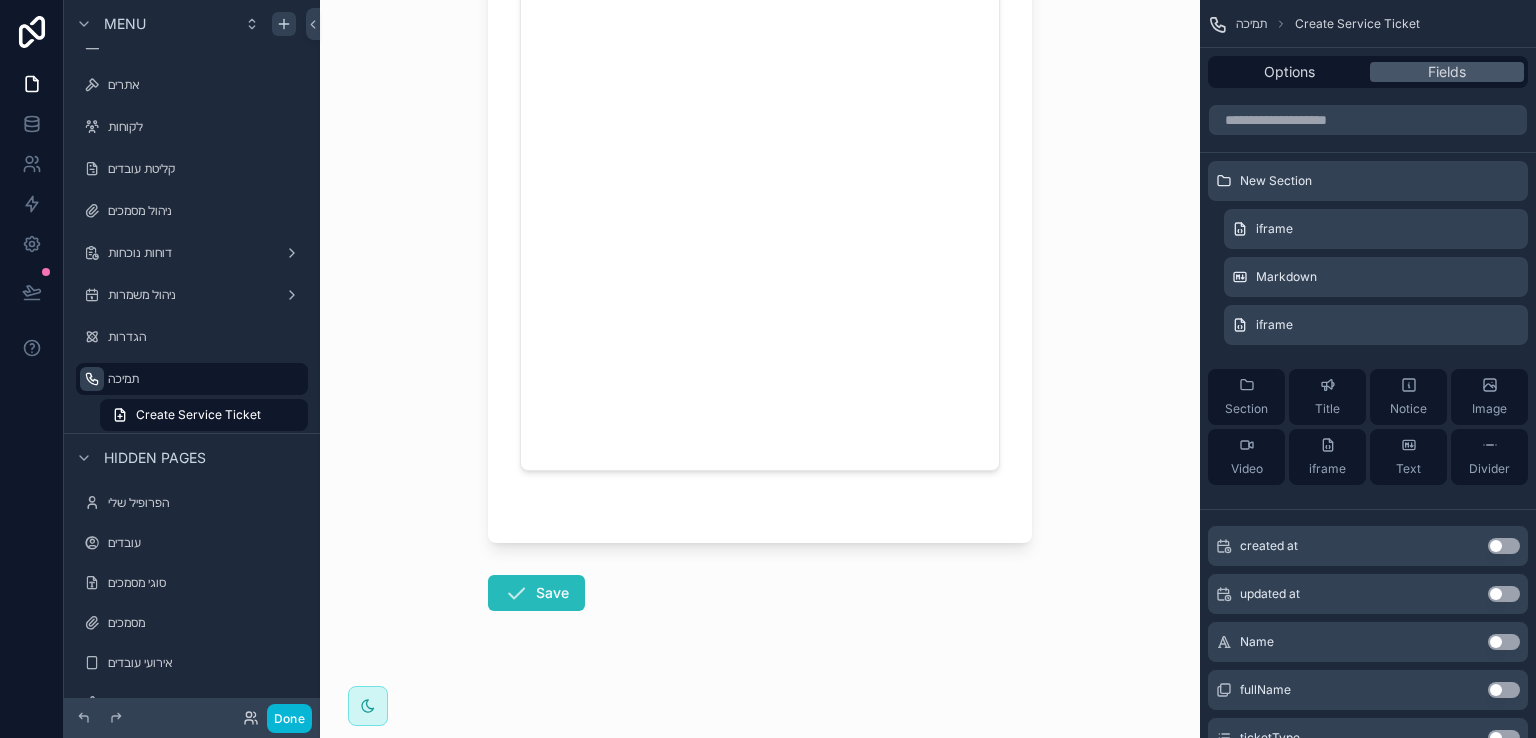 scroll, scrollTop: 65, scrollLeft: 0, axis: vertical 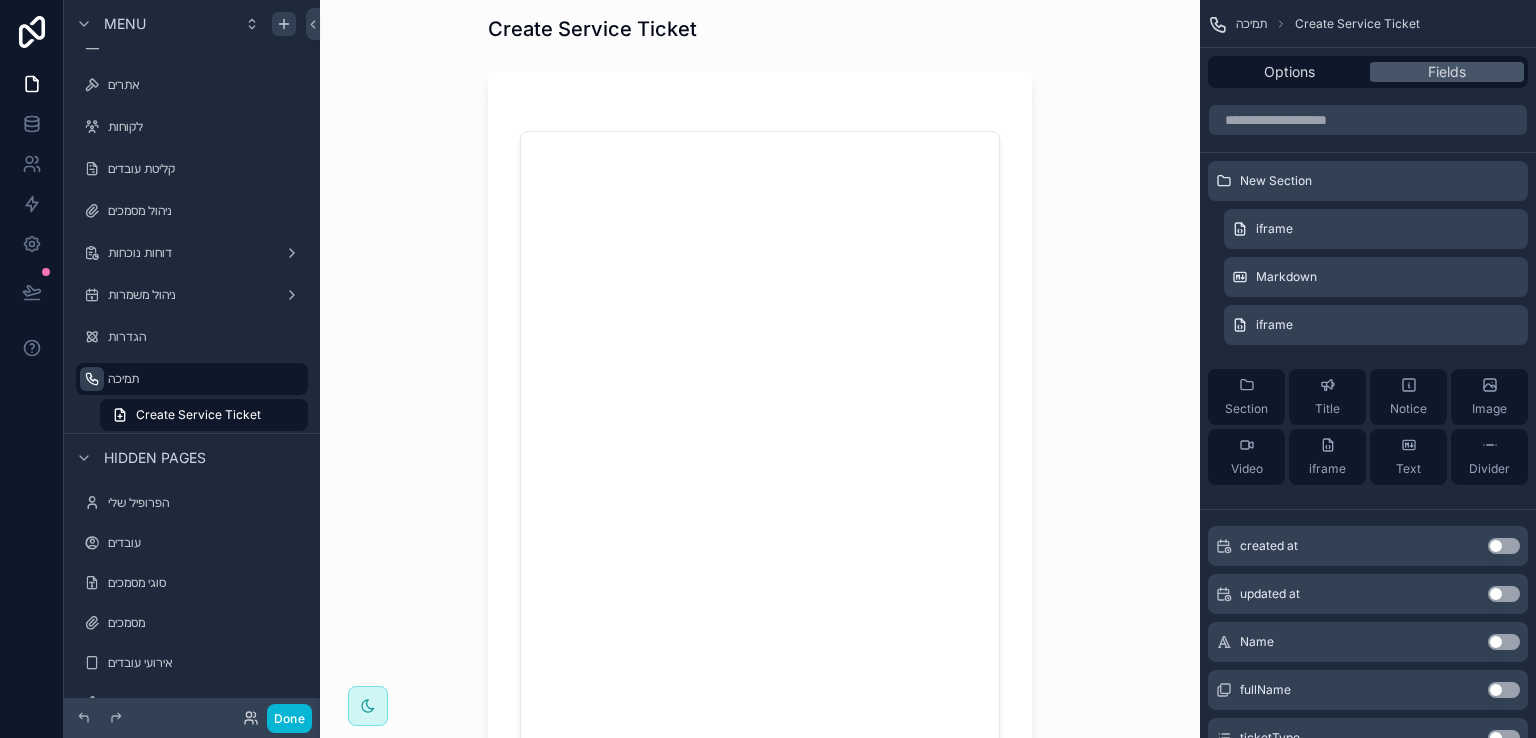 click at bounding box center [760, 507] 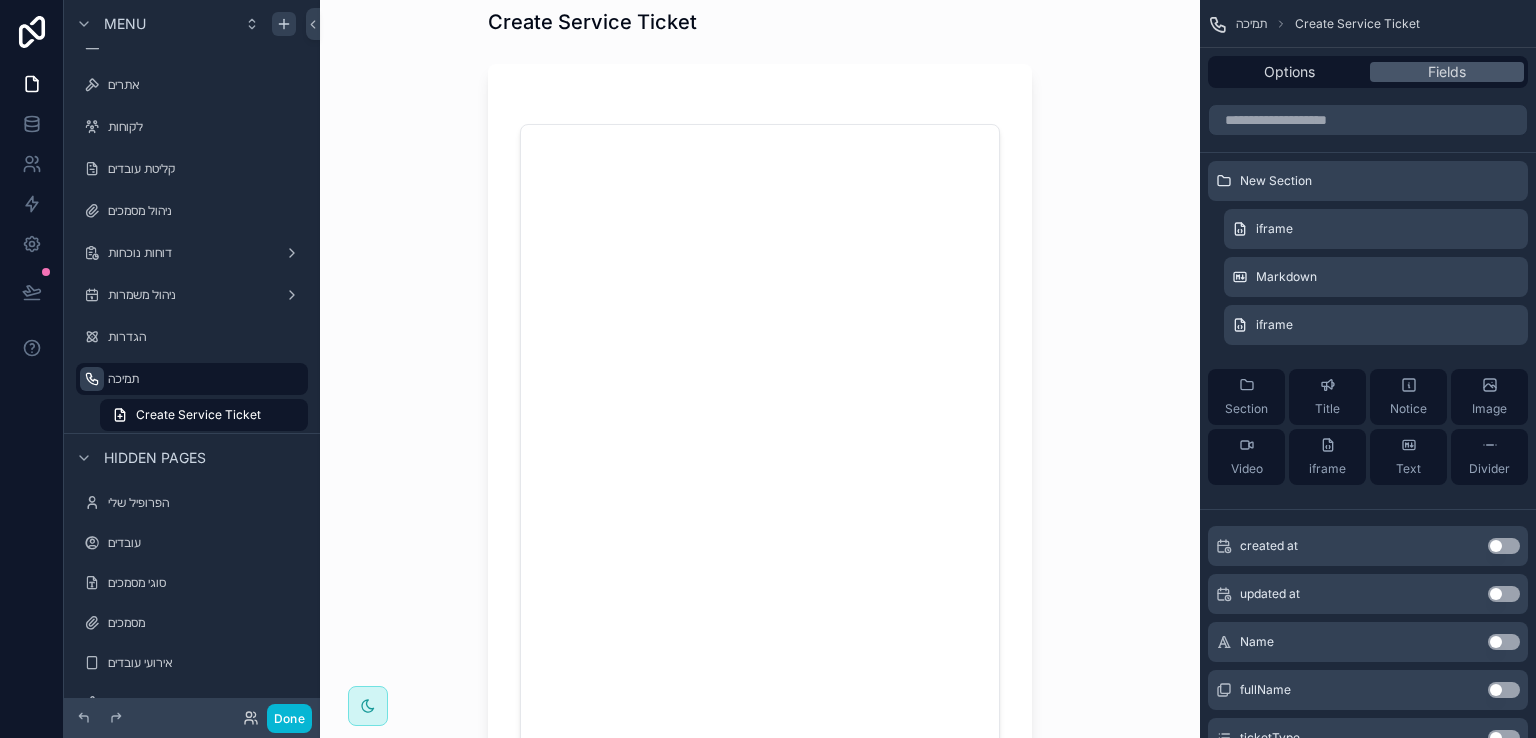 scroll, scrollTop: 0, scrollLeft: 0, axis: both 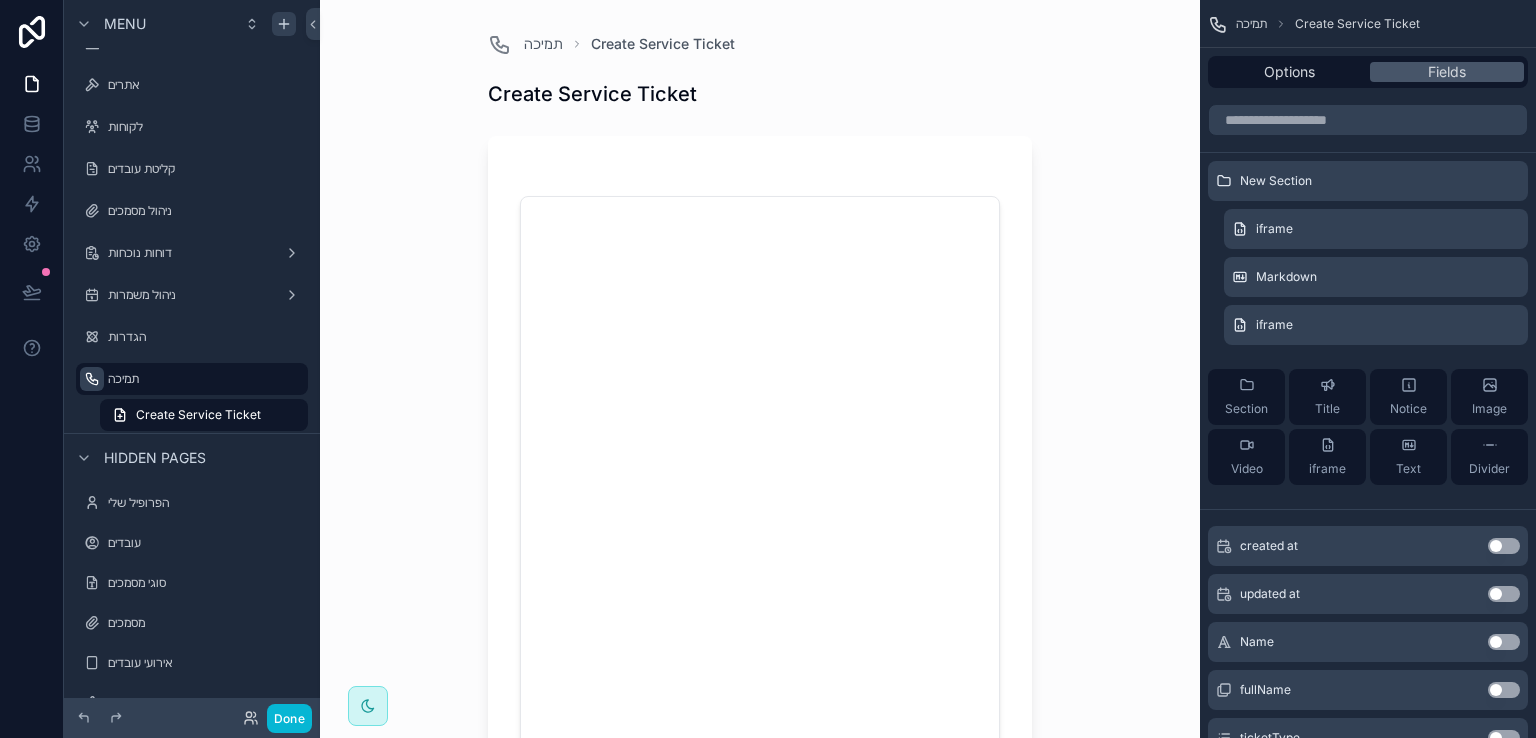 click on "Create Service Ticket" at bounding box center [592, 94] 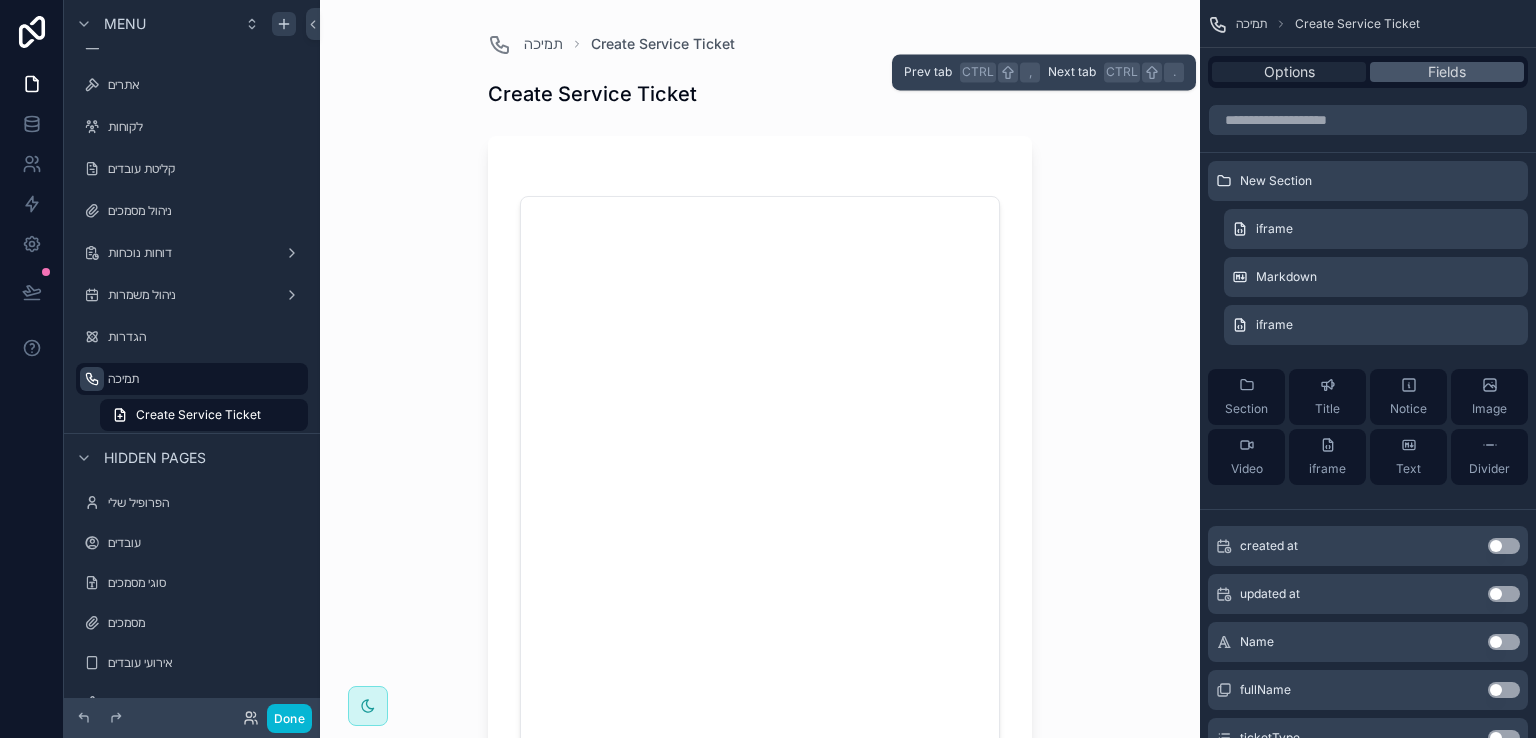 click on "Options" at bounding box center [1289, 72] 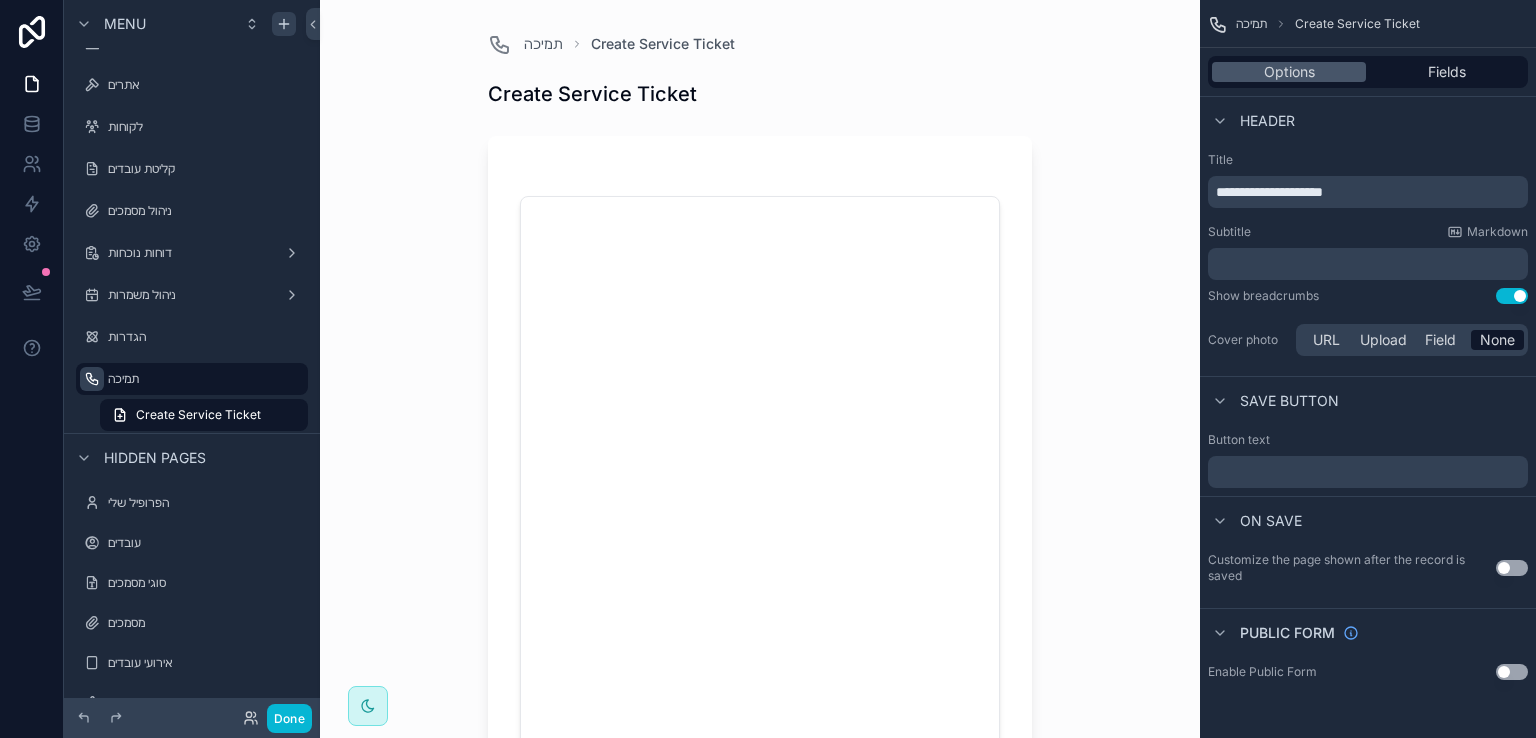 click on "Create Service Ticket" at bounding box center [592, 94] 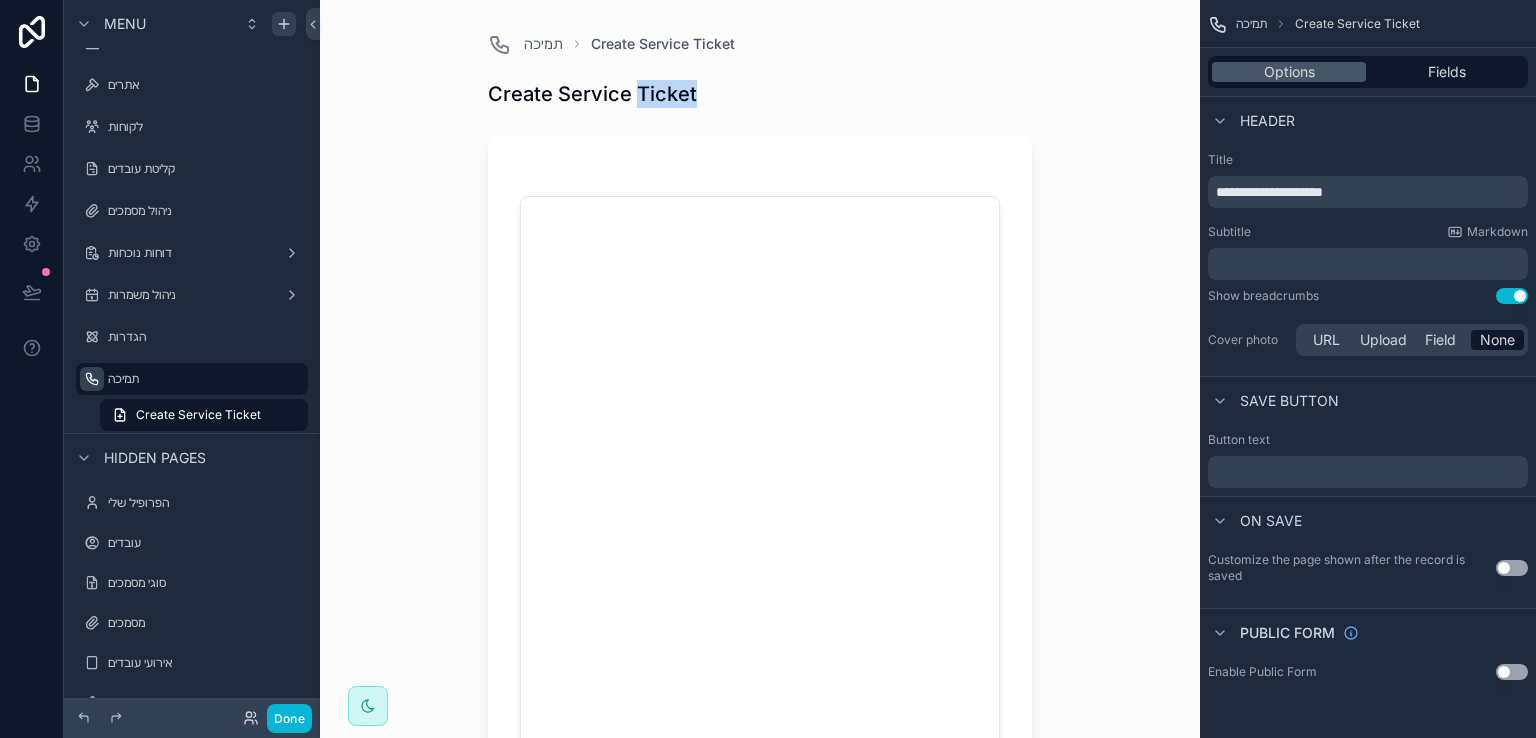 click on "Create Service Ticket" at bounding box center [592, 94] 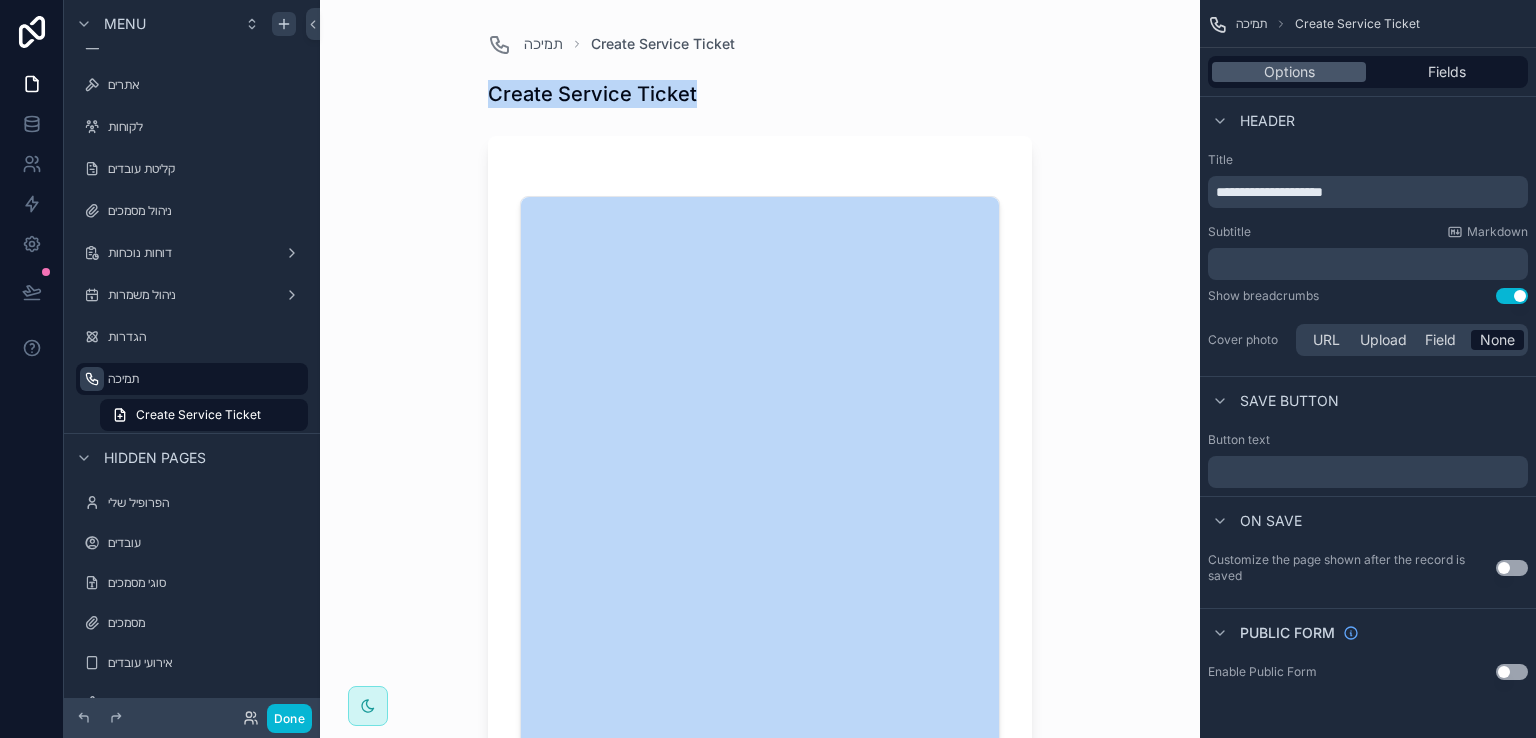 click on "Create Service Ticket" at bounding box center [592, 94] 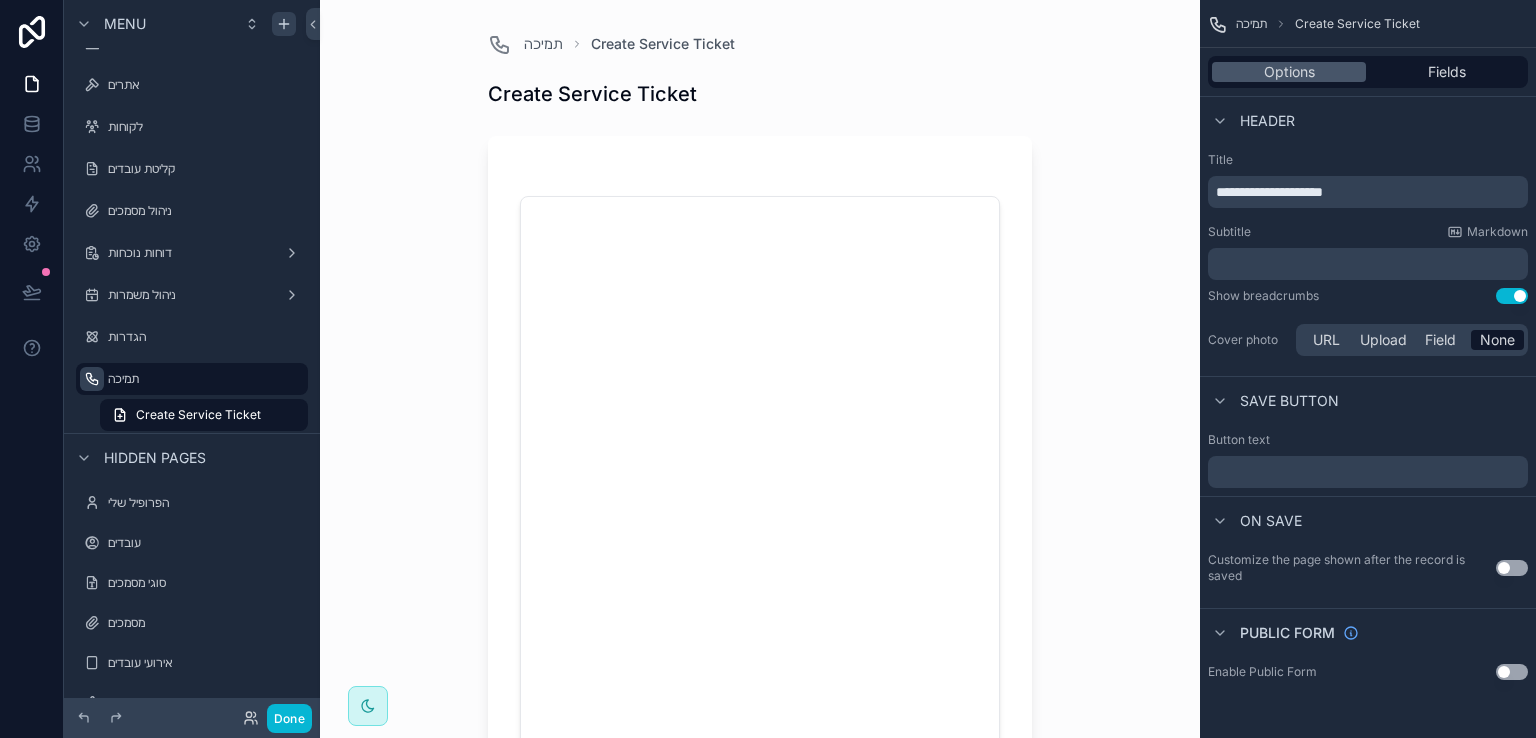 click on "**********" at bounding box center (1370, 192) 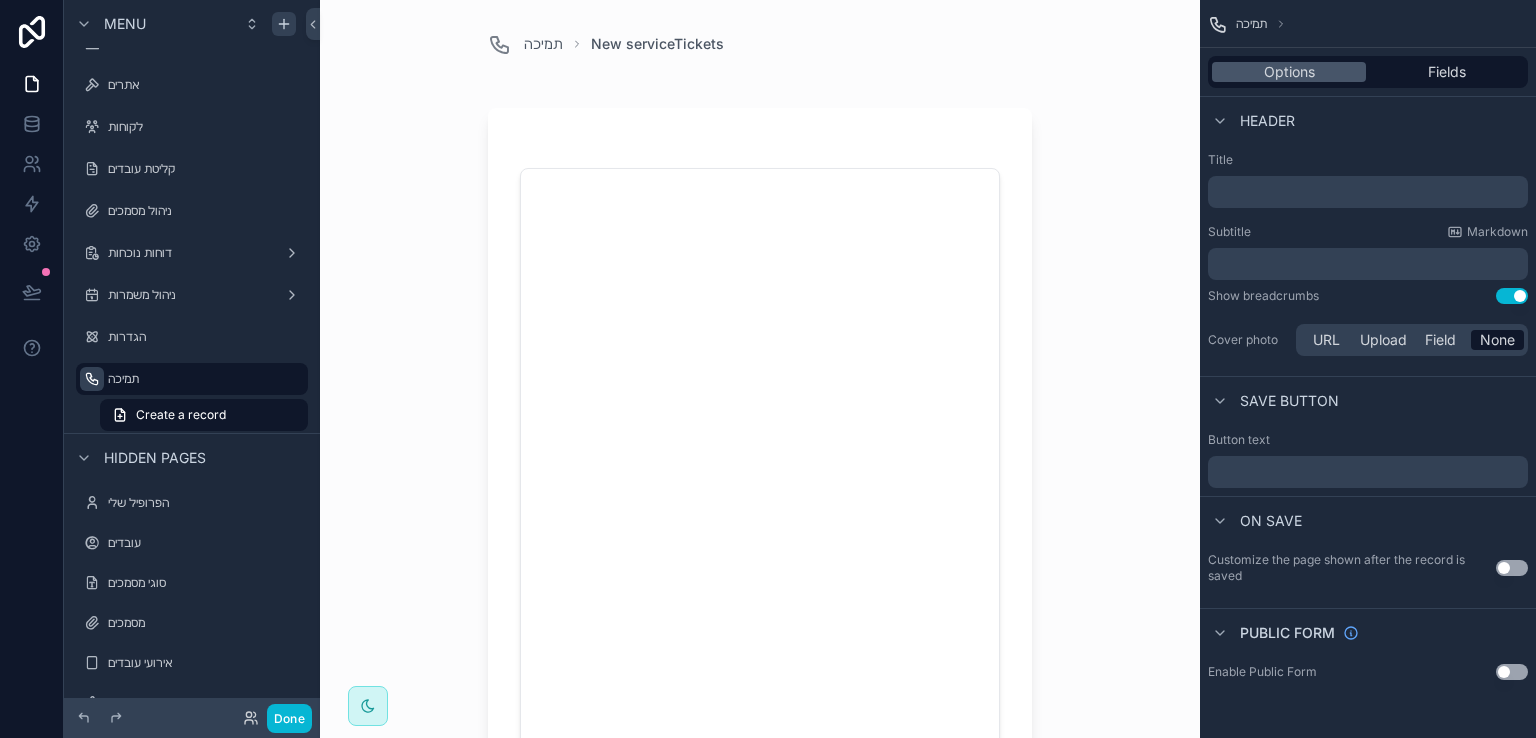 click on "תמיכה New serviceTickets Save" at bounding box center (760, 369) 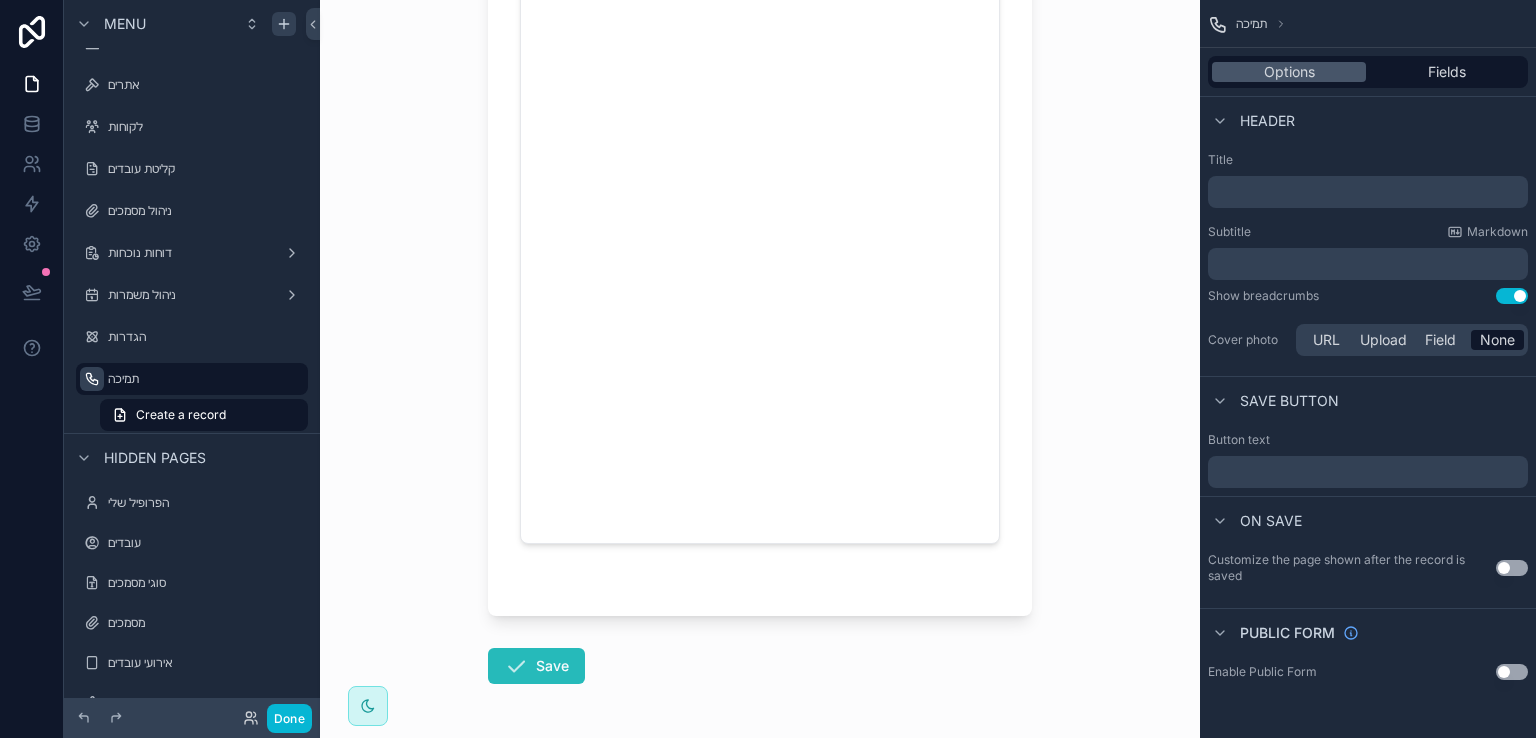 scroll, scrollTop: 400, scrollLeft: 0, axis: vertical 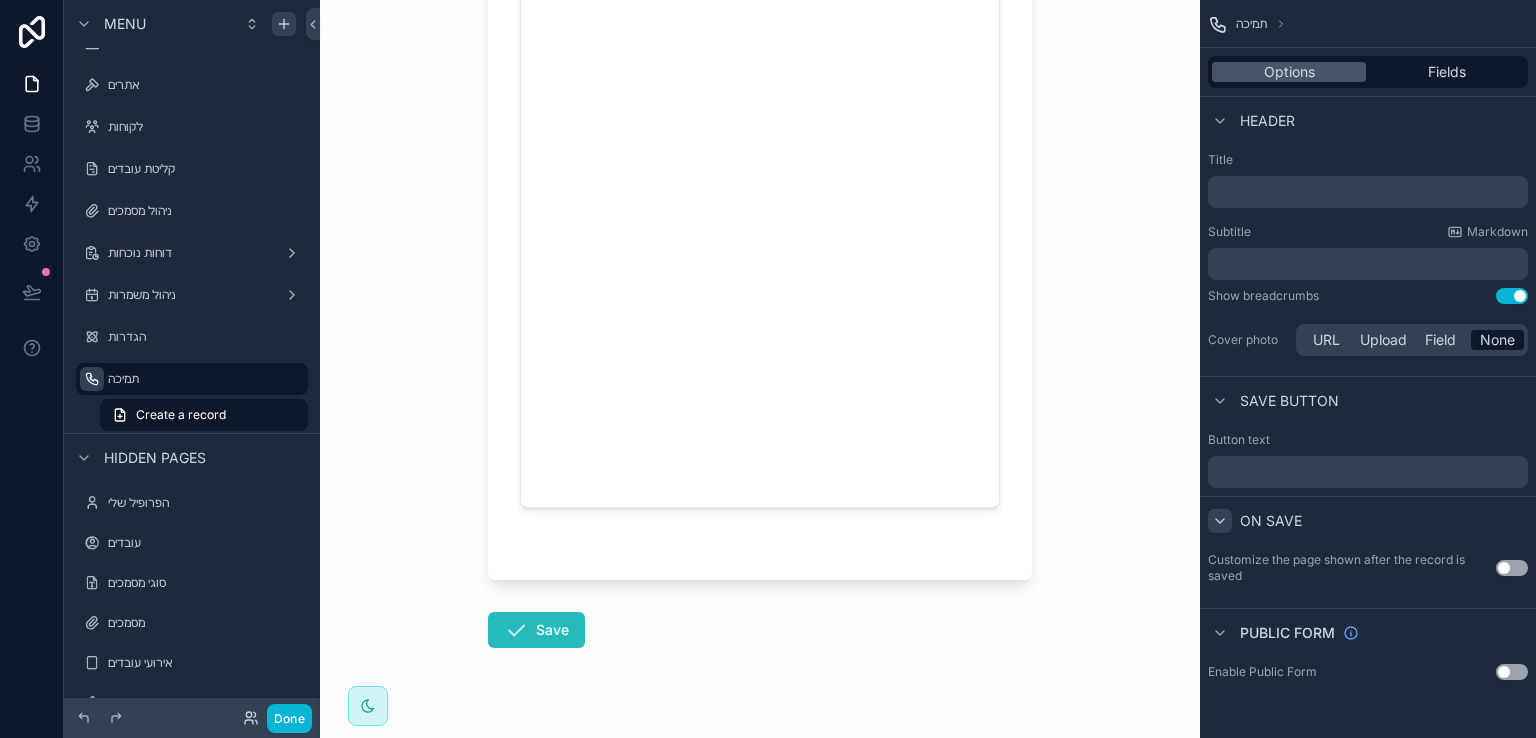 click 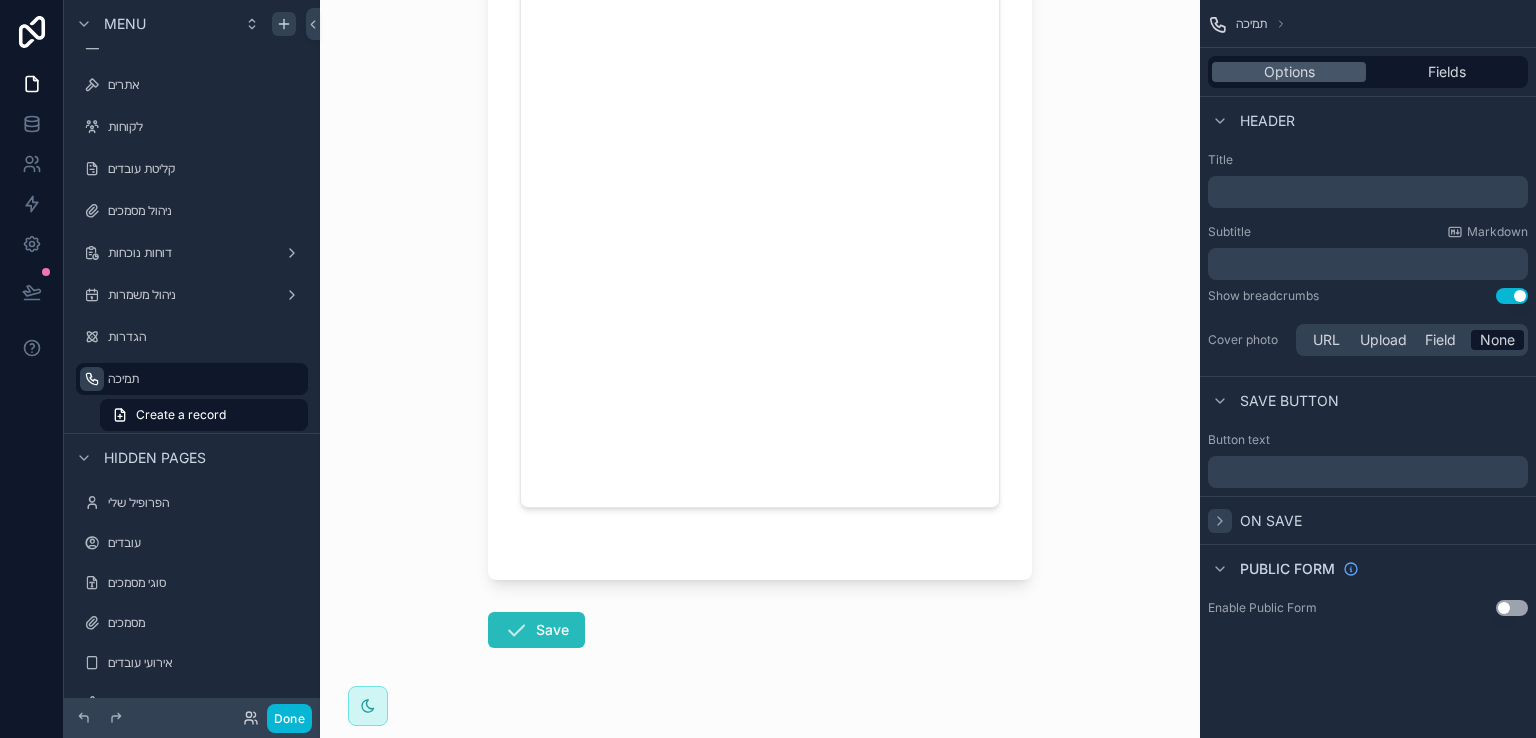 click 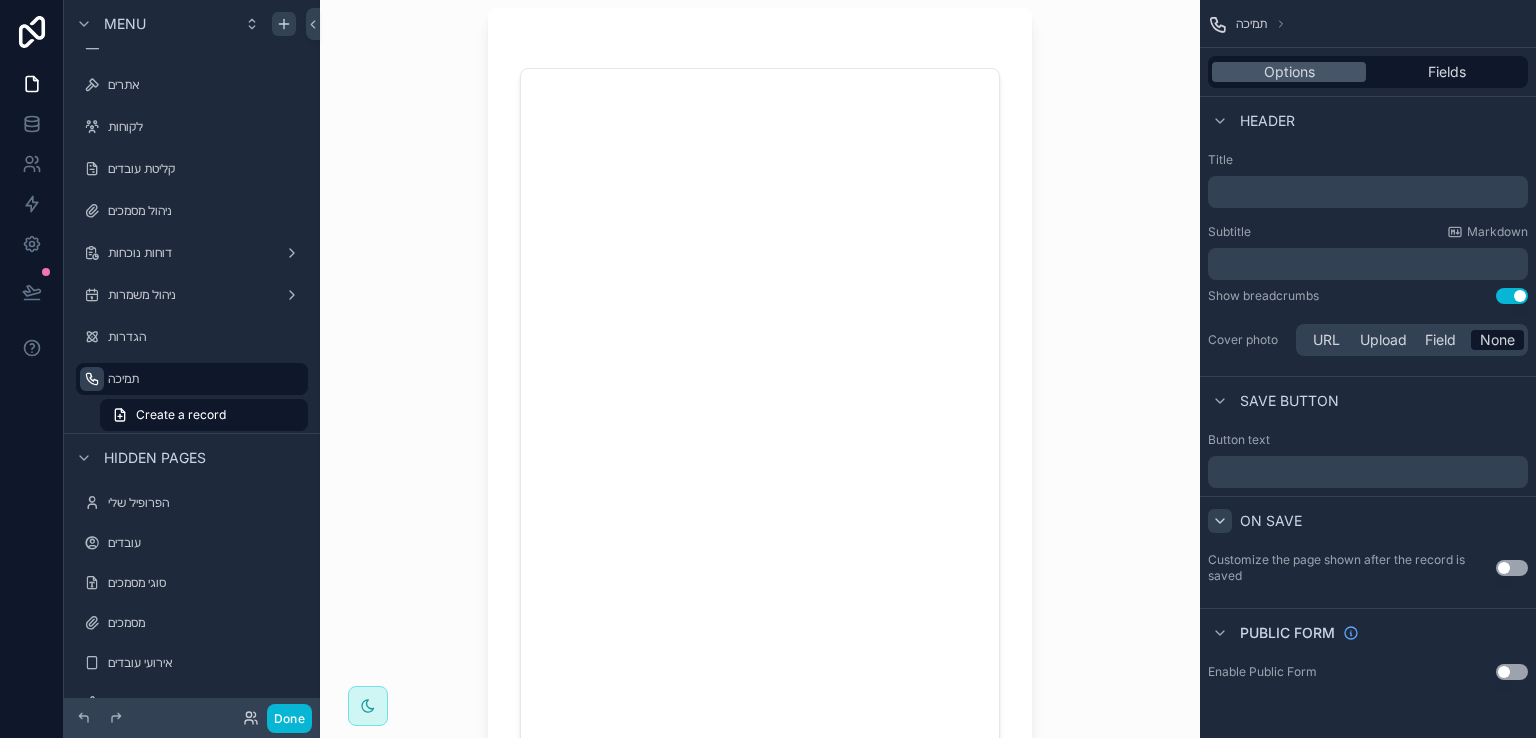 scroll, scrollTop: 0, scrollLeft: 0, axis: both 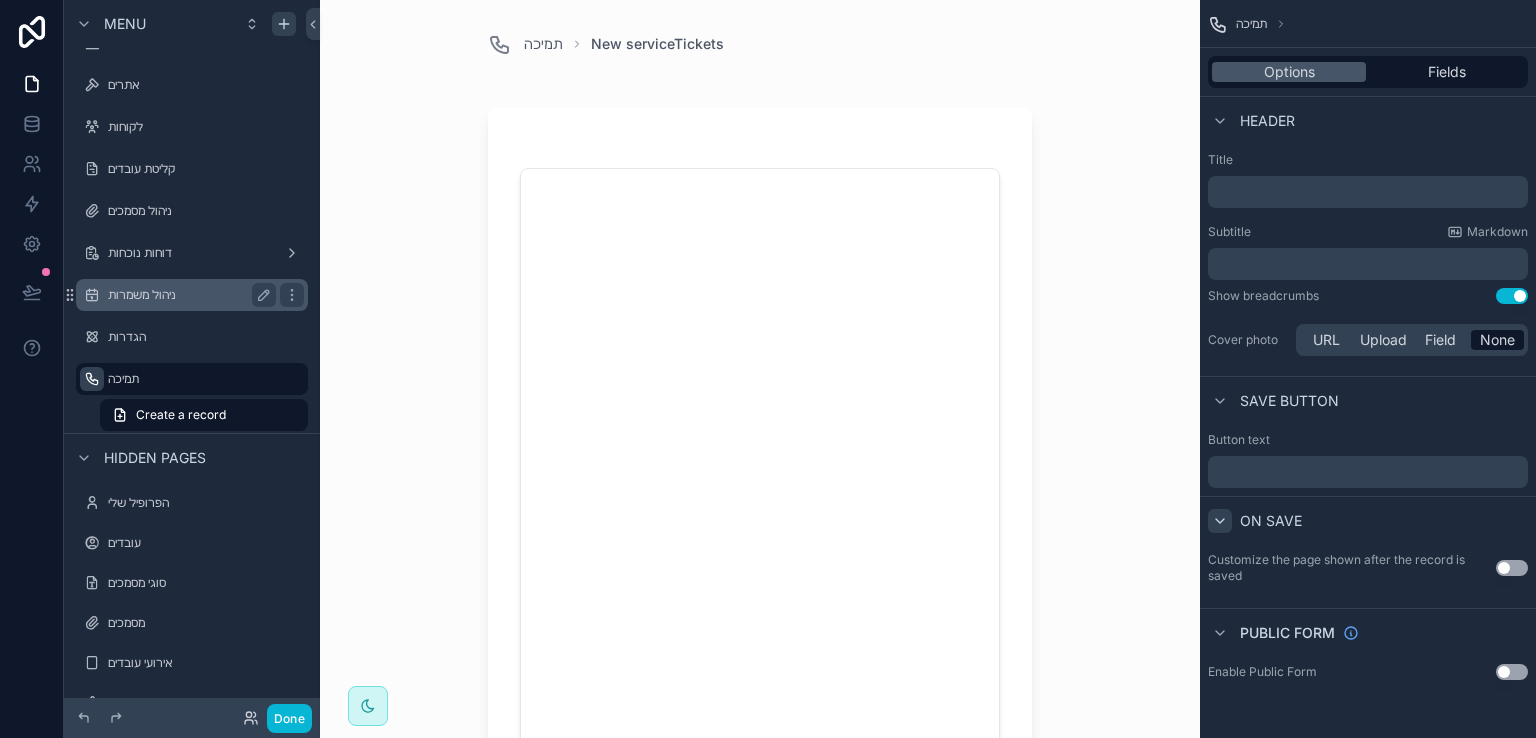 click on "ניהול משמרות" at bounding box center [188, 295] 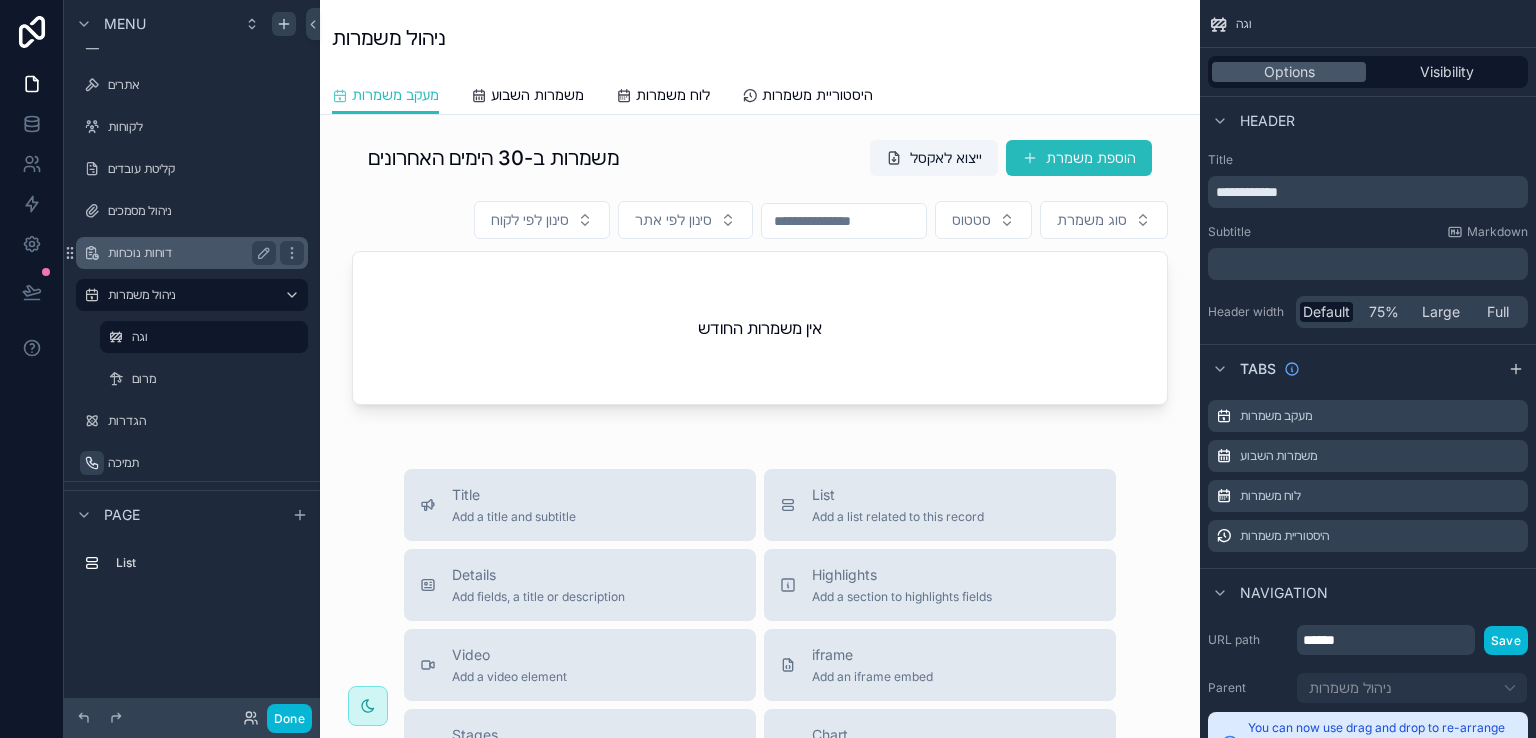 click on "דוחות נוכחות" at bounding box center [188, 253] 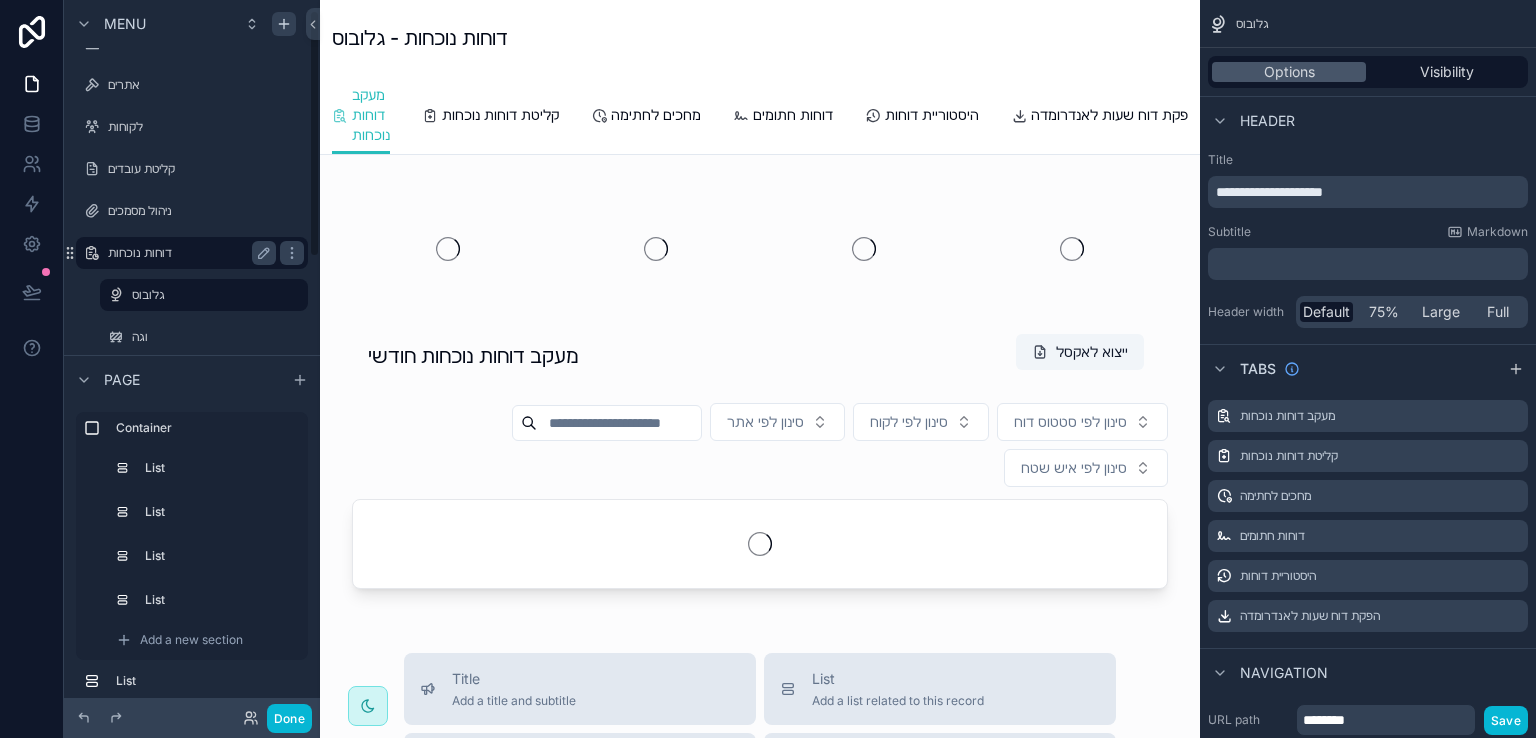 scroll, scrollTop: 29, scrollLeft: 0, axis: vertical 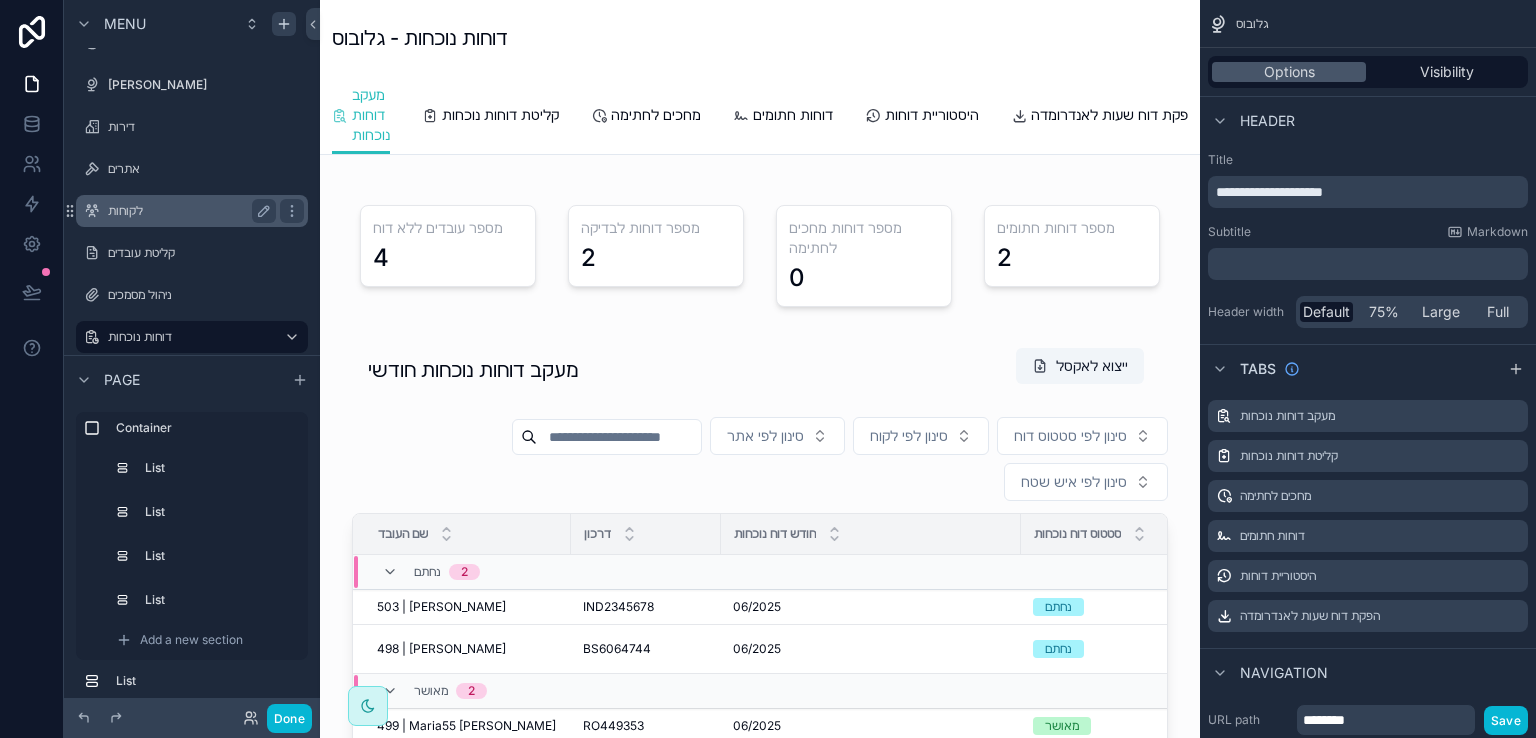 click on "לקוחות" at bounding box center (188, 211) 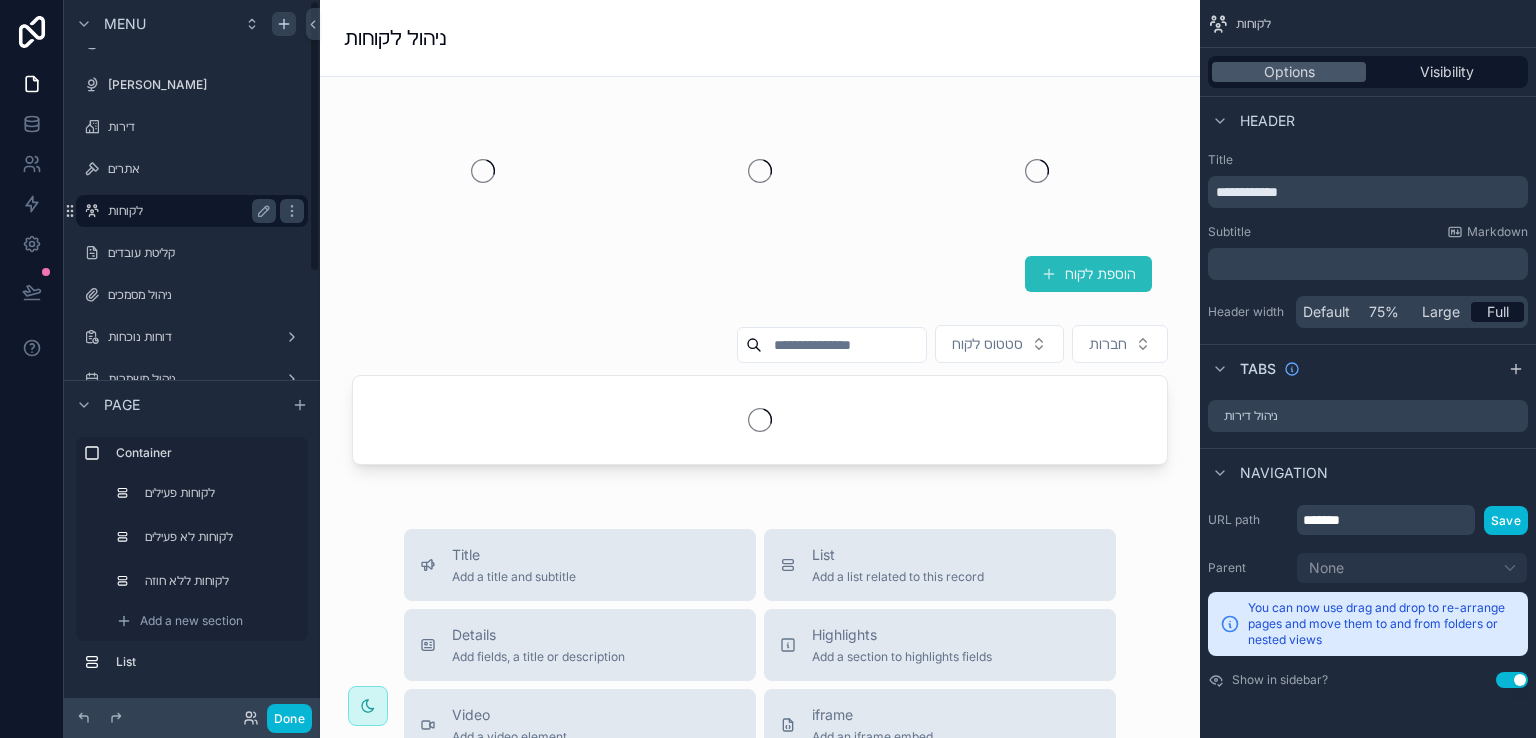 scroll, scrollTop: 0, scrollLeft: 0, axis: both 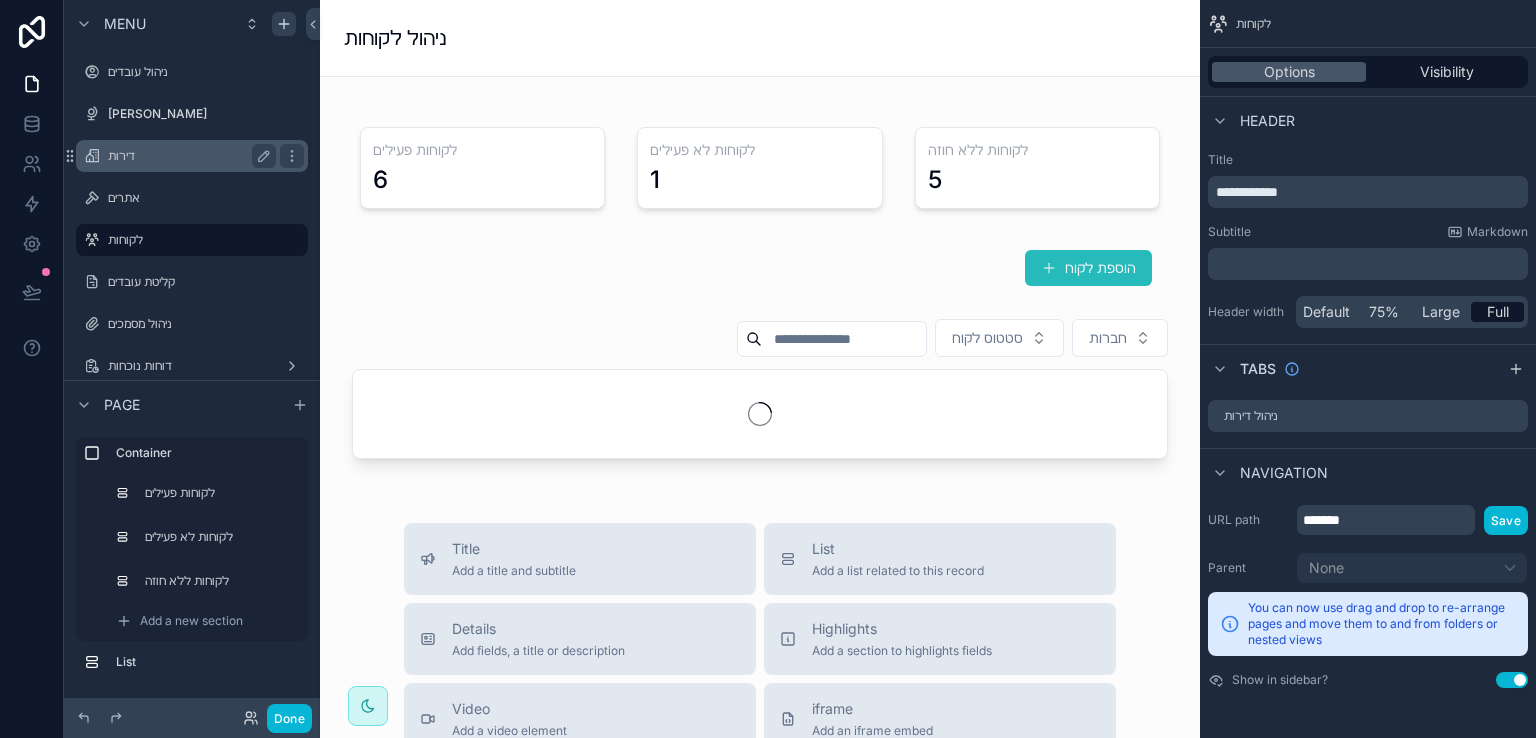 click on "דירות" at bounding box center [188, 156] 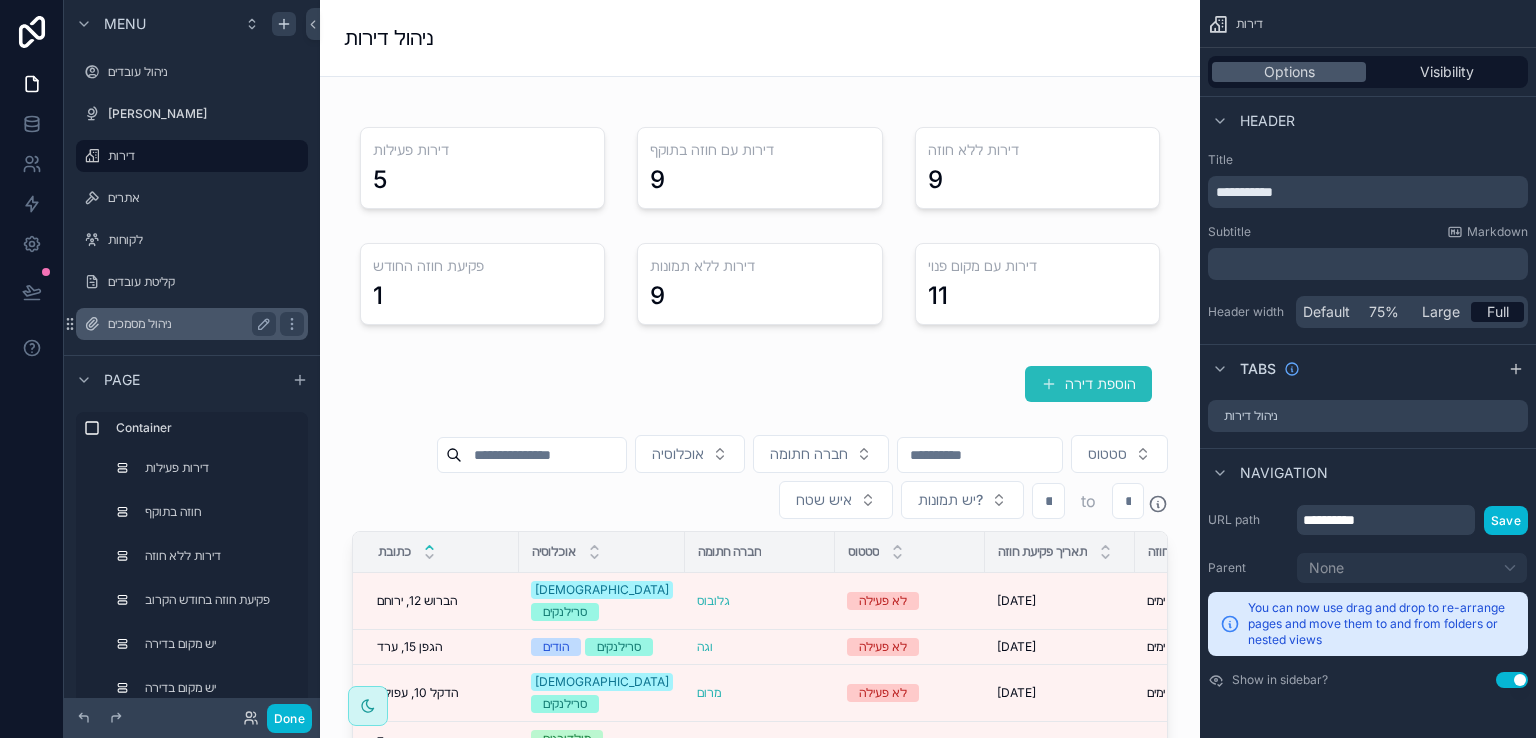 click on "ניהול מסמכים" at bounding box center (188, 324) 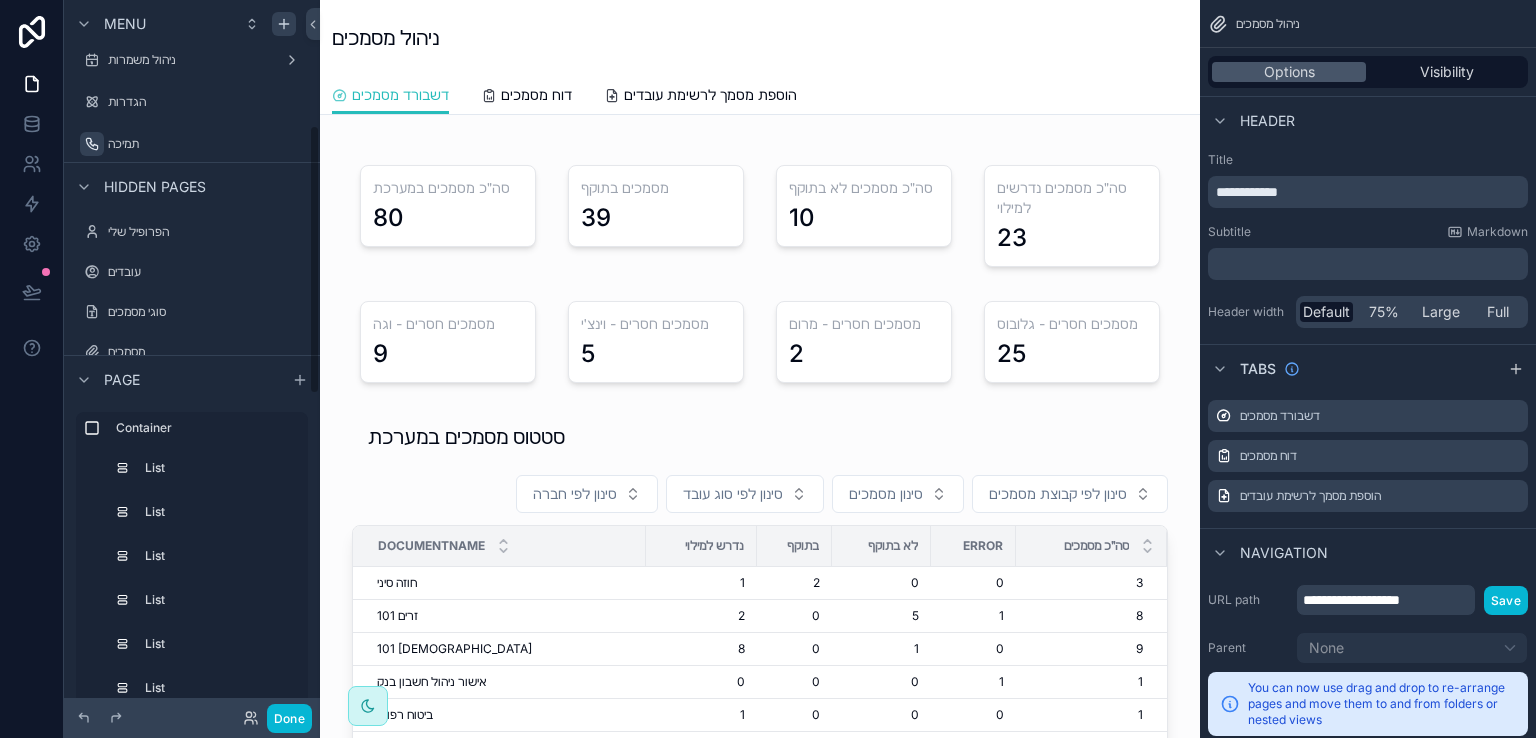 scroll, scrollTop: 300, scrollLeft: 0, axis: vertical 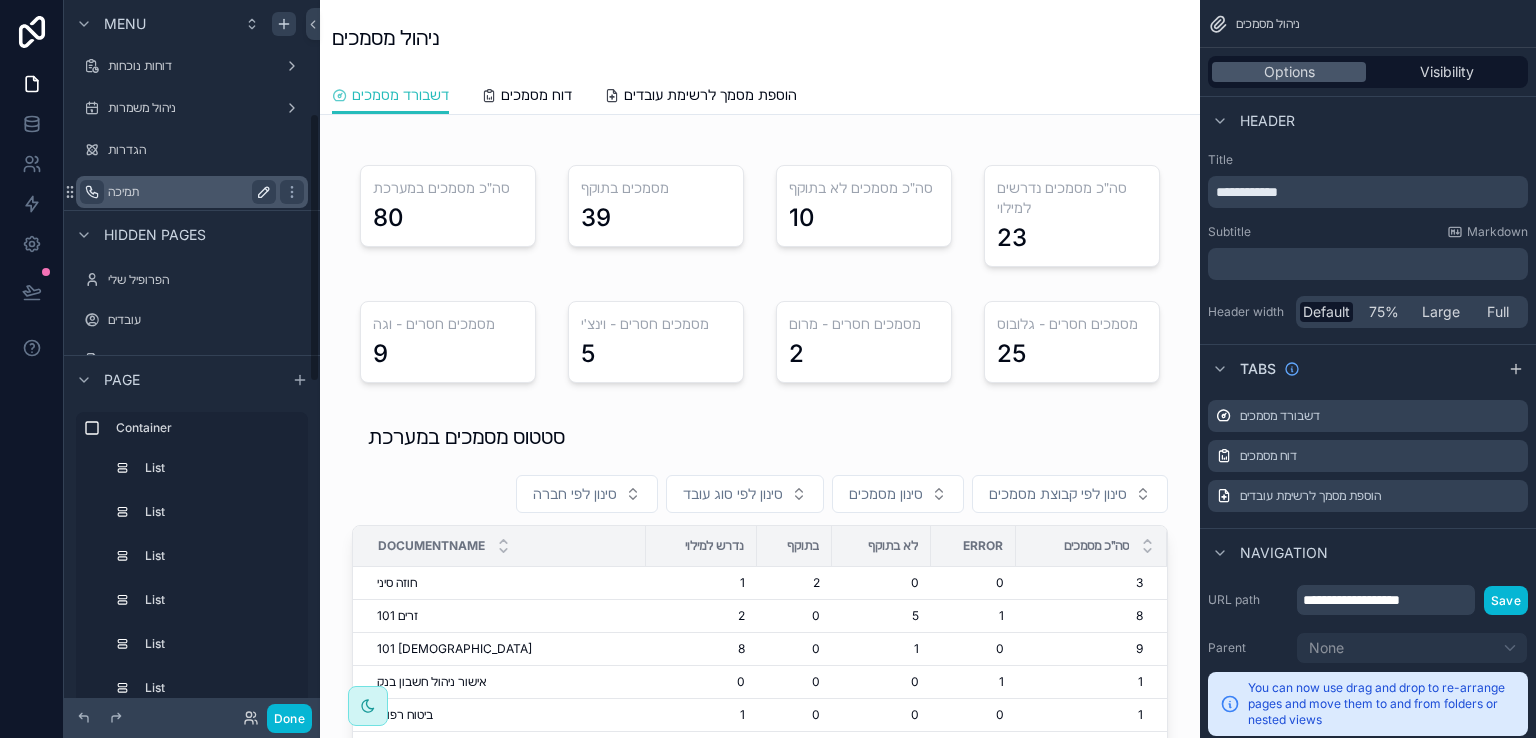 click on "תמיכה" at bounding box center (188, 192) 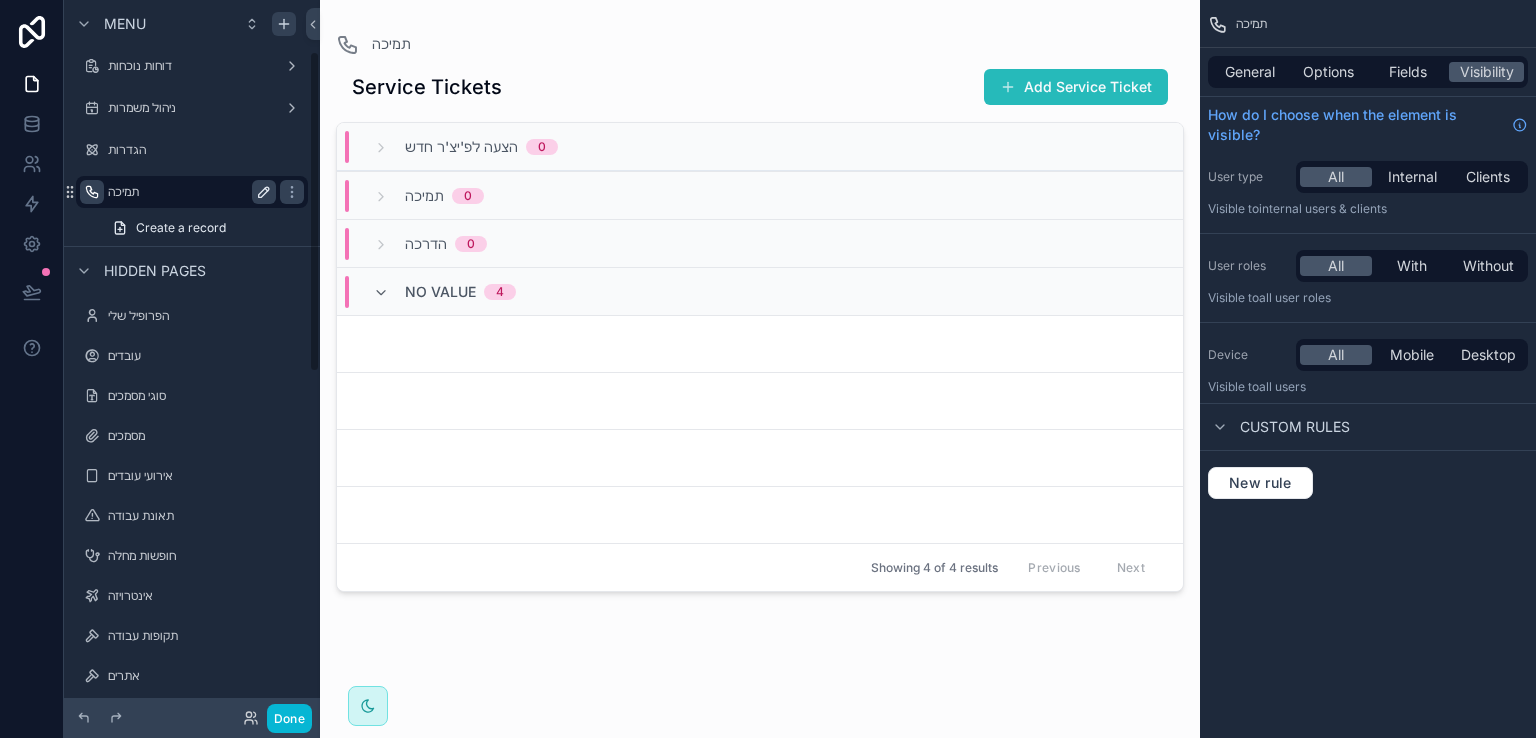 scroll, scrollTop: 113, scrollLeft: 0, axis: vertical 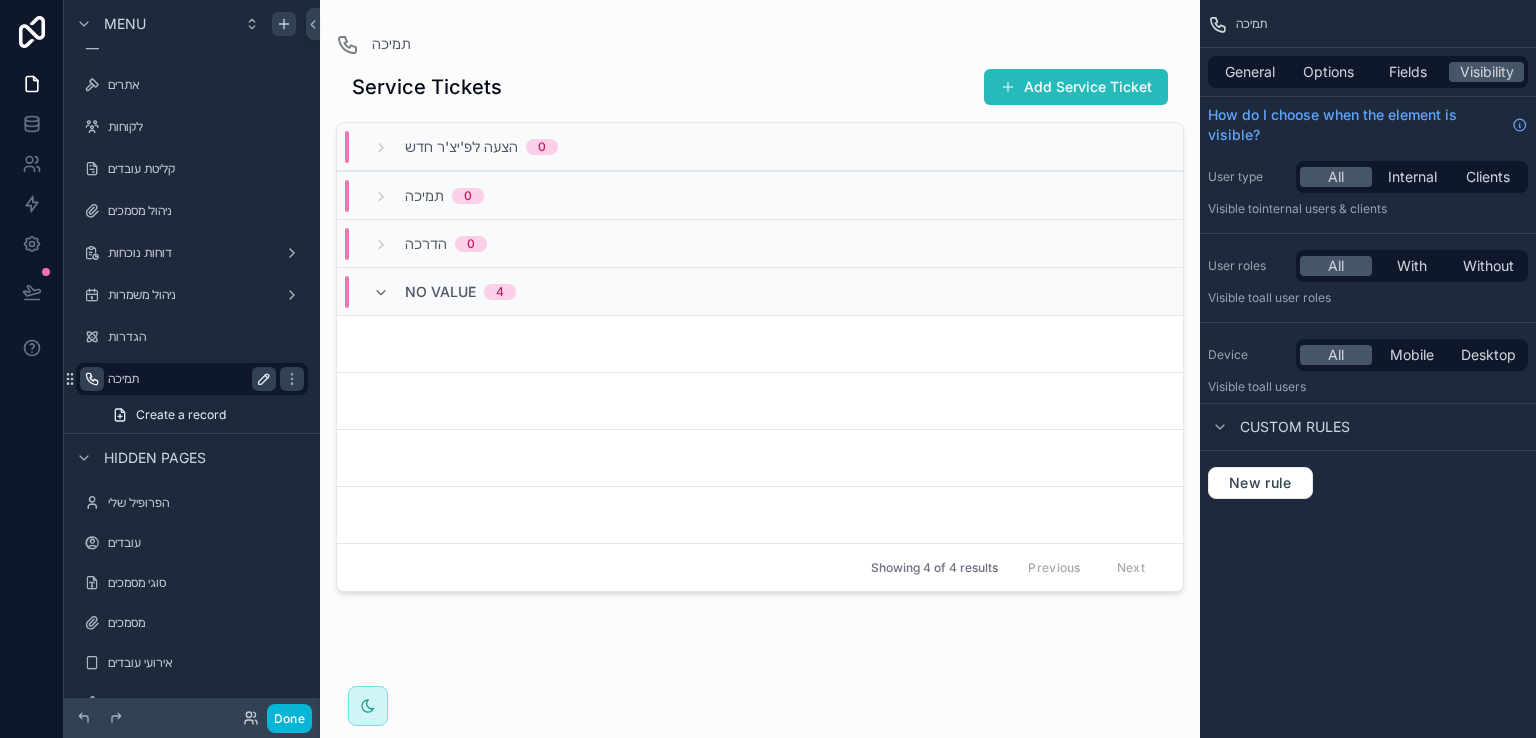 click on "תמיכה" at bounding box center [188, 379] 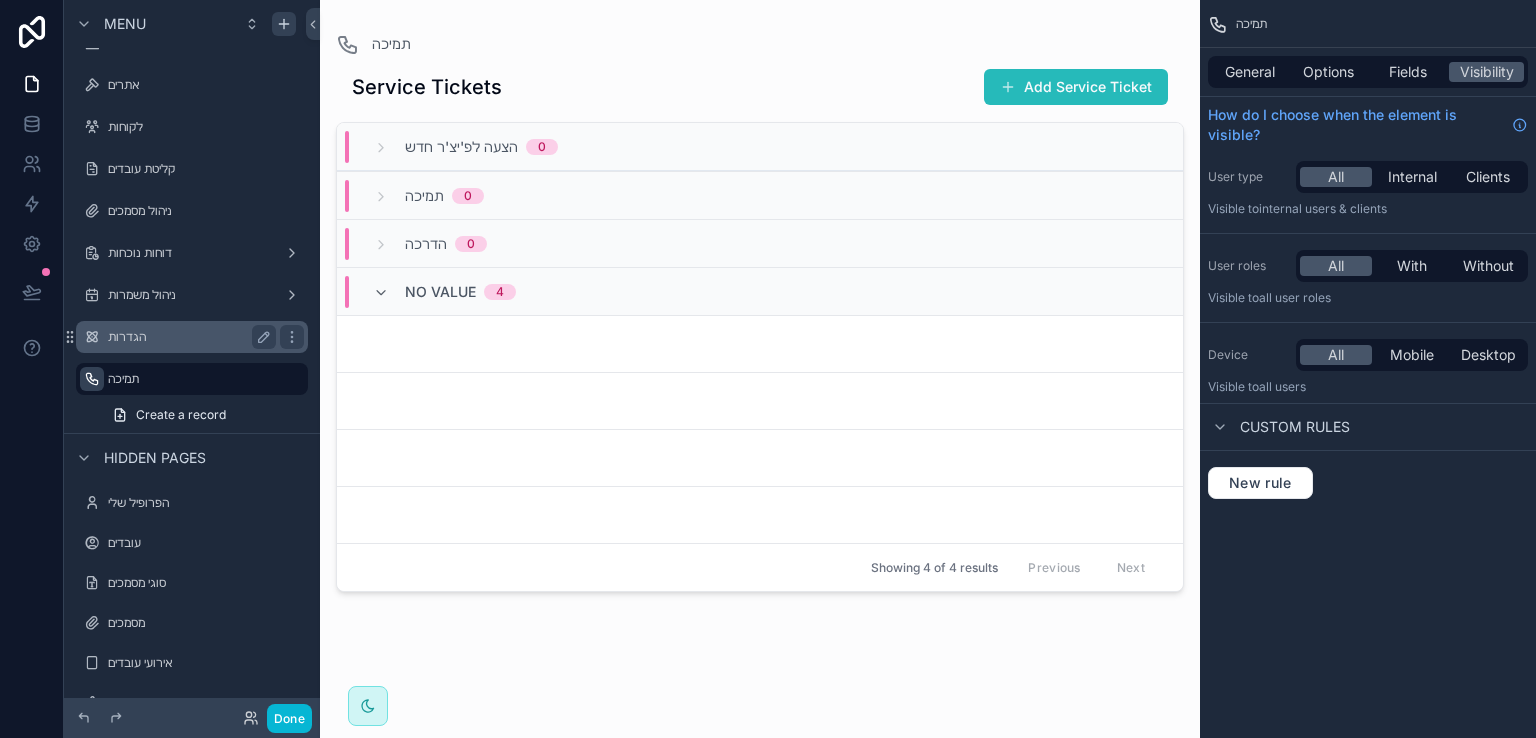 click on "הגדרות" at bounding box center (188, 337) 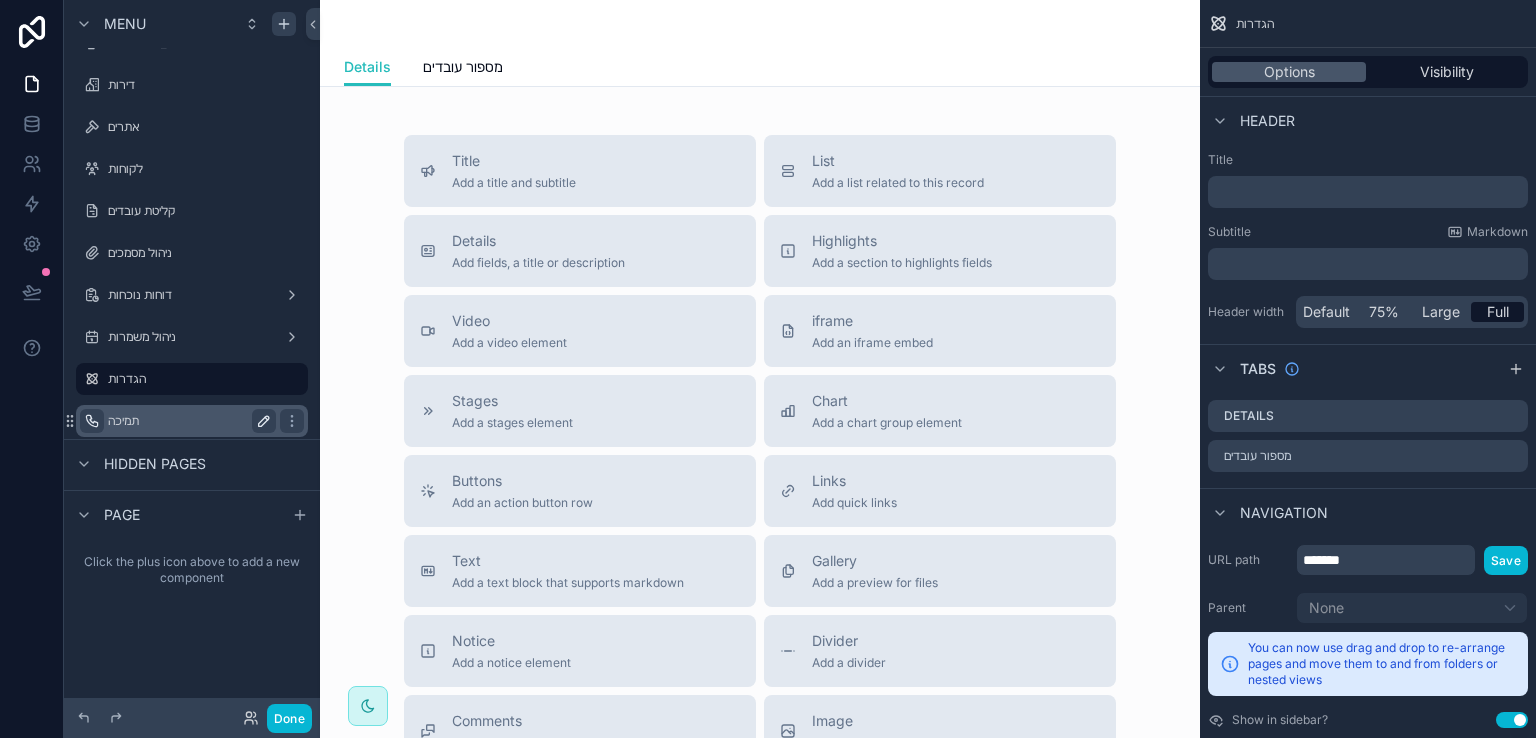 click on "תמיכה" at bounding box center [188, 421] 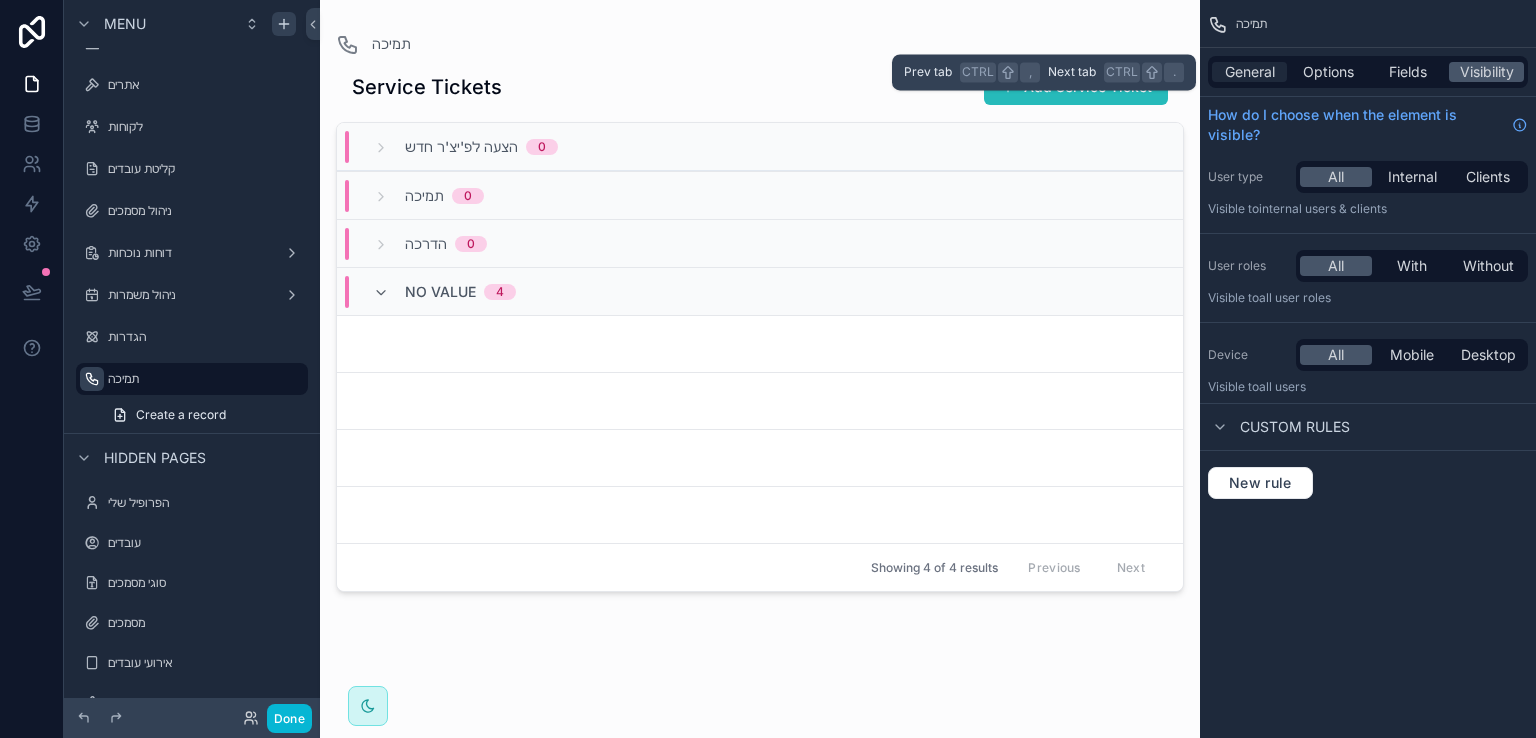 click on "General" at bounding box center (1250, 72) 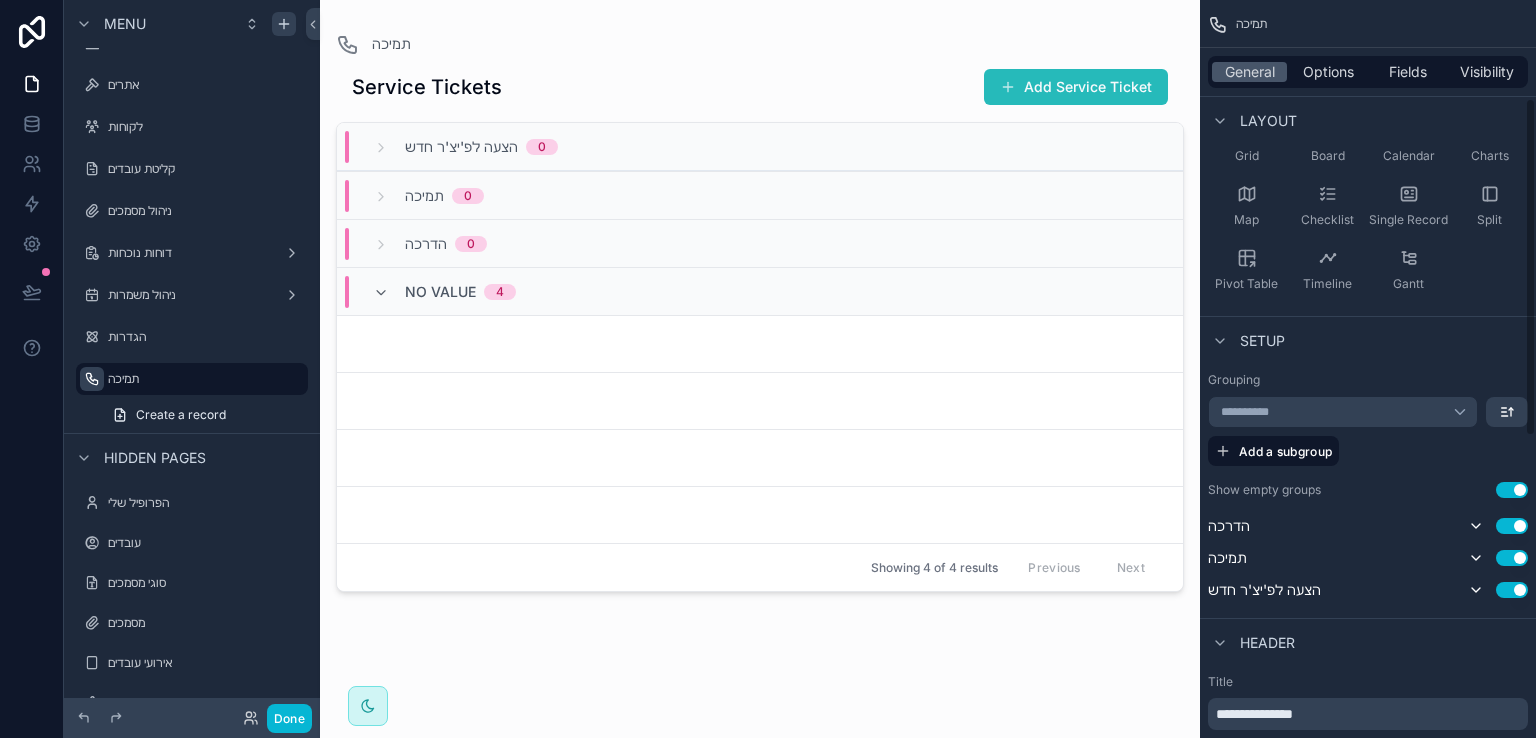 scroll, scrollTop: 300, scrollLeft: 0, axis: vertical 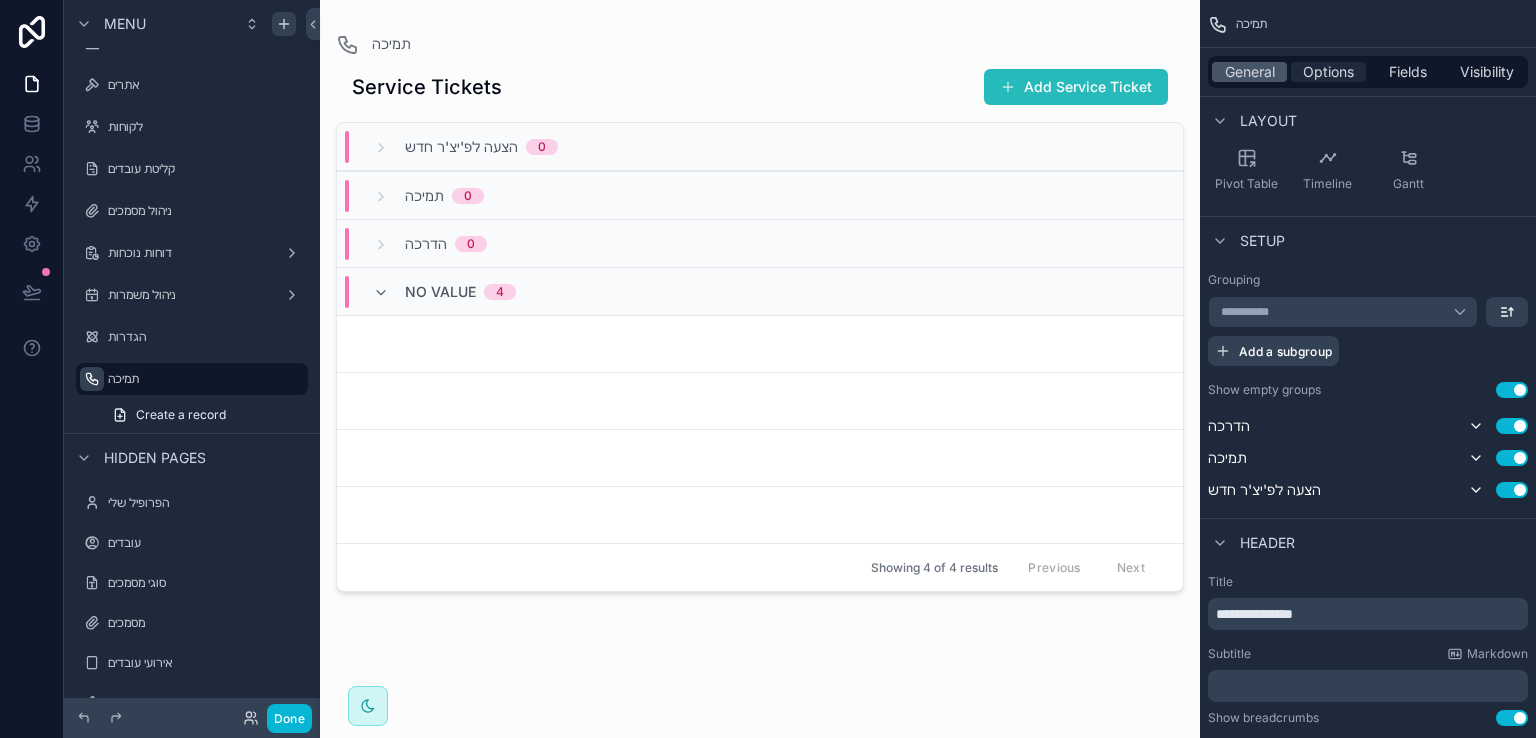 click on "Options" at bounding box center [1328, 72] 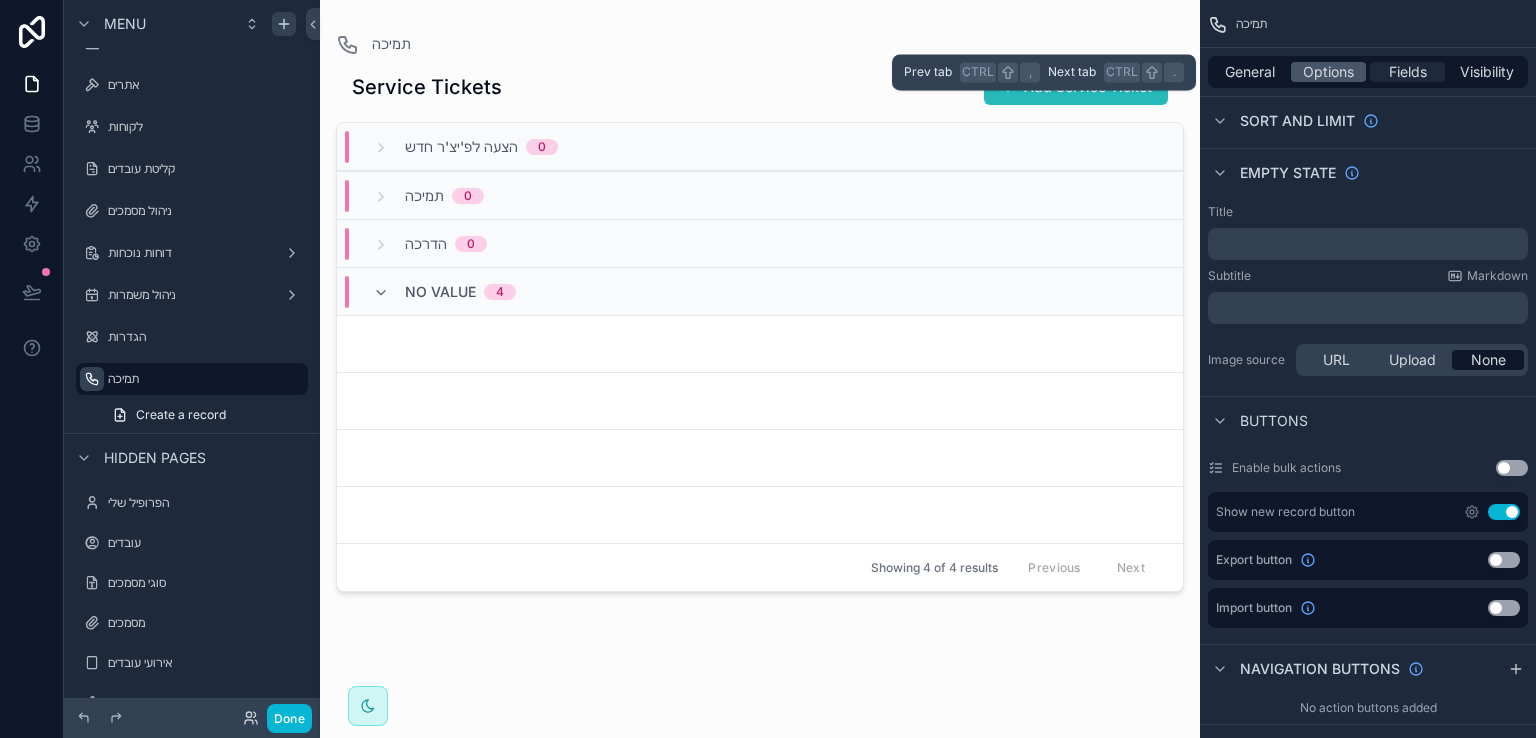 click on "Fields" at bounding box center [1408, 72] 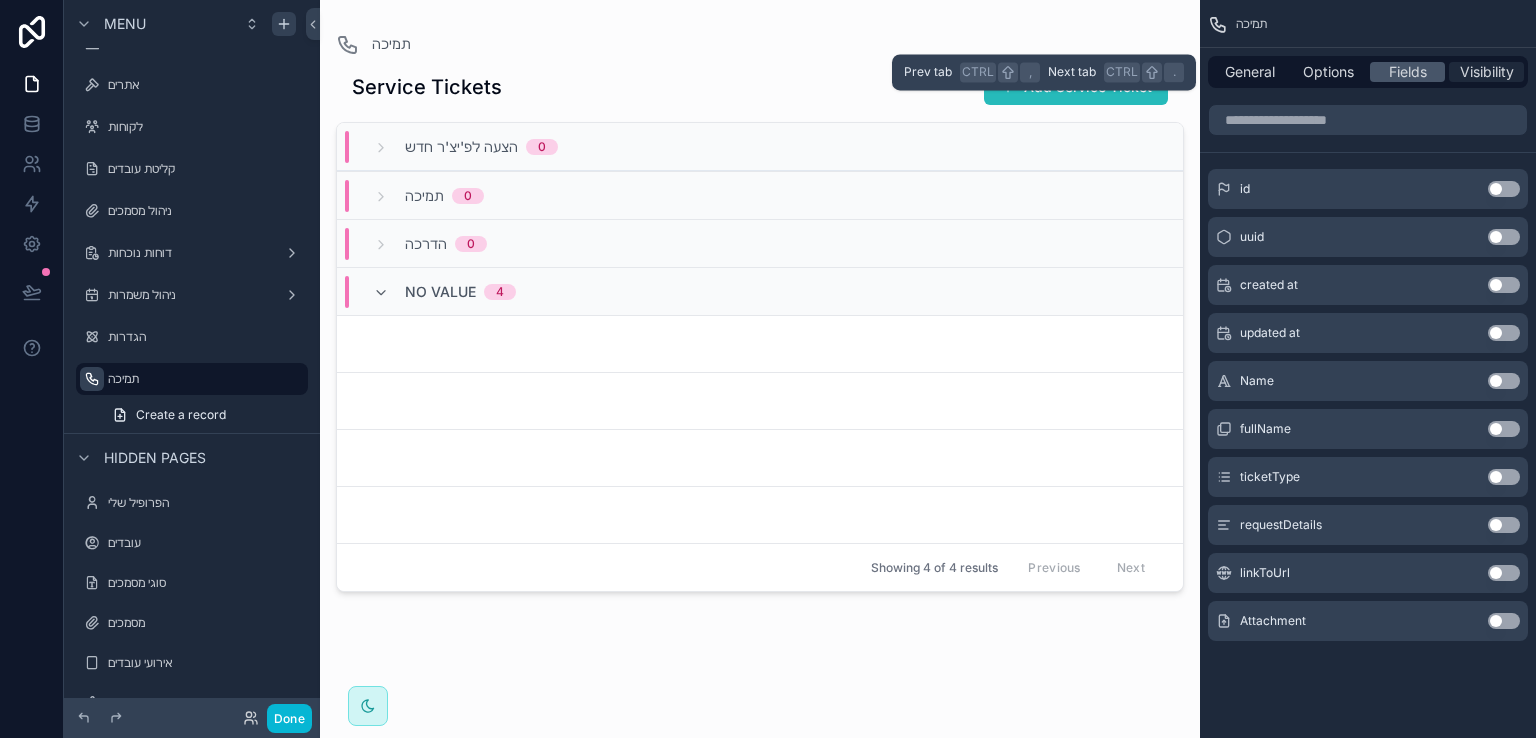 click on "Visibility" at bounding box center (1487, 72) 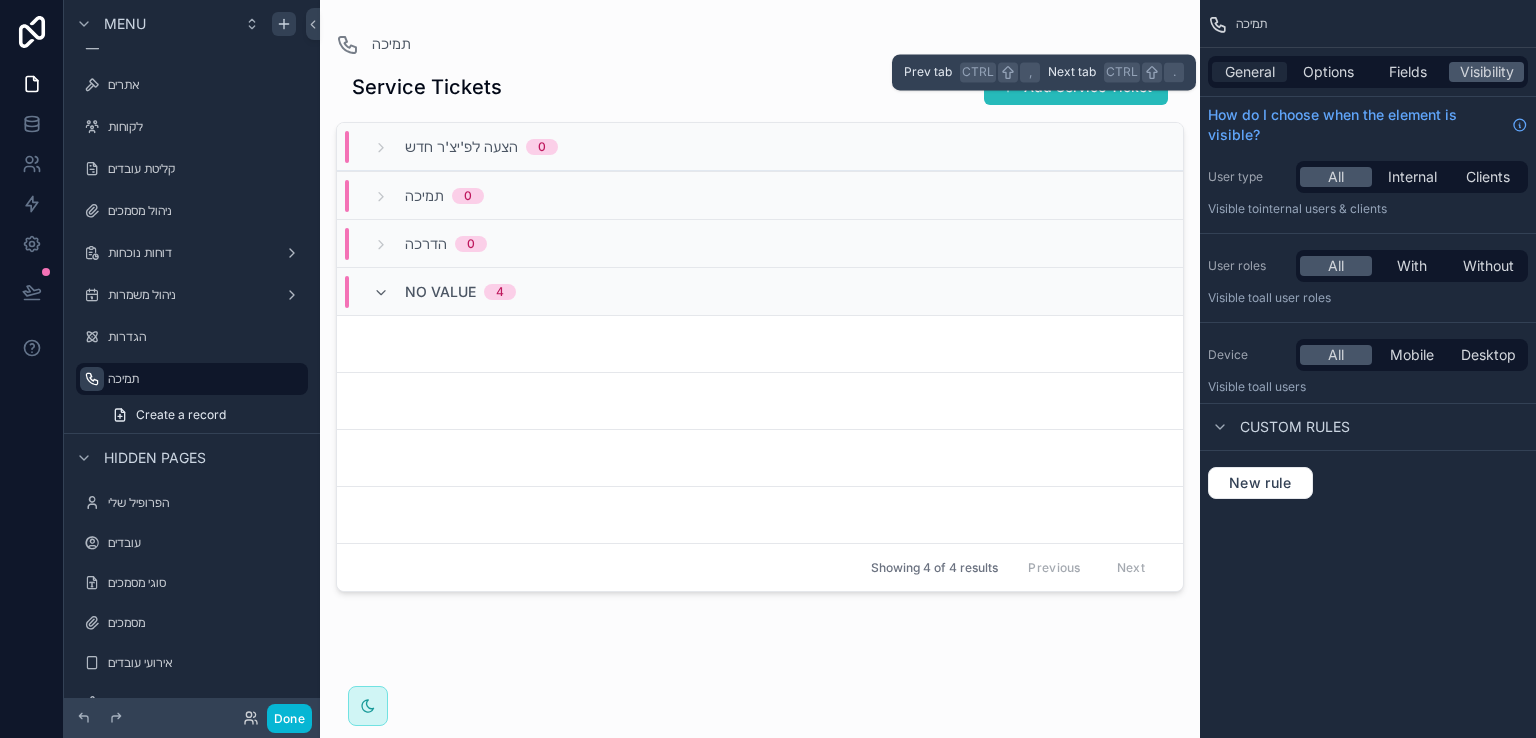 click on "General" at bounding box center (1250, 72) 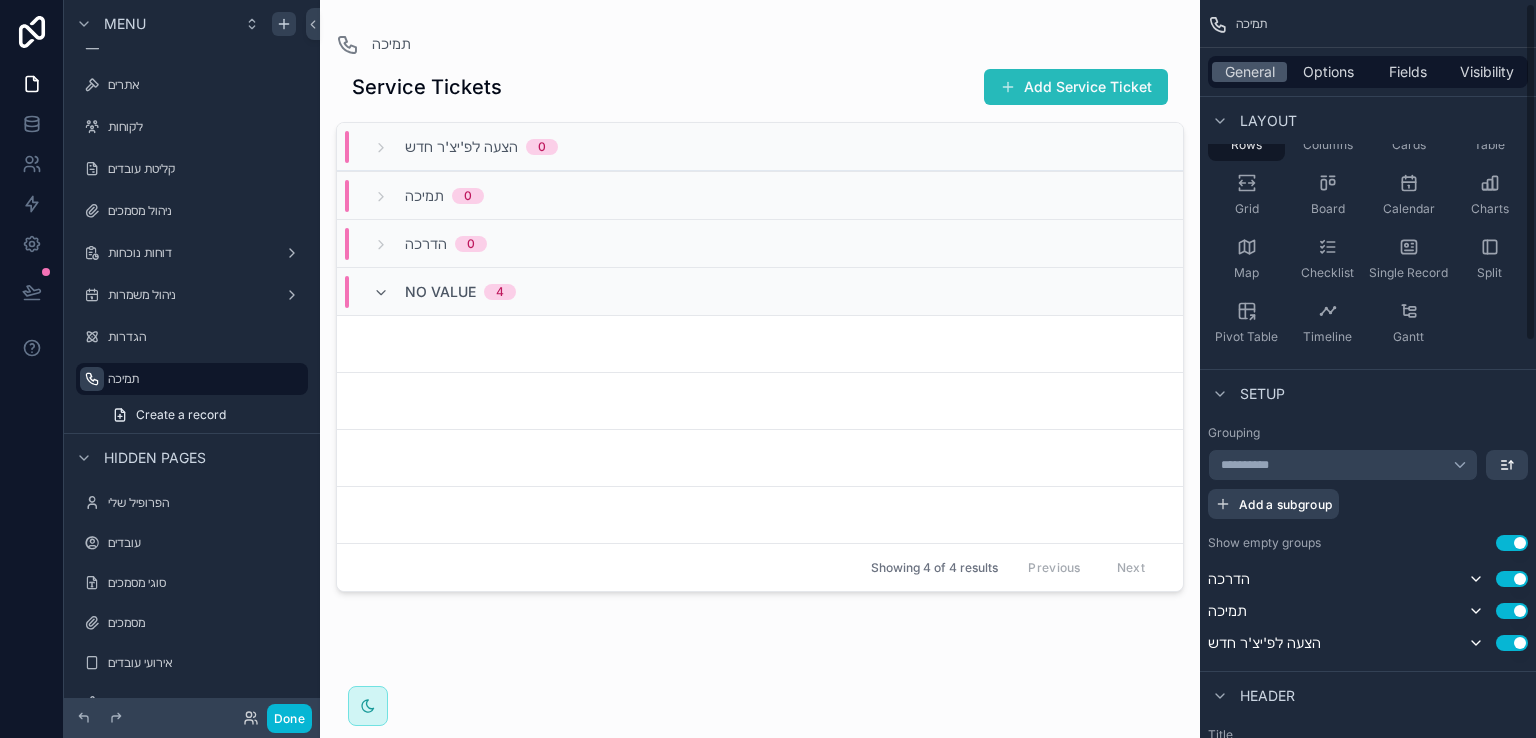 scroll, scrollTop: 0, scrollLeft: 0, axis: both 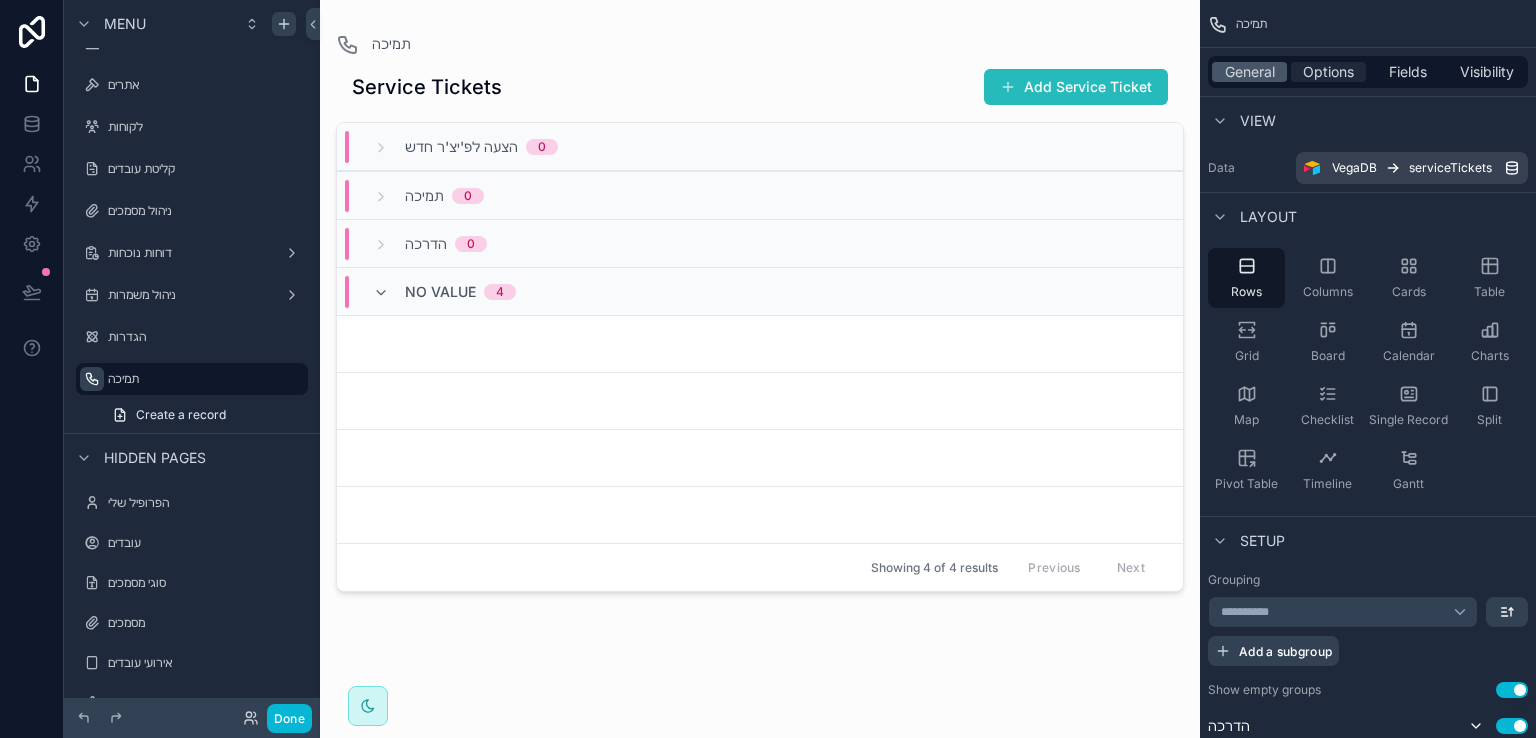 click on "Options" at bounding box center (1328, 72) 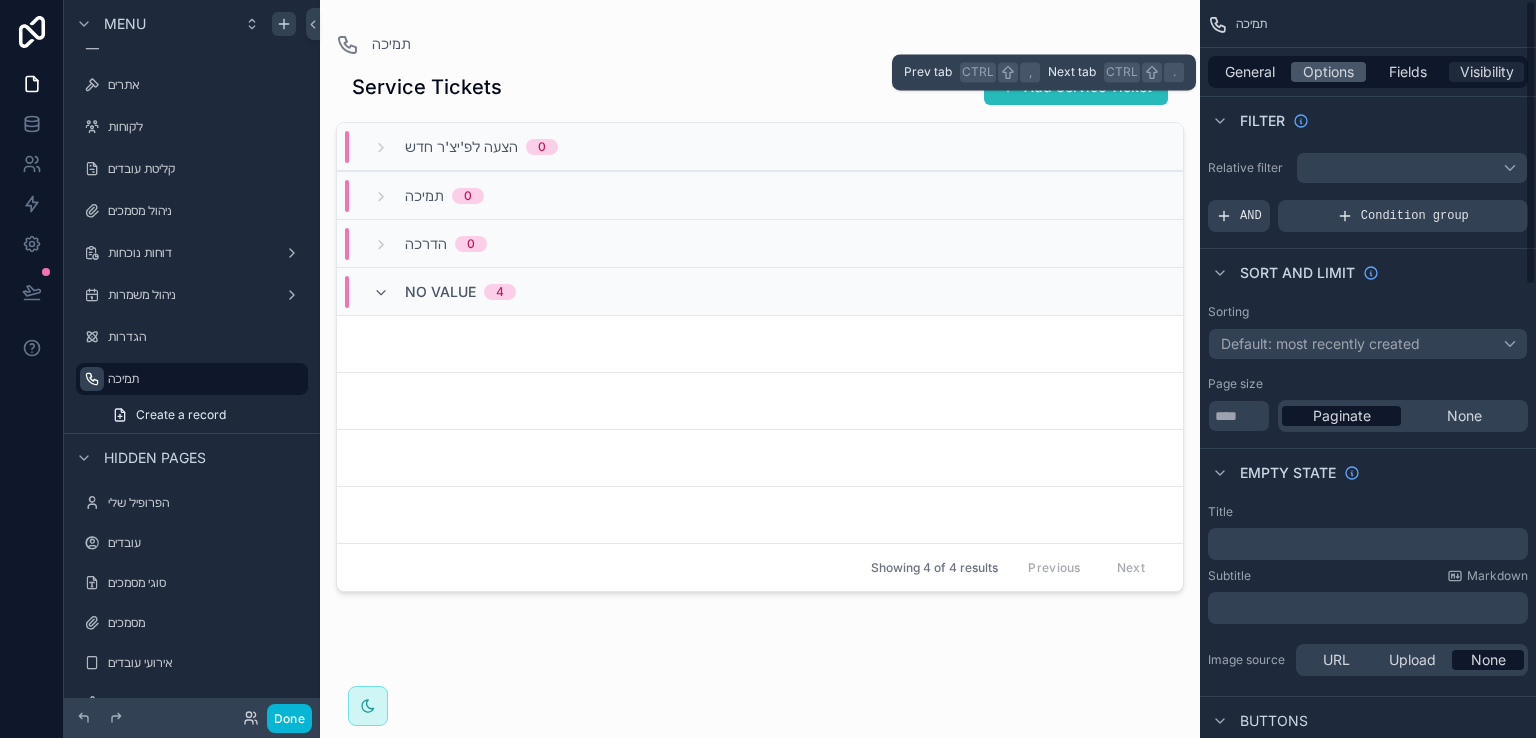 click on "Visibility" at bounding box center [1487, 72] 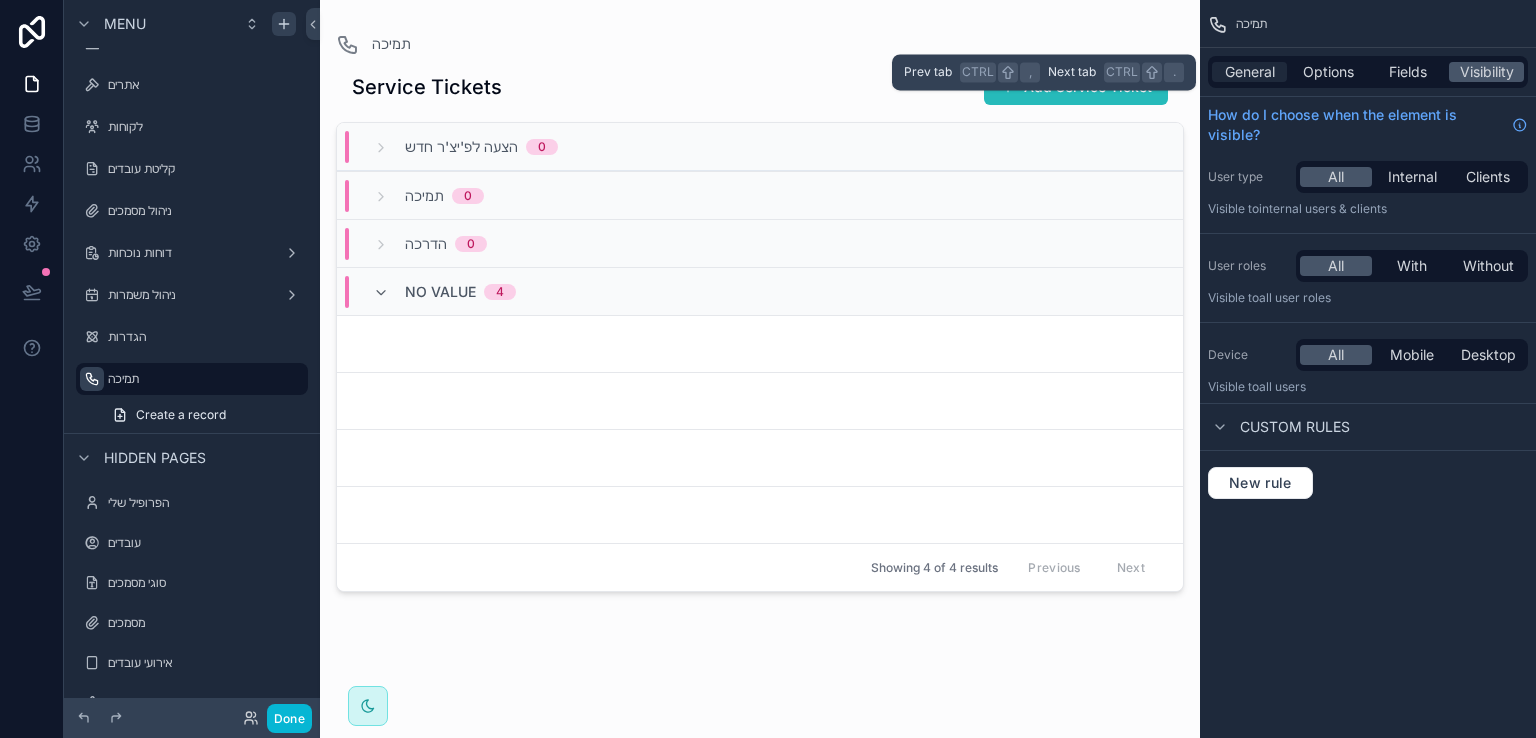 click on "General" at bounding box center (1250, 72) 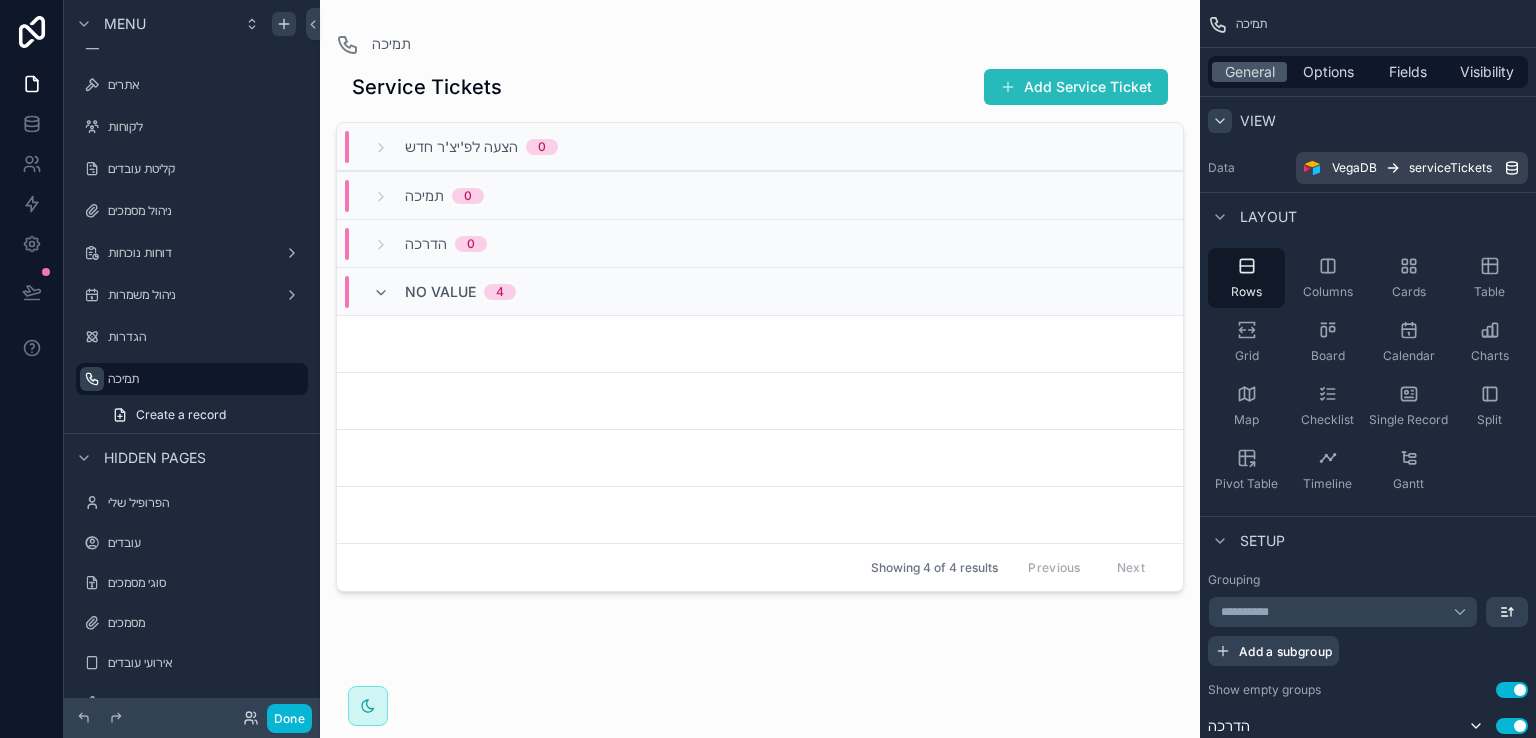 click 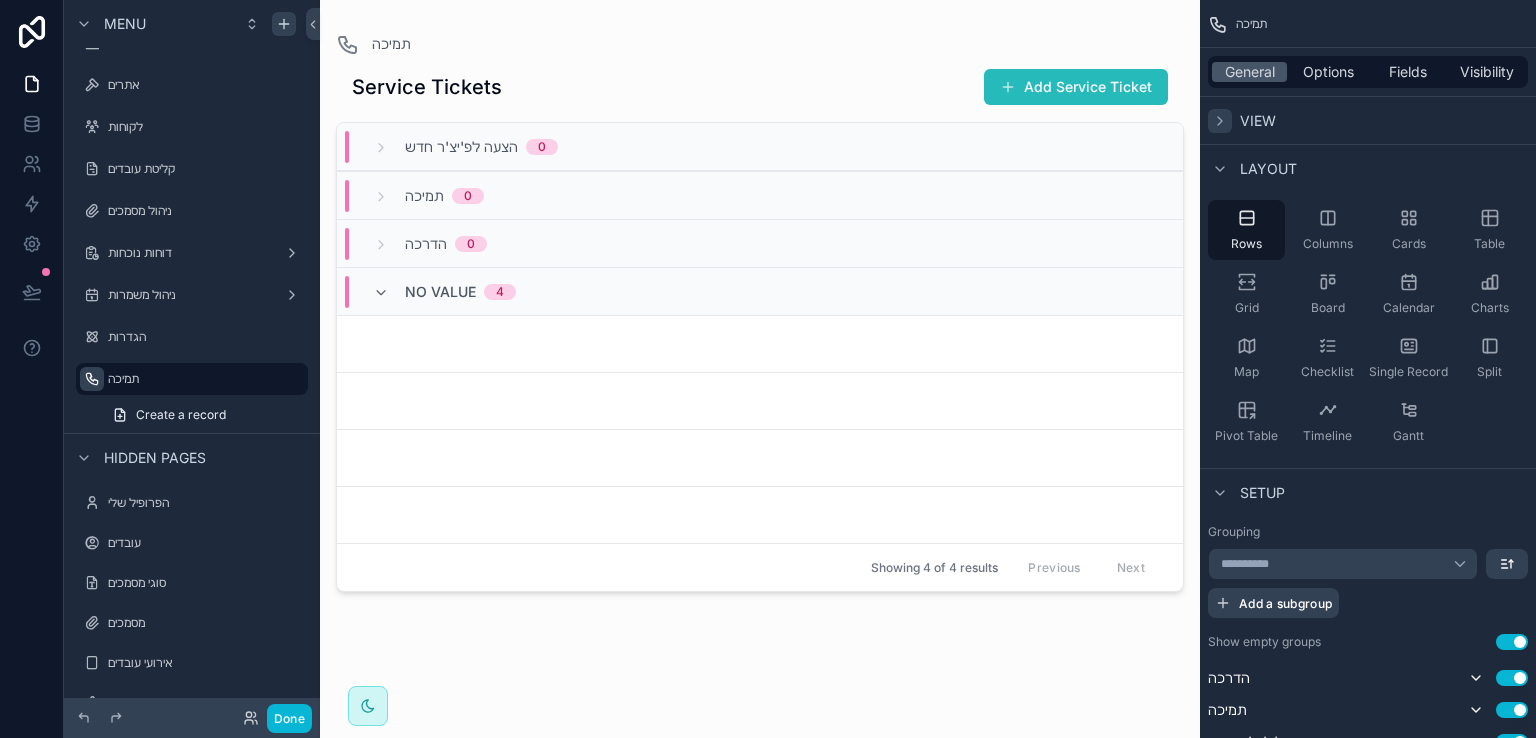 click 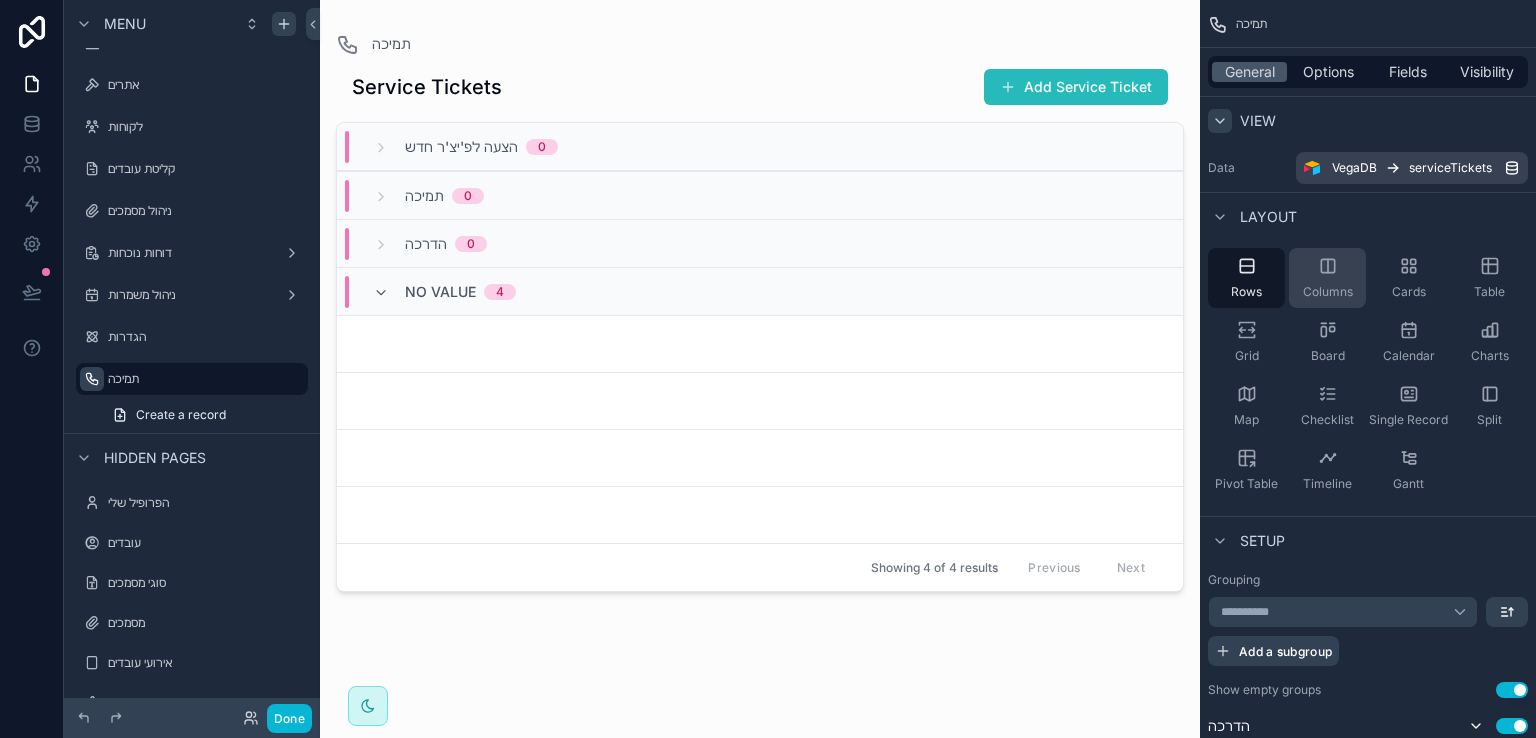 click on "Columns" at bounding box center [1327, 278] 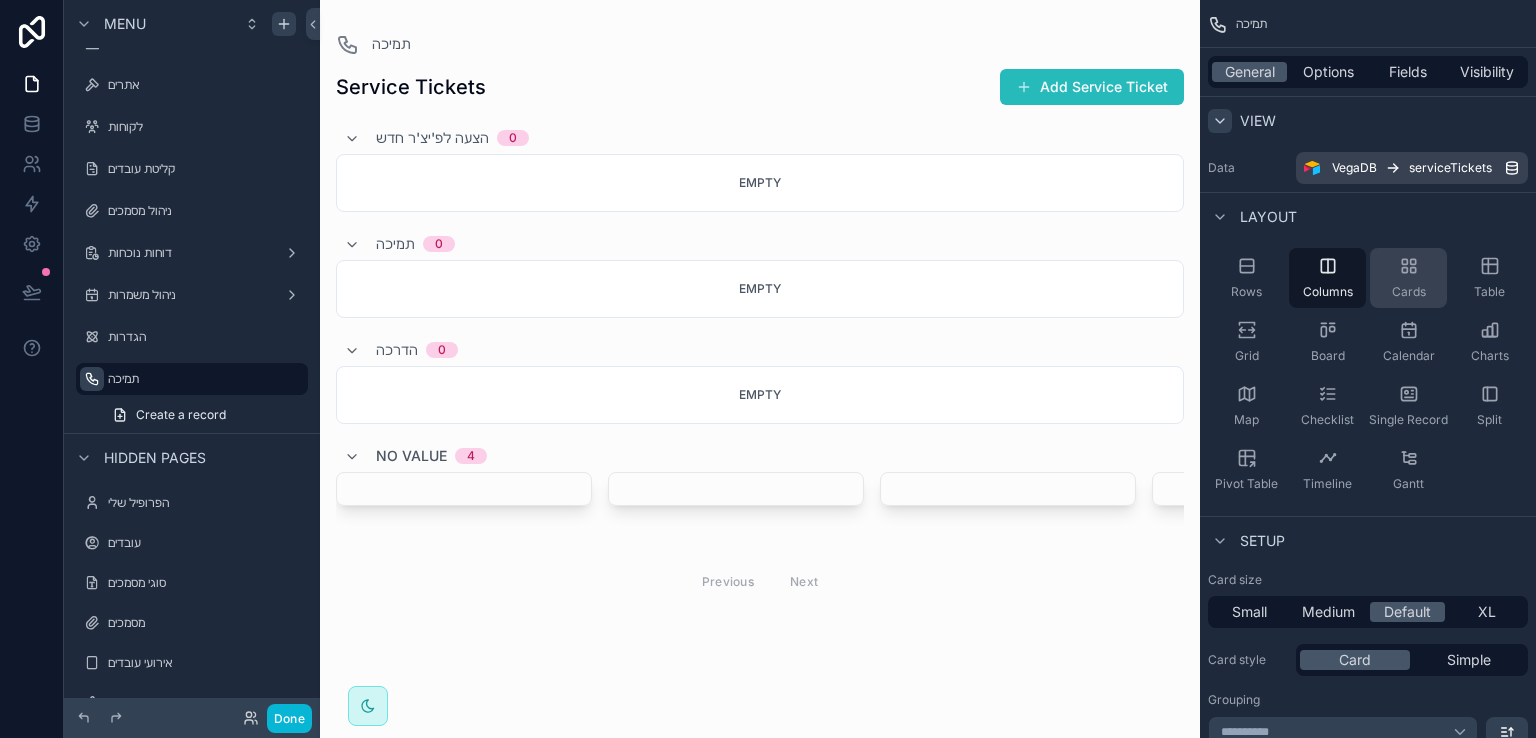 click on "Cards" at bounding box center [1408, 278] 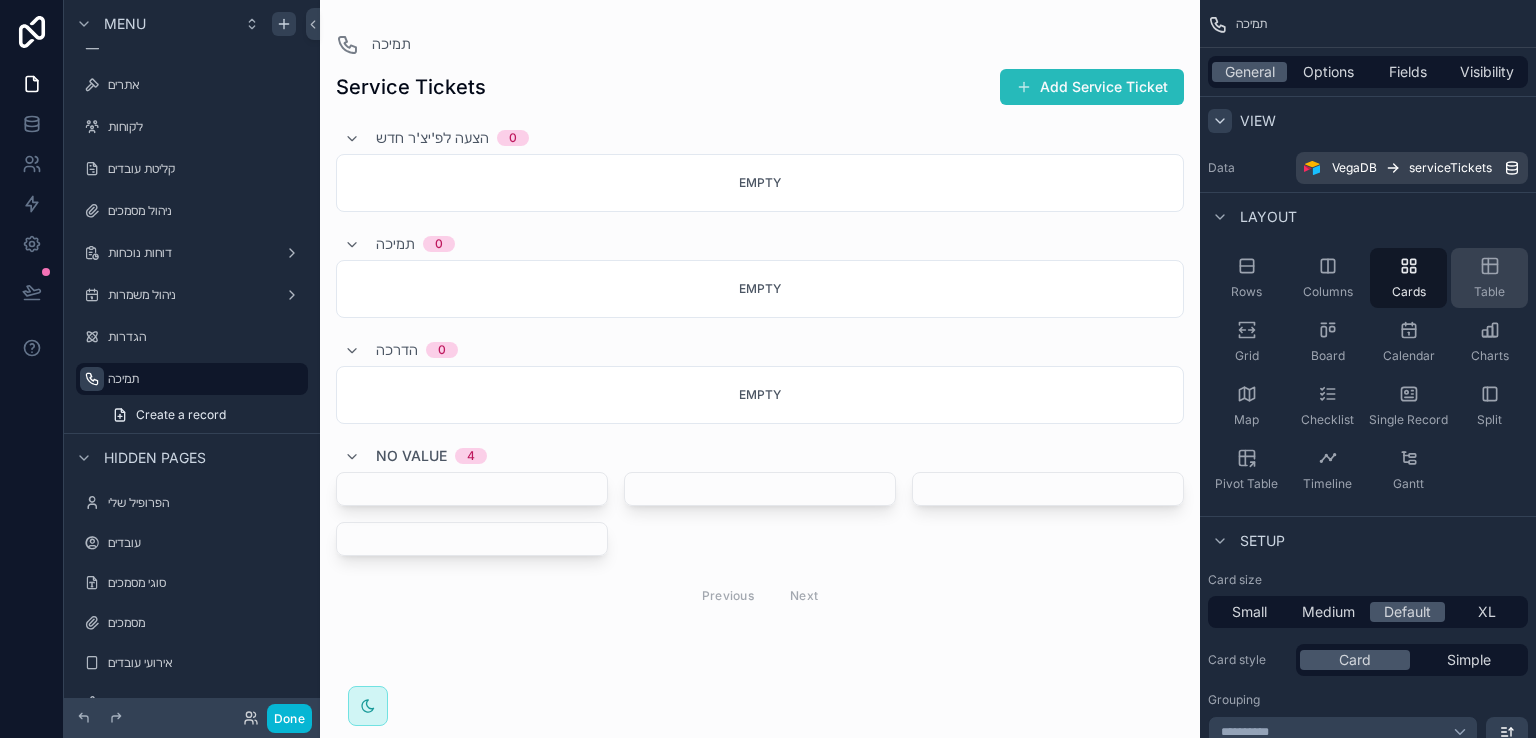click on "Table" at bounding box center (1489, 278) 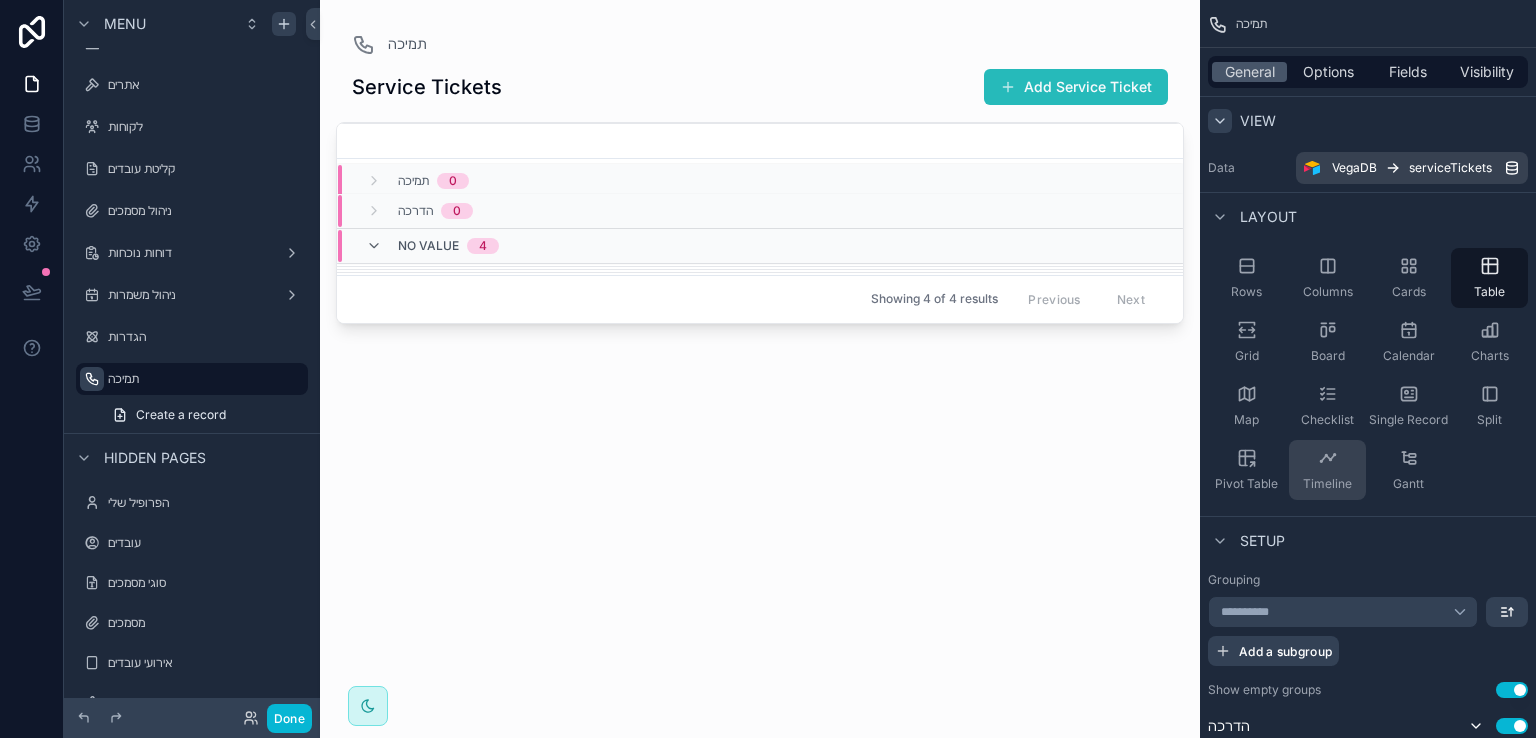 click on "Timeline" at bounding box center [1327, 470] 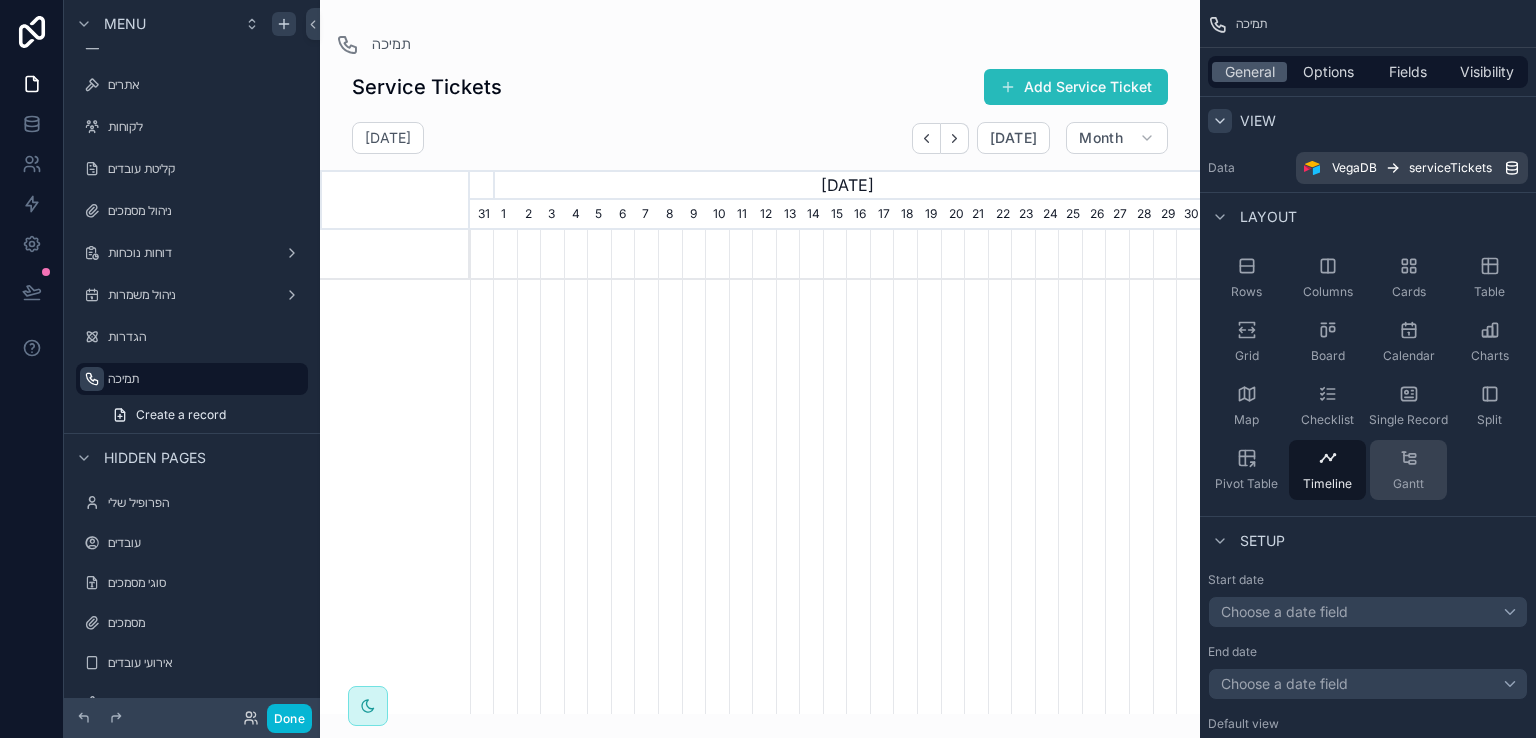 scroll, scrollTop: 0, scrollLeft: 730, axis: horizontal 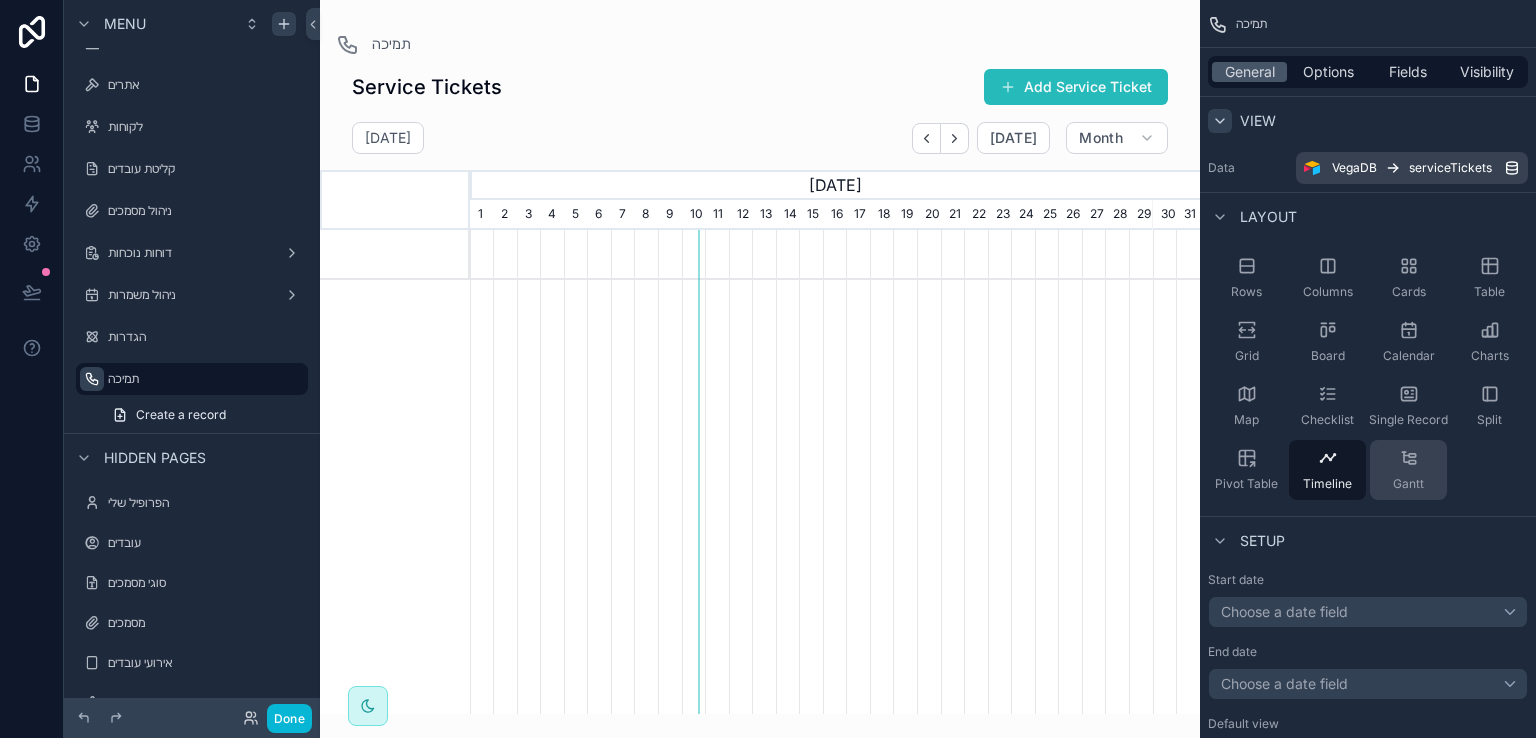 click 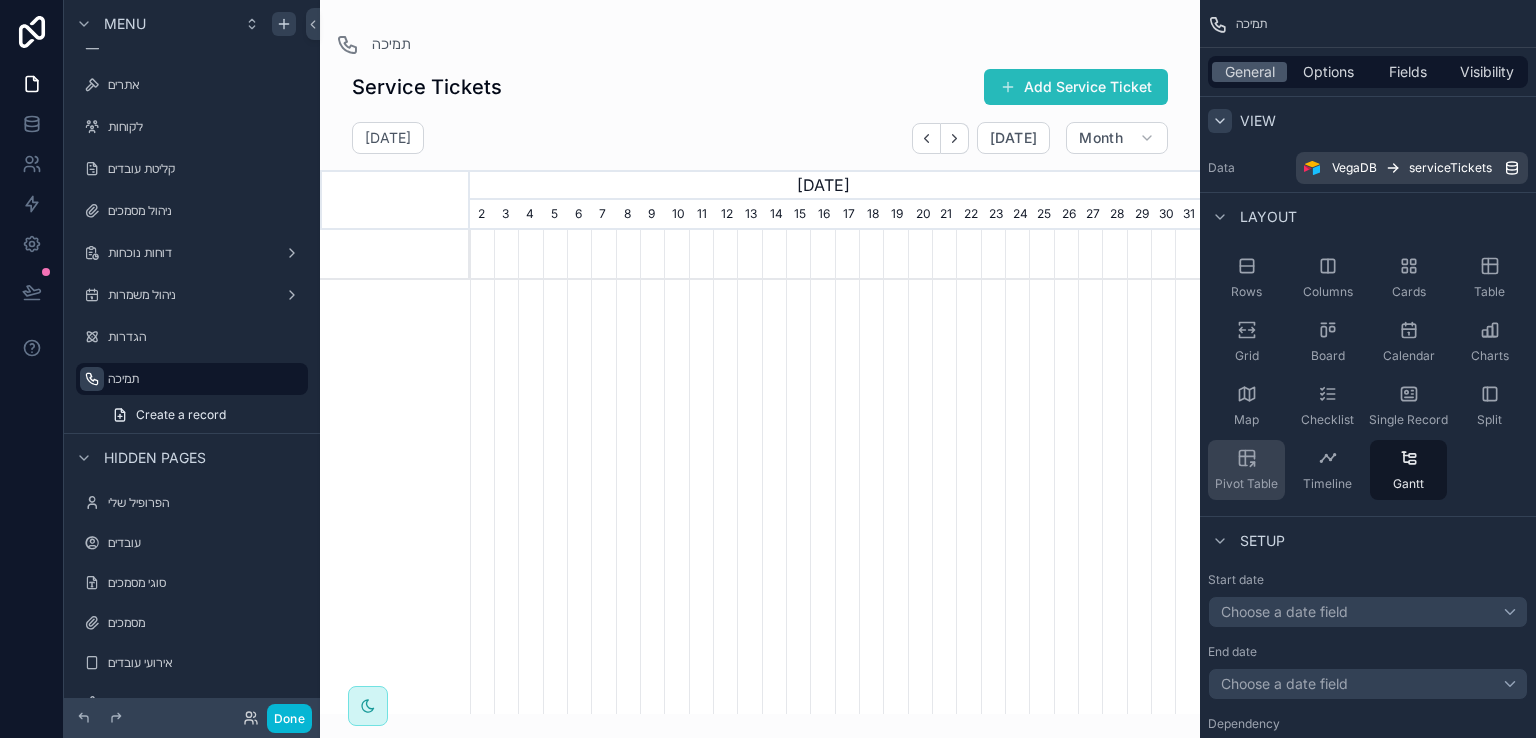 scroll, scrollTop: 0, scrollLeft: 730, axis: horizontal 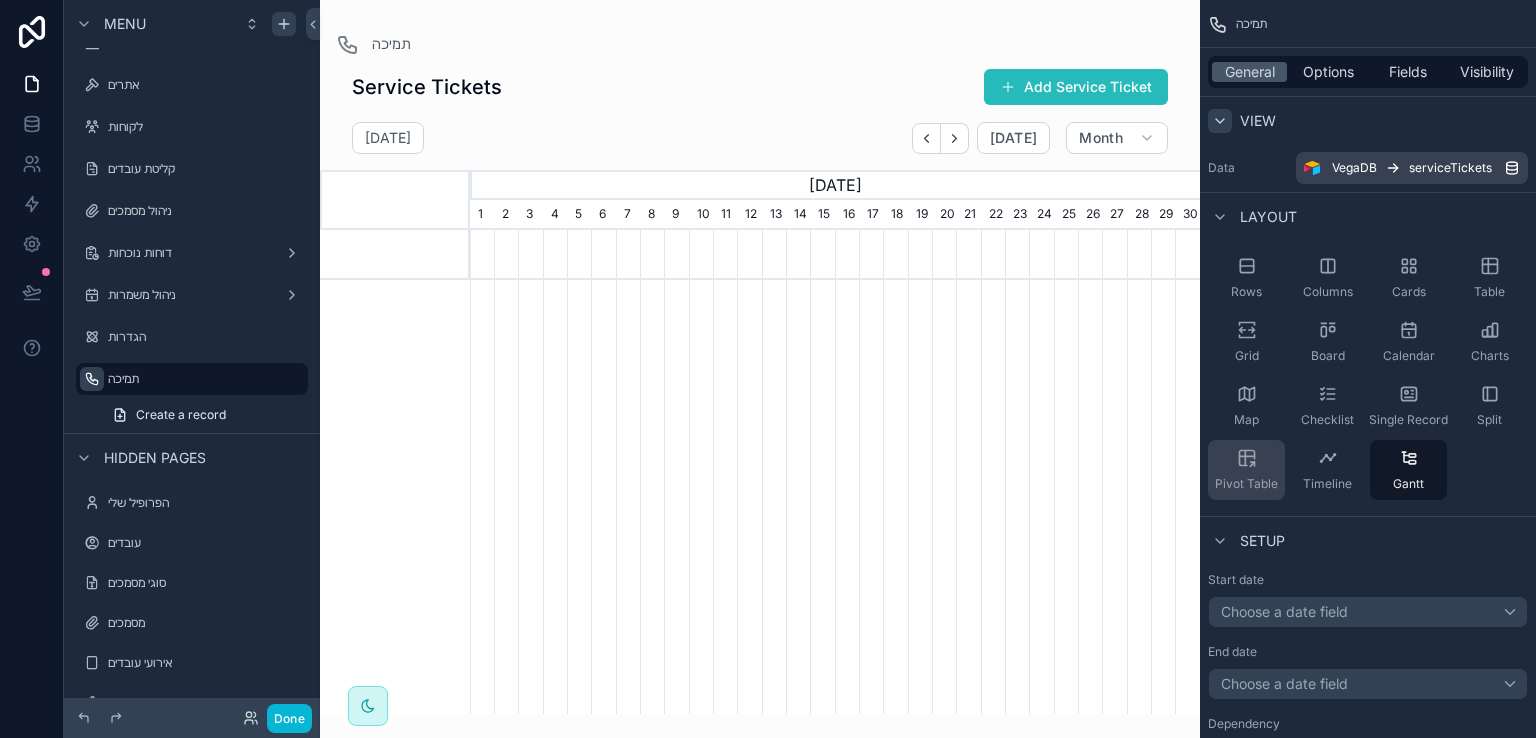 click on "Pivot Table" at bounding box center [1246, 470] 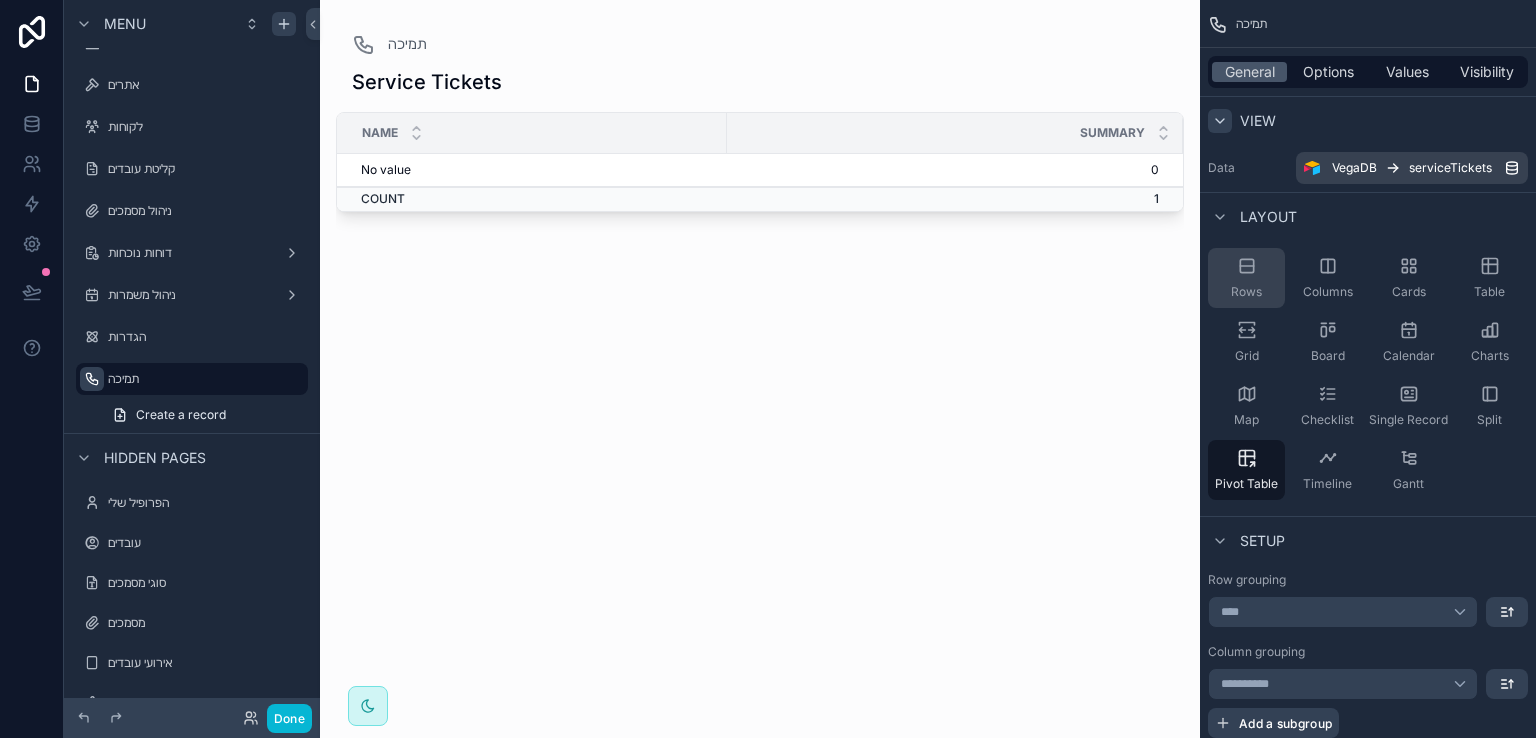 click on "Rows" at bounding box center [1246, 278] 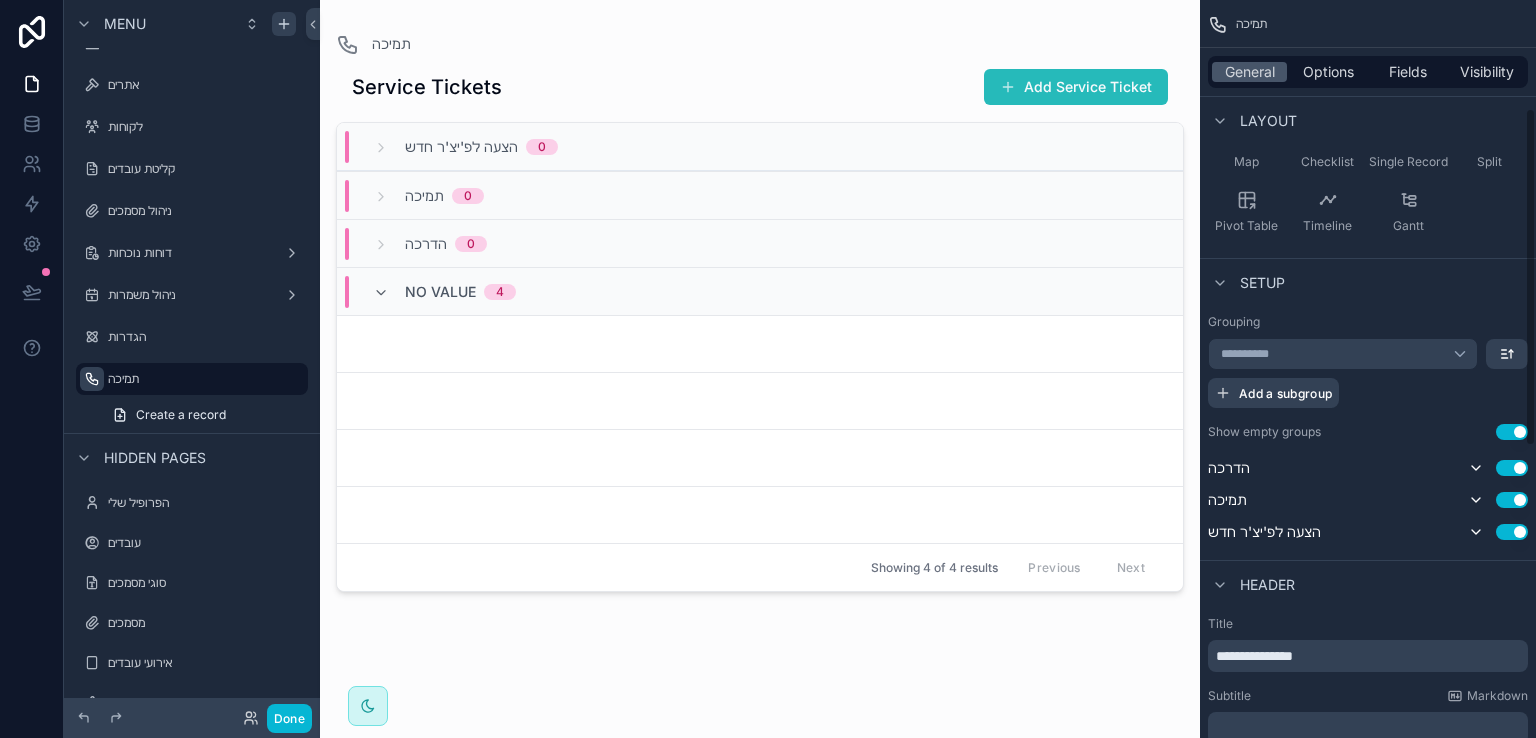 scroll, scrollTop: 400, scrollLeft: 0, axis: vertical 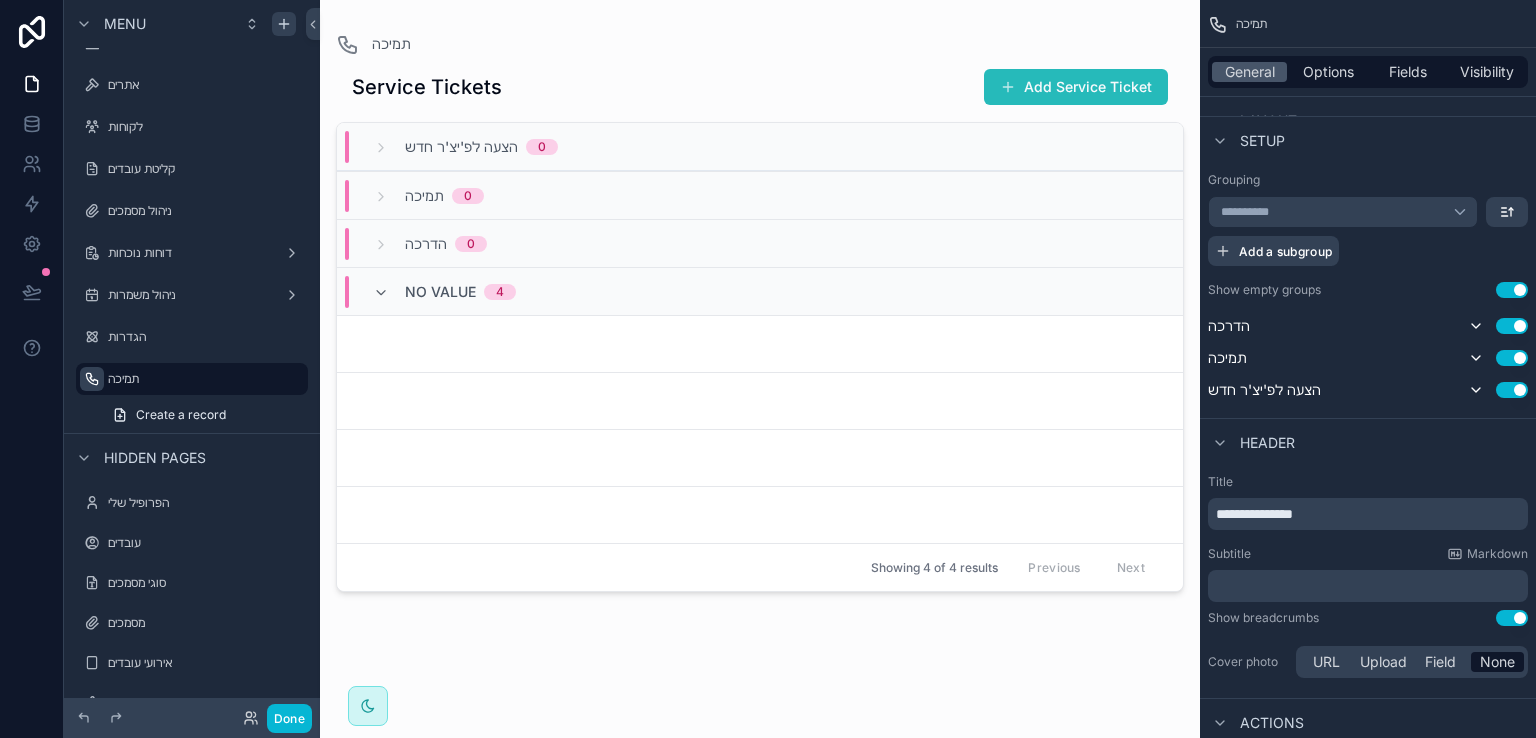 click on "Use setting" at bounding box center [1512, 290] 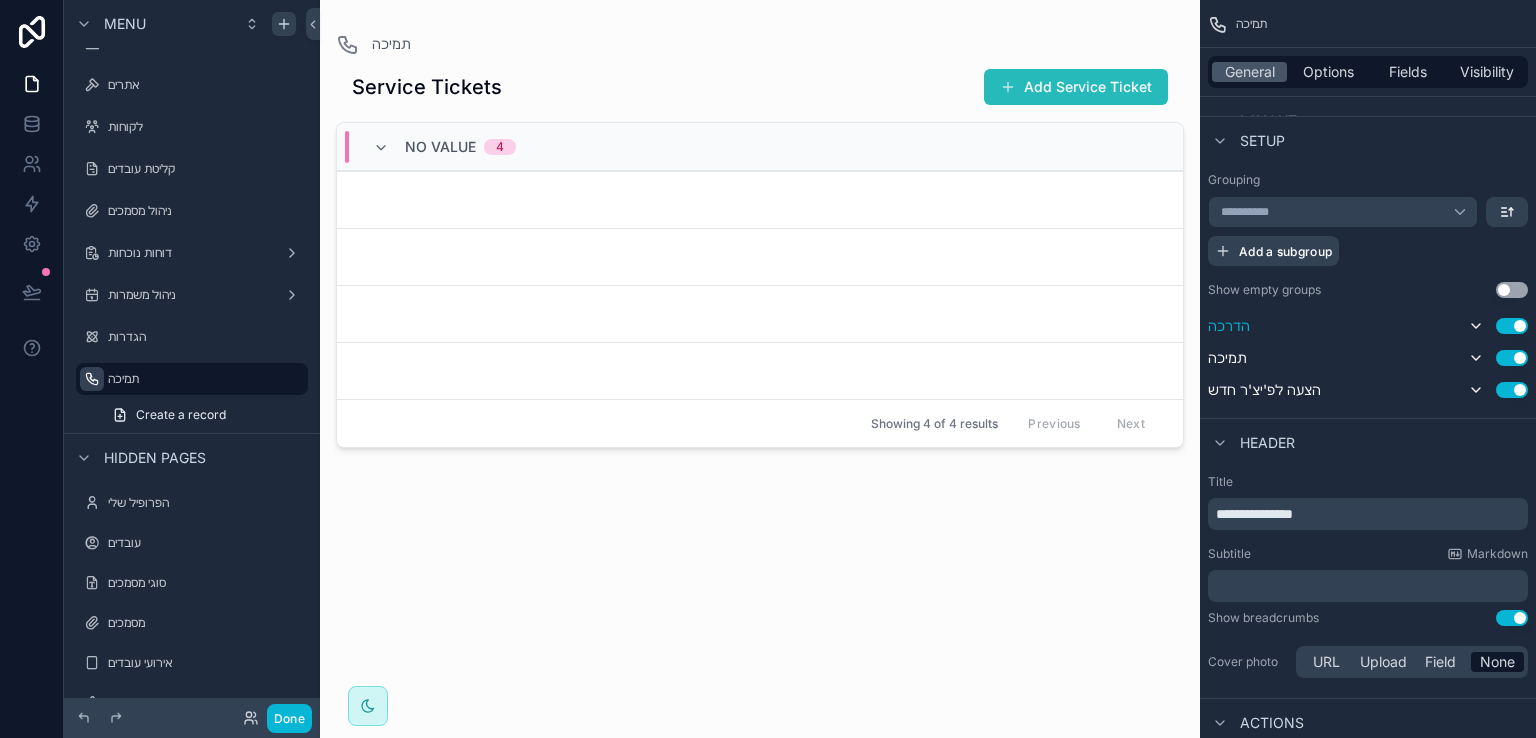 click on "Use setting" at bounding box center [1512, 326] 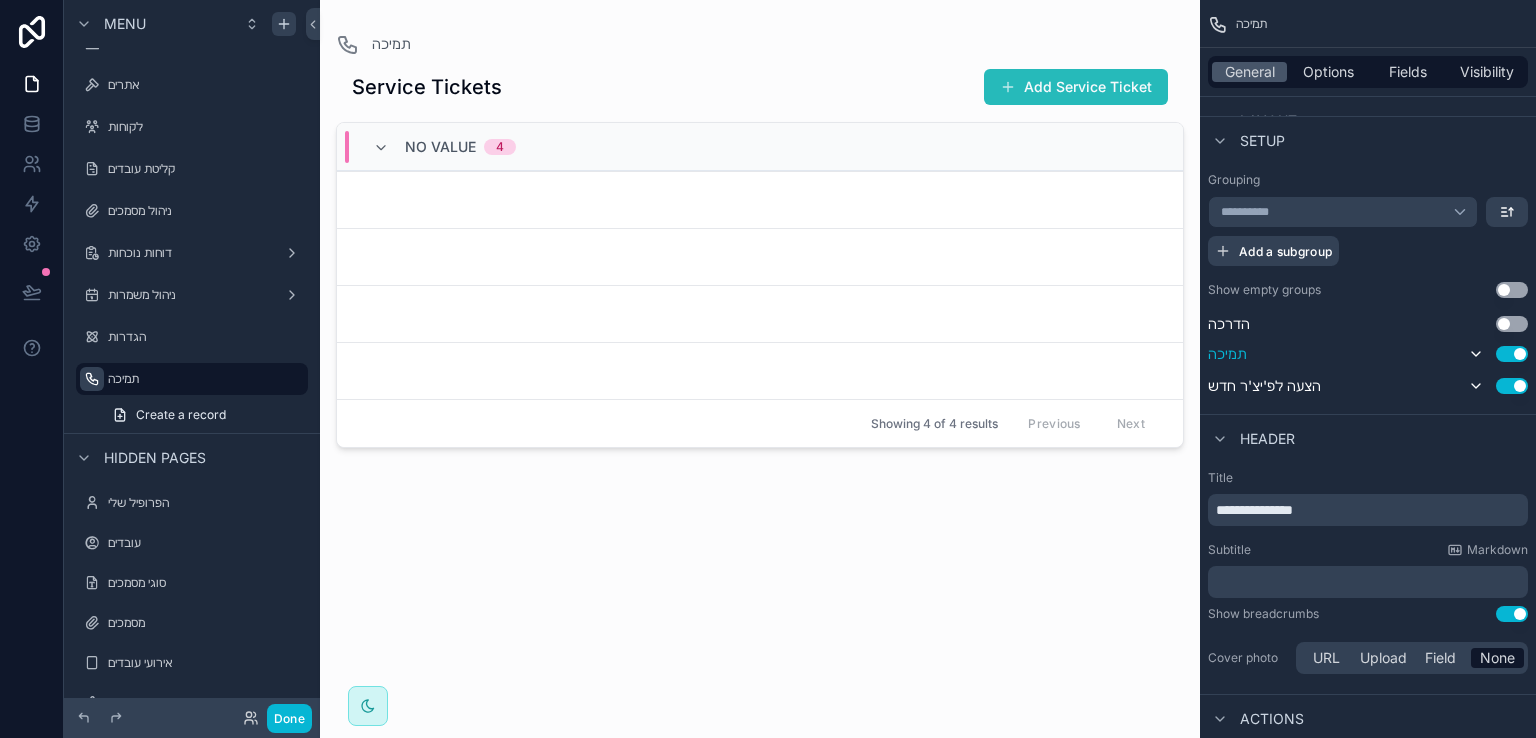 click on "Use setting" at bounding box center [1512, 354] 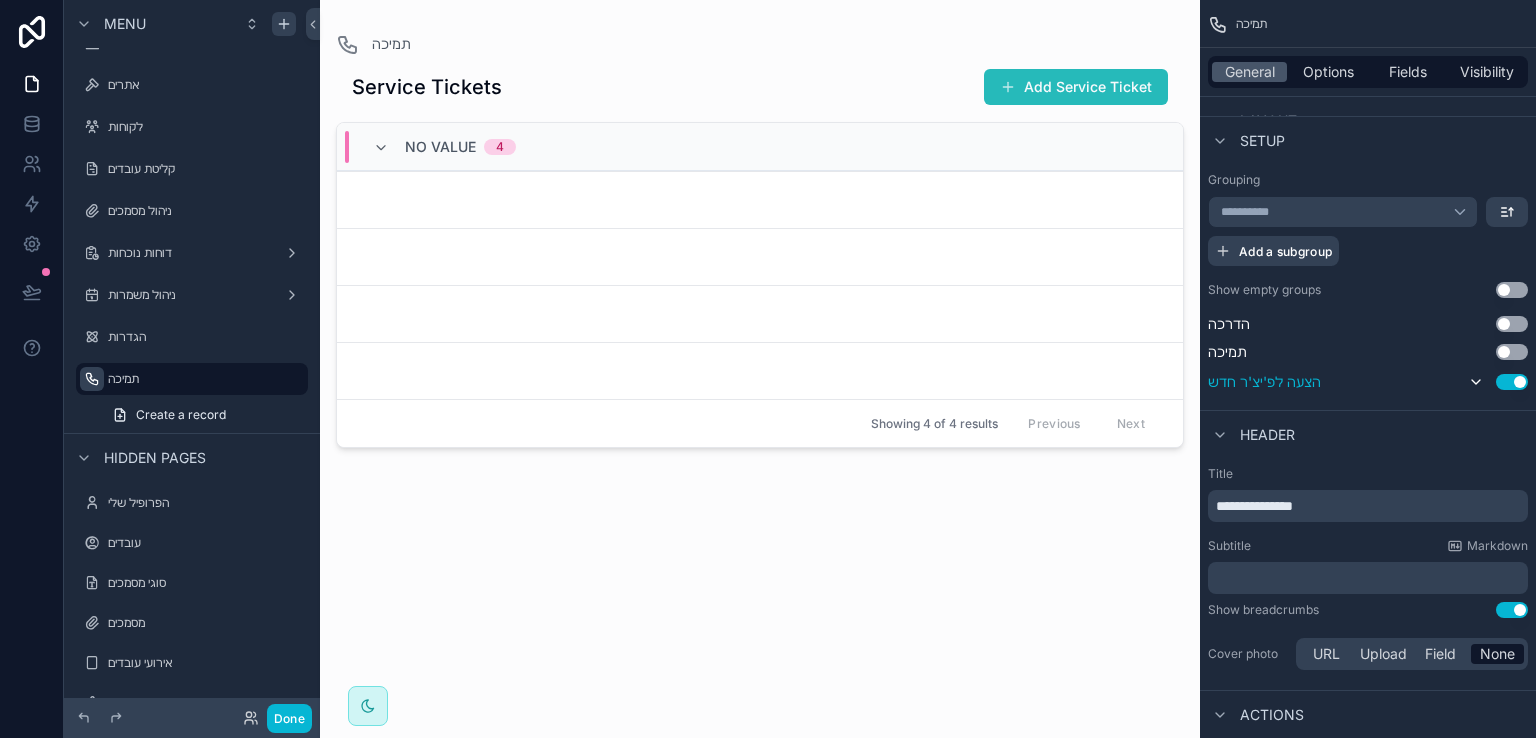 click on "Use setting" at bounding box center [1512, 382] 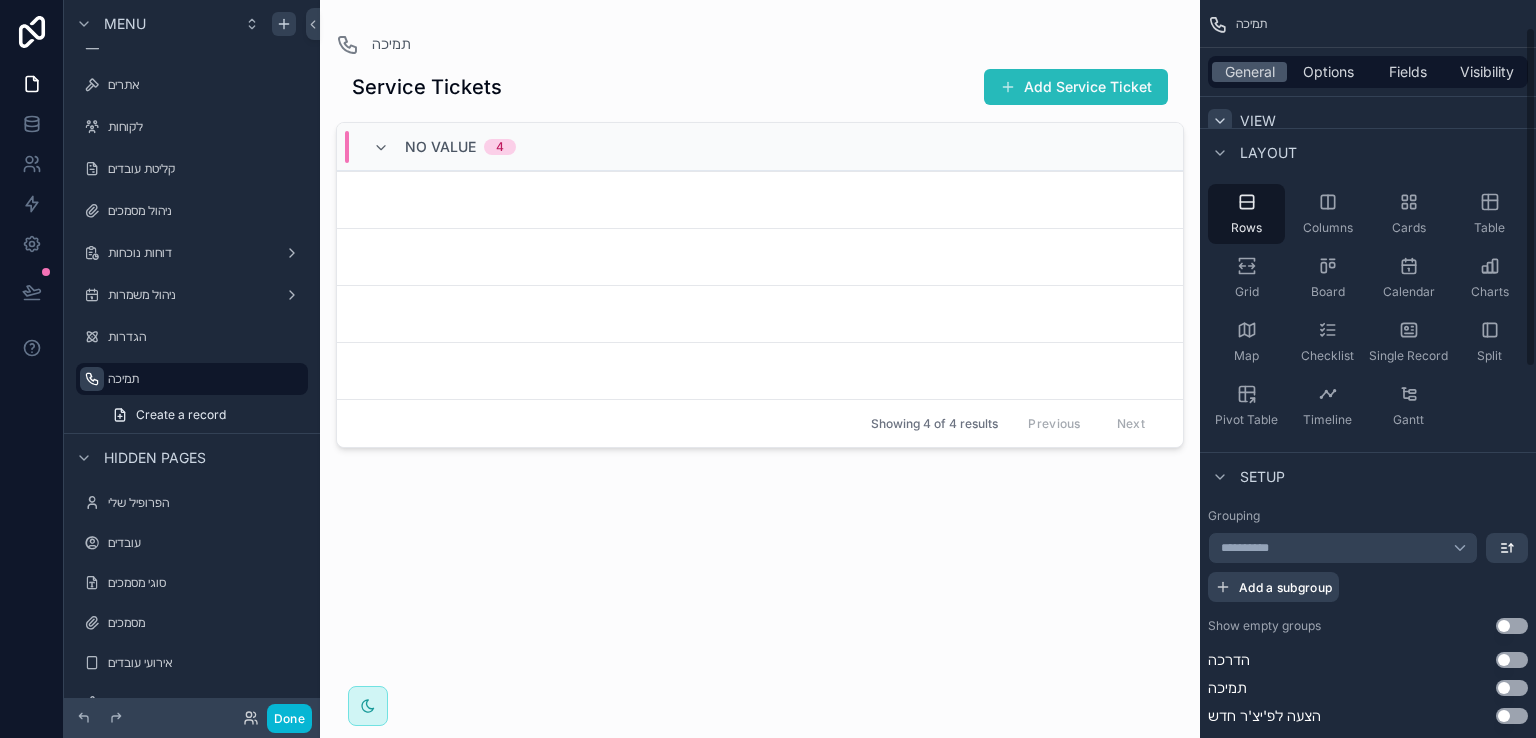 scroll, scrollTop: 60, scrollLeft: 0, axis: vertical 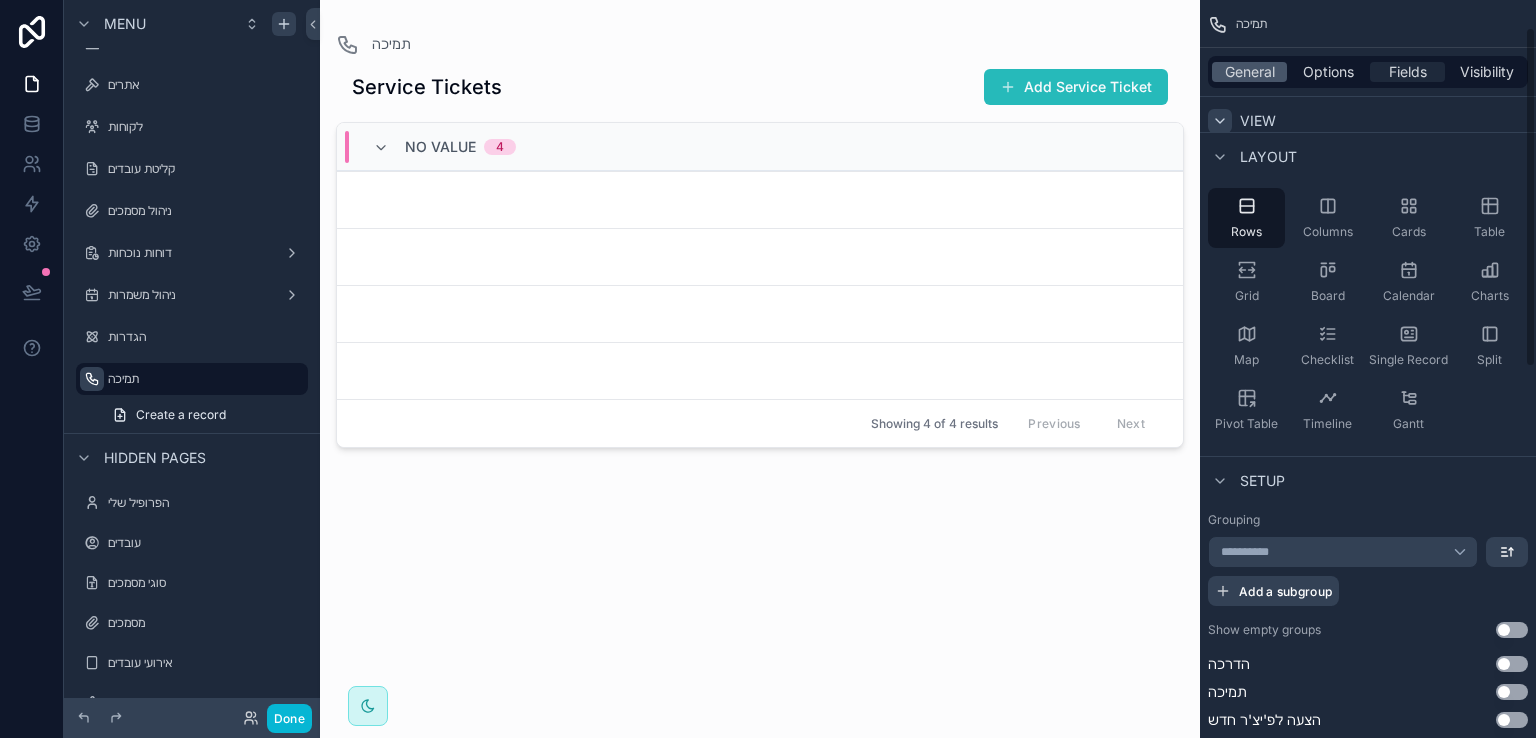 click on "Fields" at bounding box center (1408, 72) 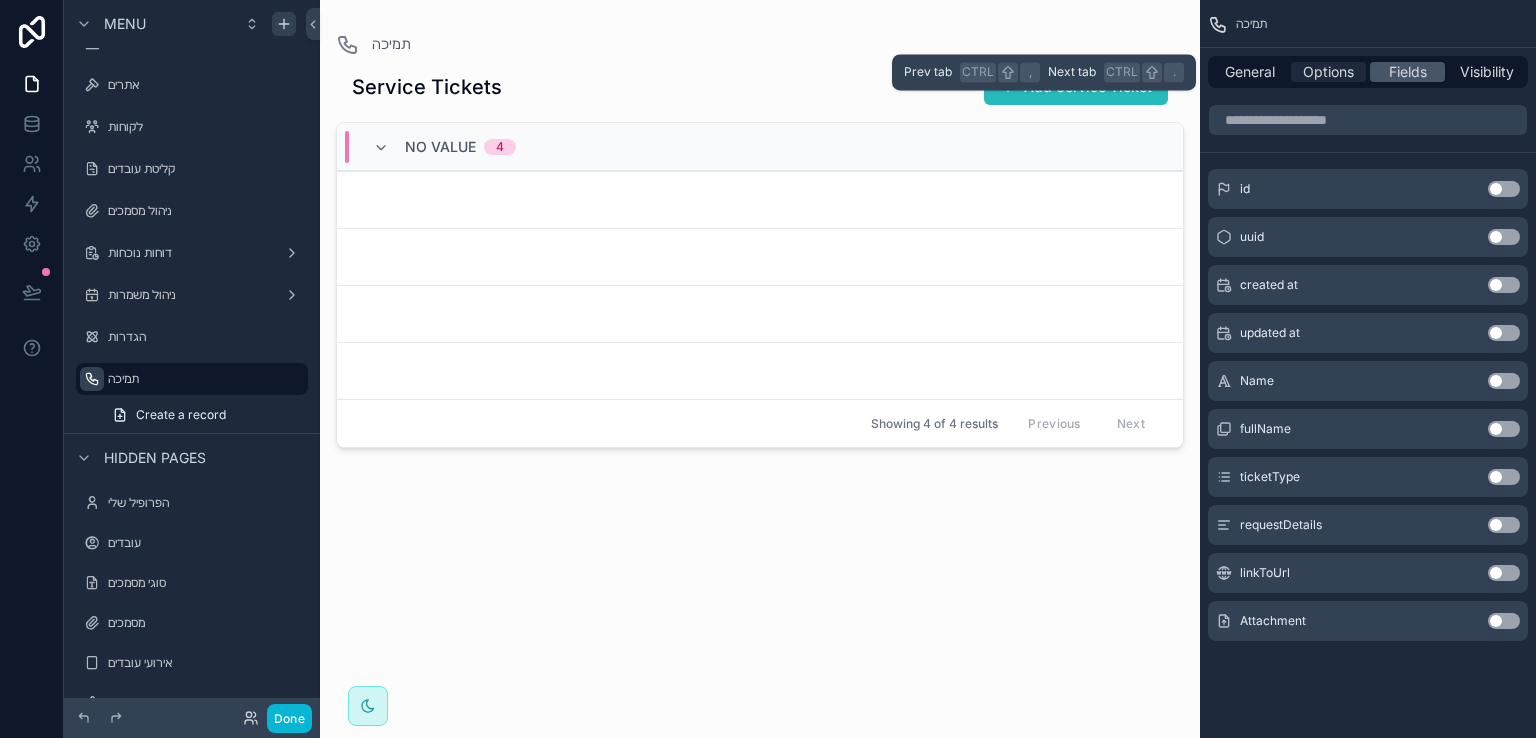 click on "Options" at bounding box center [1328, 72] 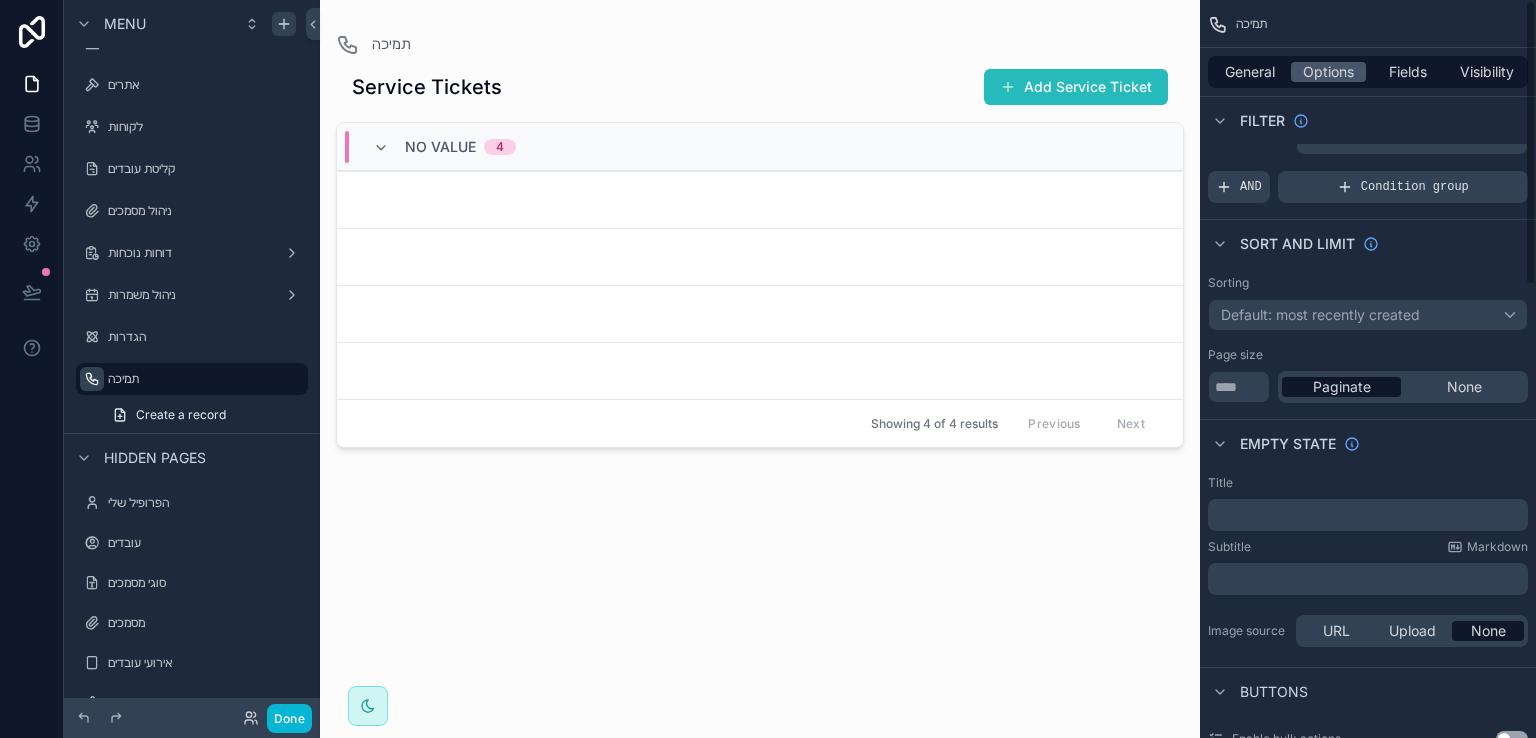 scroll, scrollTop: 0, scrollLeft: 0, axis: both 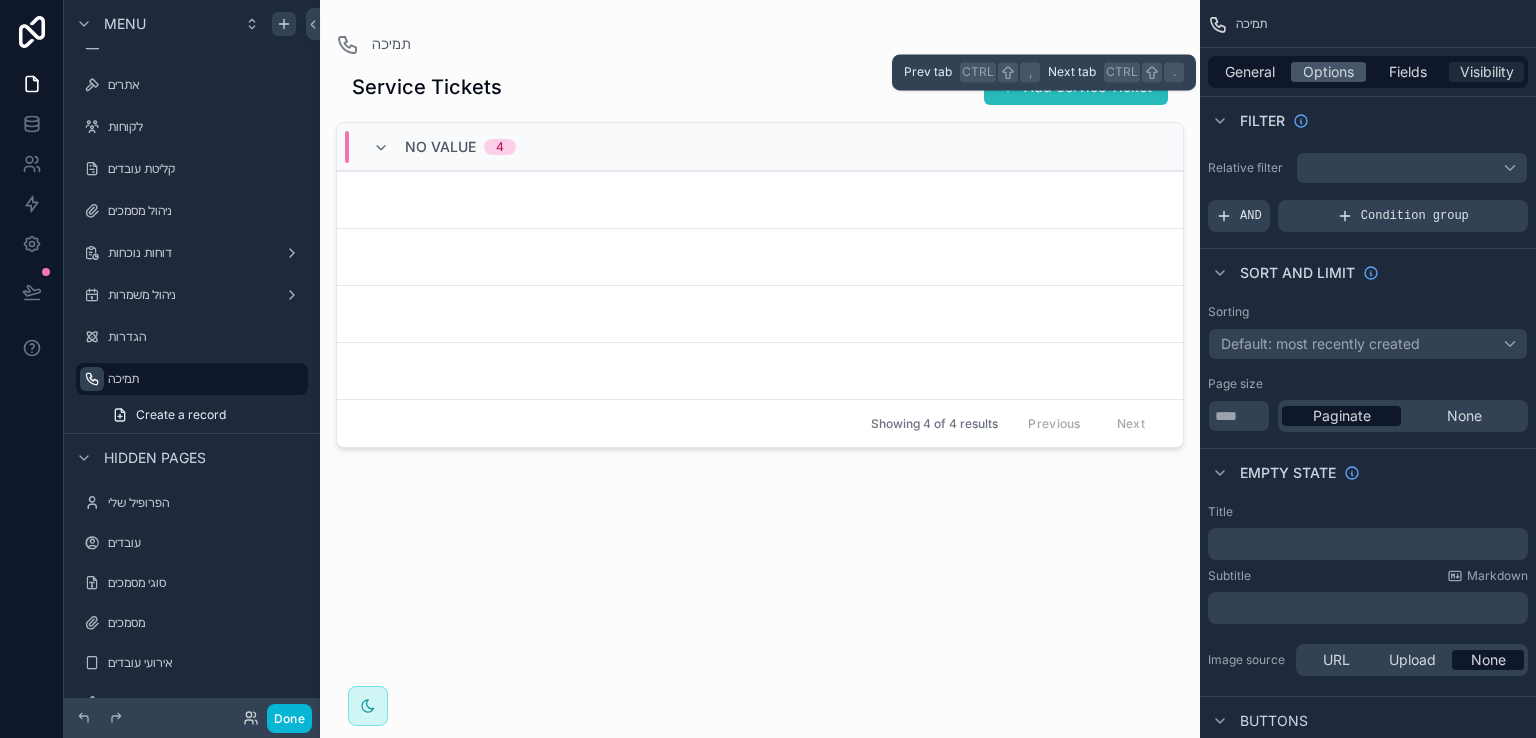 click on "Visibility" at bounding box center [1487, 72] 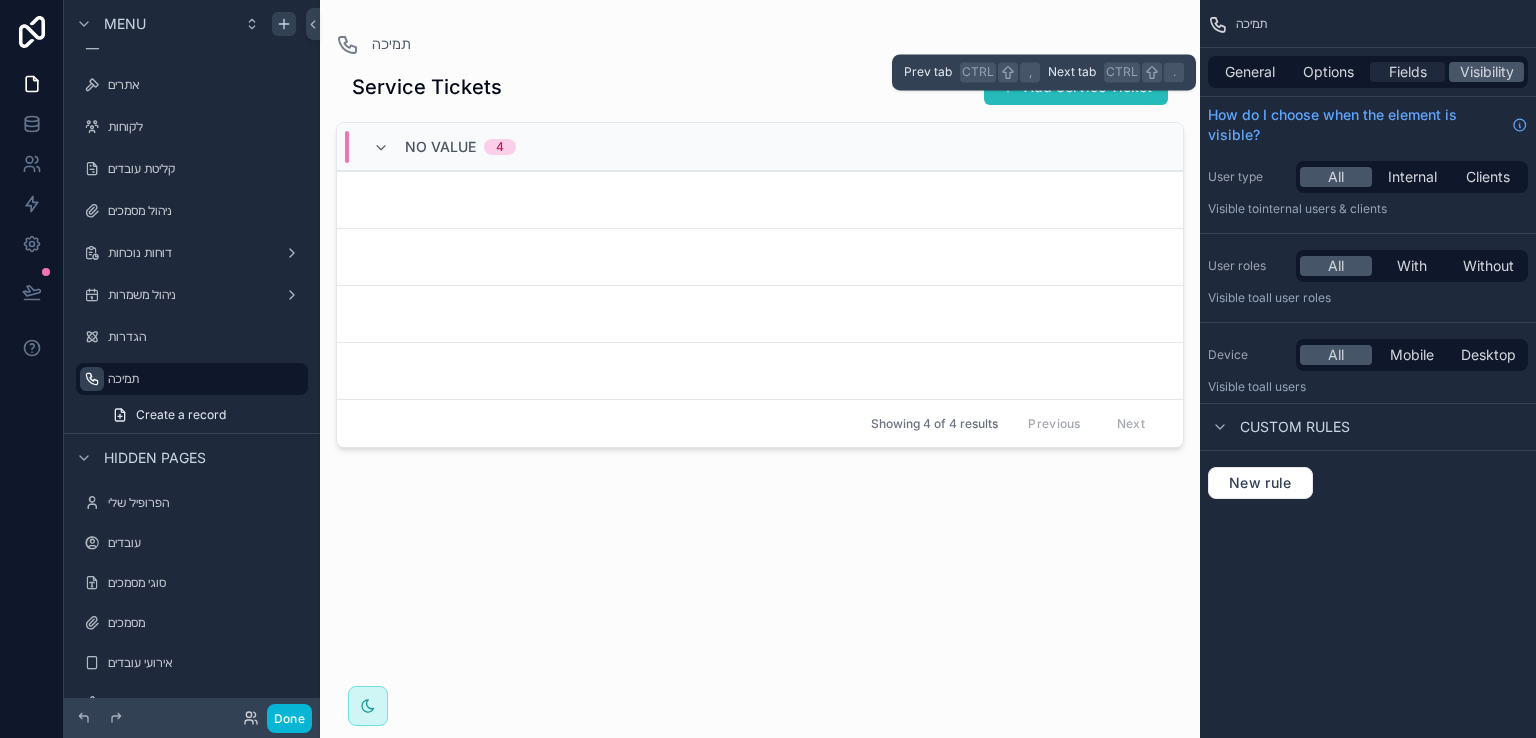 click on "Fields" at bounding box center [1408, 72] 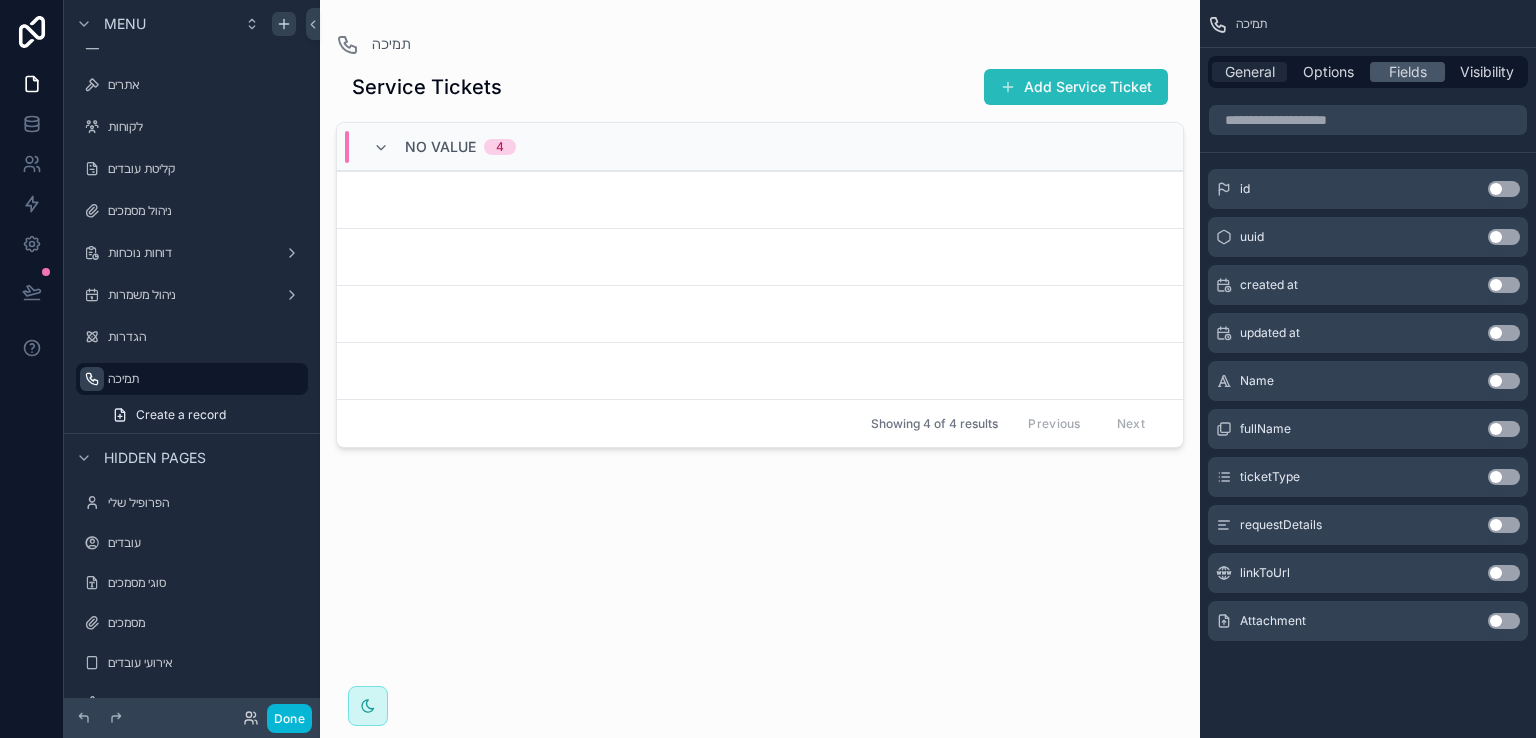 click on "General" at bounding box center (1250, 72) 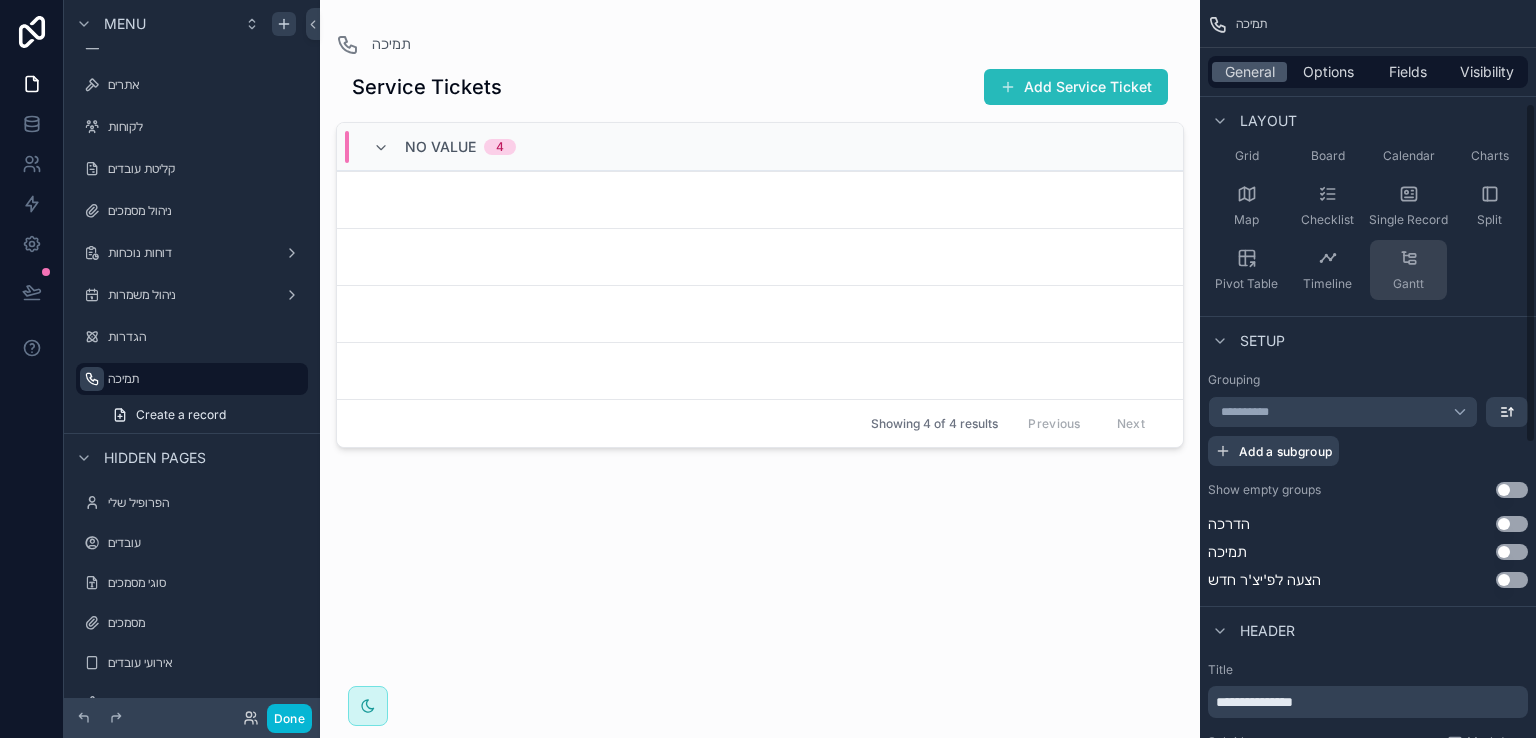scroll, scrollTop: 300, scrollLeft: 0, axis: vertical 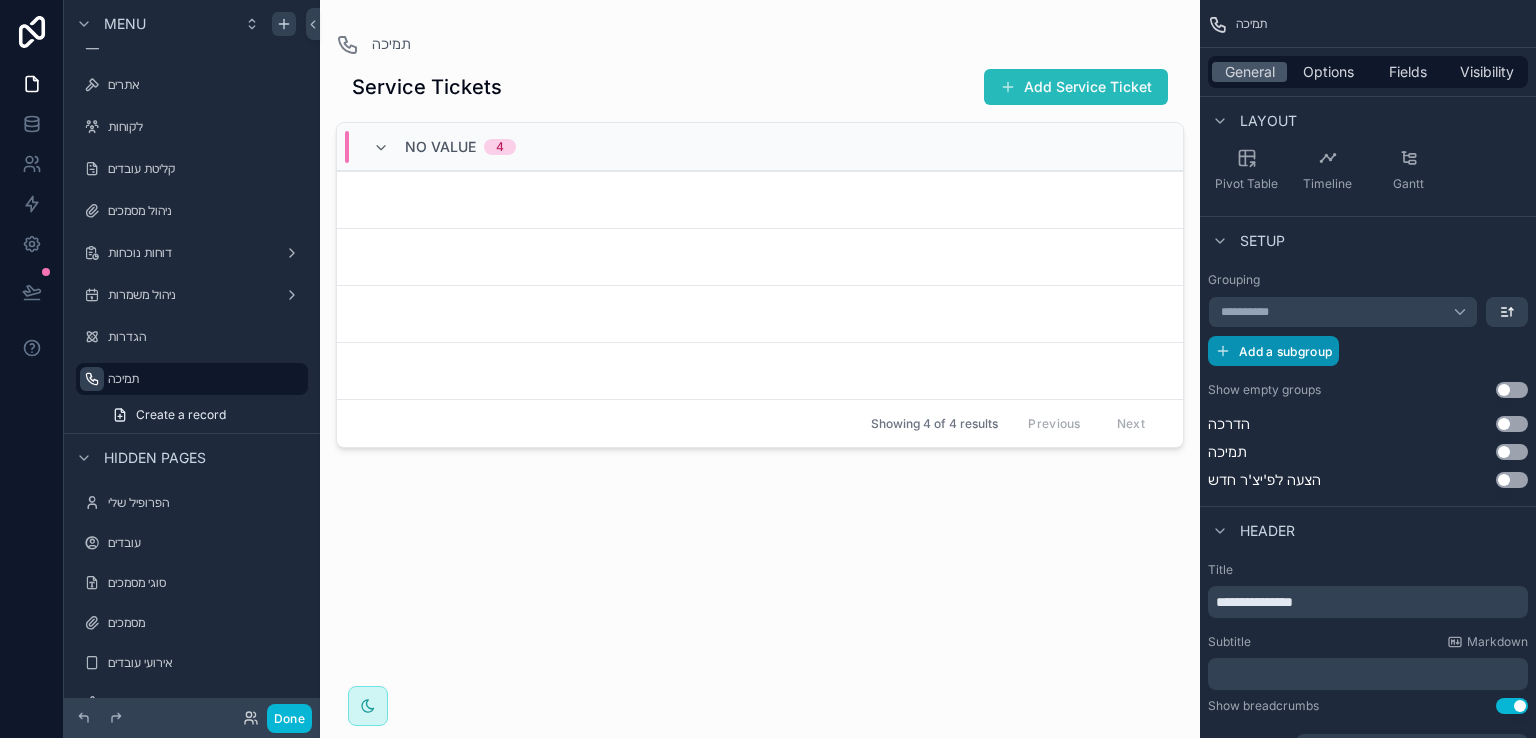 click on "Add a subgroup" at bounding box center (1285, 351) 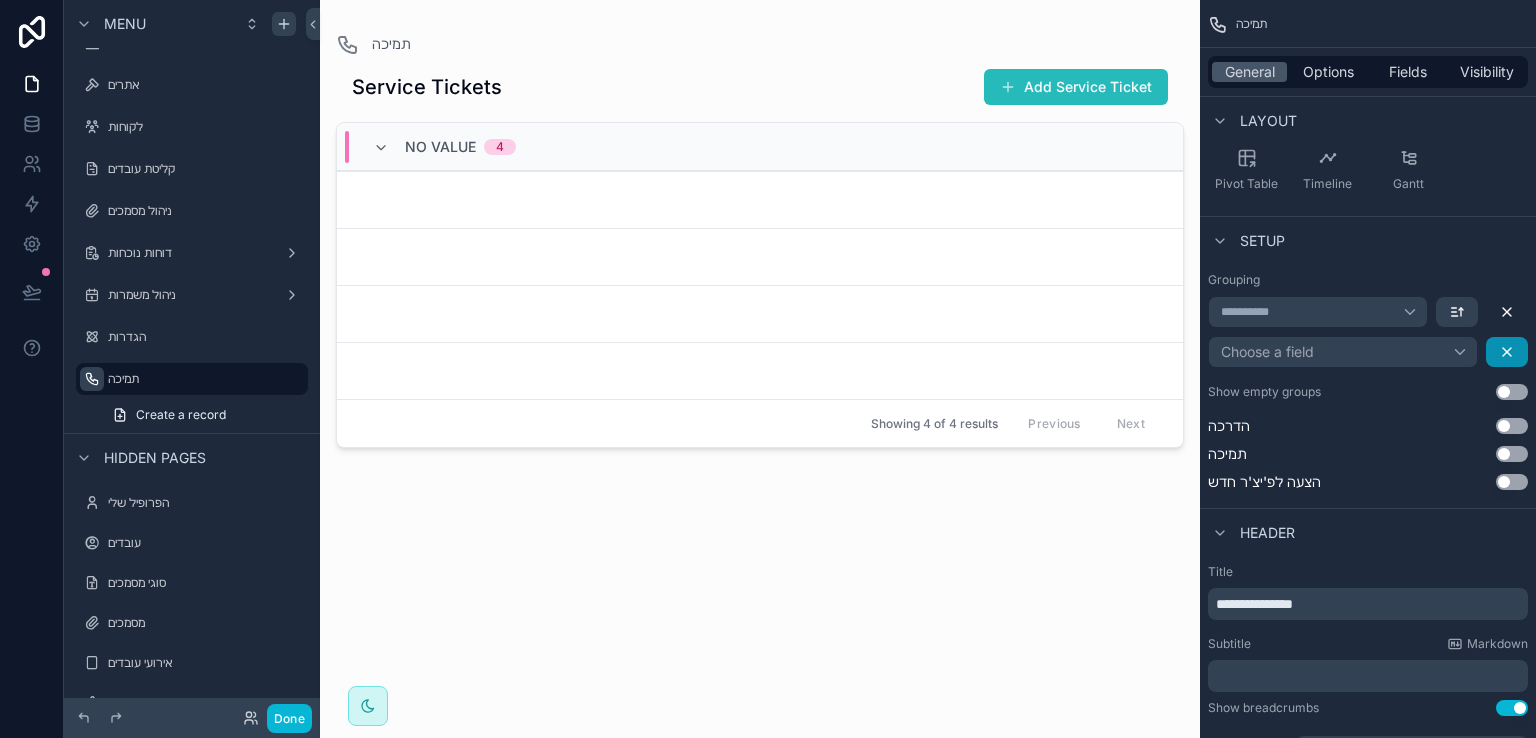 click 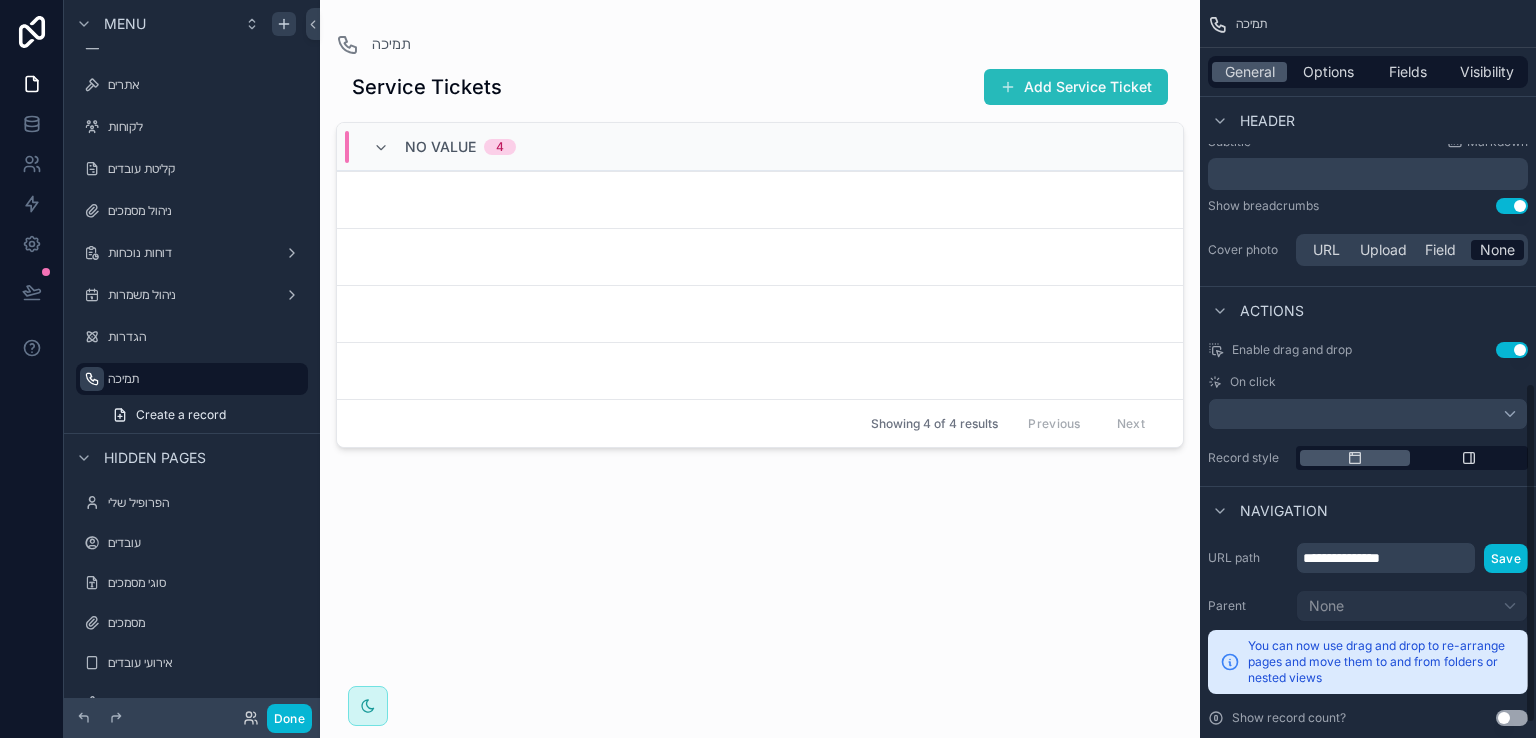 scroll, scrollTop: 860, scrollLeft: 0, axis: vertical 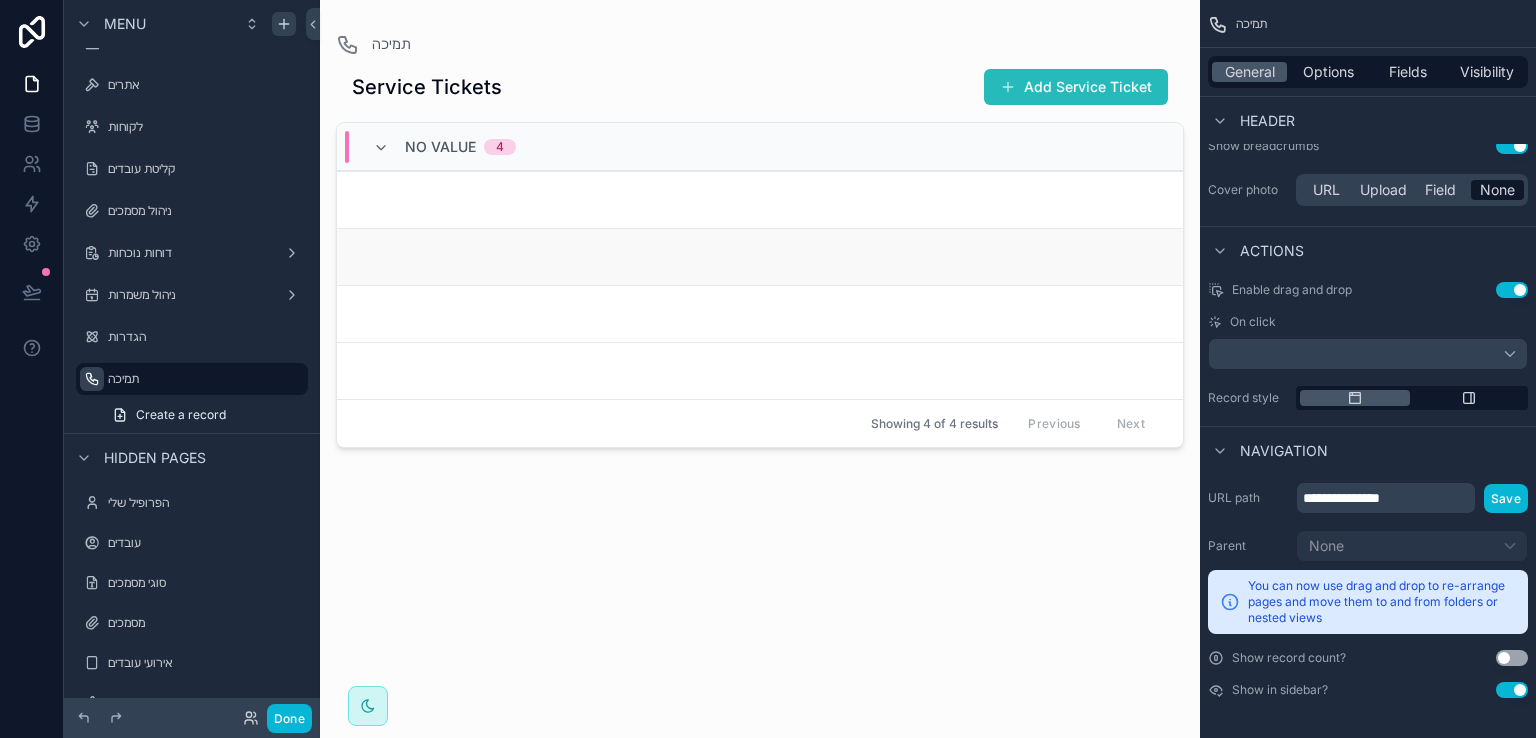 click at bounding box center [760, 256] 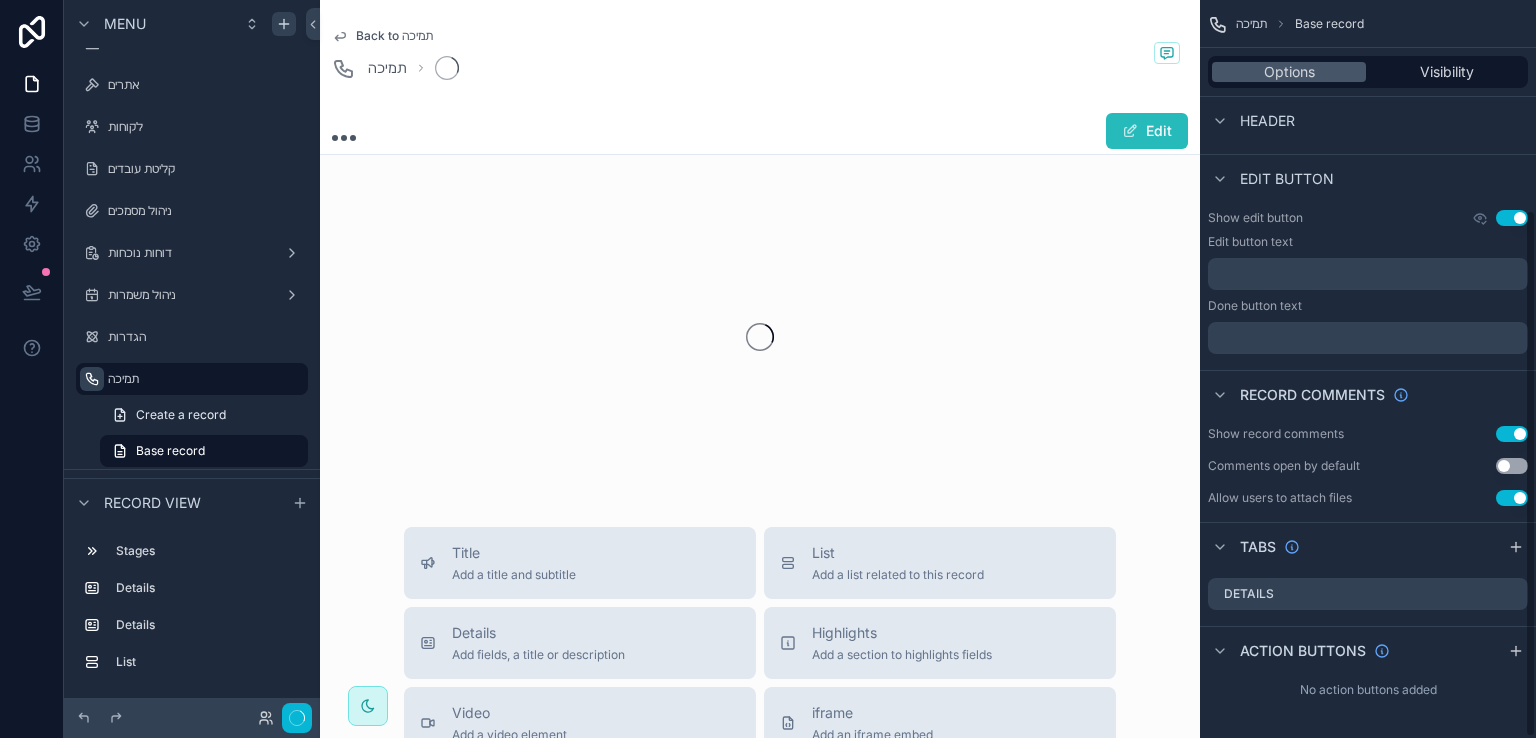 scroll, scrollTop: 294, scrollLeft: 0, axis: vertical 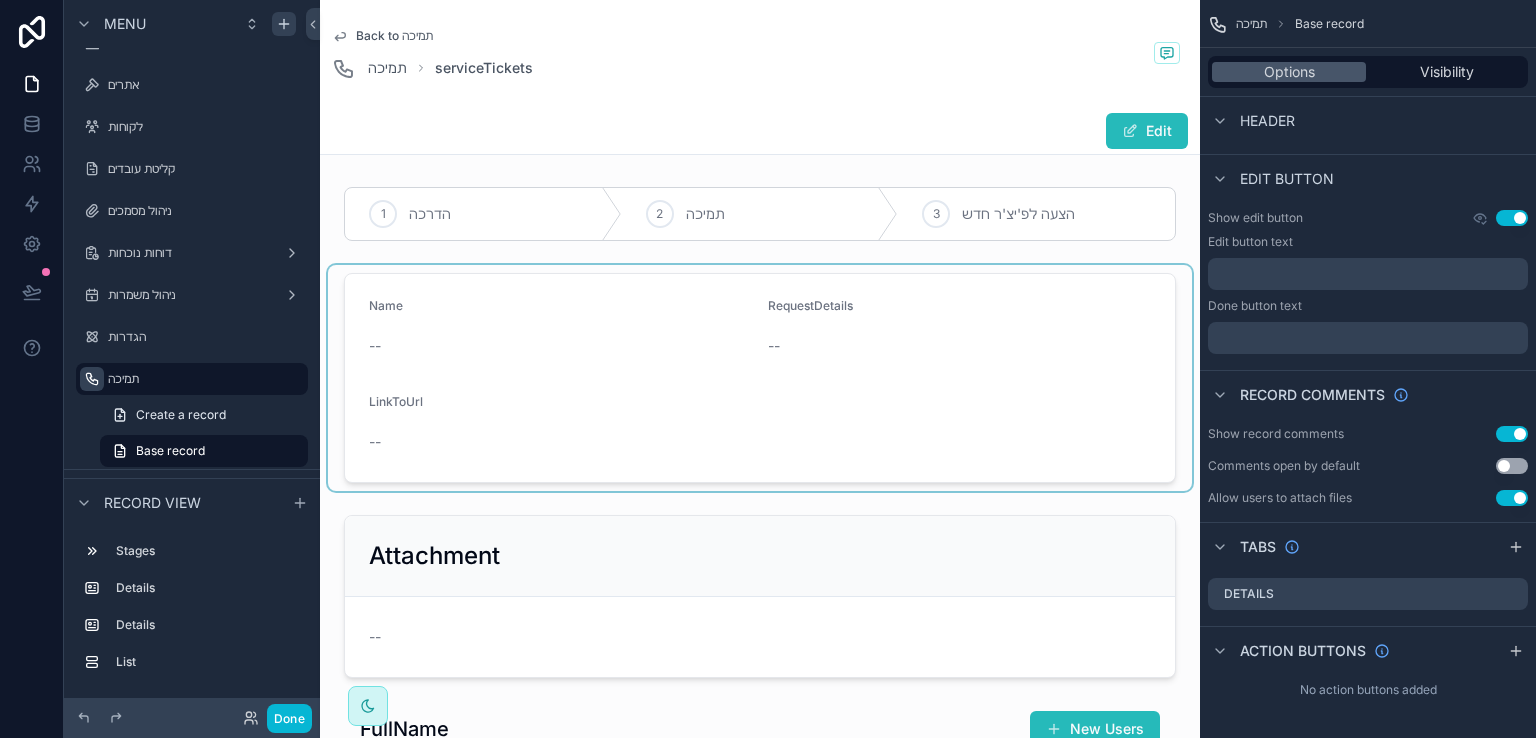 click at bounding box center (760, 378) 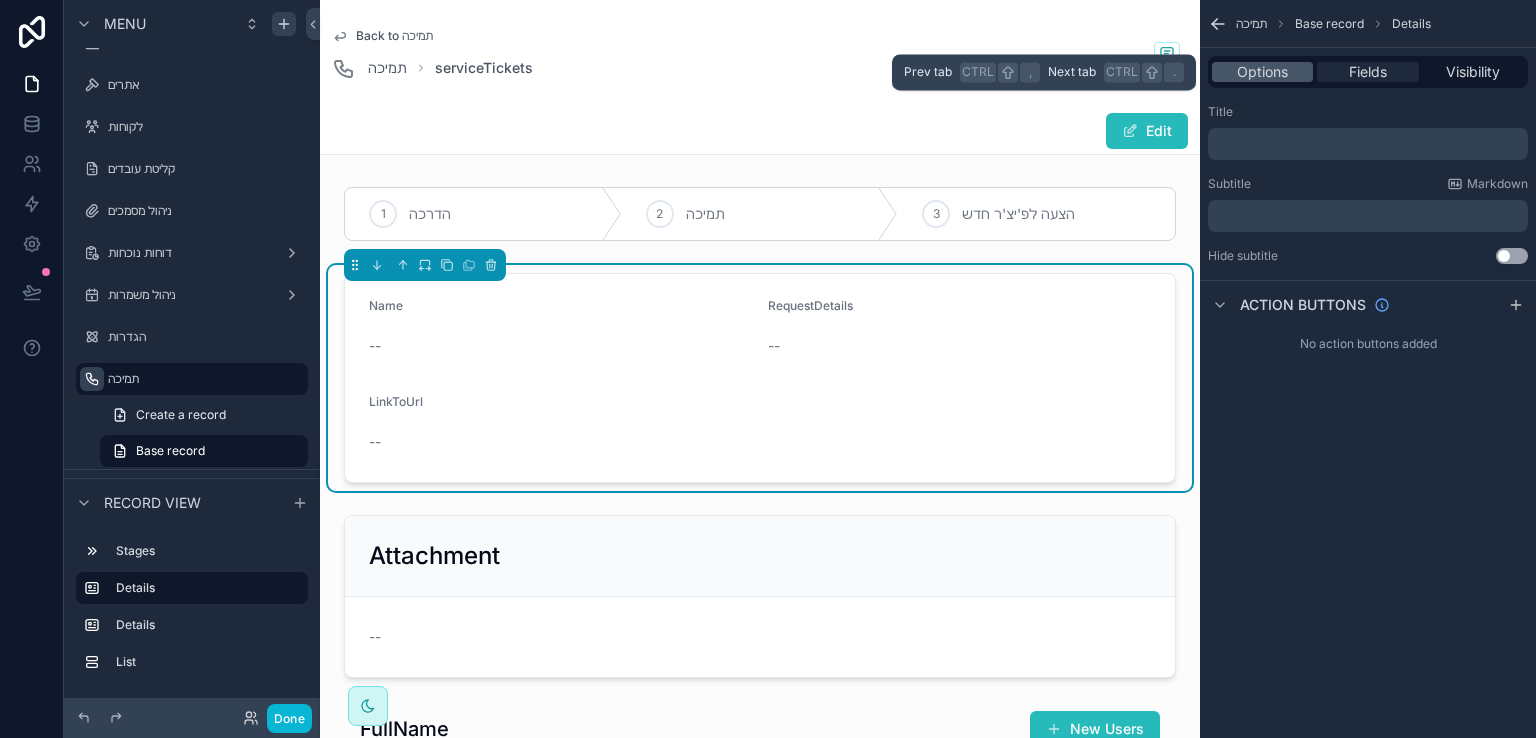 click on "Fields" at bounding box center [1368, 72] 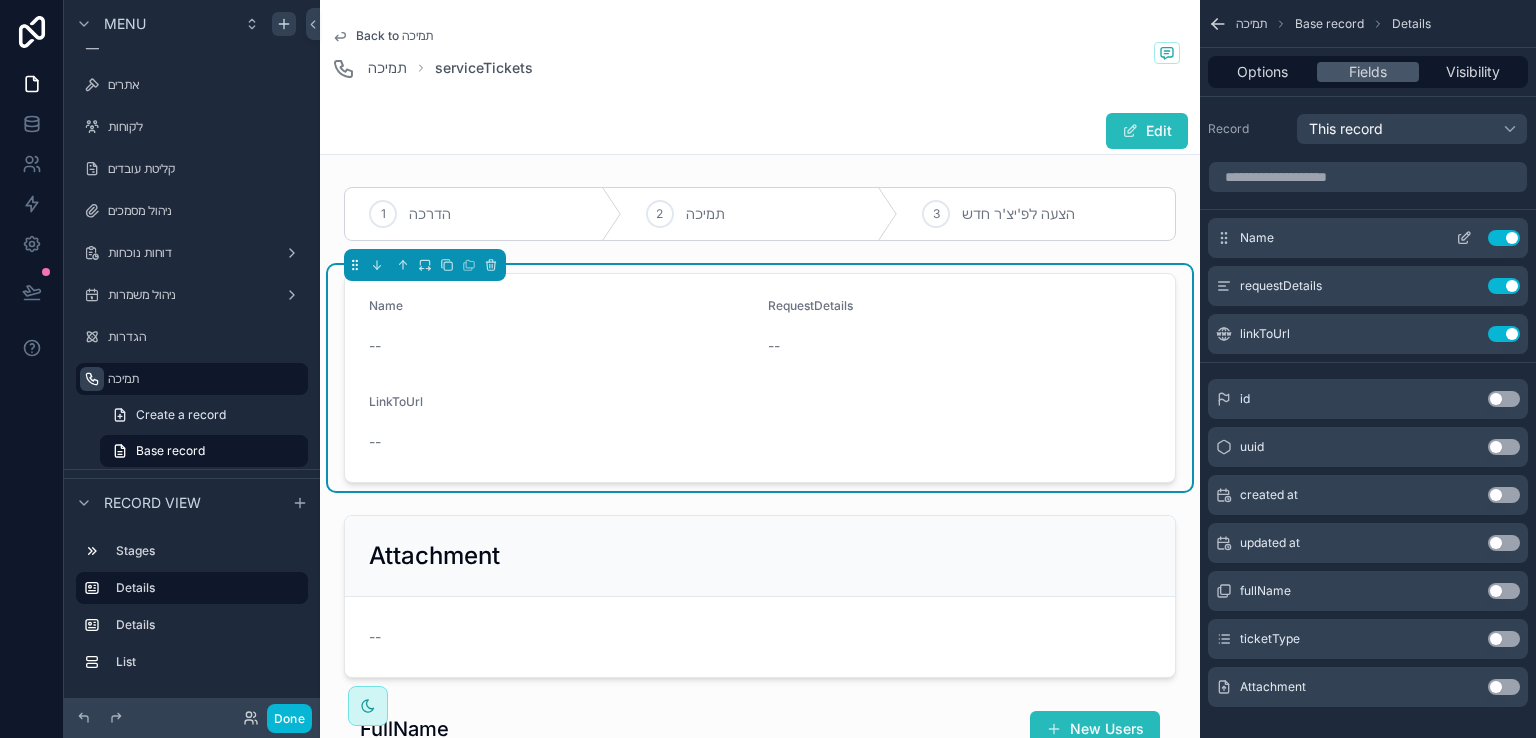 click on "Use setting" at bounding box center [1504, 238] 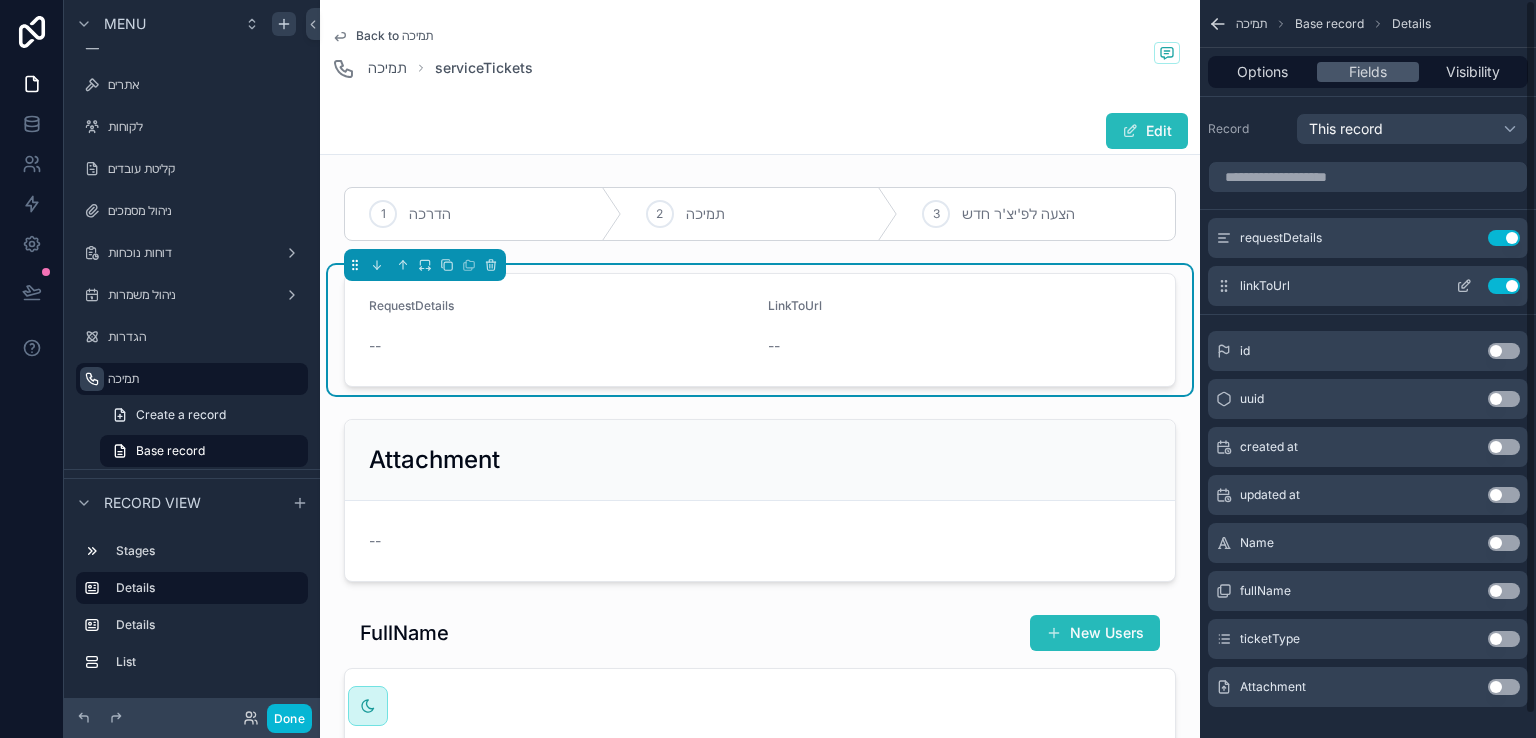 click on "Use setting" at bounding box center (1504, 286) 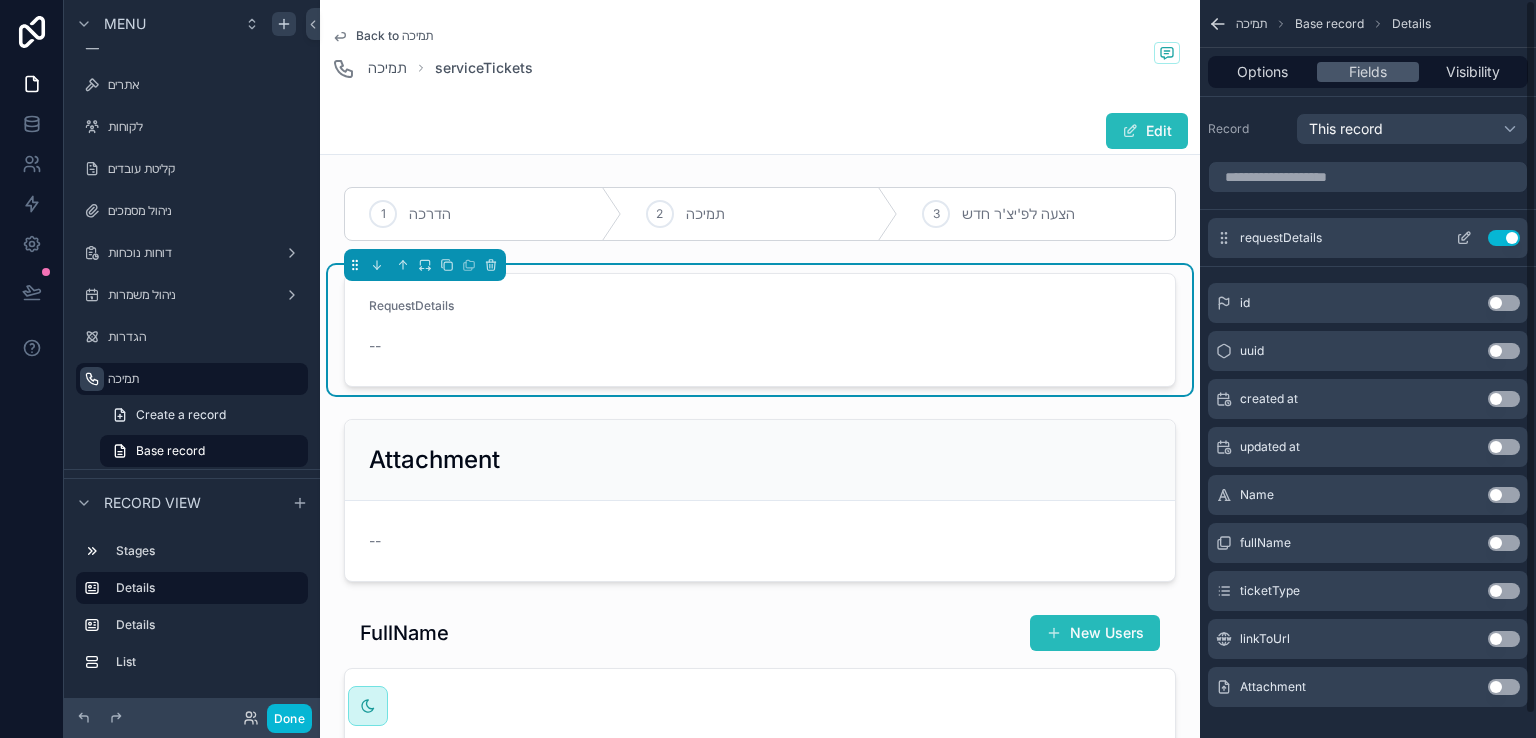 click on "Use setting" at bounding box center [1504, 238] 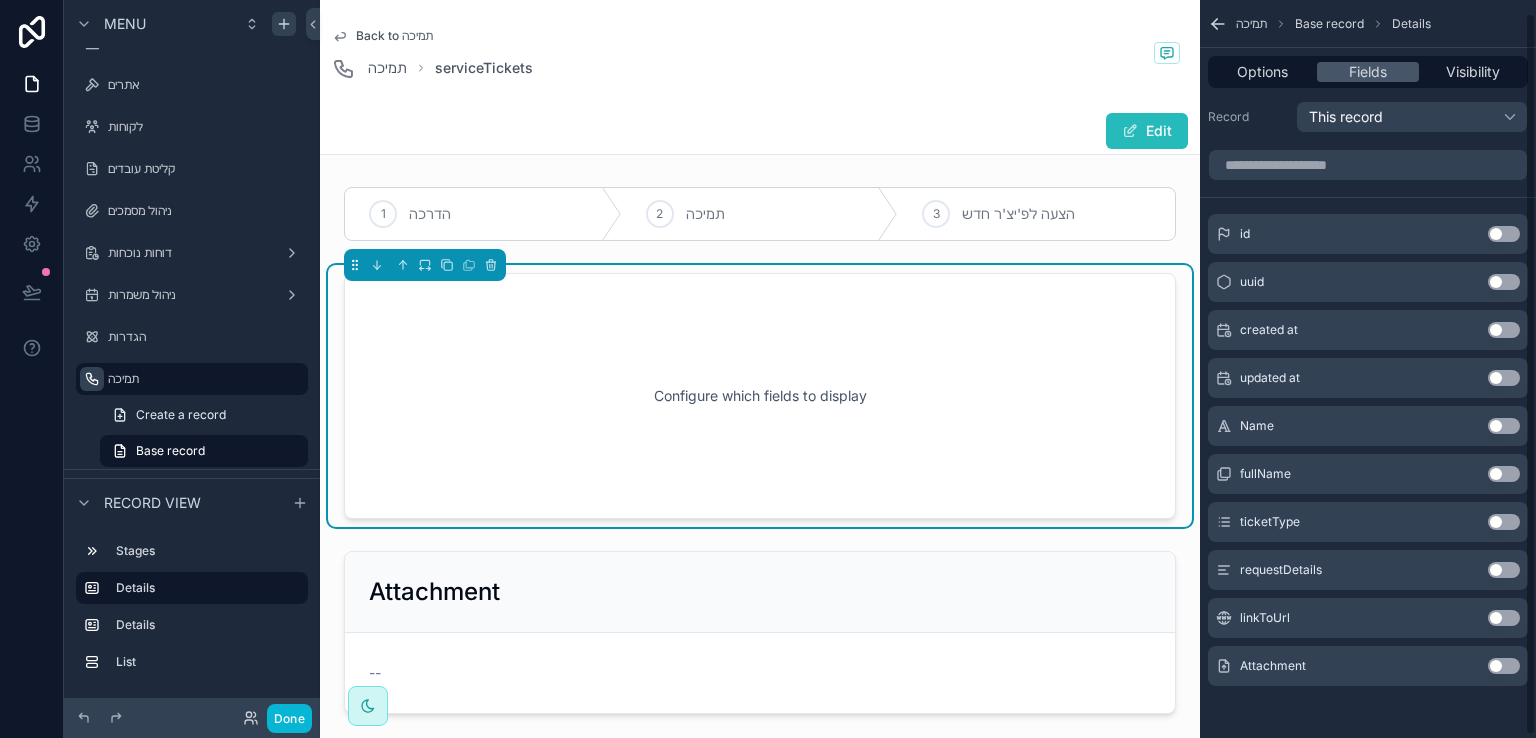 scroll, scrollTop: 16, scrollLeft: 0, axis: vertical 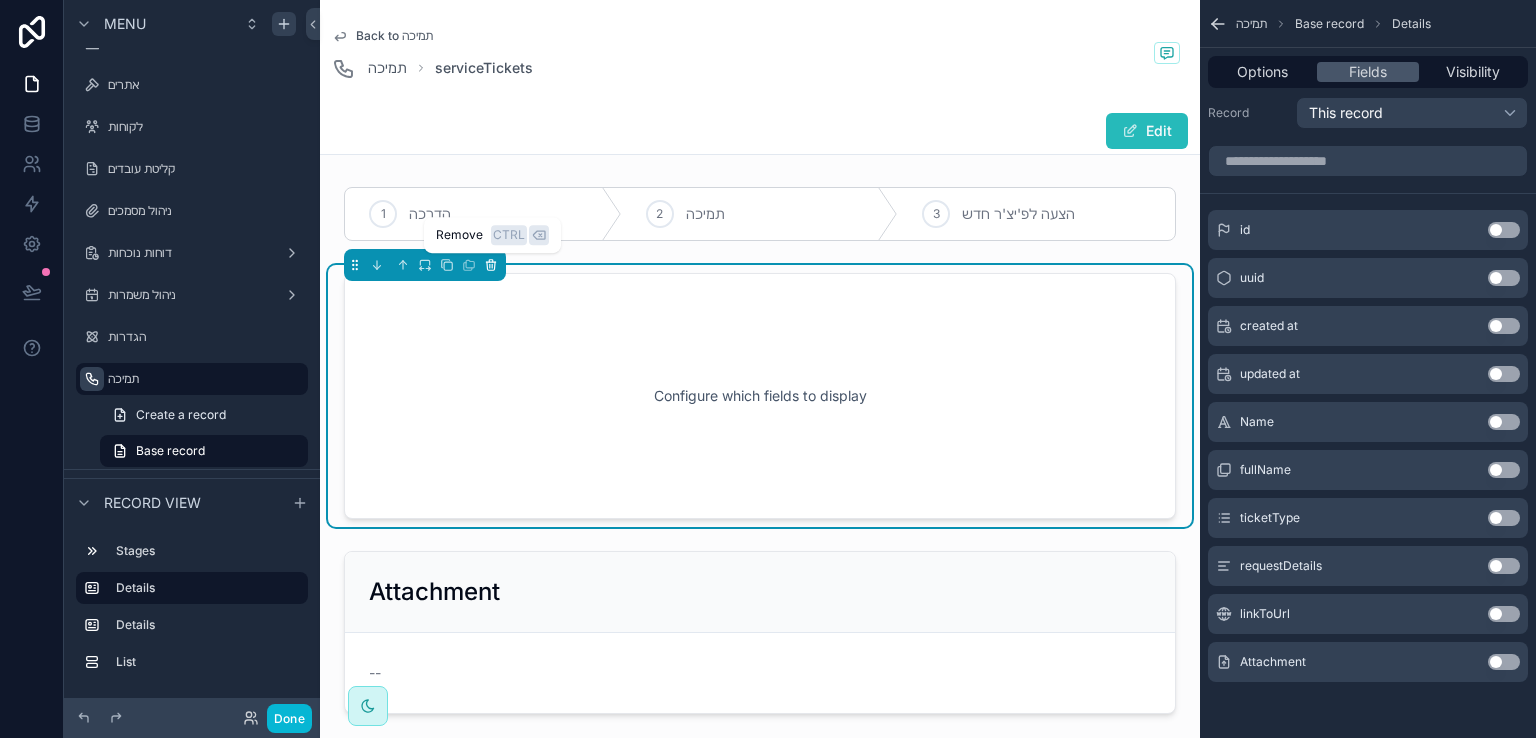 click 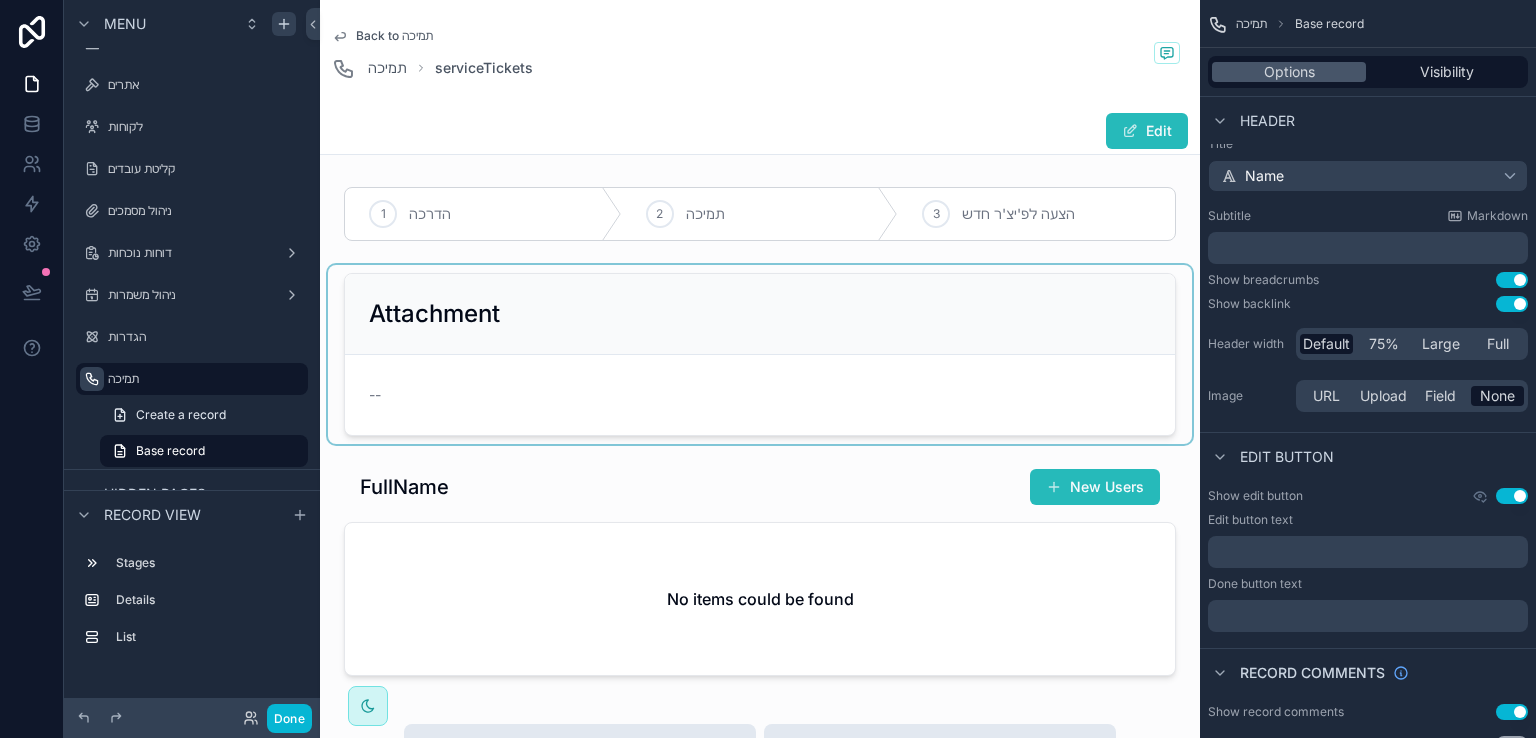 click at bounding box center [760, 354] 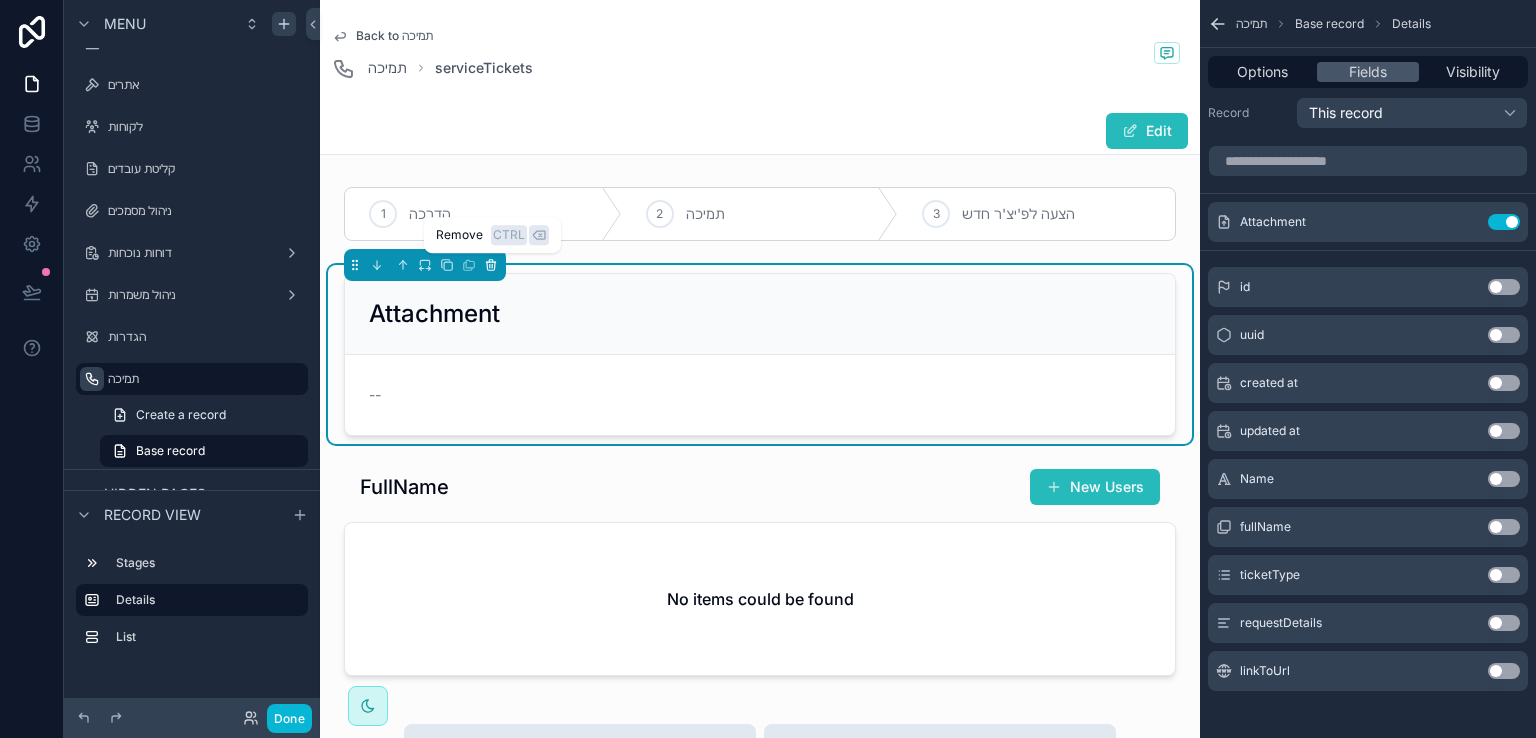 click 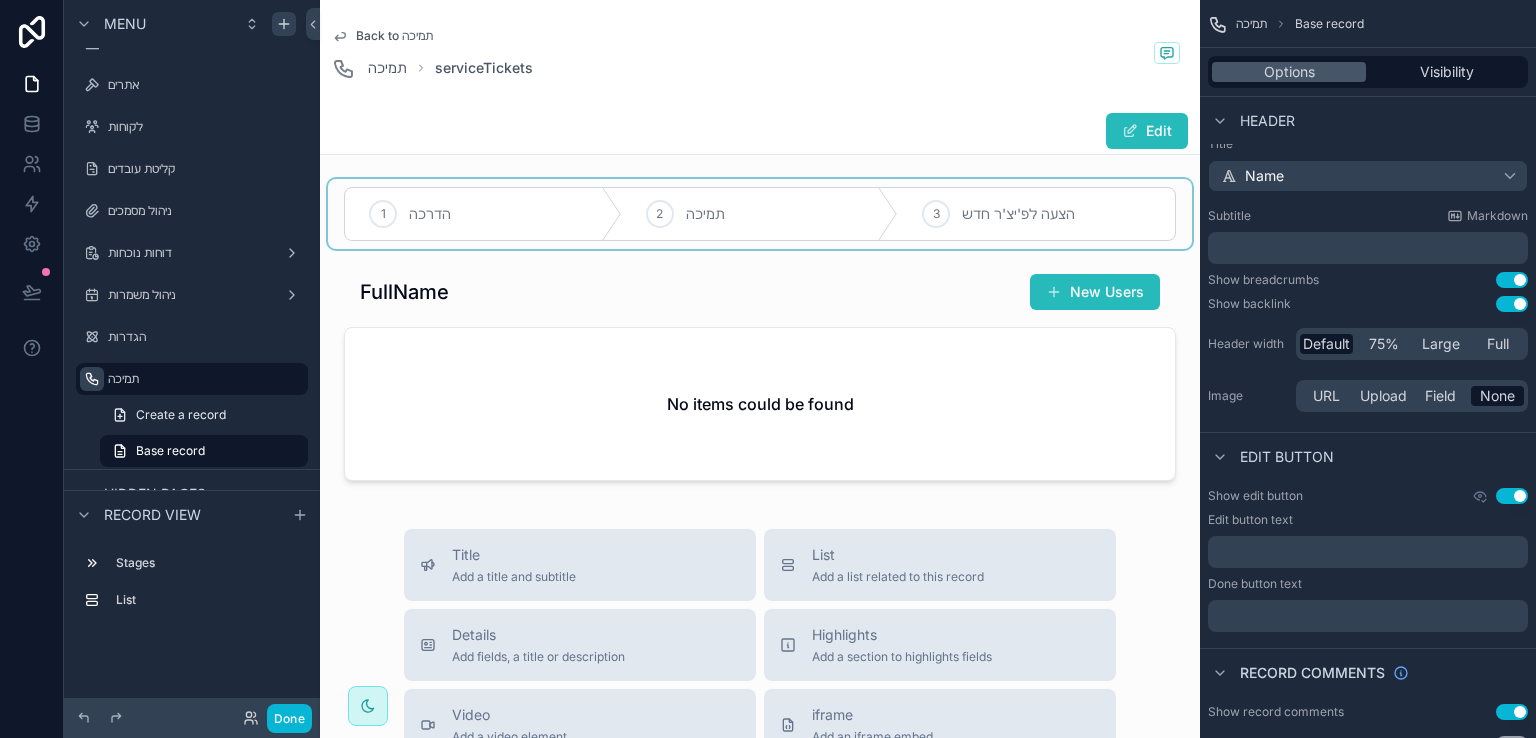 click at bounding box center [760, 214] 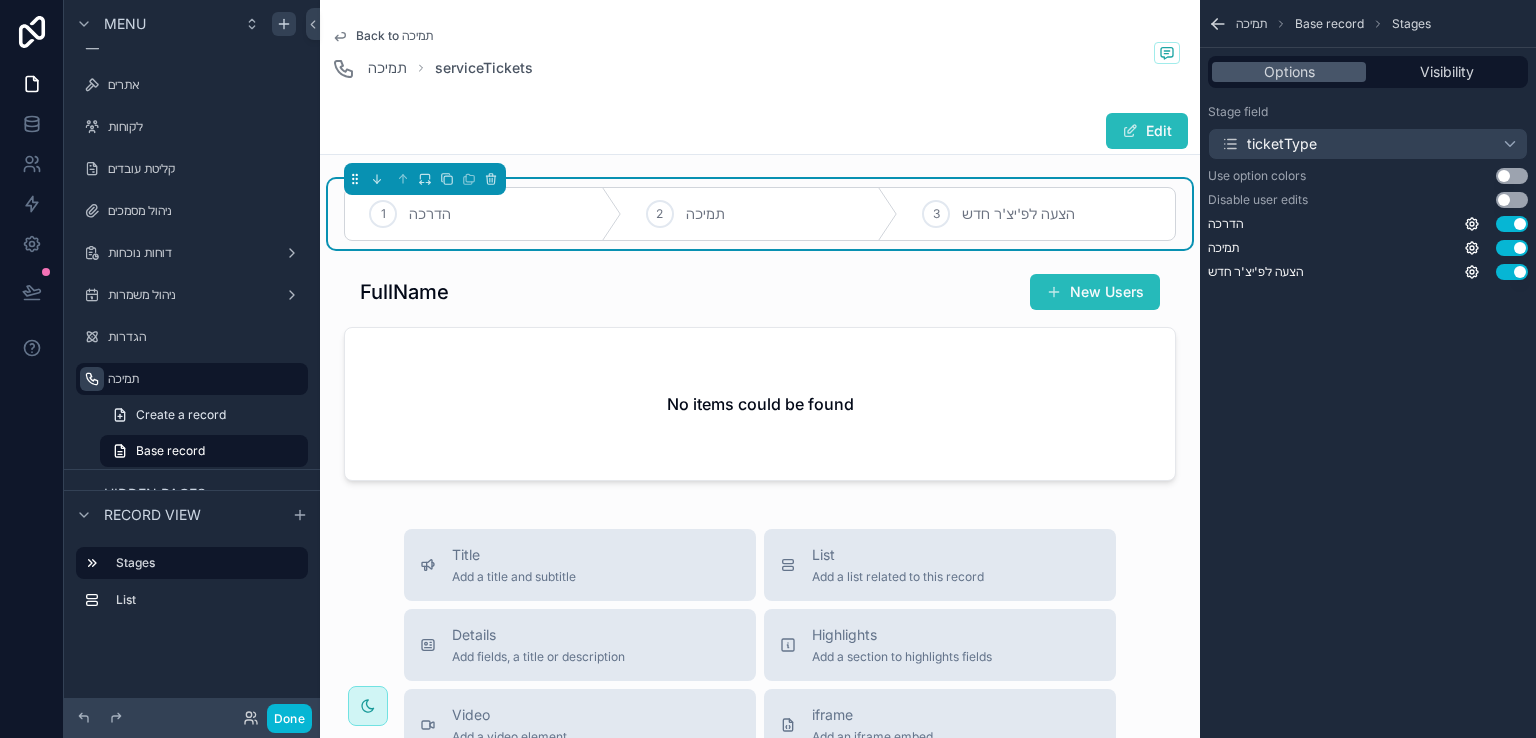 scroll, scrollTop: 0, scrollLeft: 0, axis: both 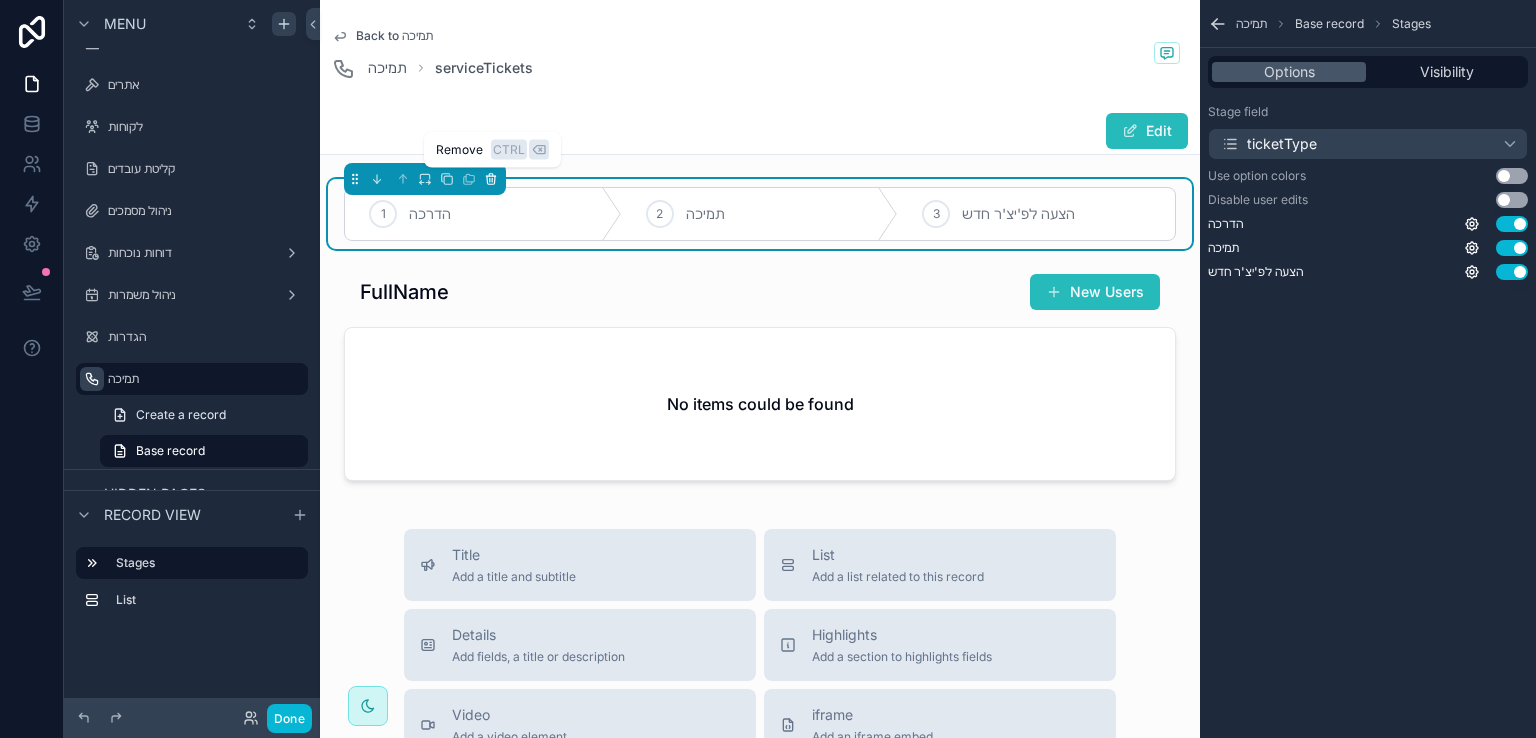 click 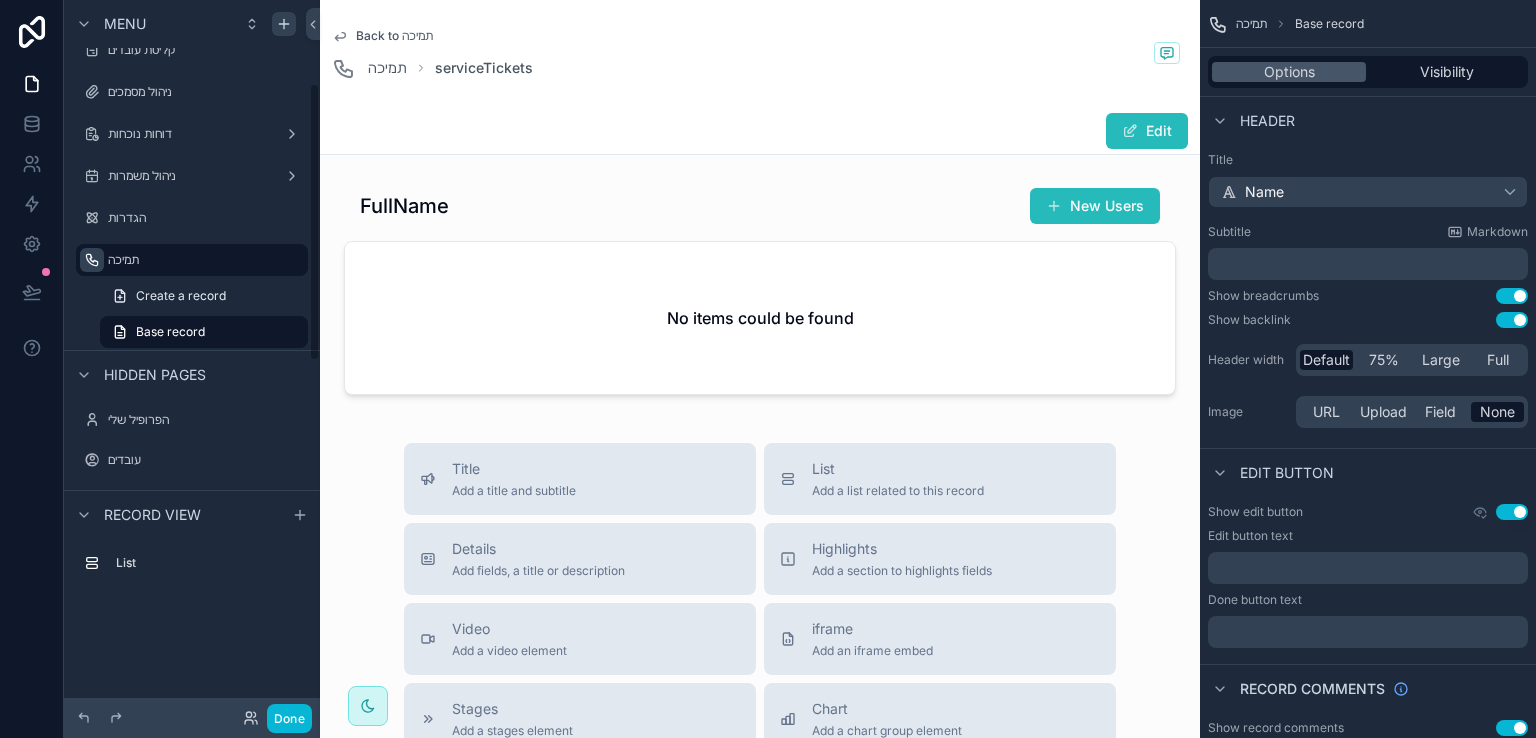 scroll, scrollTop: 213, scrollLeft: 0, axis: vertical 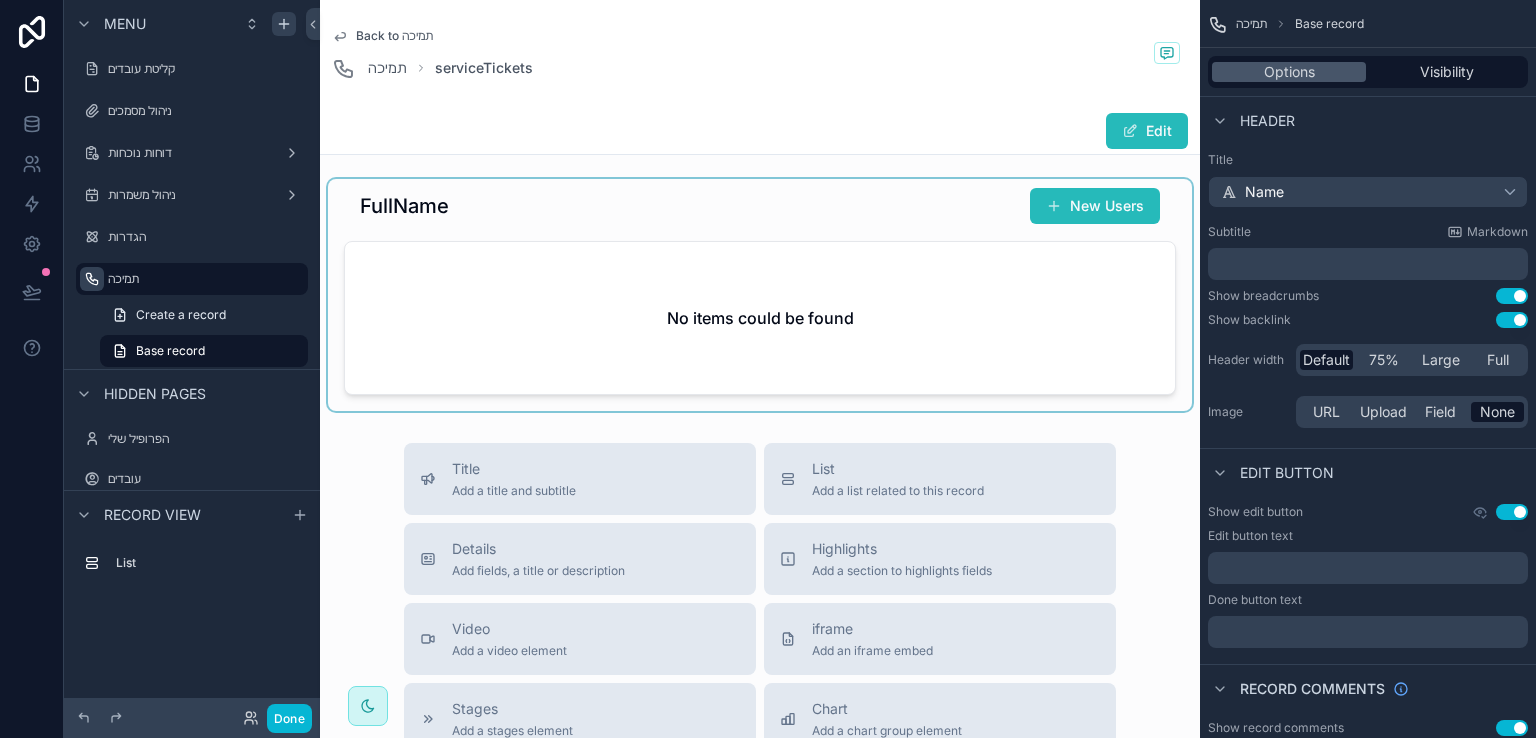 click at bounding box center (760, 295) 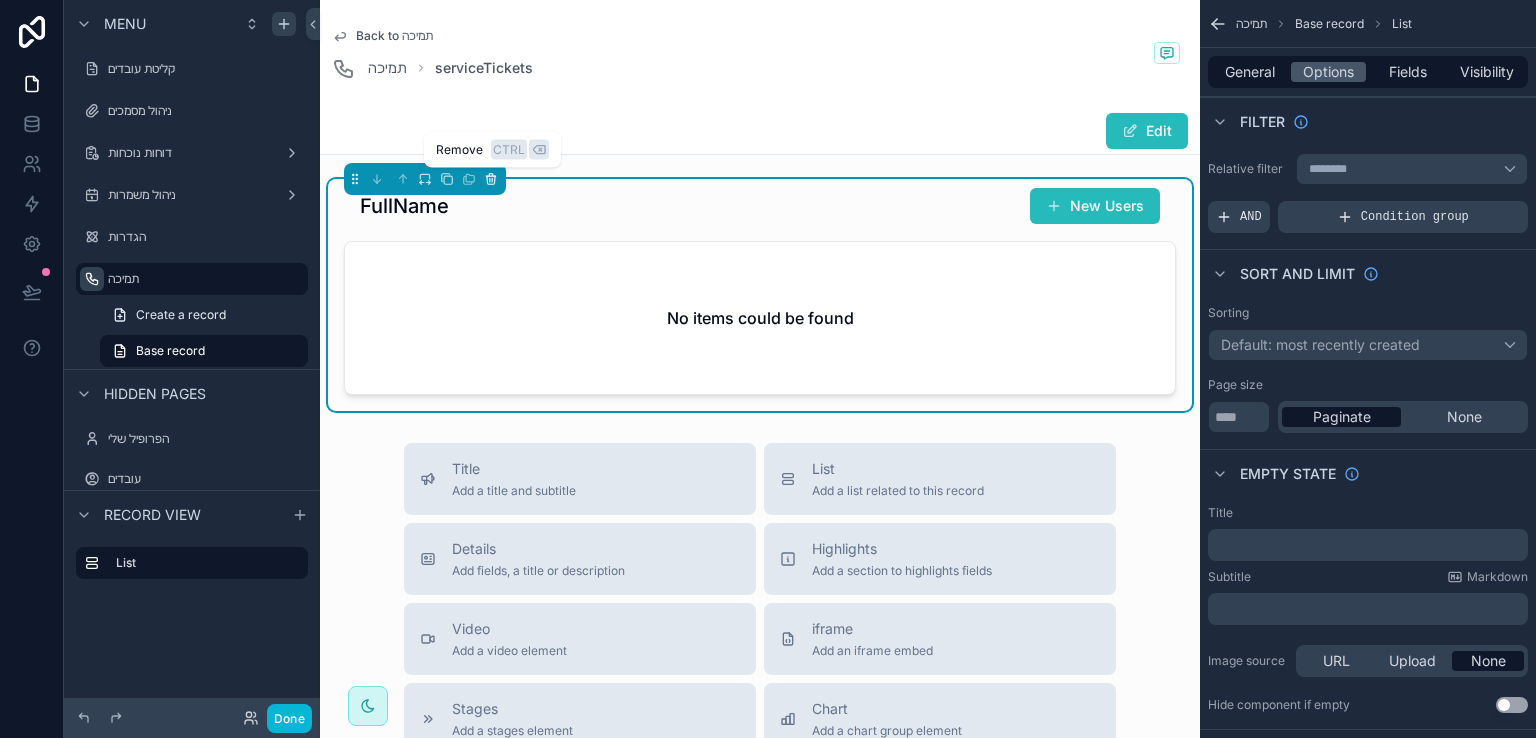 click 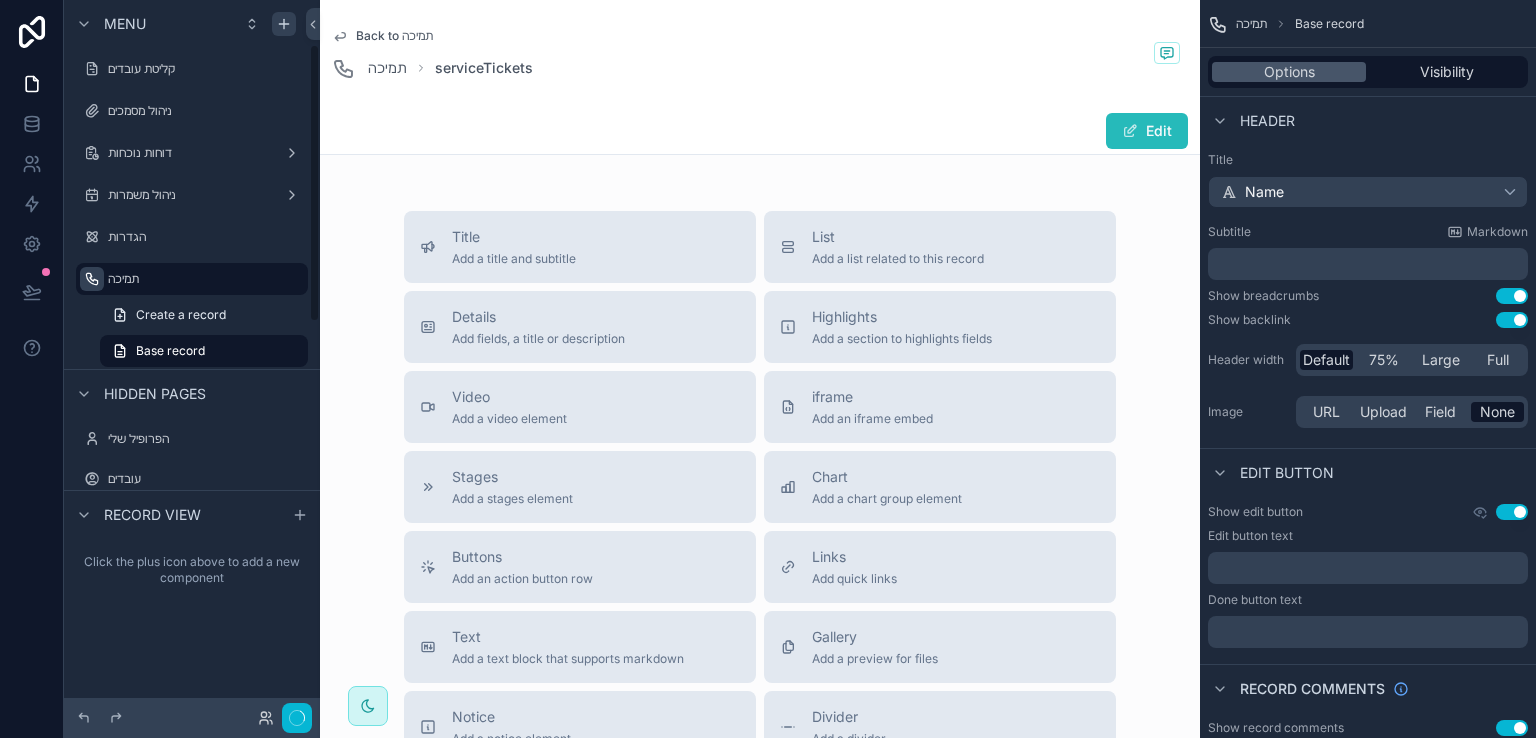scroll, scrollTop: 113, scrollLeft: 0, axis: vertical 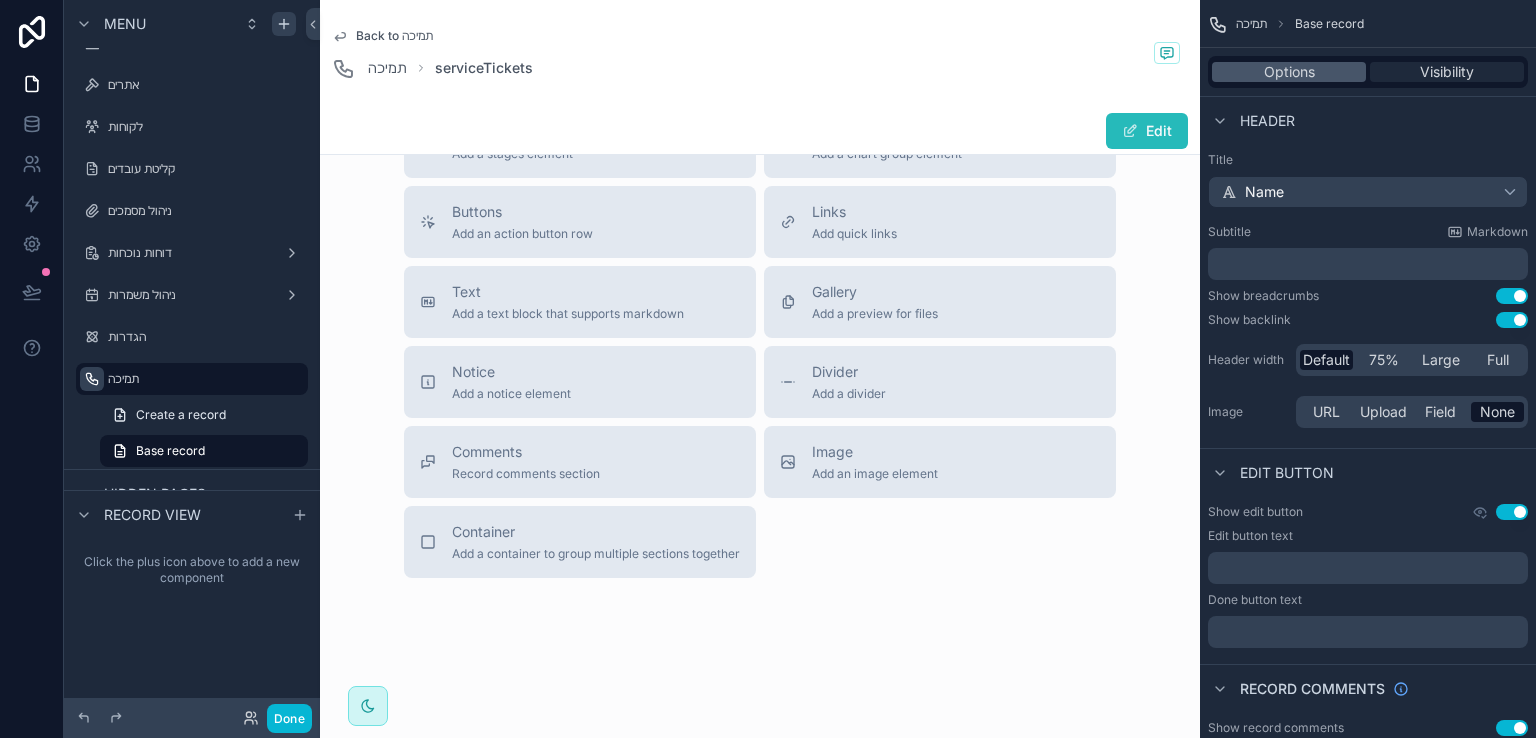 click on "Visibility" at bounding box center [1447, 72] 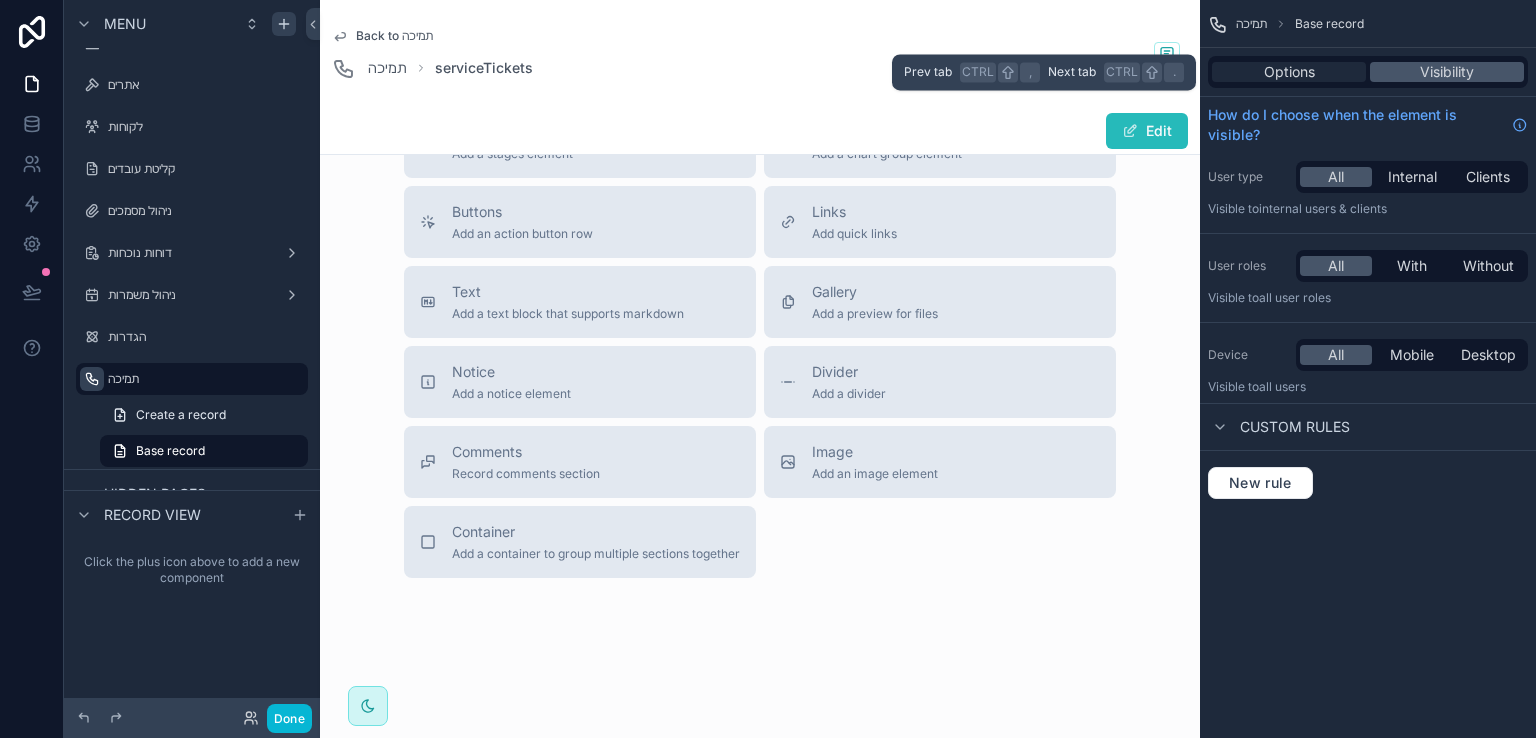 click on "Options" at bounding box center (1289, 72) 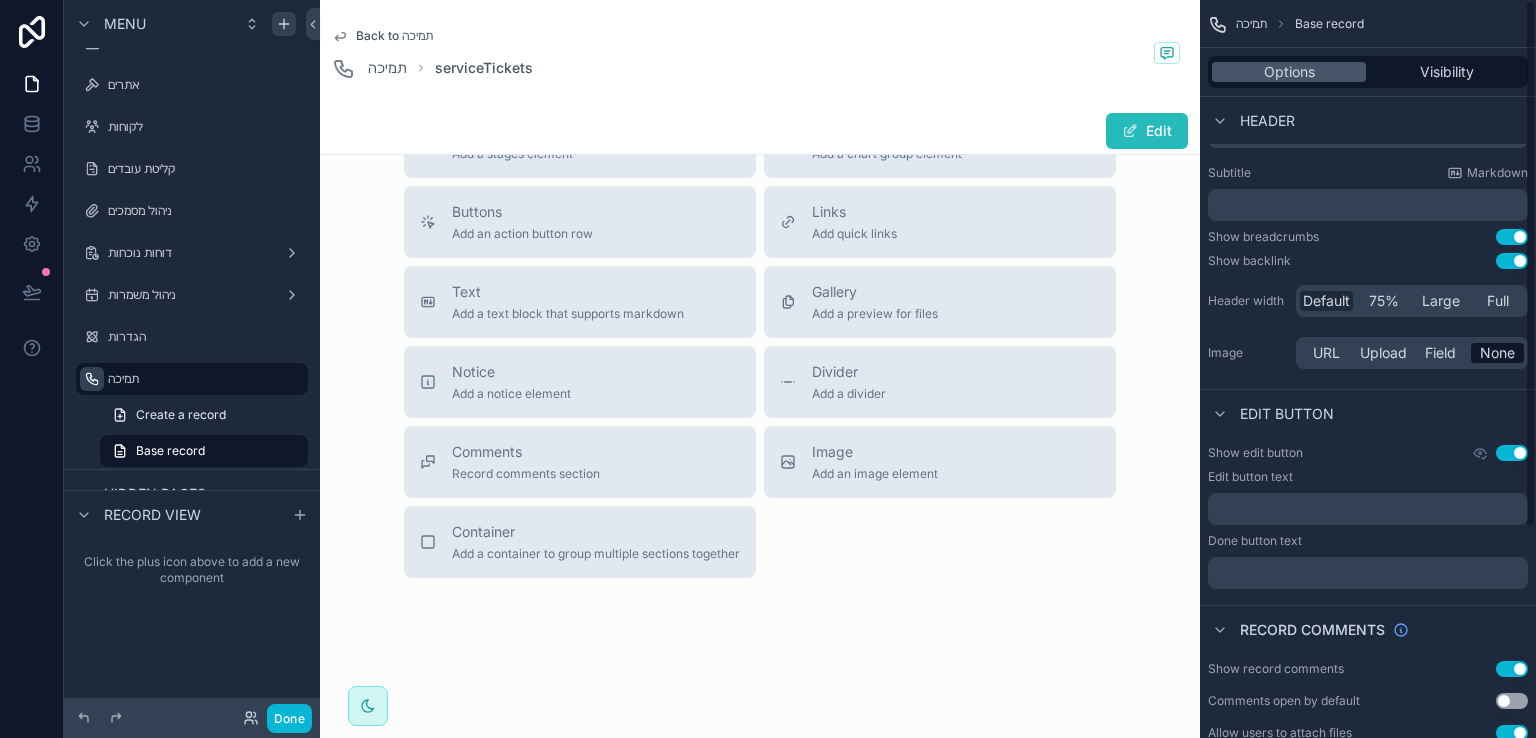 scroll, scrollTop: 0, scrollLeft: 0, axis: both 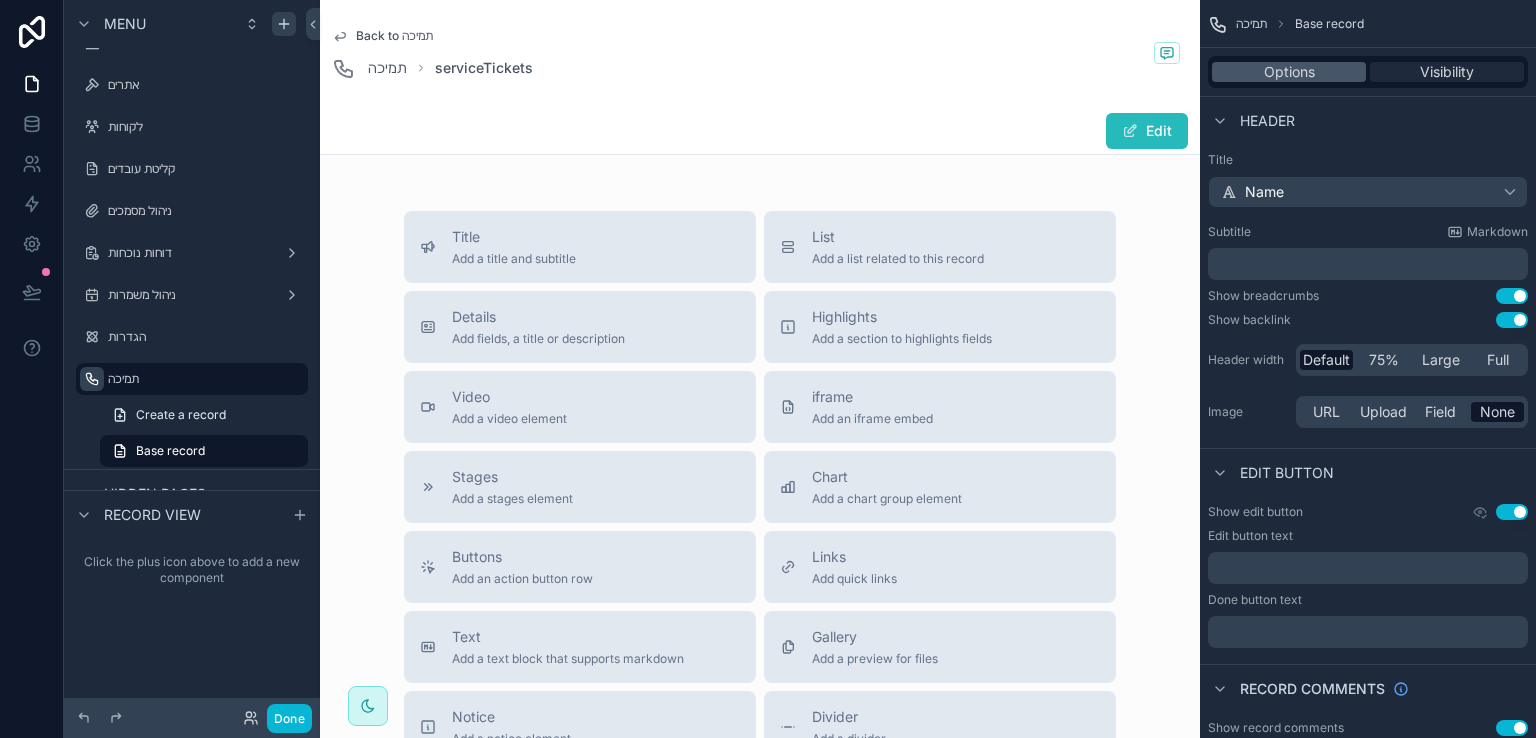 click on "Visibility" at bounding box center [1447, 72] 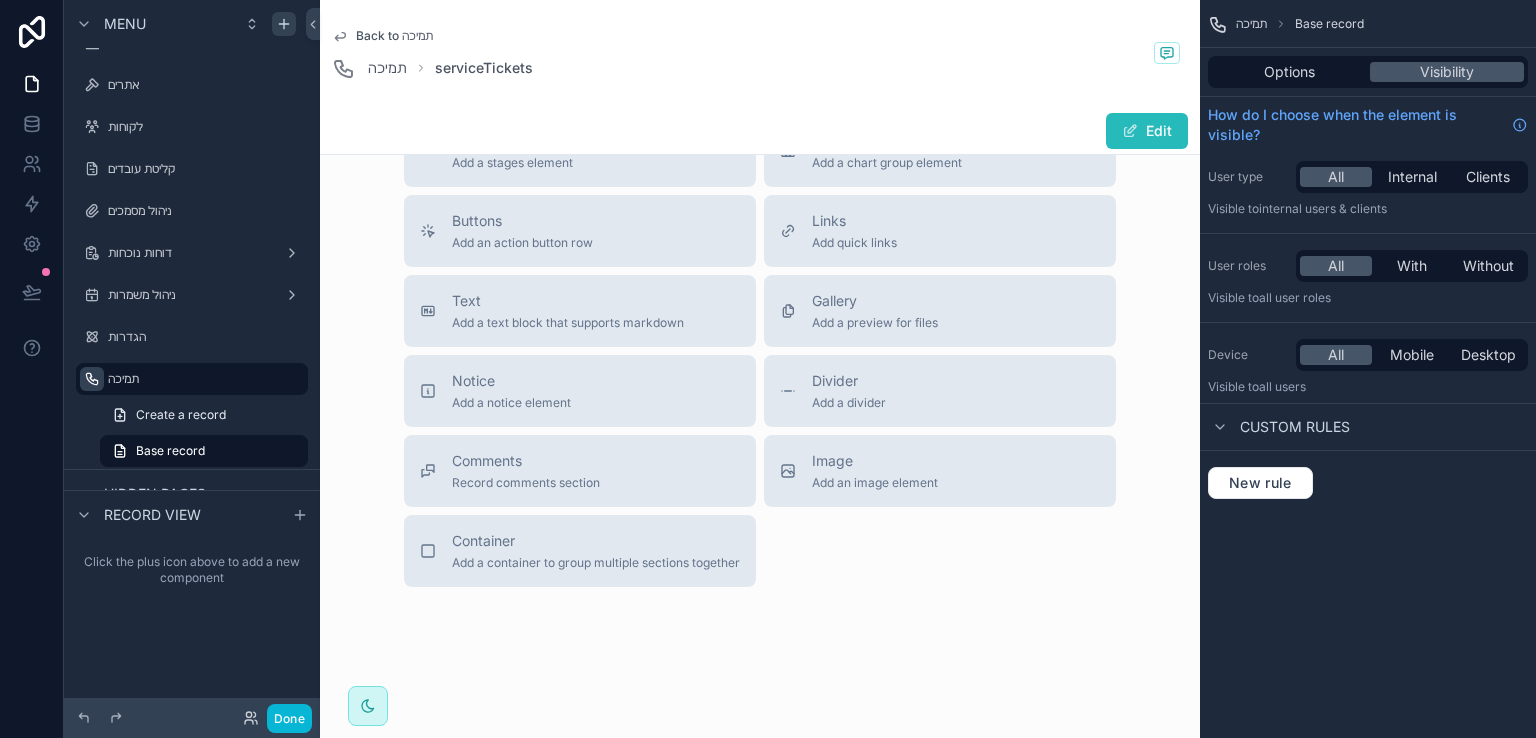 scroll, scrollTop: 345, scrollLeft: 0, axis: vertical 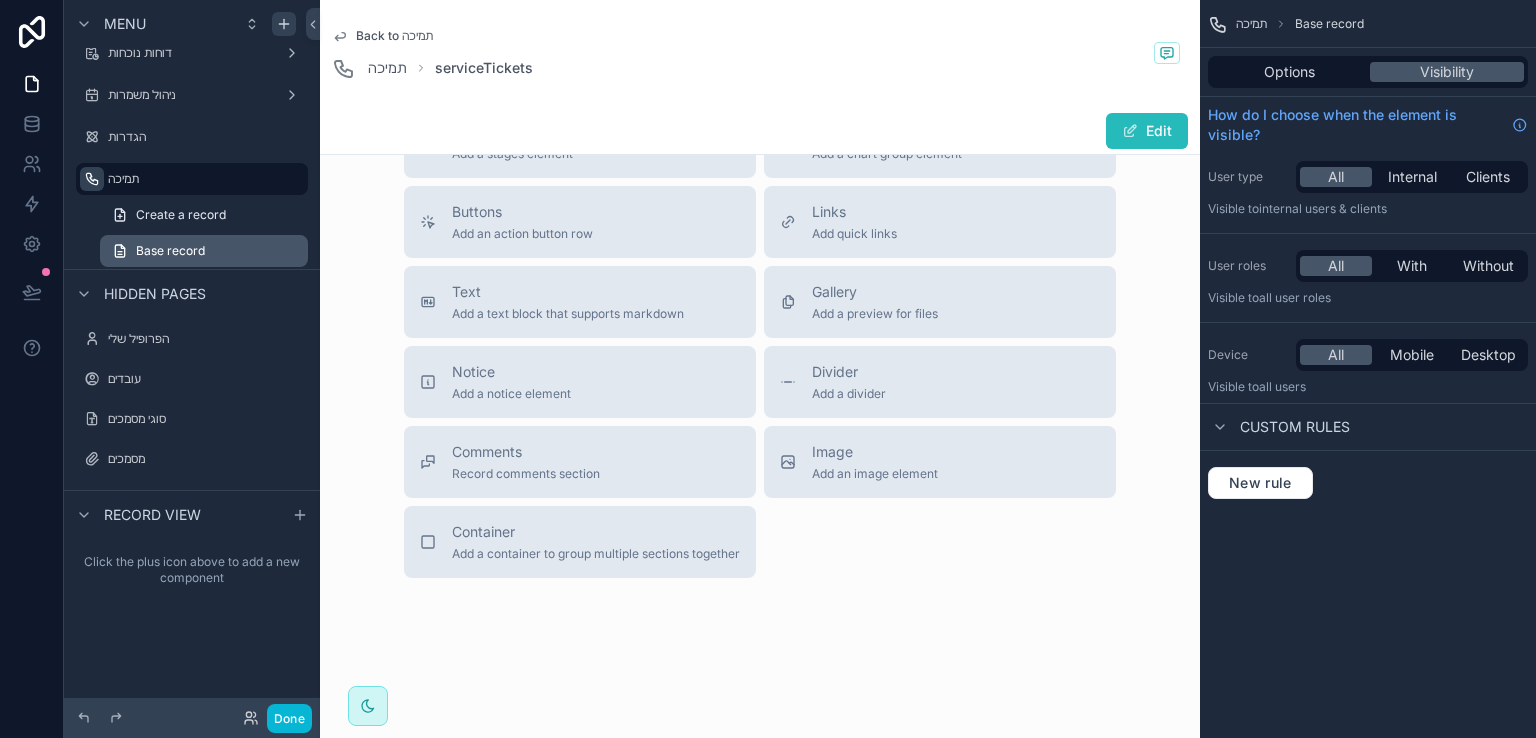 click on "Base record" at bounding box center [170, 251] 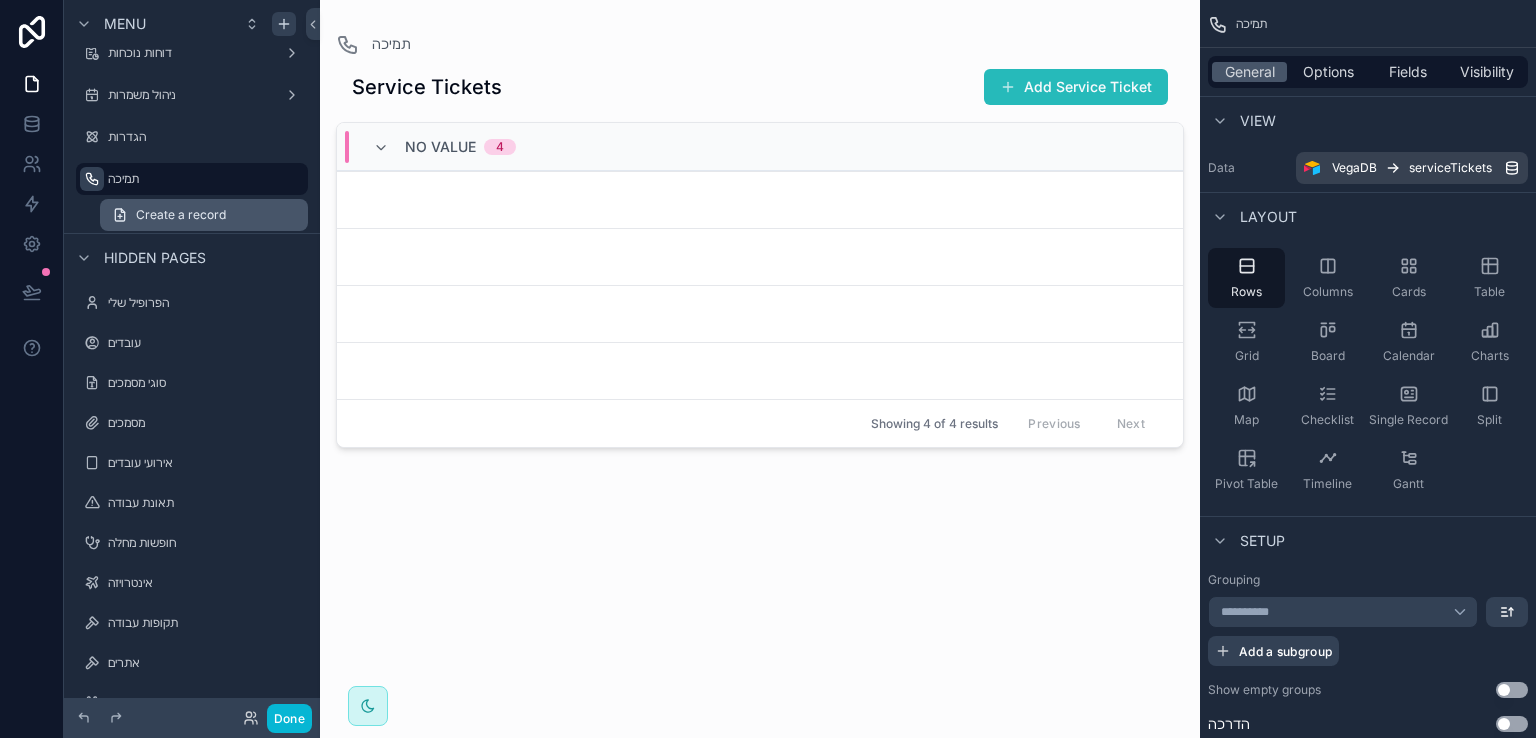 click on "Create a record" at bounding box center [181, 215] 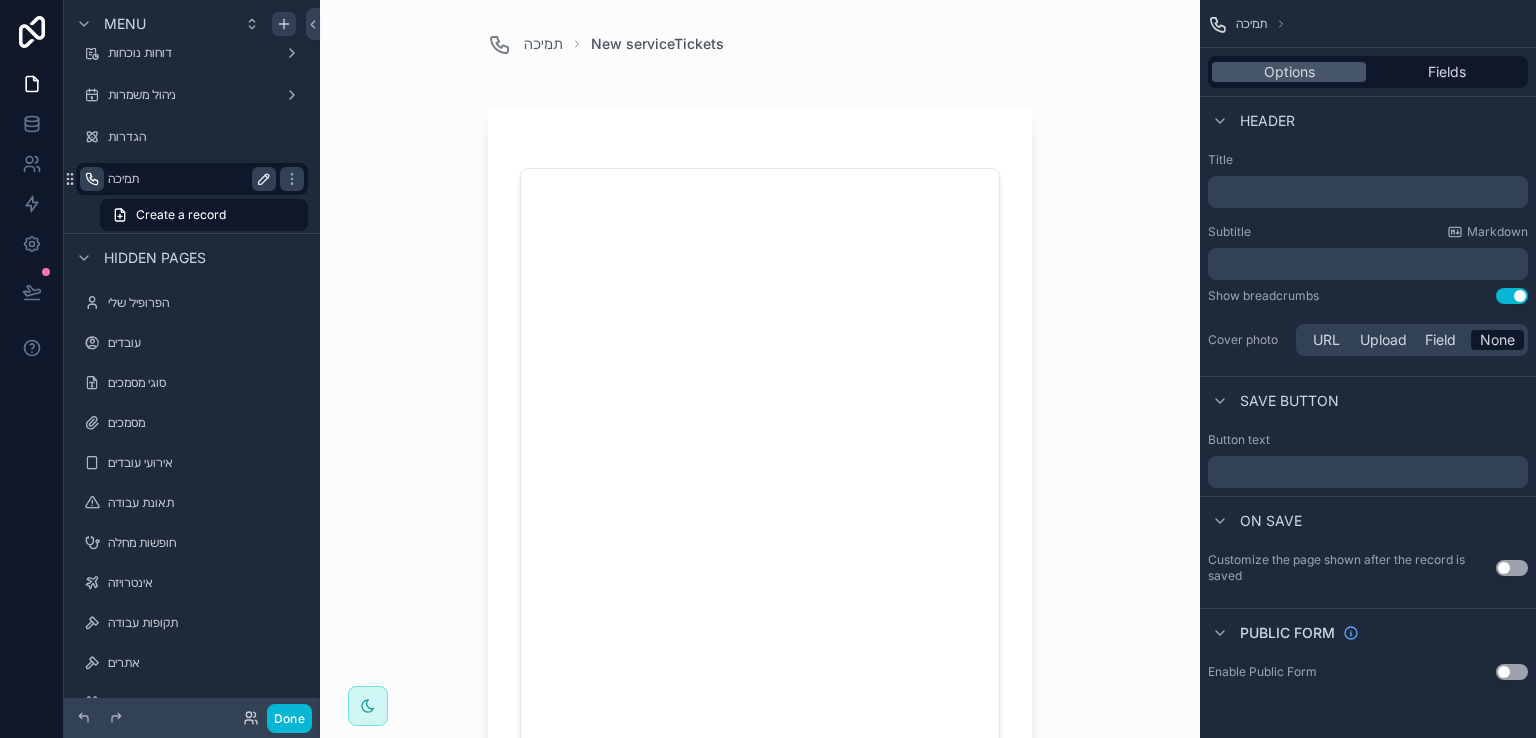 click on "תמיכה" at bounding box center (188, 179) 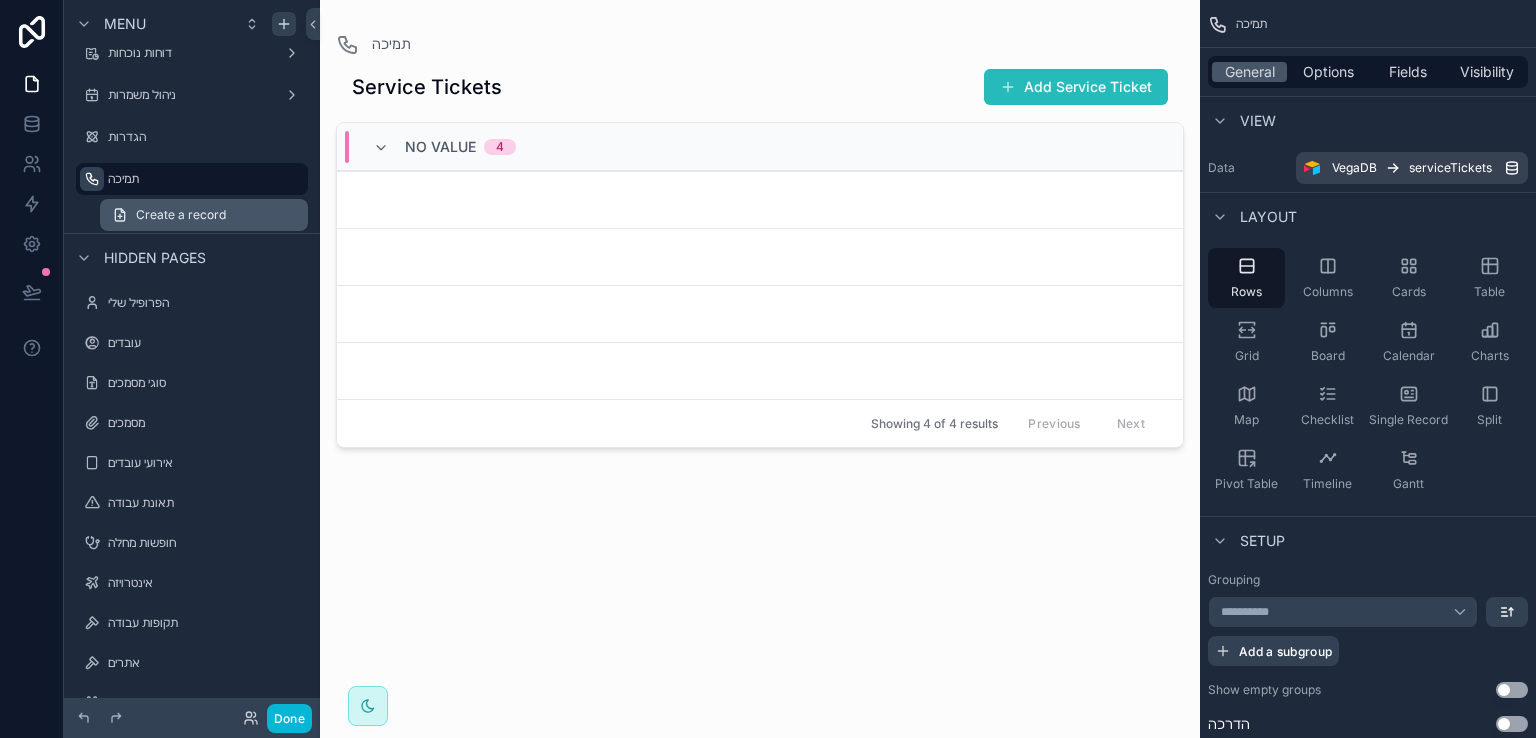 click on "Create a record" at bounding box center [181, 215] 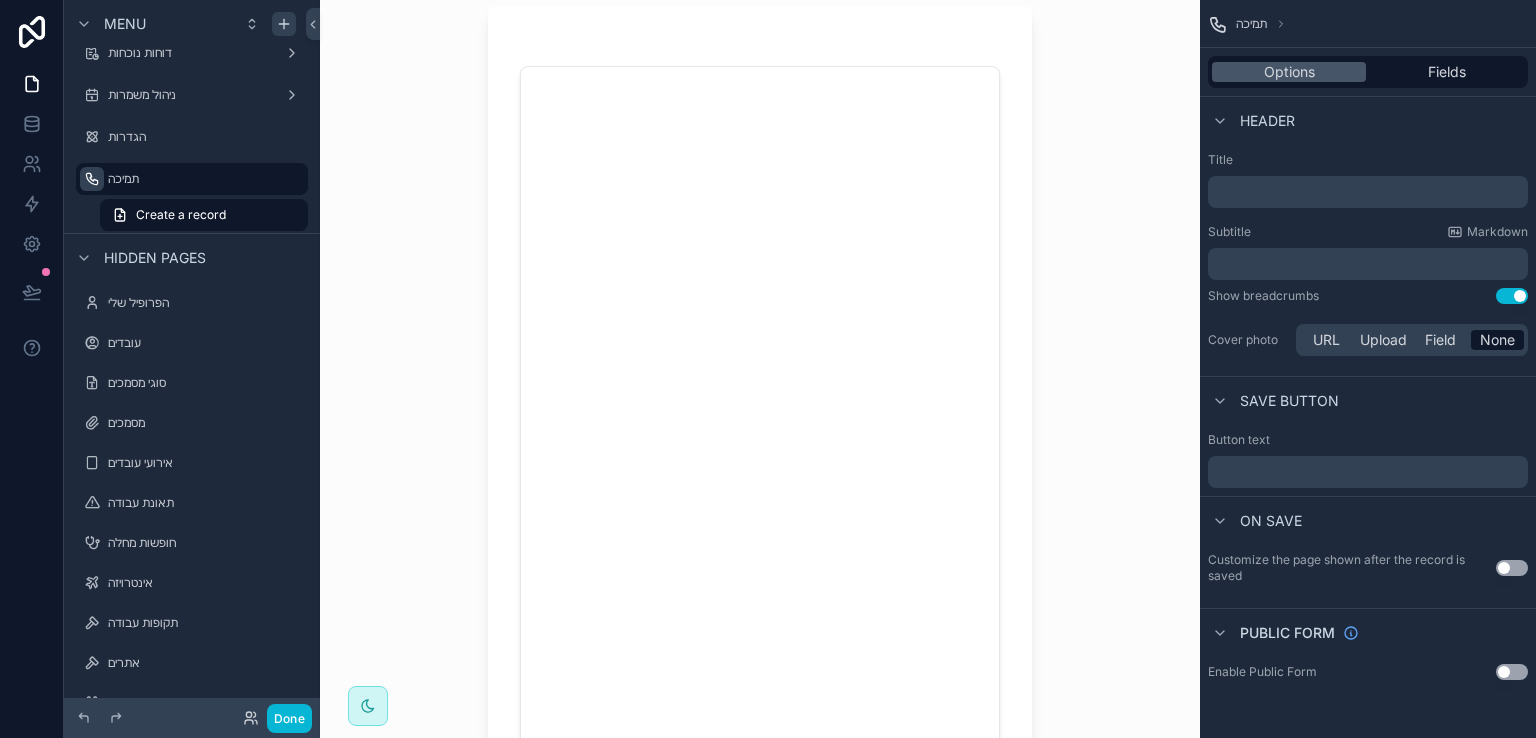 scroll, scrollTop: 100, scrollLeft: 0, axis: vertical 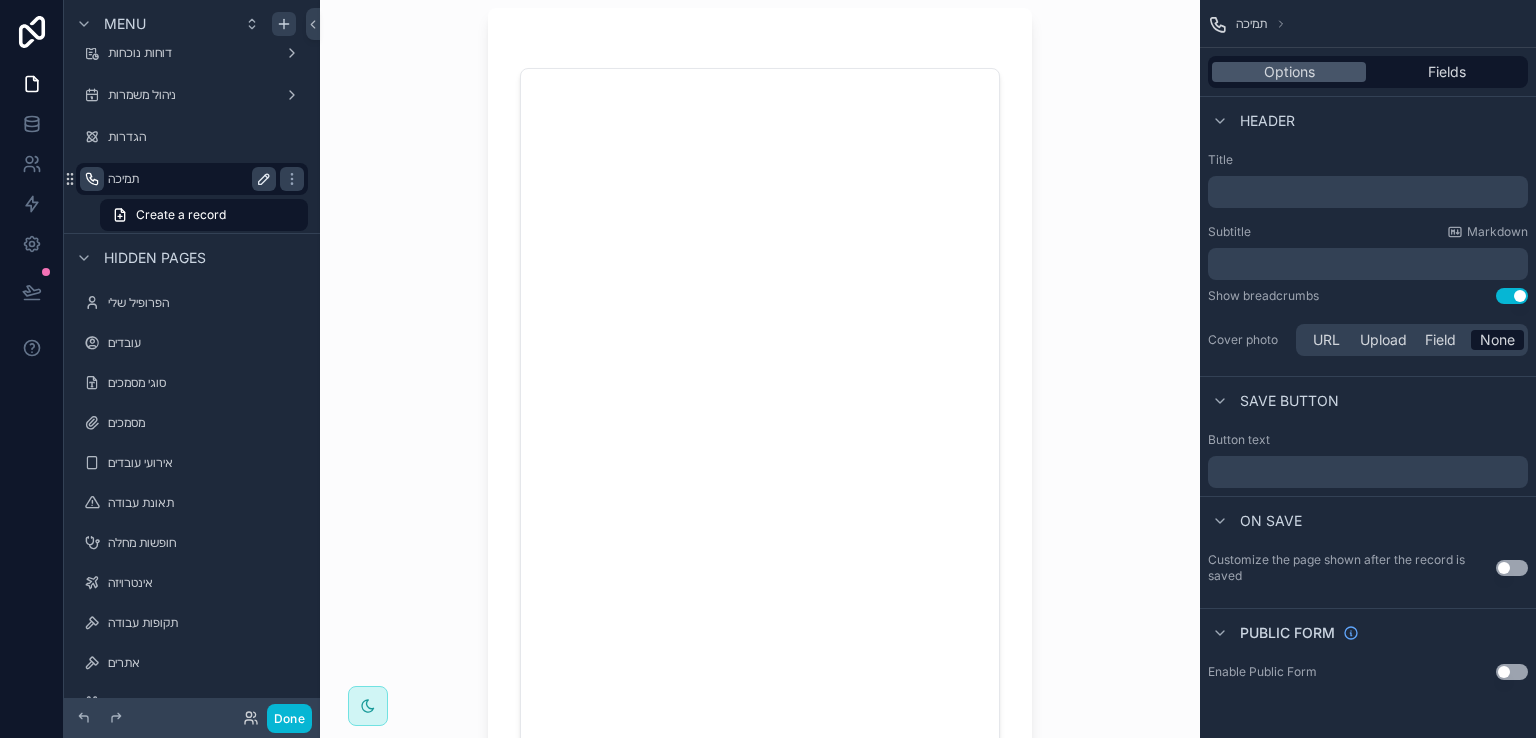 click on "תמיכה" at bounding box center [188, 179] 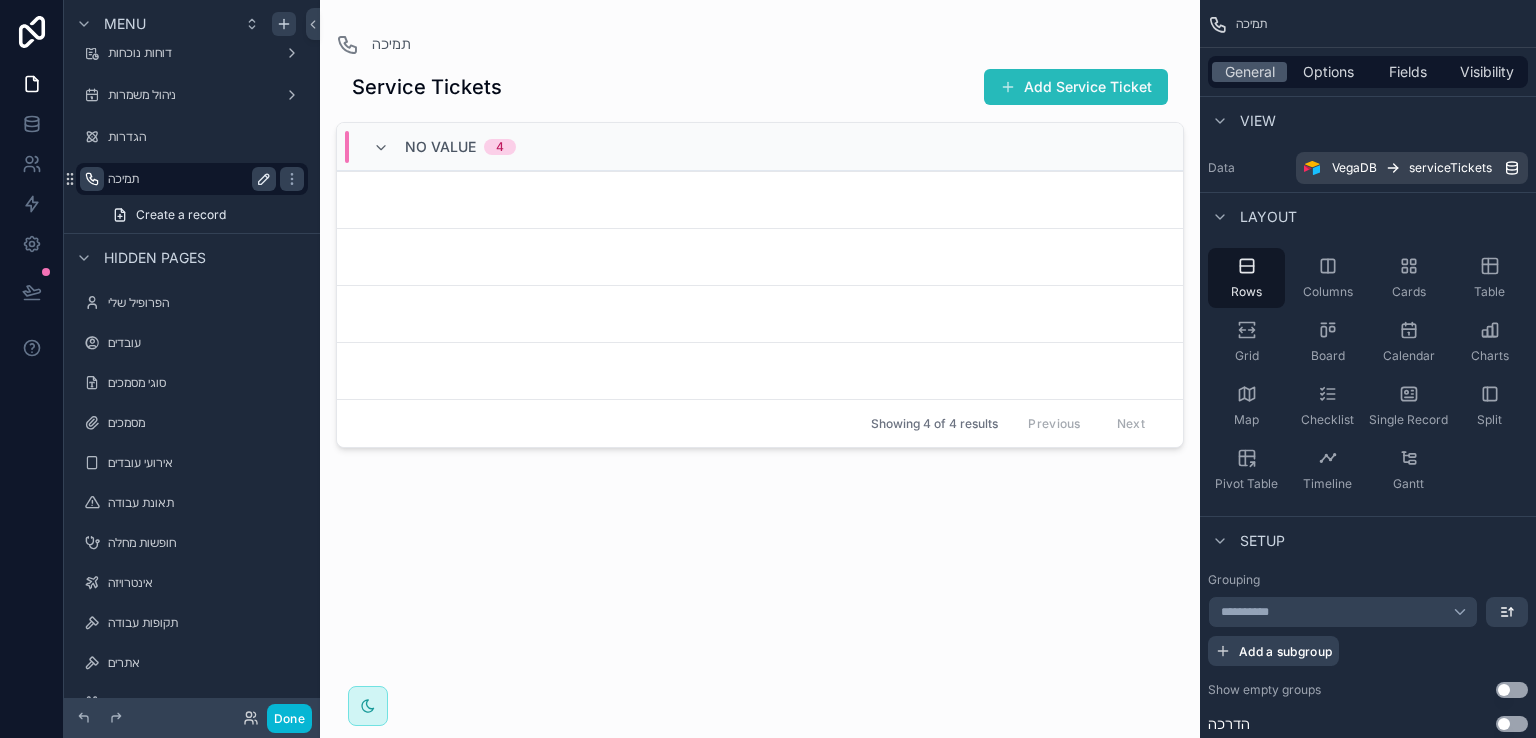 scroll, scrollTop: 0, scrollLeft: 0, axis: both 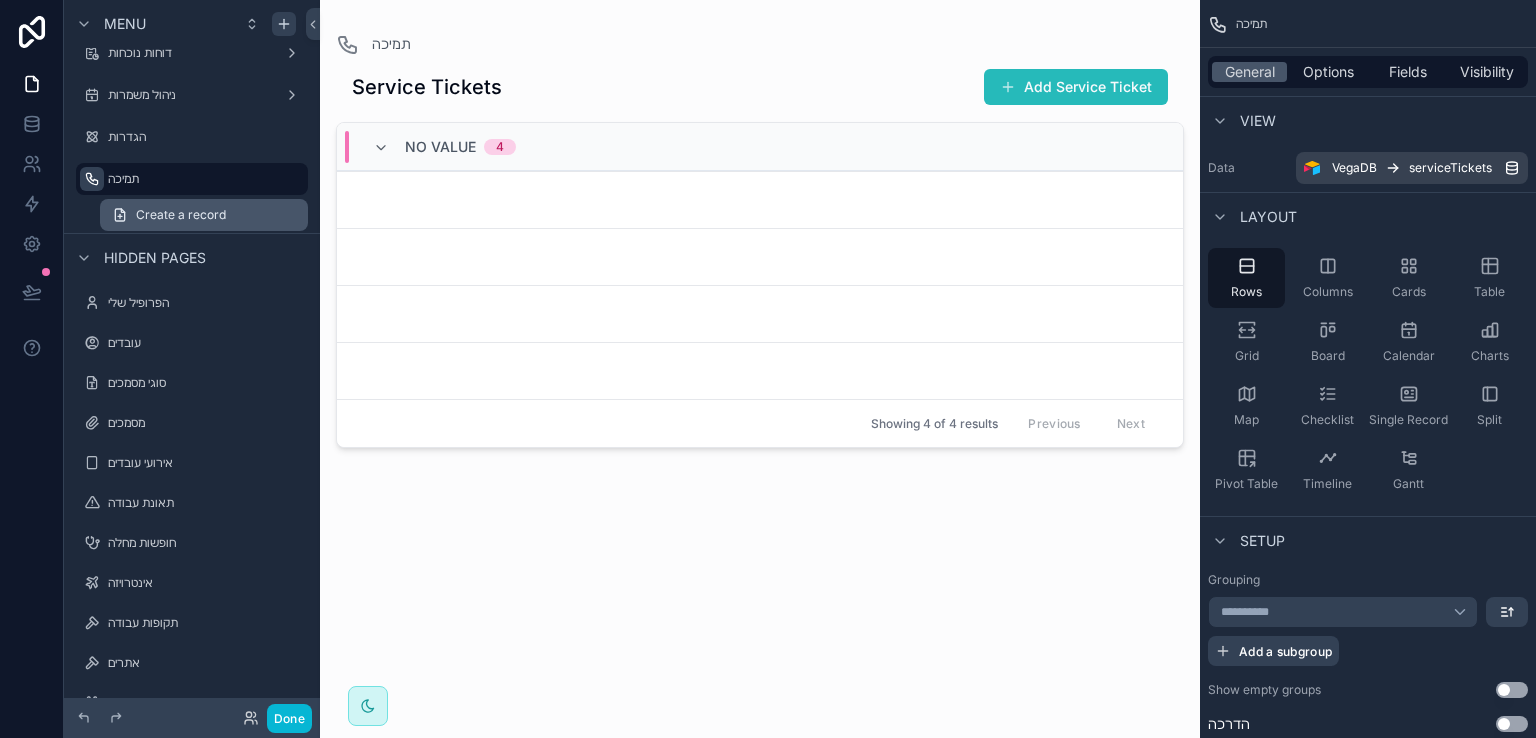 click on "Create a record" at bounding box center (181, 215) 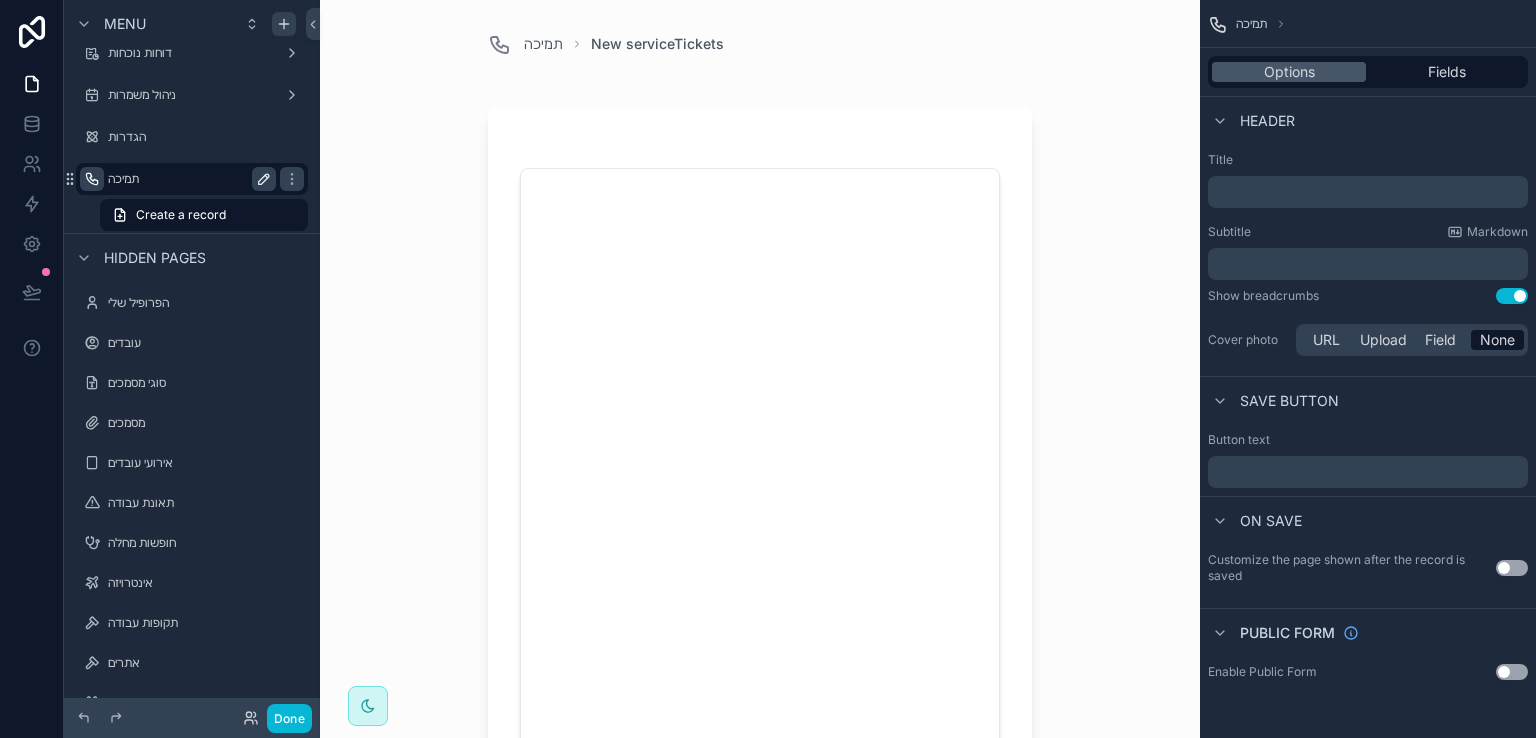 click on "תמיכה" at bounding box center (188, 179) 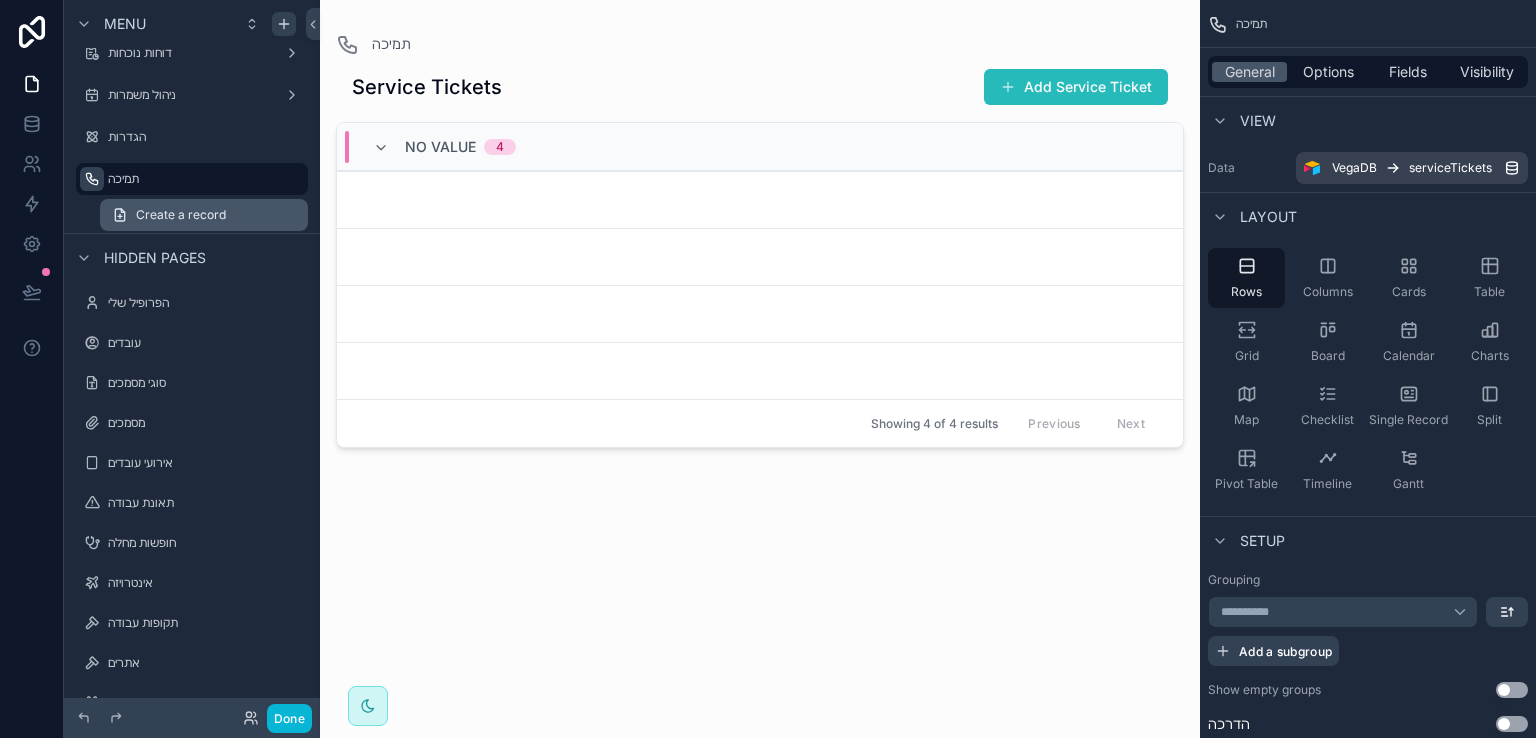 click on "Create a record" at bounding box center [181, 215] 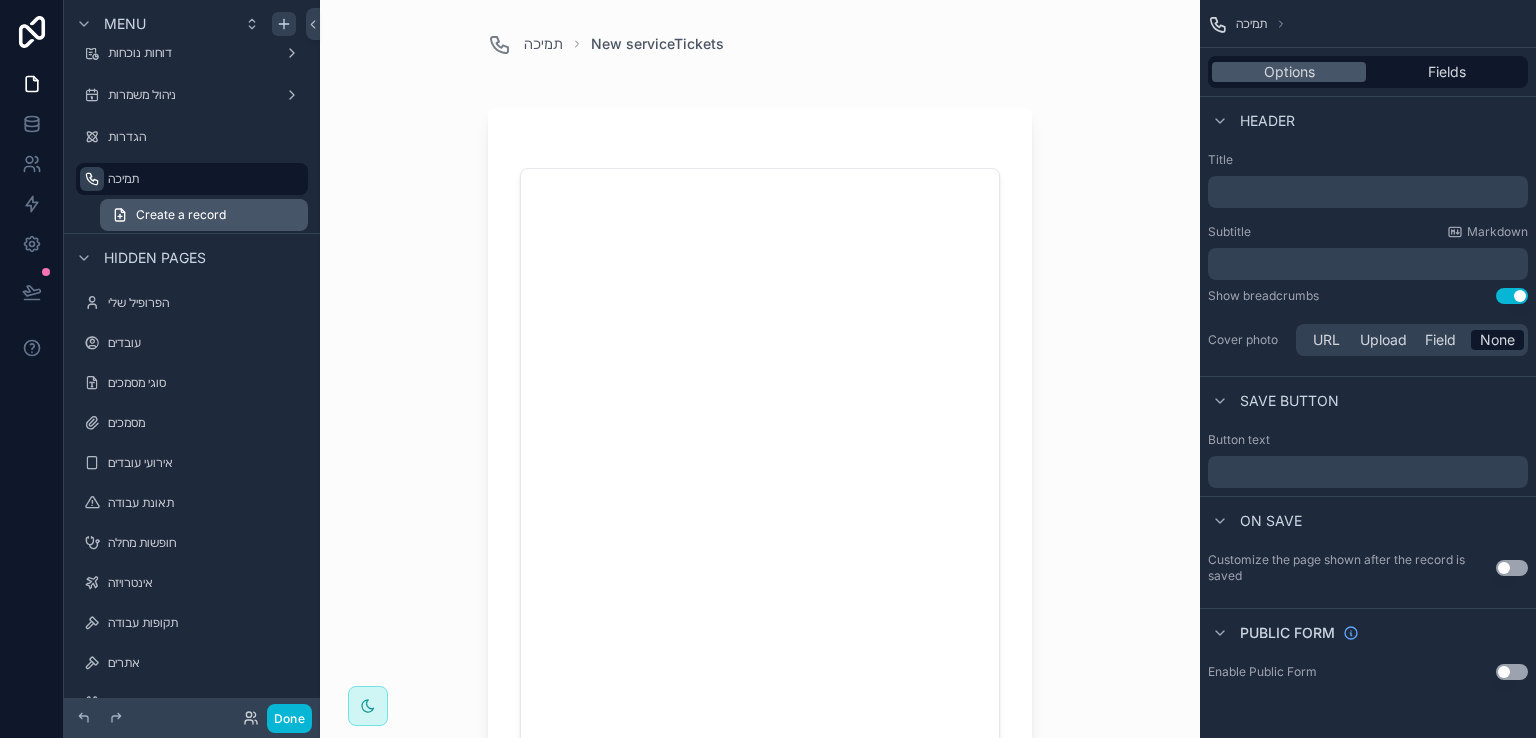 click on "Create a record" at bounding box center (181, 215) 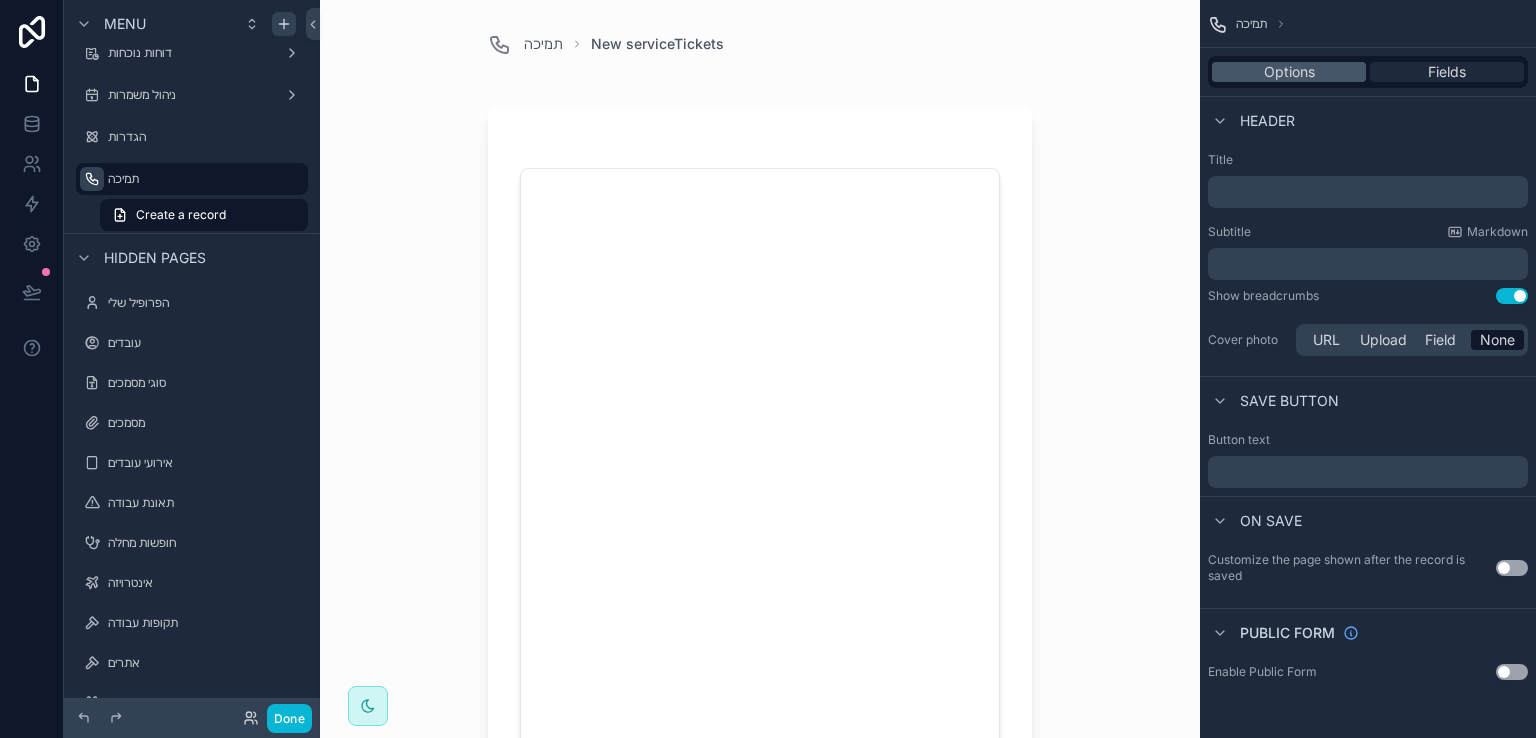 click on "Fields" at bounding box center (1447, 72) 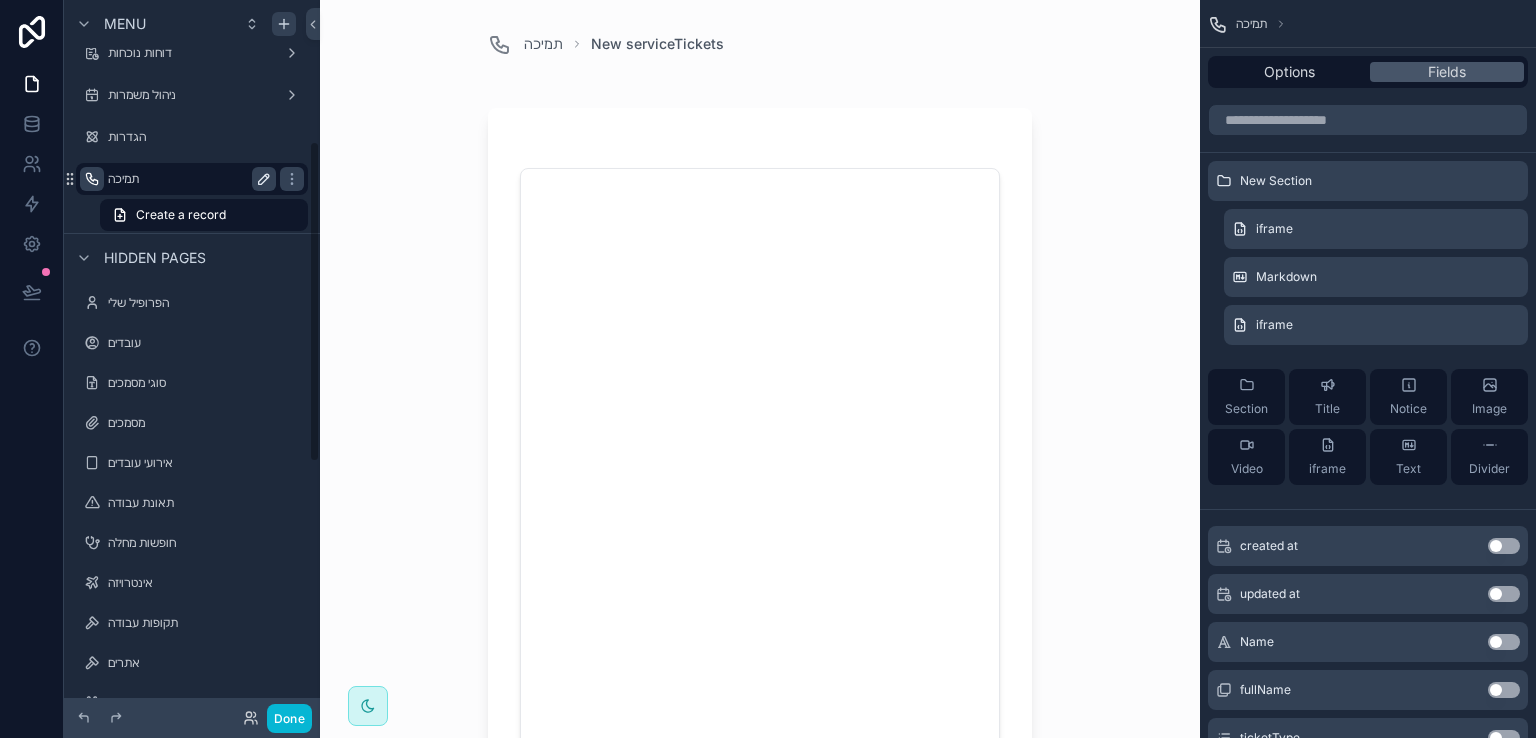 click on "תמיכה" at bounding box center [188, 179] 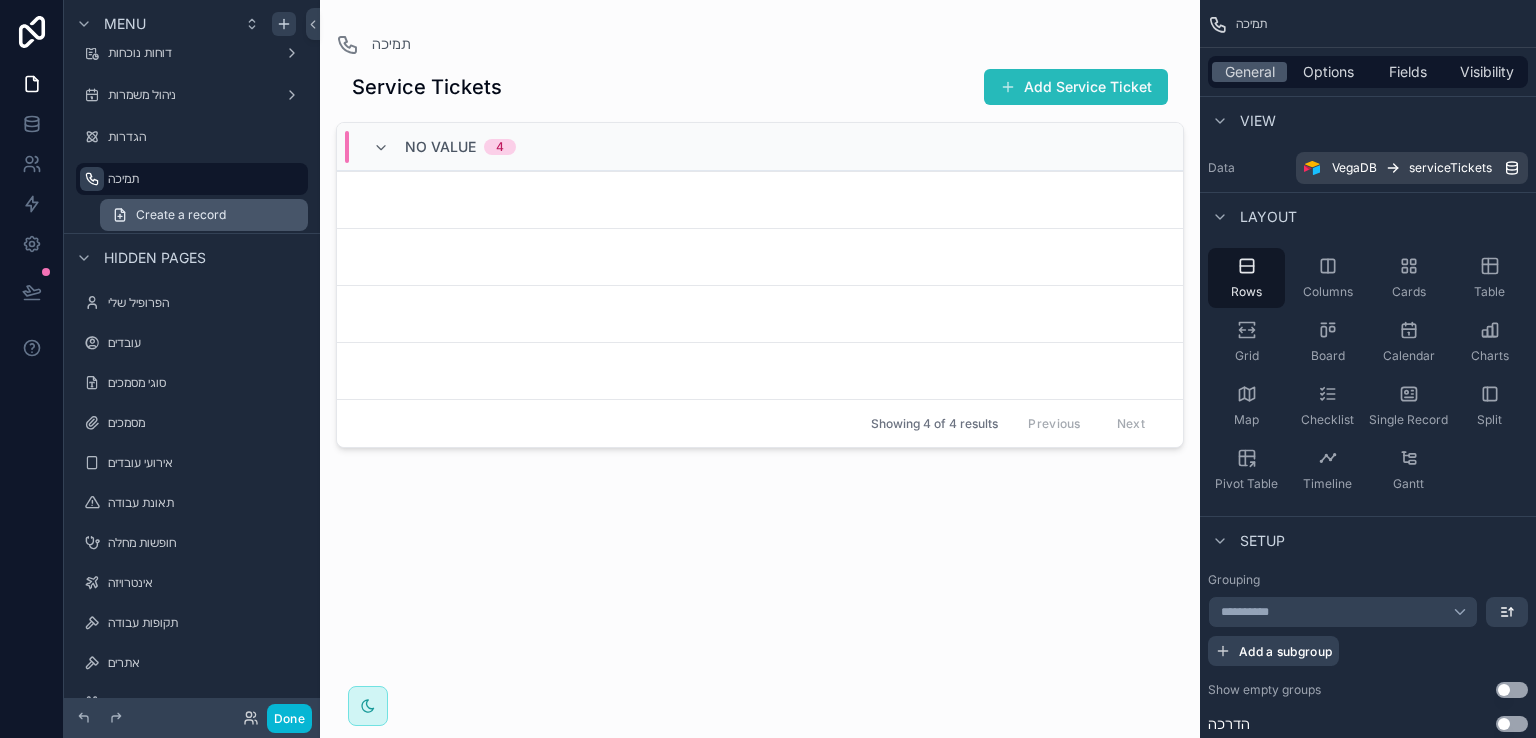 click on "Create a record" at bounding box center (181, 215) 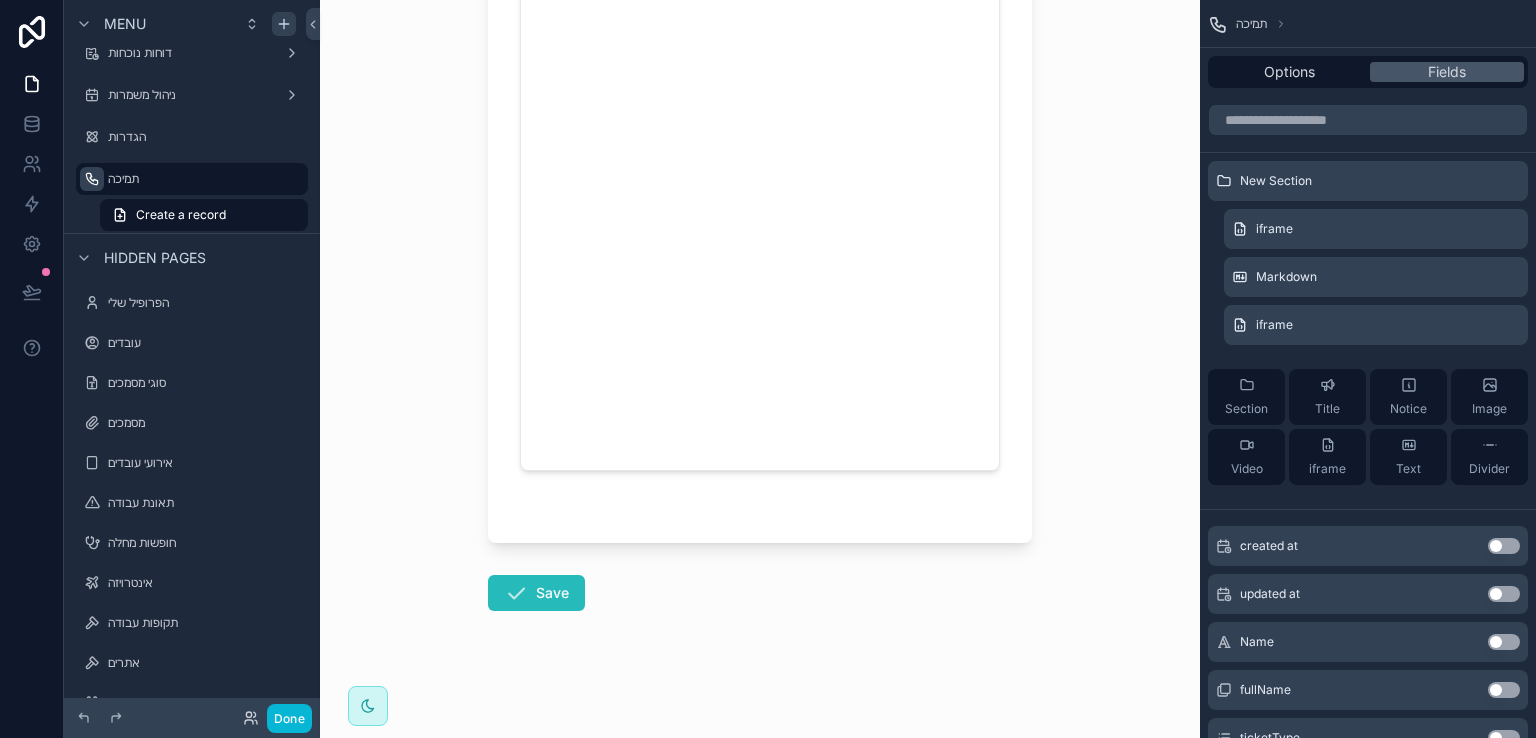 scroll, scrollTop: 0, scrollLeft: 0, axis: both 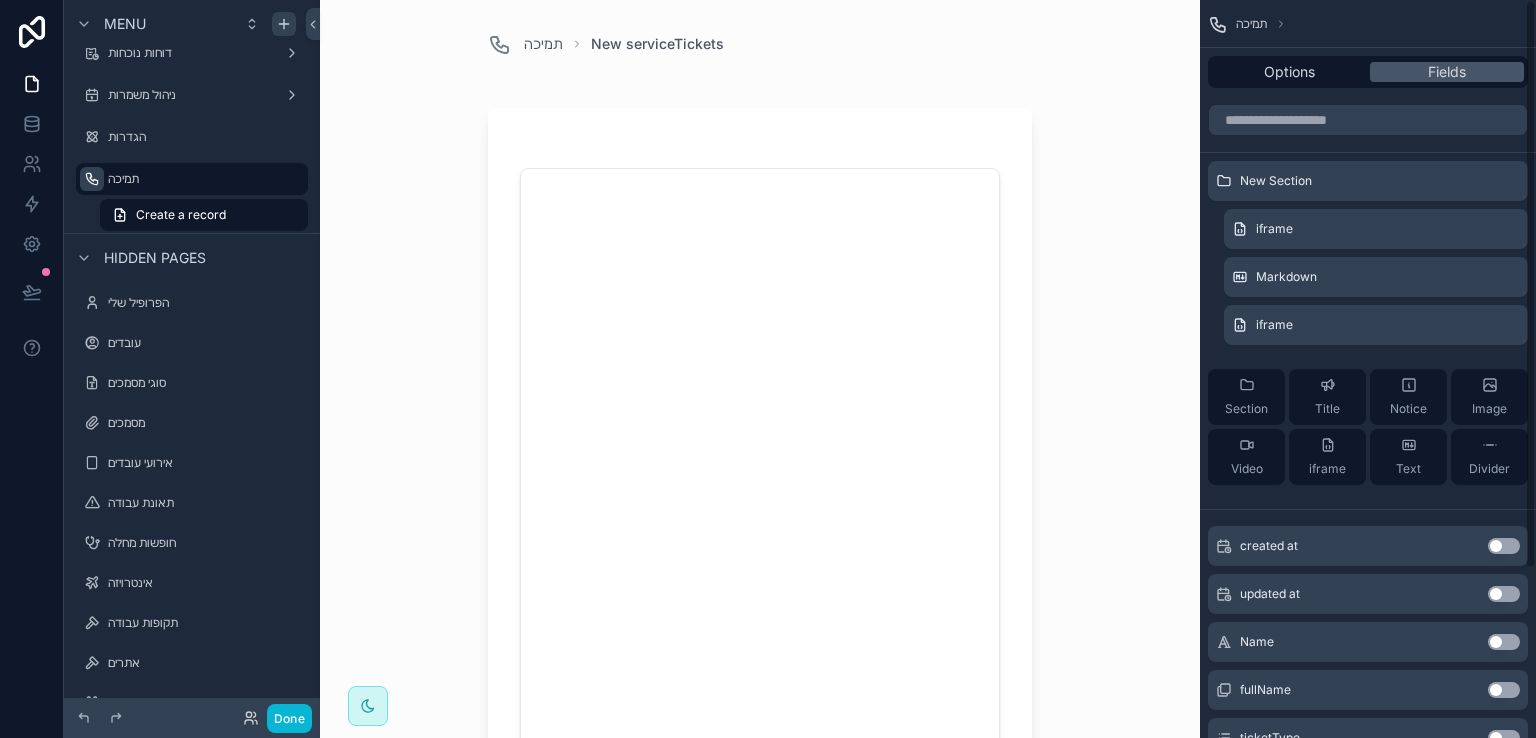 click on "Use setting" at bounding box center (1504, 546) 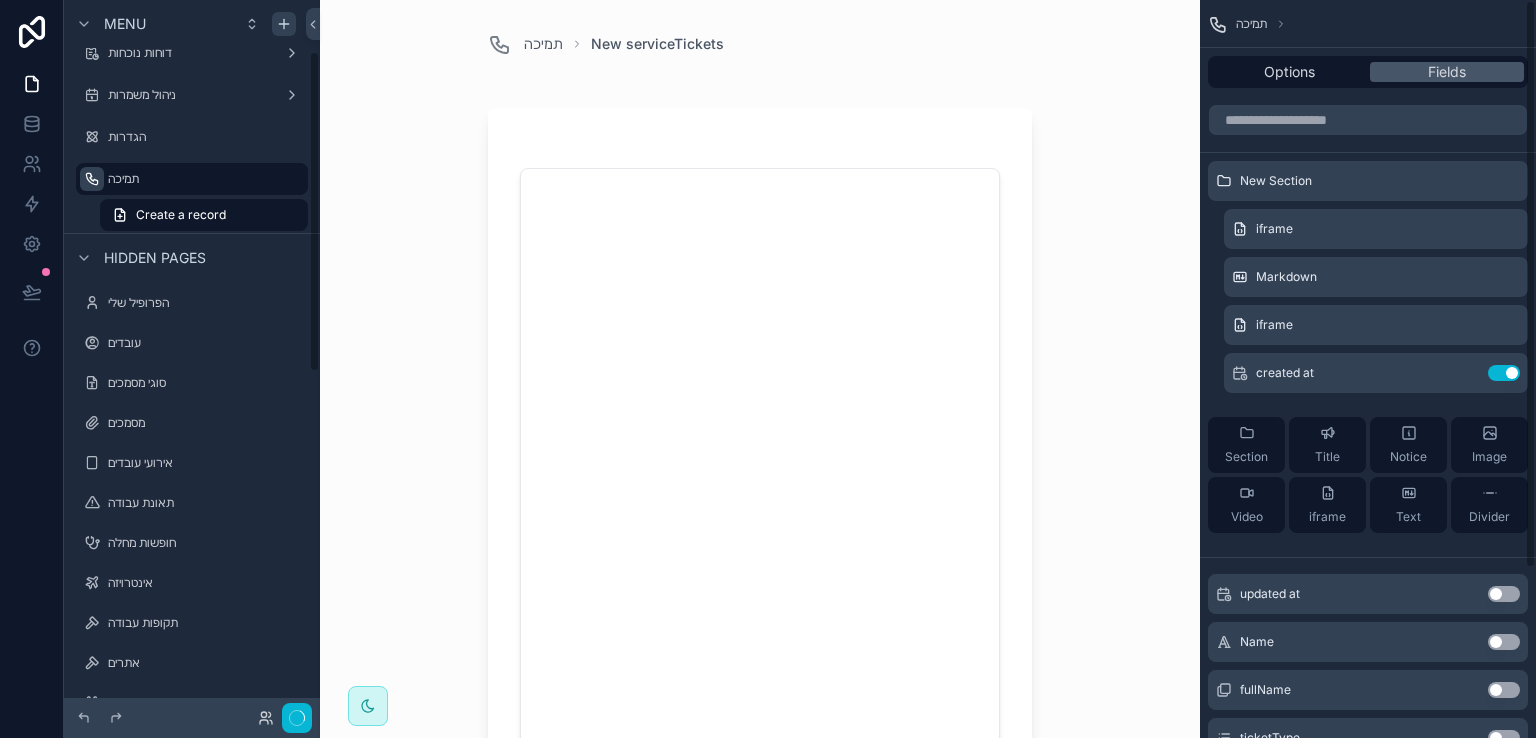 scroll, scrollTop: 113, scrollLeft: 0, axis: vertical 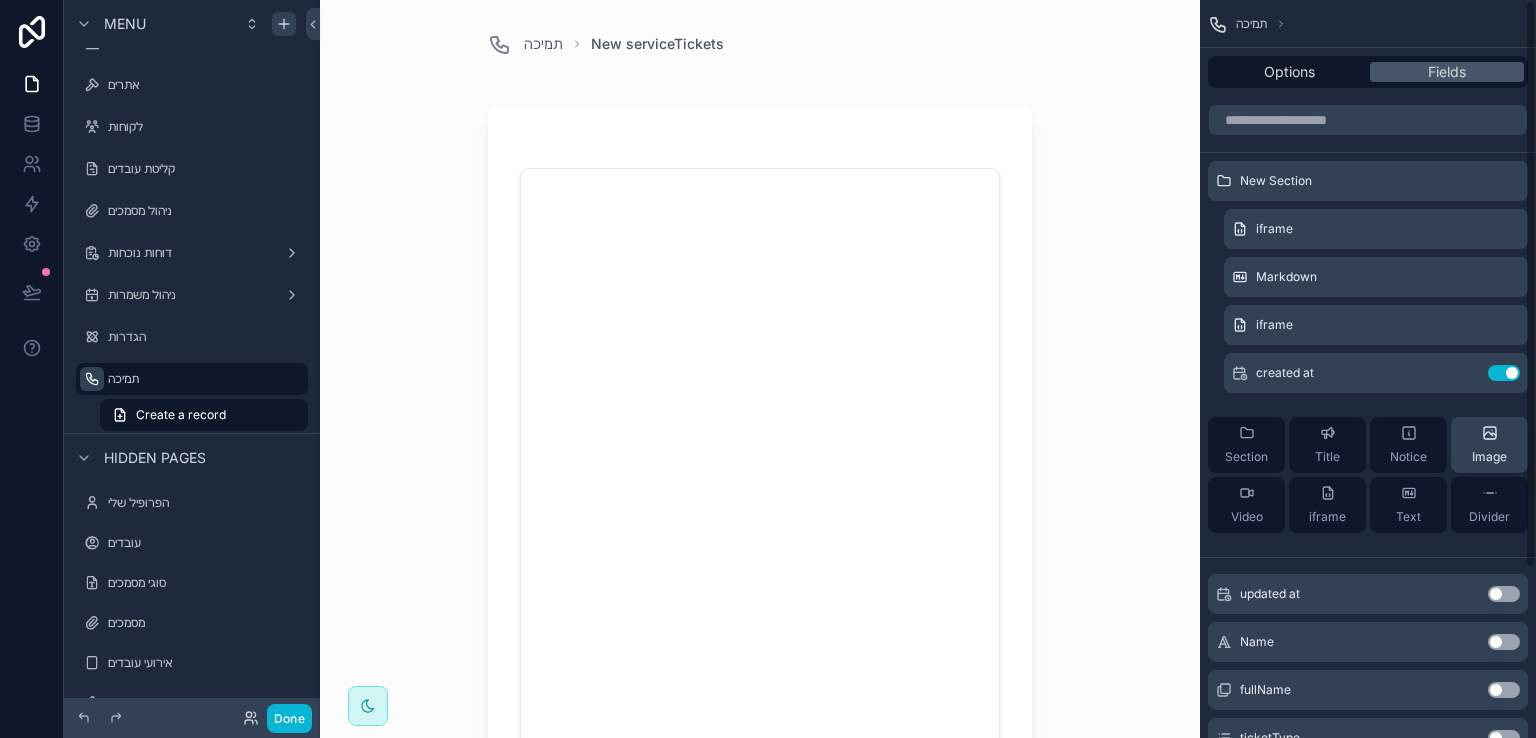 click on "Use setting" at bounding box center [1504, 373] 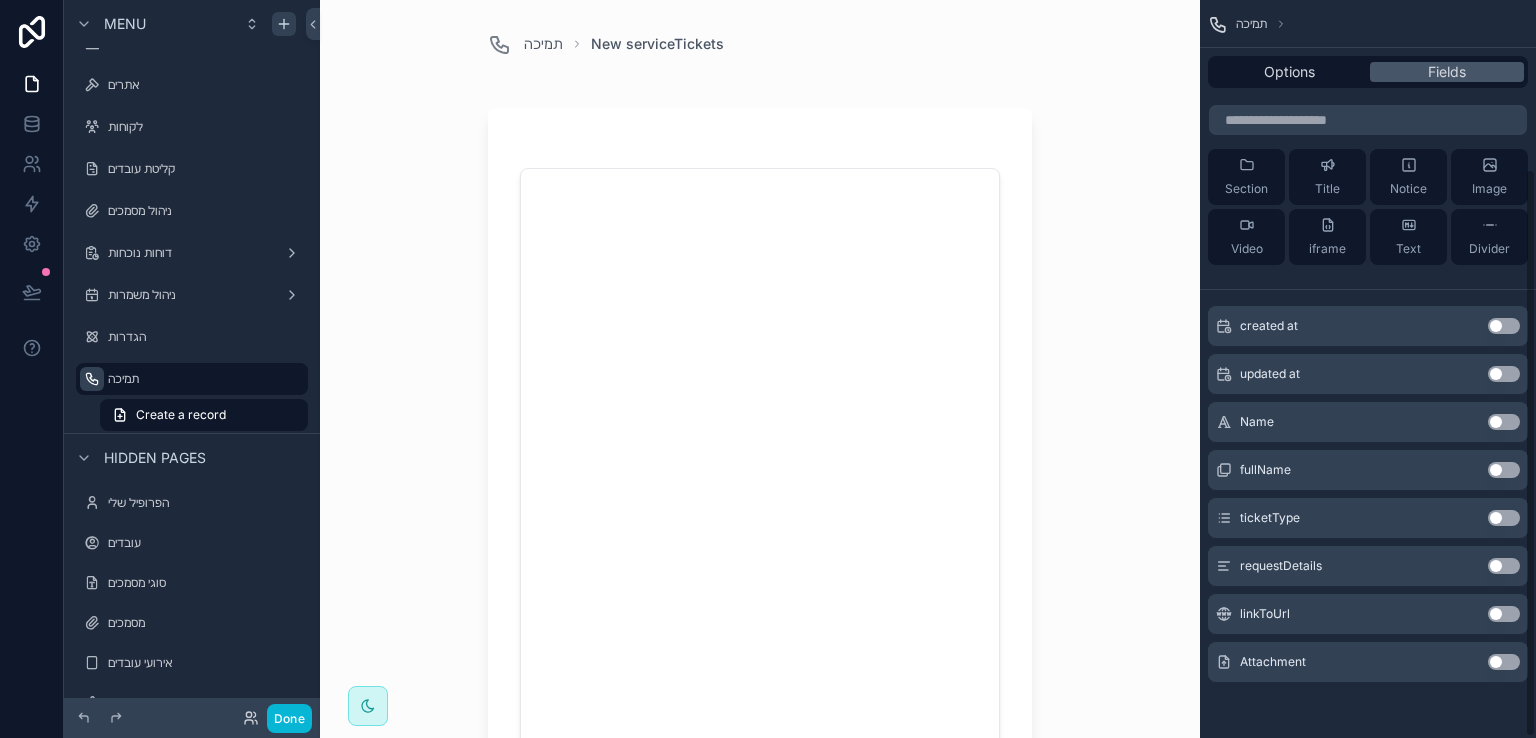 scroll, scrollTop: 0, scrollLeft: 0, axis: both 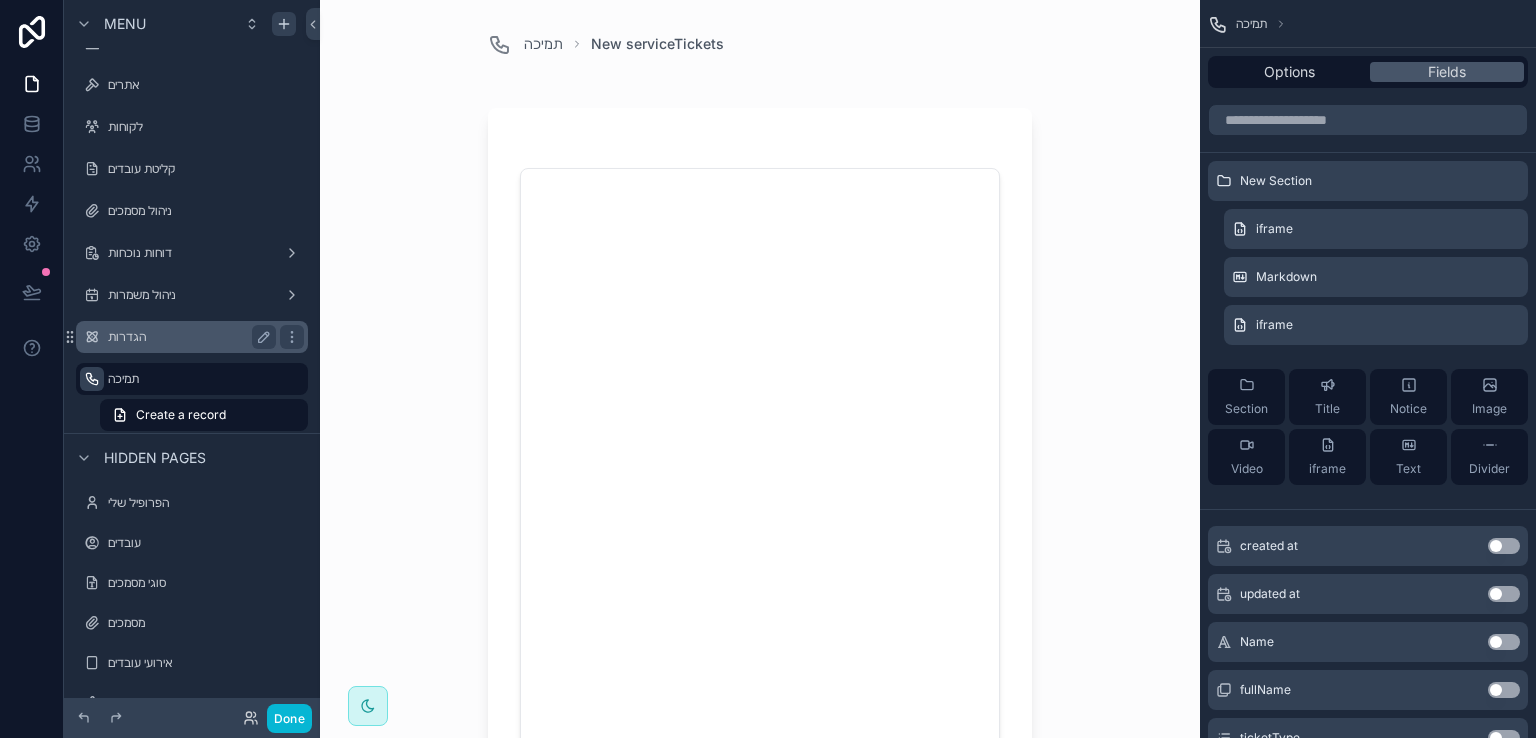 click on "הגדרות" at bounding box center (188, 337) 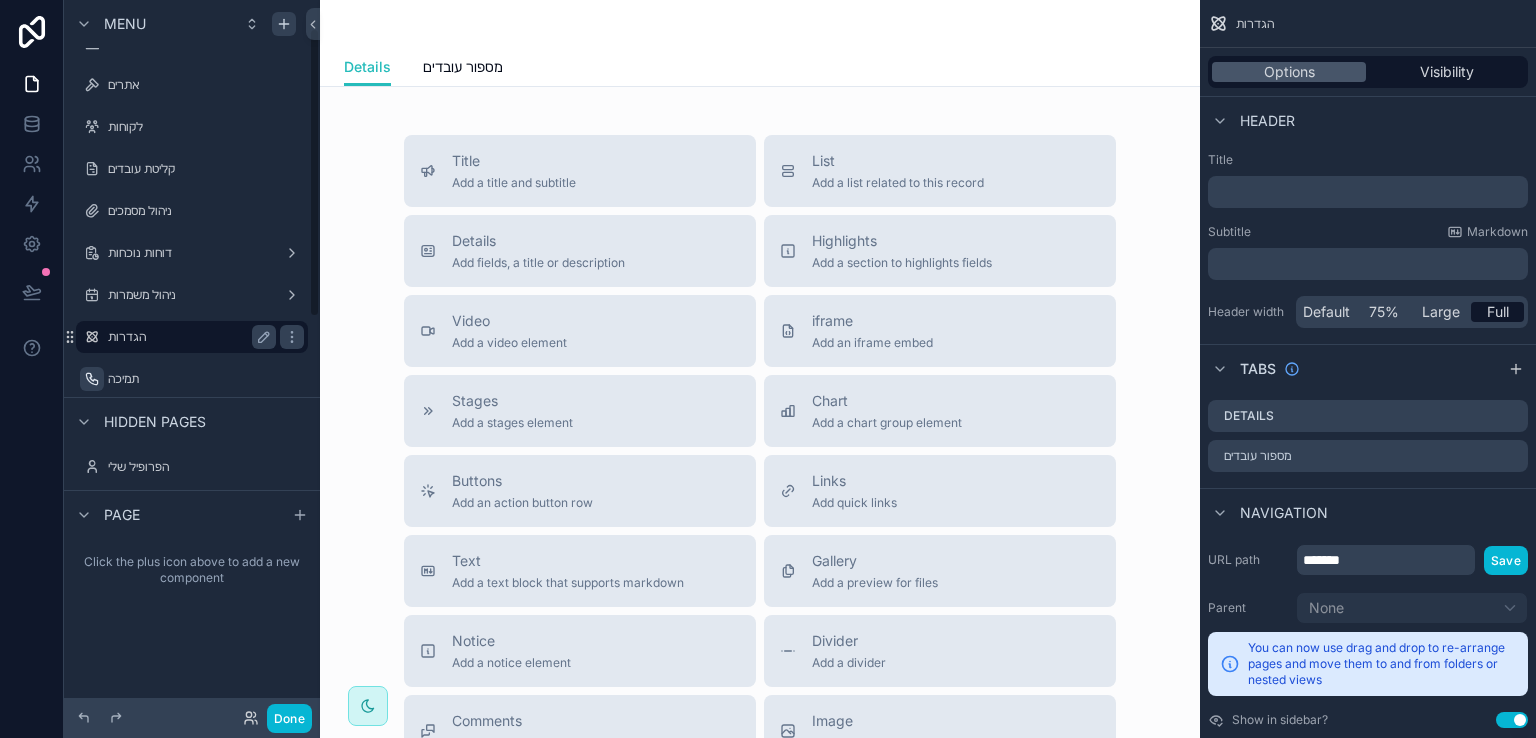 scroll, scrollTop: 71, scrollLeft: 0, axis: vertical 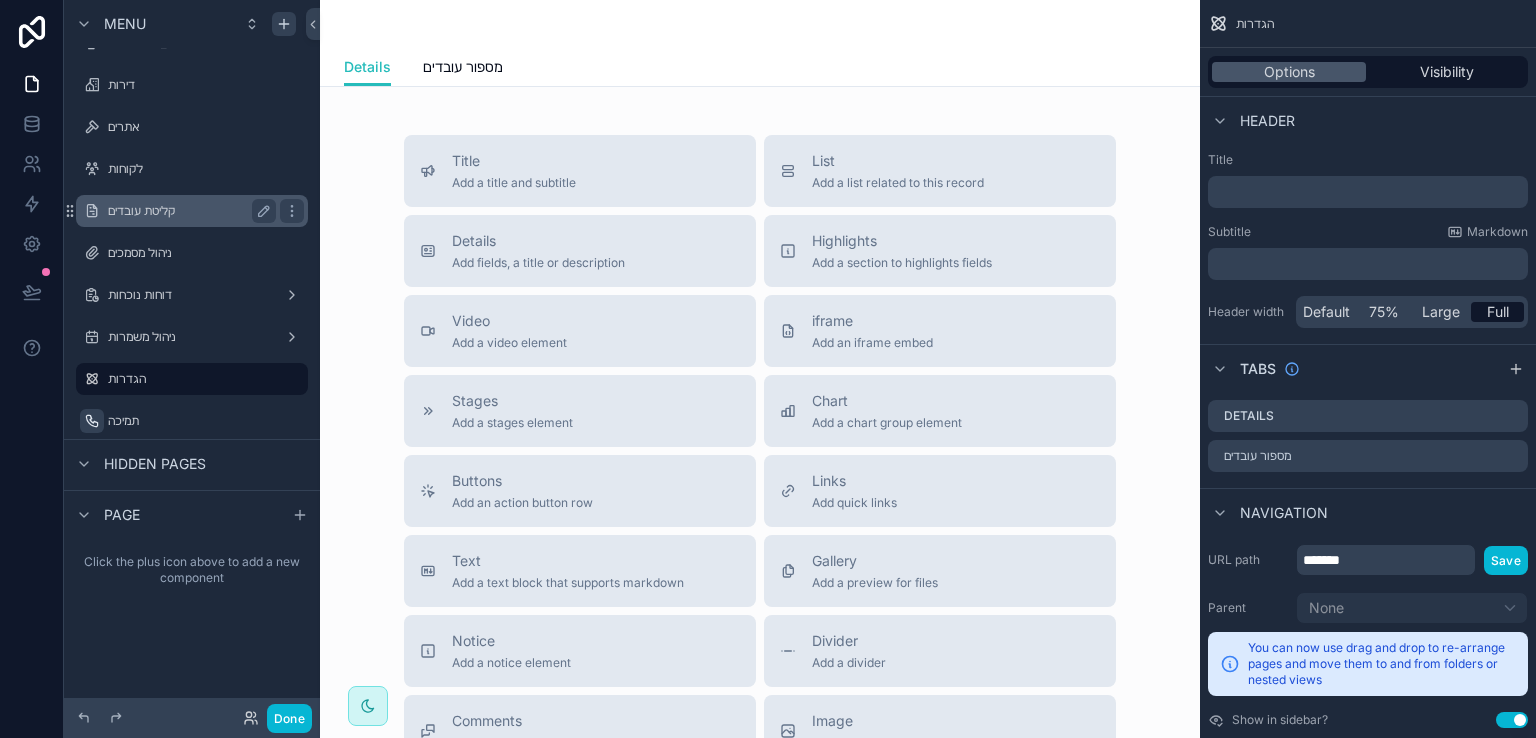 click on "קליטת עובדים" at bounding box center [188, 211] 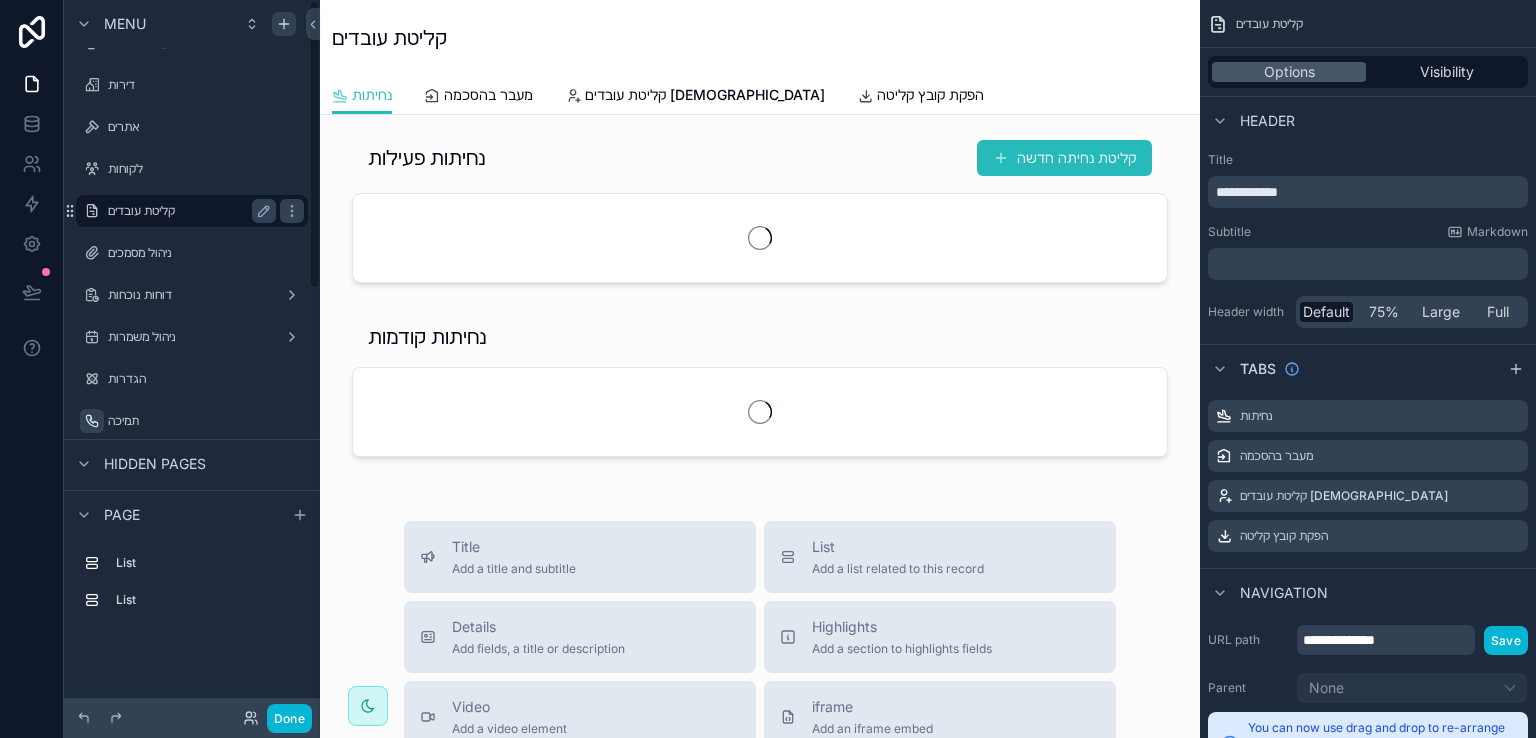 scroll, scrollTop: 0, scrollLeft: 0, axis: both 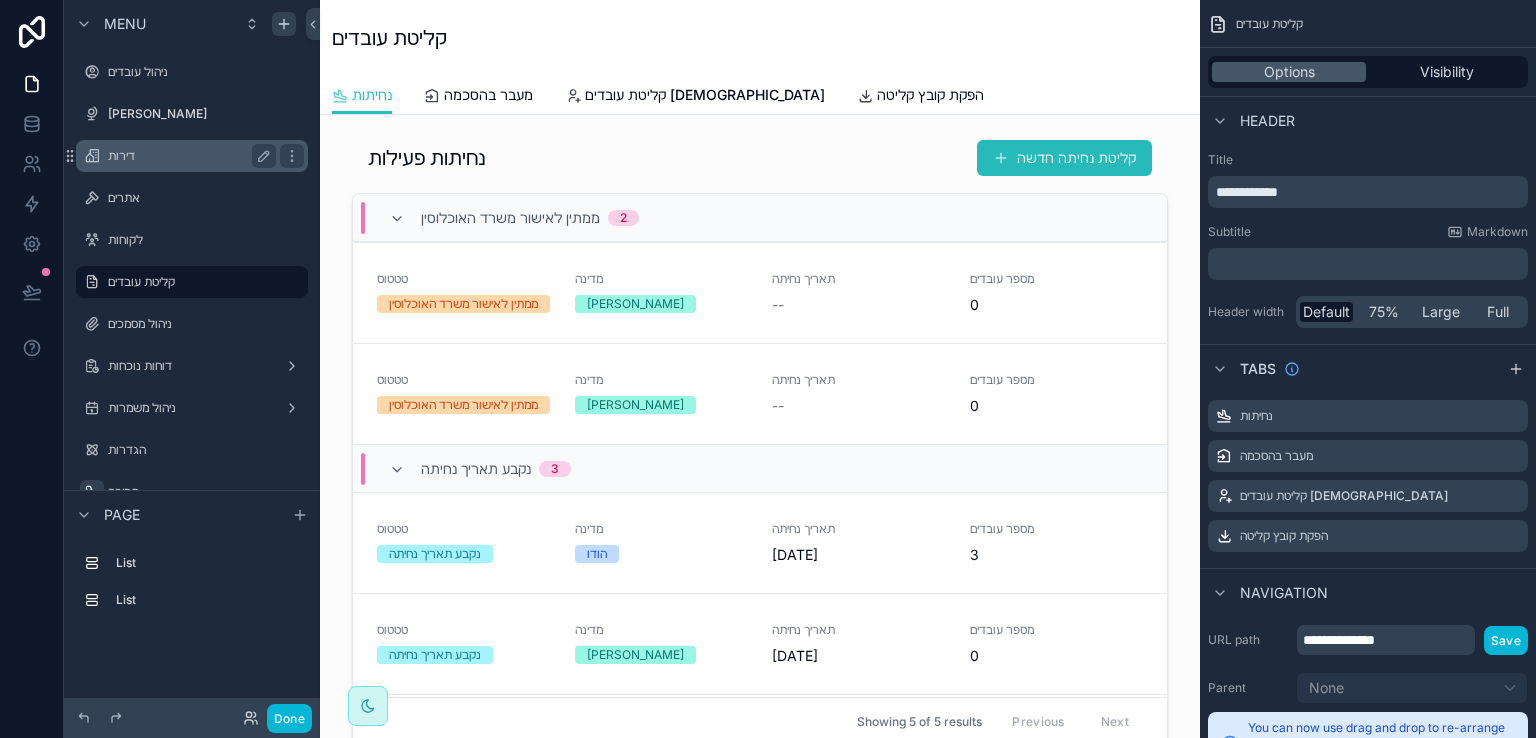 click on "דירות" at bounding box center [188, 156] 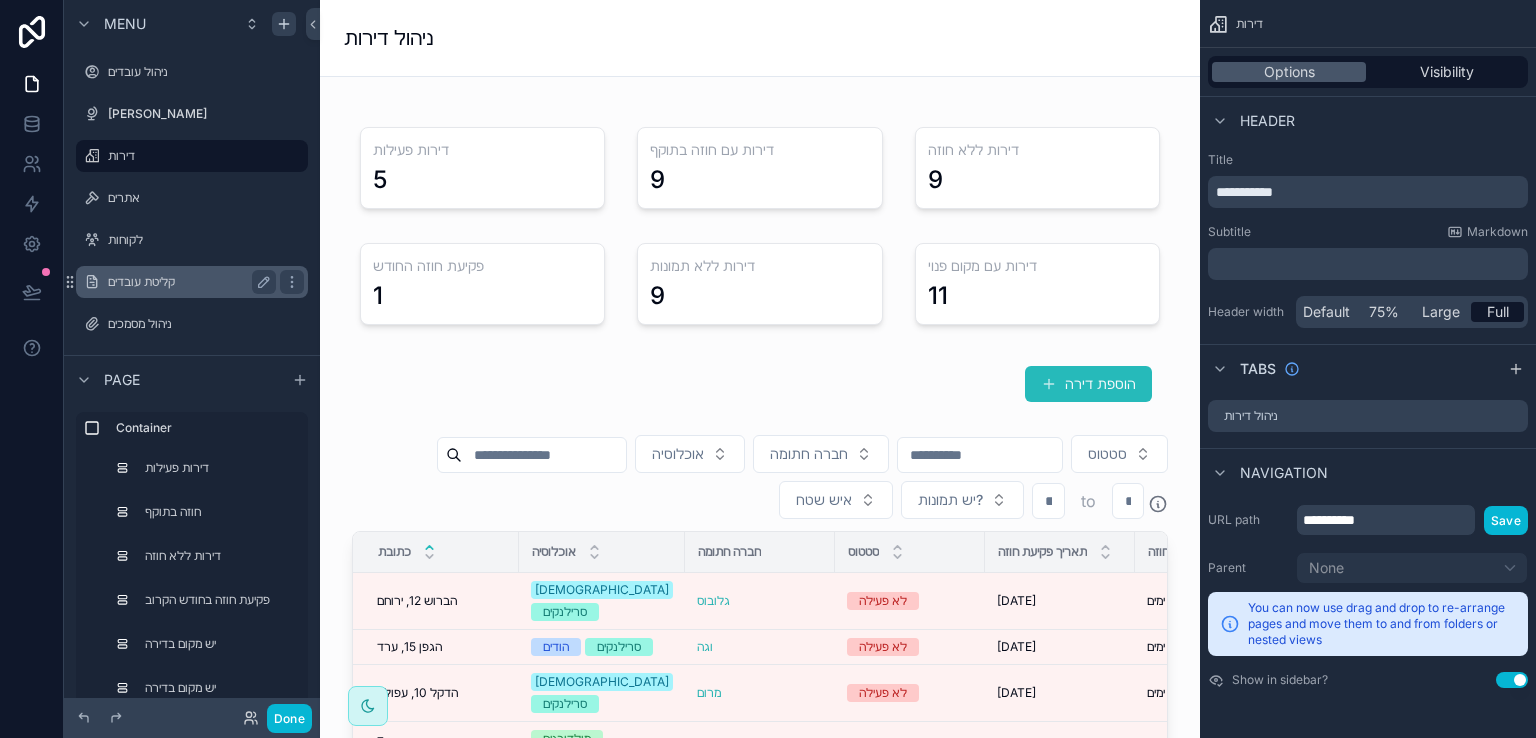 click on "קליטת עובדים" at bounding box center [188, 282] 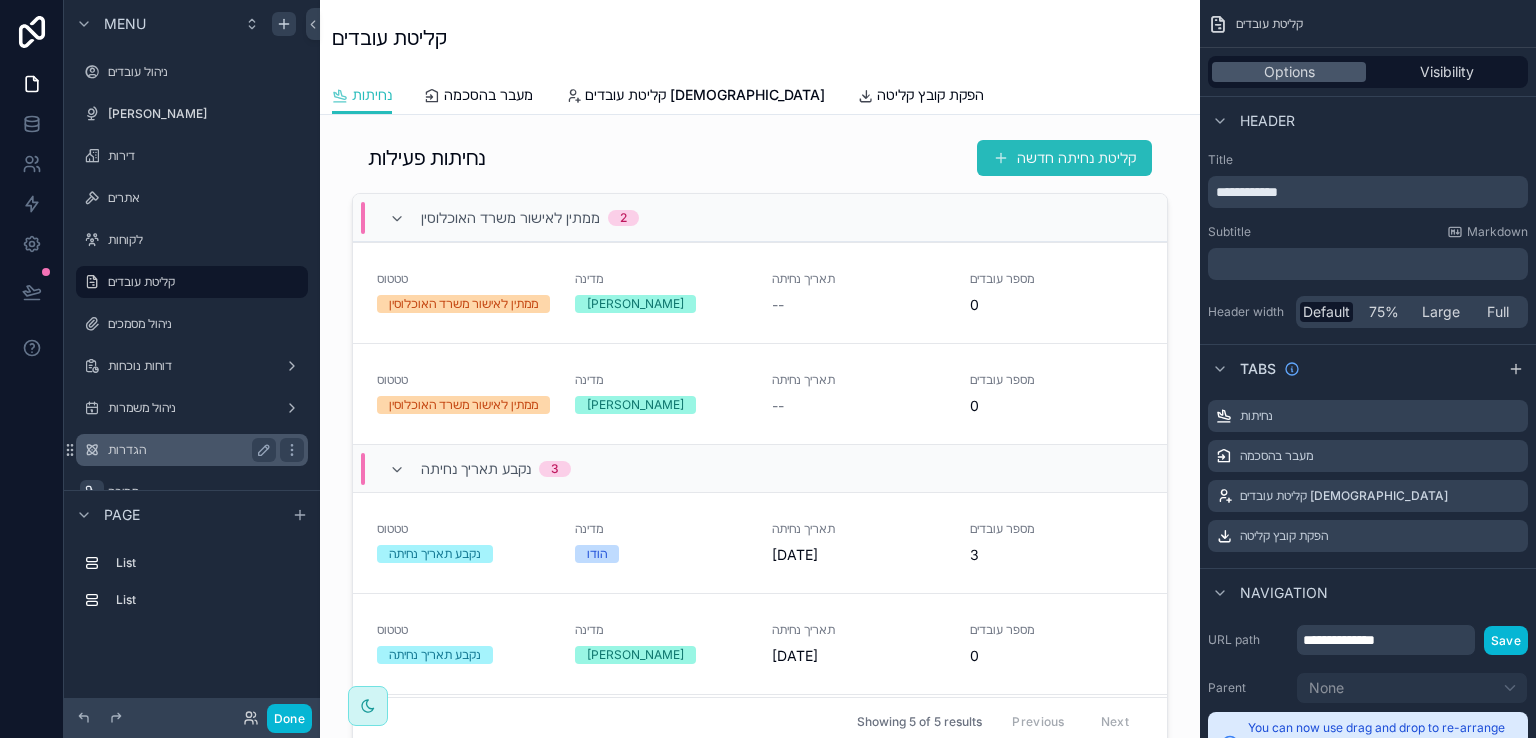 click on "הגדרות" at bounding box center [188, 450] 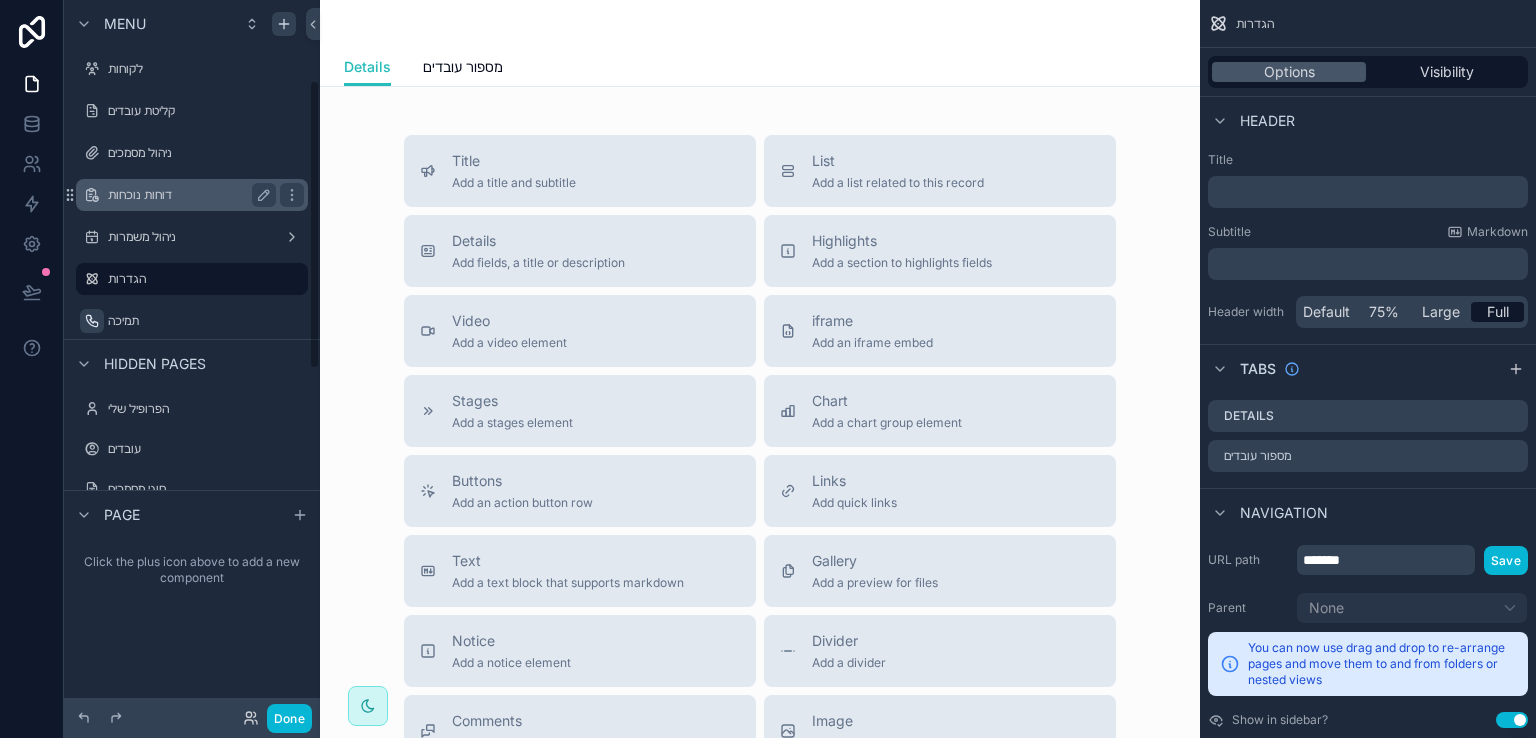 scroll, scrollTop: 271, scrollLeft: 0, axis: vertical 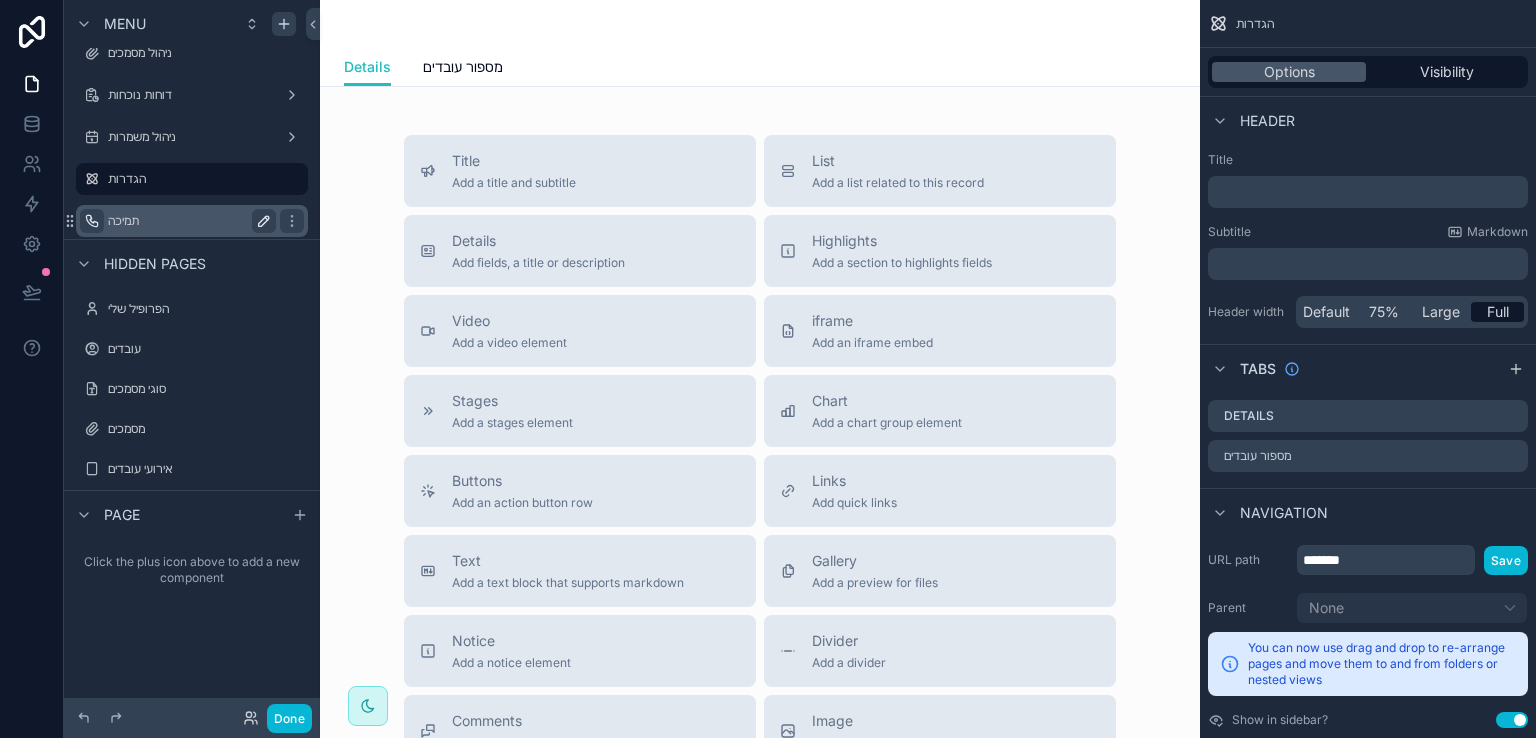 click on "תמיכה" at bounding box center [188, 221] 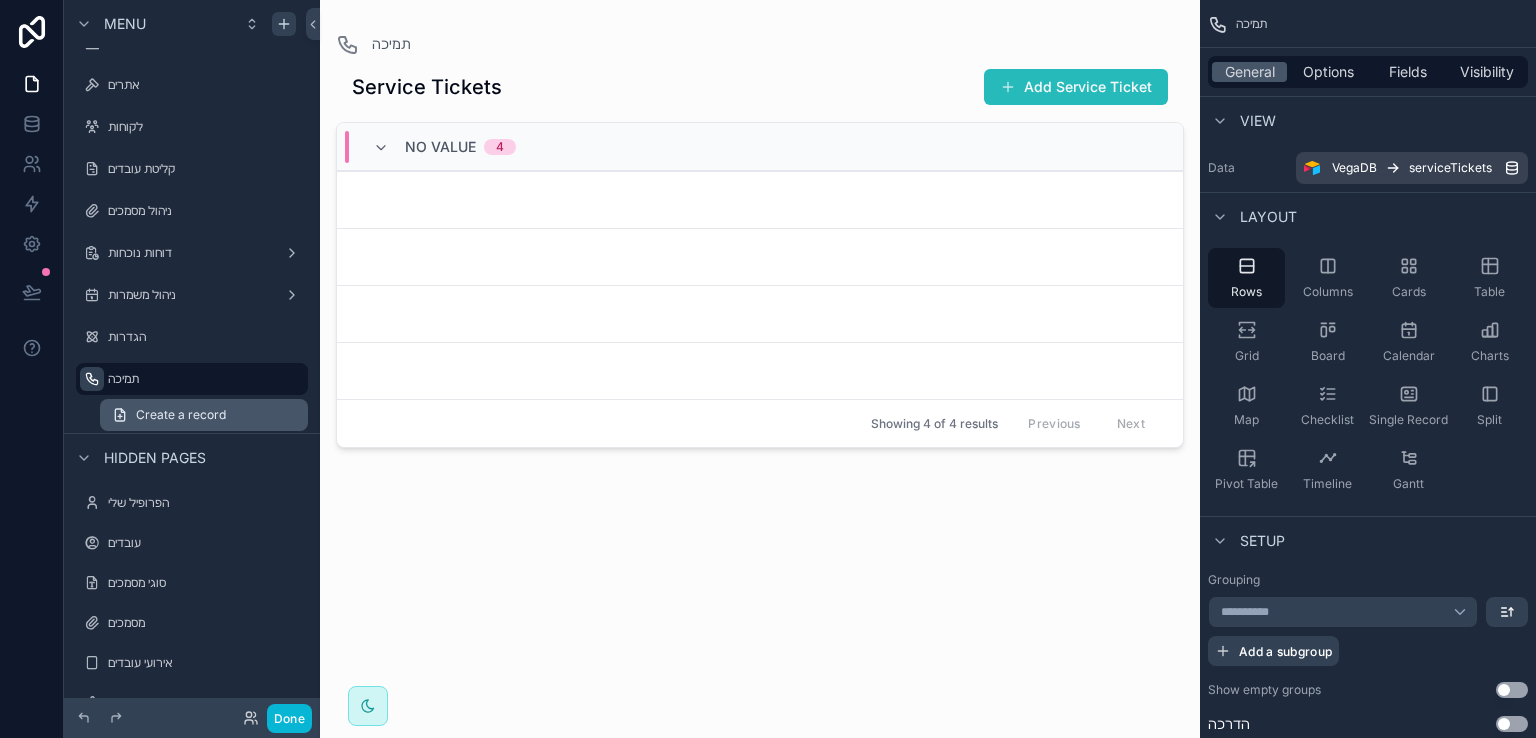 click on "Create a record" at bounding box center [181, 415] 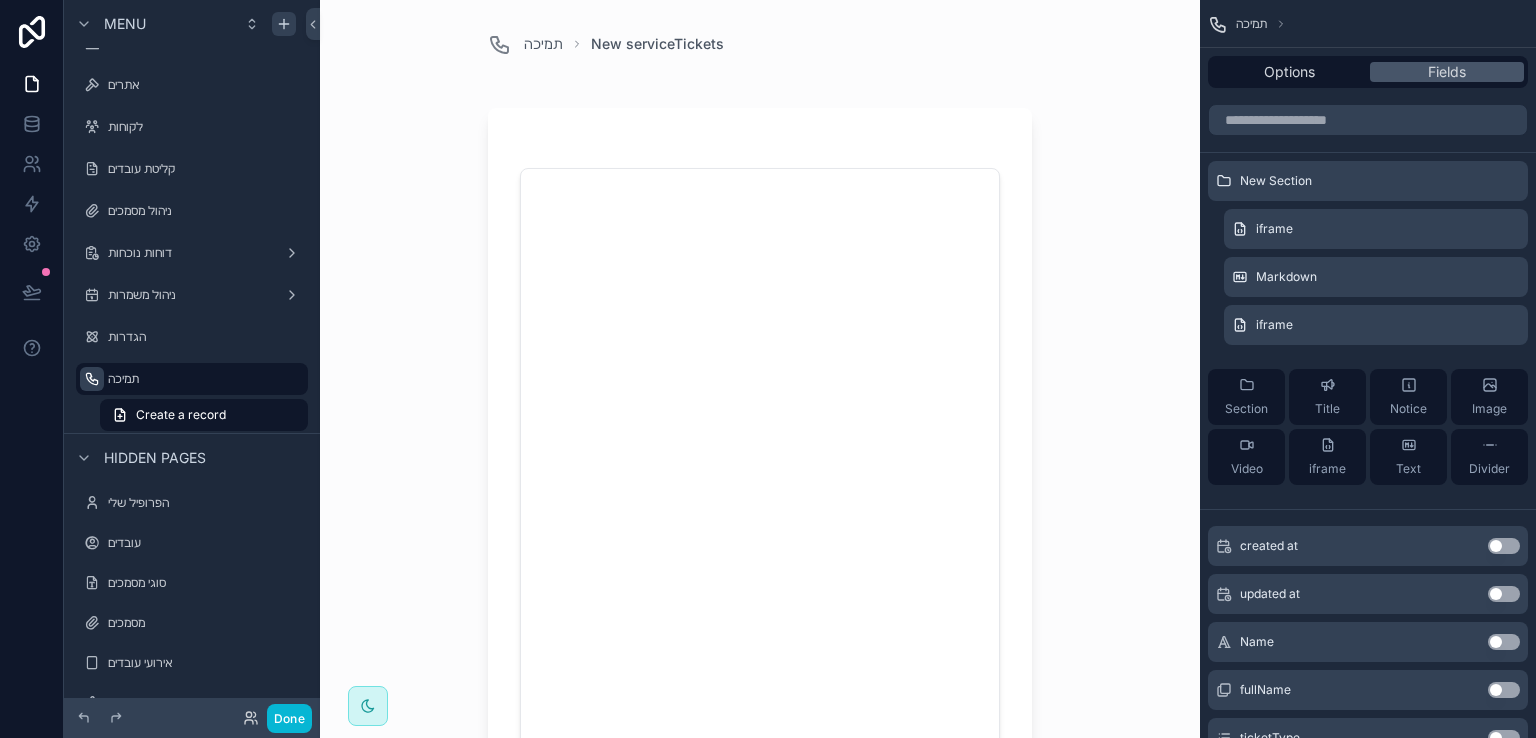 scroll, scrollTop: 200, scrollLeft: 0, axis: vertical 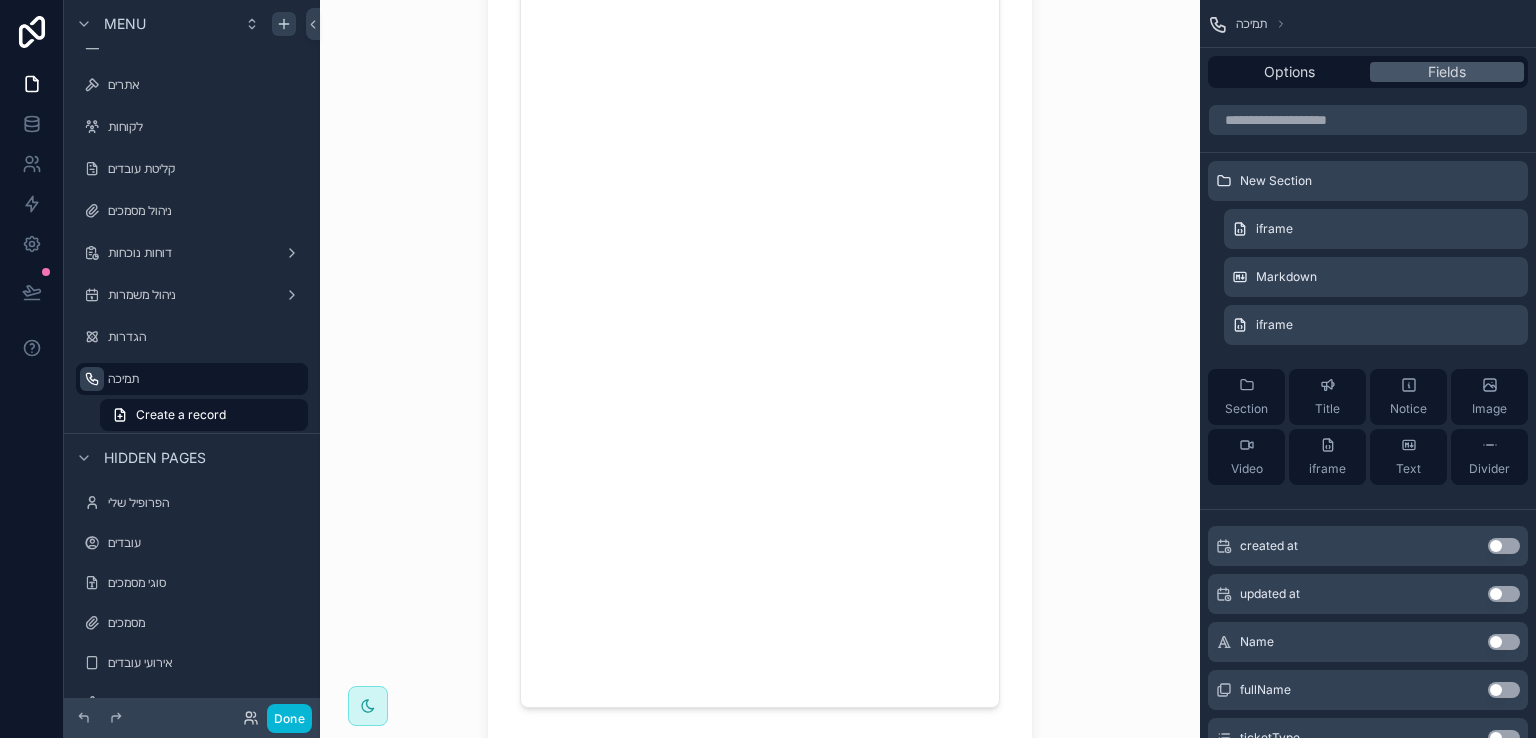 click at bounding box center (760, 344) 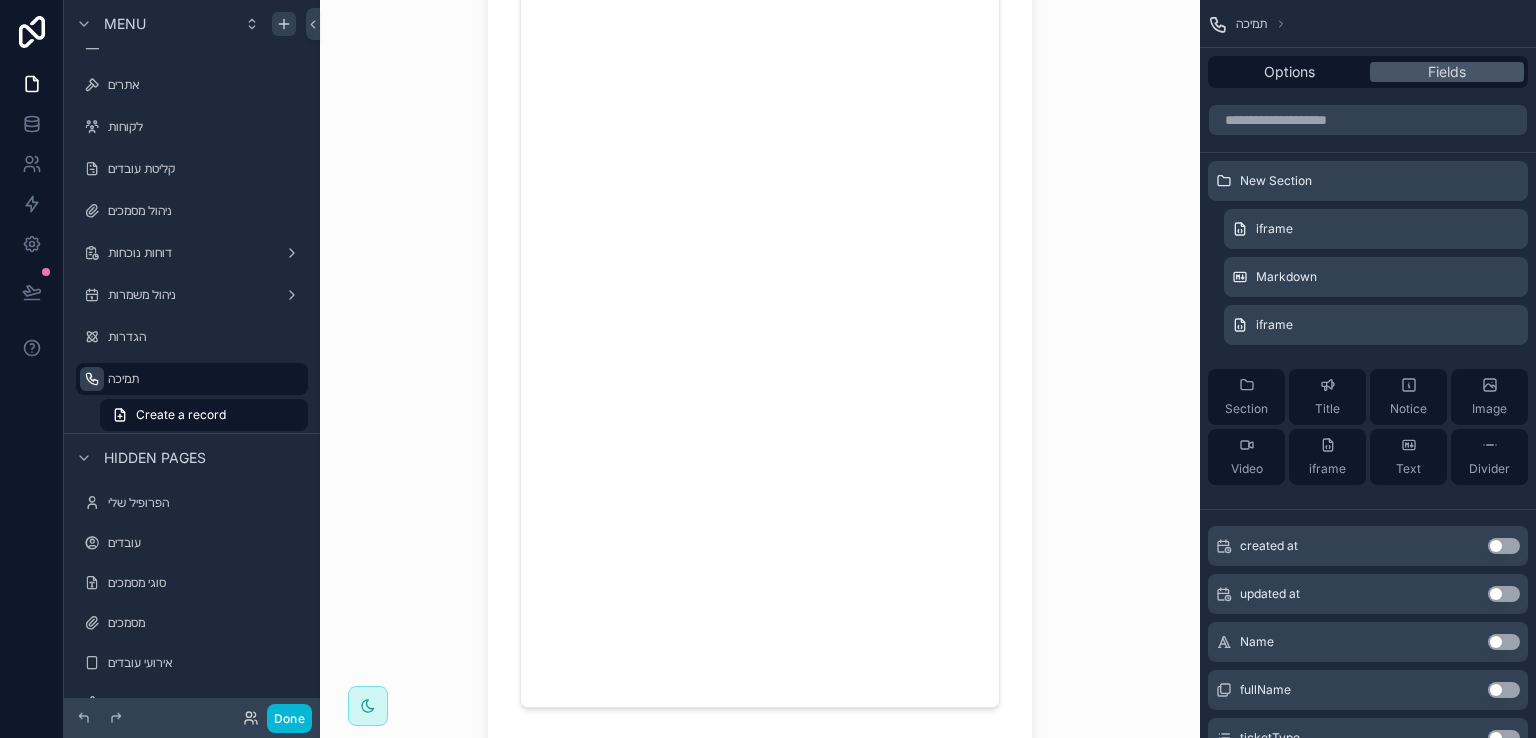 scroll, scrollTop: 0, scrollLeft: 0, axis: both 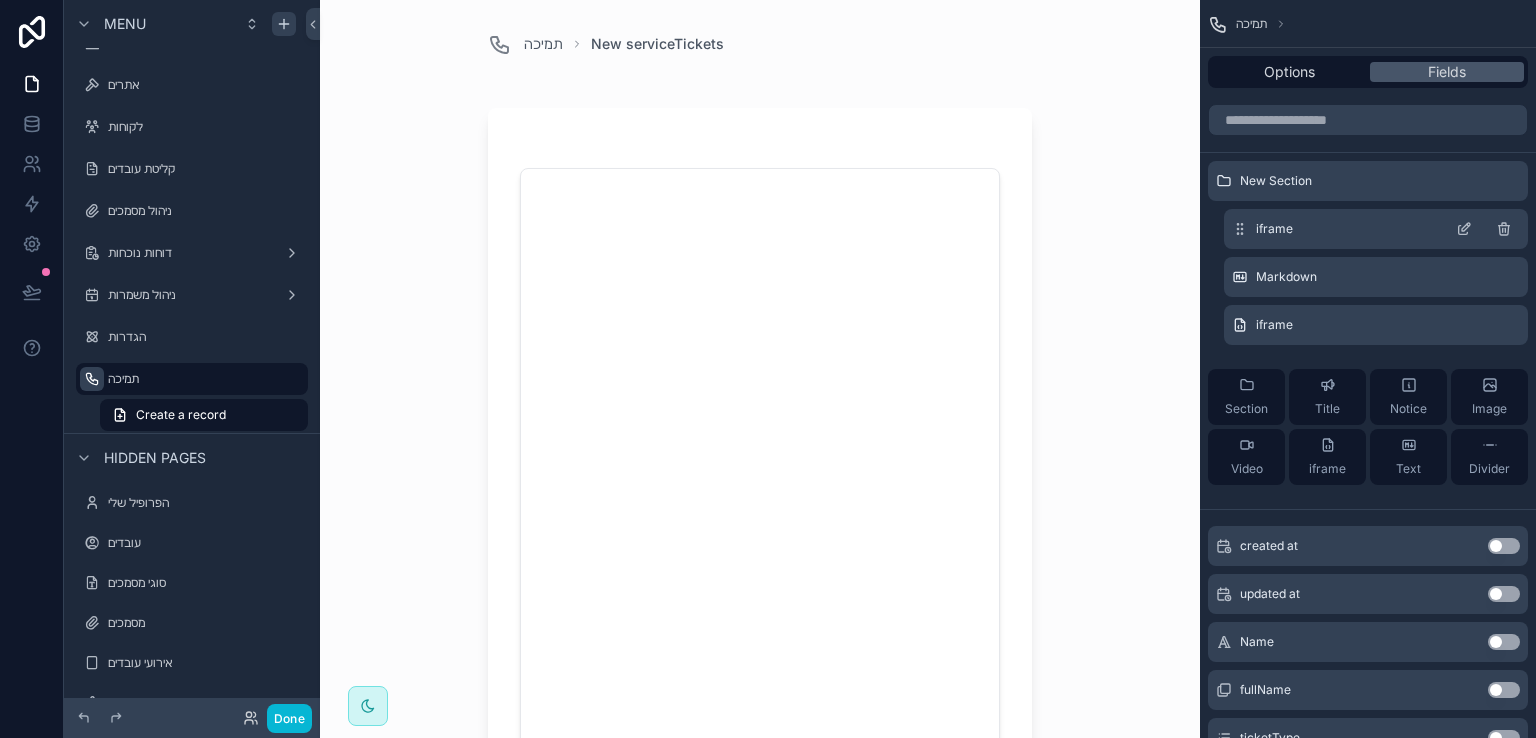 click on "iframe" at bounding box center (1274, 229) 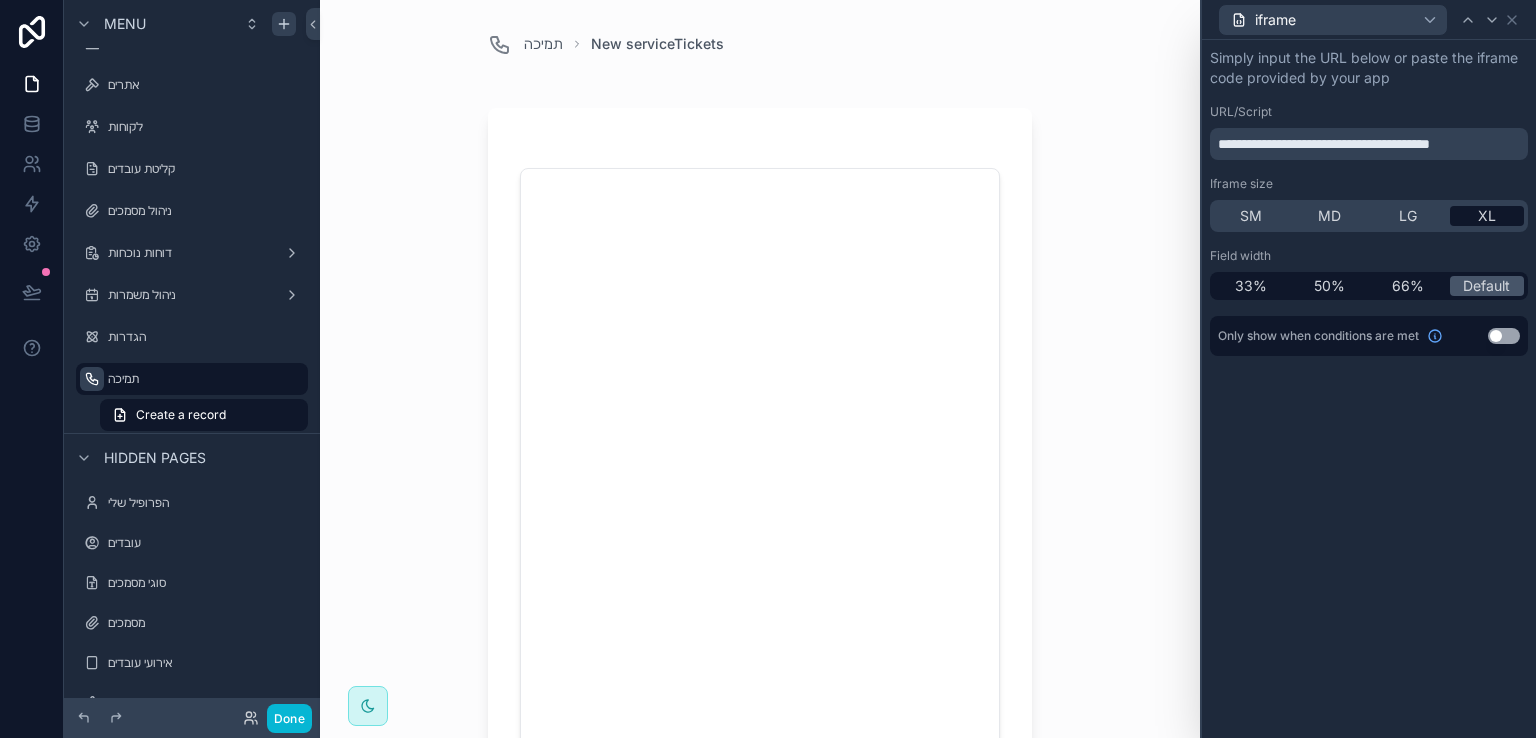 click on "Use setting" at bounding box center [1504, 336] 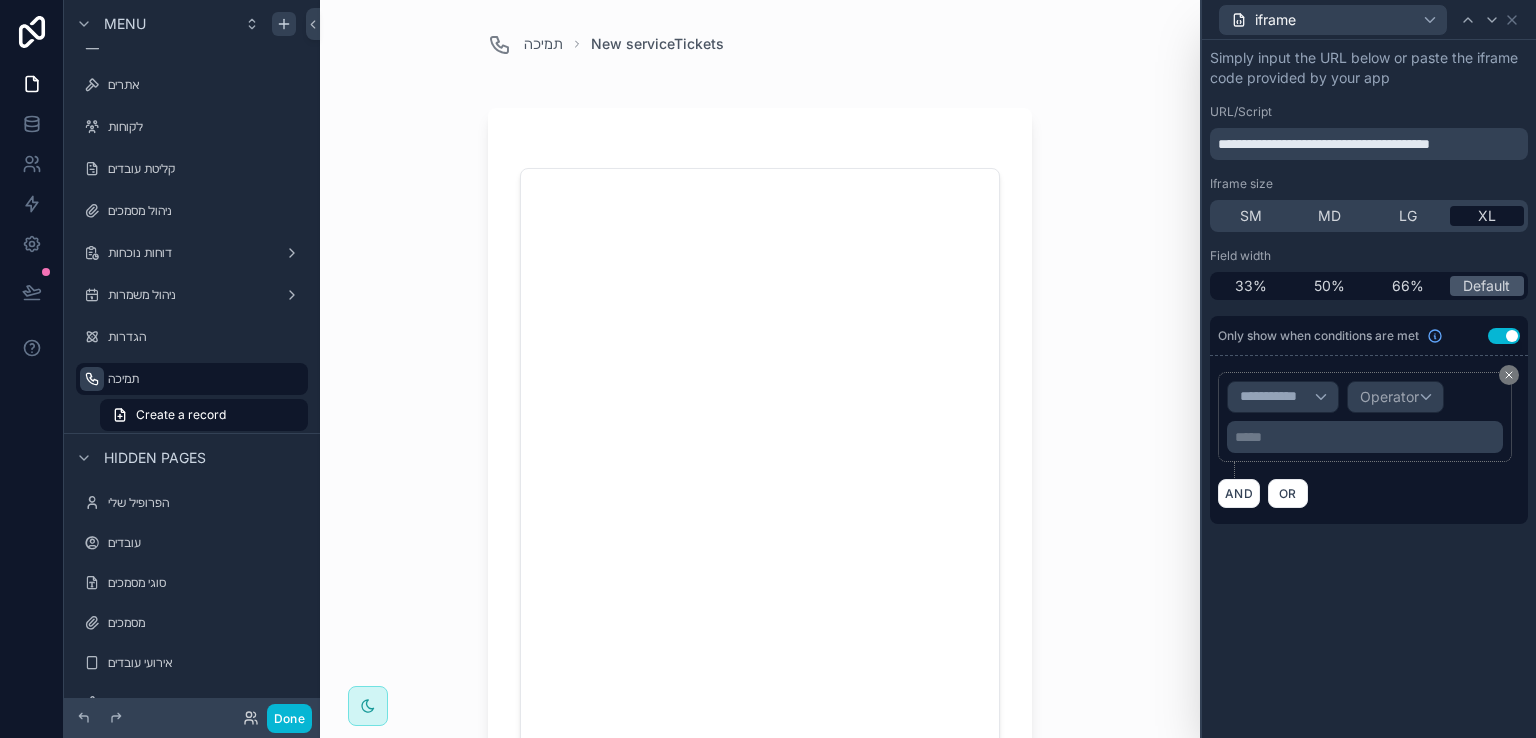 click on "Use setting" at bounding box center [1504, 336] 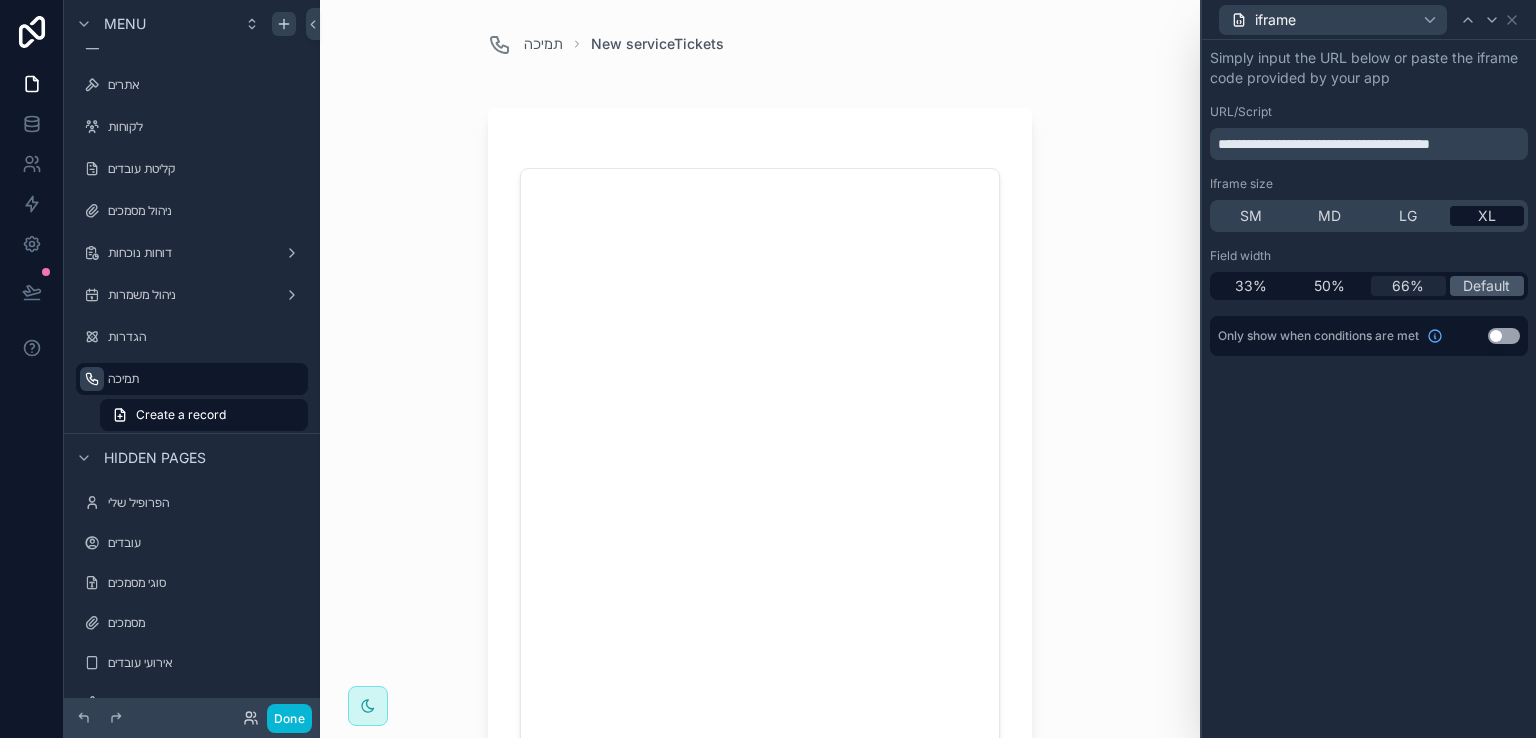 click on "66%" at bounding box center (1408, 286) 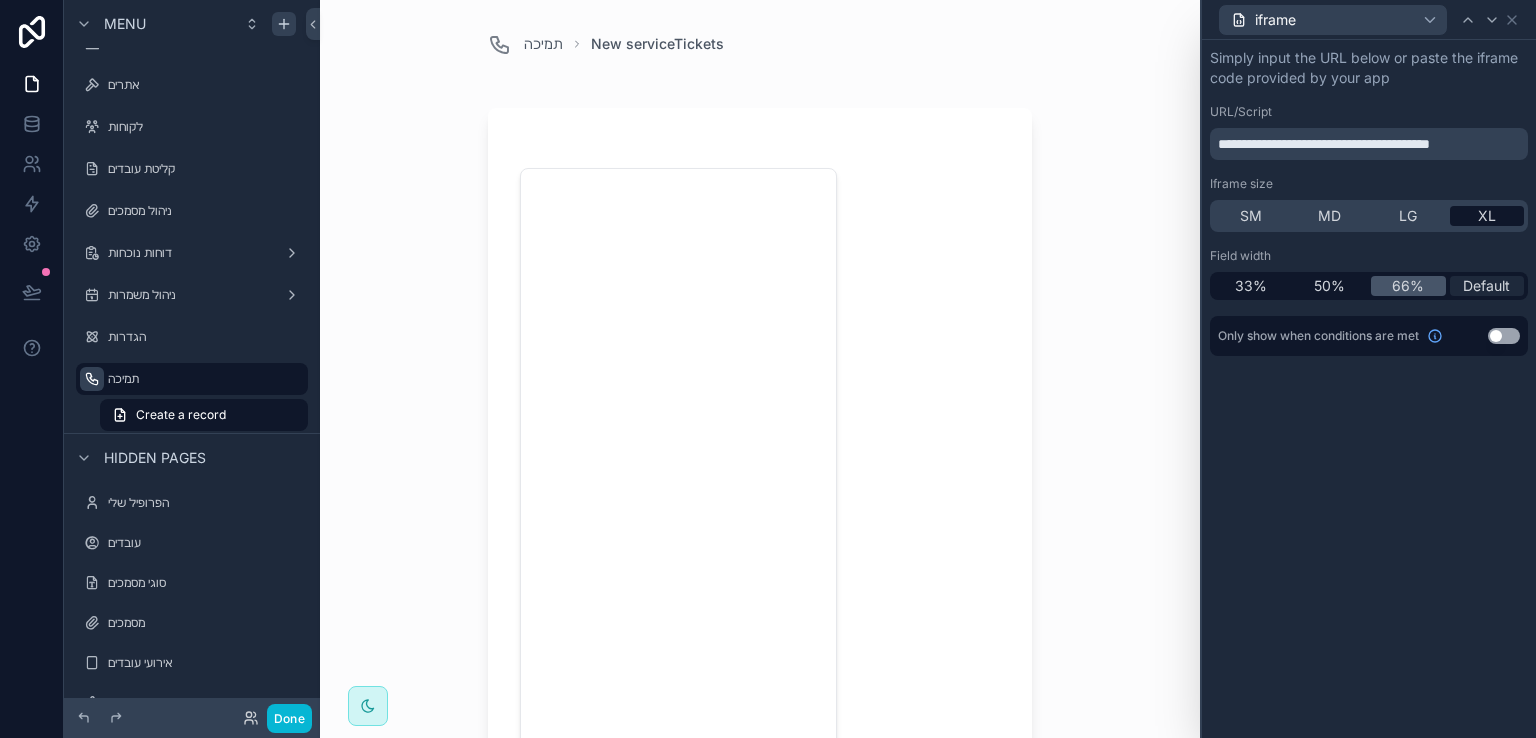 click on "Default" at bounding box center [1486, 286] 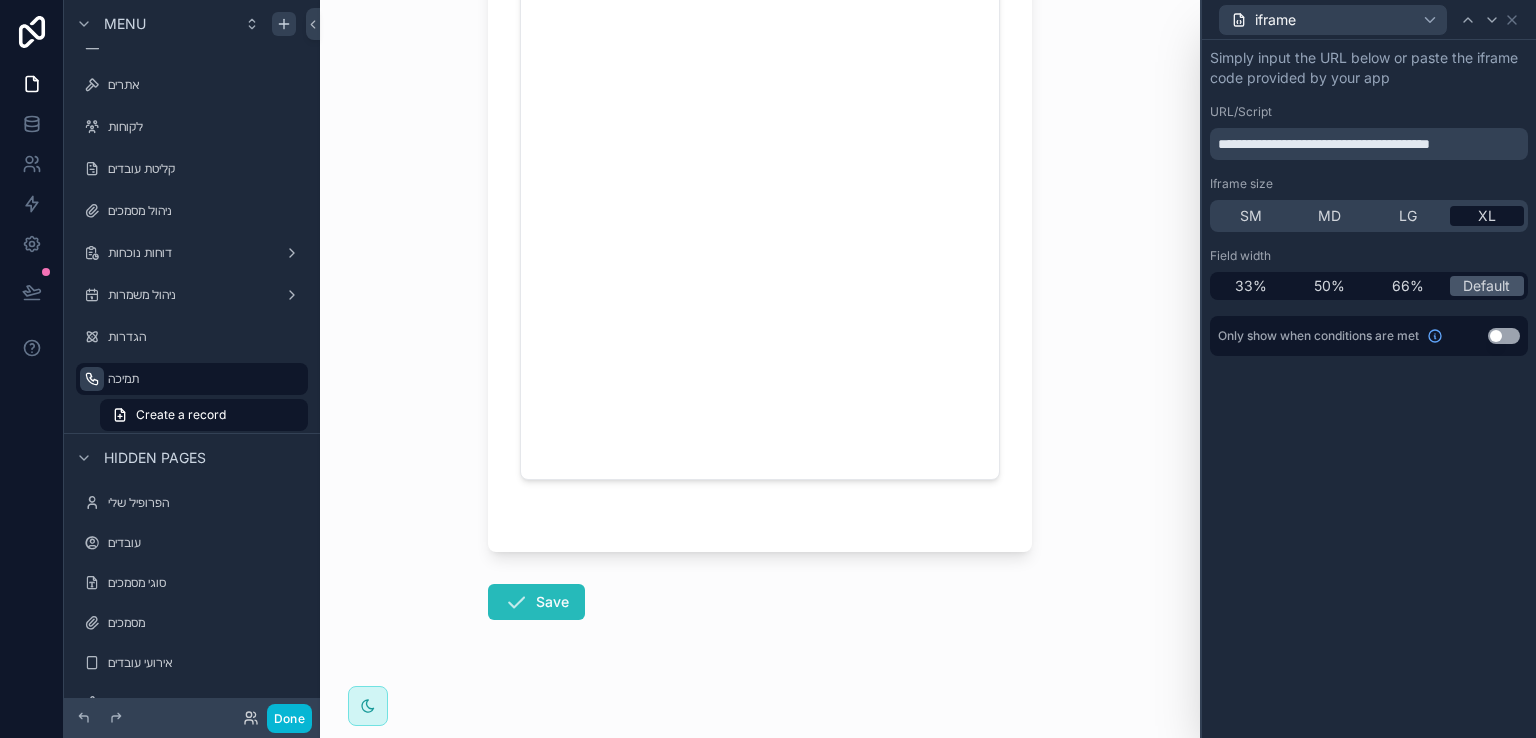 scroll, scrollTop: 437, scrollLeft: 0, axis: vertical 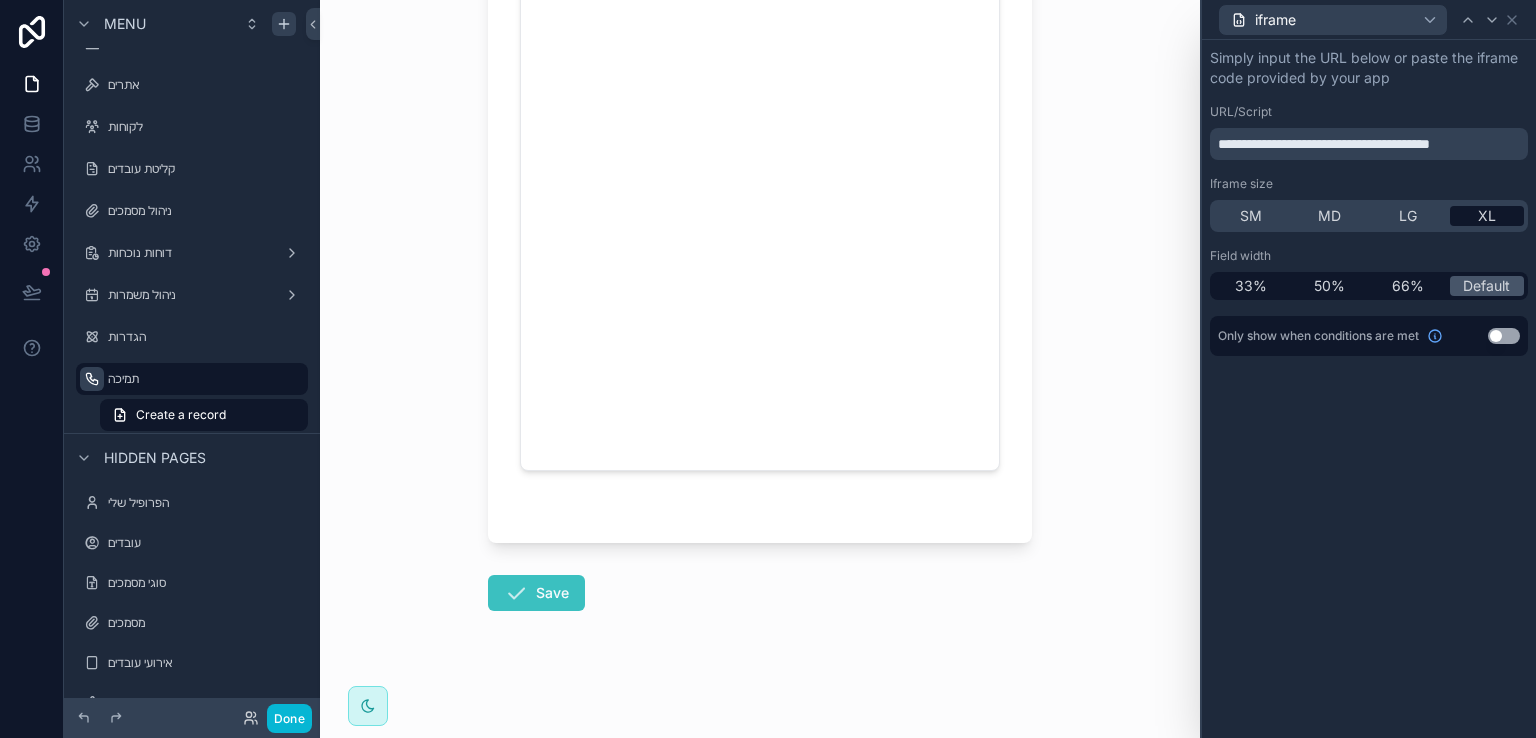click at bounding box center [516, 593] 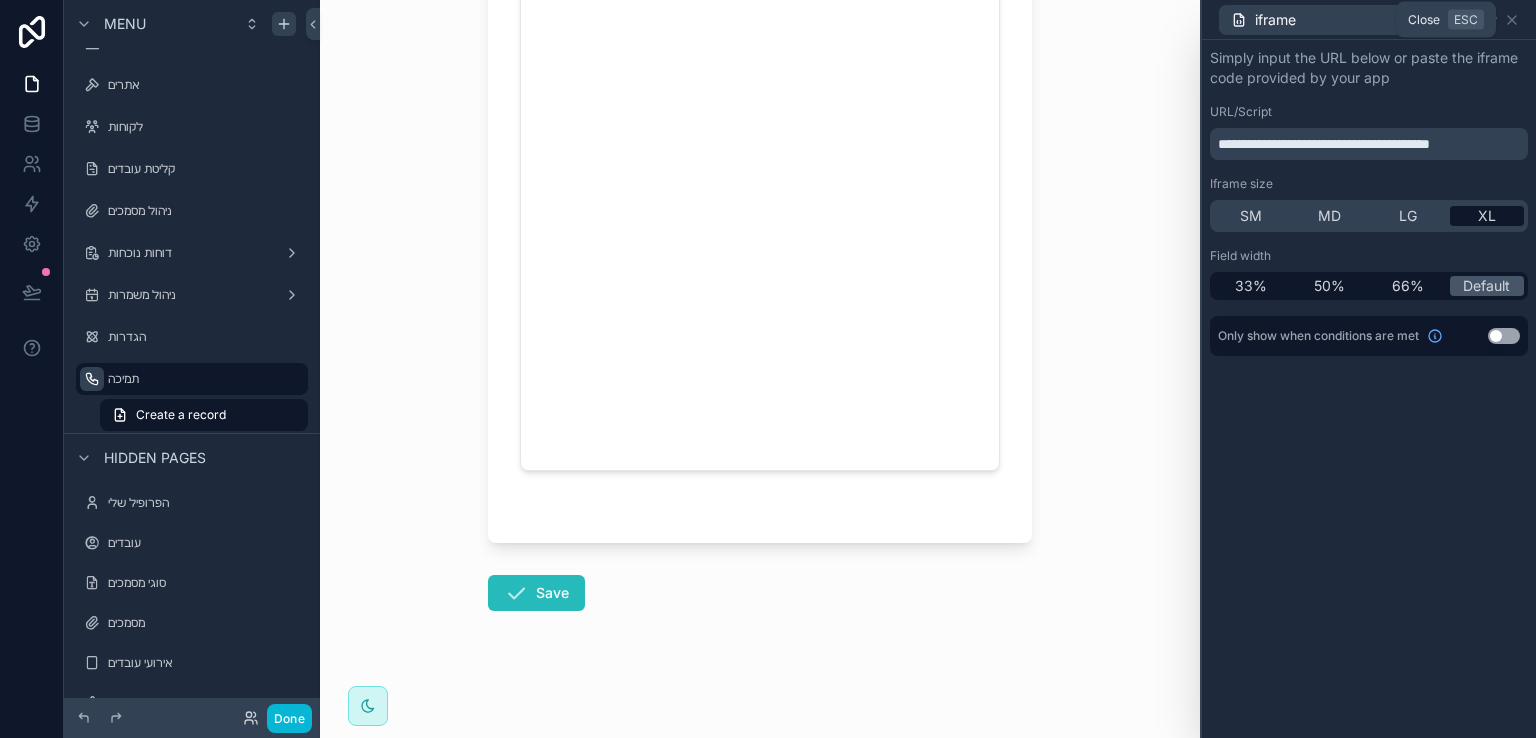 click on "Close" at bounding box center (1424, 20) 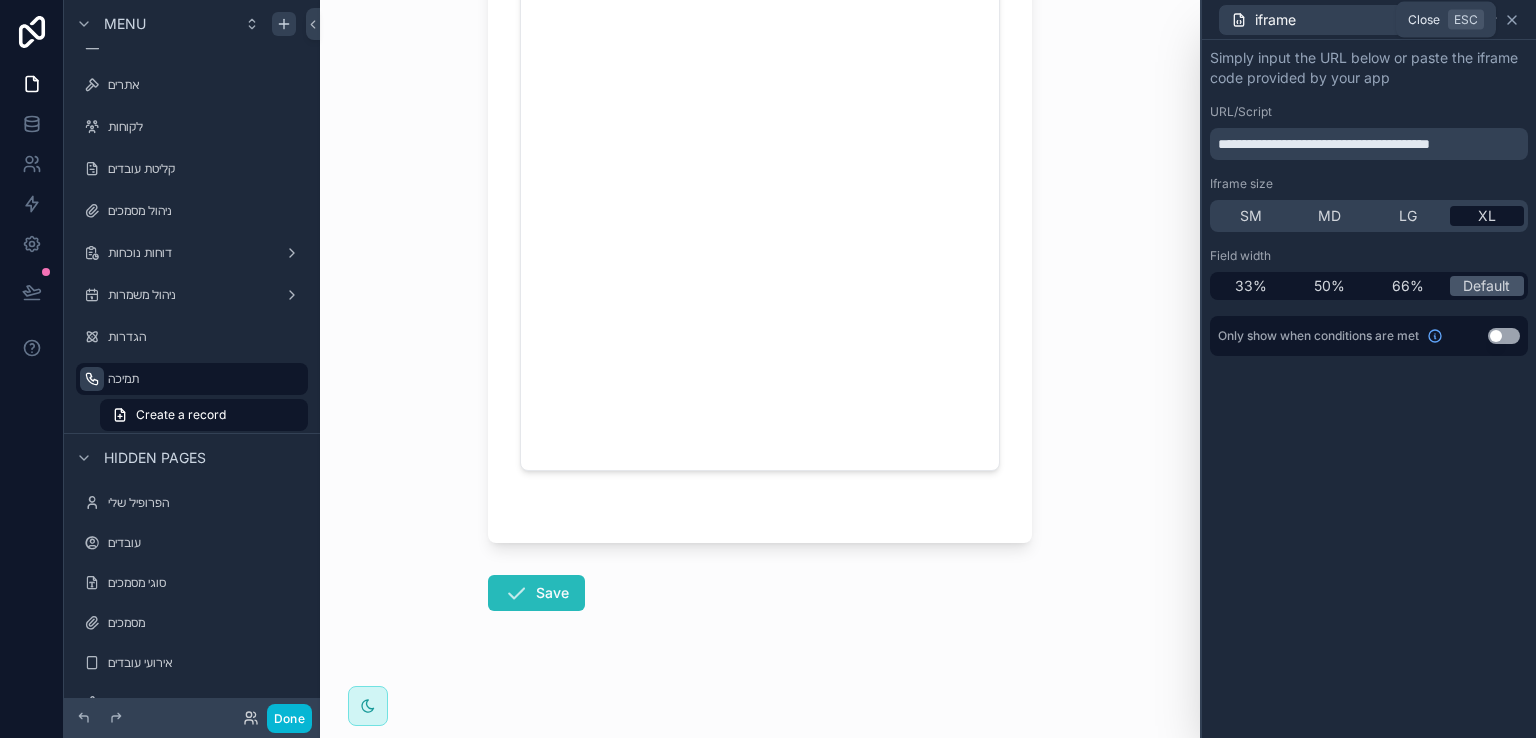 click 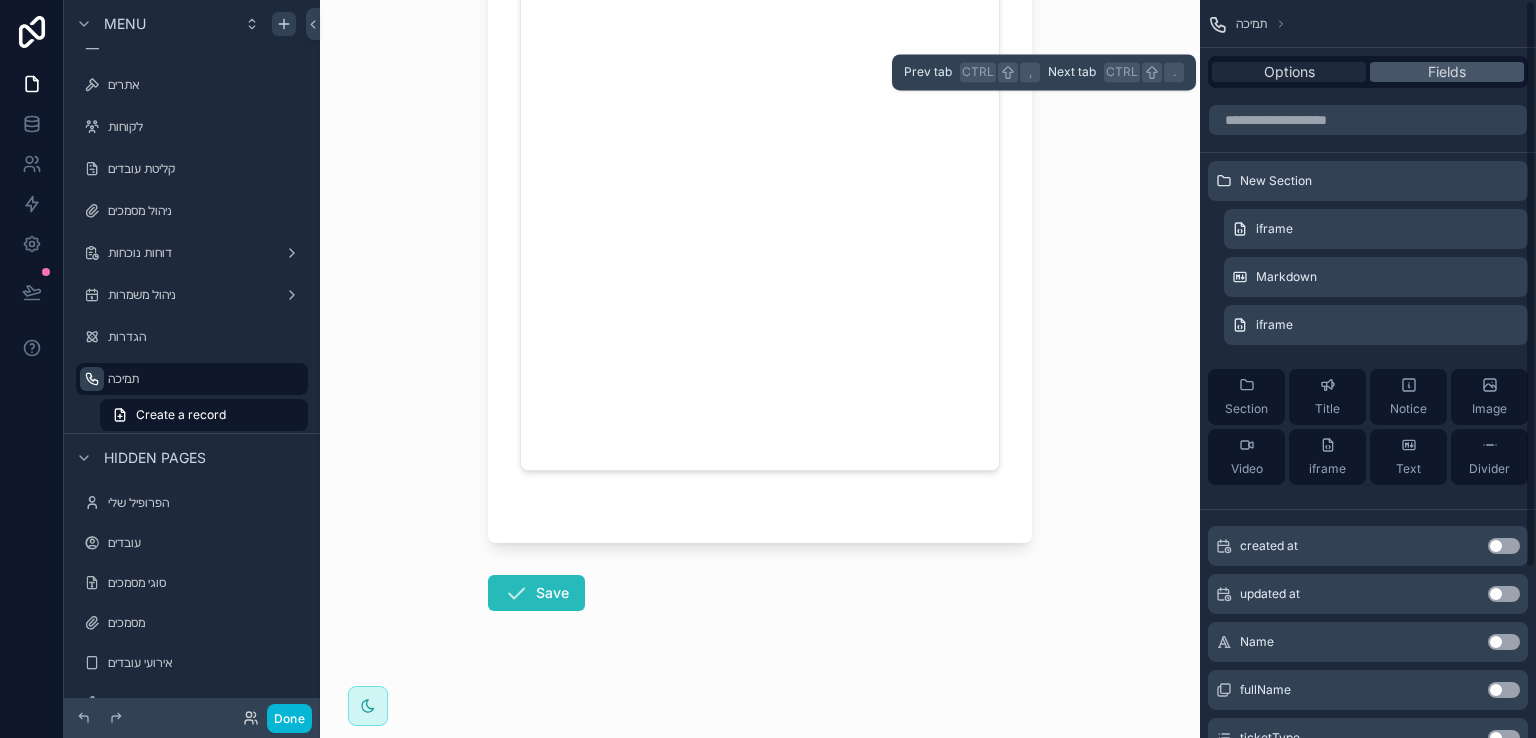 click on "Options" at bounding box center (1289, 72) 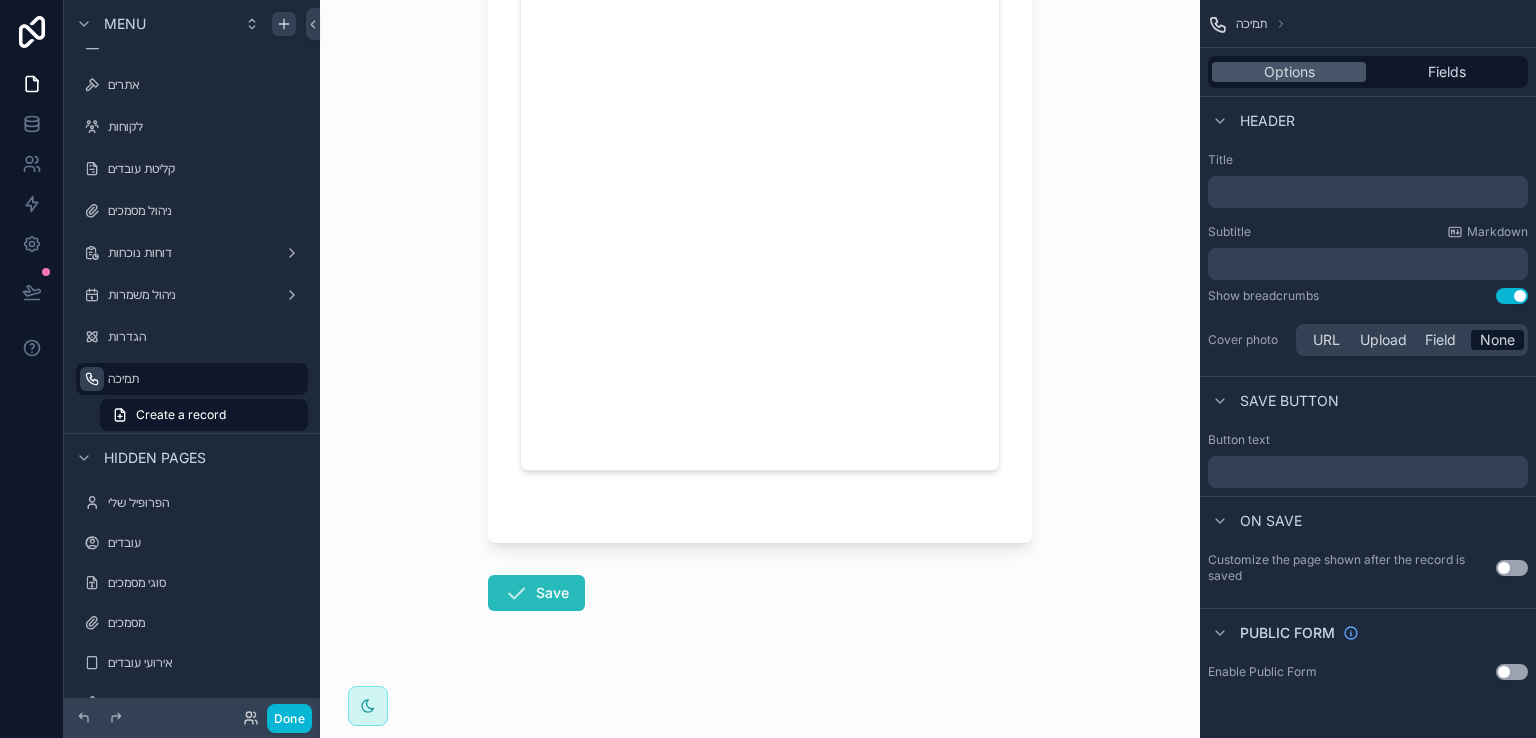 click on "Use setting" at bounding box center [1512, 296] 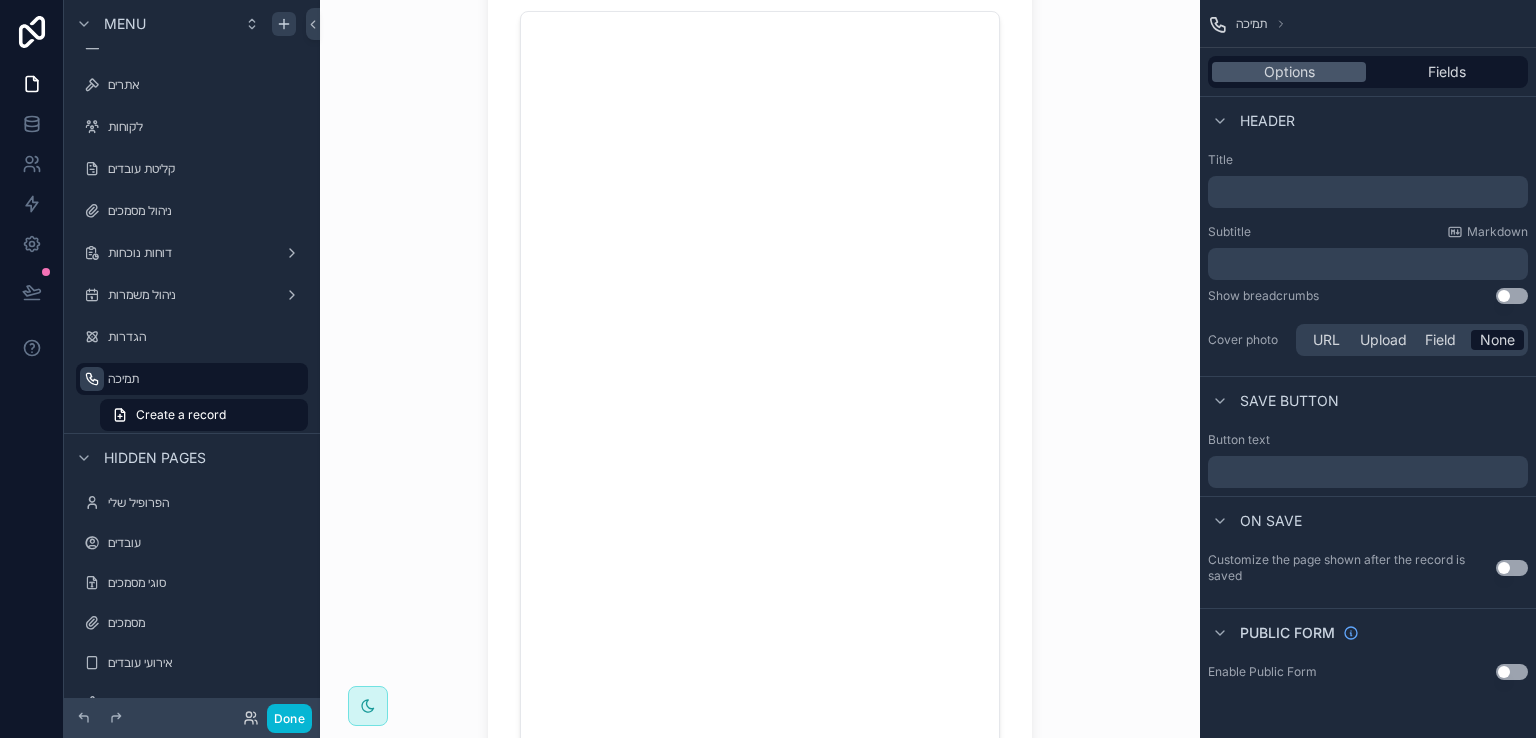 scroll, scrollTop: 0, scrollLeft: 0, axis: both 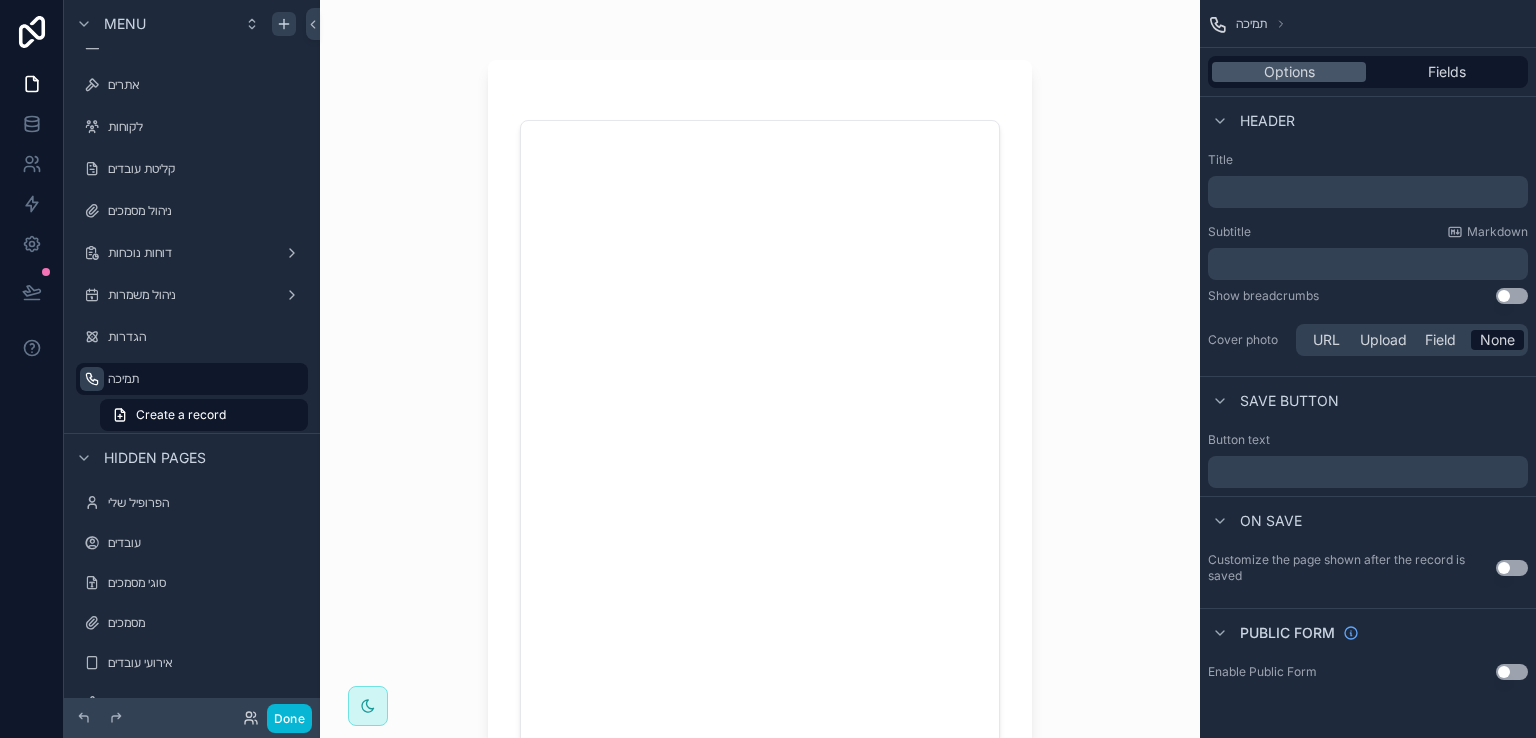 click on "Use setting" at bounding box center (1512, 296) 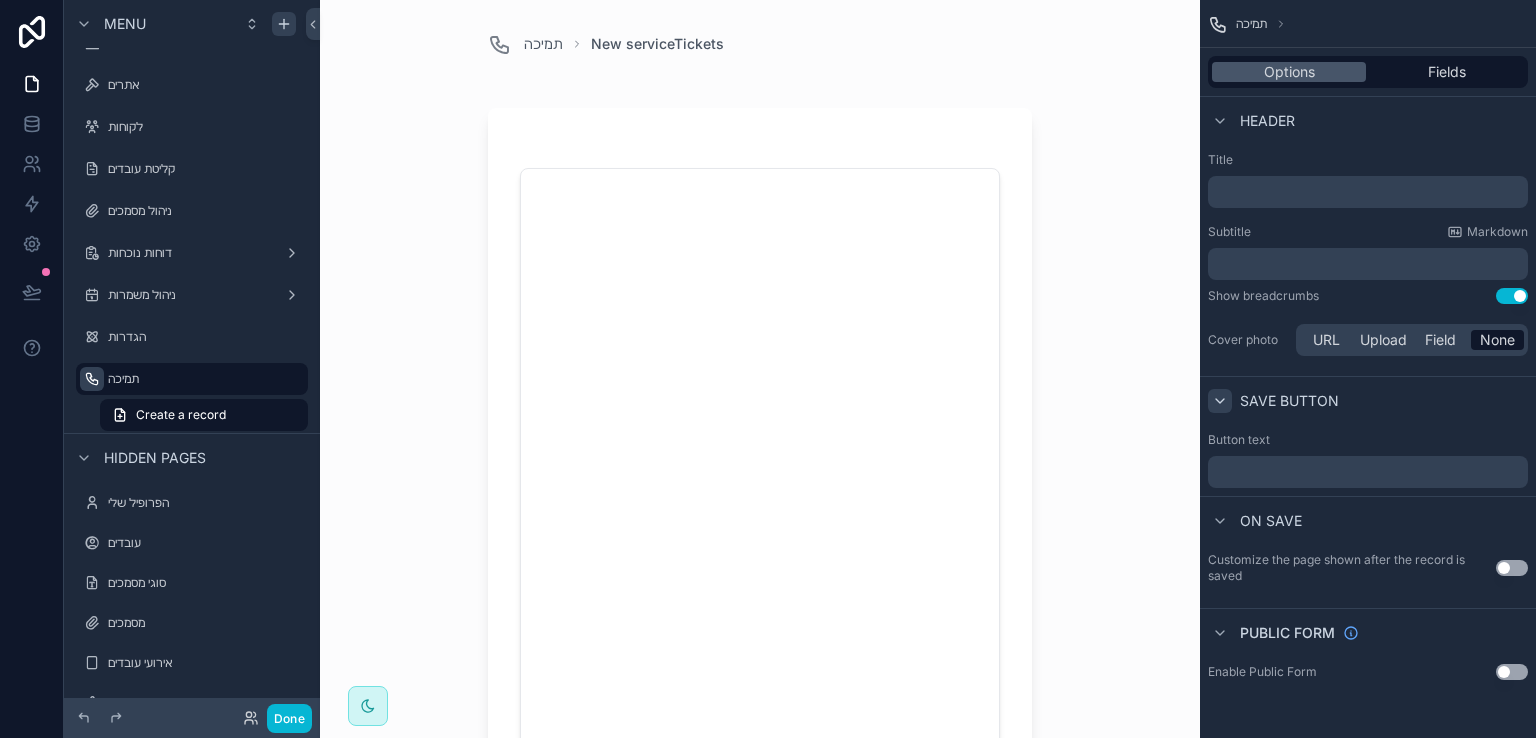 click 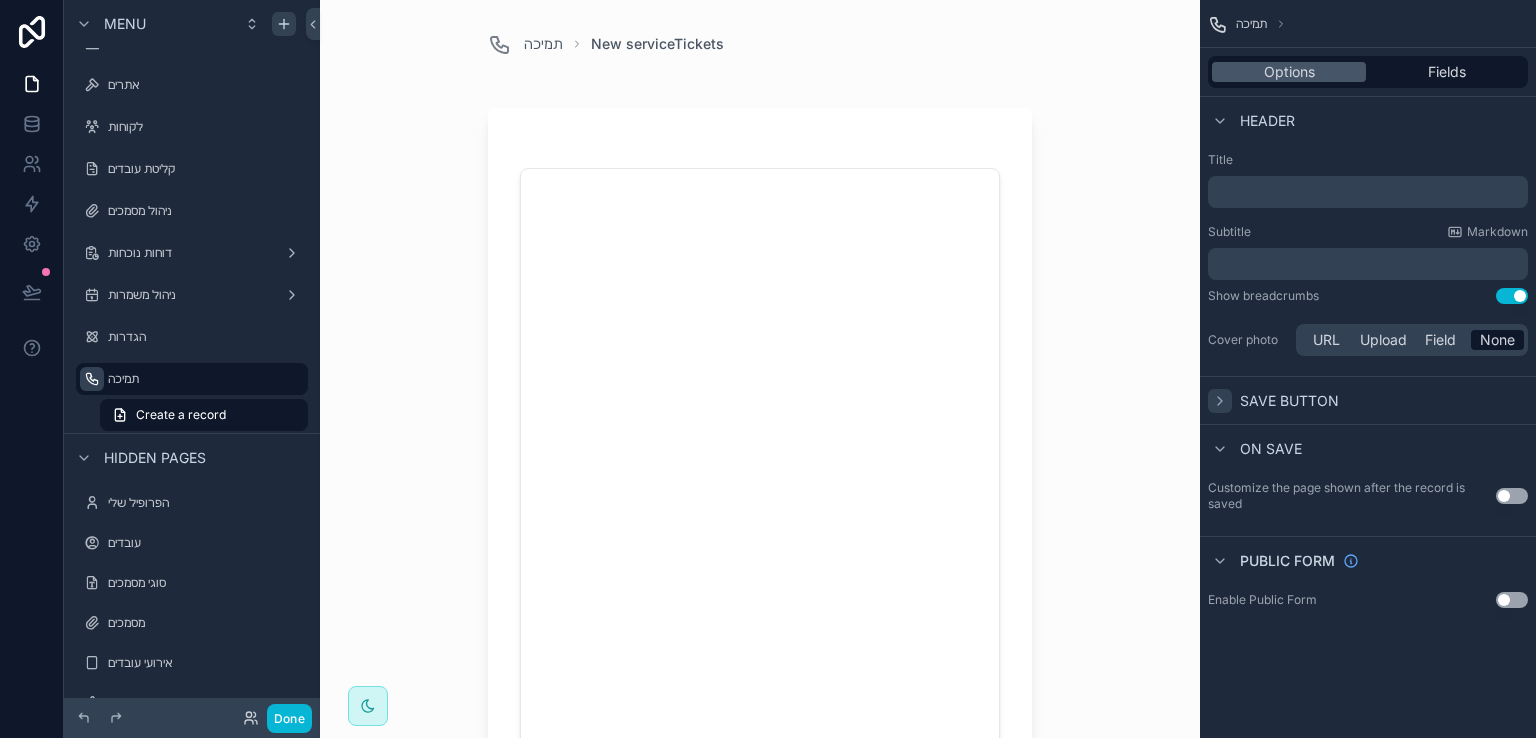 click 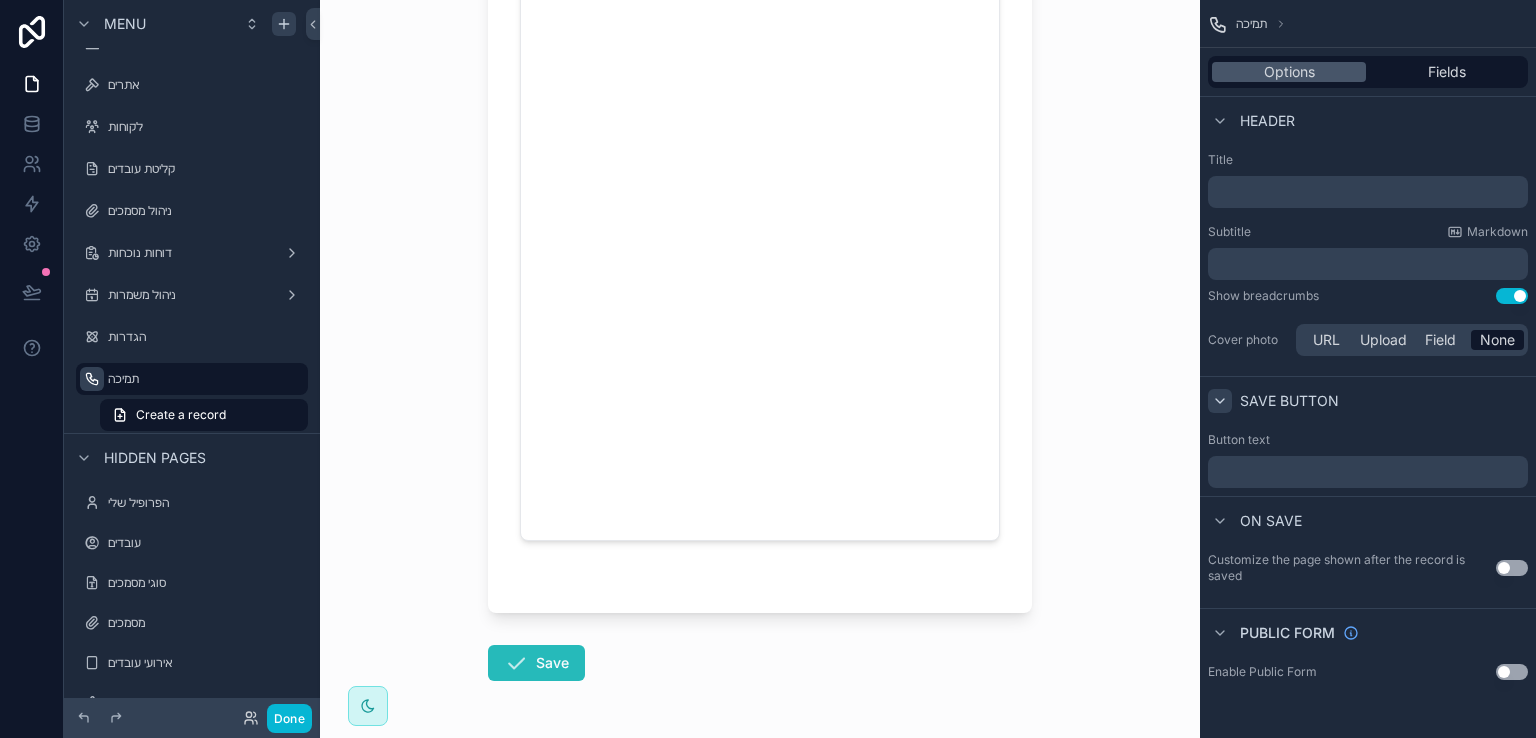 scroll, scrollTop: 400, scrollLeft: 0, axis: vertical 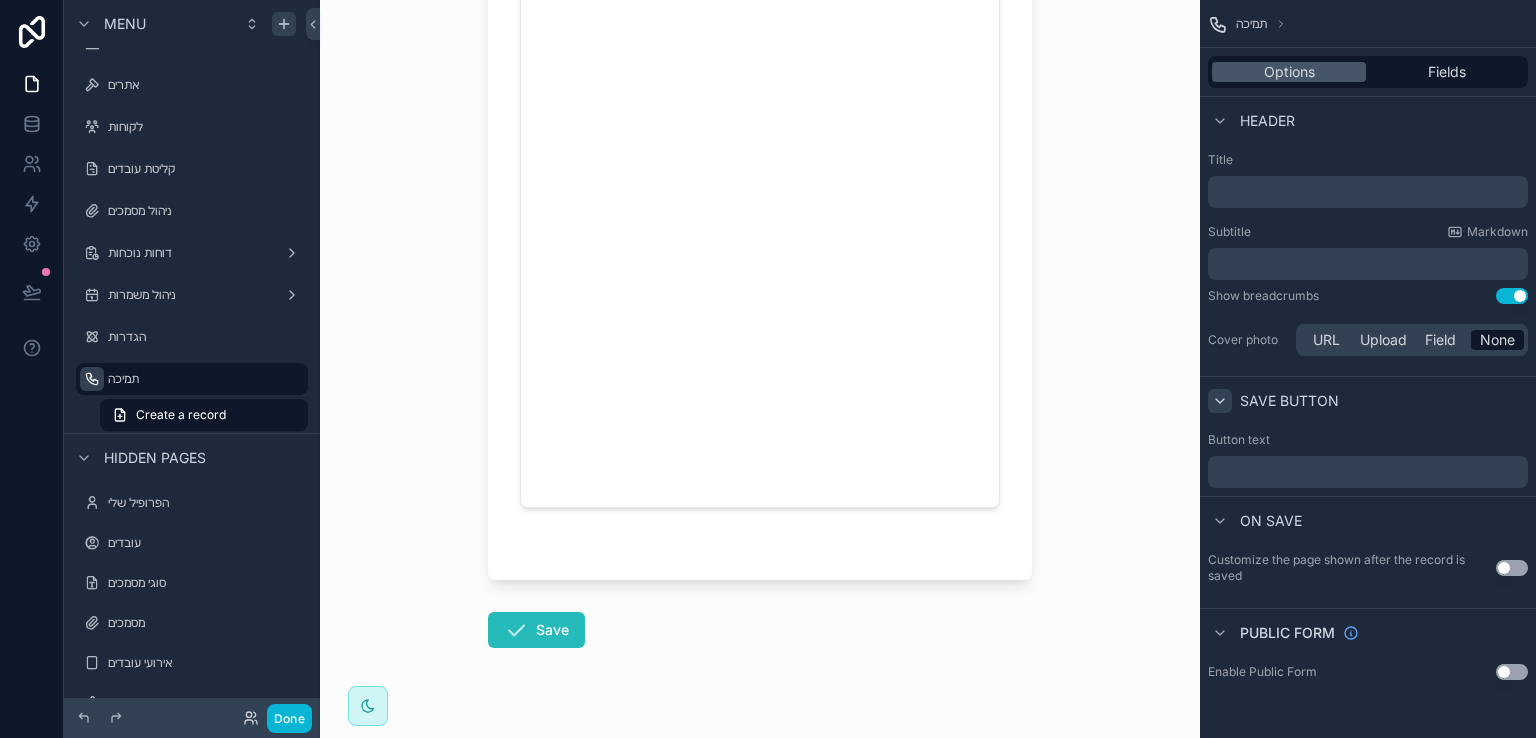 click on "Use setting" at bounding box center [1512, 568] 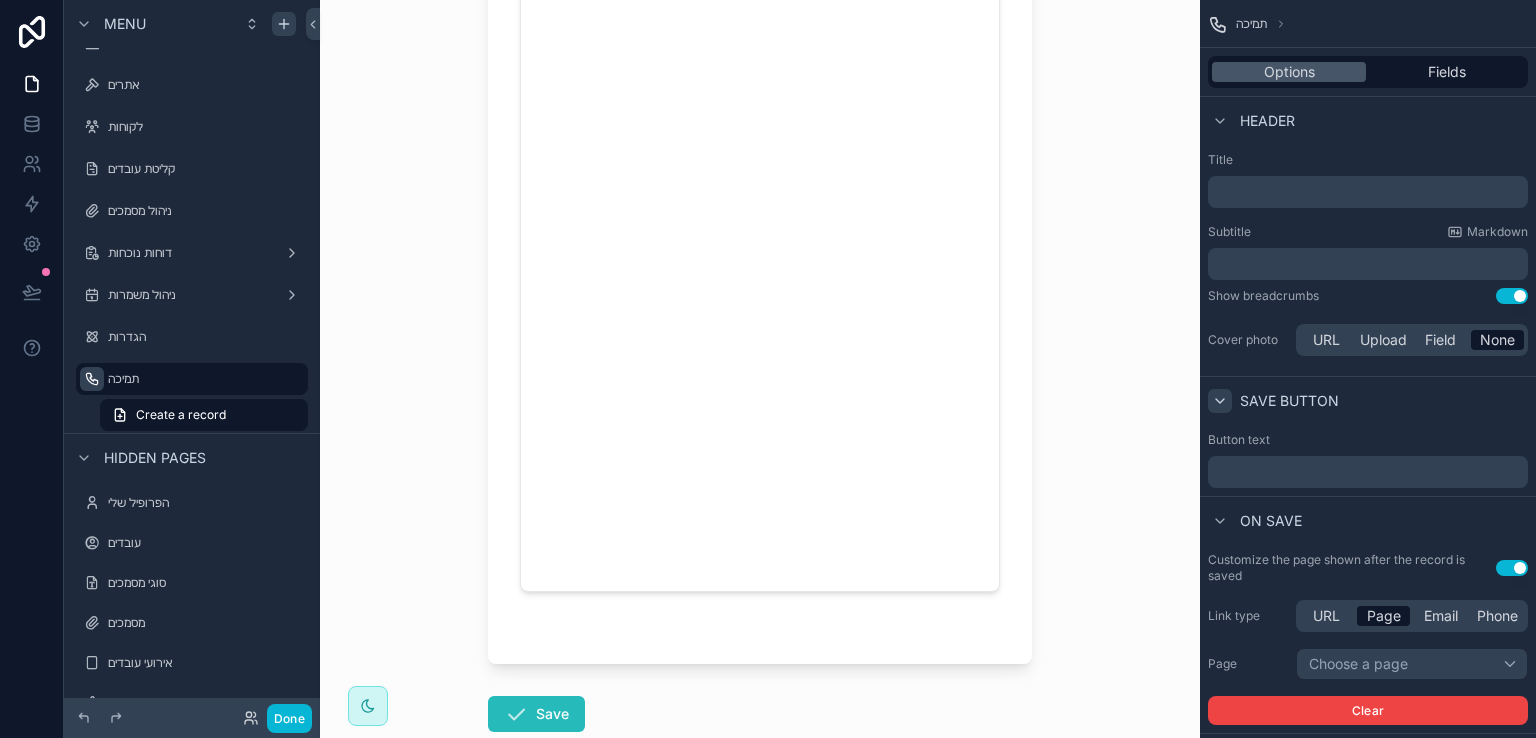 scroll, scrollTop: 137, scrollLeft: 0, axis: vertical 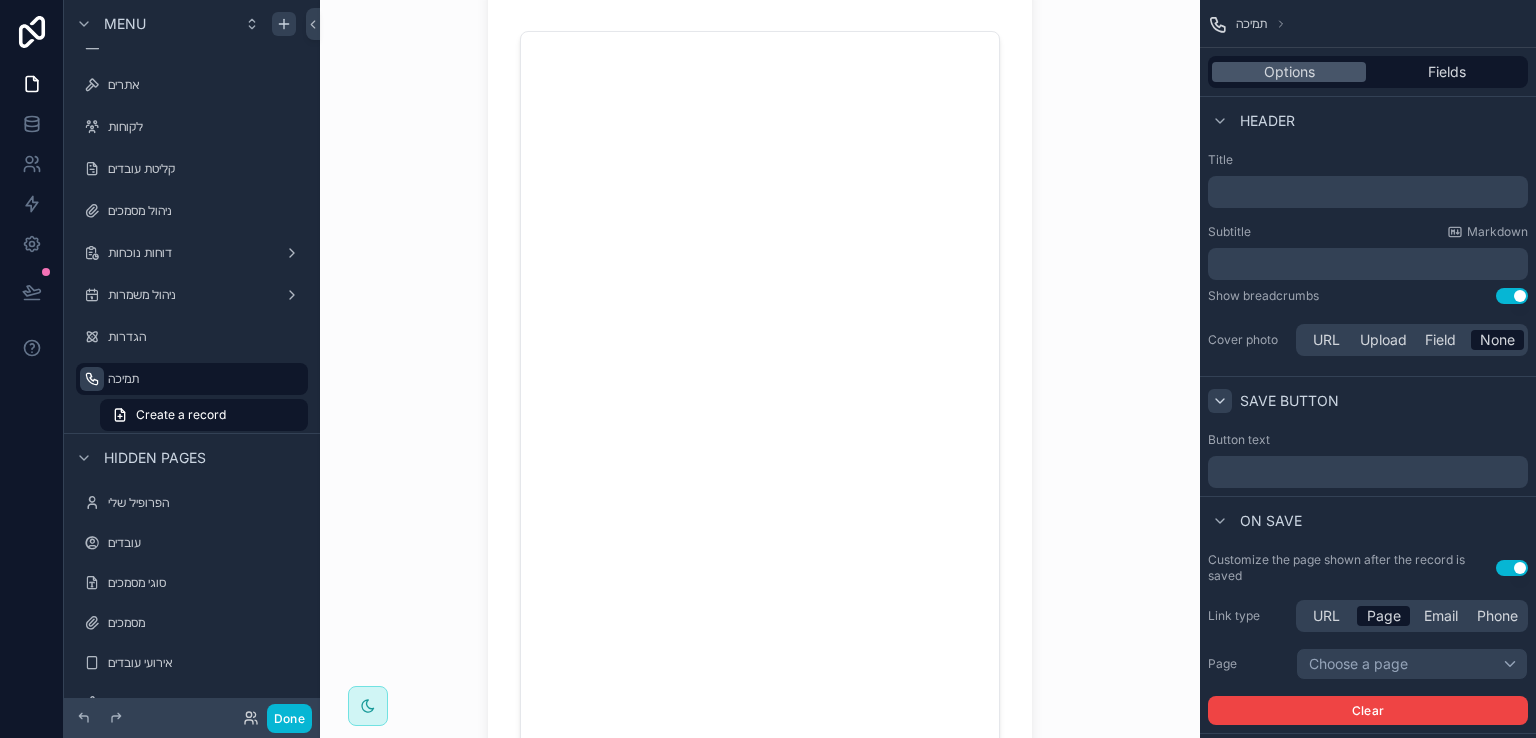 click on "Use setting" at bounding box center (1512, 568) 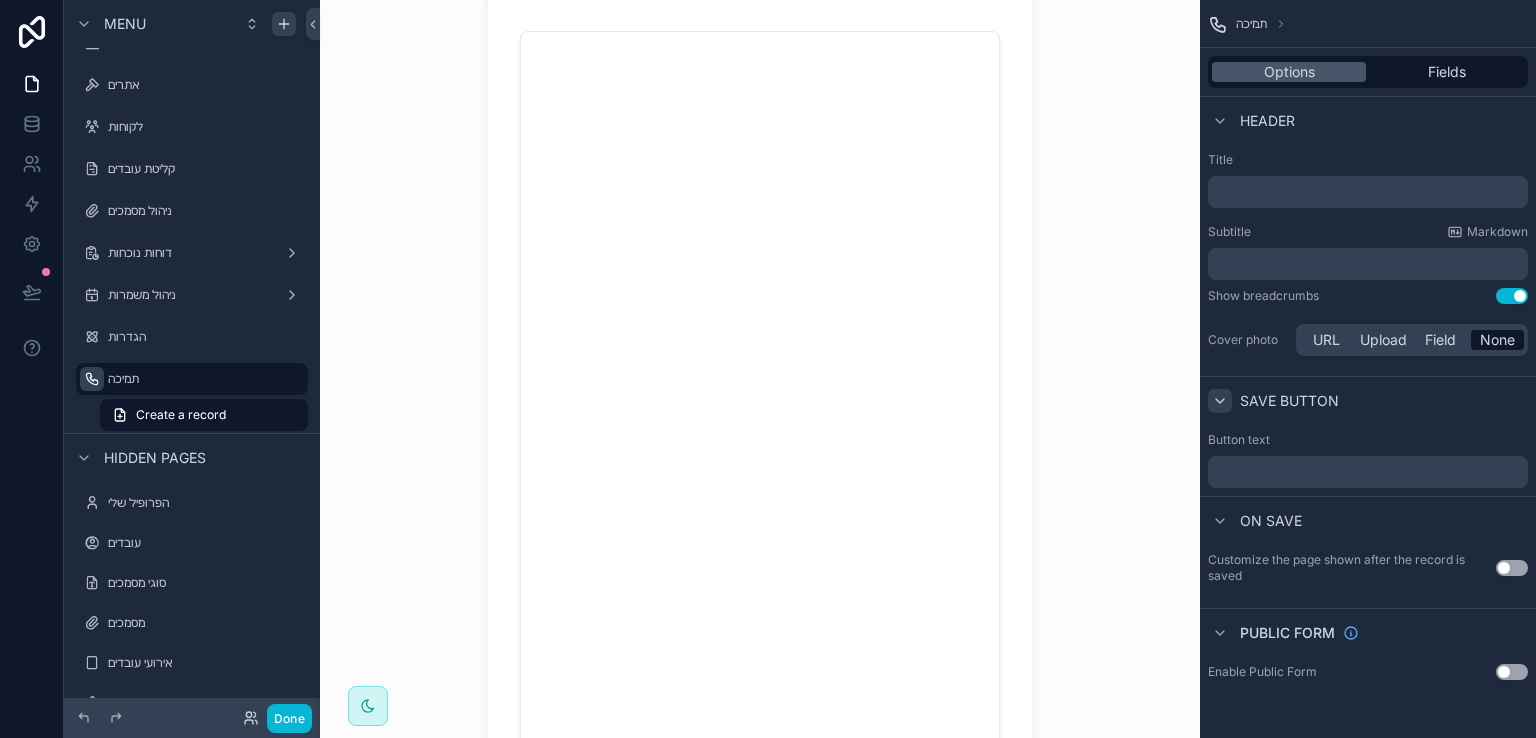 scroll, scrollTop: 0, scrollLeft: 0, axis: both 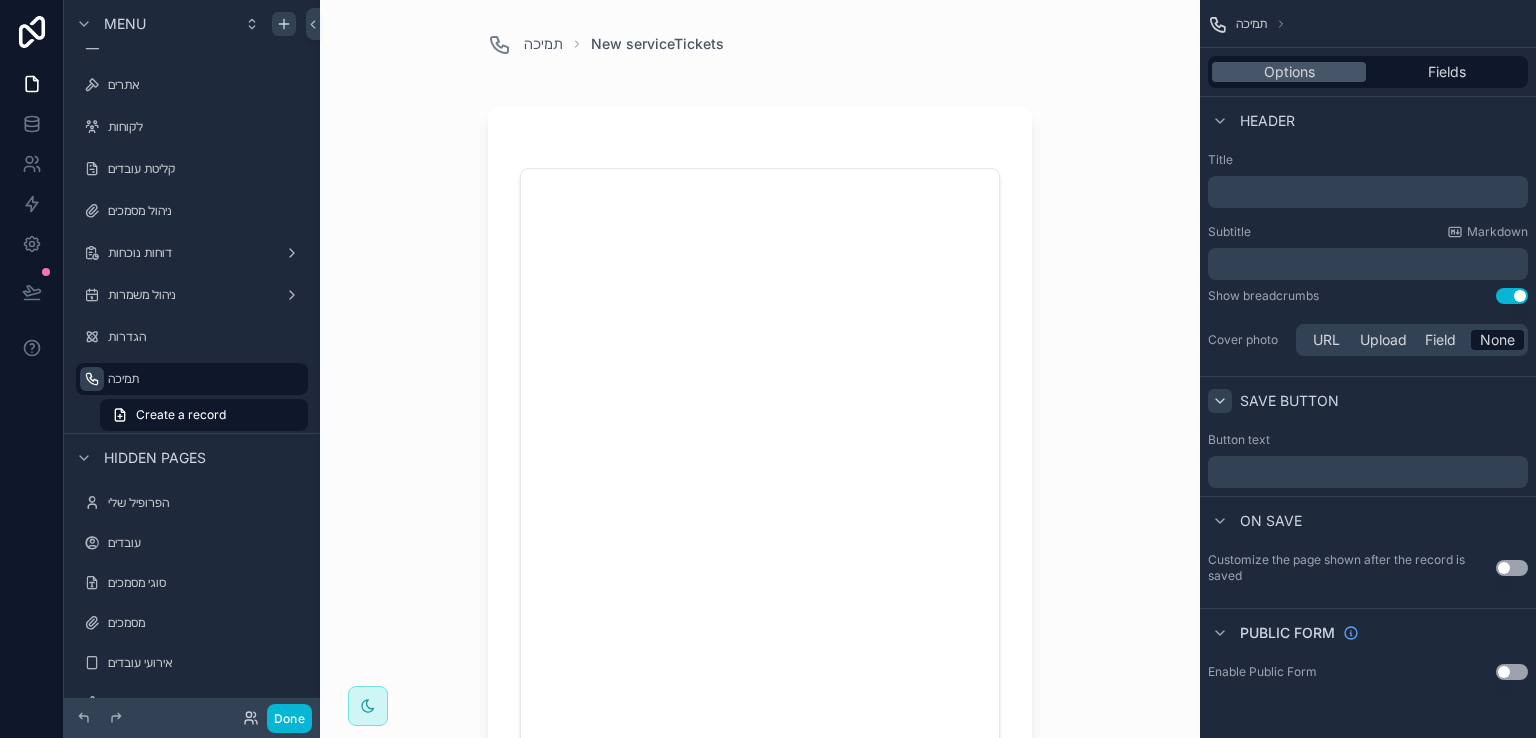 click on "Use setting" at bounding box center [1512, 568] 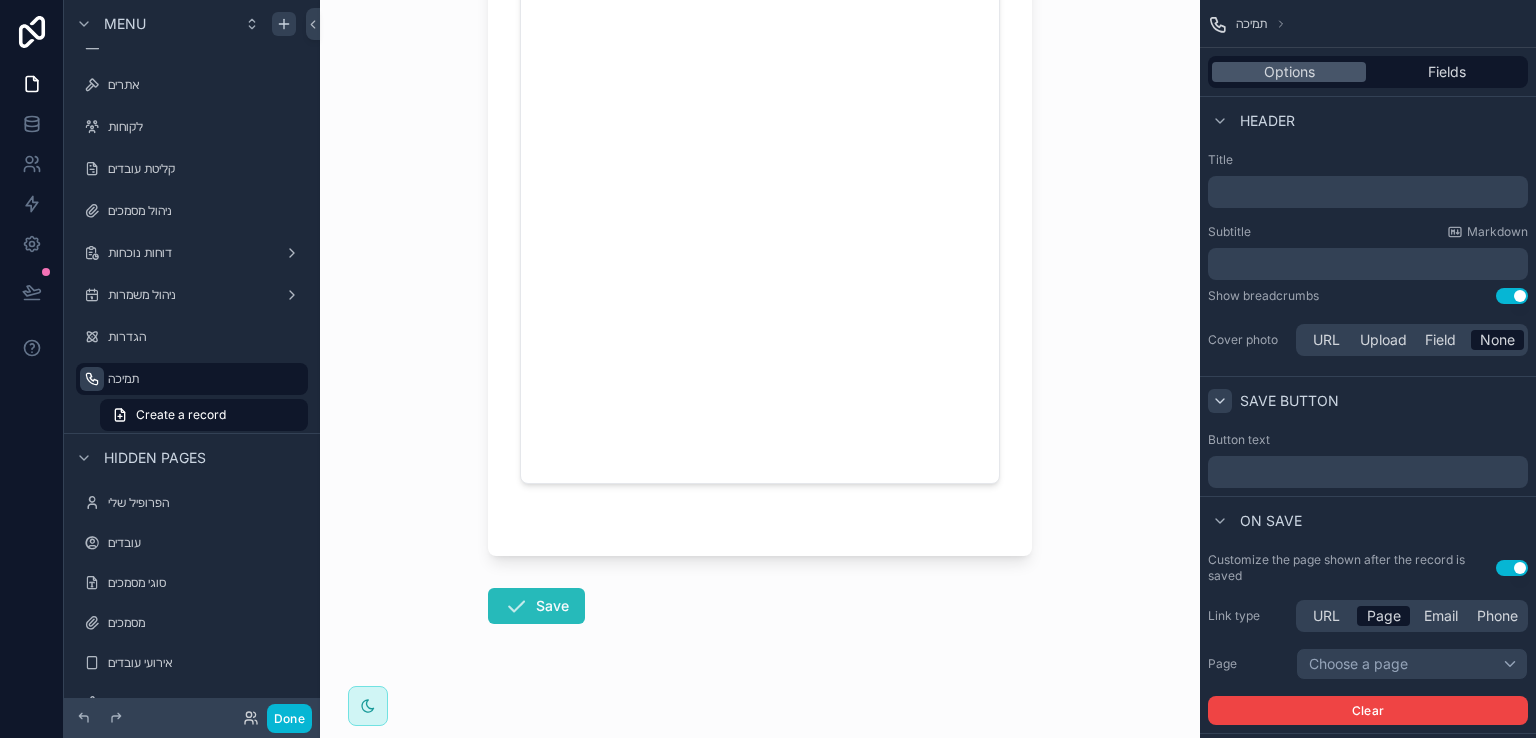 scroll, scrollTop: 437, scrollLeft: 0, axis: vertical 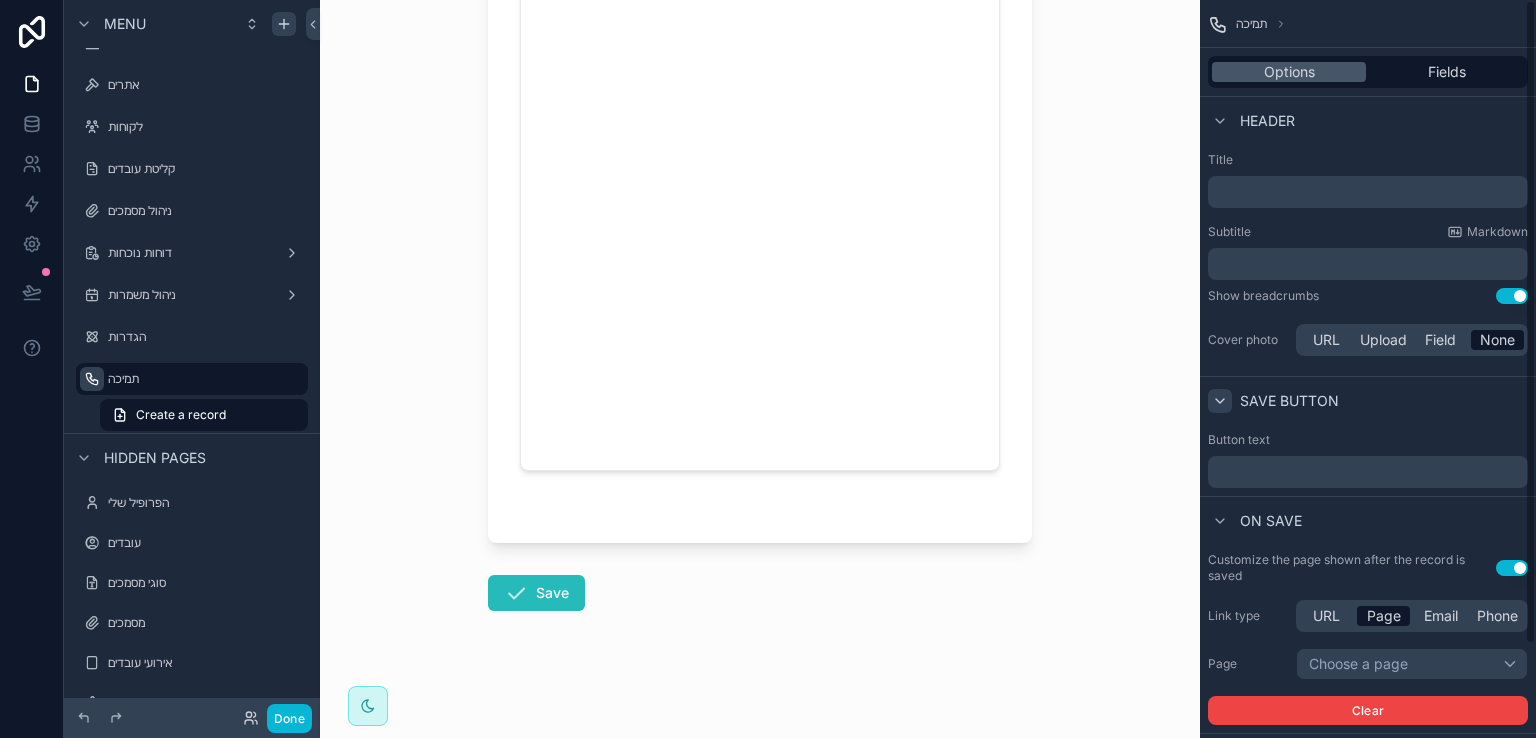 click on "Use setting" at bounding box center [1512, 568] 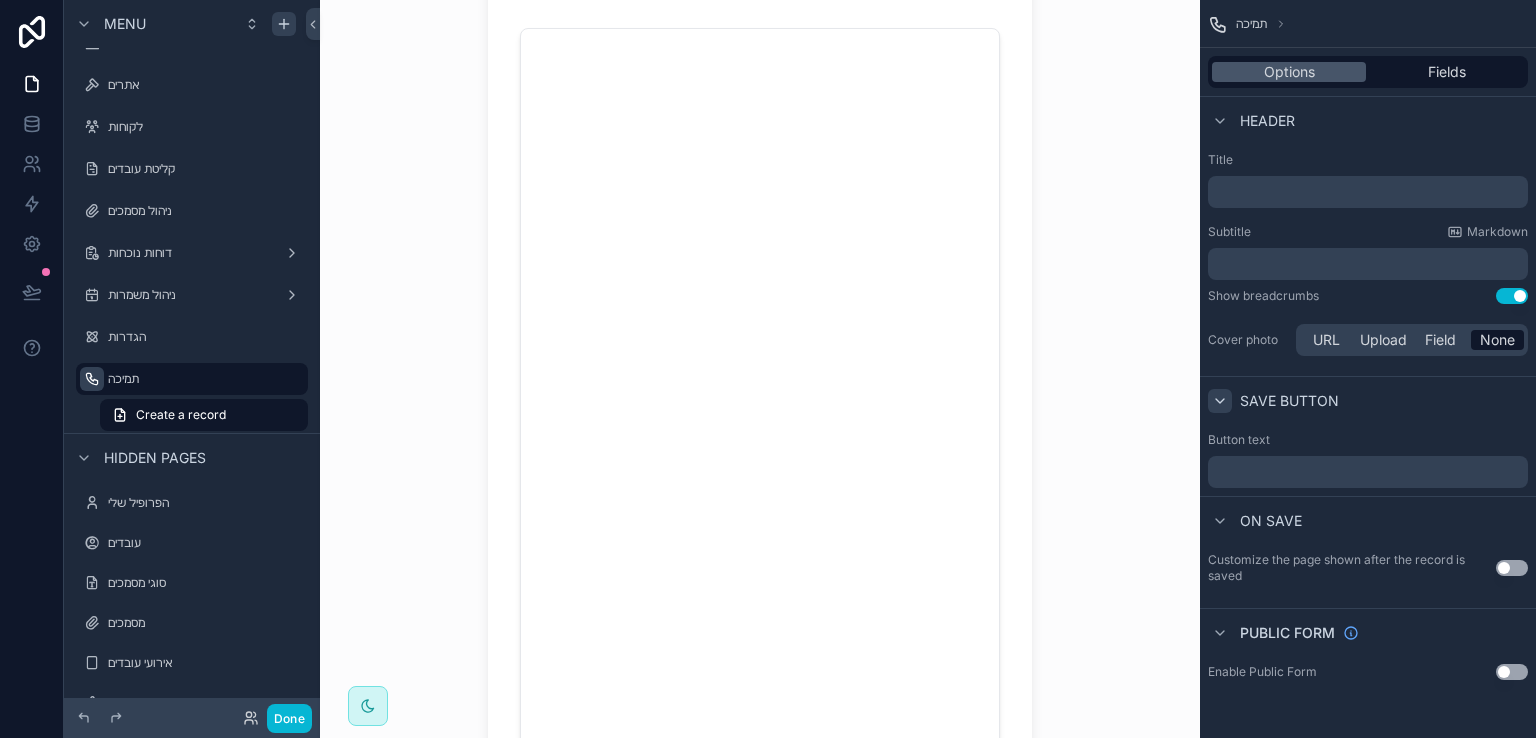 scroll, scrollTop: 400, scrollLeft: 0, axis: vertical 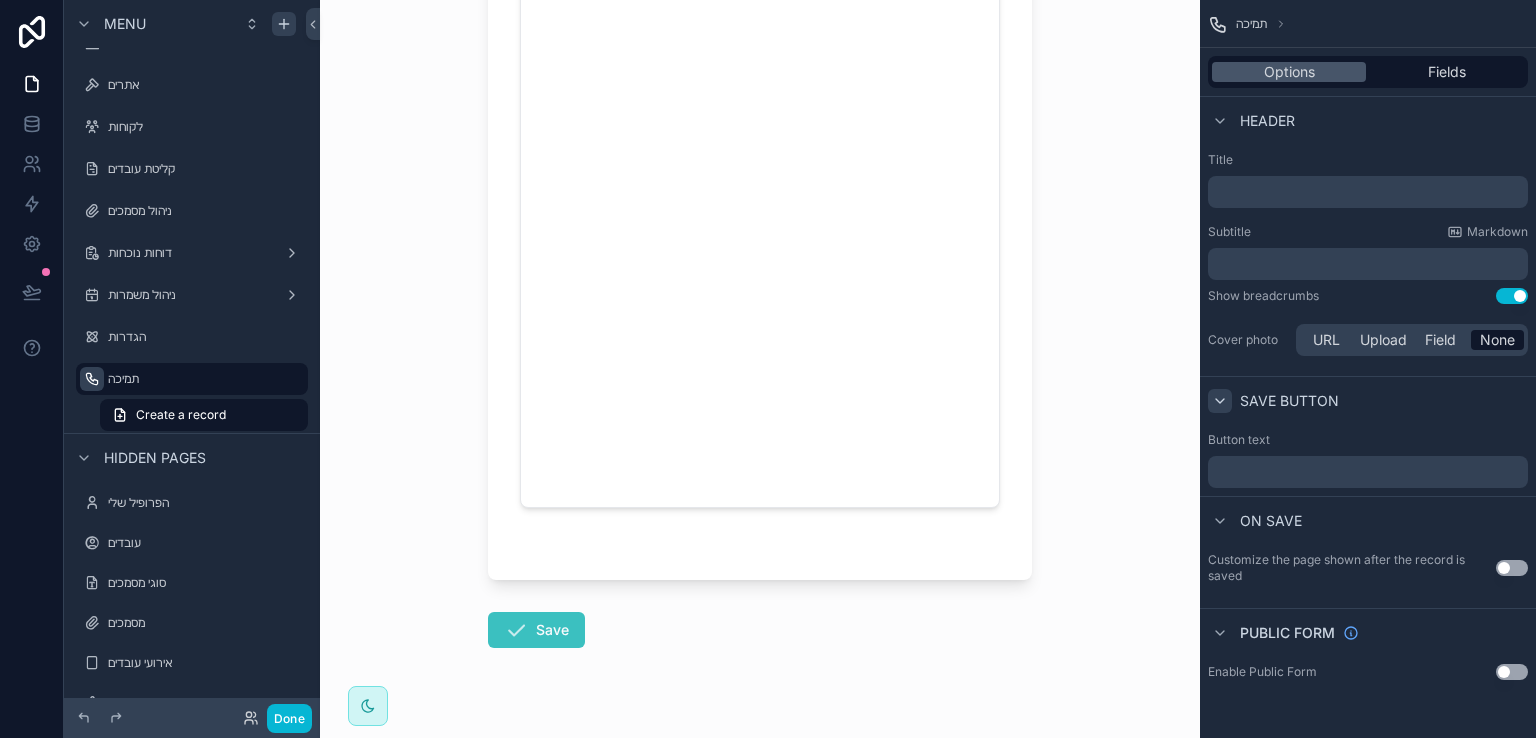 click on "Save" at bounding box center [536, 630] 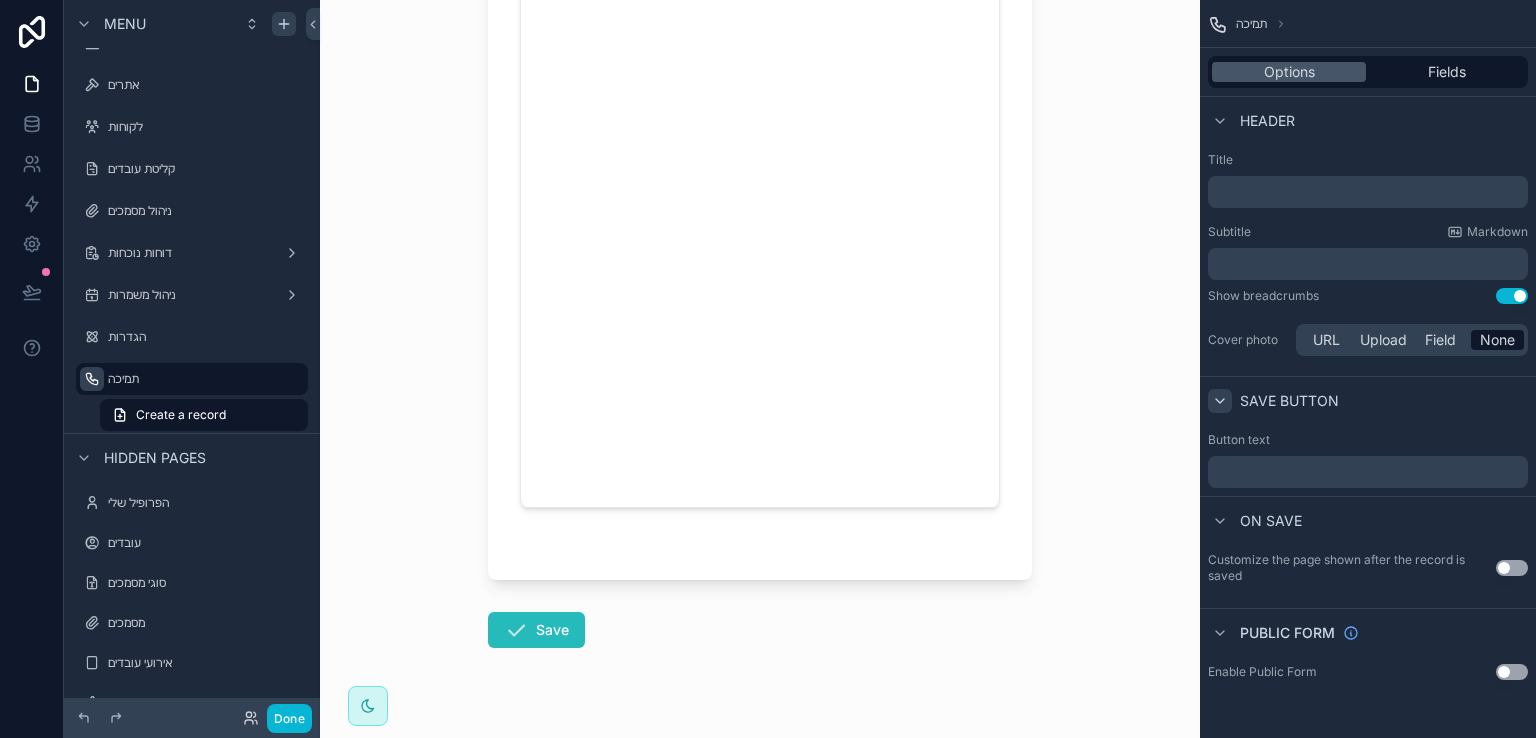 drag, startPoint x: 534, startPoint y: 633, endPoint x: 539, endPoint y: 650, distance: 17.720045 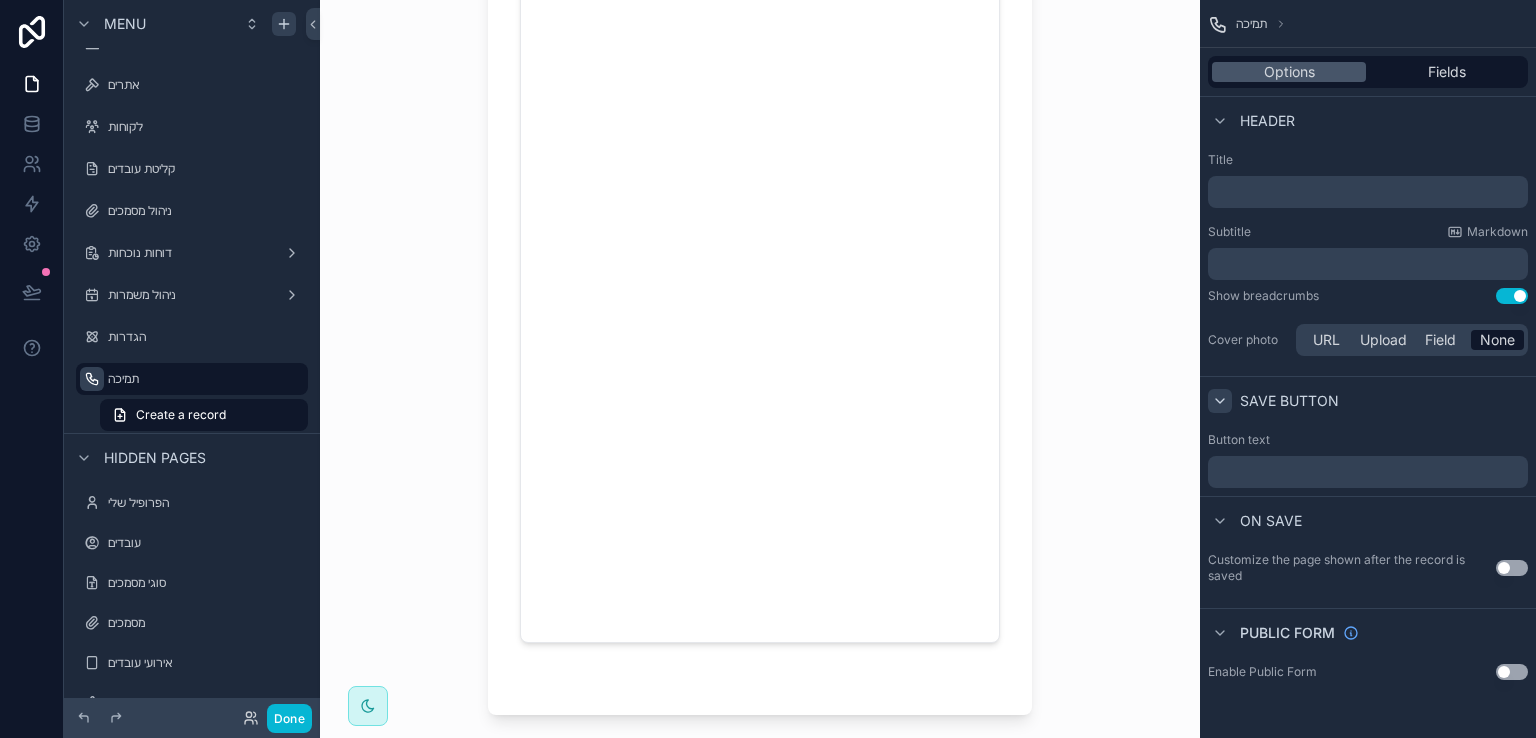scroll, scrollTop: 0, scrollLeft: 0, axis: both 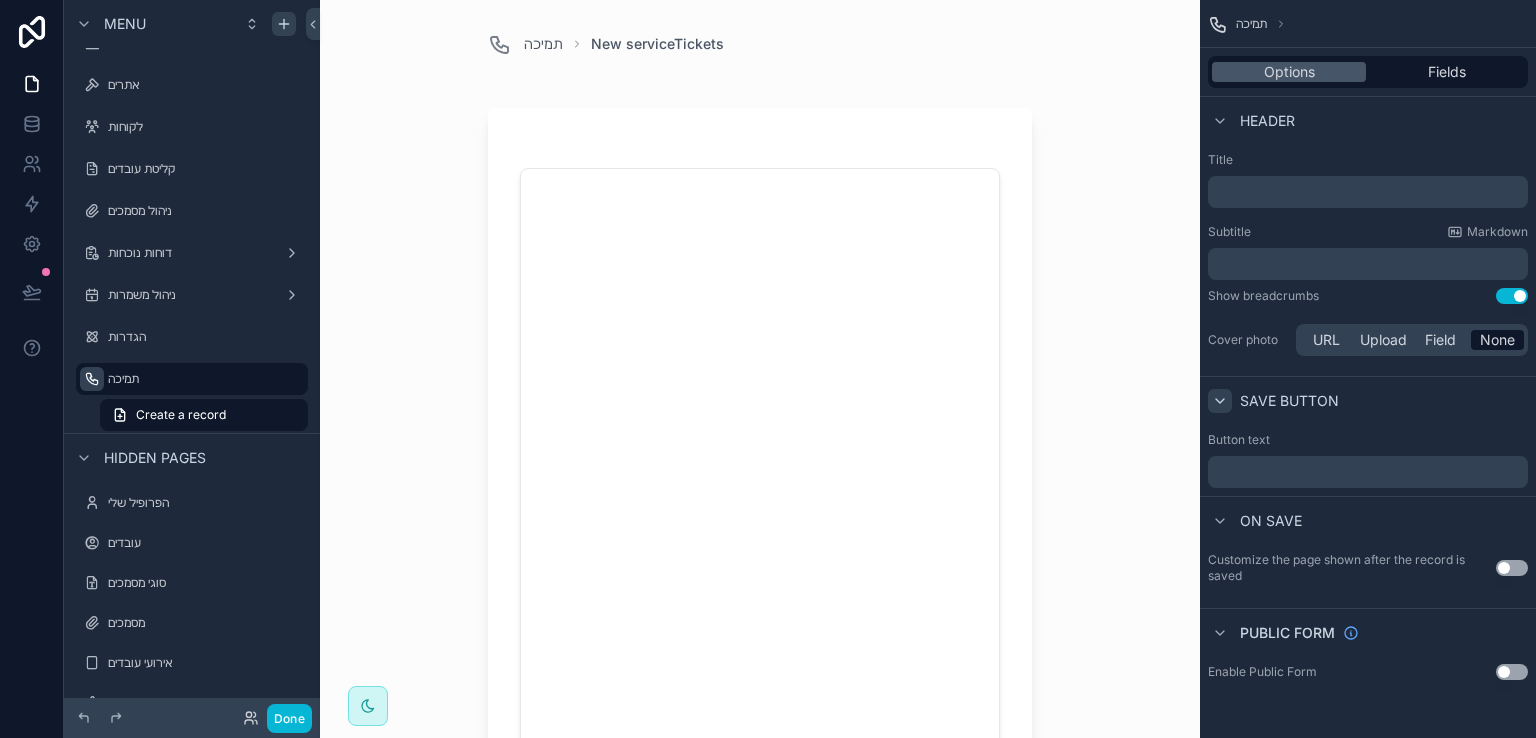 click at bounding box center (760, 544) 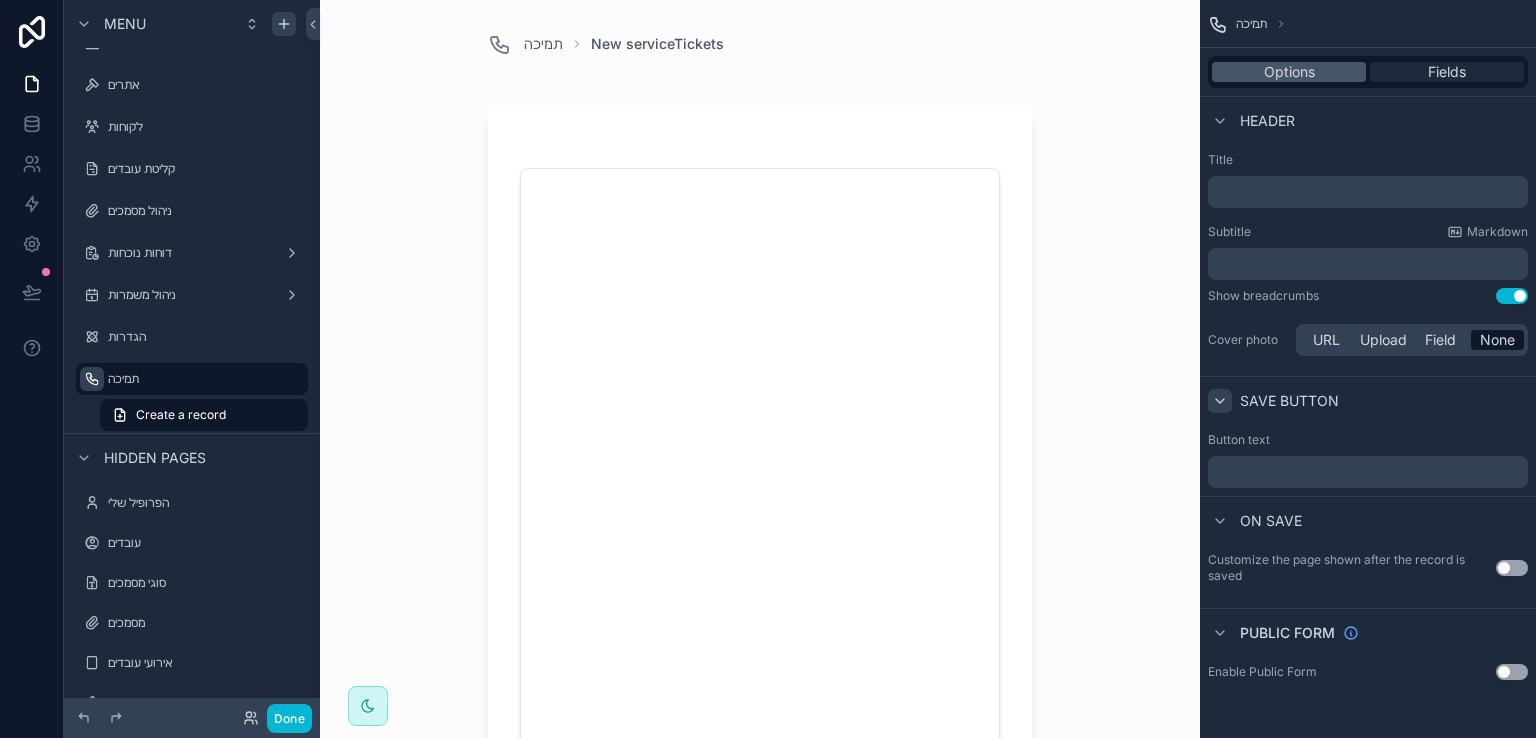 click on "Fields" at bounding box center [1447, 72] 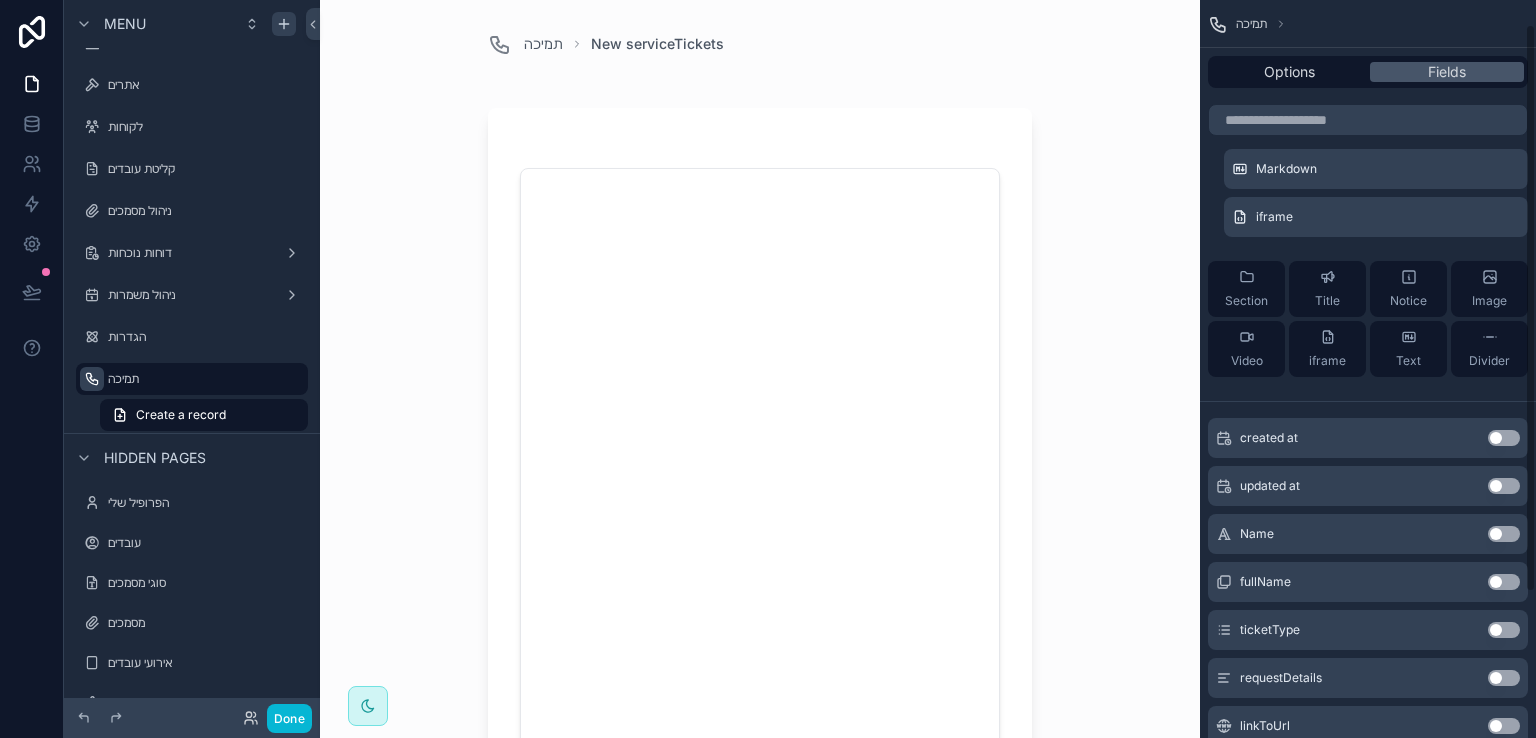 scroll, scrollTop: 0, scrollLeft: 0, axis: both 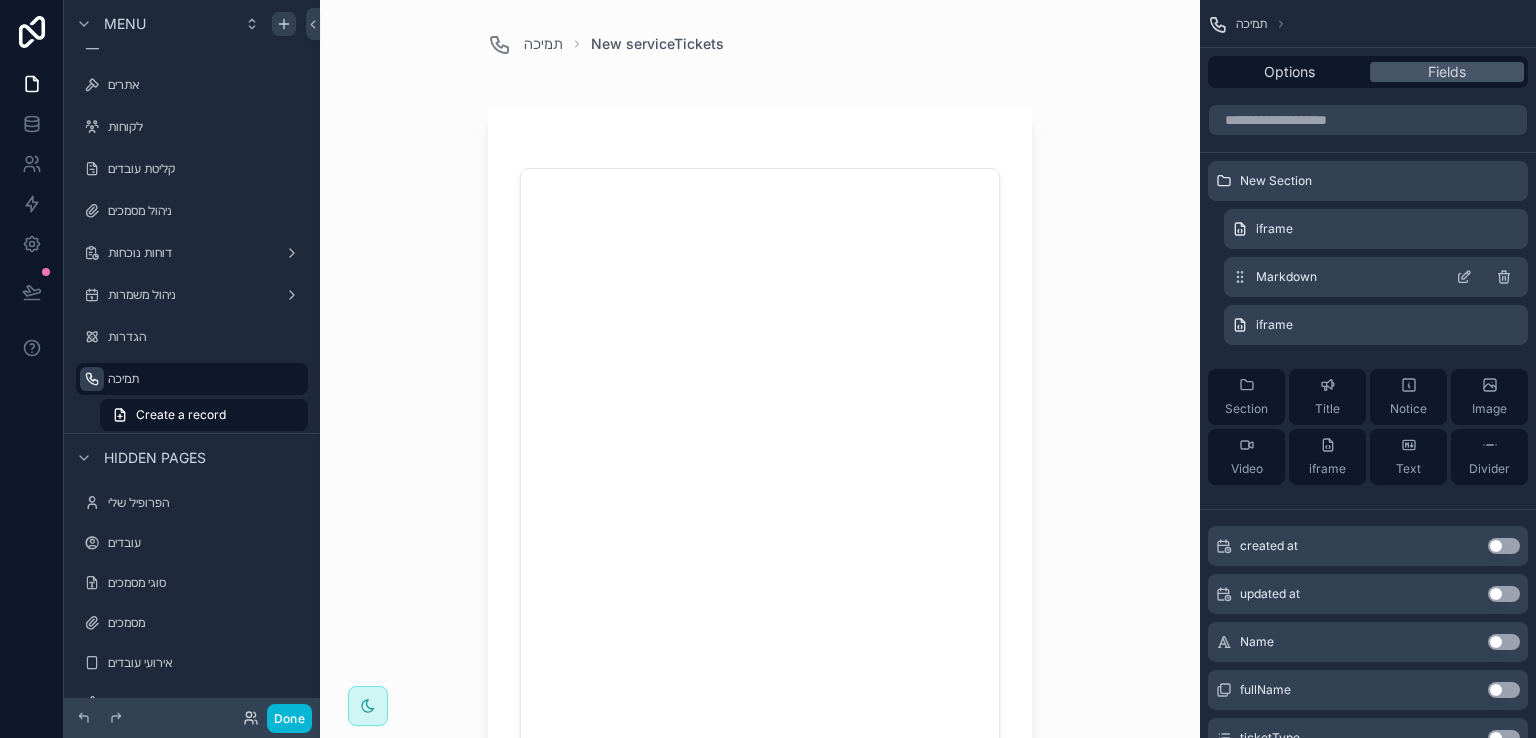 click 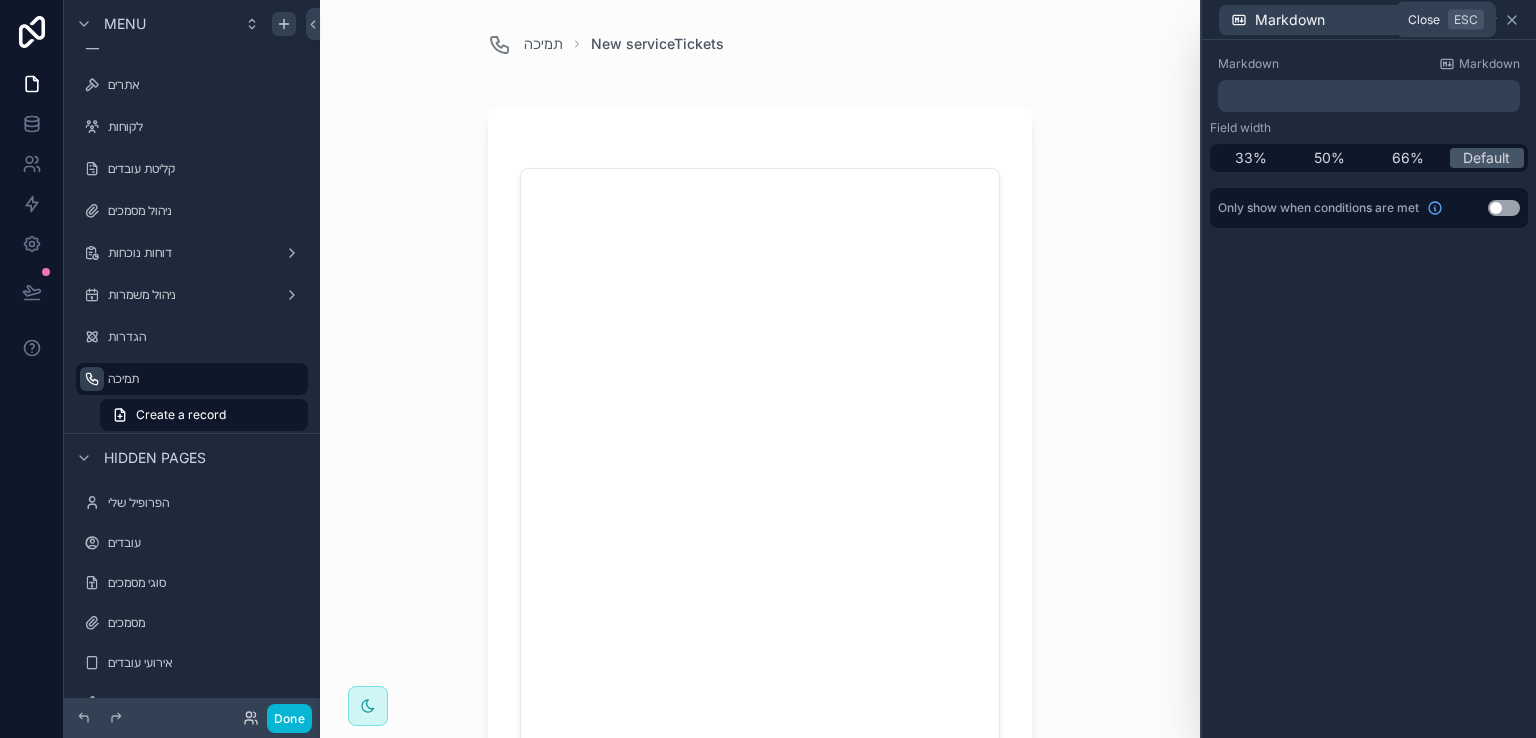 click 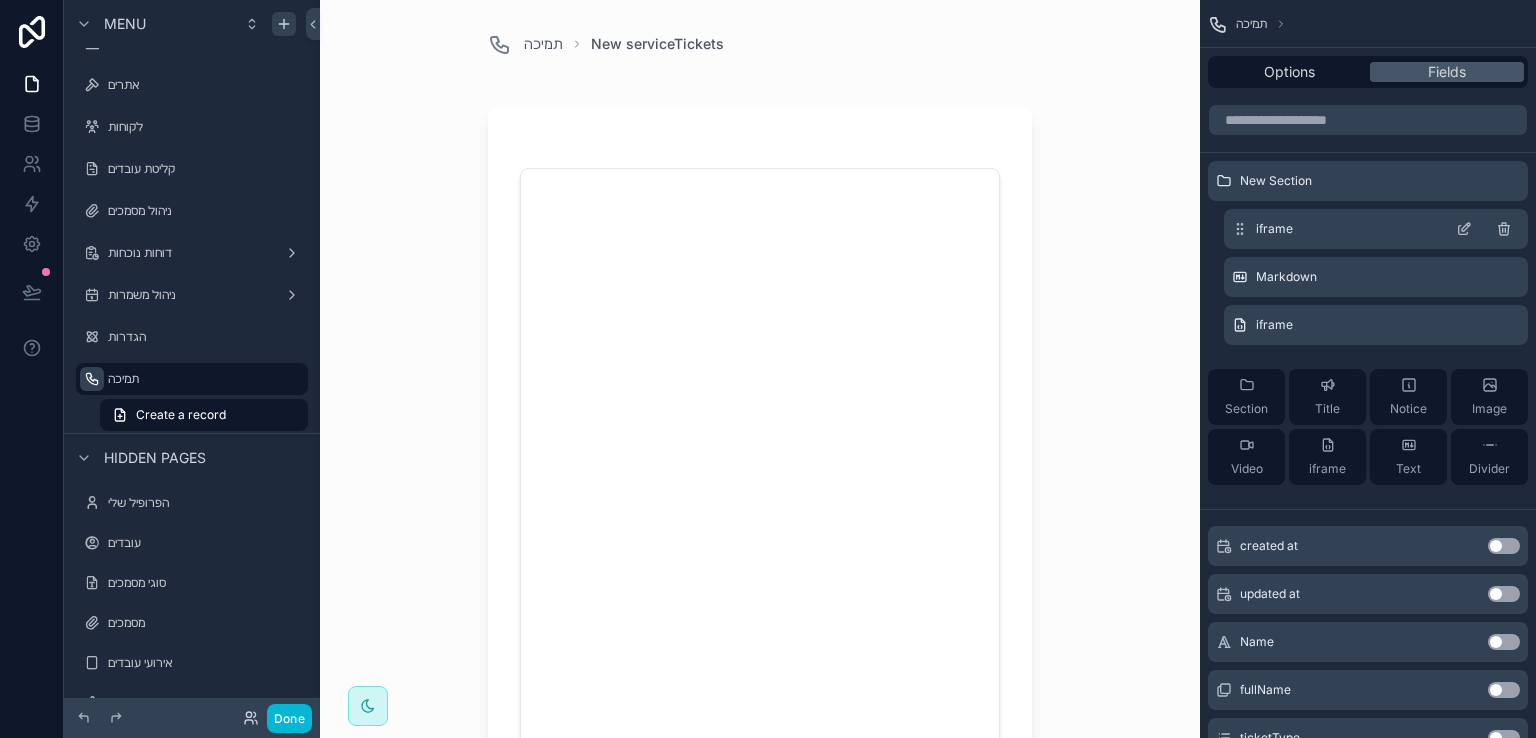 click on "iframe" at bounding box center (1376, 229) 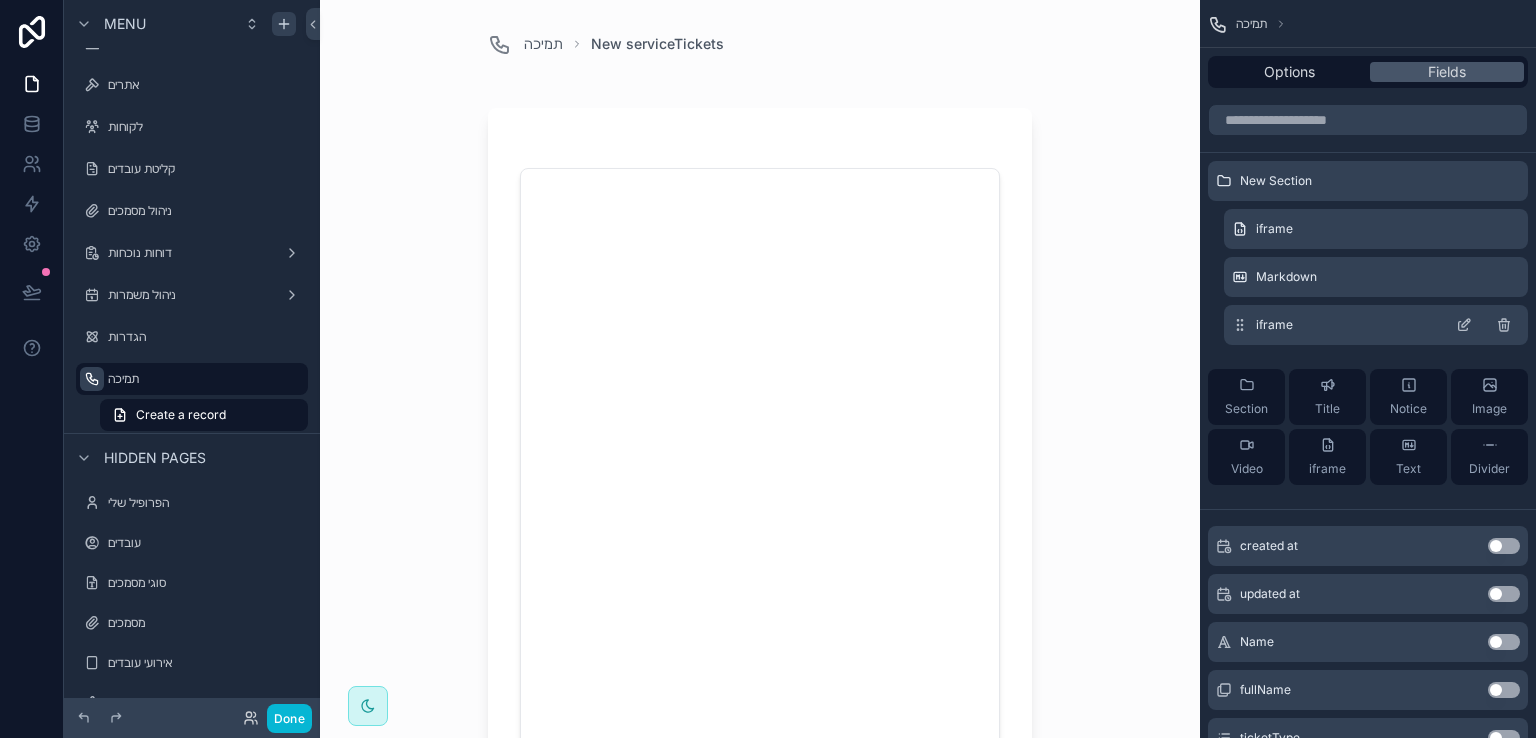 click on "iframe" at bounding box center (1376, 325) 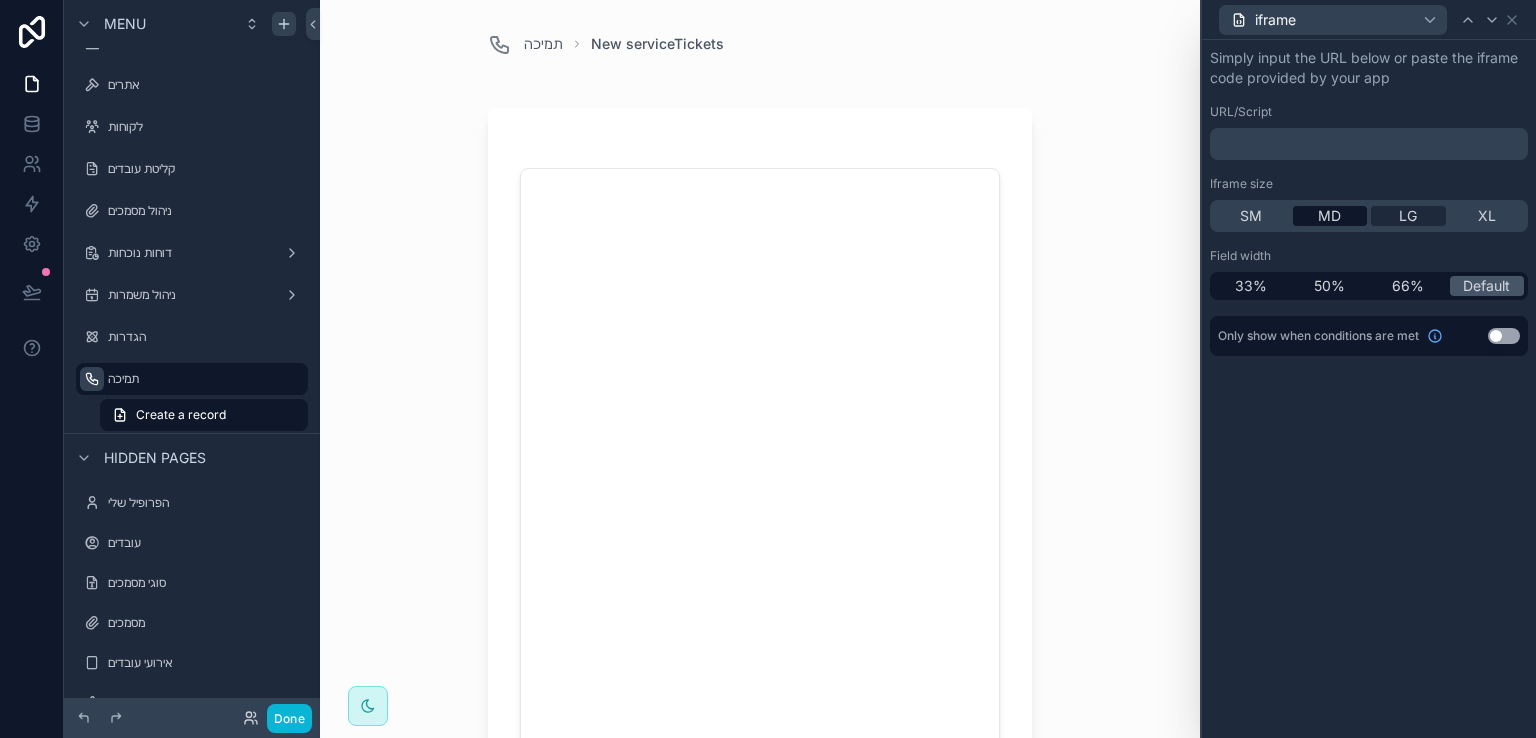 click on "LG" at bounding box center (1408, 216) 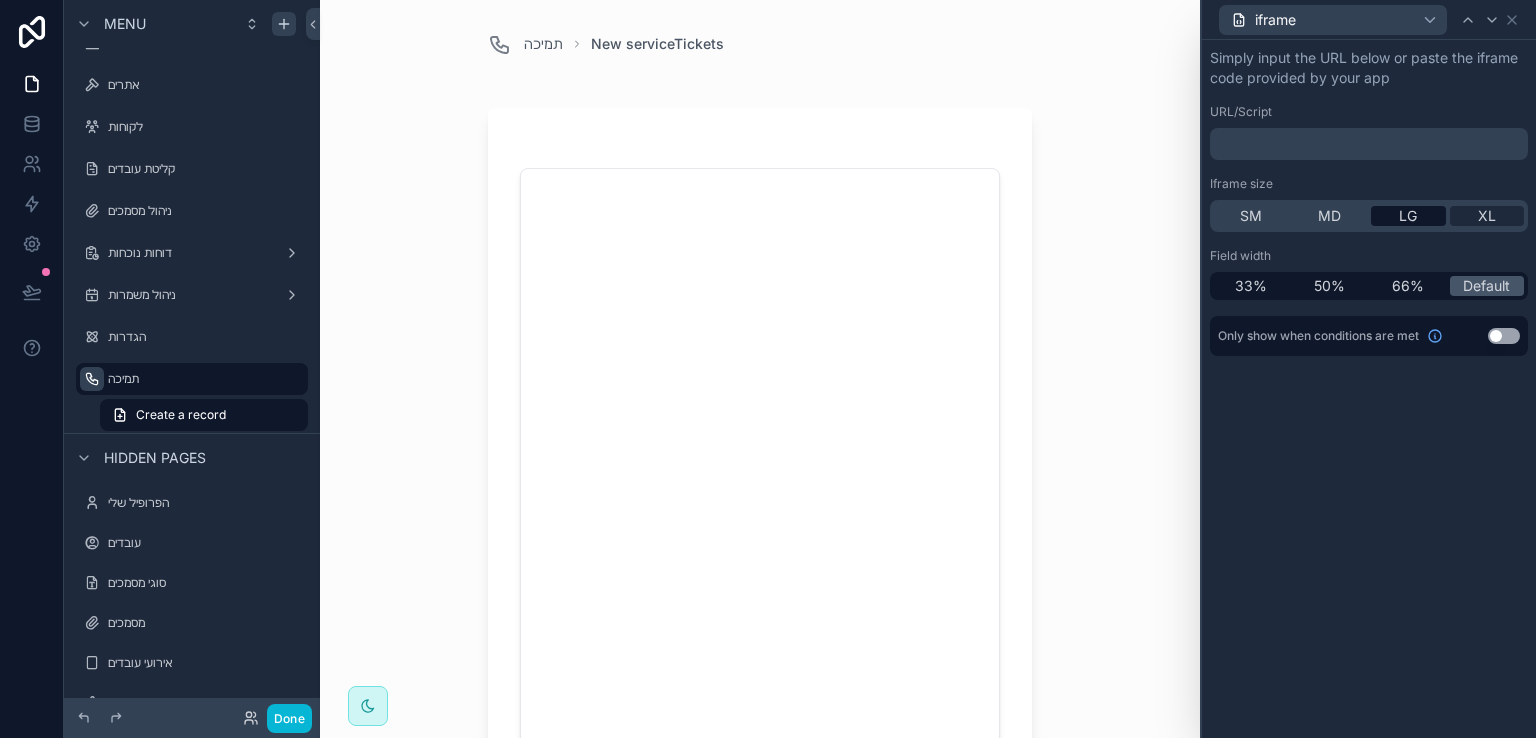 click on "XL" at bounding box center (1487, 216) 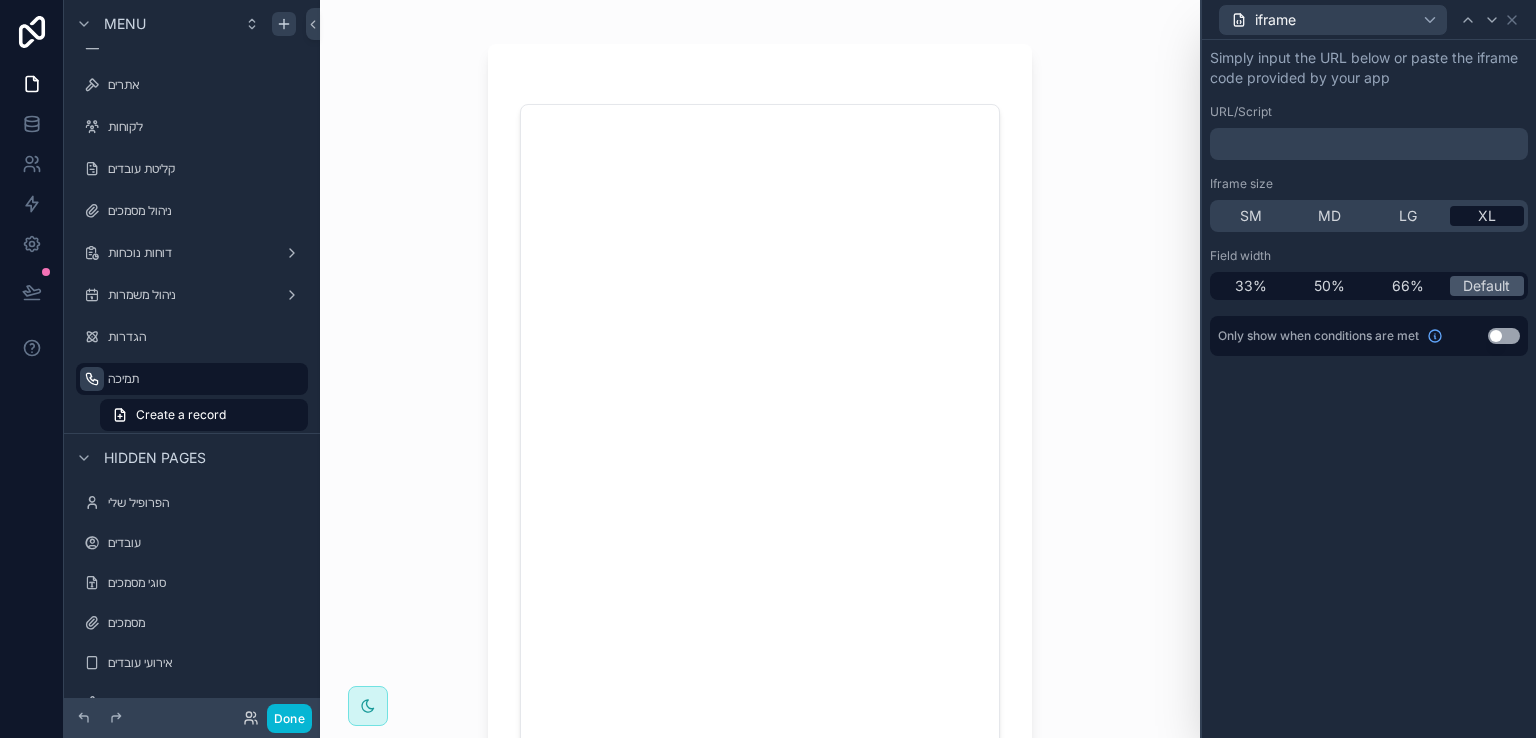 scroll, scrollTop: 0, scrollLeft: 0, axis: both 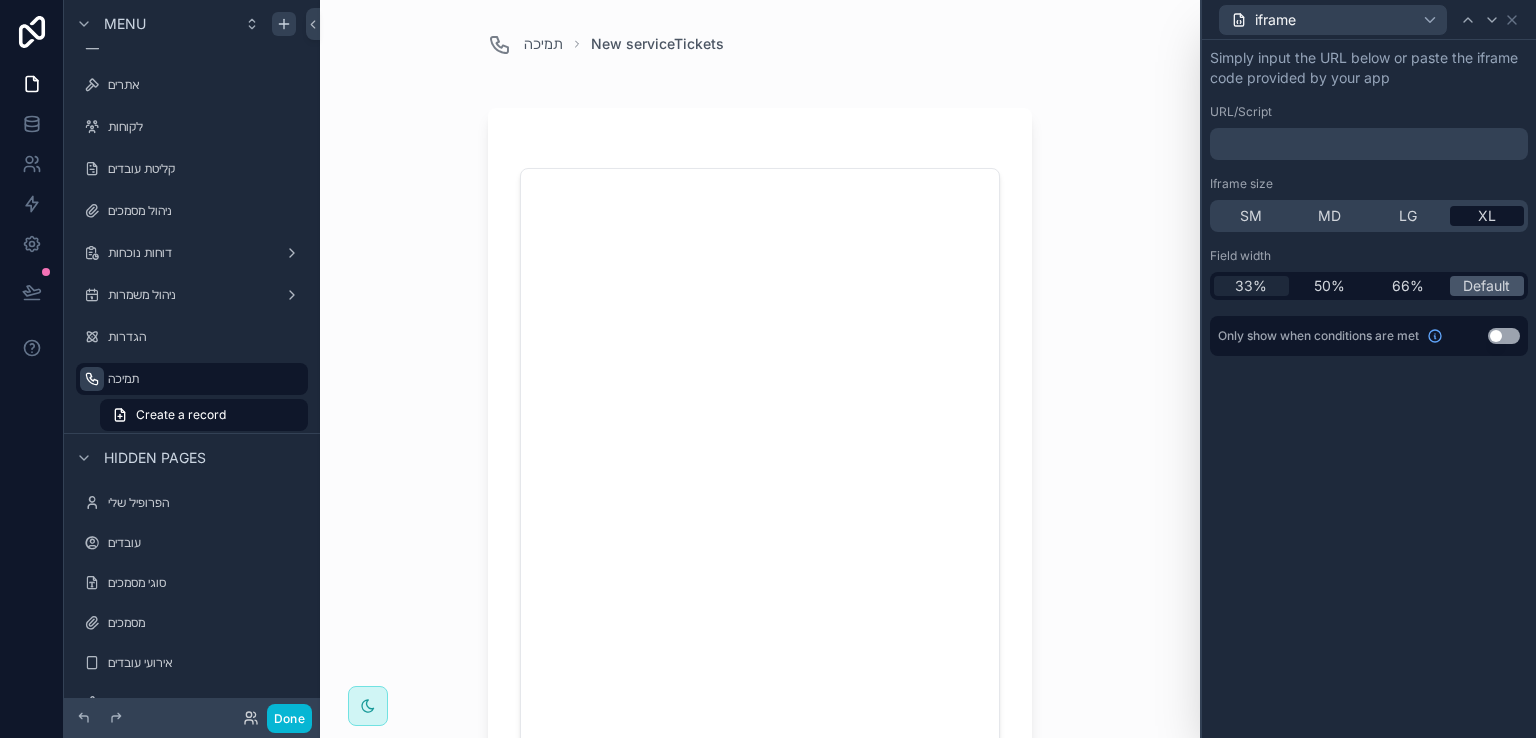 click on "33%" at bounding box center [1251, 286] 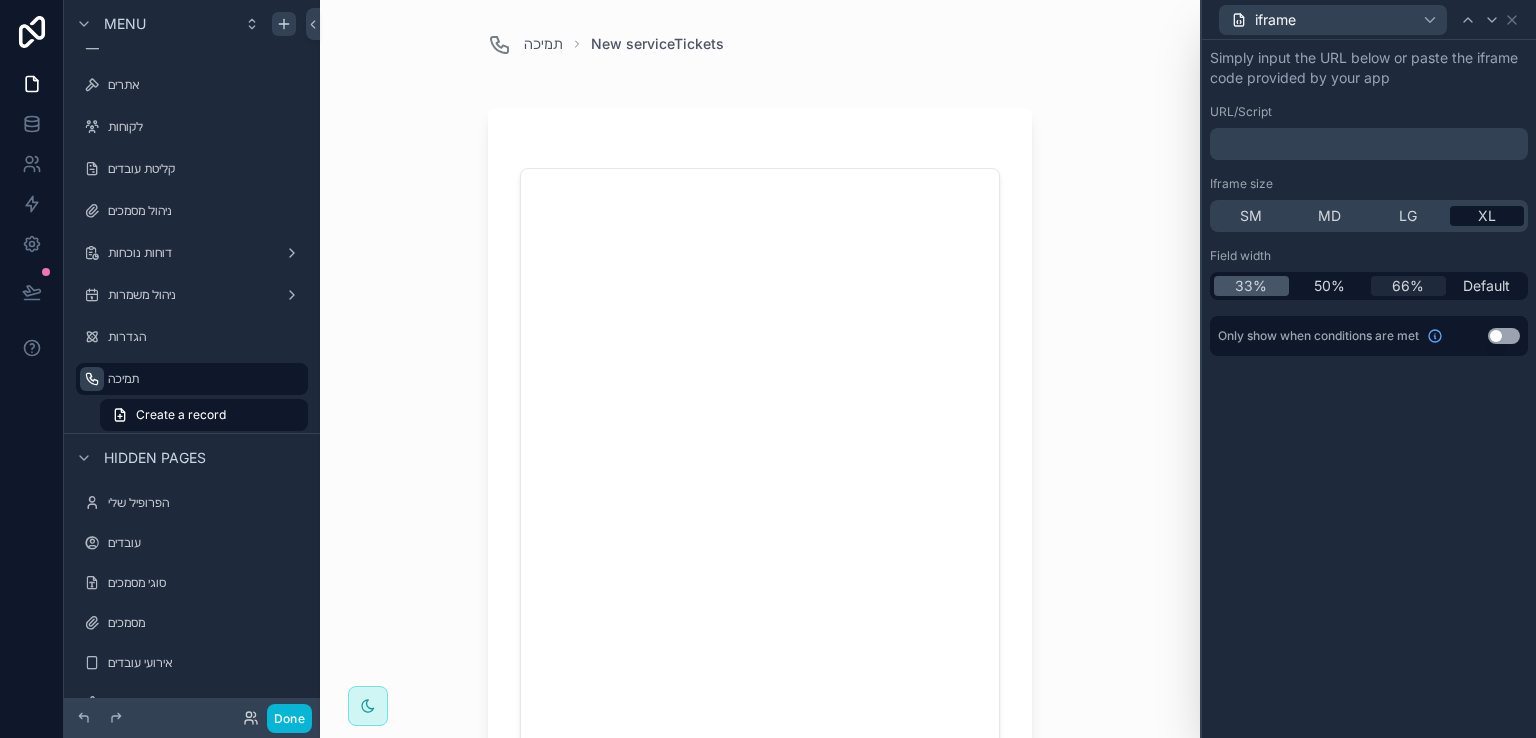 click on "66%" at bounding box center [1408, 286] 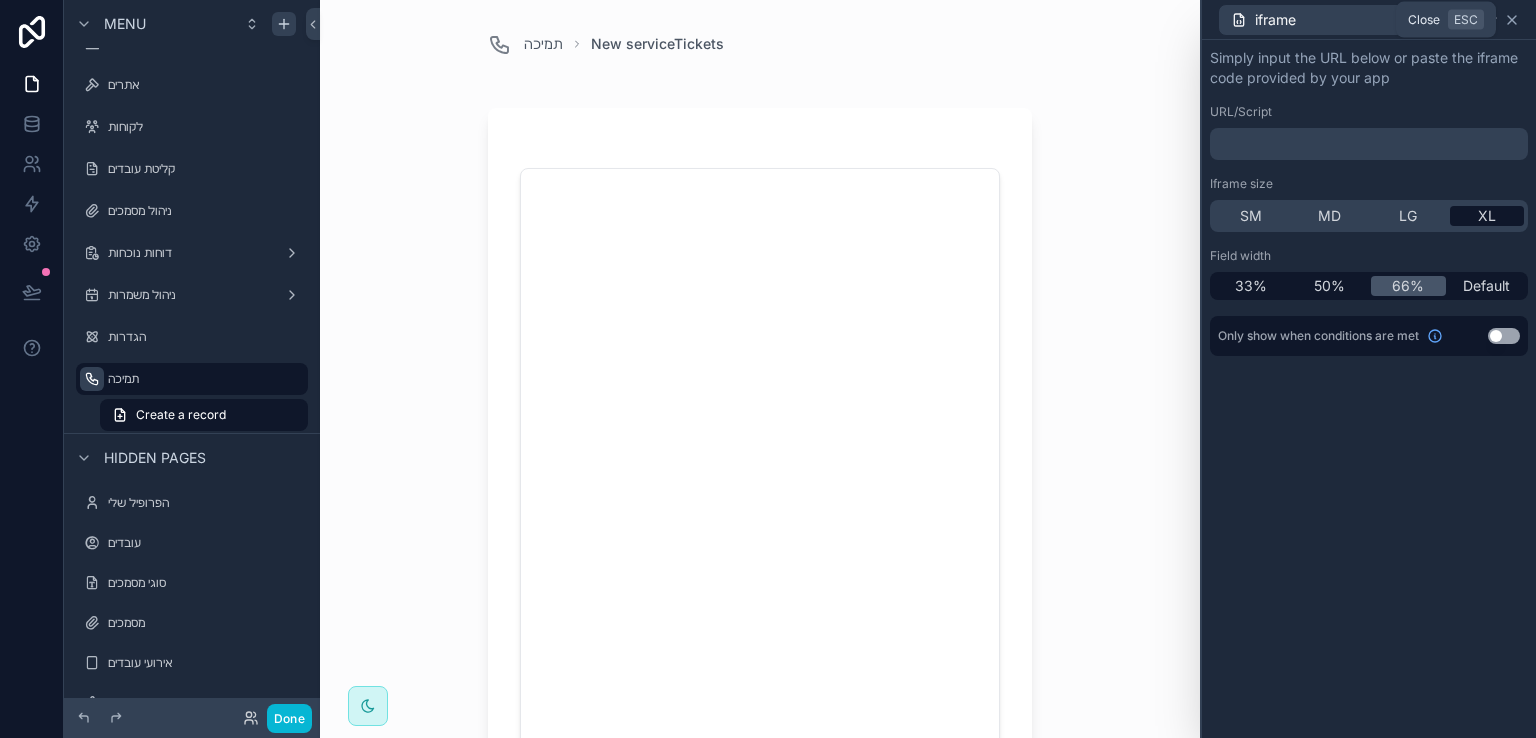 click 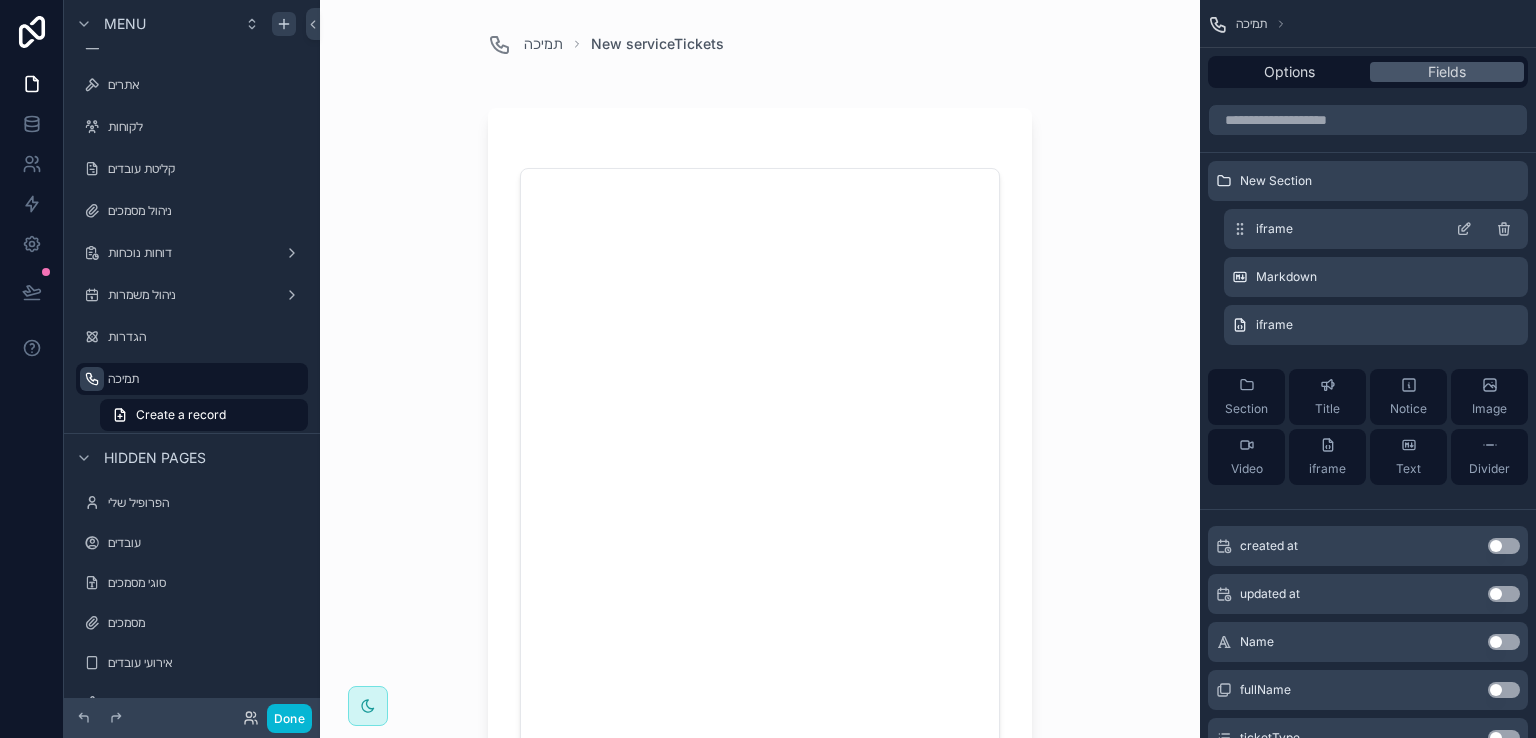 click 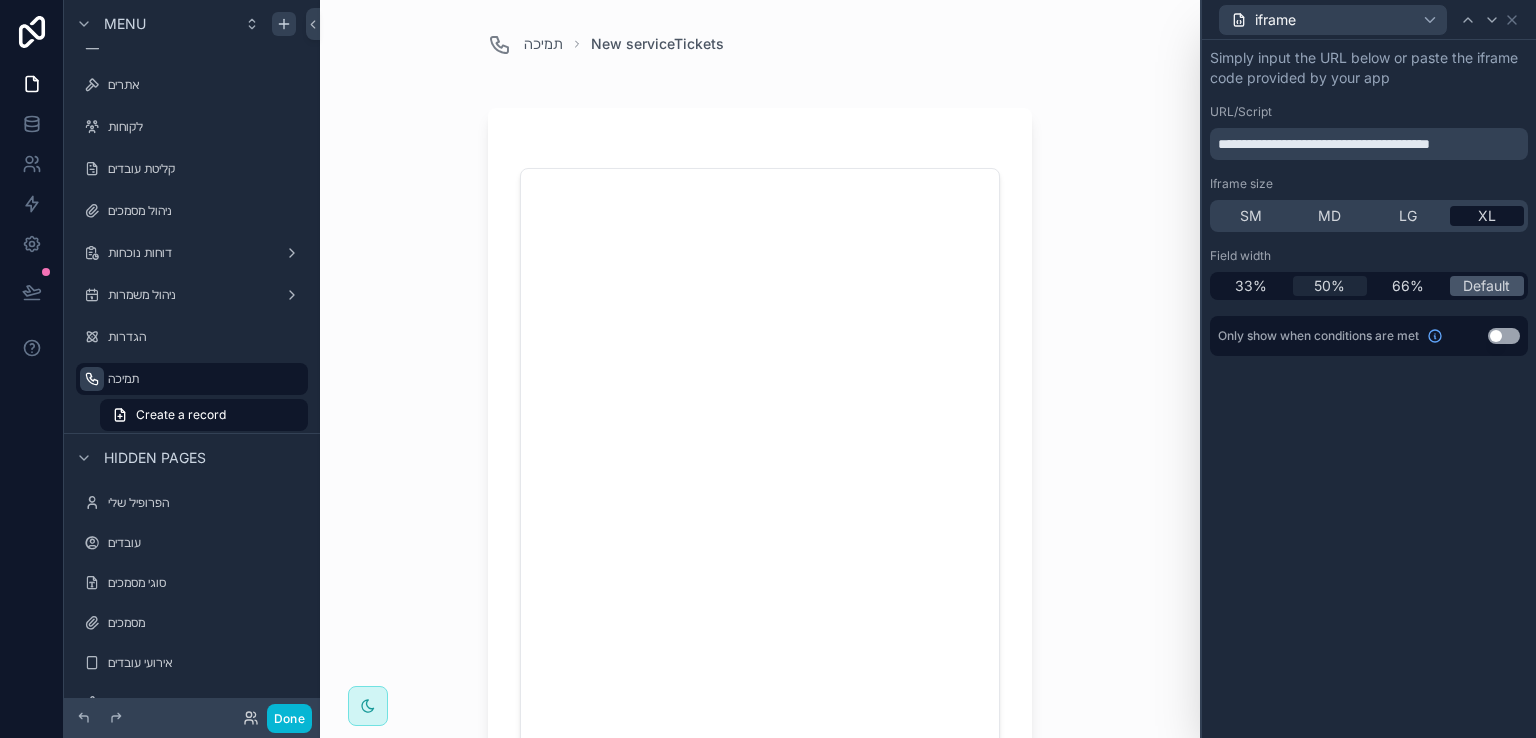 click on "50%" at bounding box center [1330, 286] 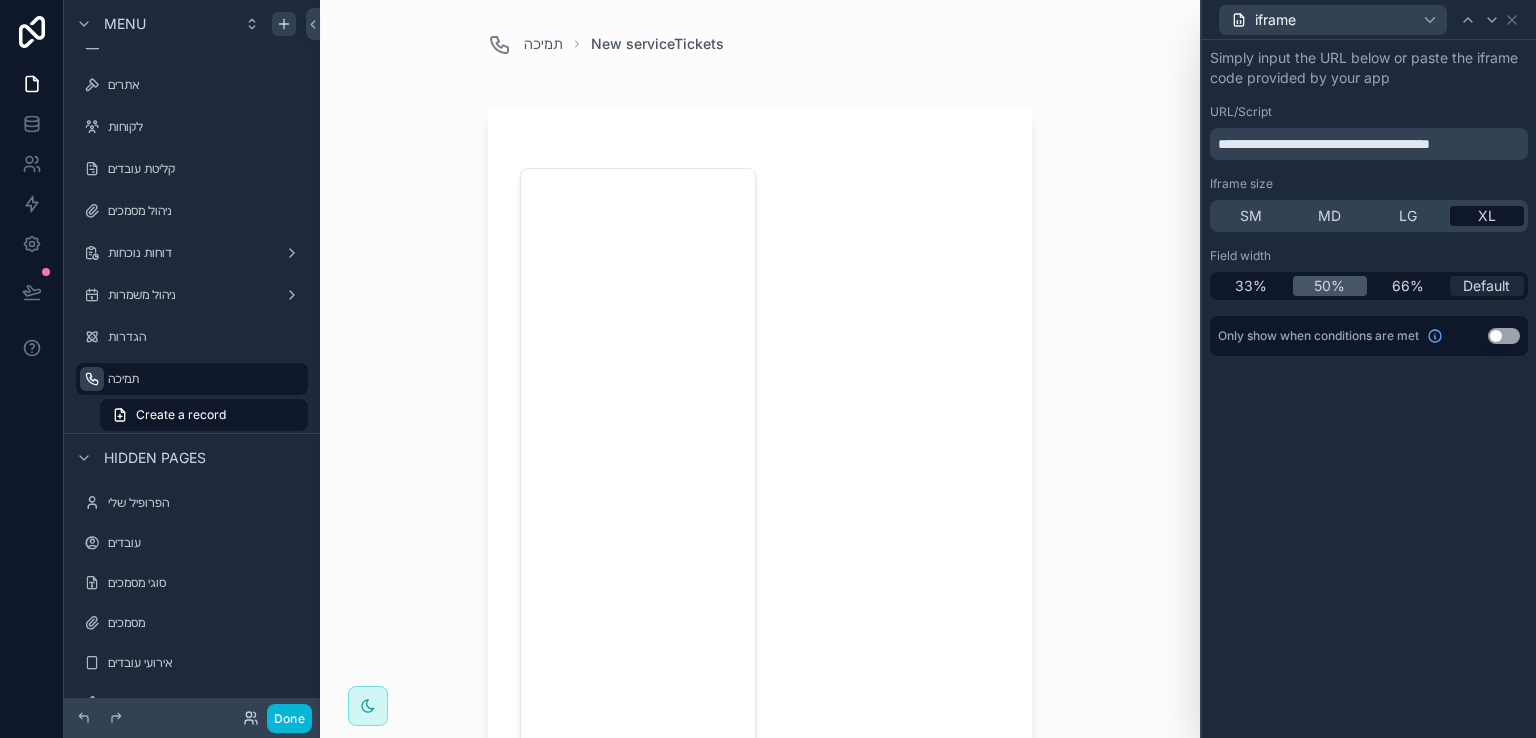 click on "Default" at bounding box center [1486, 286] 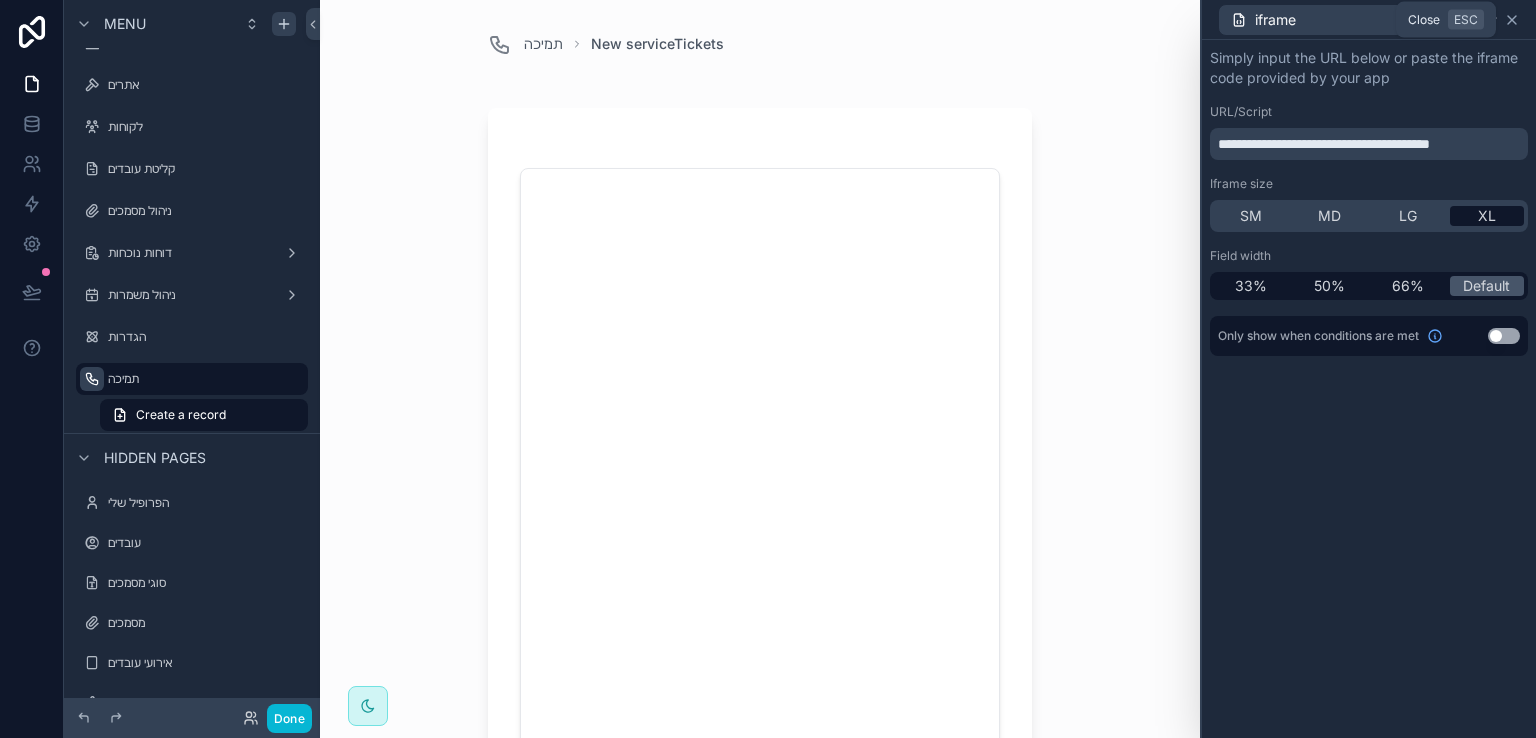 click 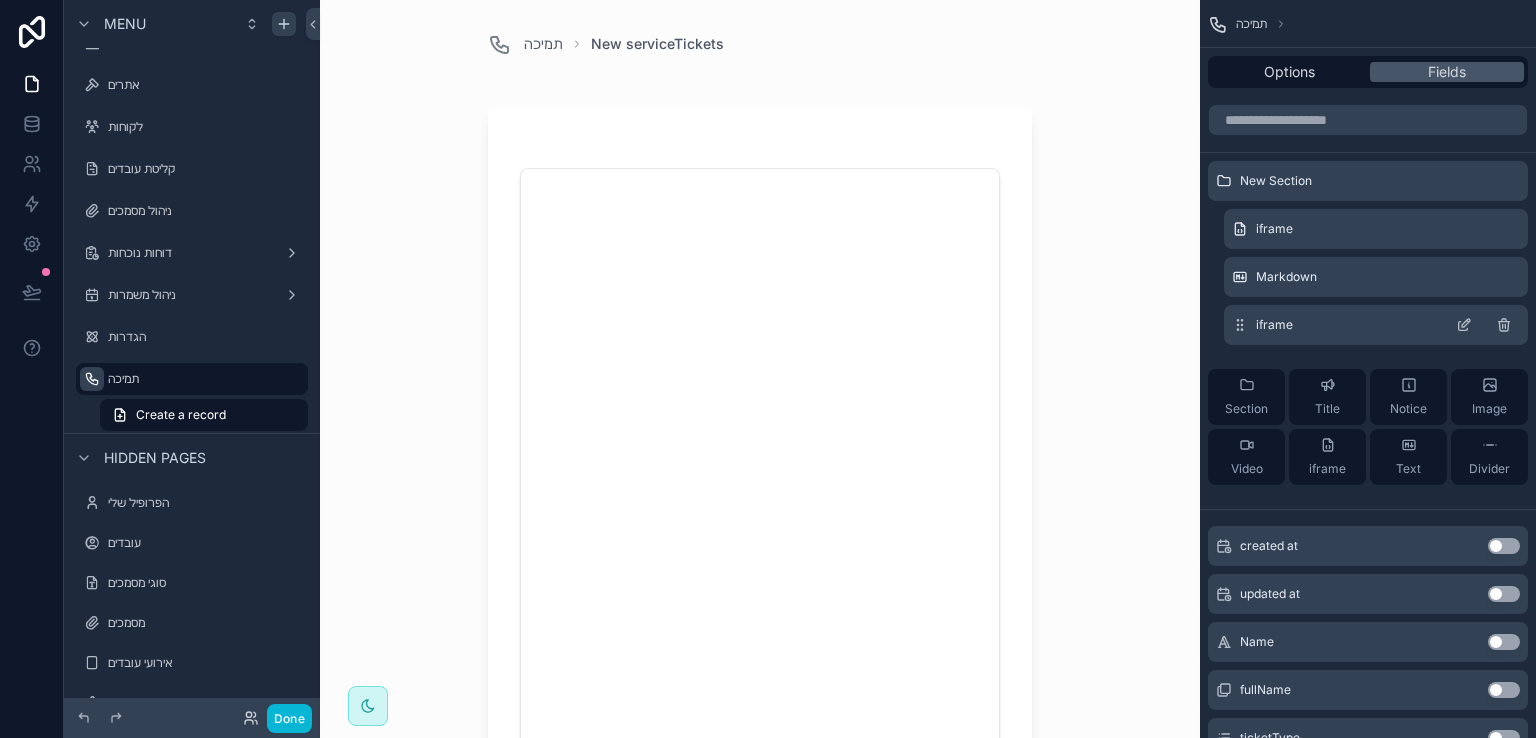click 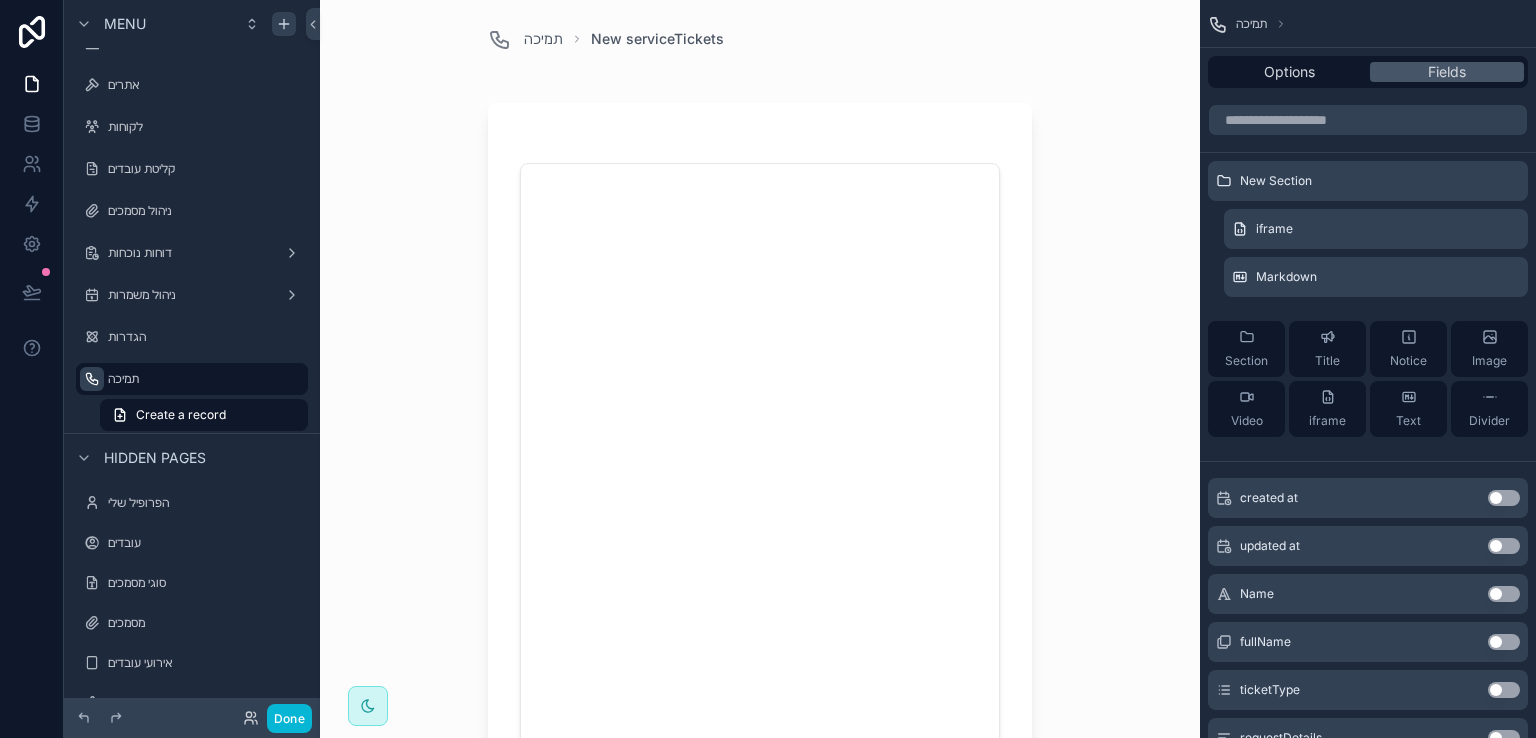scroll, scrollTop: 0, scrollLeft: 0, axis: both 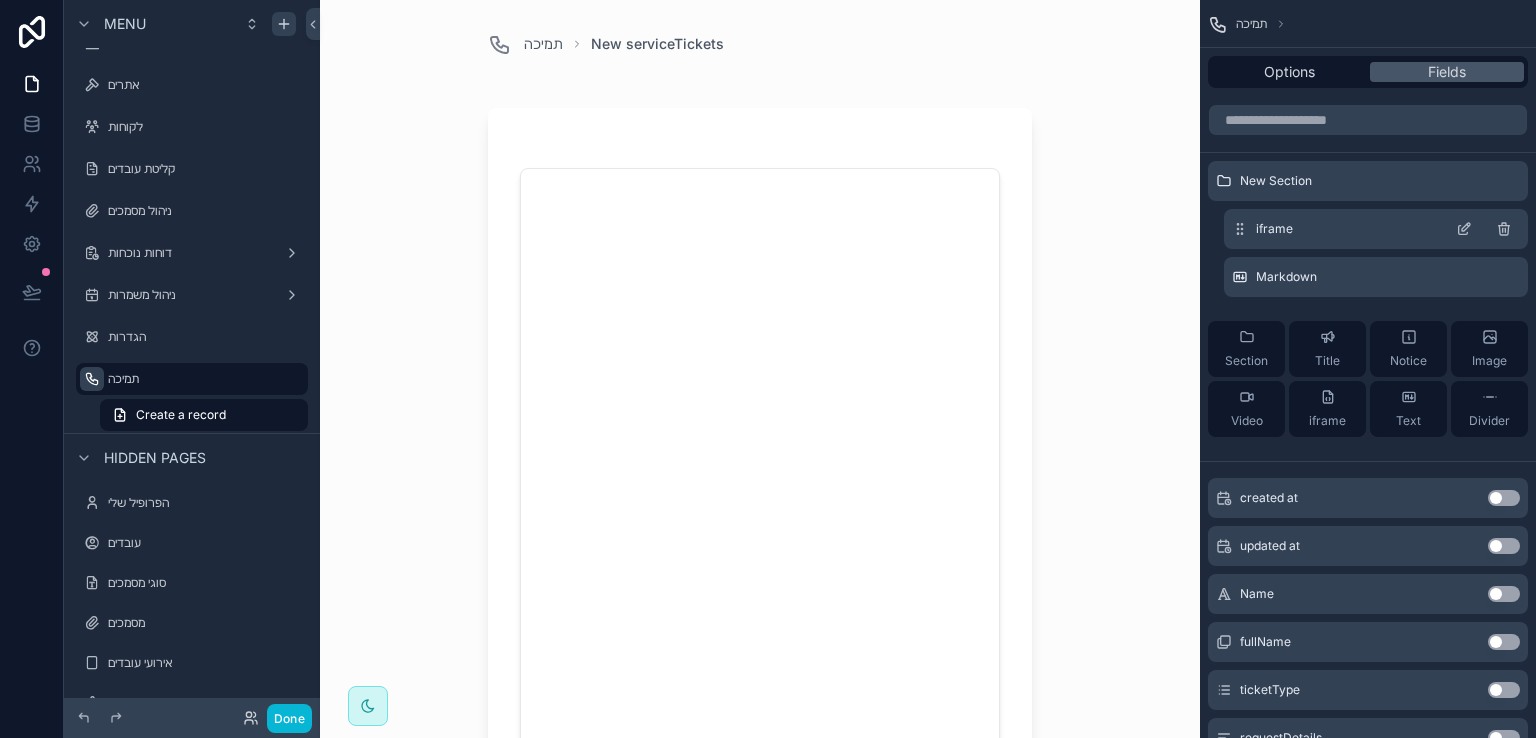 click on "iframe" at bounding box center [1274, 229] 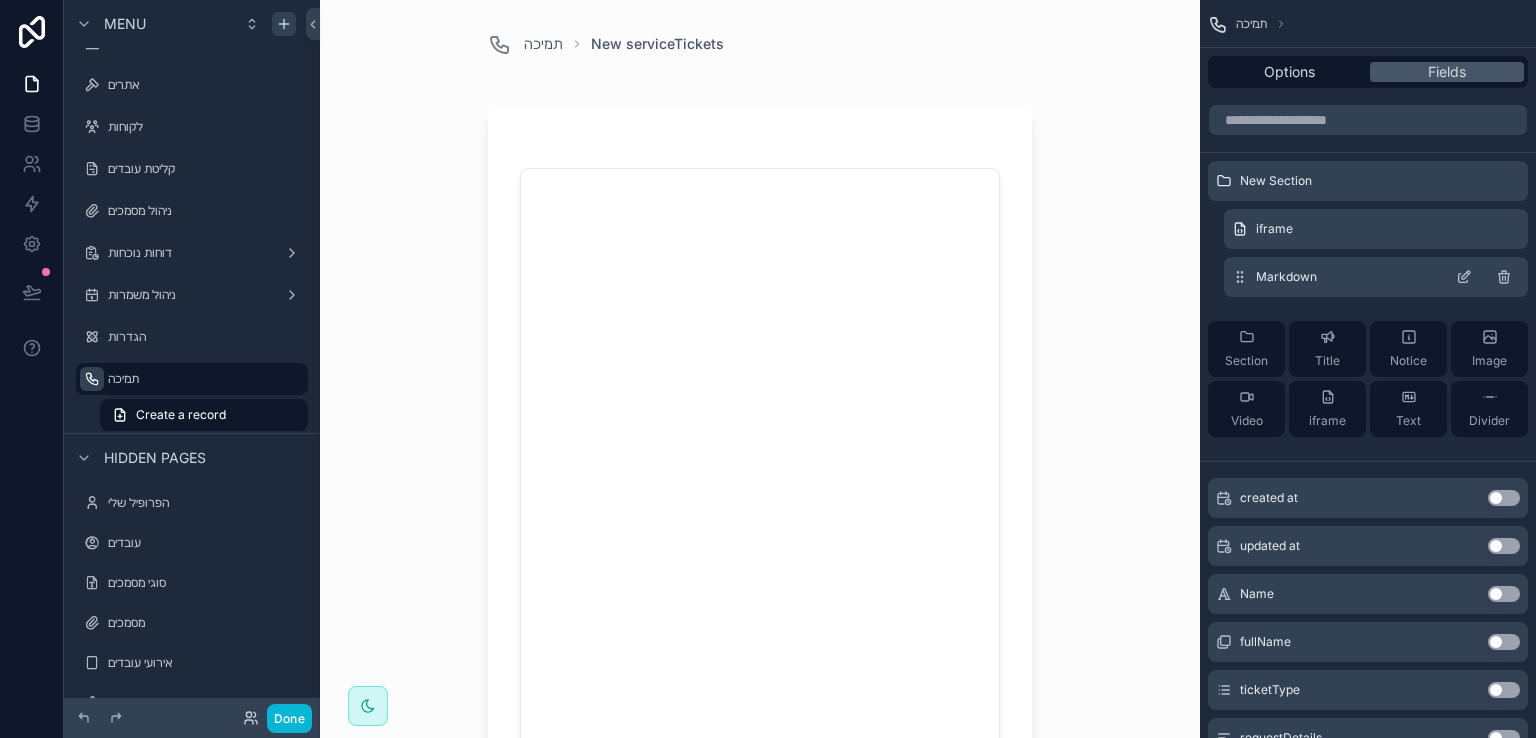 click on "Markdown" at bounding box center [1286, 277] 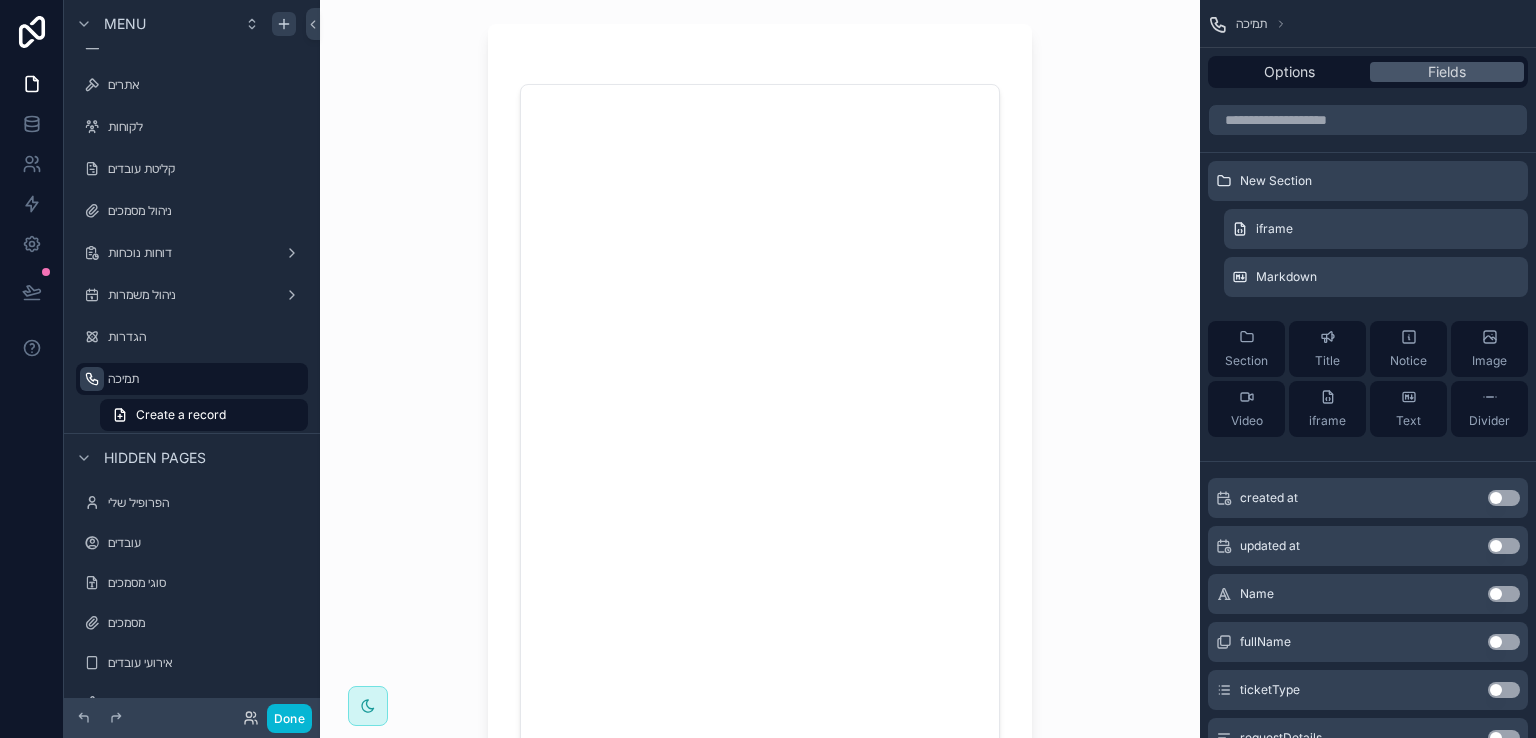 scroll, scrollTop: 0, scrollLeft: 0, axis: both 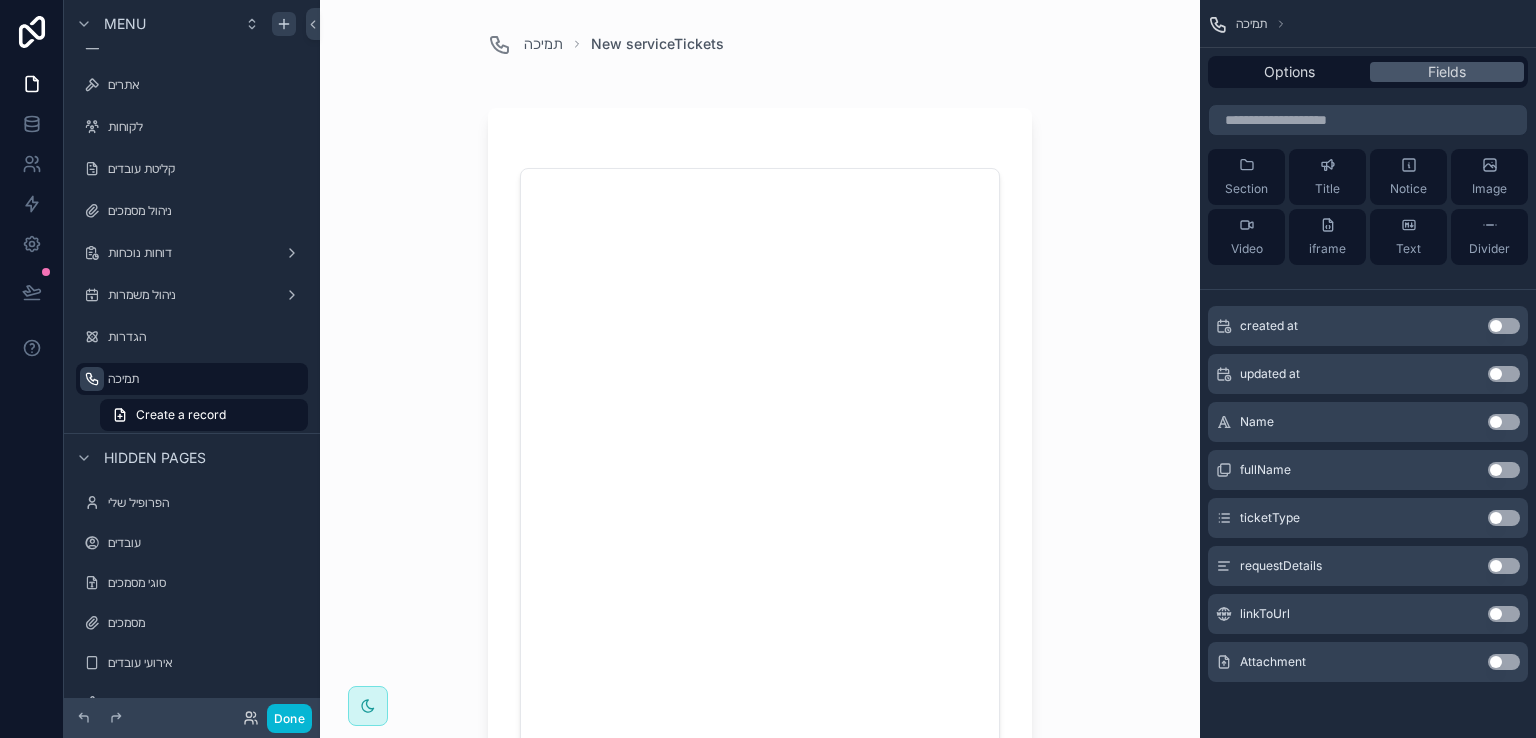 click on "Use setting" at bounding box center [1504, 614] 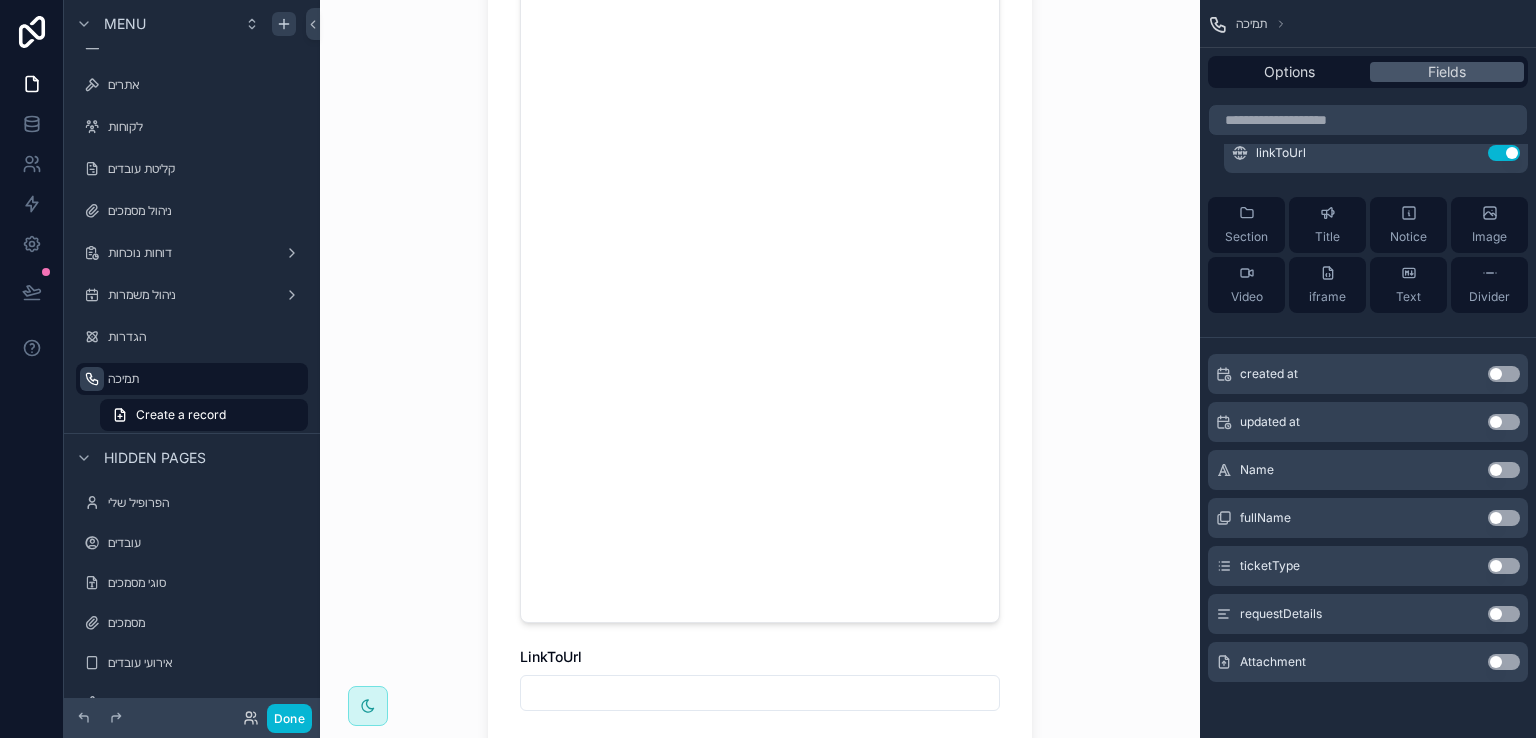 scroll, scrollTop: 400, scrollLeft: 0, axis: vertical 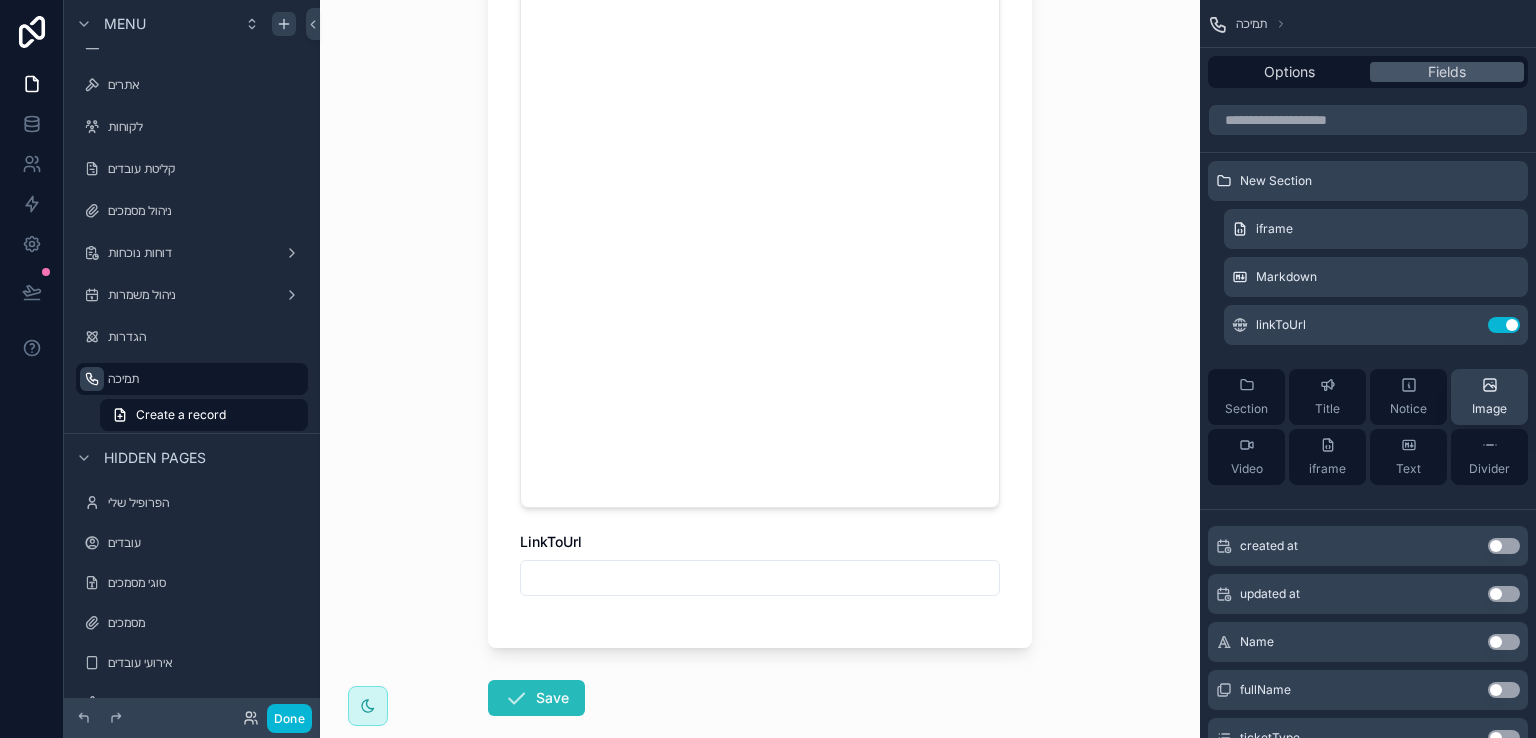 click on "Use setting" at bounding box center (1504, 325) 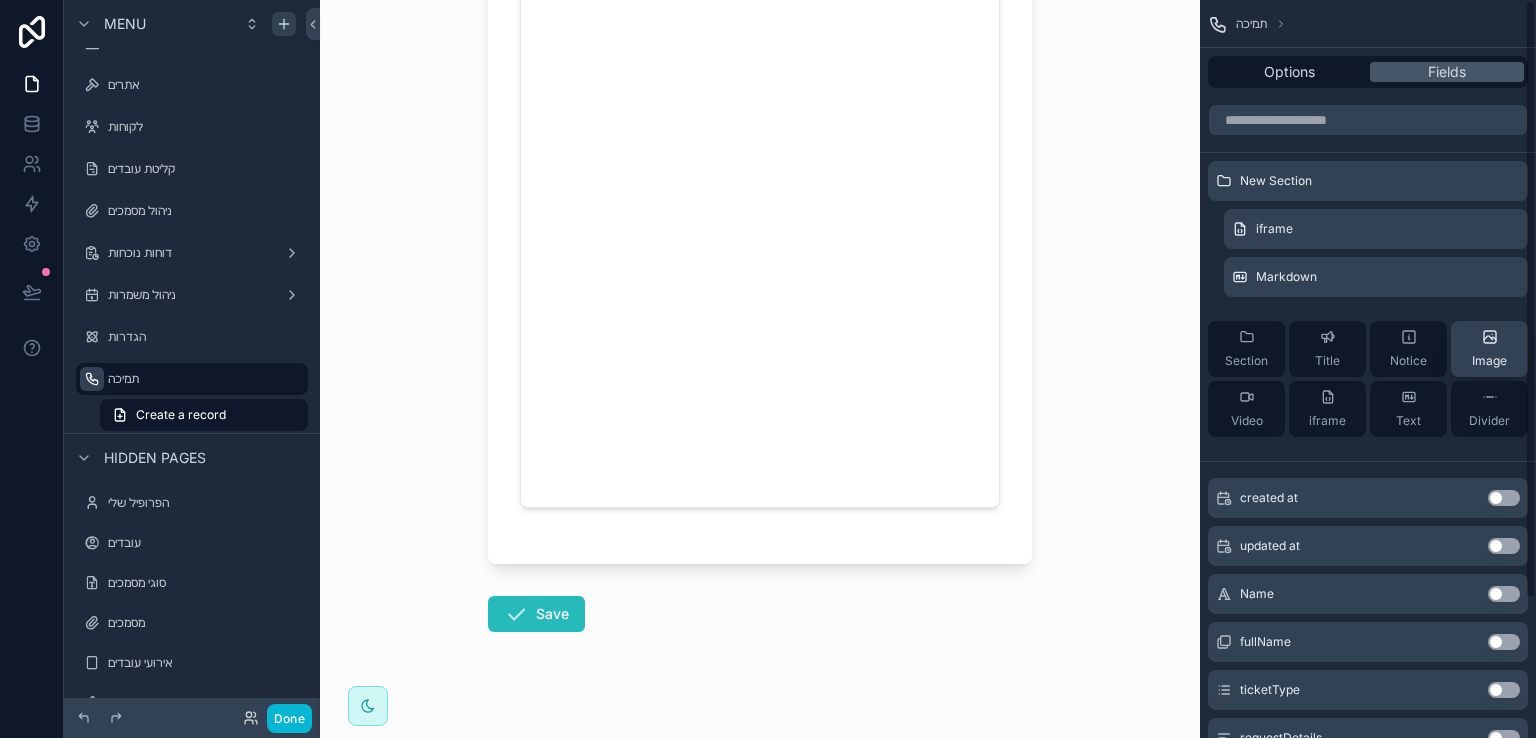 scroll, scrollTop: 0, scrollLeft: 0, axis: both 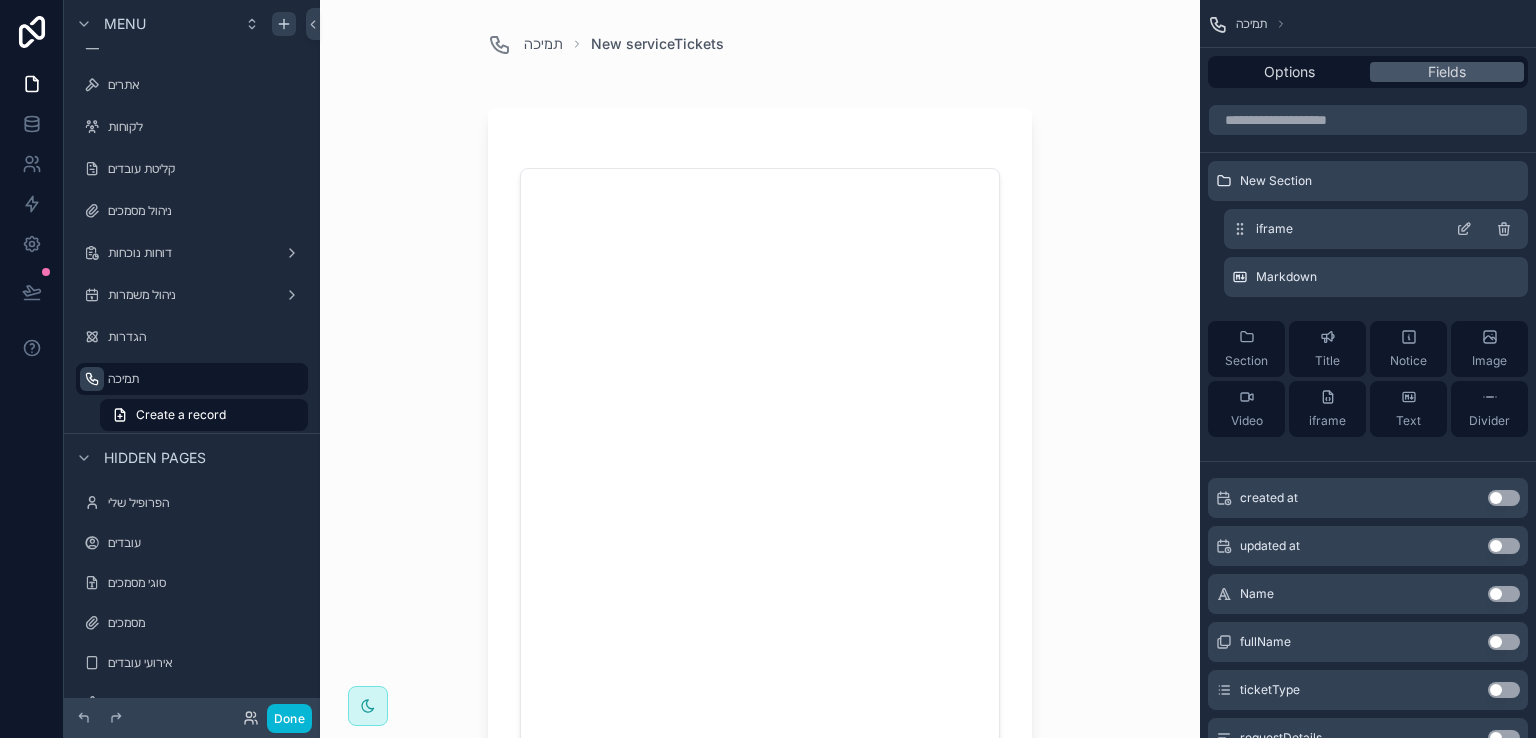 click 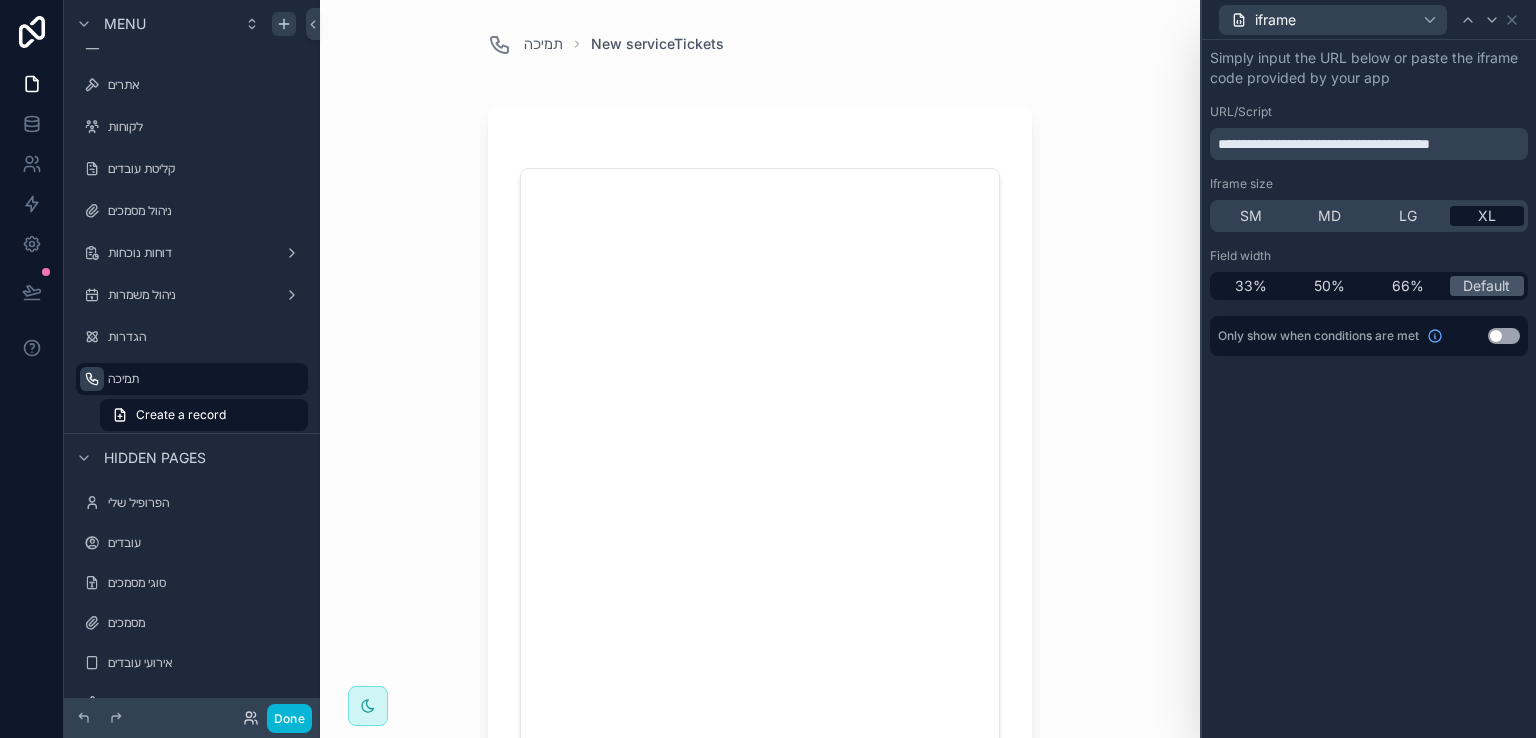 click on "**********" at bounding box center (1371, 144) 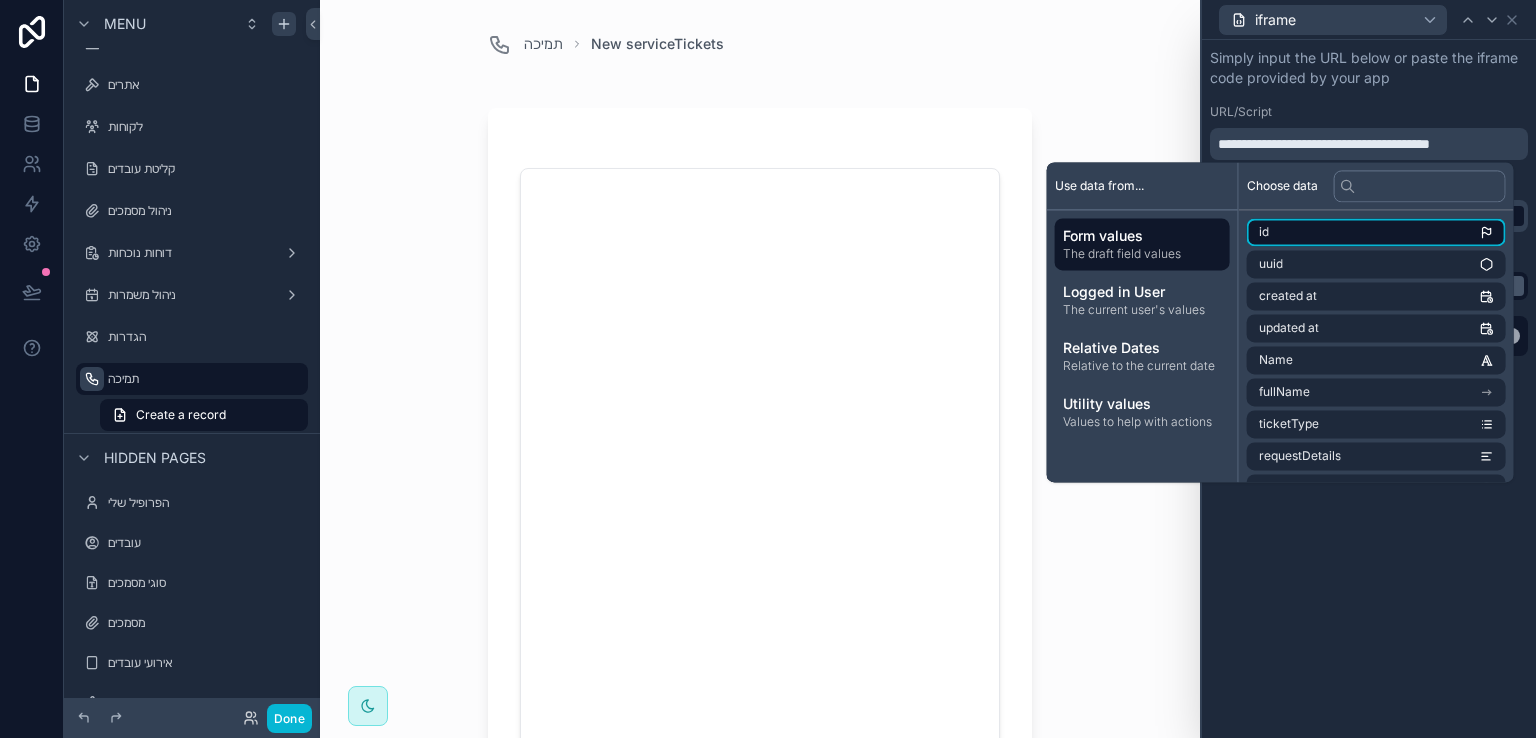 click on "id" at bounding box center [1376, 232] 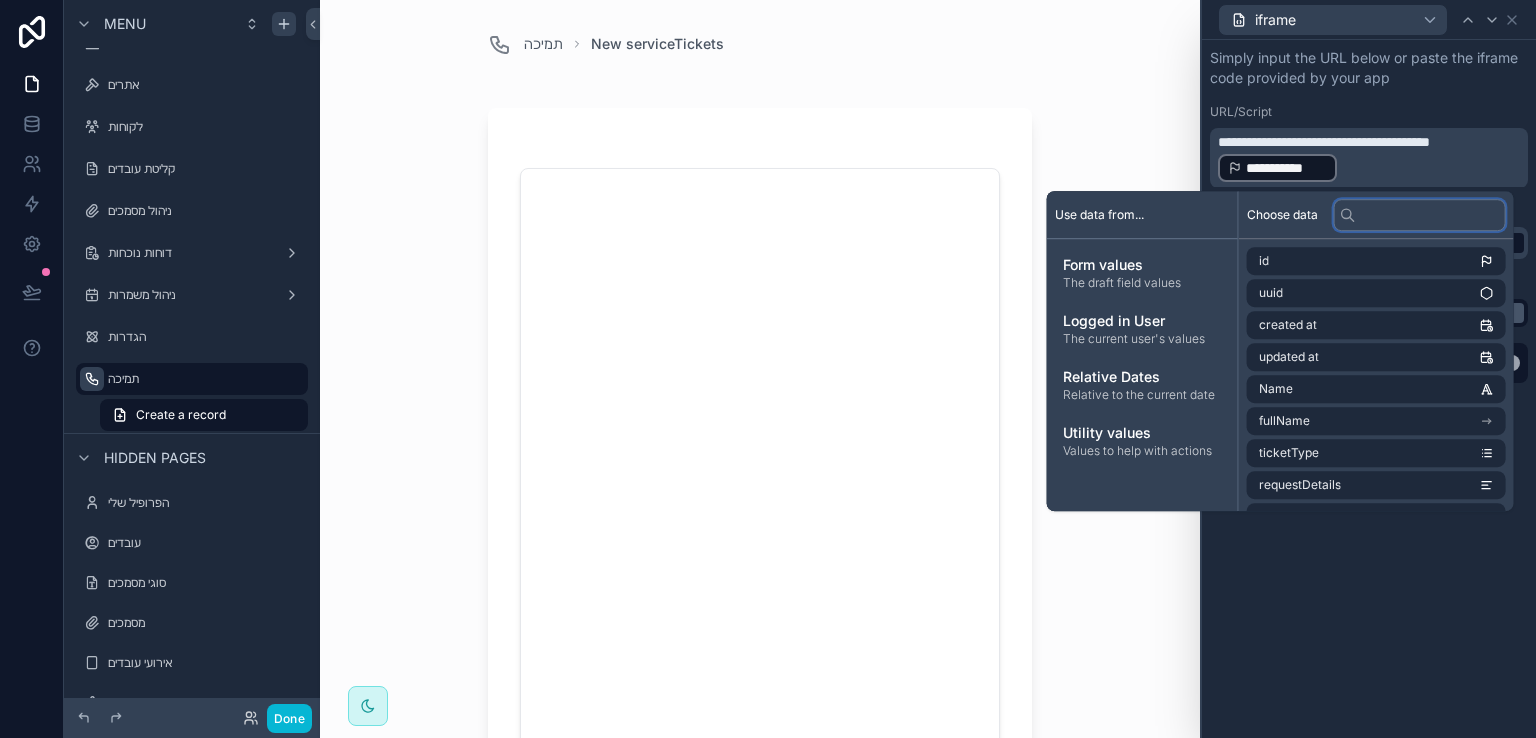 click at bounding box center (1420, 215) 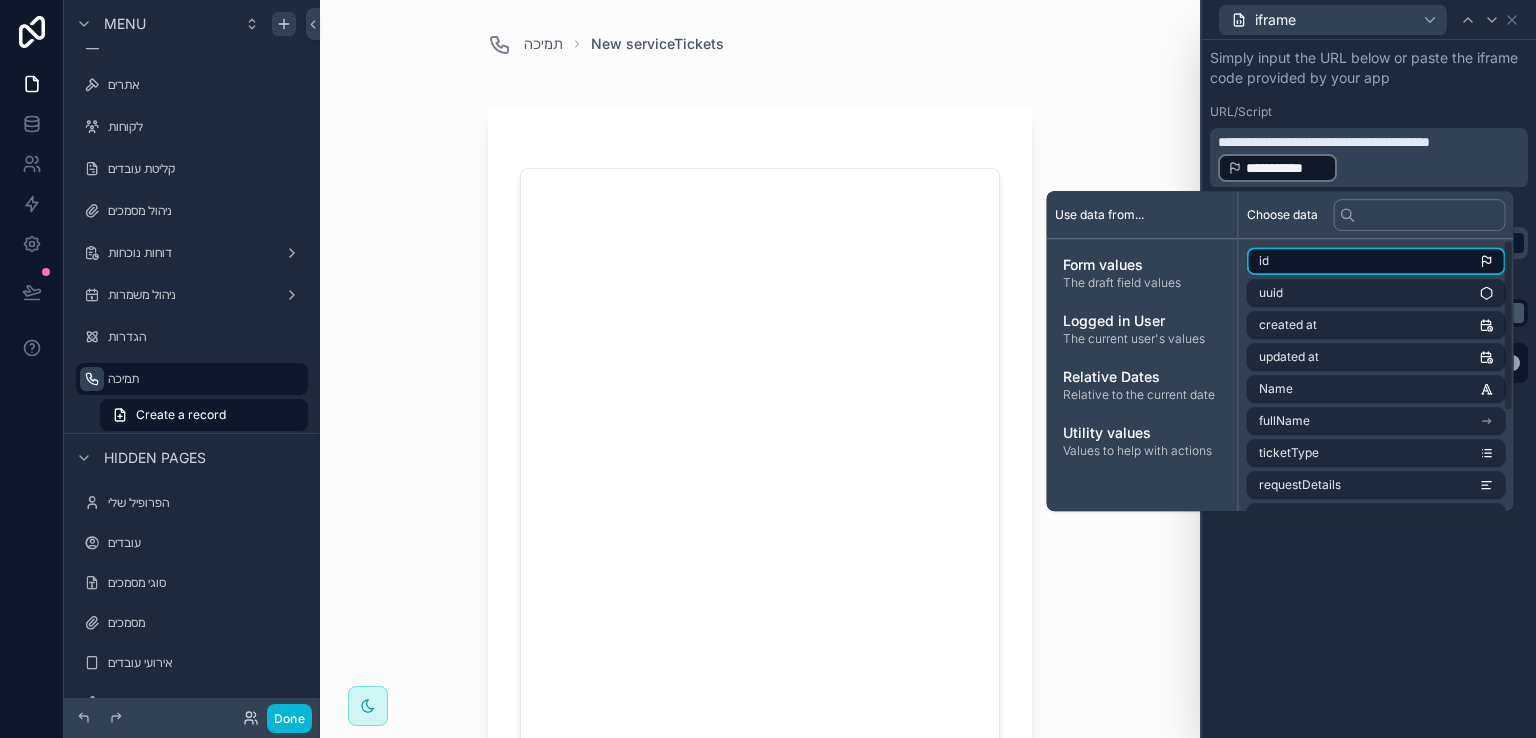 click on "id" at bounding box center (1376, 261) 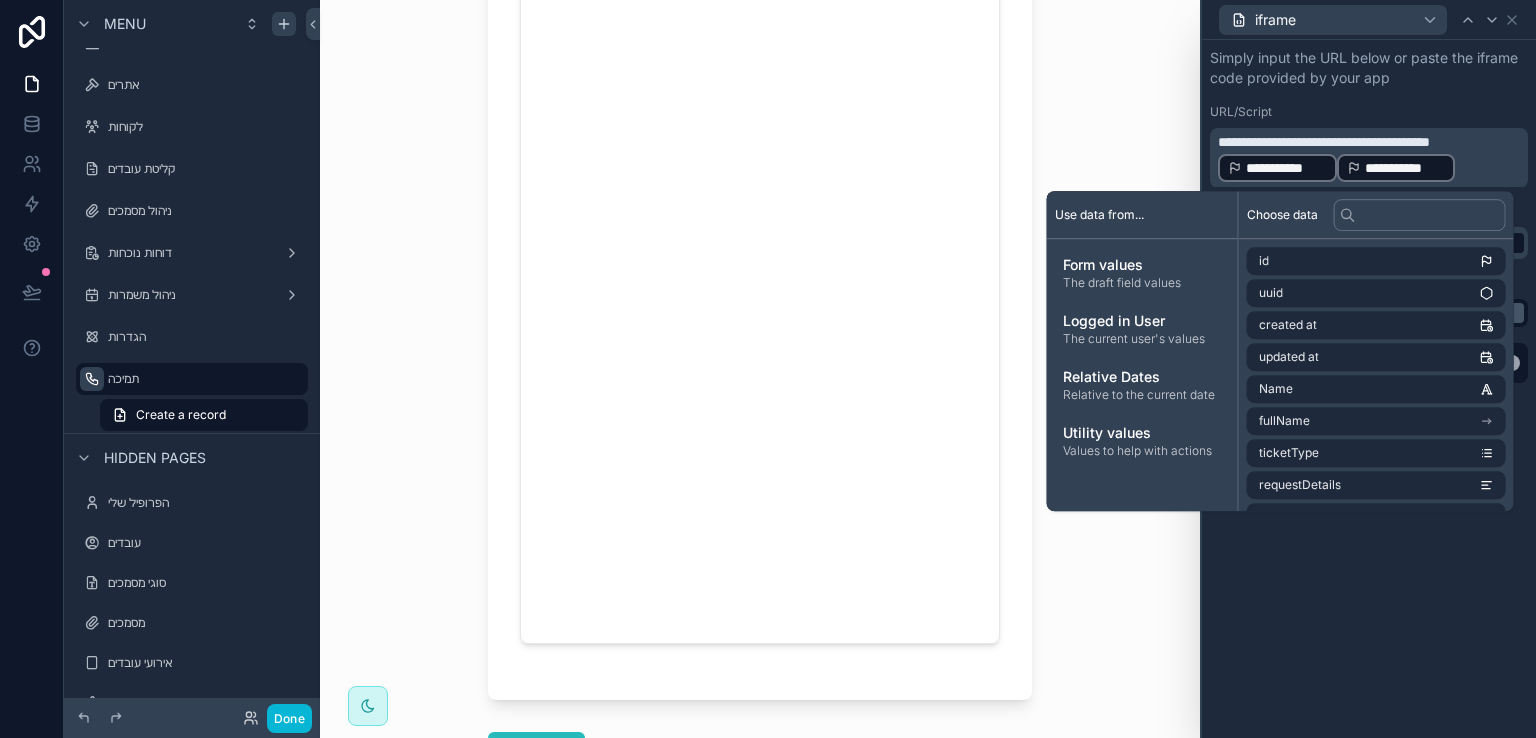 scroll, scrollTop: 0, scrollLeft: 0, axis: both 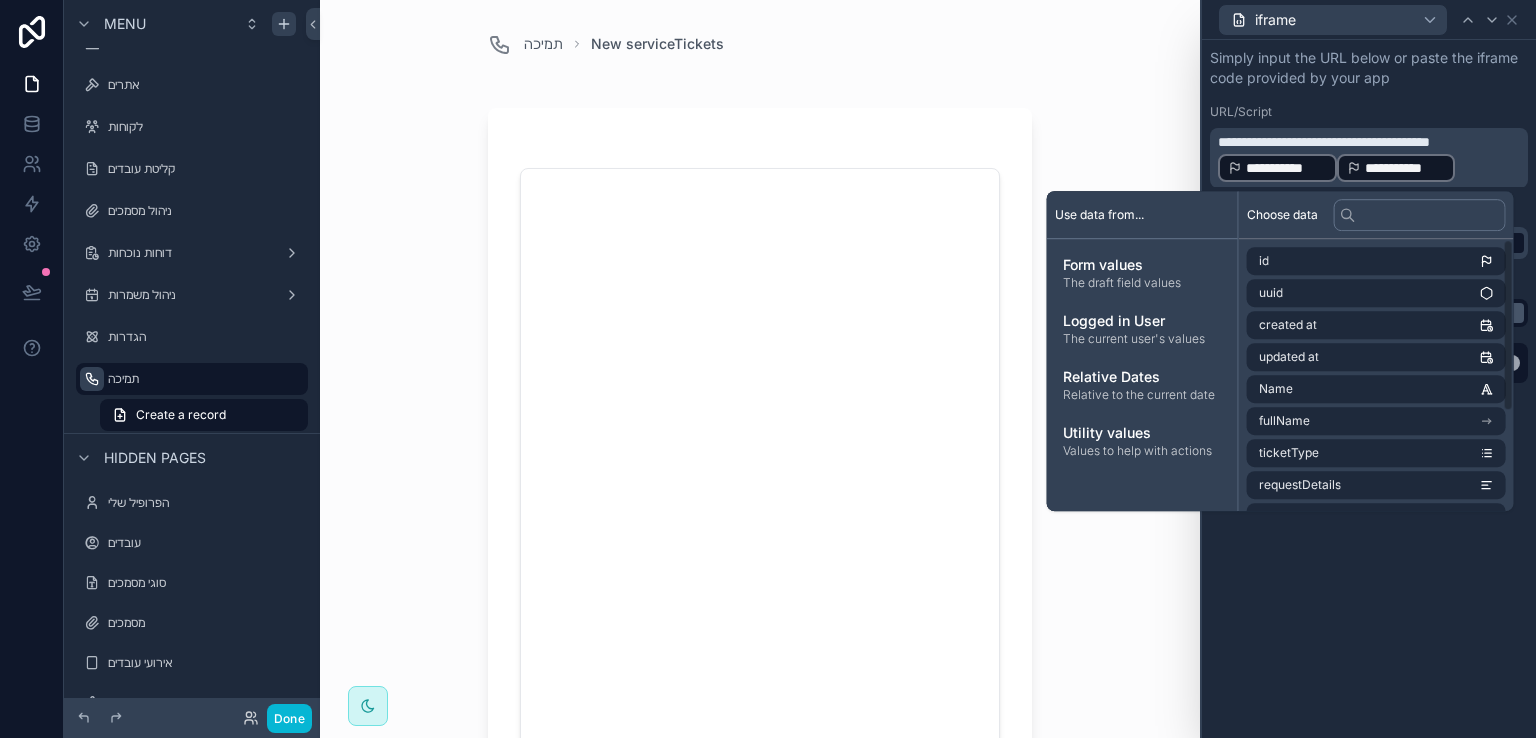 click on "**********" at bounding box center [1405, 168] 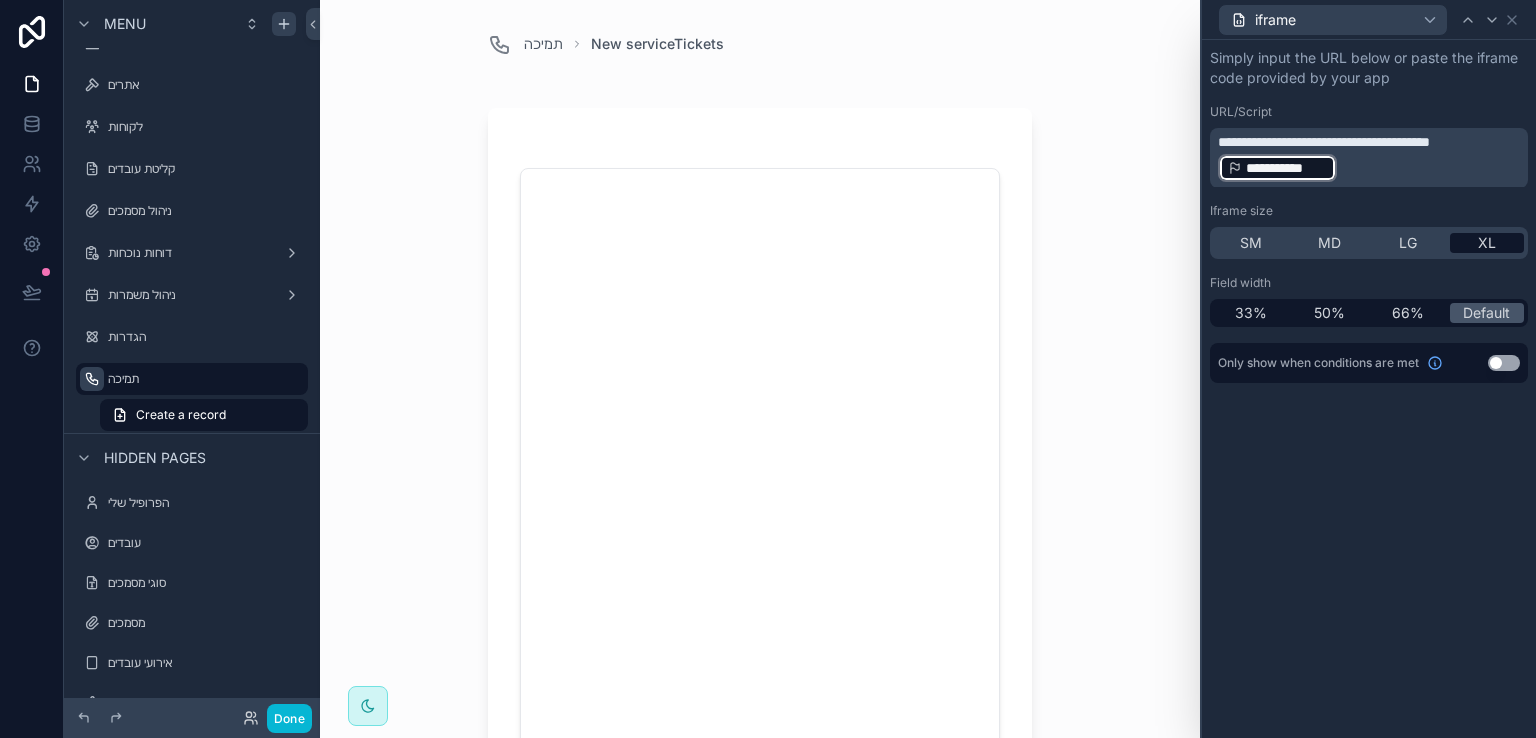 click on "**********" at bounding box center [1286, 168] 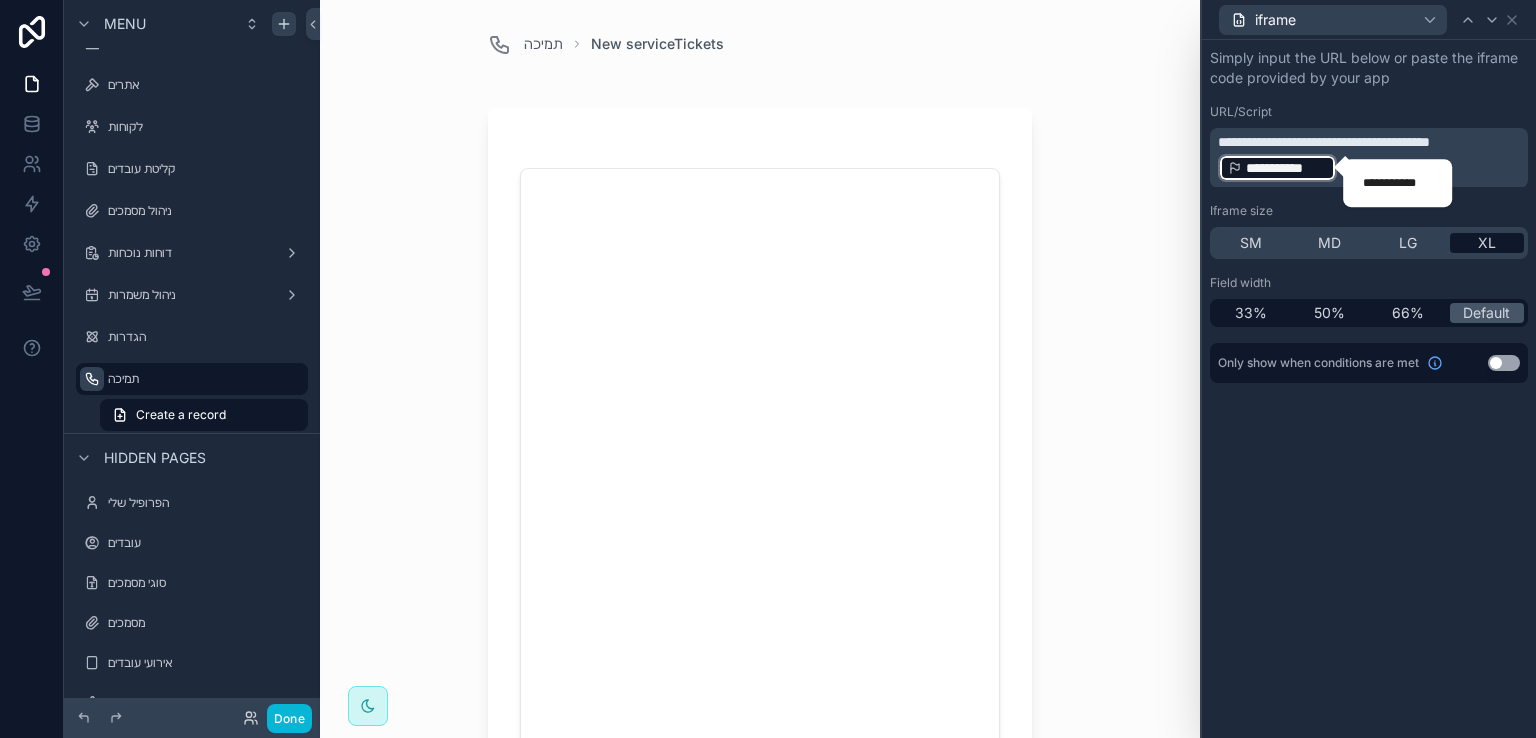 click on "**********" at bounding box center (1397, 183) 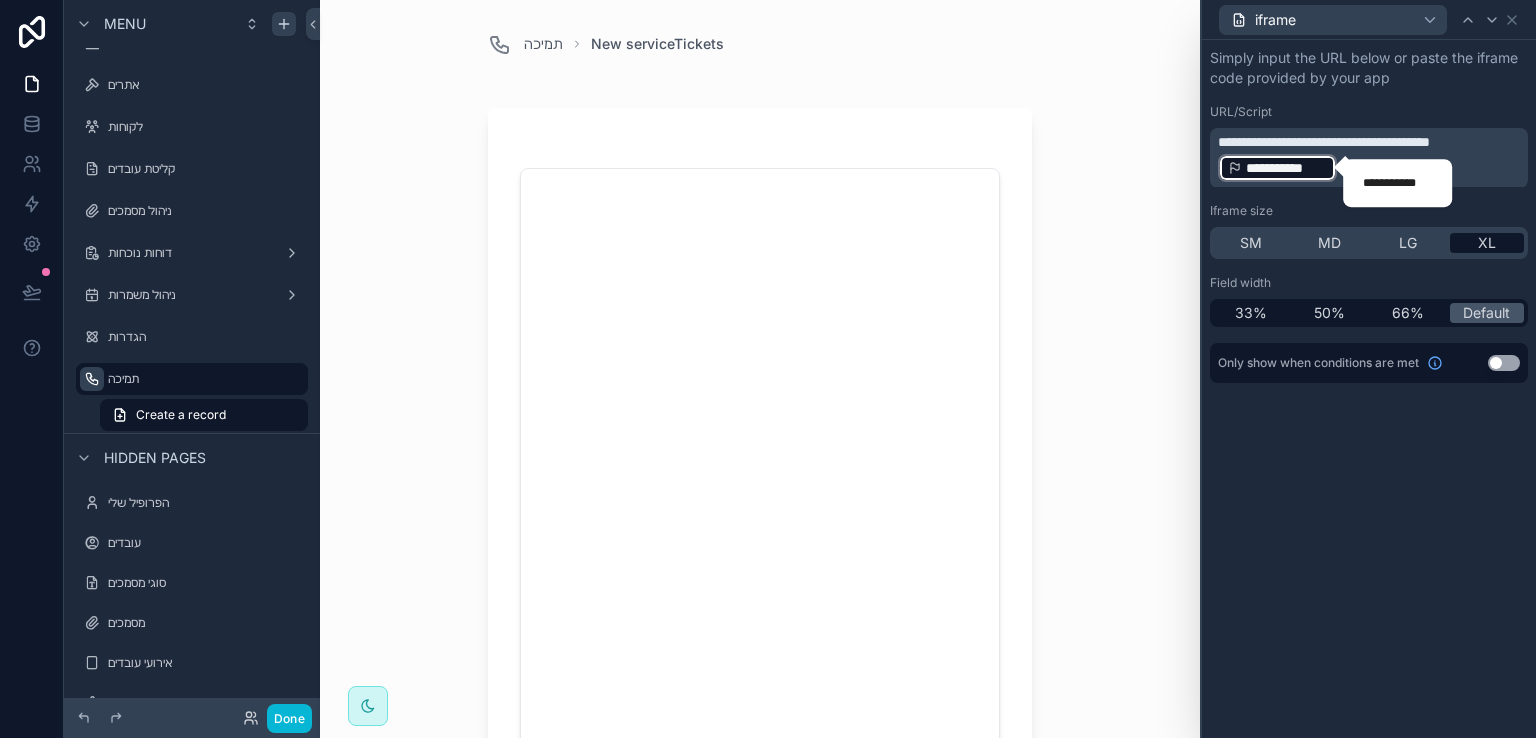 click on "**********" at bounding box center [1286, 168] 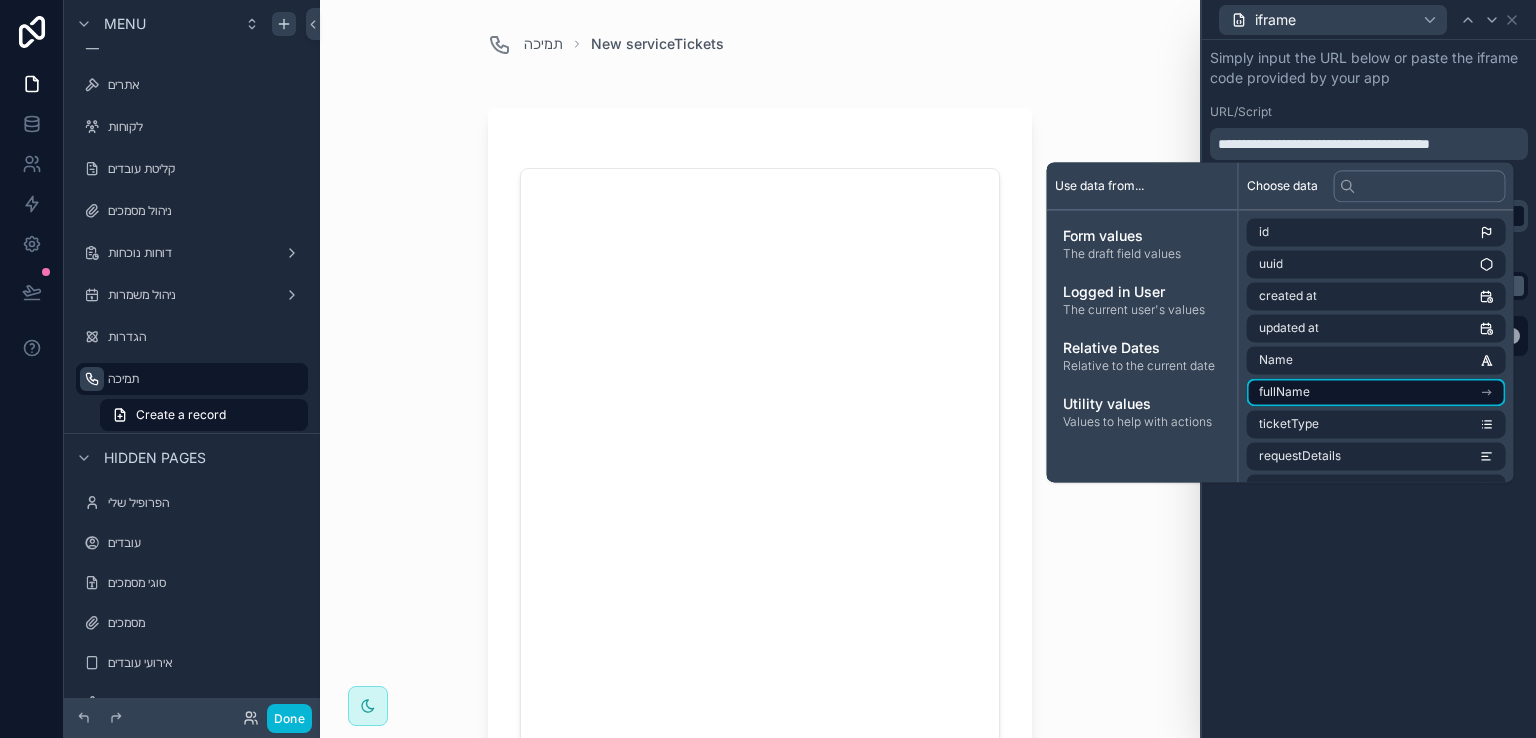 click on "fullName" at bounding box center [1284, 392] 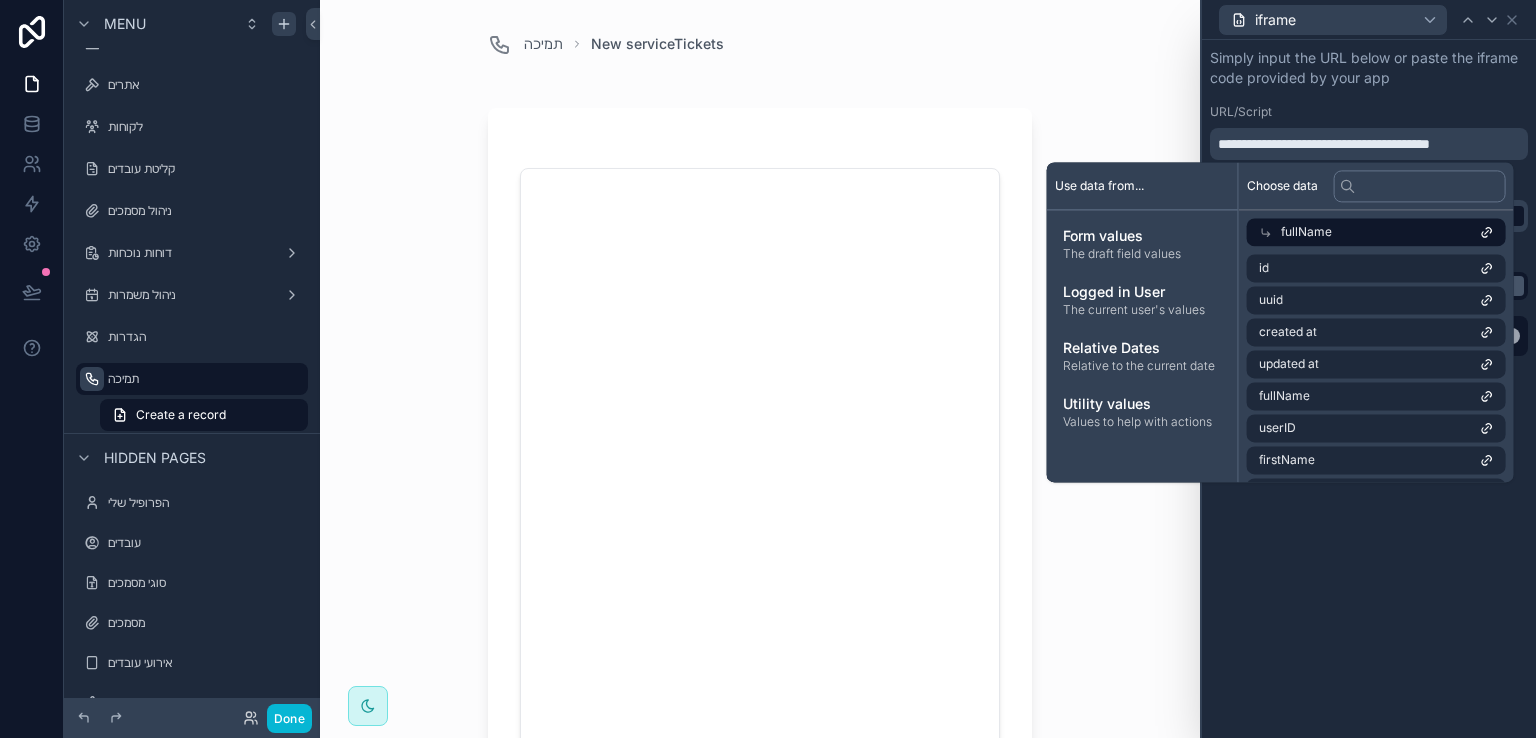 click on "**********" at bounding box center [1369, 389] 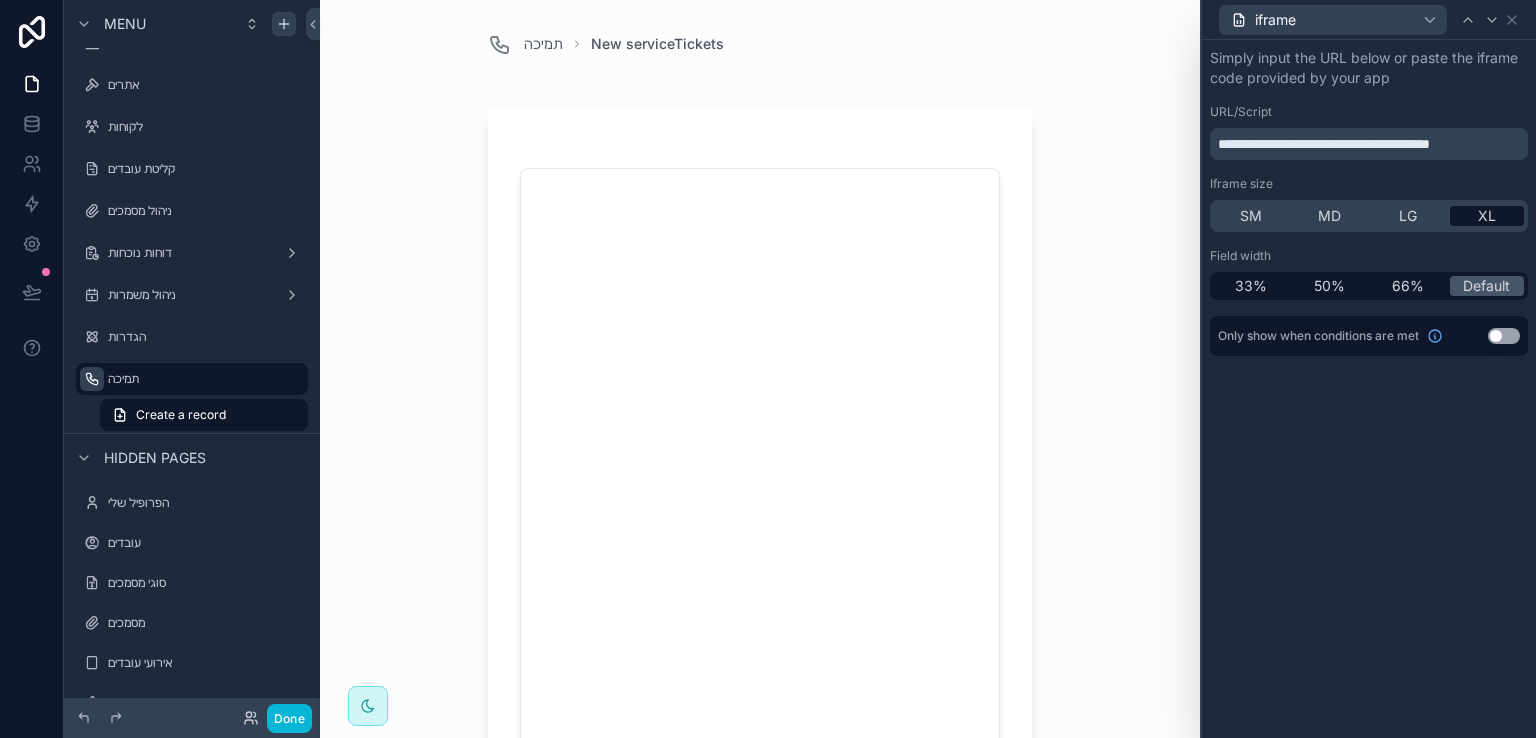 click on "**********" at bounding box center (1324, 144) 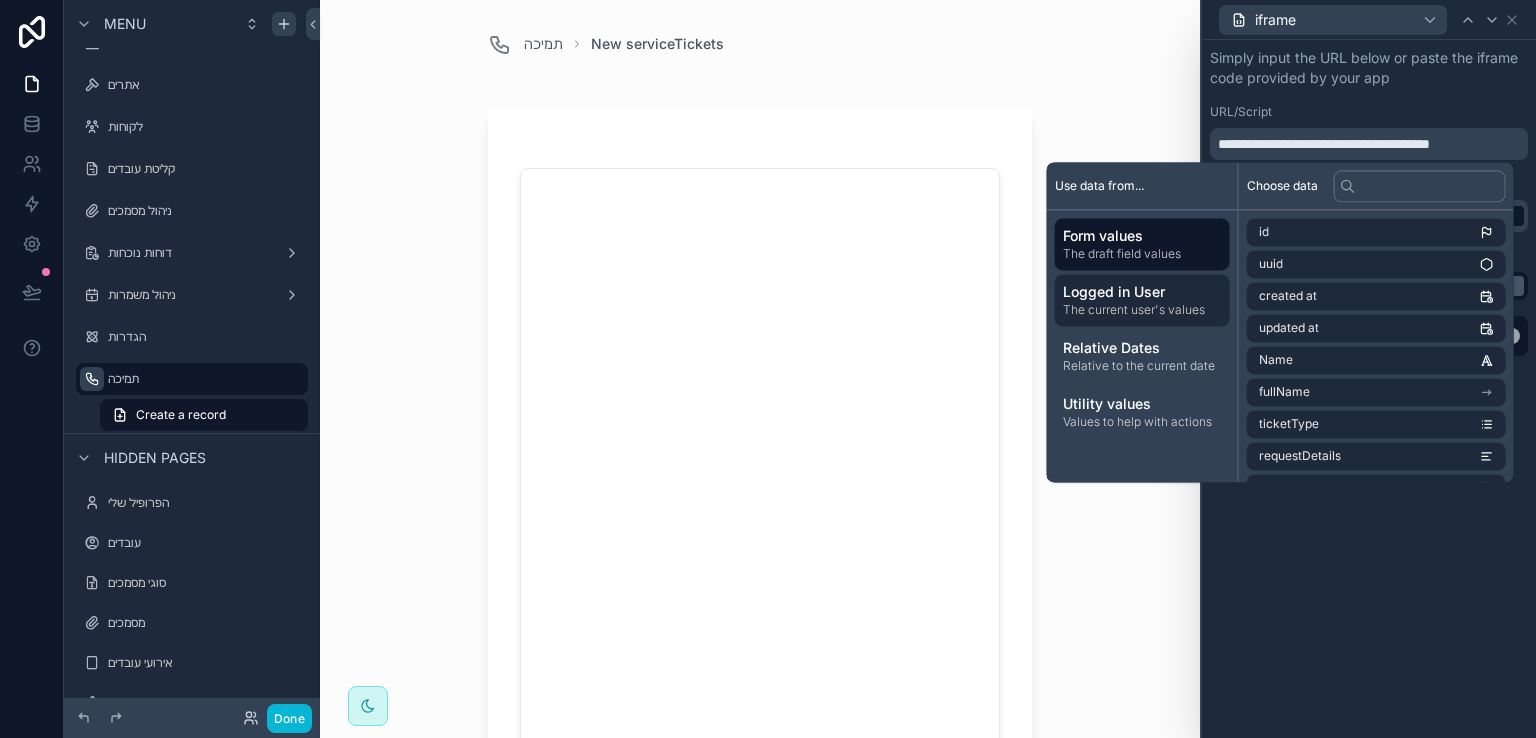 click on "The current user's values" at bounding box center [1142, 310] 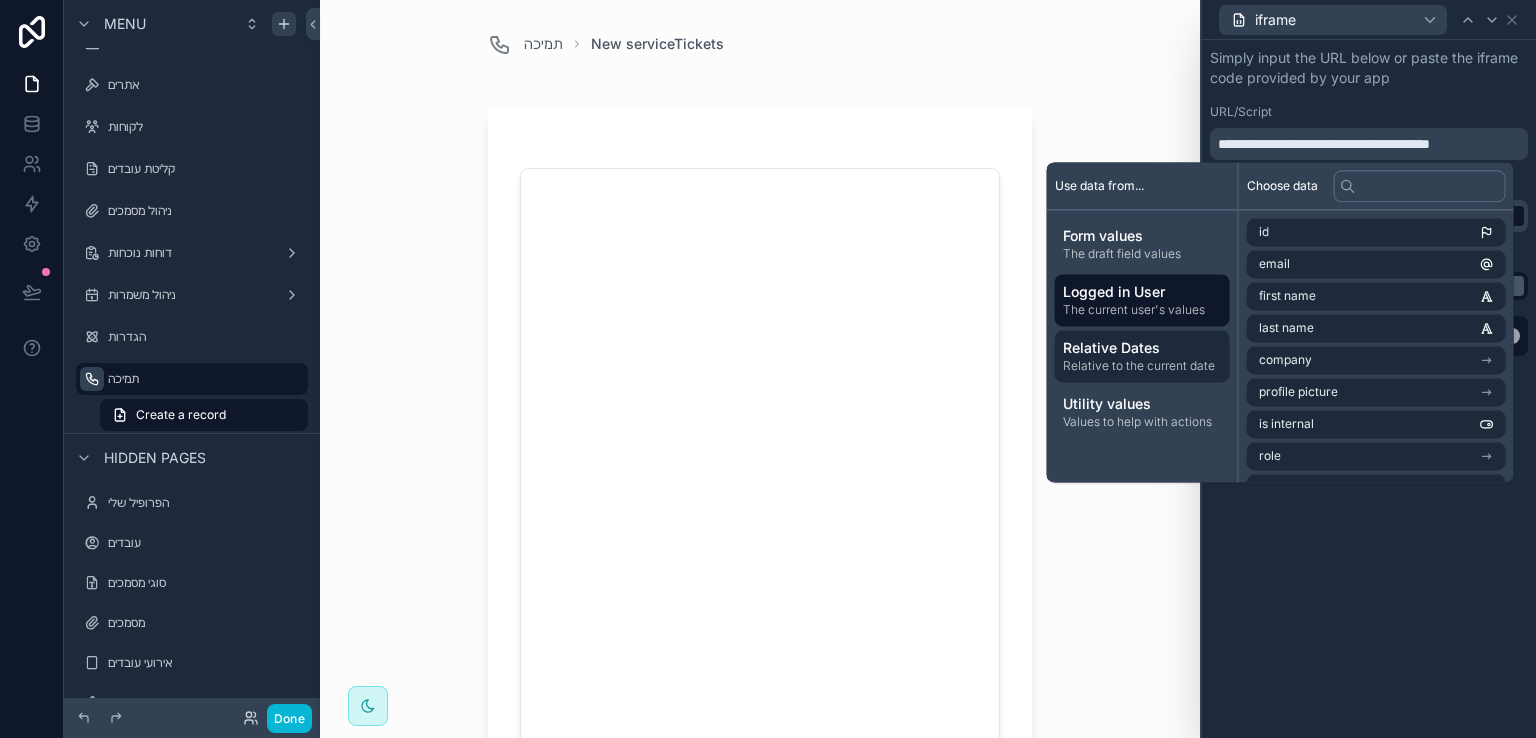 click on "Relative to the current date" at bounding box center (1142, 366) 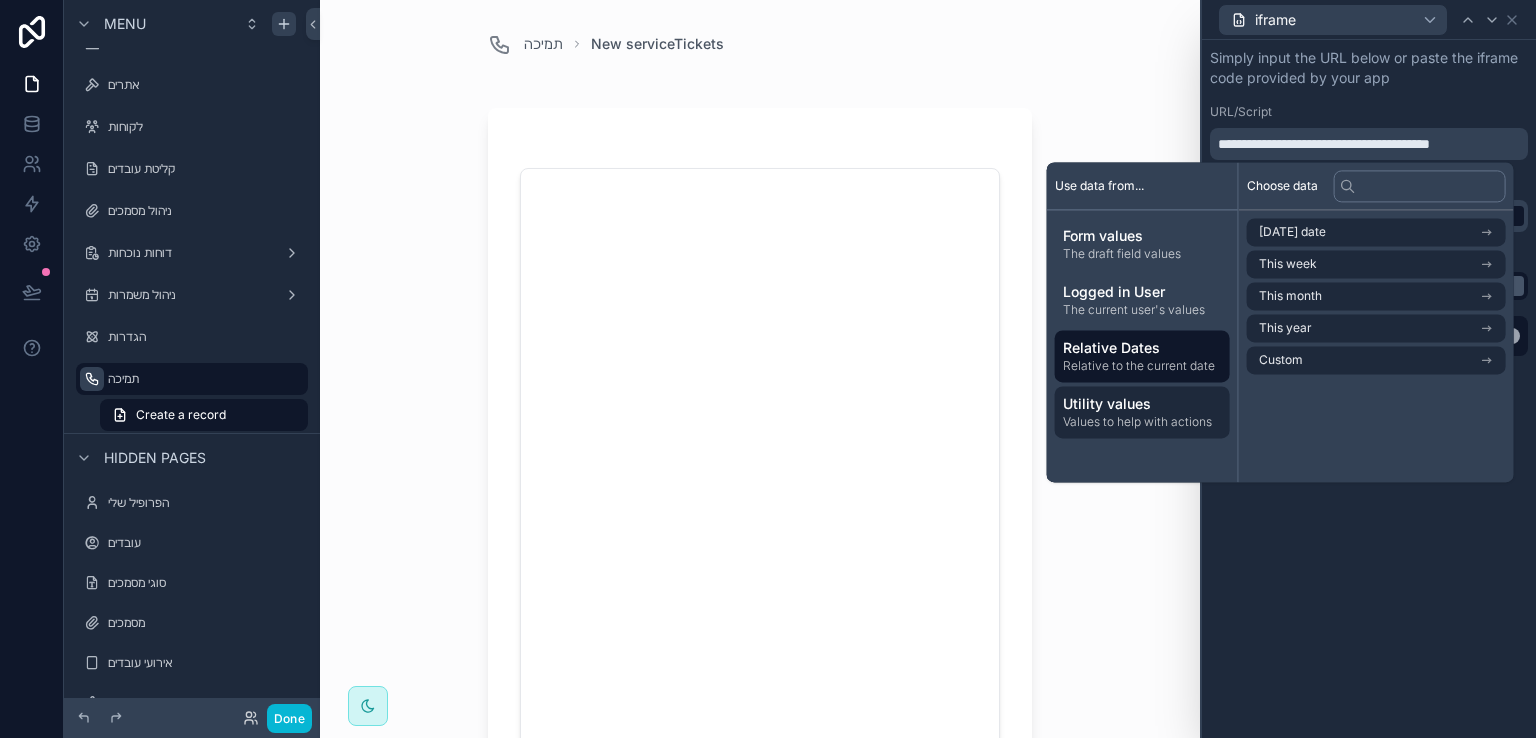click on "Values to help with actions" at bounding box center [1142, 422] 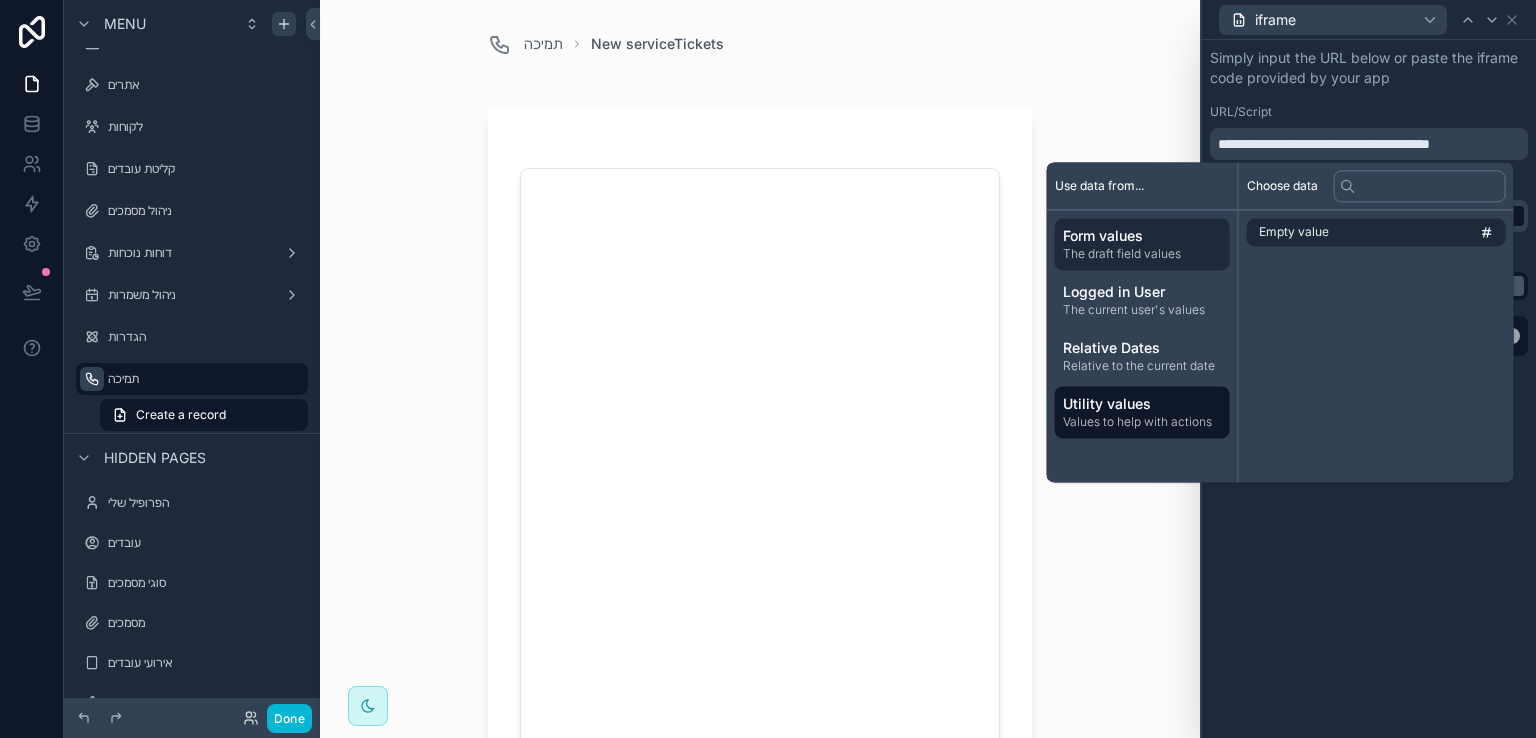 click on "The draft field values" at bounding box center (1142, 254) 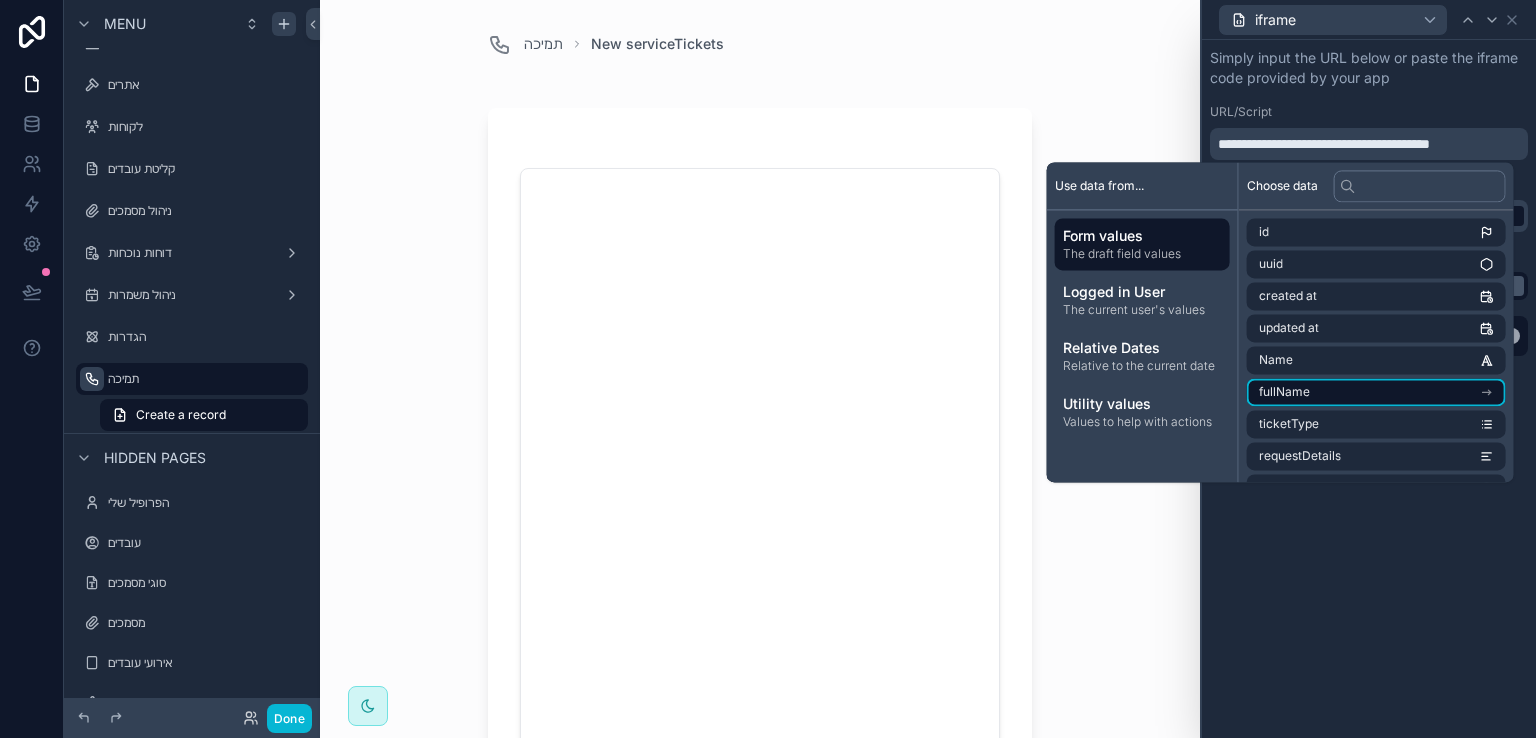 click on "fullName" at bounding box center (1284, 392) 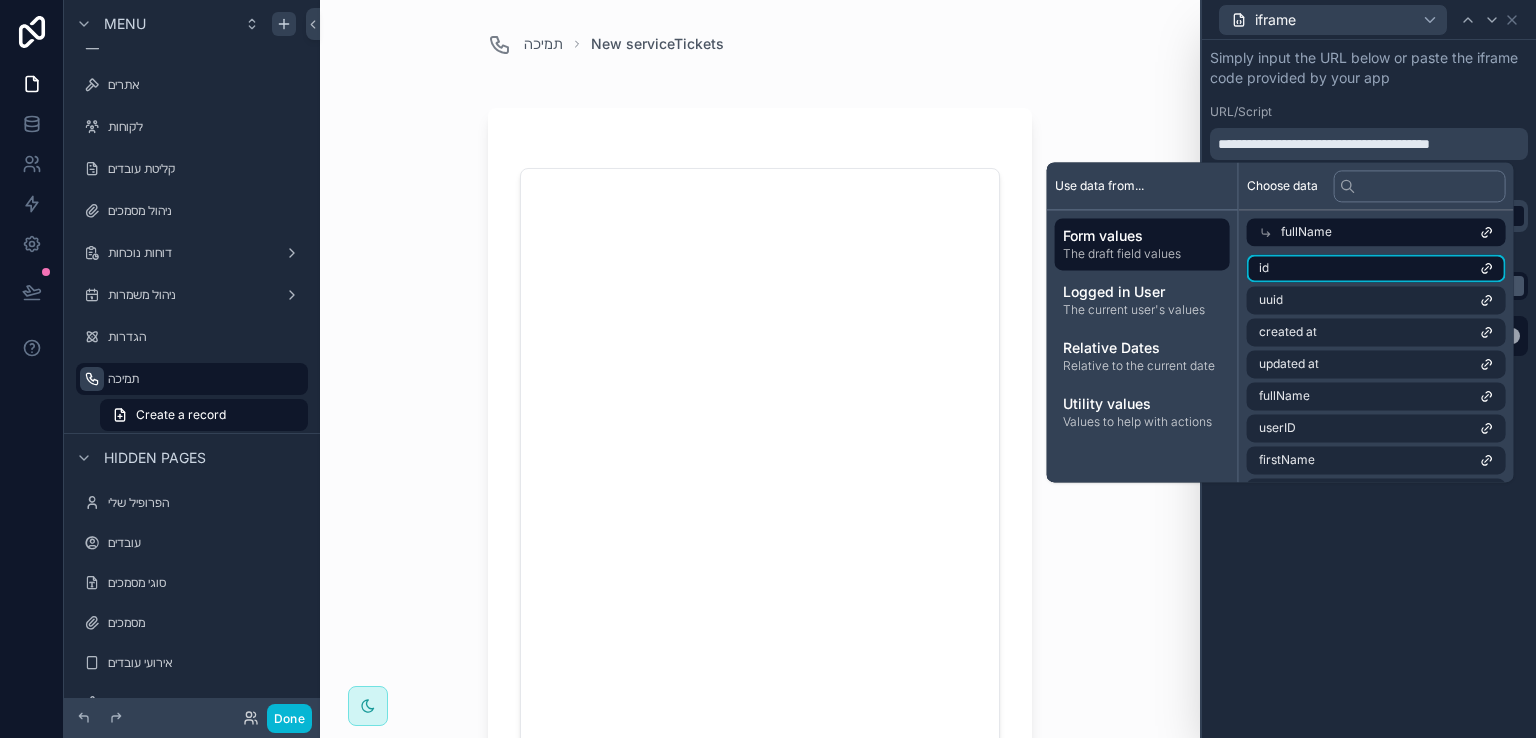 click on "id" at bounding box center (1376, 268) 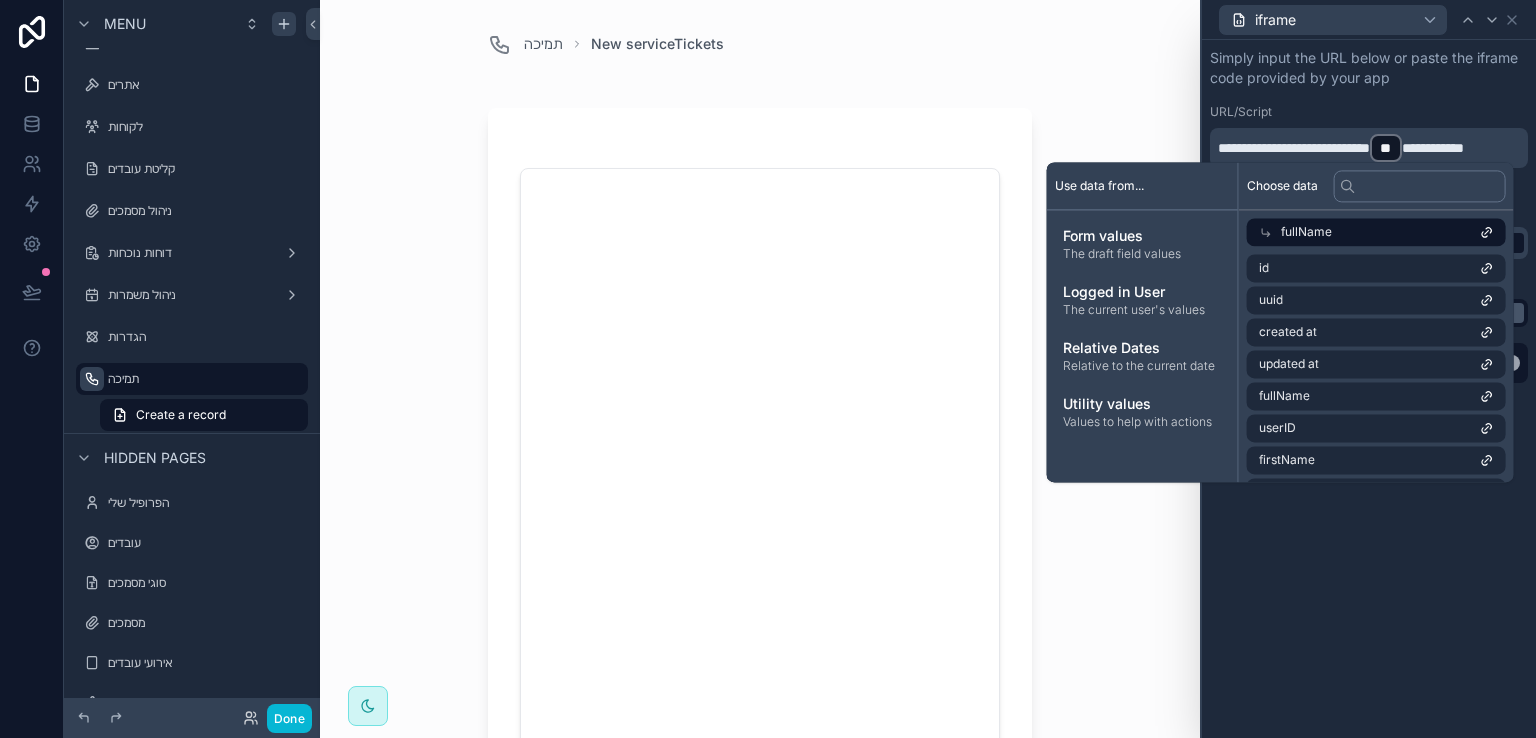 click on "תמיכה New serviceTickets Save" at bounding box center [760, 369] 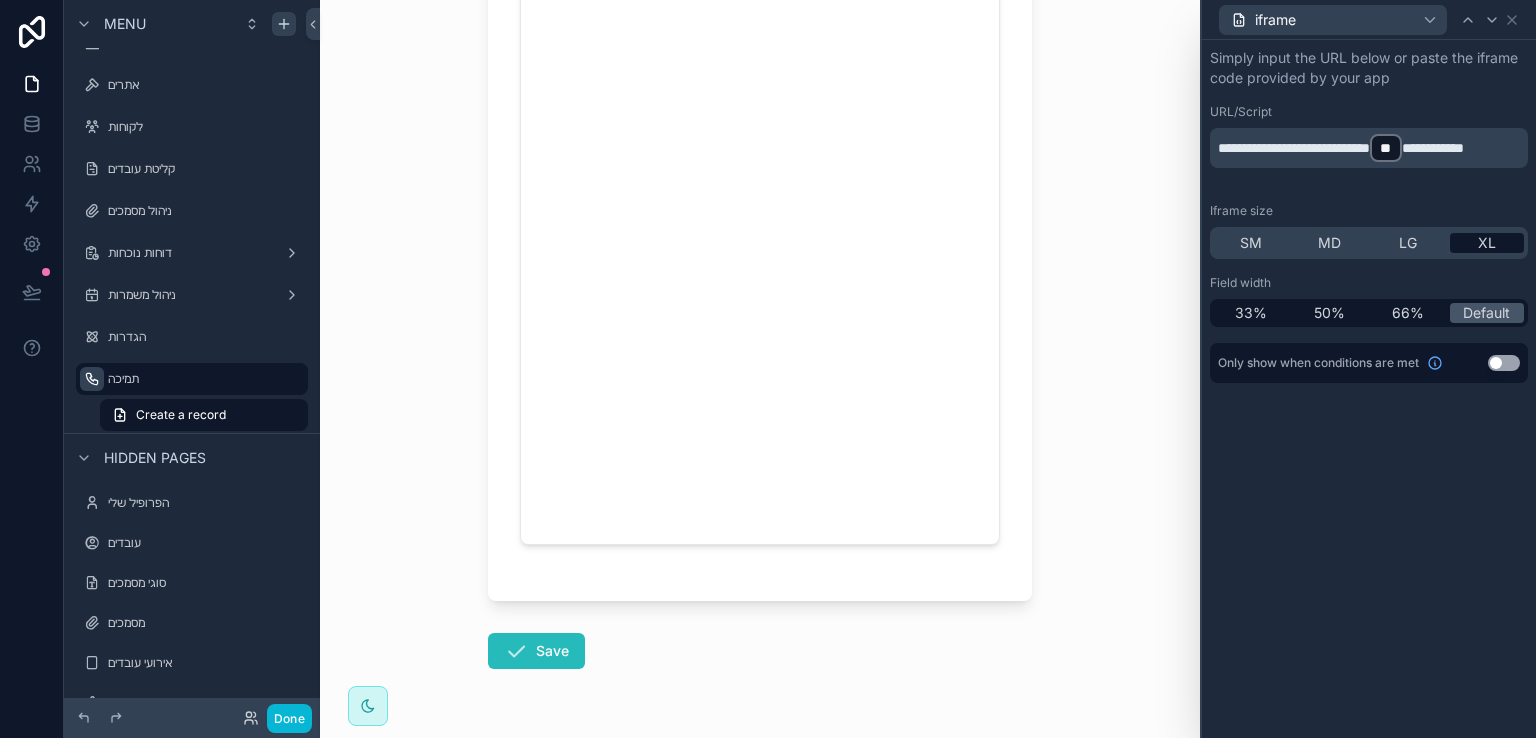 scroll, scrollTop: 400, scrollLeft: 0, axis: vertical 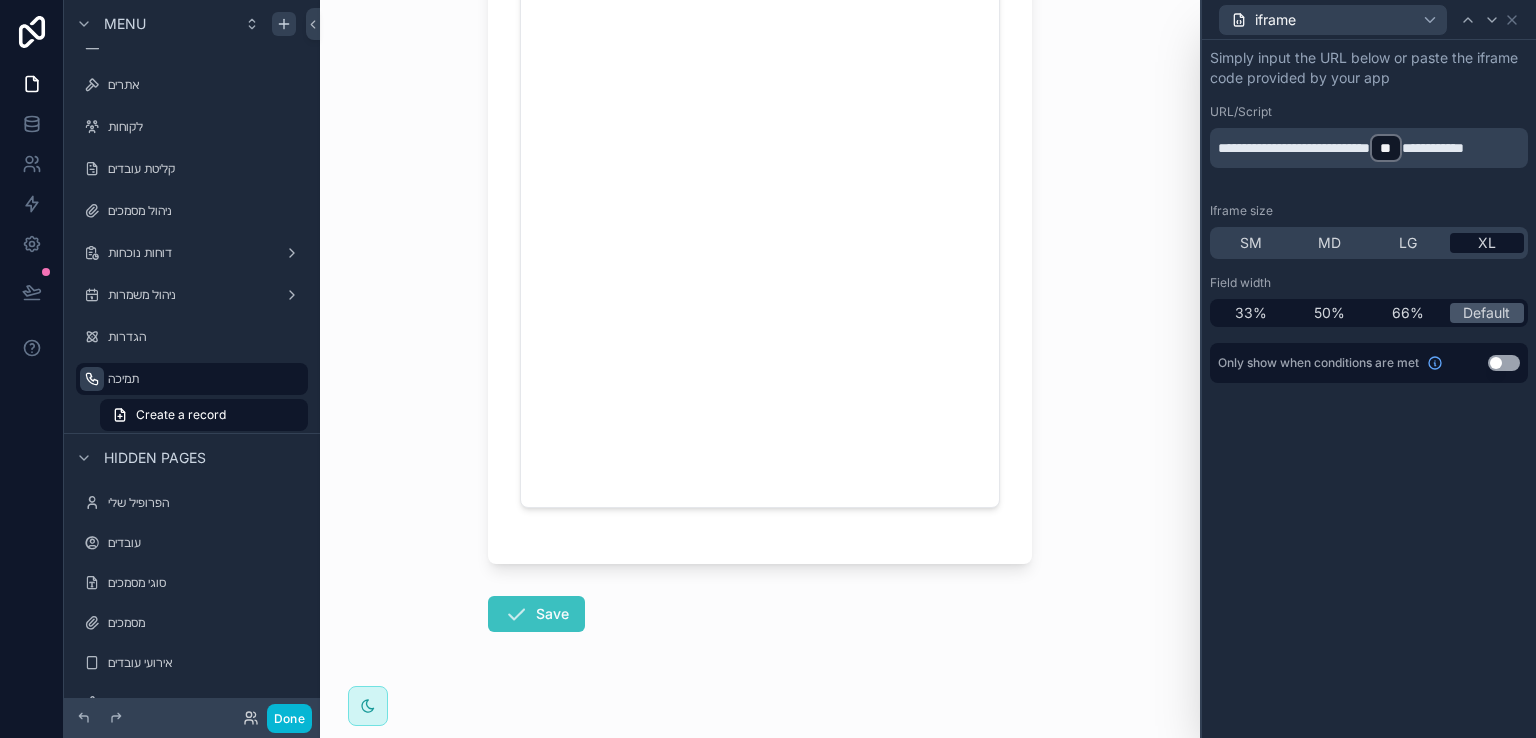click on "Save" at bounding box center (536, 614) 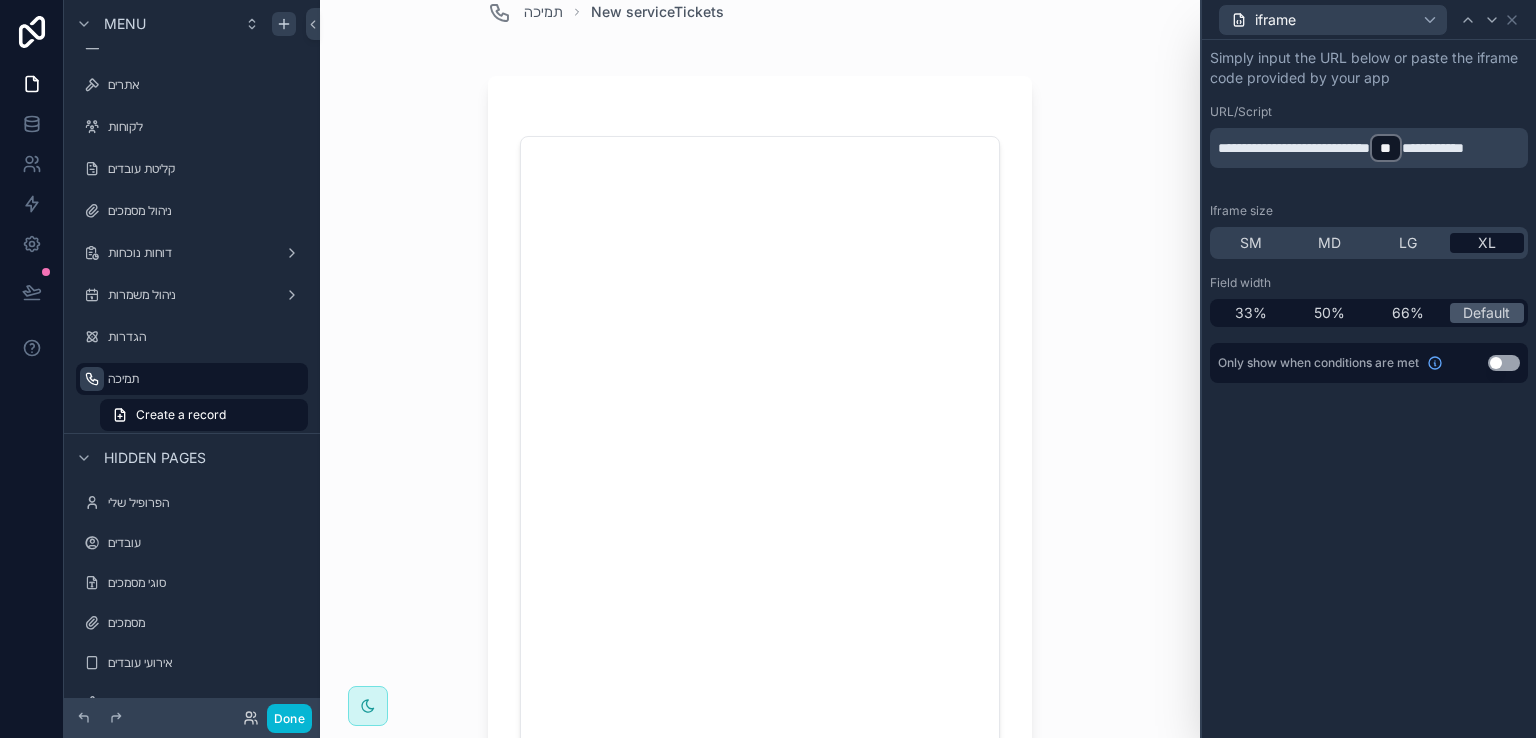 scroll, scrollTop: 0, scrollLeft: 0, axis: both 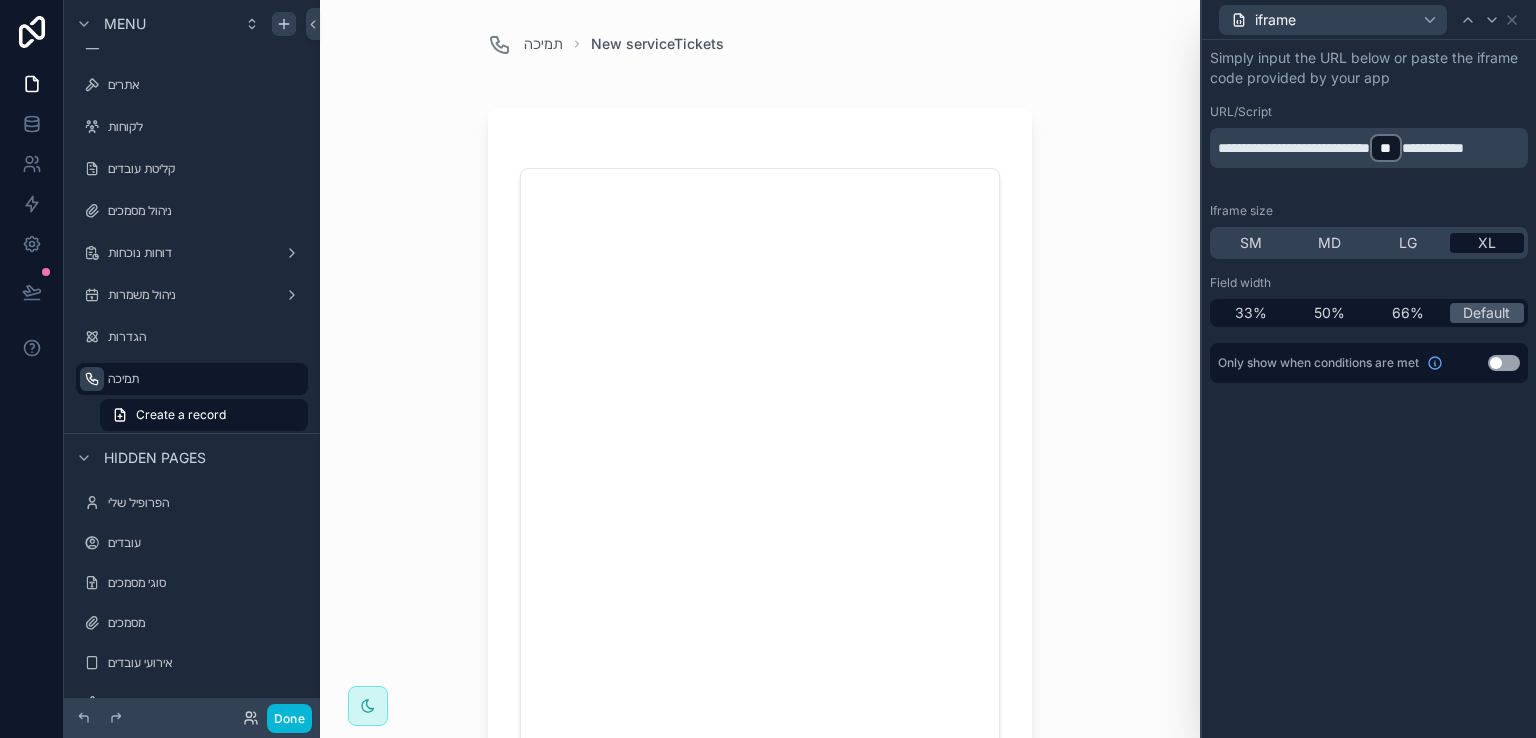 click on "**********" at bounding box center [1371, 148] 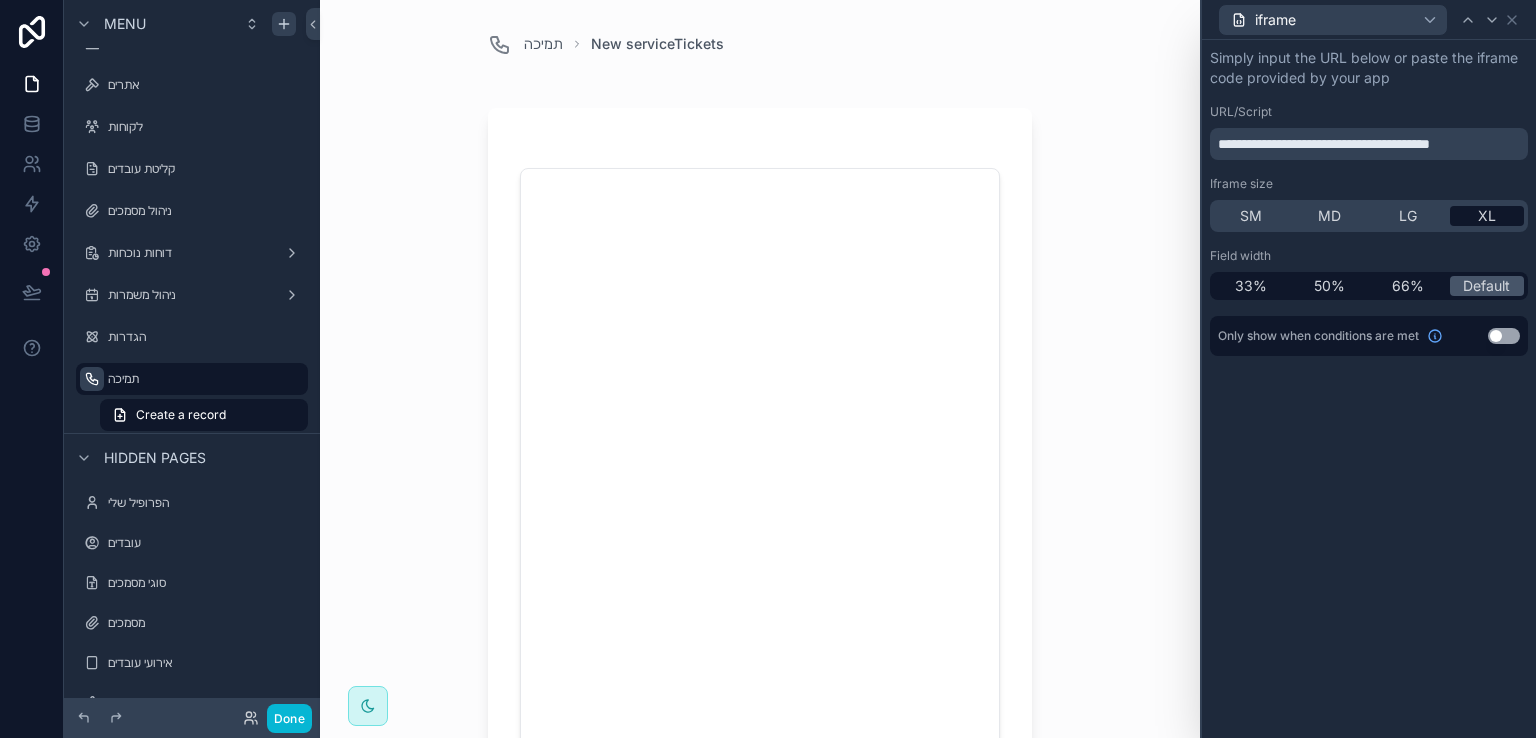 click on "**********" at bounding box center [1371, 144] 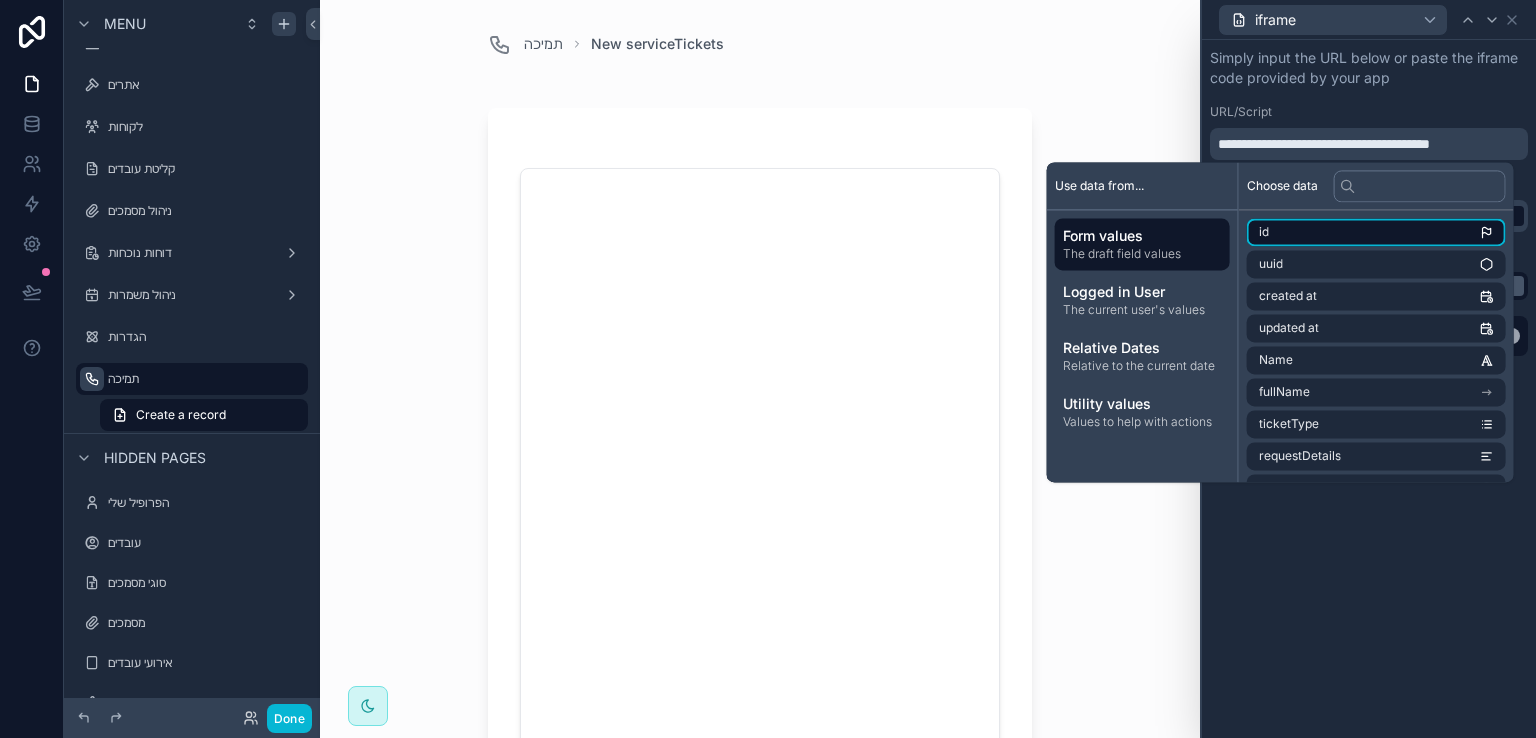 click on "id" at bounding box center (1376, 232) 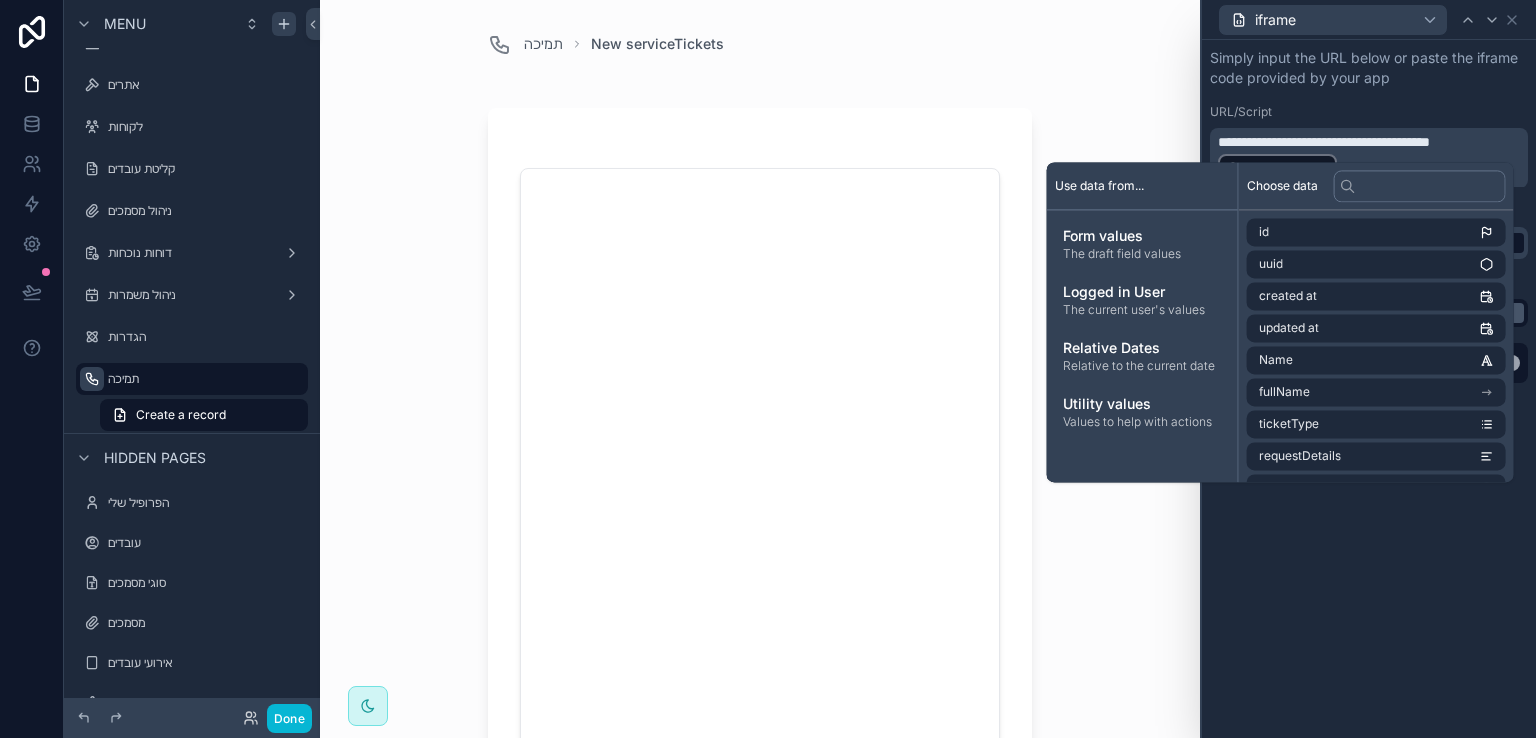 click on "**********" at bounding box center [1286, 168] 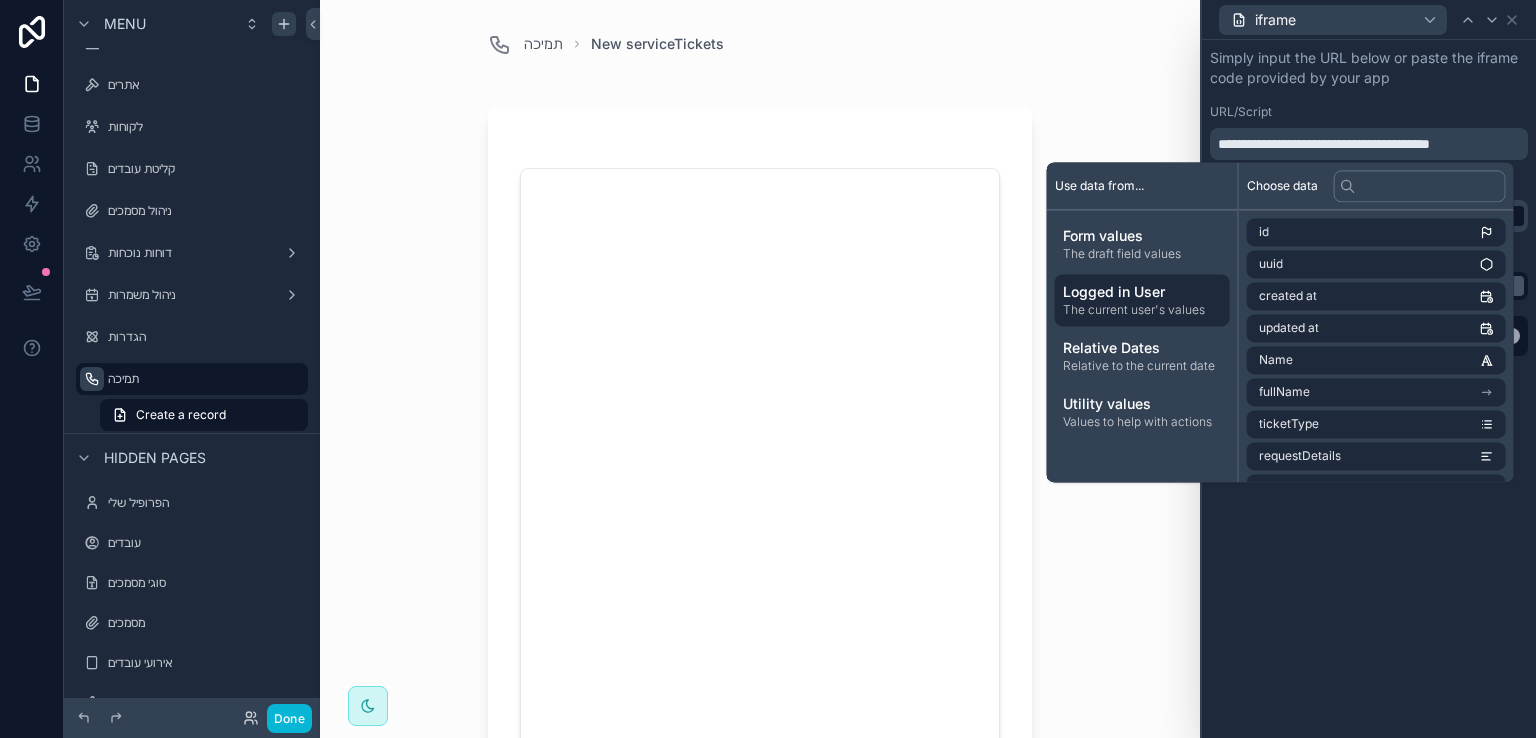 click on "Logged in User" at bounding box center [1142, 292] 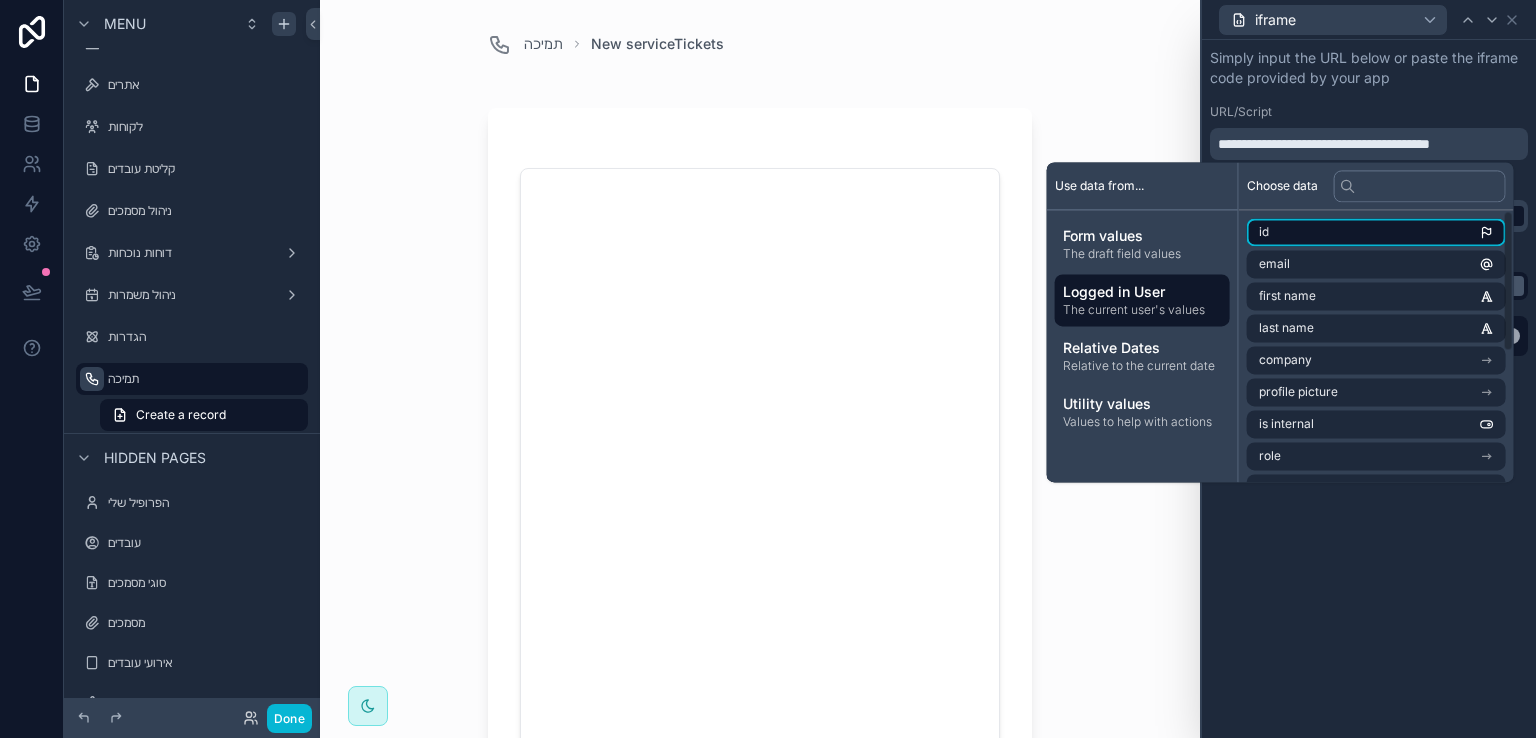 click on "id" at bounding box center [1376, 232] 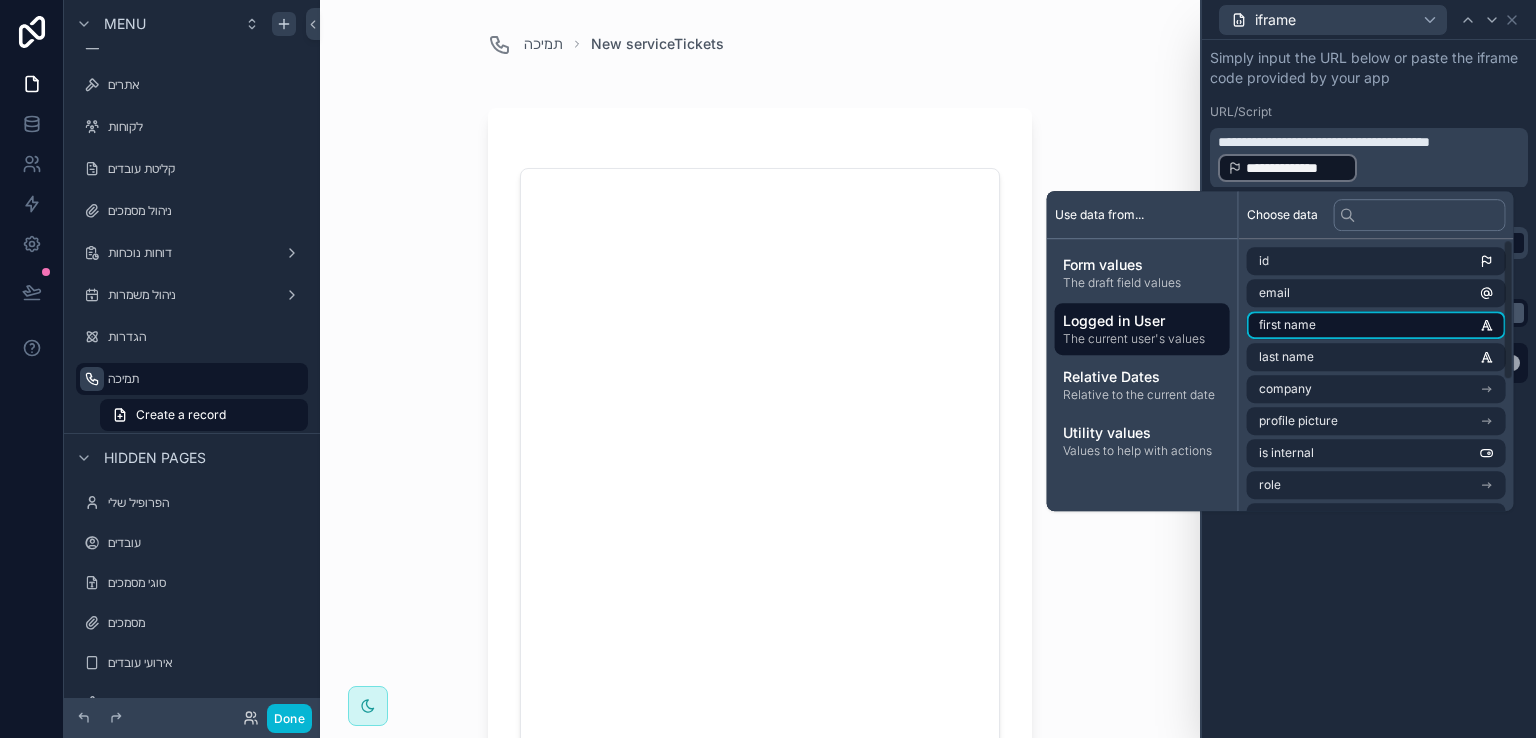 click on "first name" at bounding box center [1287, 325] 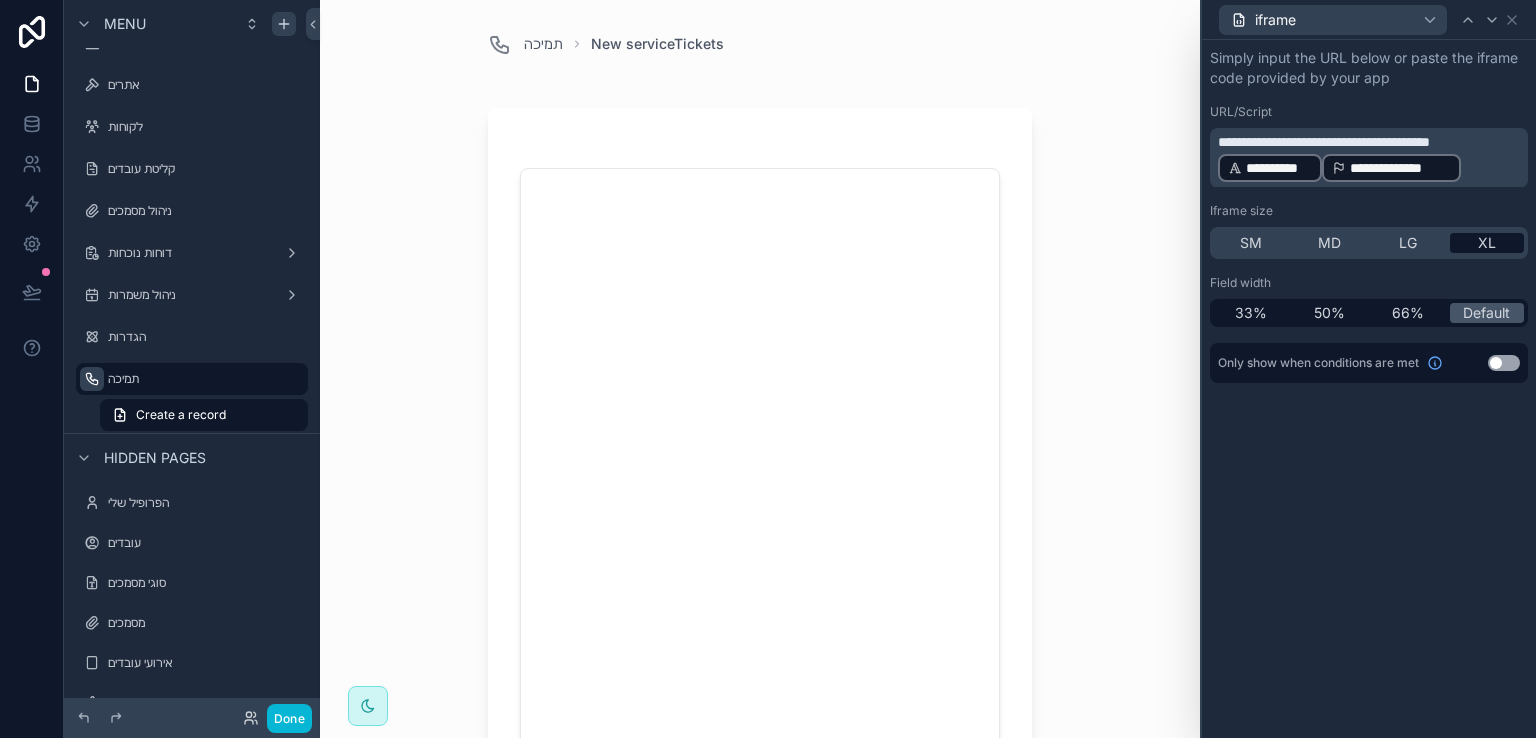 click on "**********" at bounding box center (1400, 168) 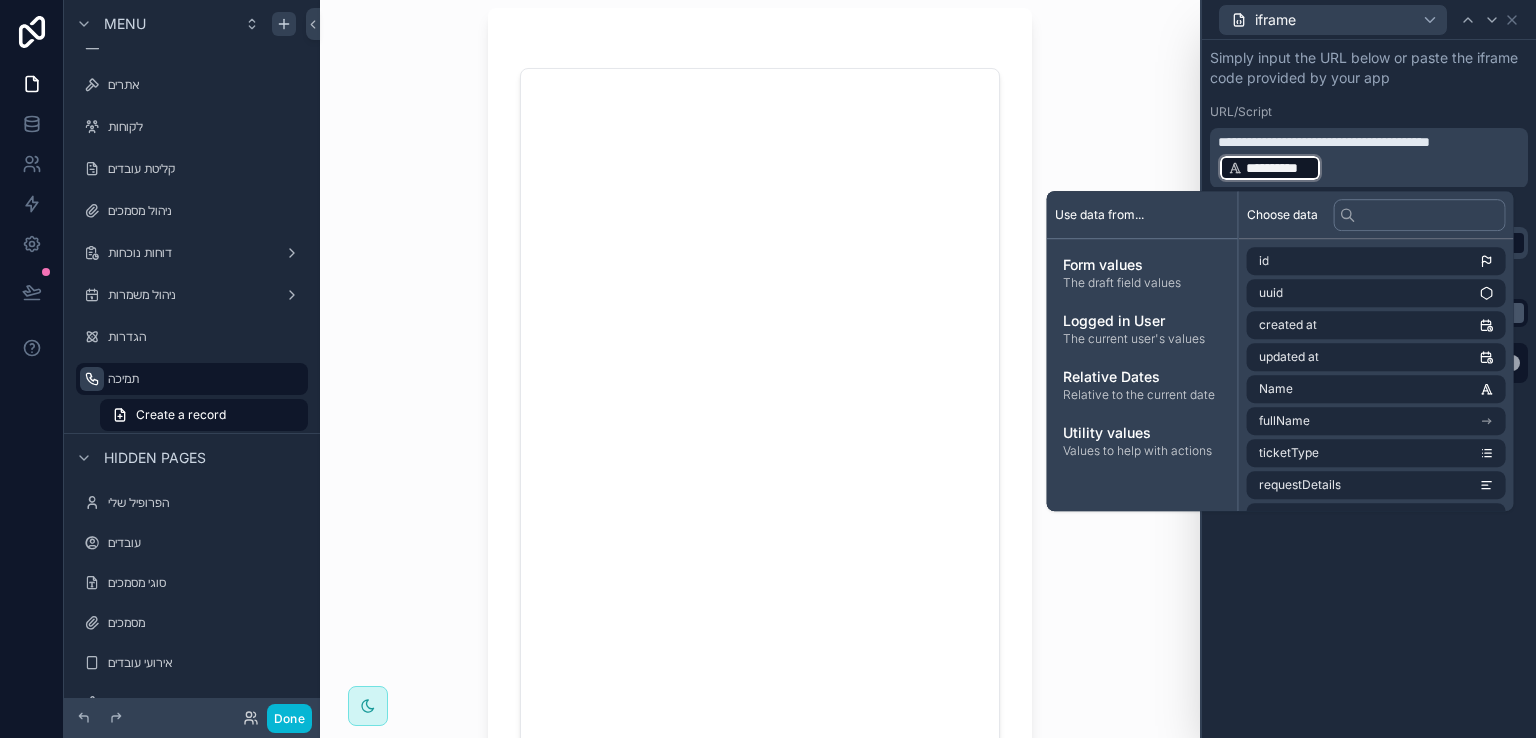scroll, scrollTop: 200, scrollLeft: 0, axis: vertical 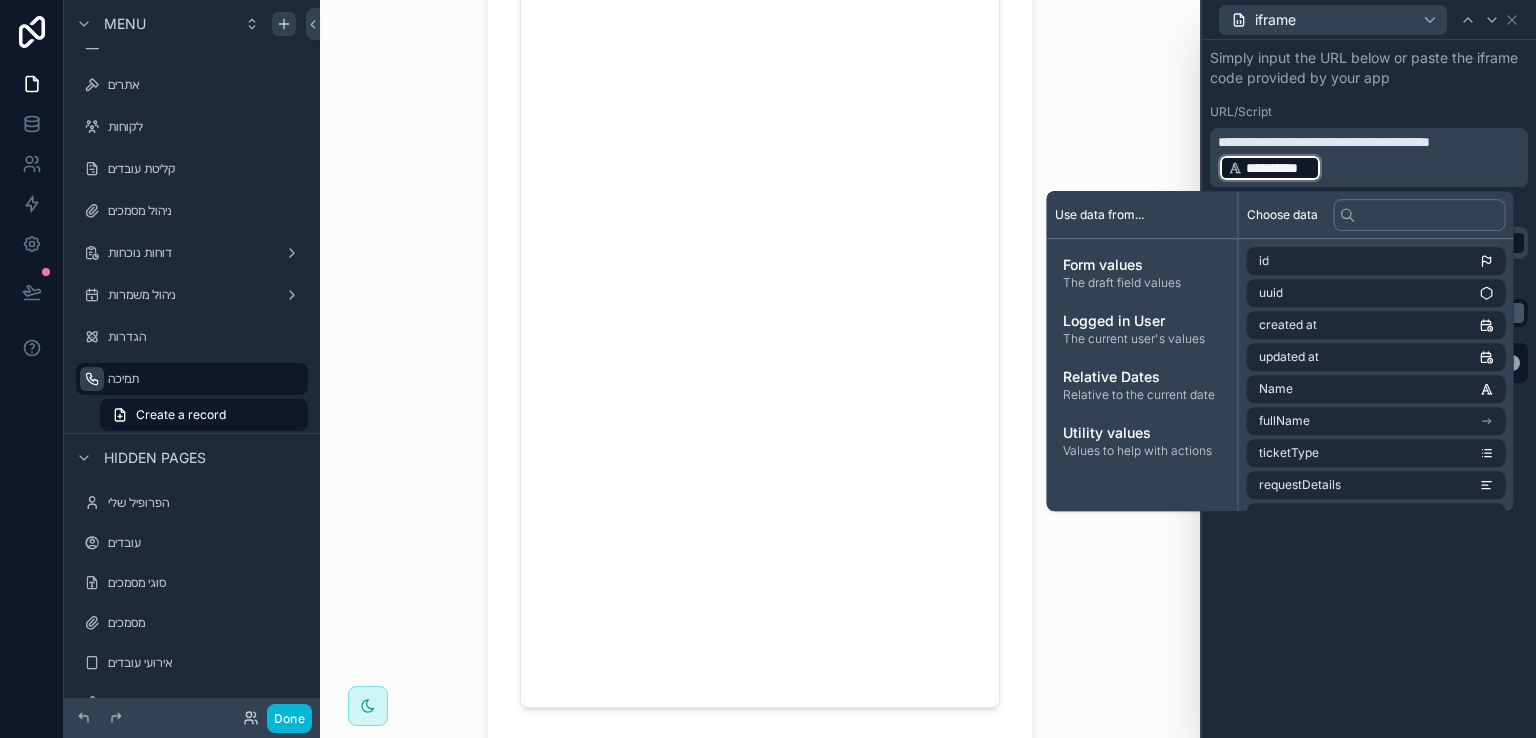 click on "**********" at bounding box center (1270, 168) 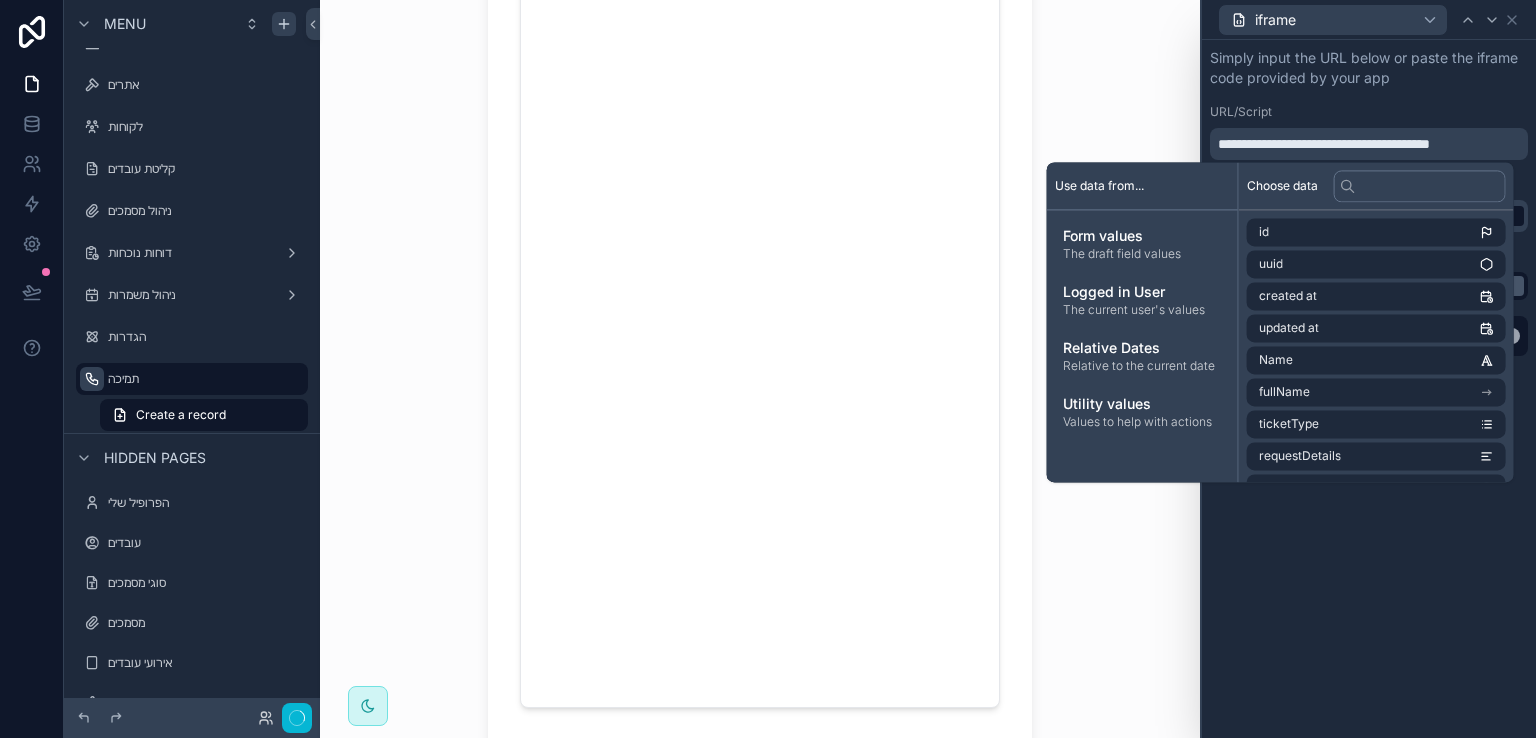 scroll, scrollTop: 0, scrollLeft: 0, axis: both 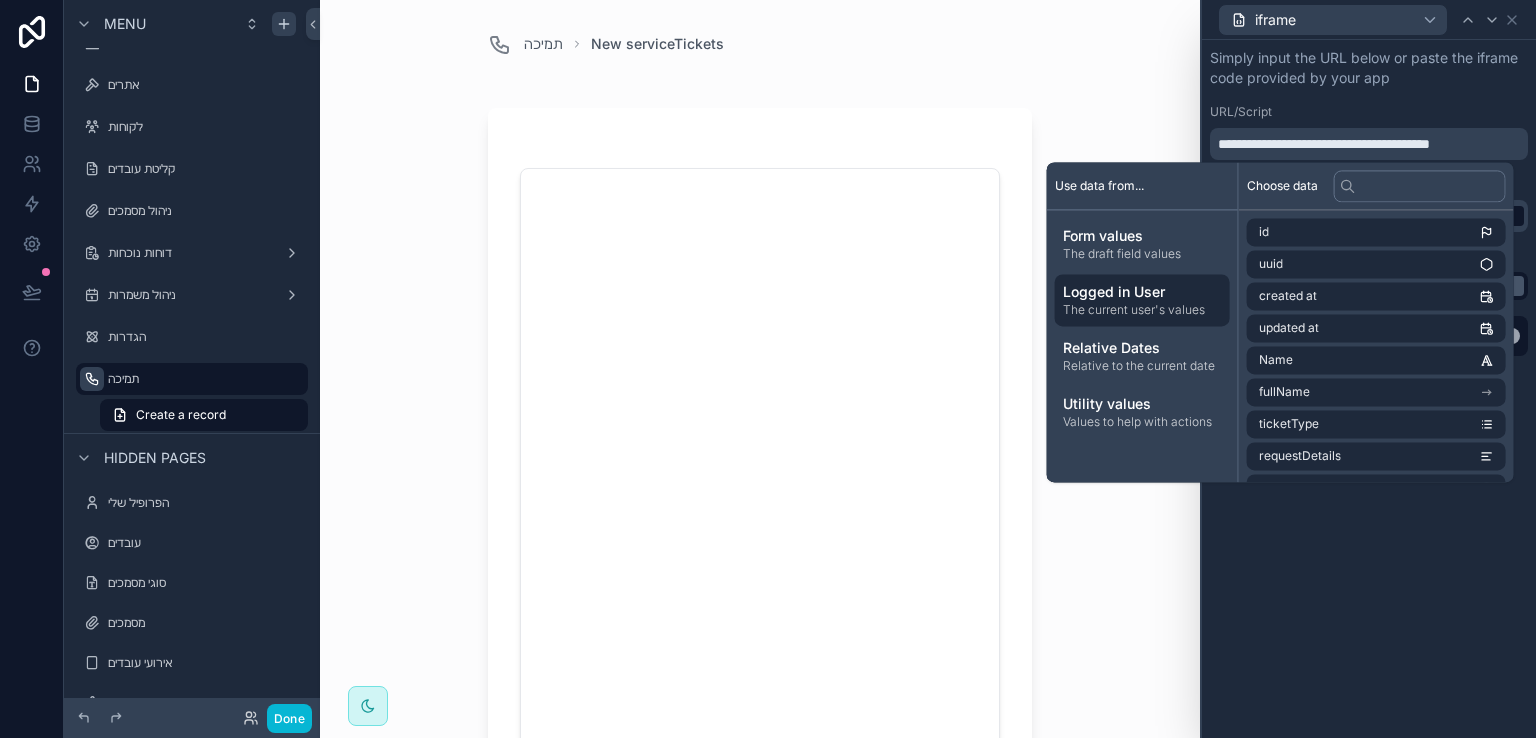 click on "Logged in User" at bounding box center [1142, 292] 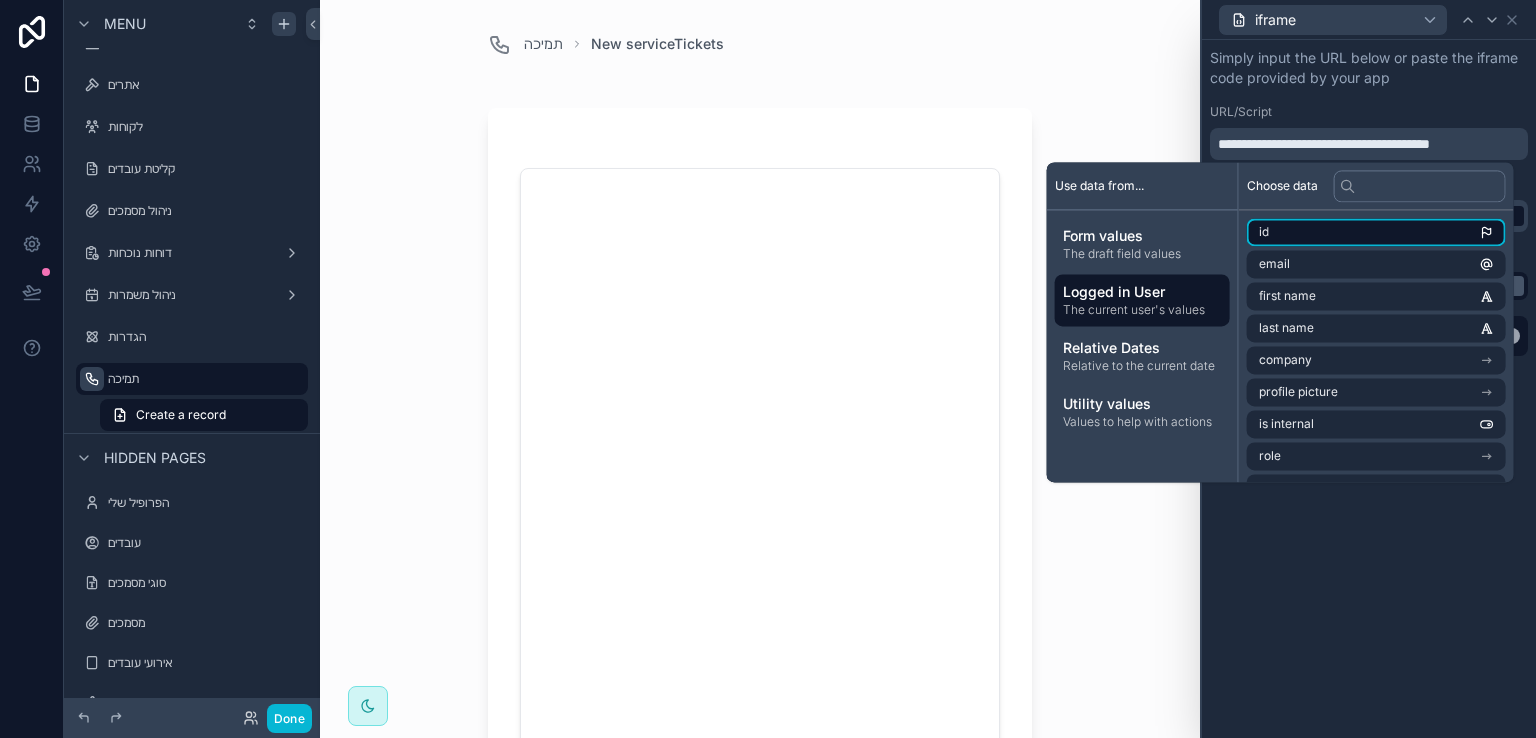 click on "id" at bounding box center [1264, 232] 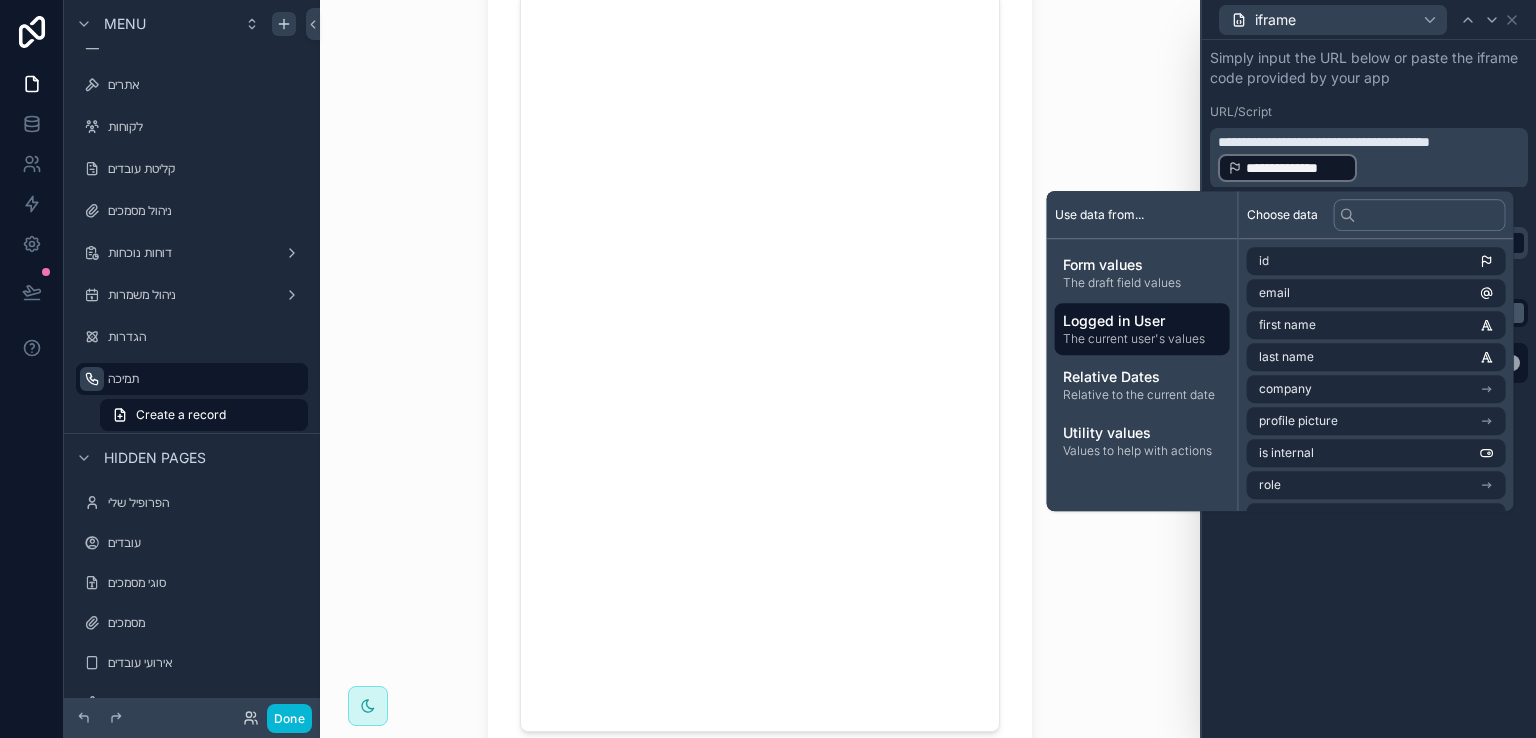scroll, scrollTop: 0, scrollLeft: 0, axis: both 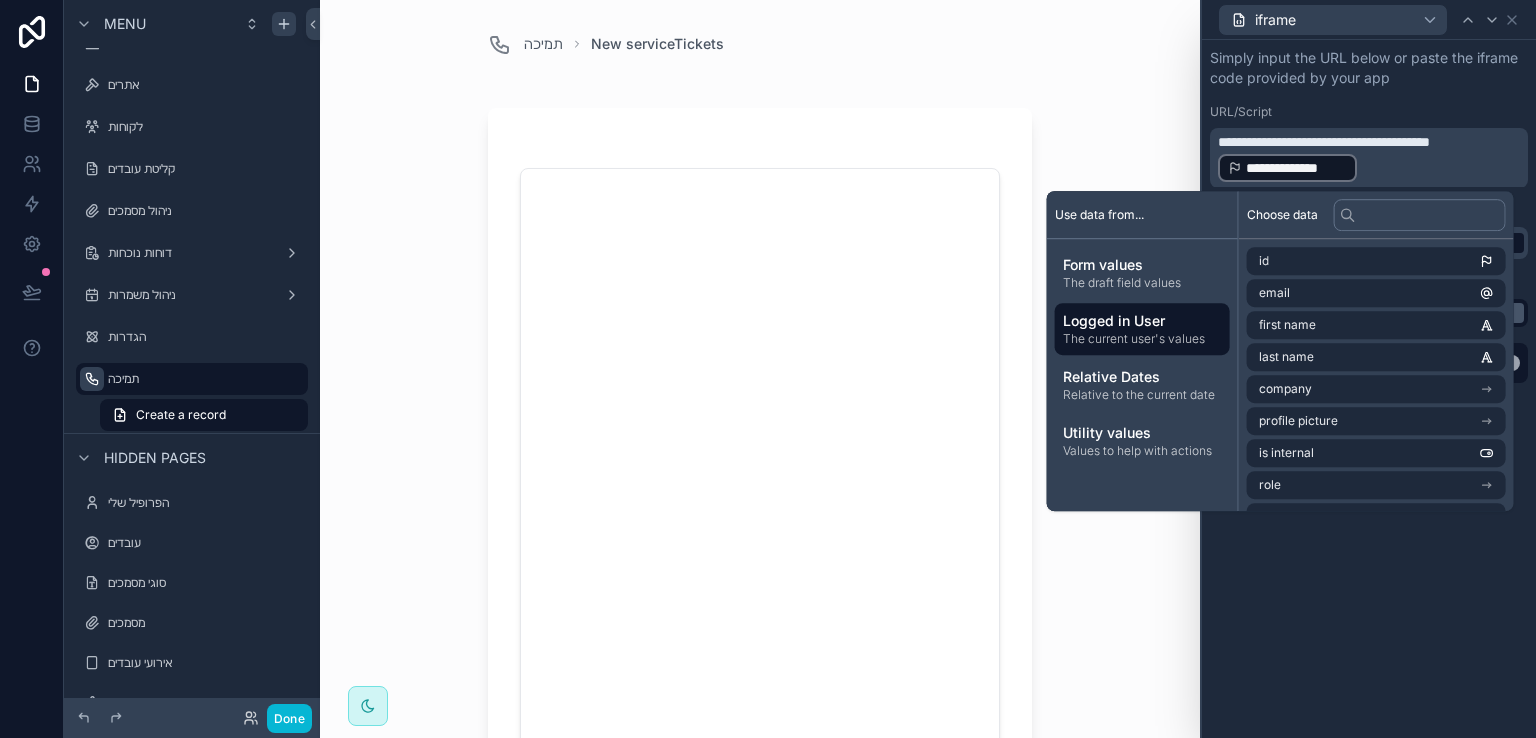 type 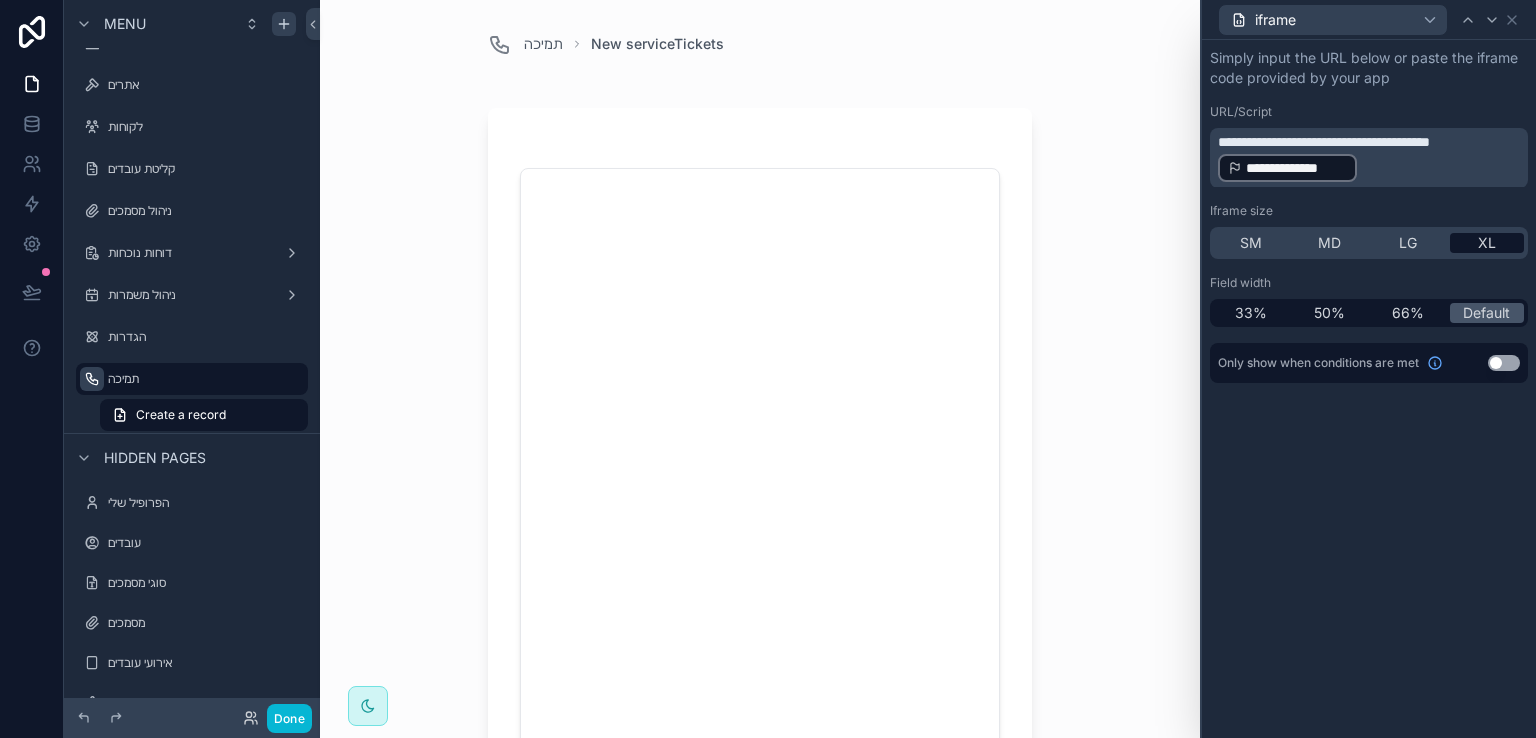 click on "**********" at bounding box center (1296, 168) 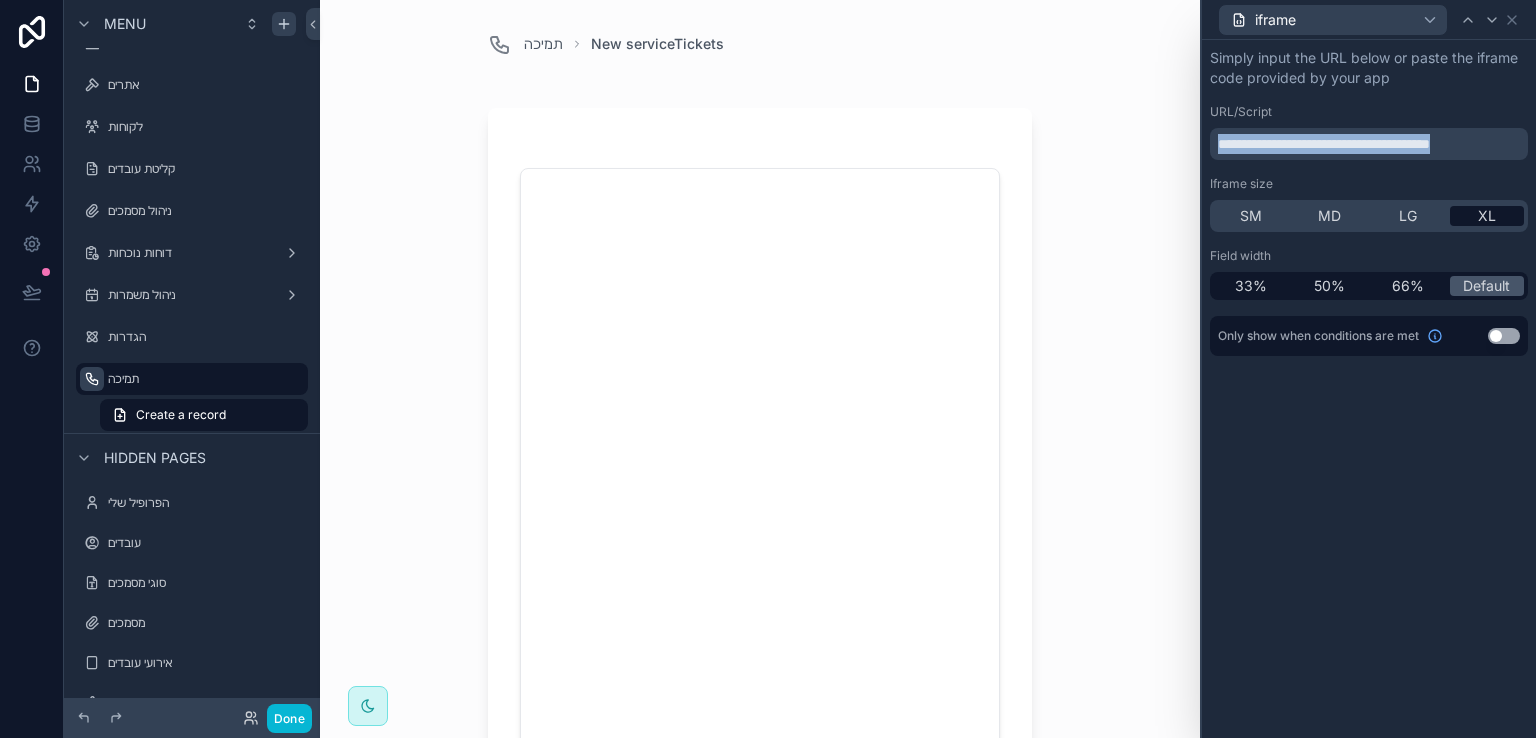 drag, startPoint x: 1503, startPoint y: 145, endPoint x: 1202, endPoint y: 156, distance: 301.20093 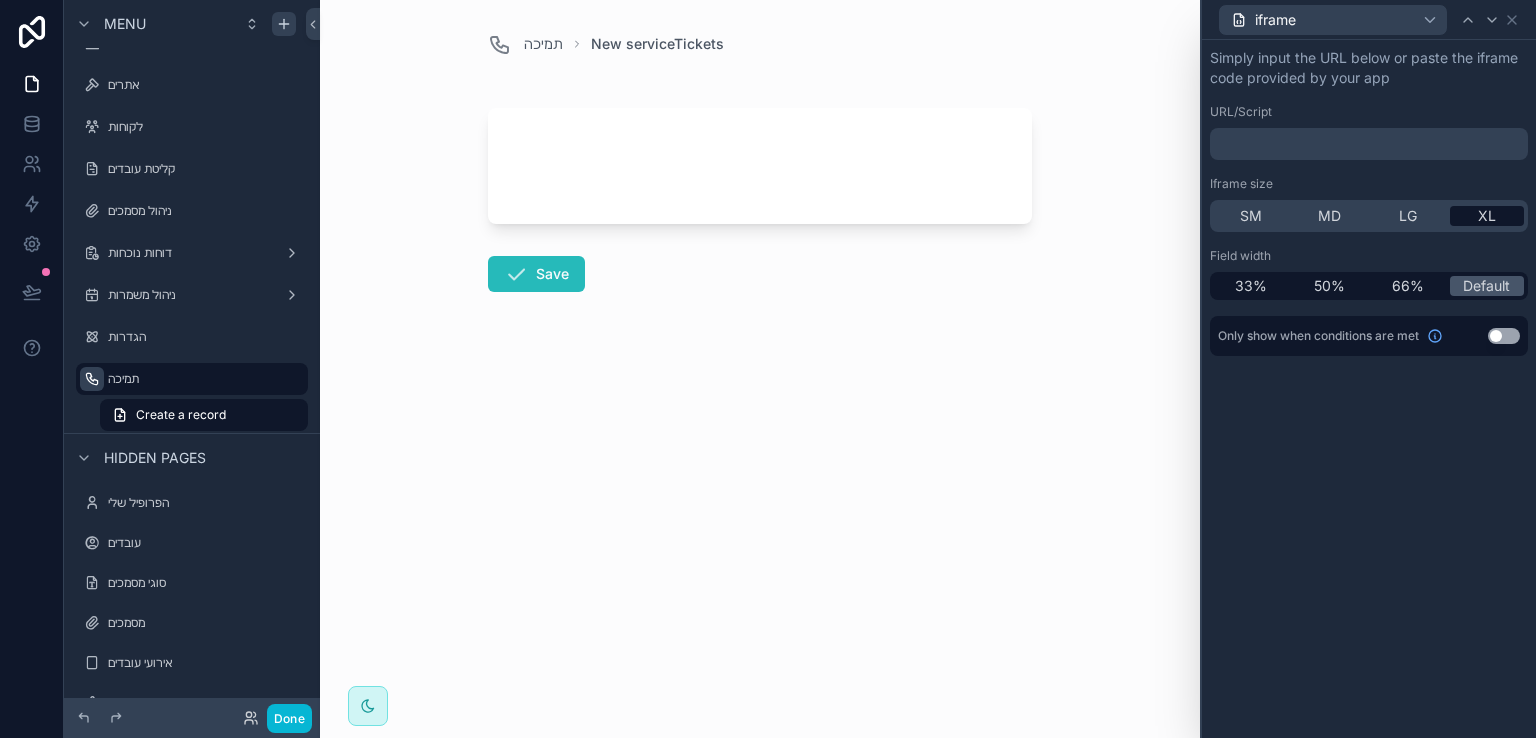 click on "﻿" at bounding box center (1371, 144) 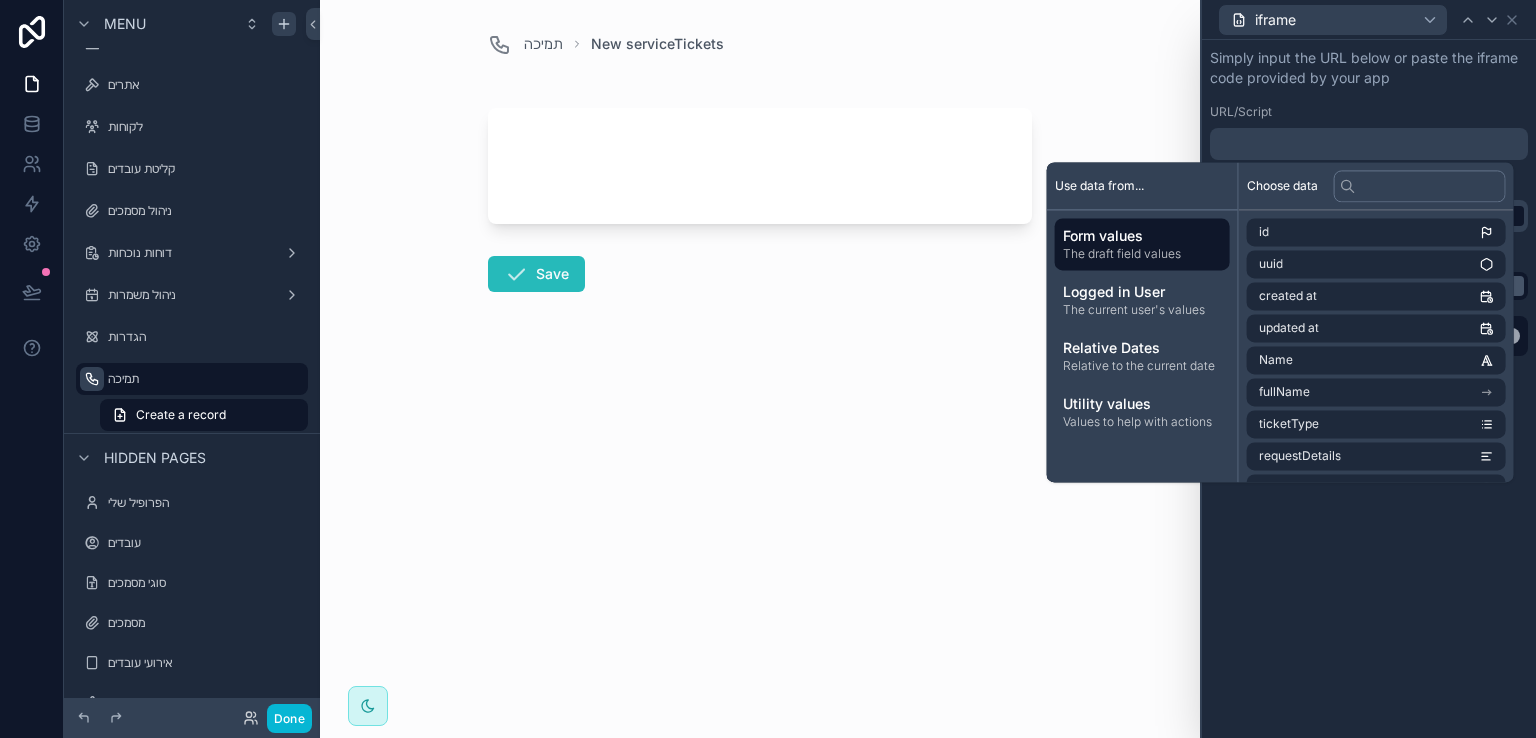 scroll, scrollTop: 0, scrollLeft: 0, axis: both 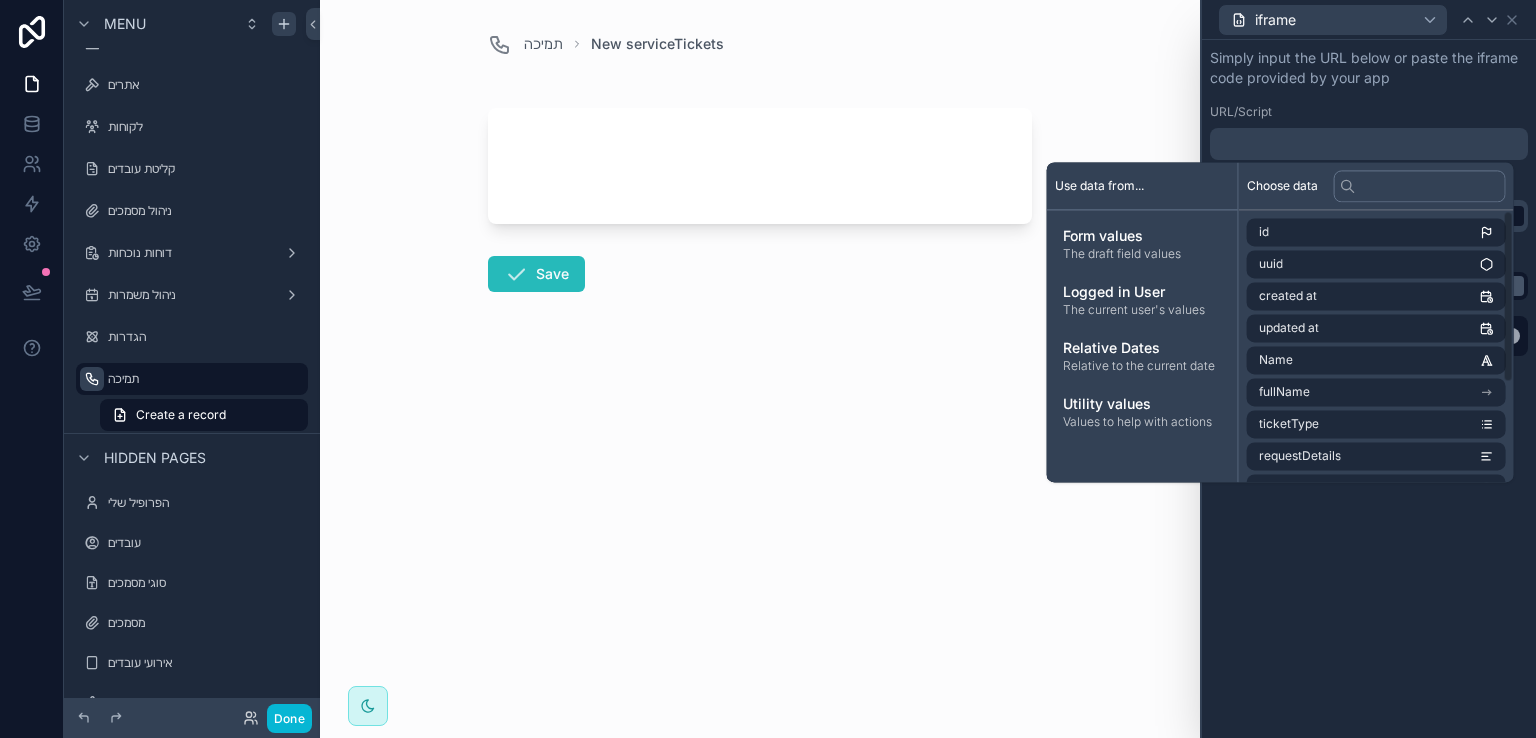 click on "﻿" at bounding box center (1371, 144) 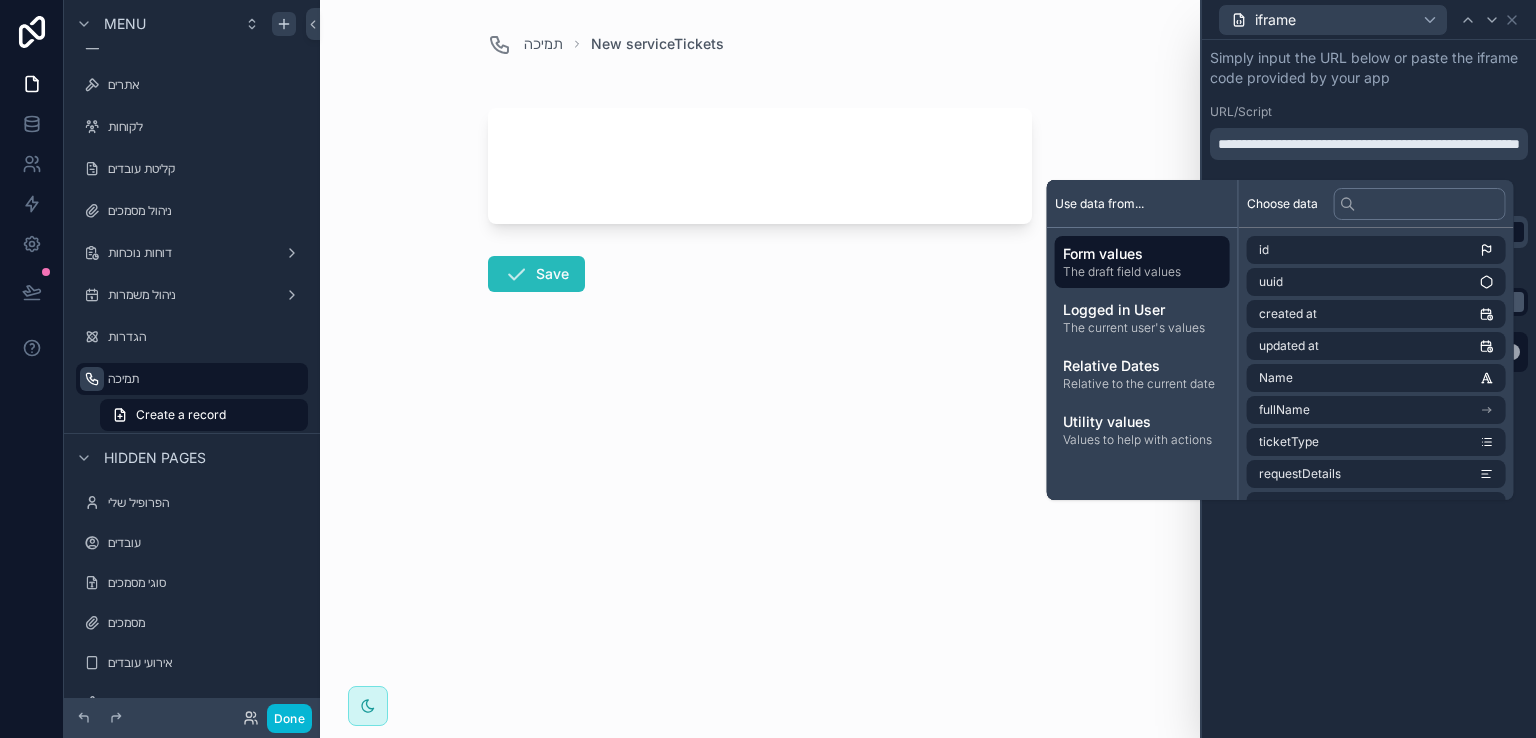 scroll, scrollTop: 0, scrollLeft: 0, axis: both 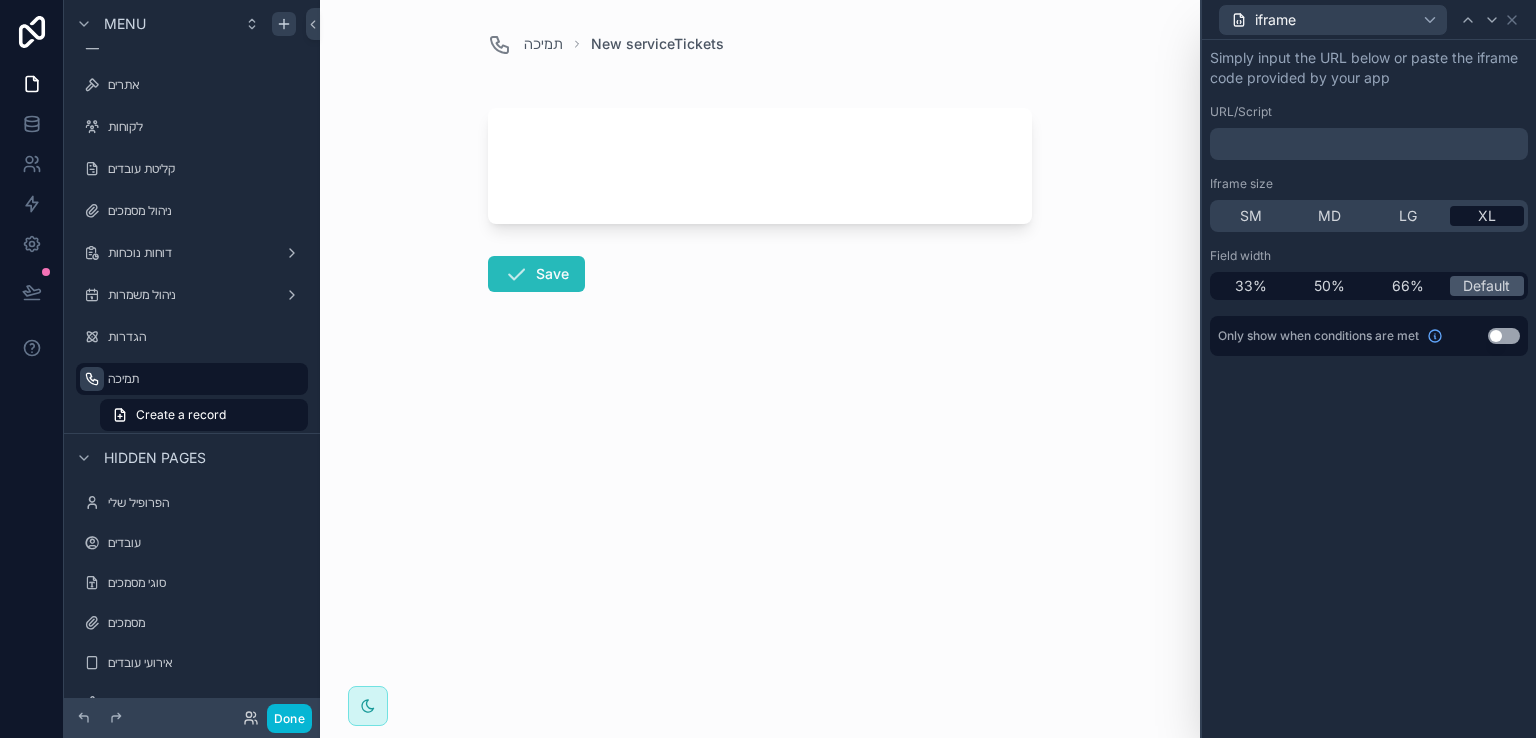 click on "﻿" at bounding box center (1371, 144) 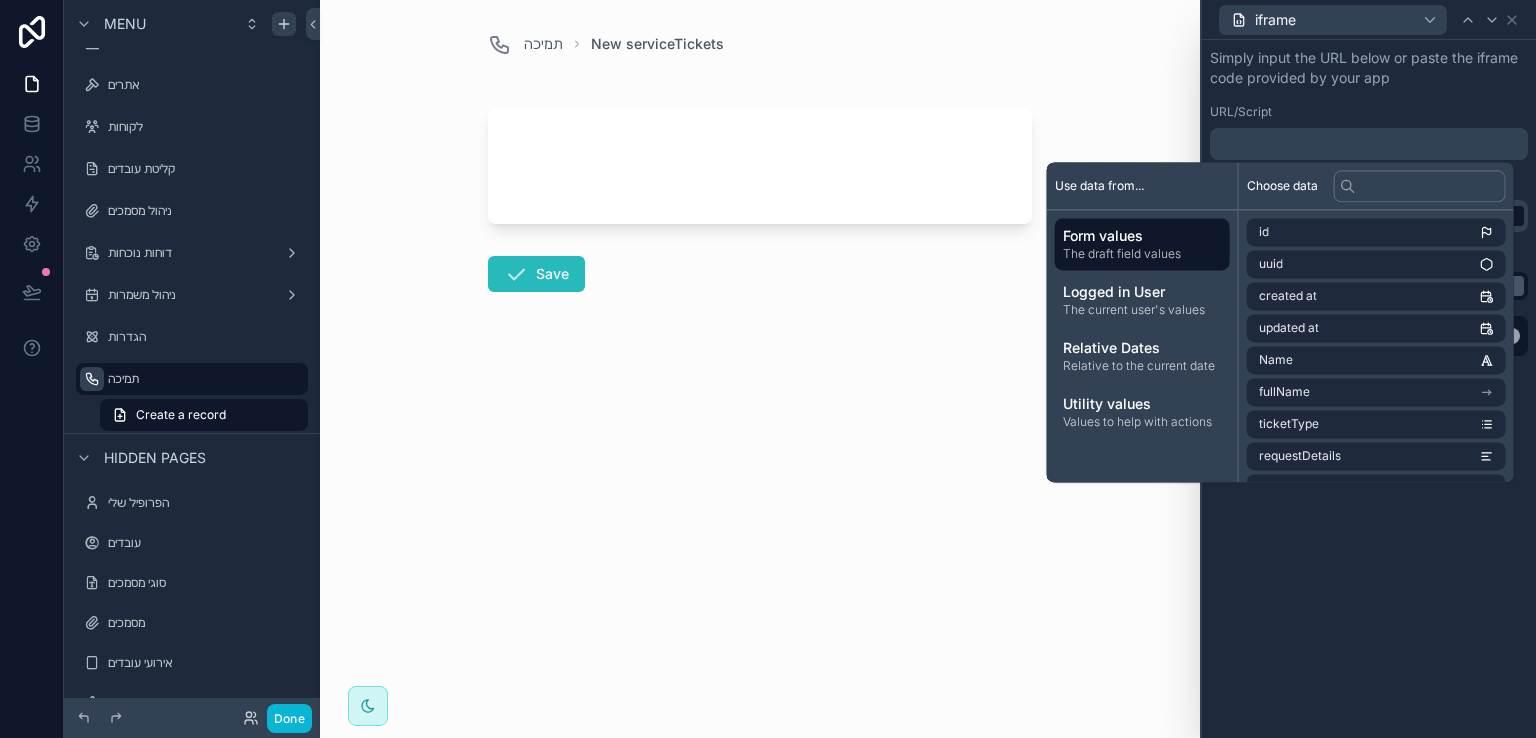 scroll, scrollTop: 0, scrollLeft: 0, axis: both 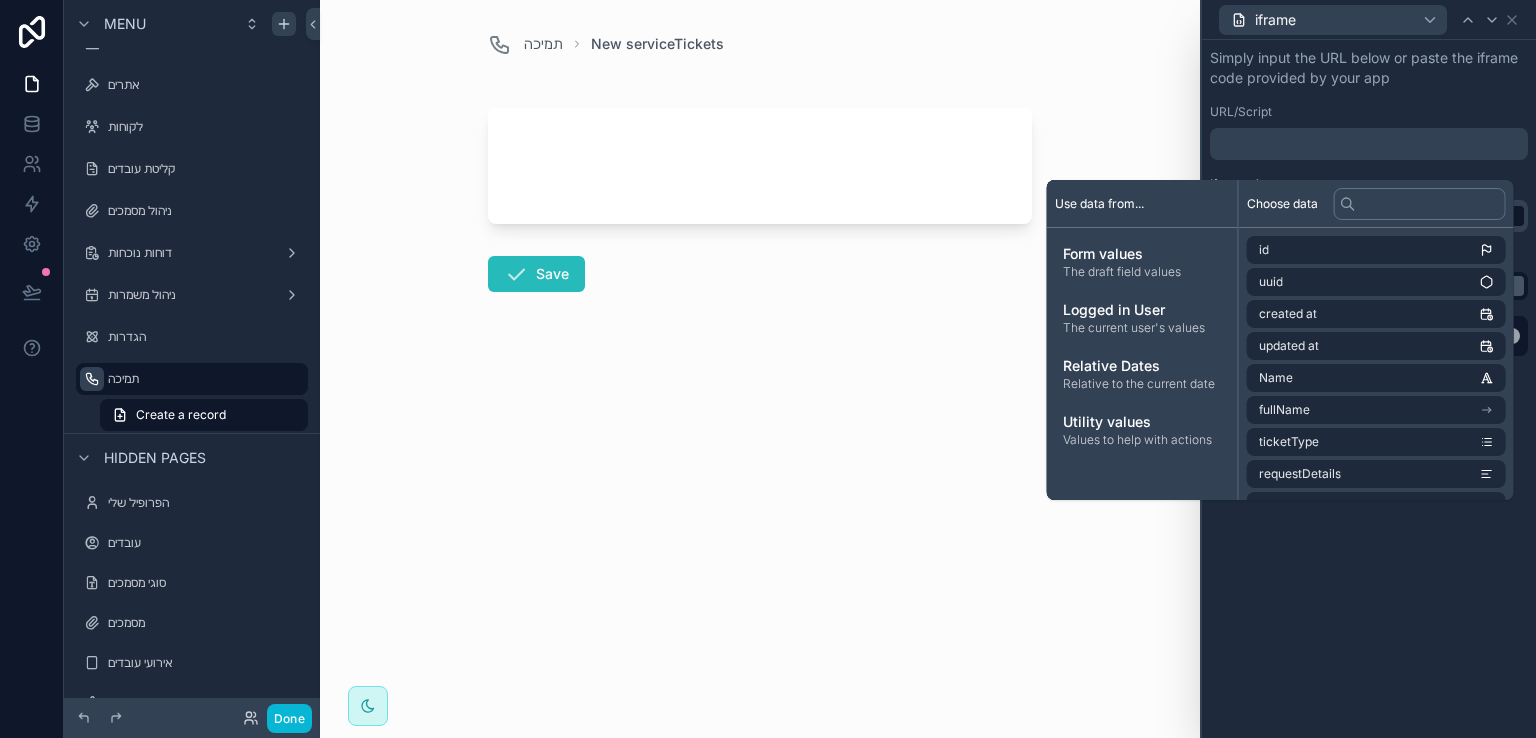 click on "תמיכה New serviceTickets Save" at bounding box center (760, 369) 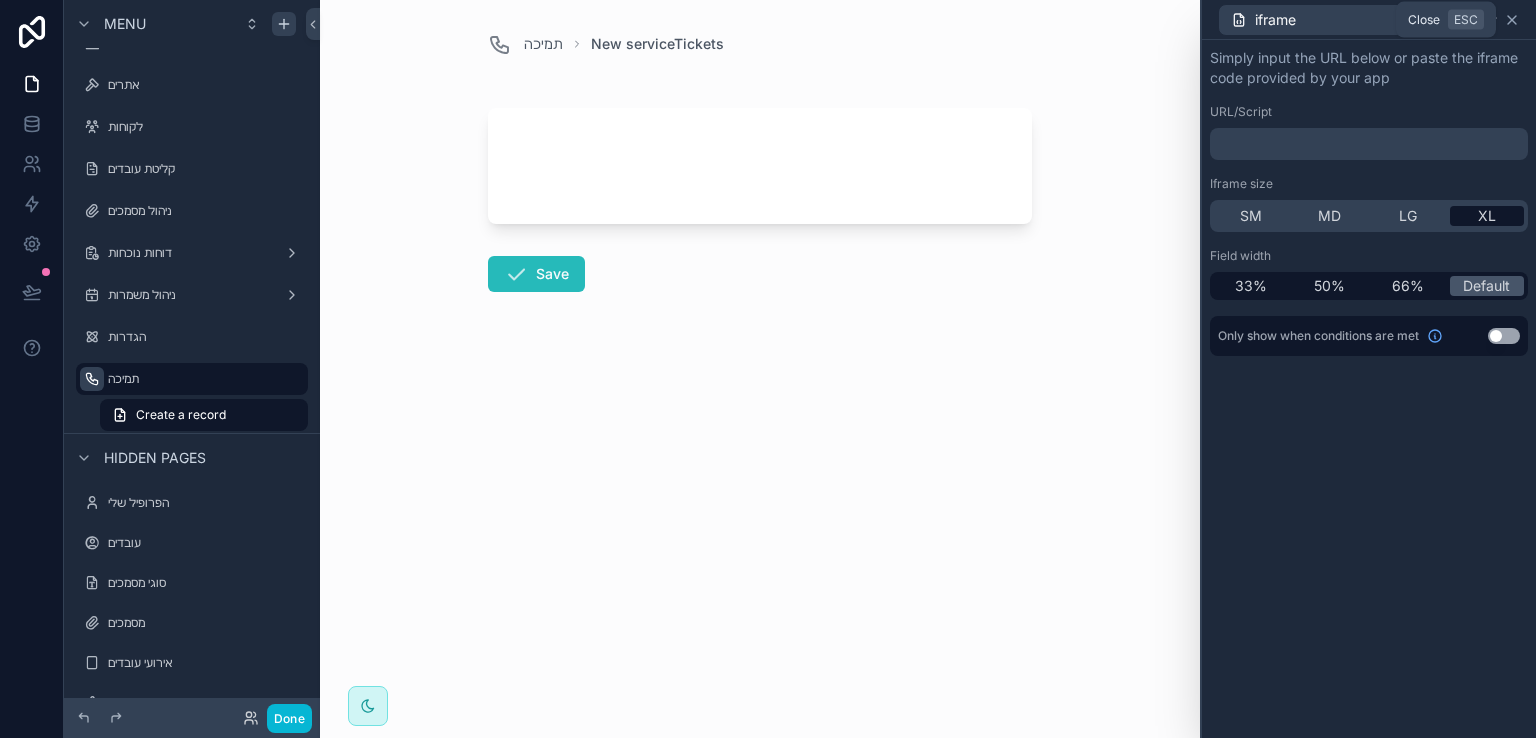 click 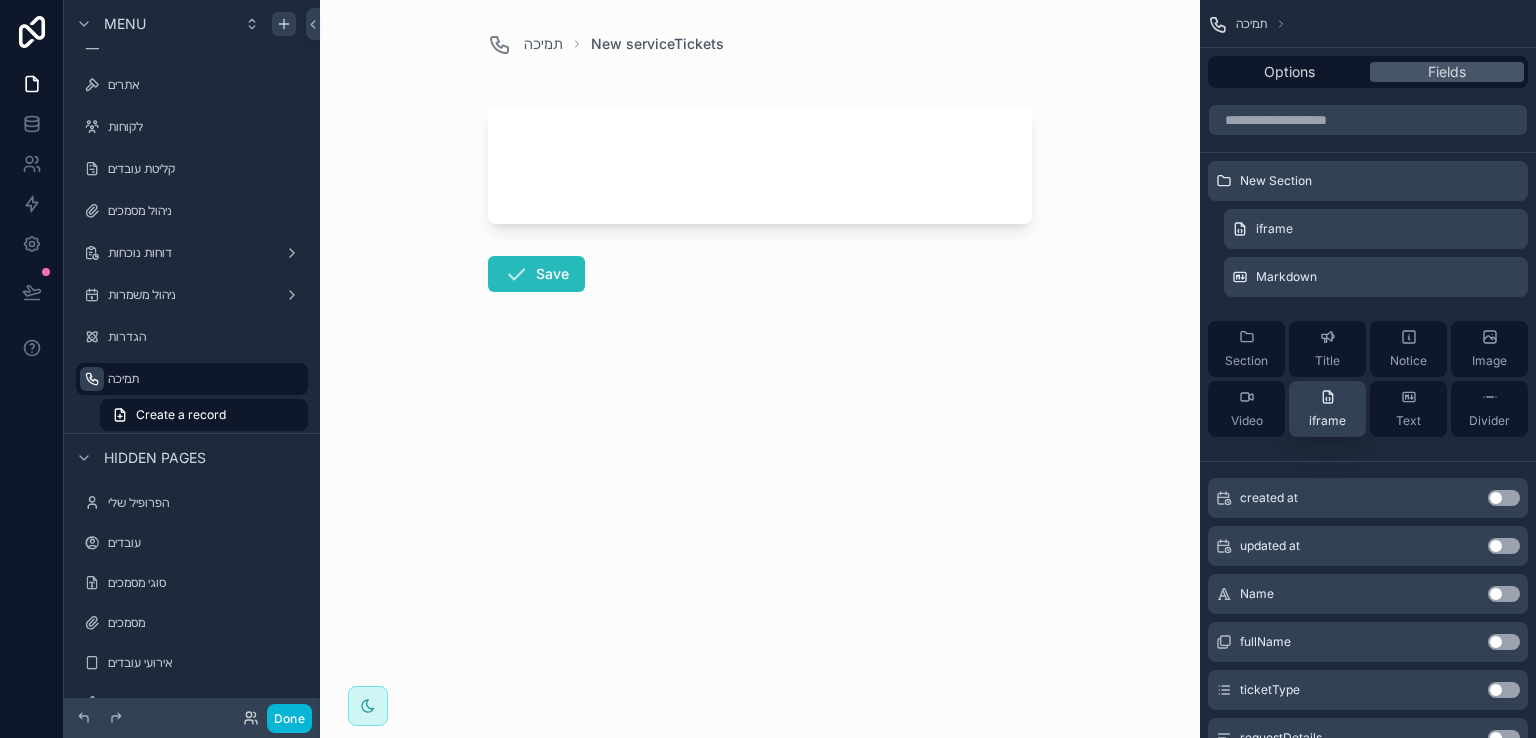 click on "iframe" at bounding box center [1327, 409] 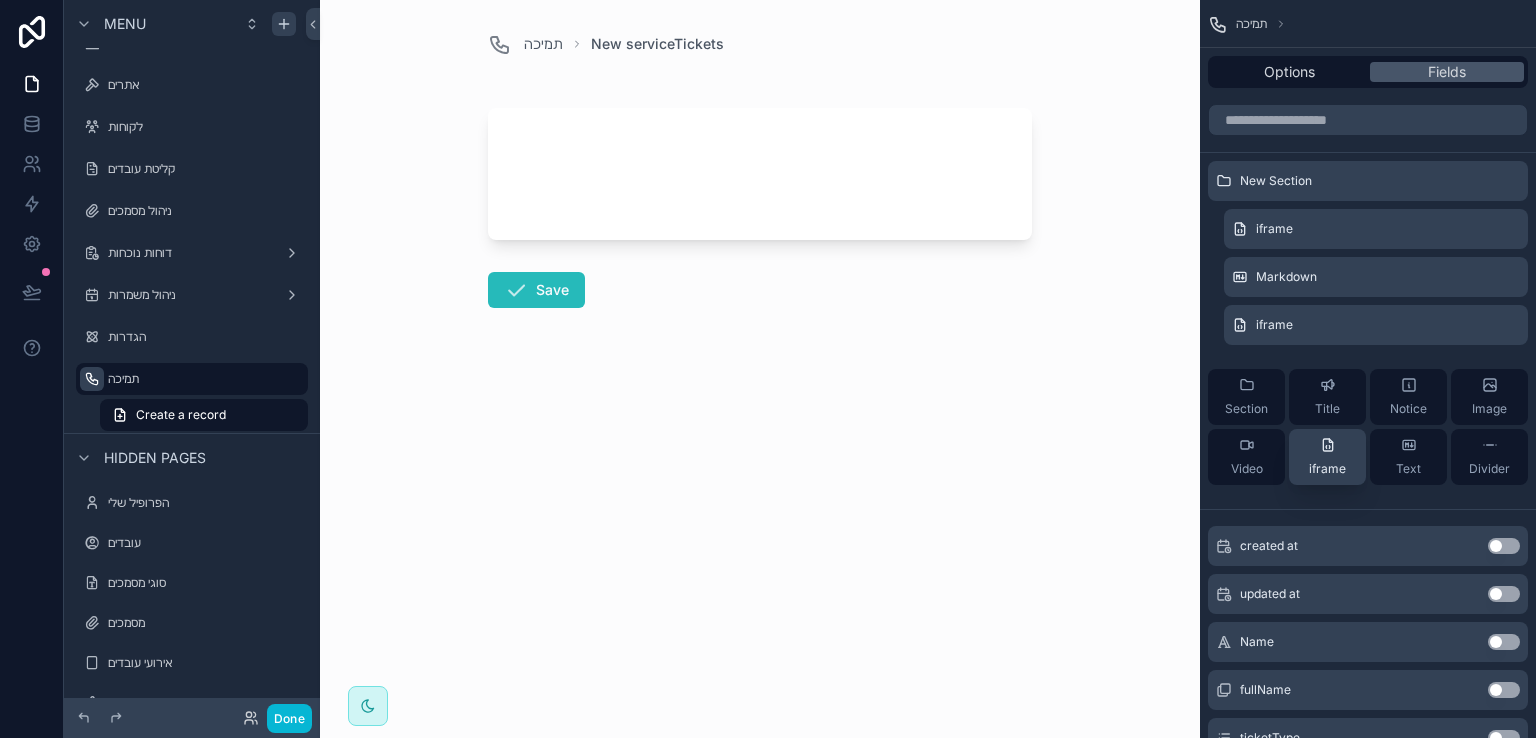 click 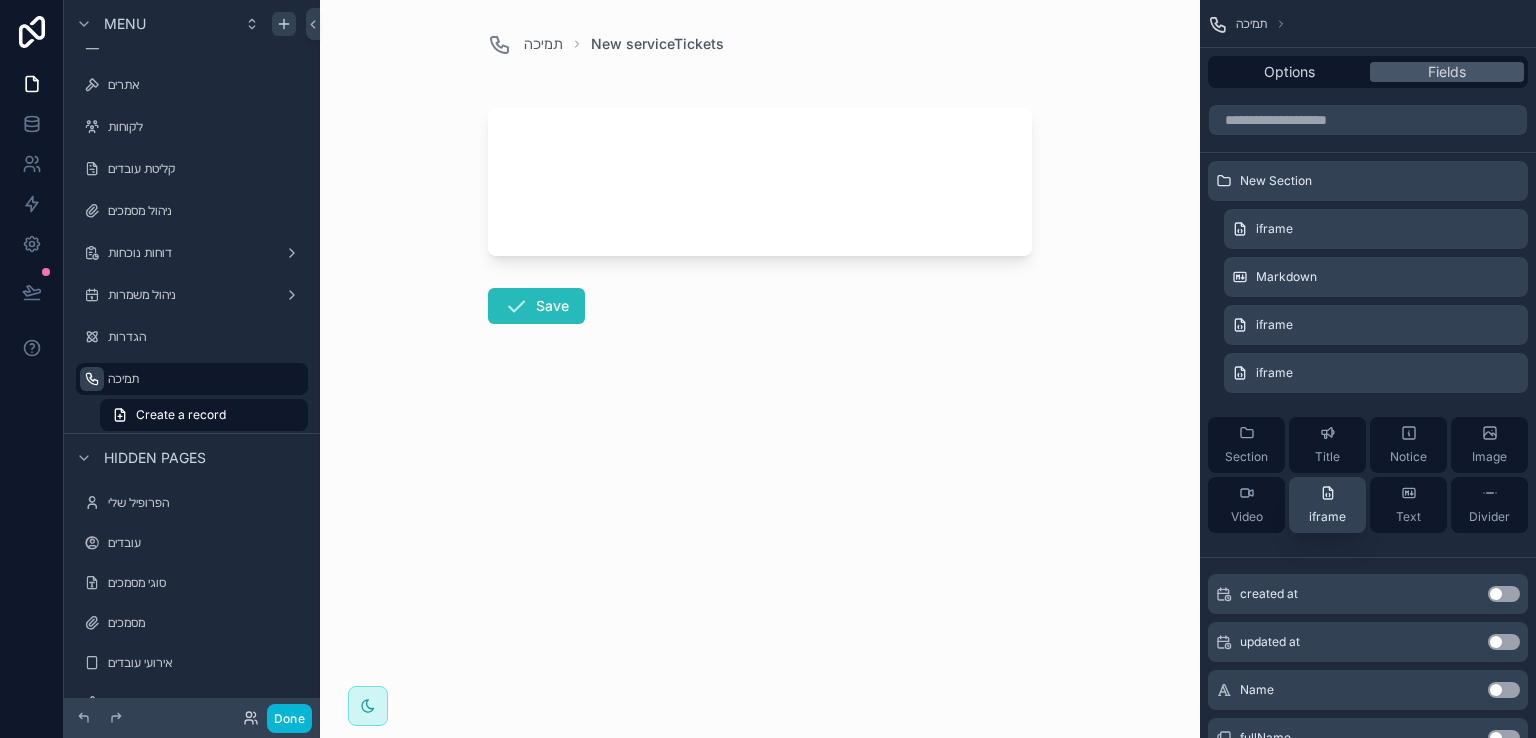 click 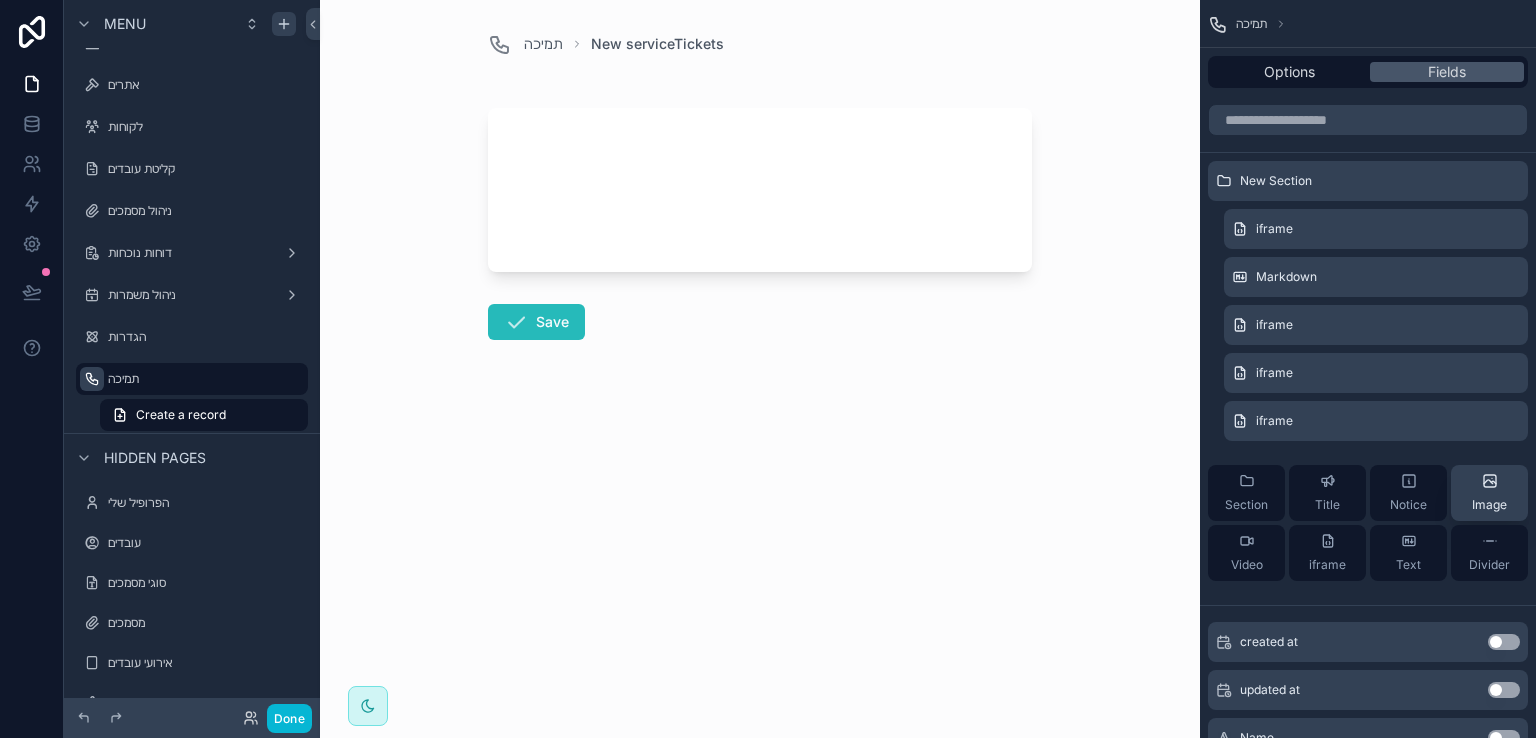 click 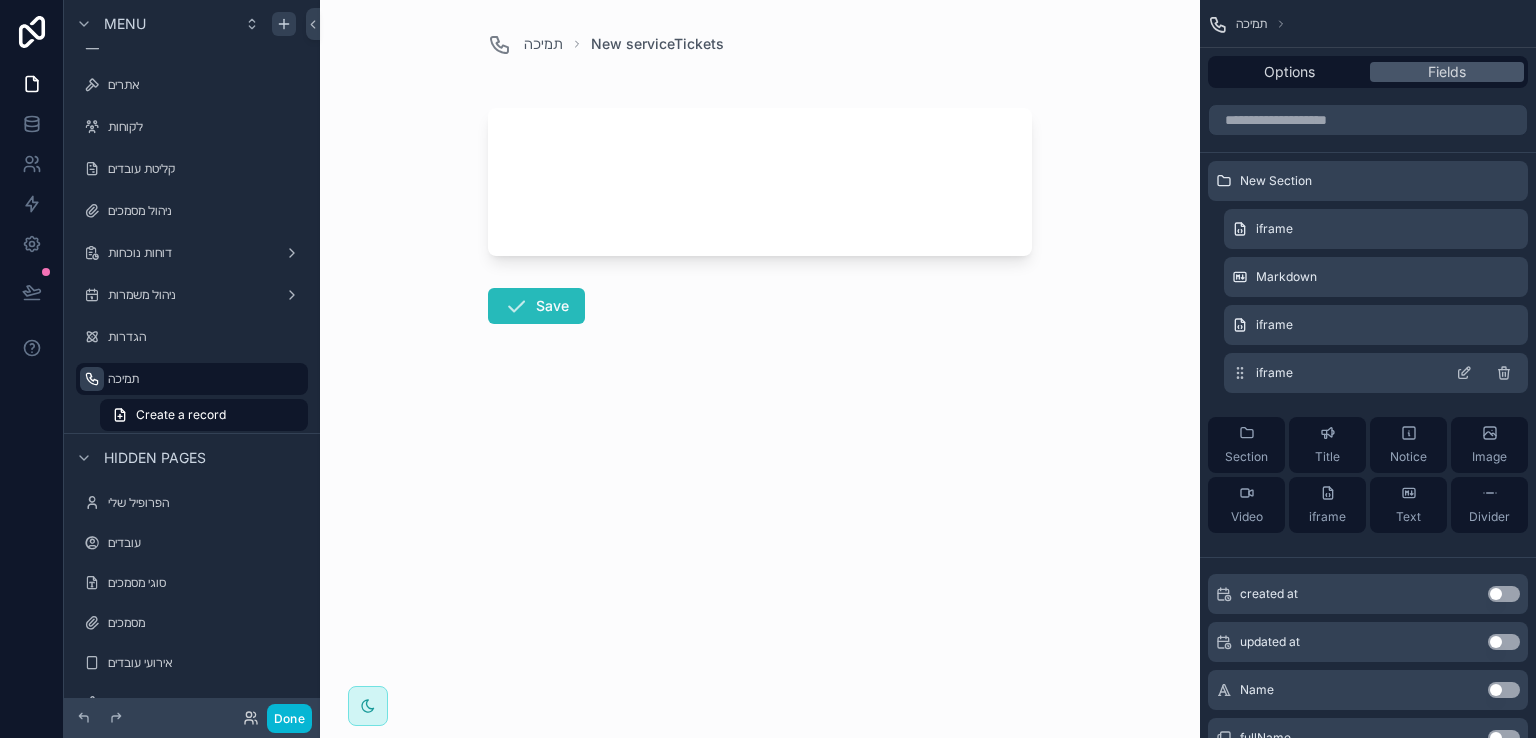 click 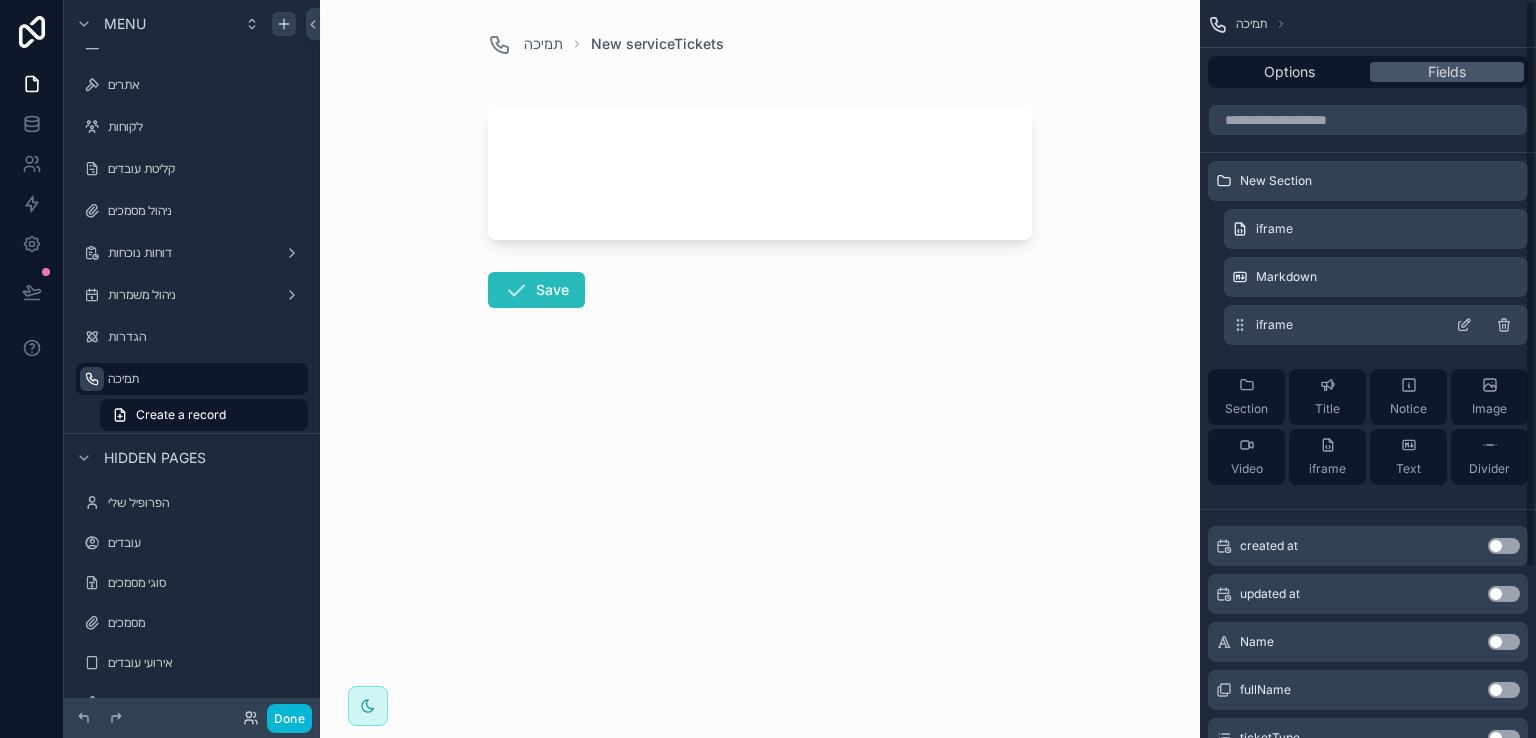 click 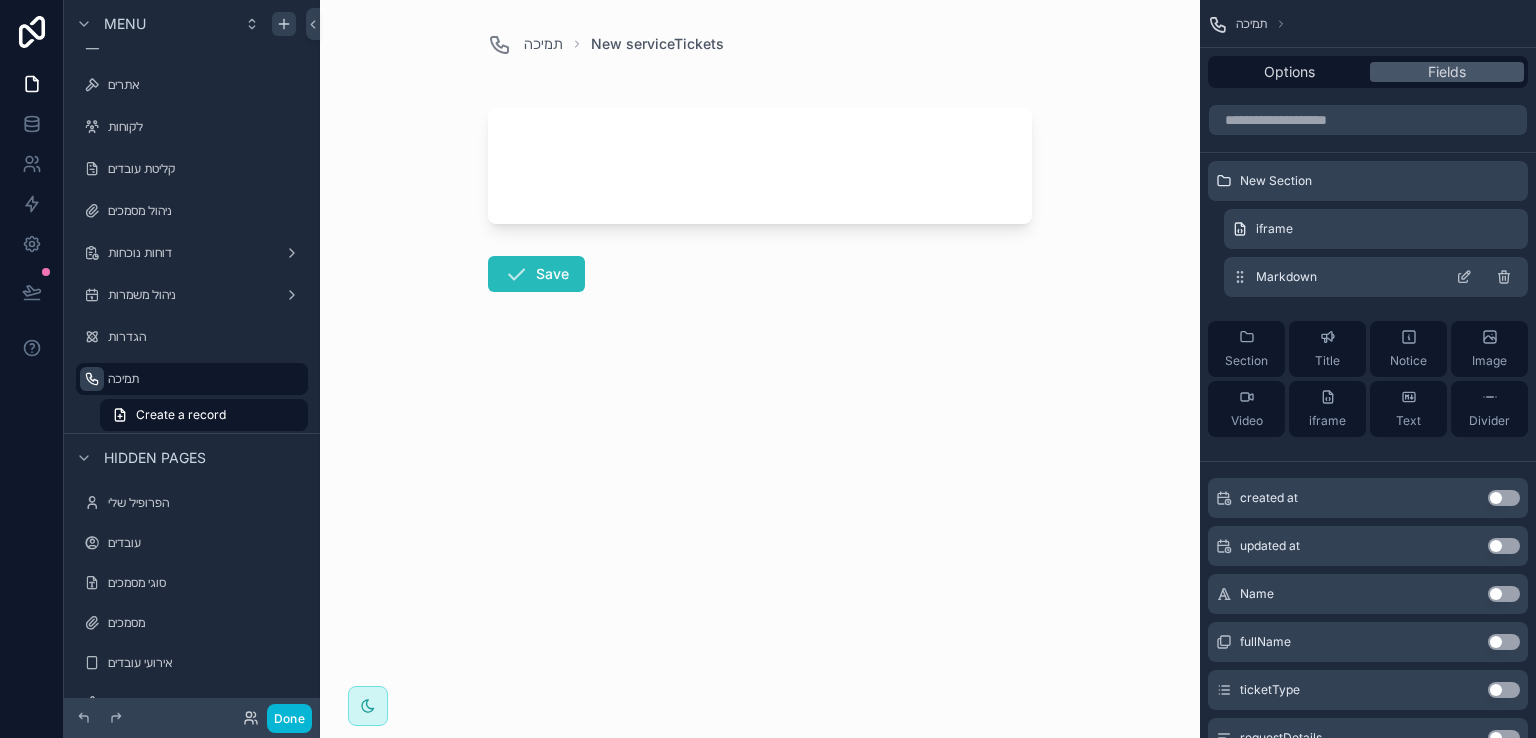 click 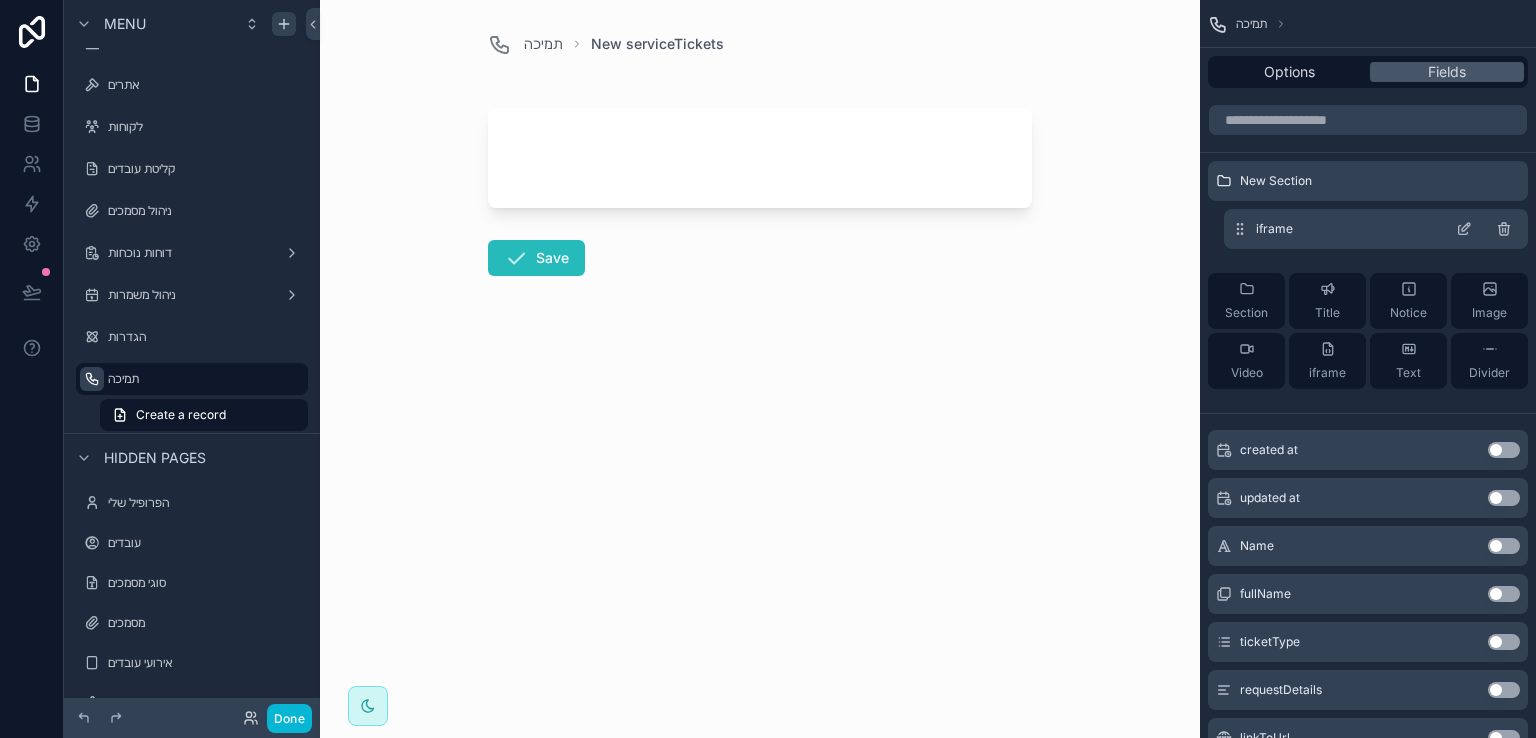 click 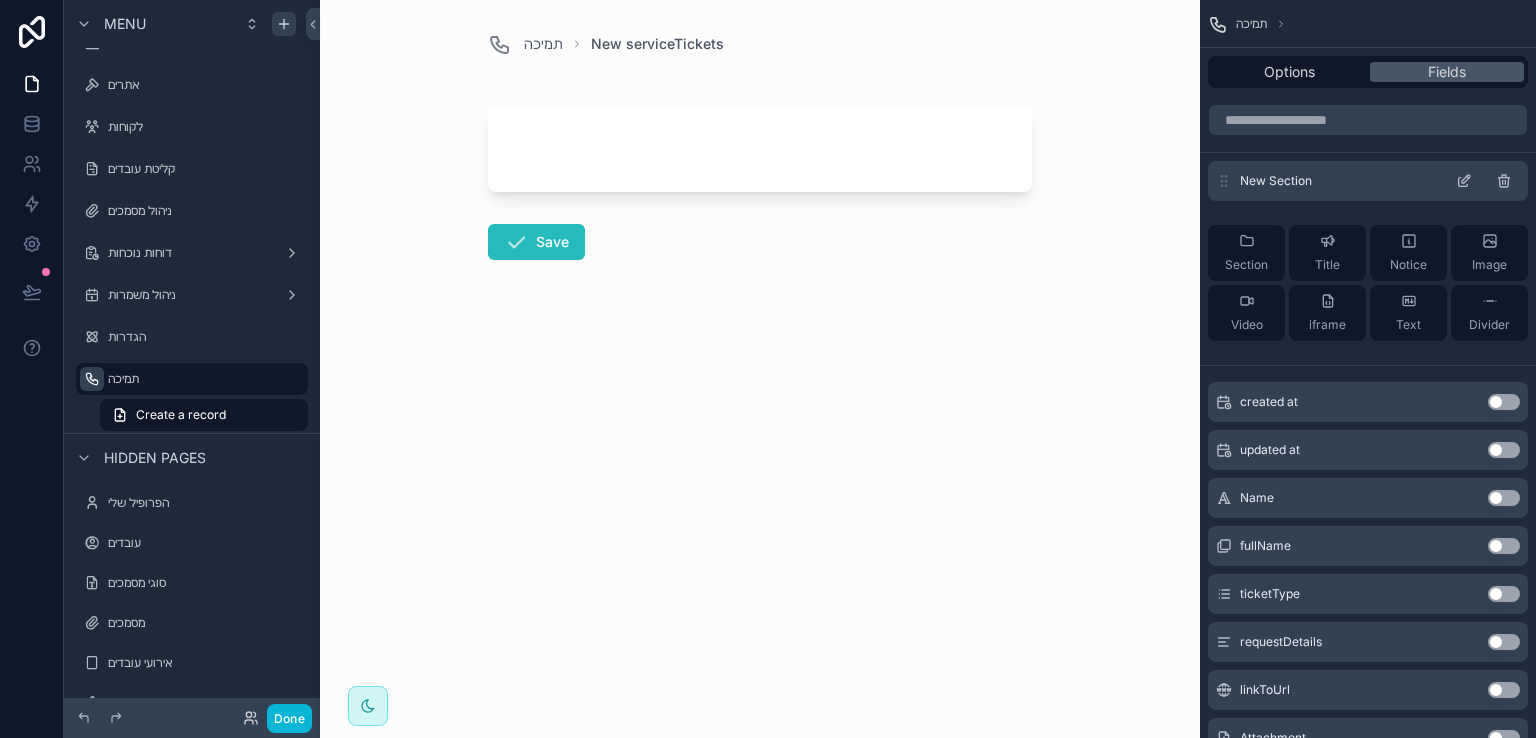 click 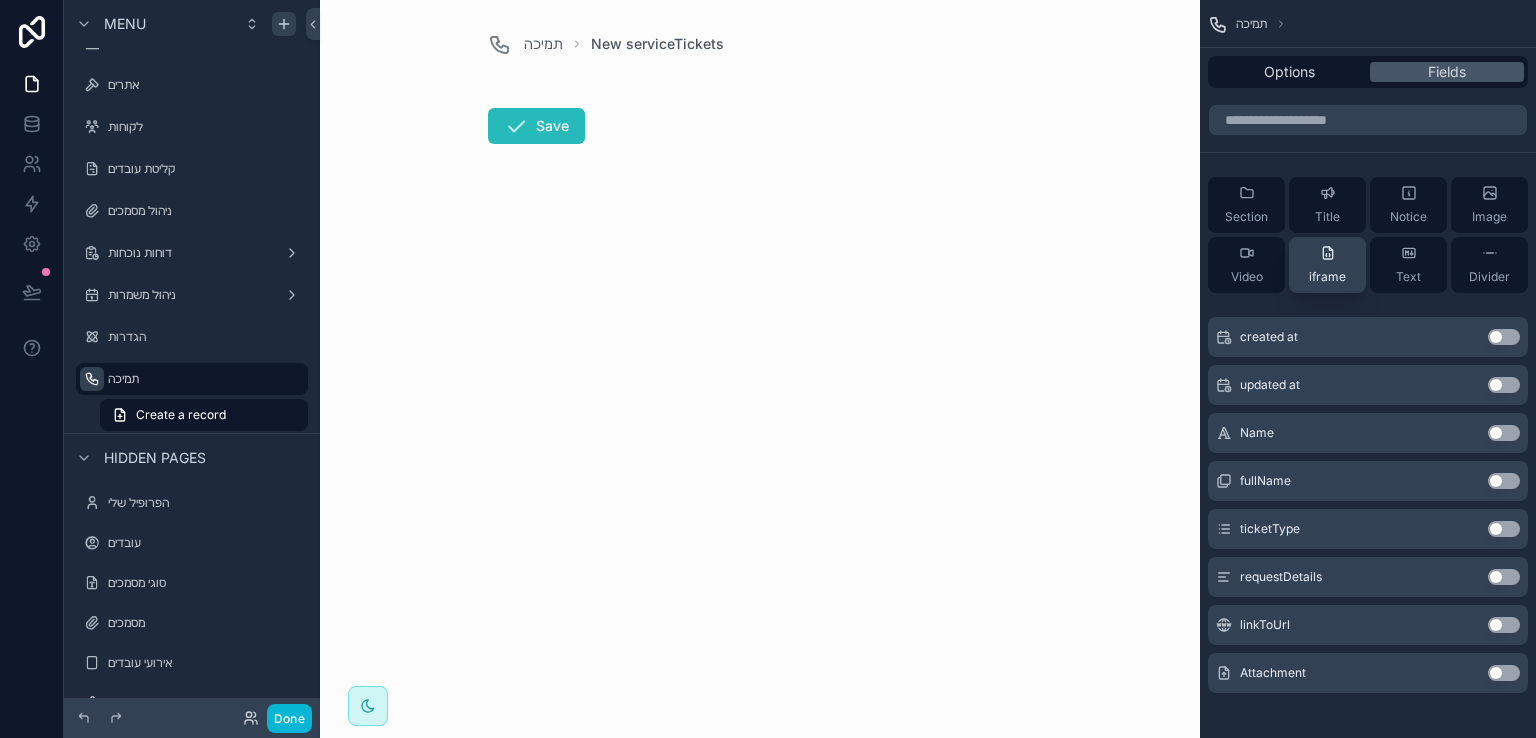 click 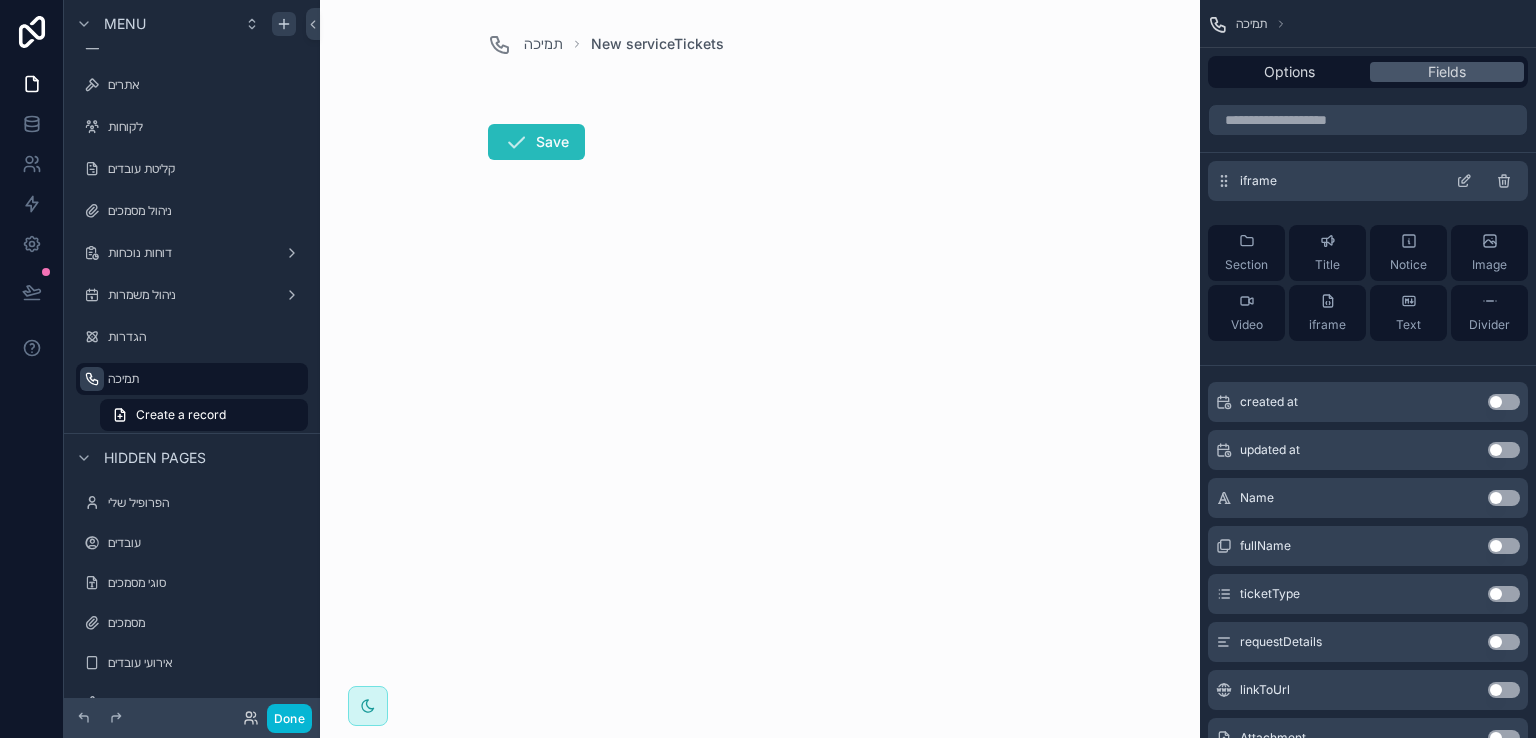 click on "iframe" at bounding box center (1368, 181) 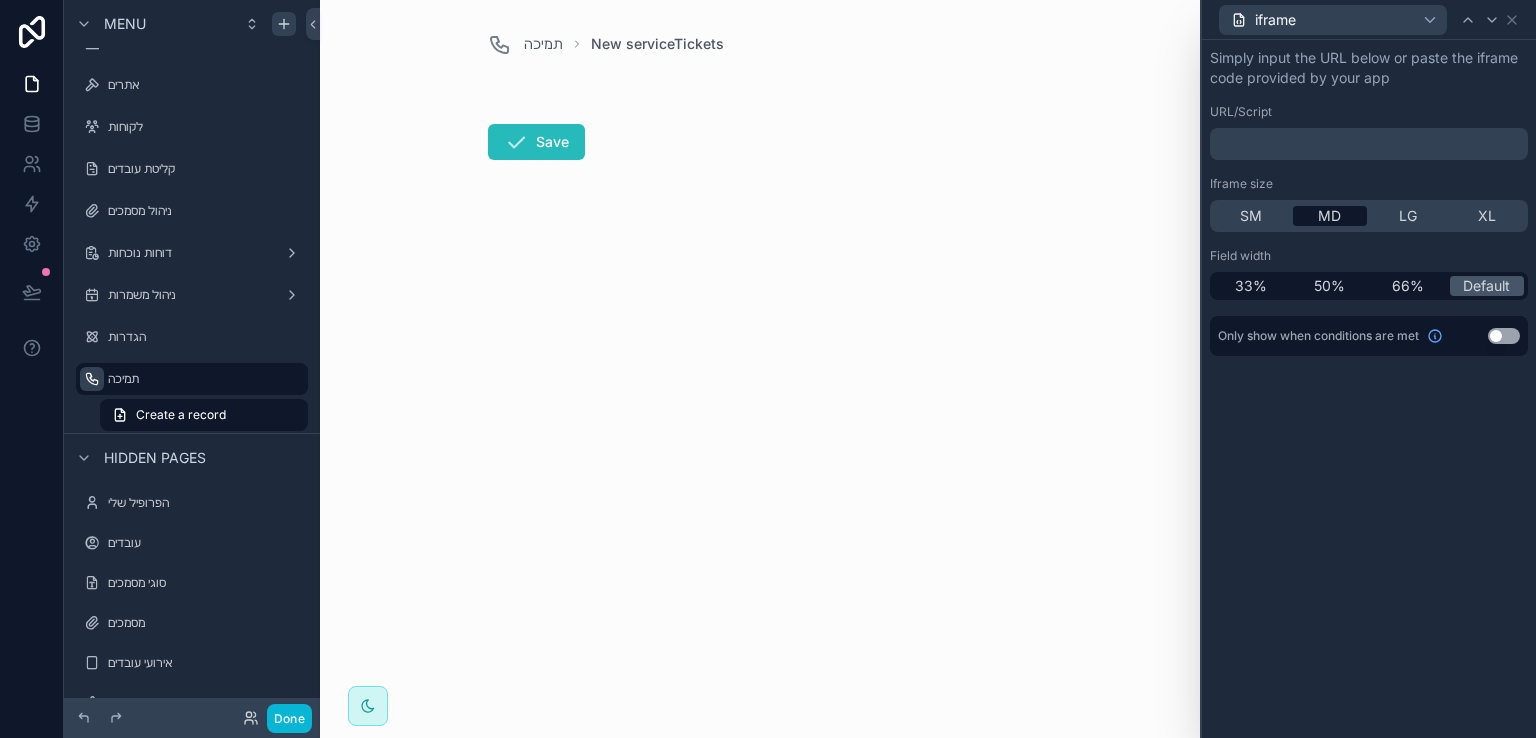 click on "﻿" at bounding box center [1371, 144] 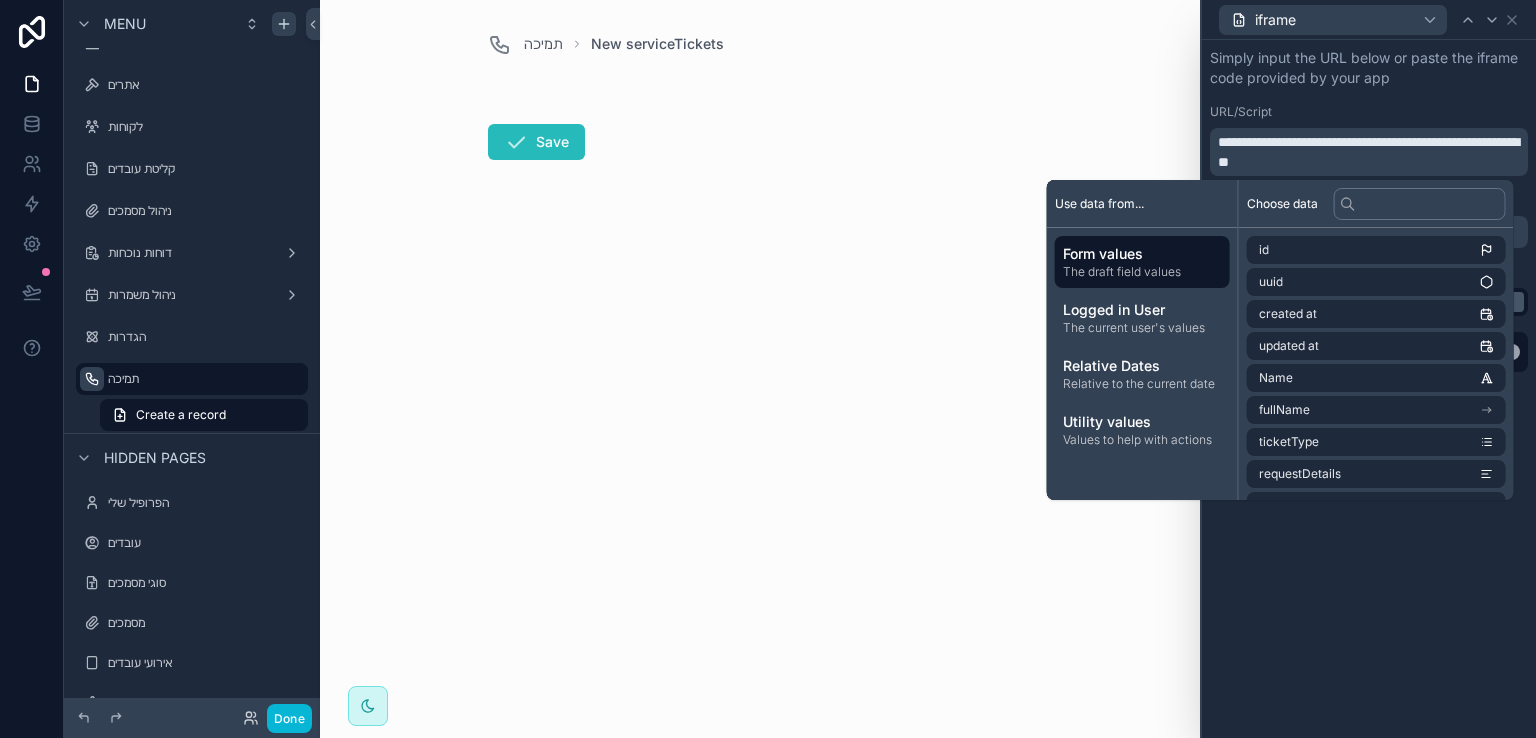 scroll, scrollTop: 0, scrollLeft: 0, axis: both 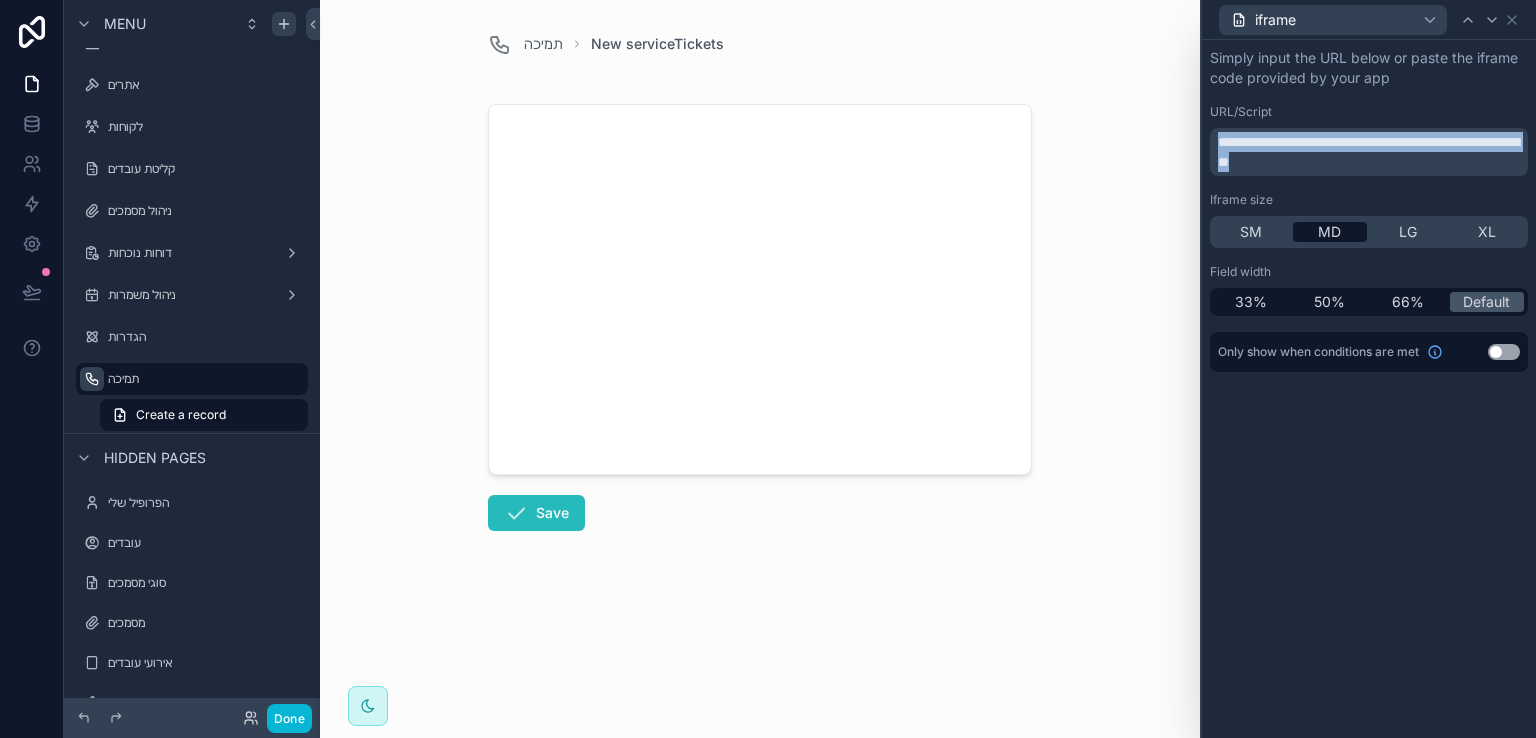 drag, startPoint x: 1367, startPoint y: 166, endPoint x: 1213, endPoint y: 139, distance: 156.34897 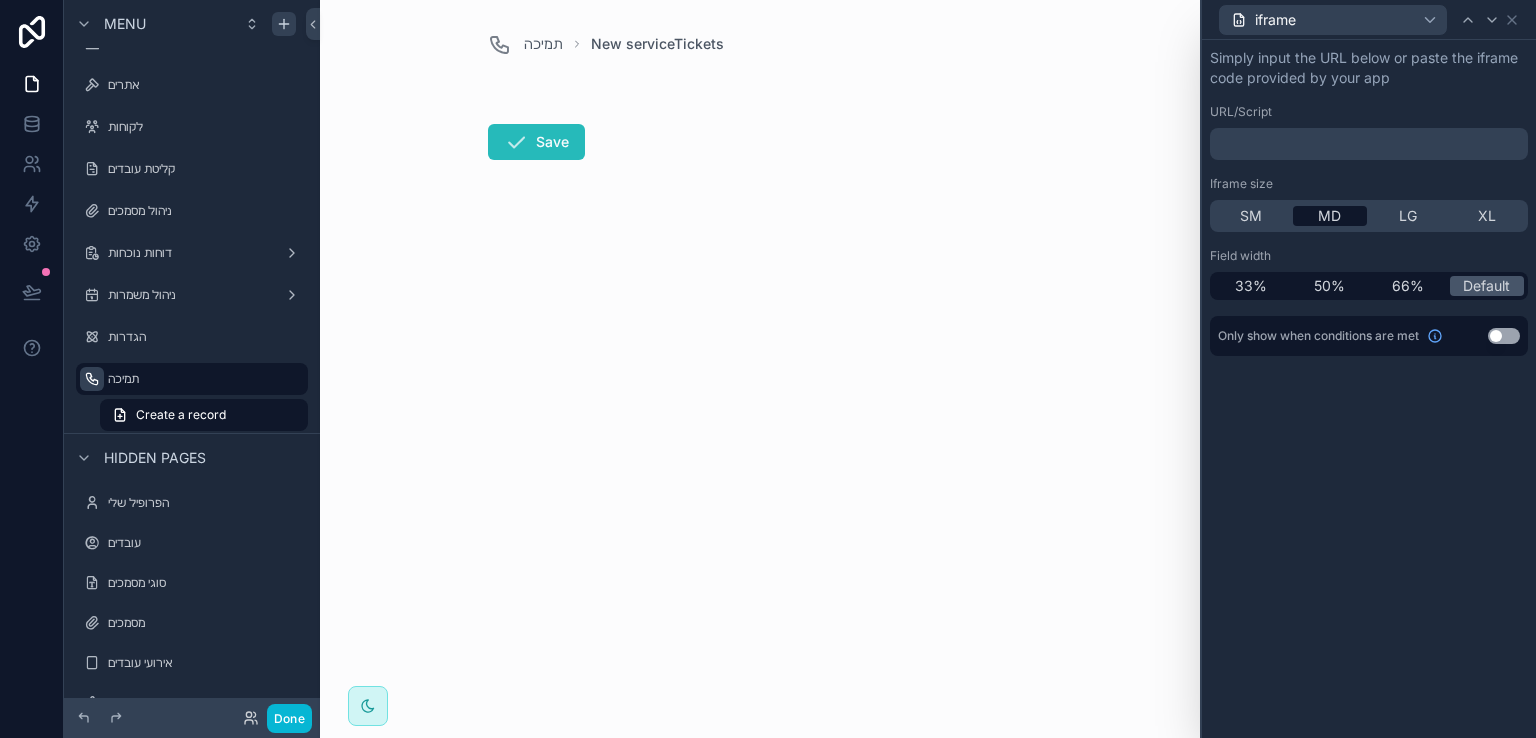 click on "﻿" at bounding box center [1371, 144] 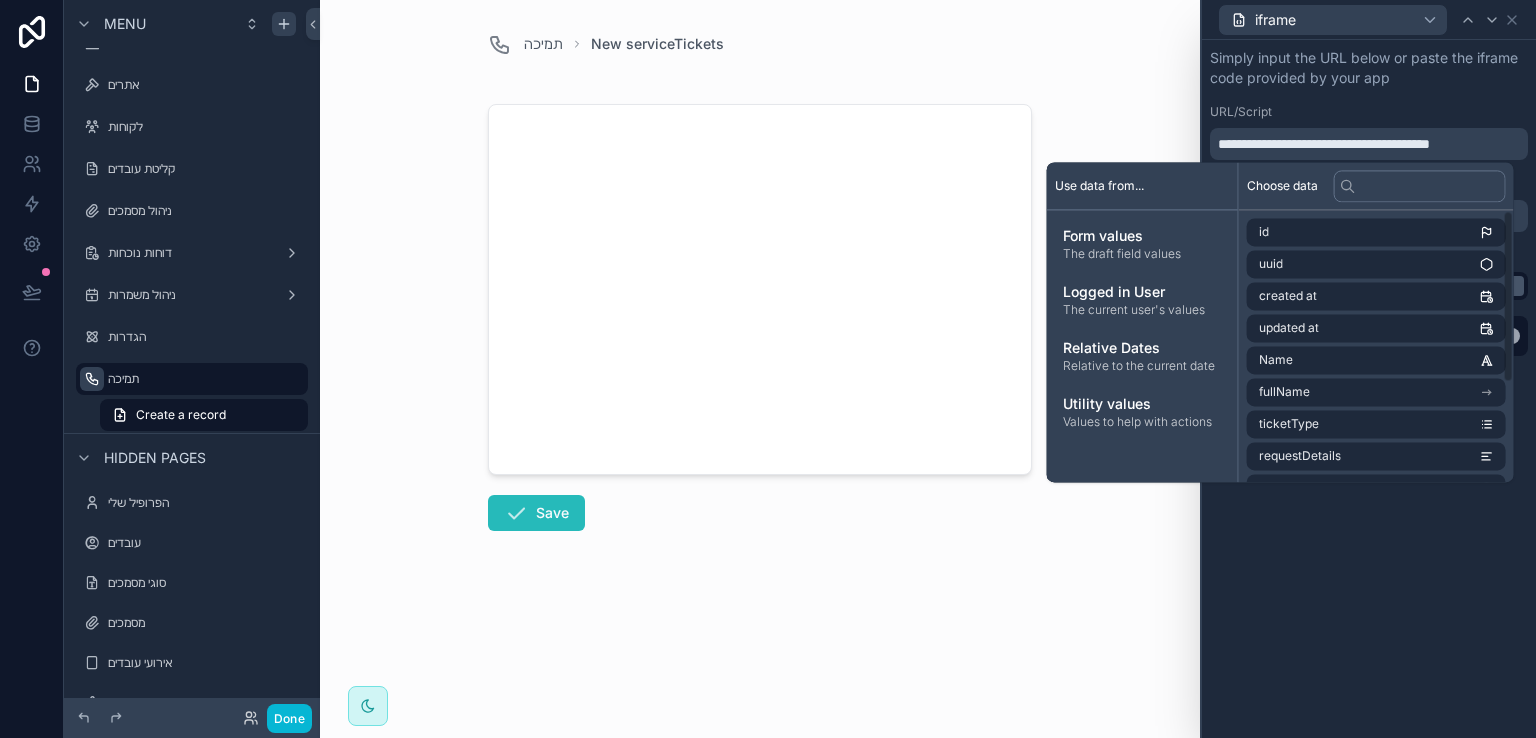 click on "**********" at bounding box center (1369, 389) 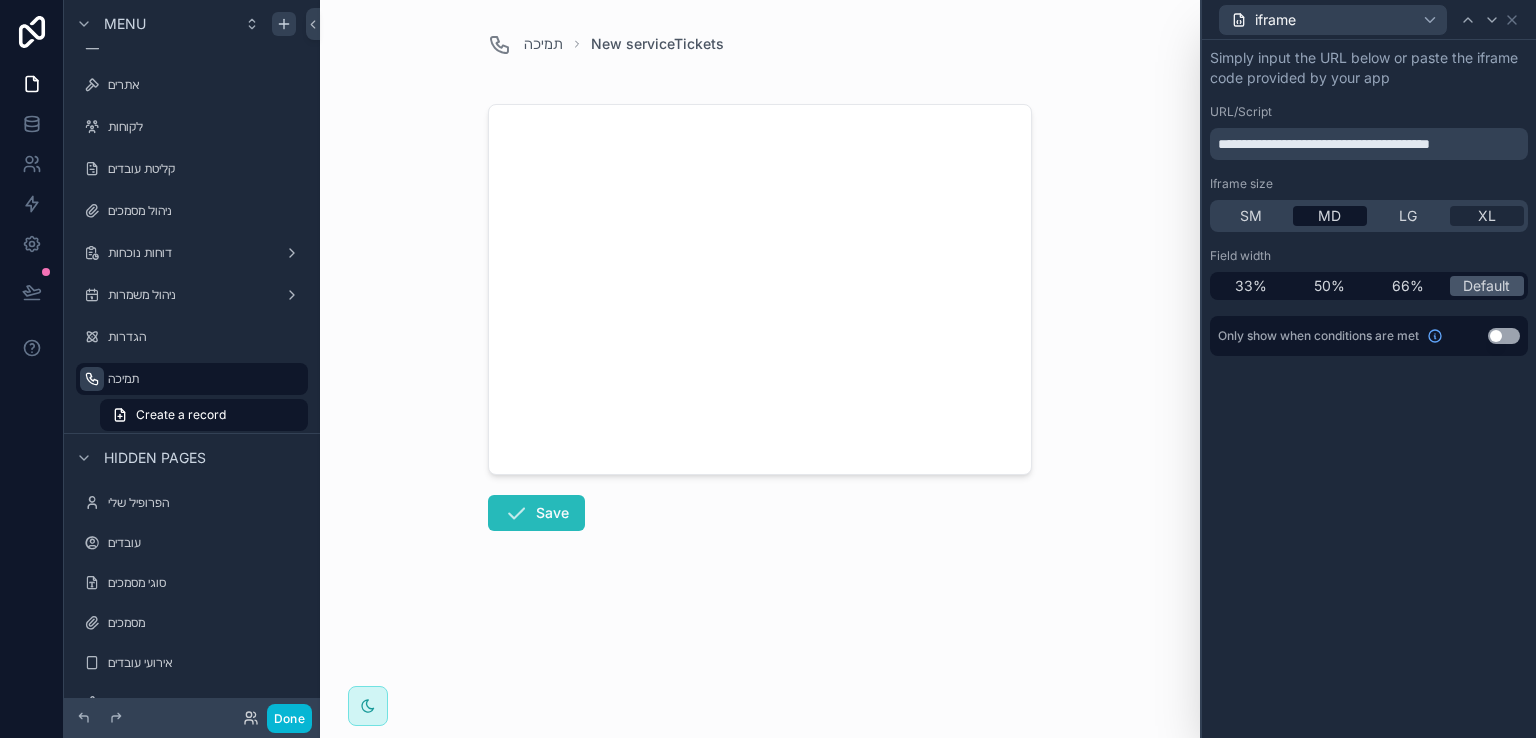 click on "XL" at bounding box center (1487, 216) 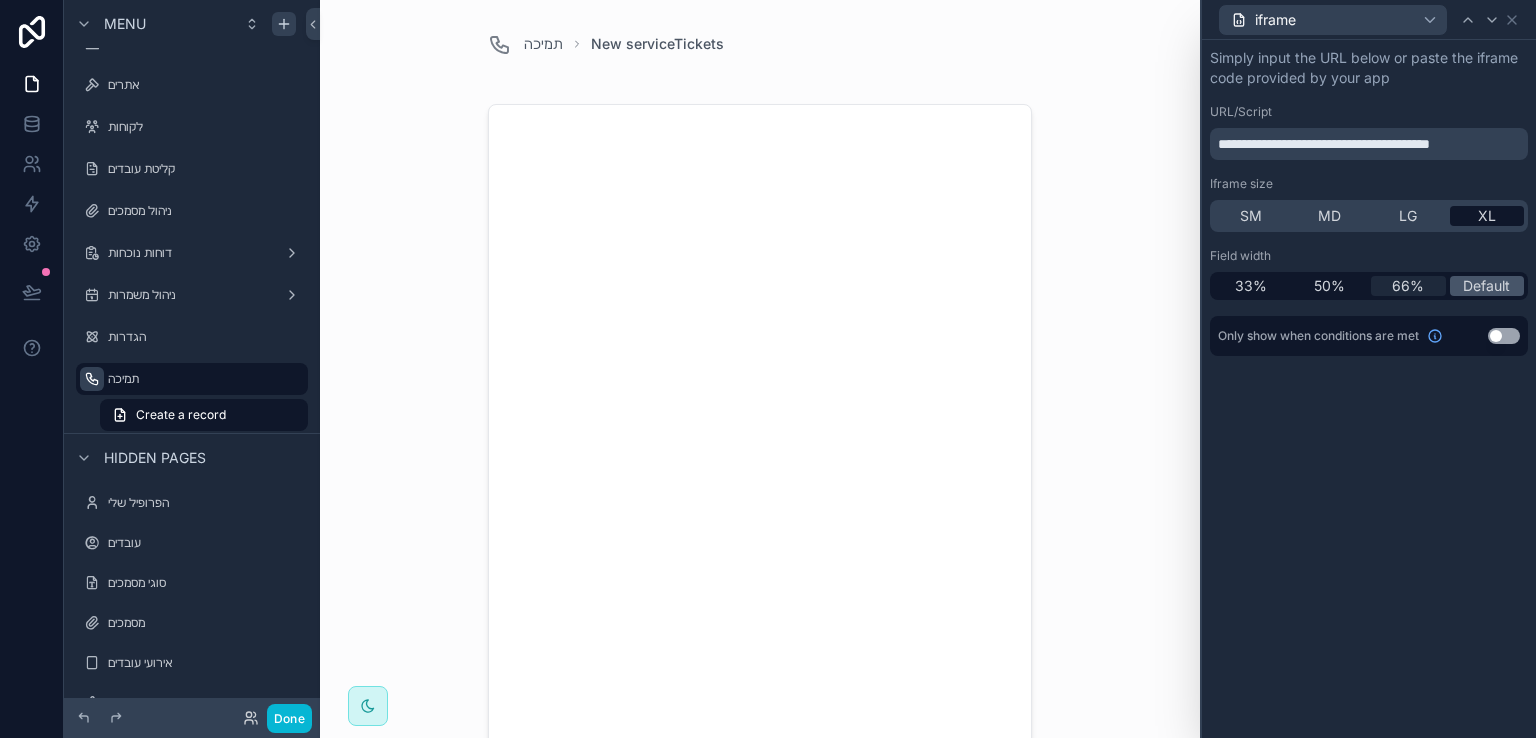 click on "66%" at bounding box center [1408, 286] 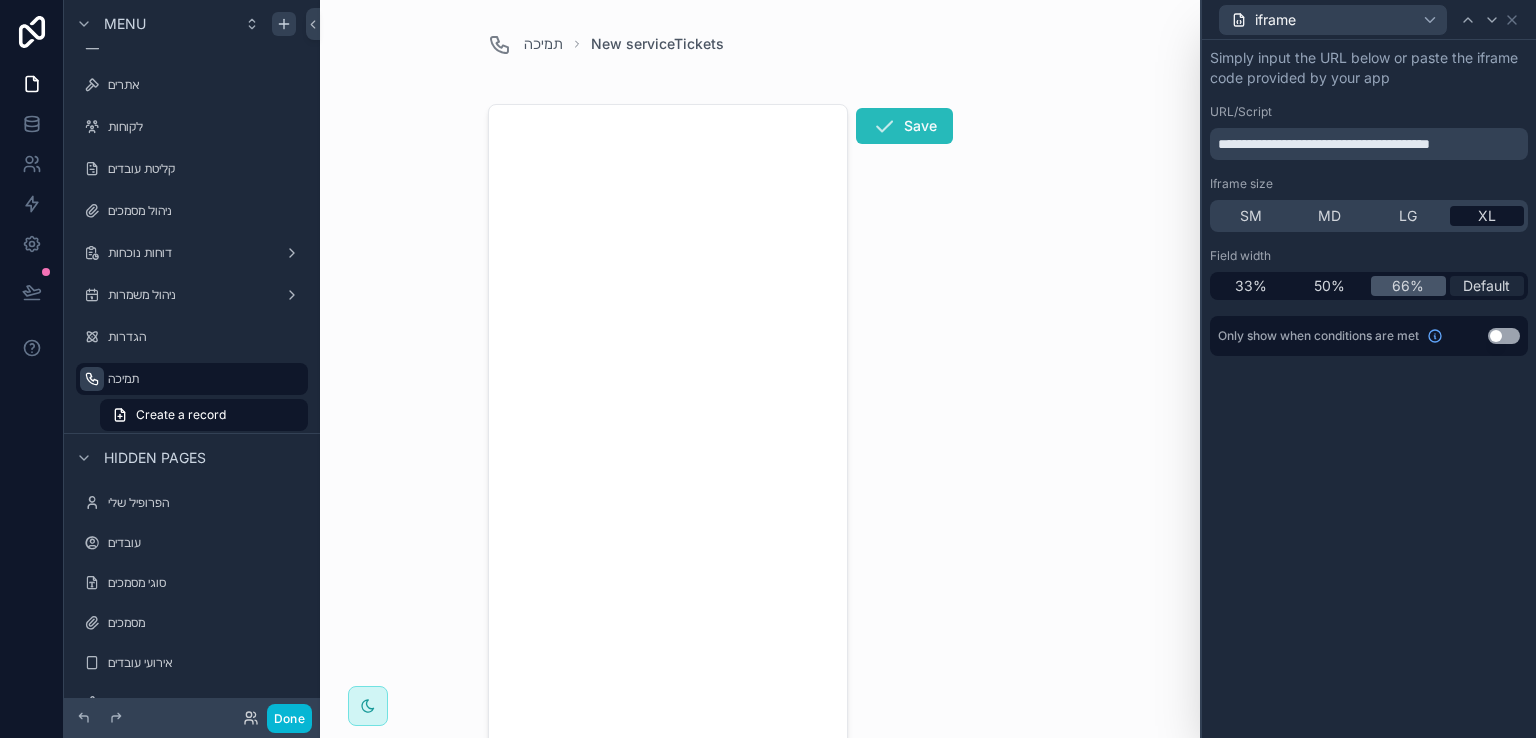 click on "Default" at bounding box center [1486, 286] 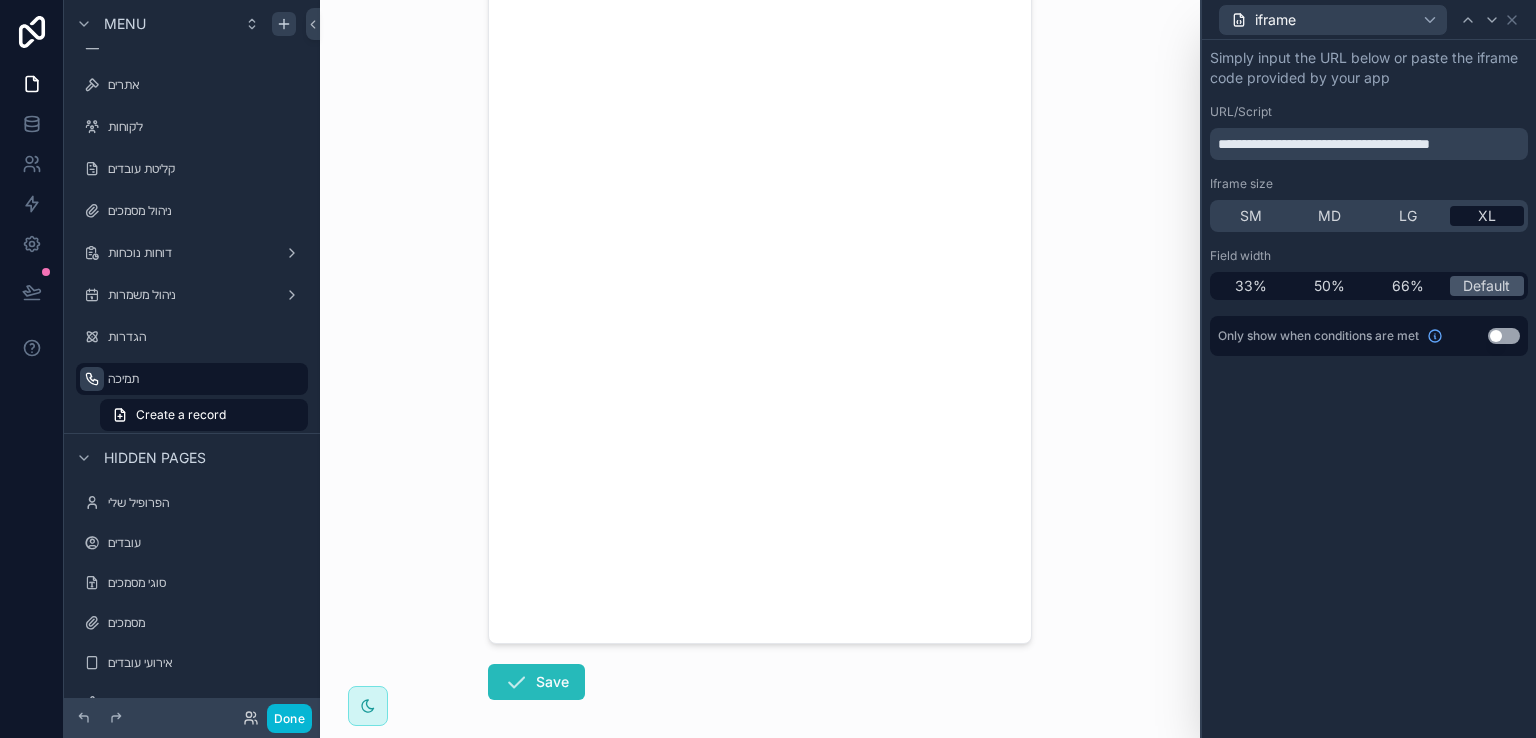 scroll, scrollTop: 100, scrollLeft: 0, axis: vertical 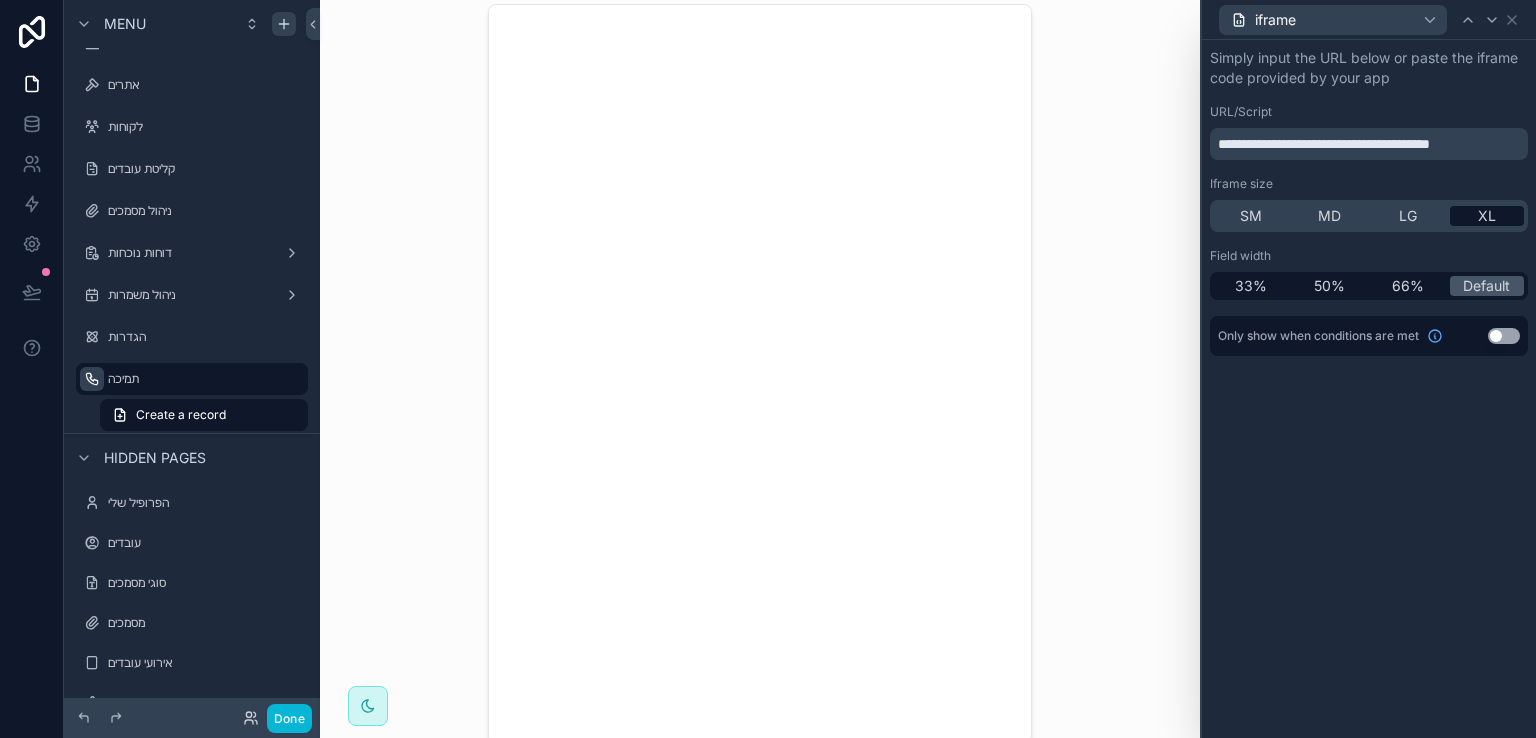 click on "**********" at bounding box center (1371, 144) 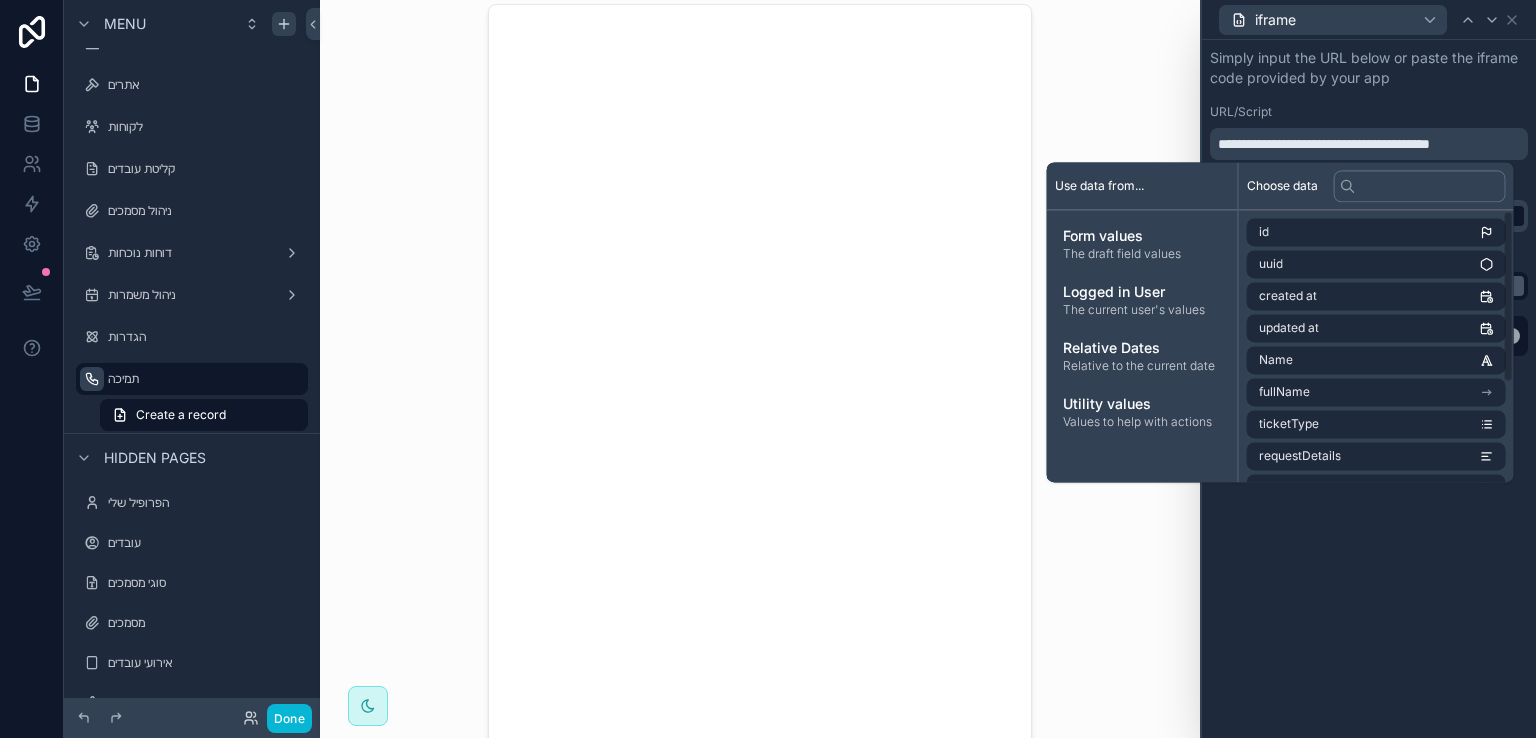 click on "תמיכה New serviceTickets Save" at bounding box center [760, 269] 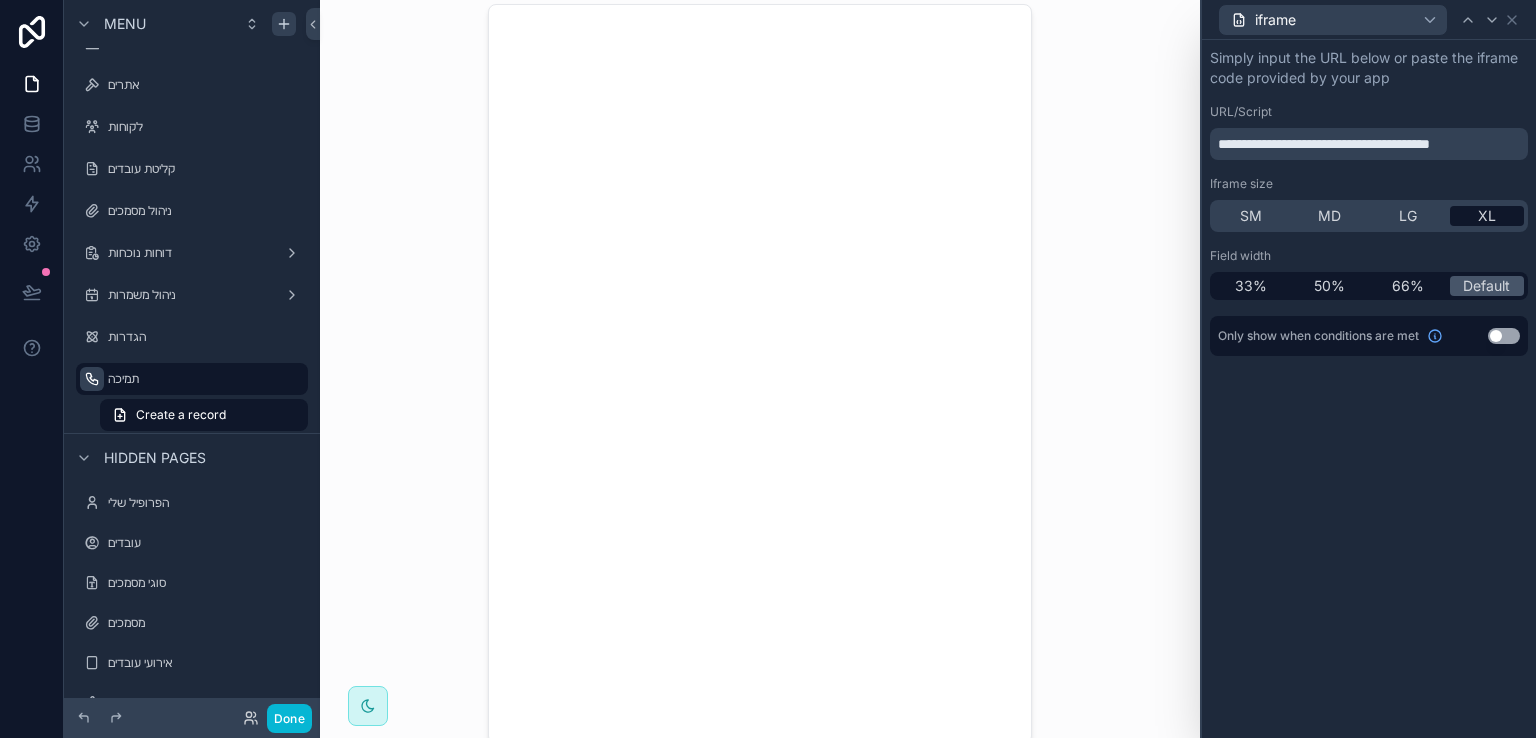 scroll, scrollTop: 0, scrollLeft: 0, axis: both 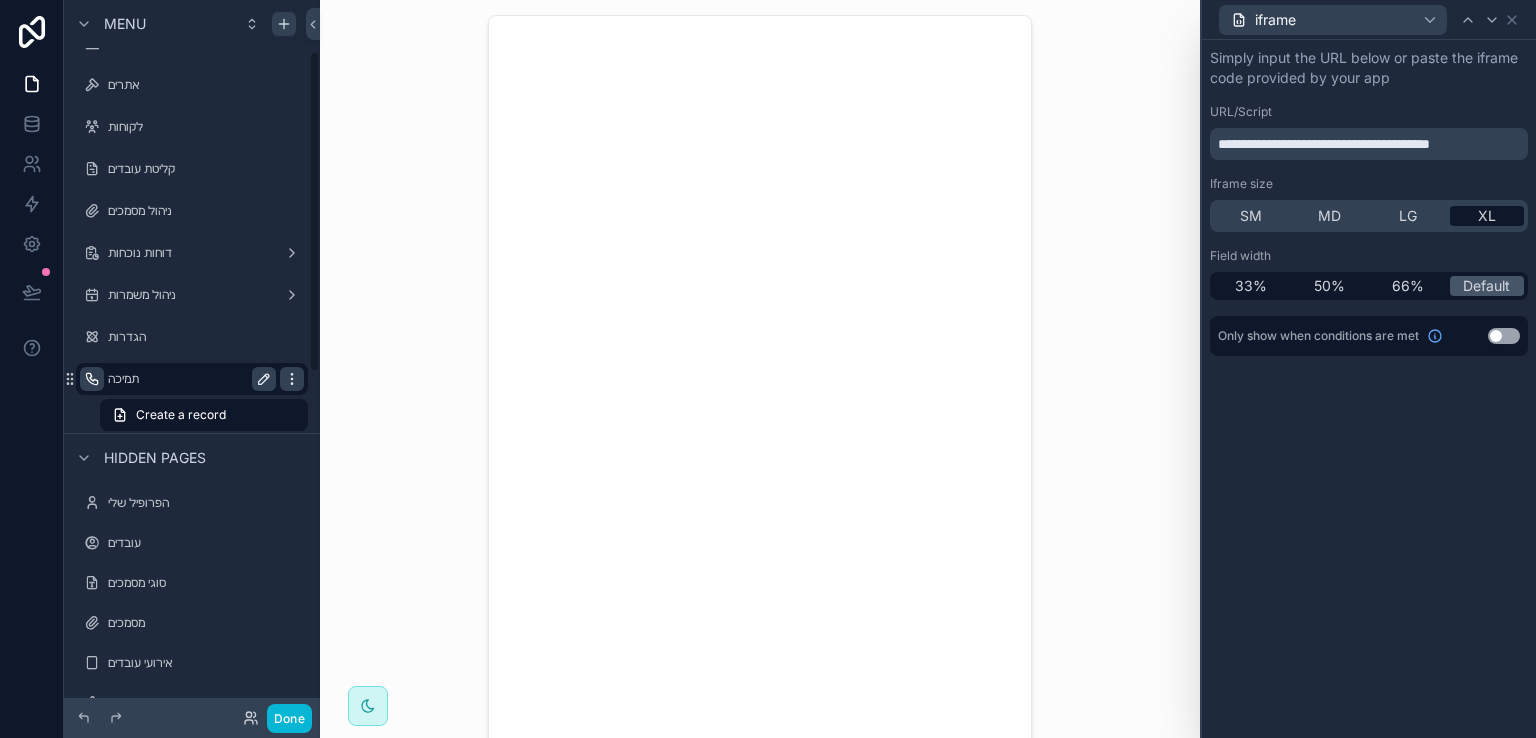click 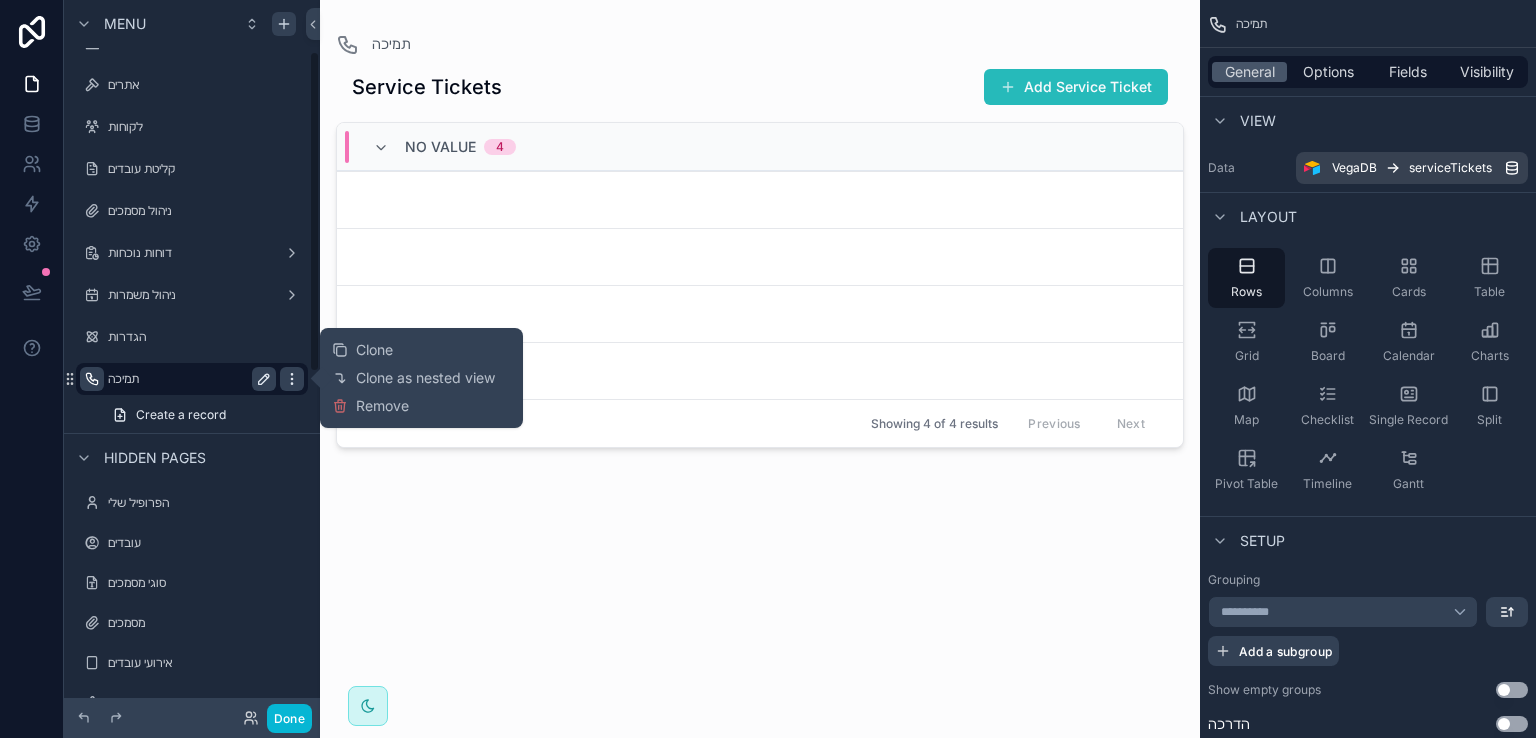 scroll, scrollTop: 0, scrollLeft: 0, axis: both 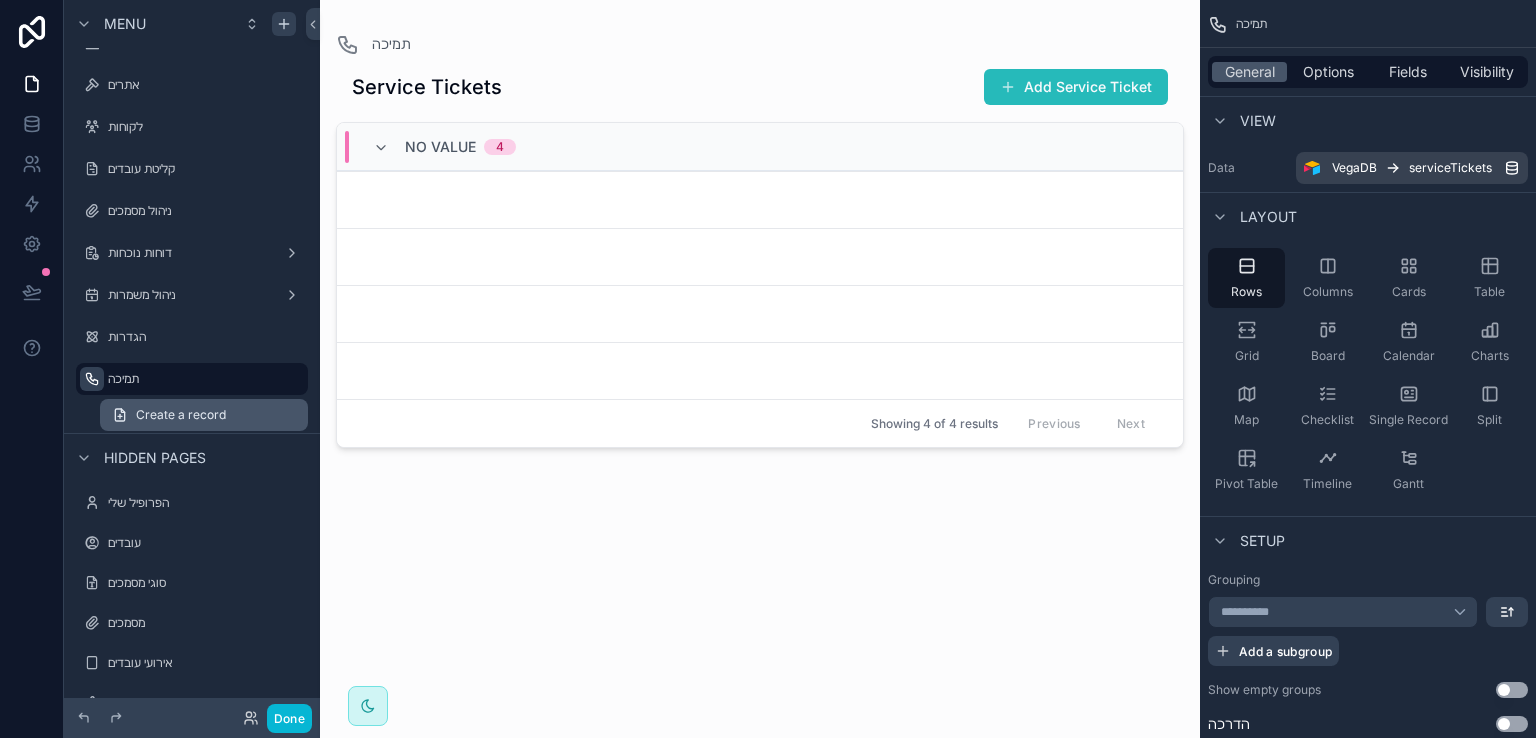 click on "Create a record" at bounding box center (181, 415) 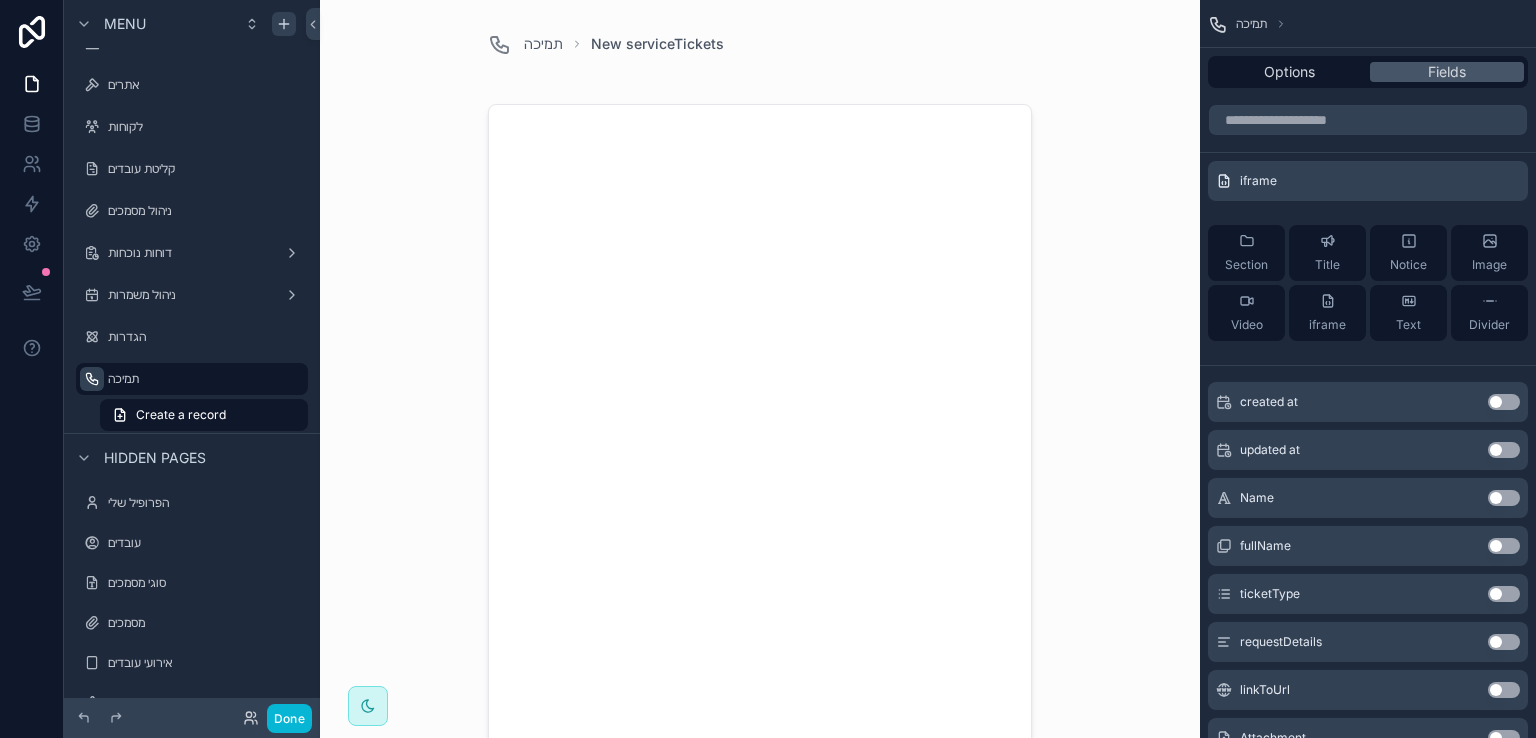 click on "תמיכה New serviceTickets Save" at bounding box center [760, 369] 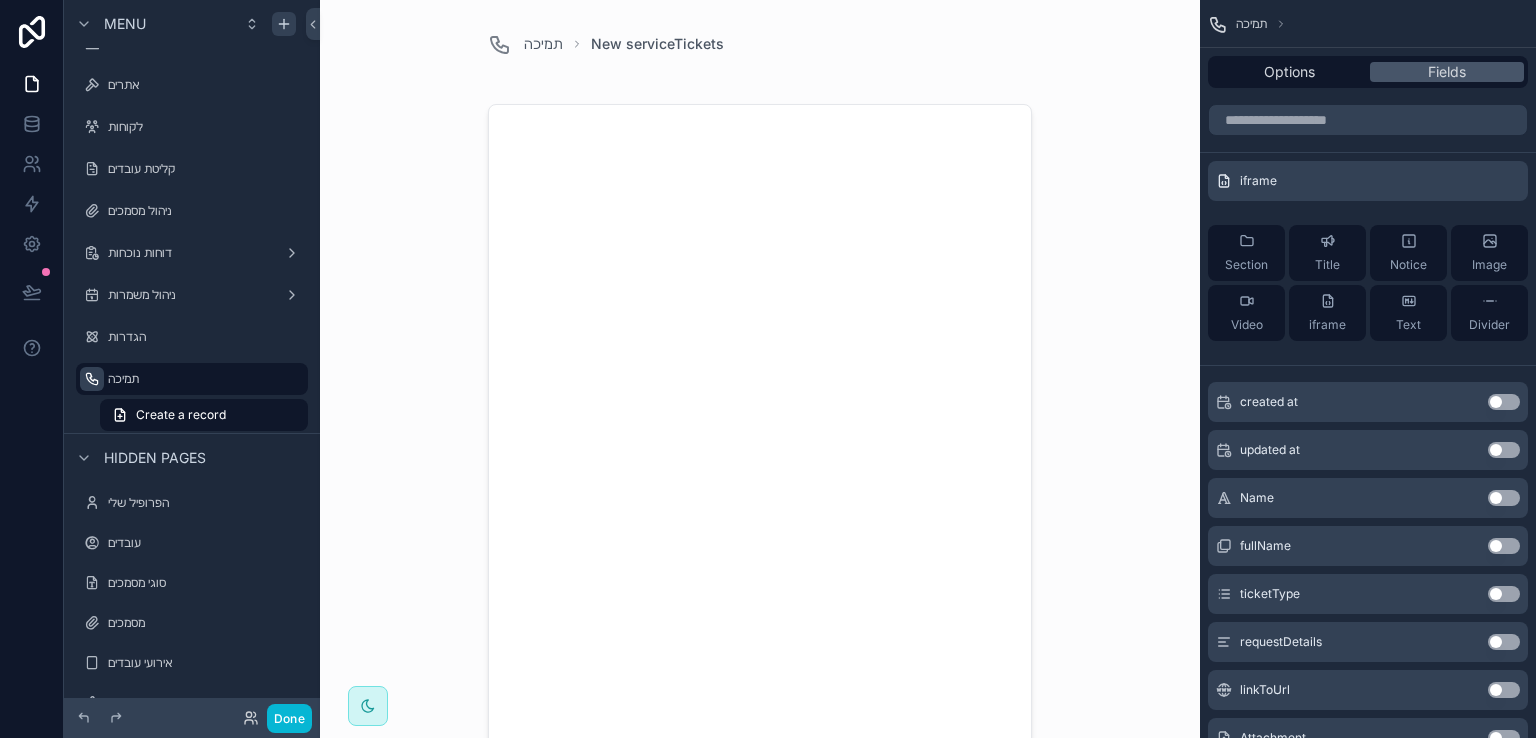 click on "תמיכה New serviceTickets Save" at bounding box center (760, 369) 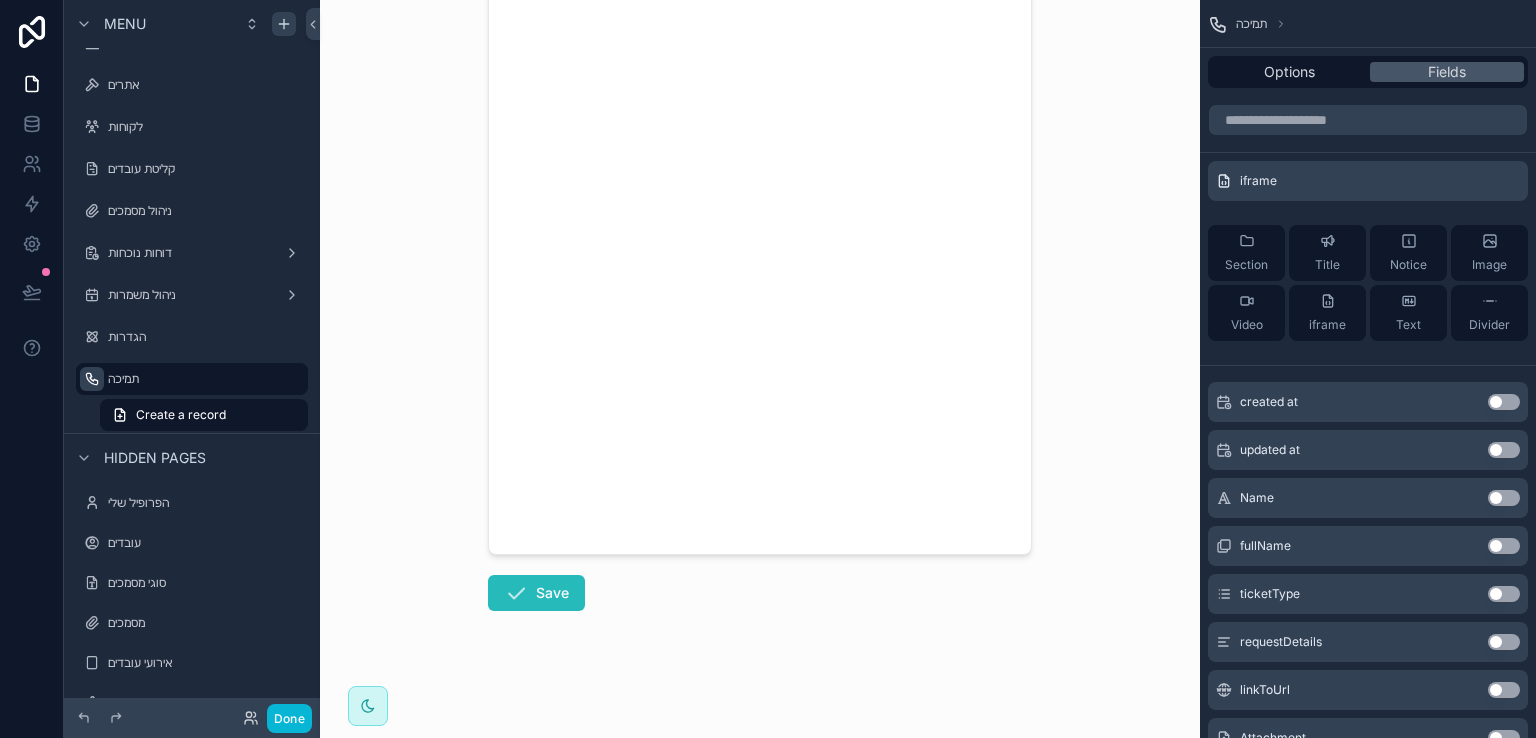 scroll, scrollTop: 0, scrollLeft: 0, axis: both 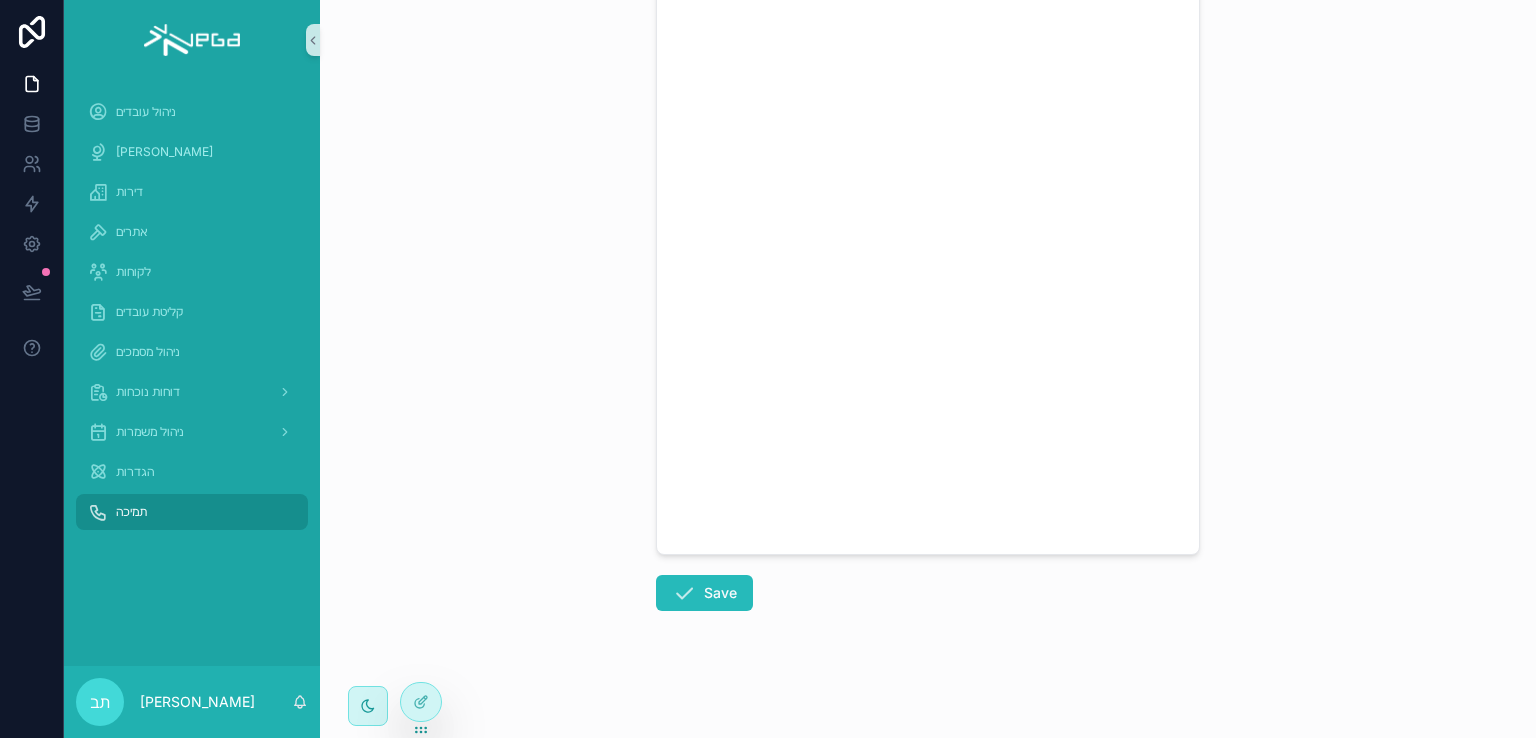 click on "תמיכה New serviceTickets Save" at bounding box center (928, 80) 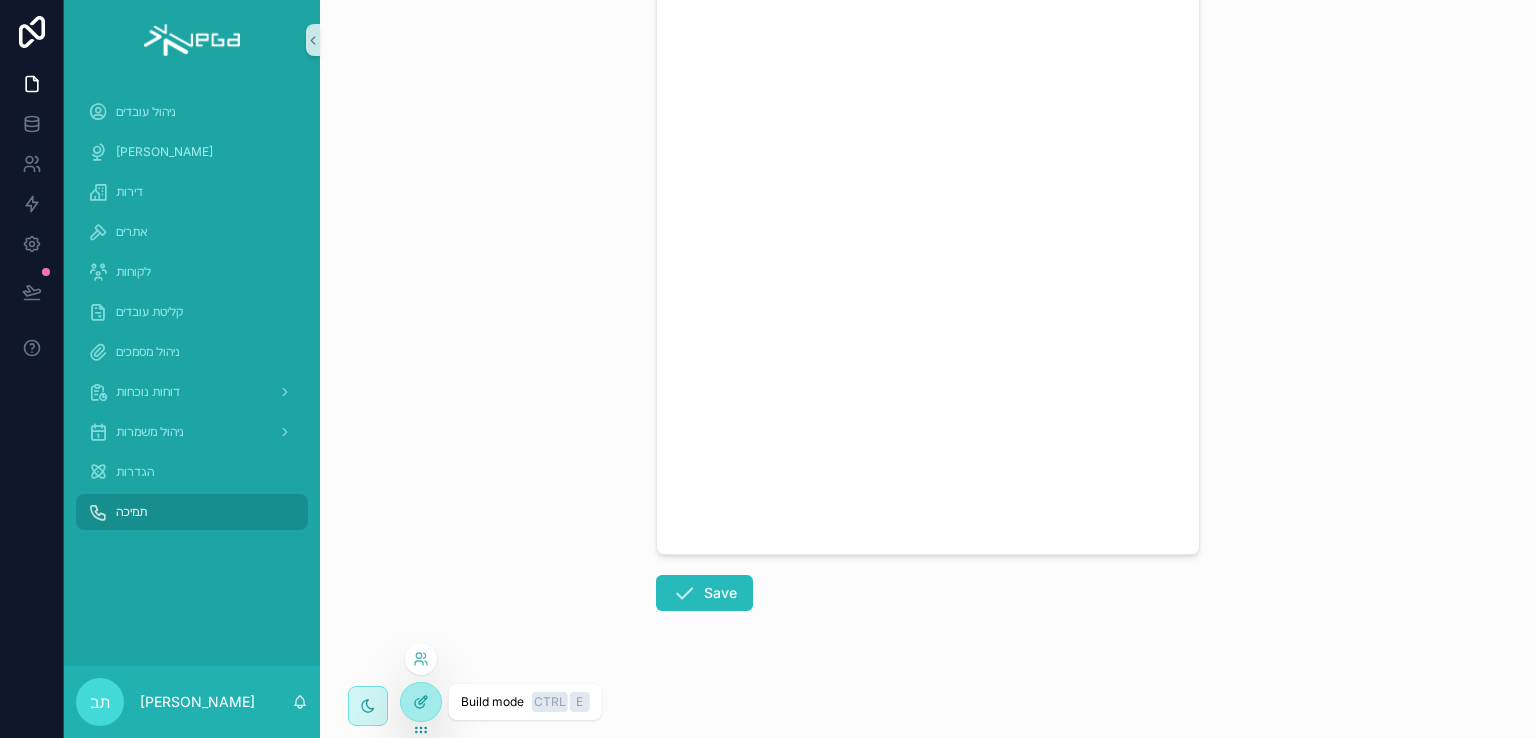 click 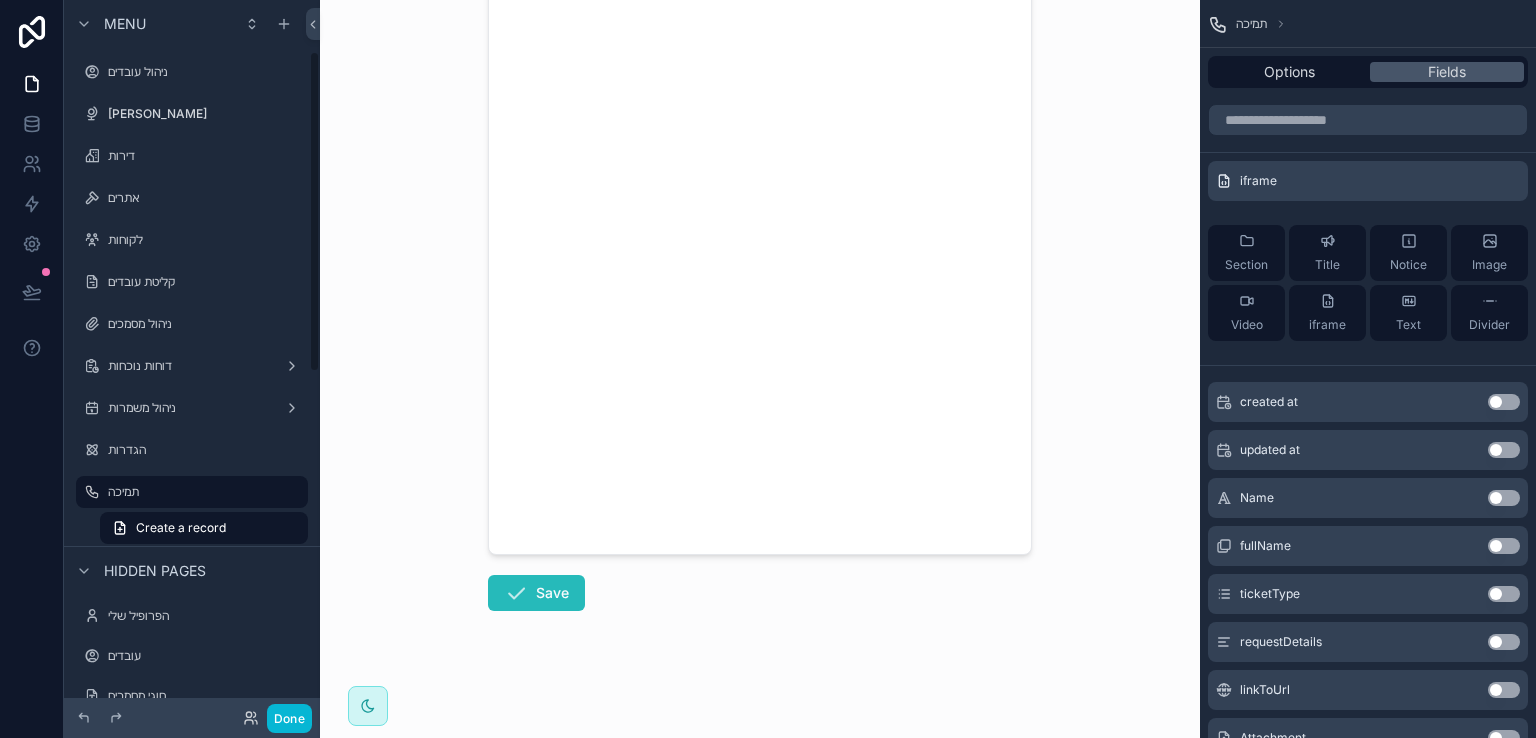 scroll, scrollTop: 0, scrollLeft: 0, axis: both 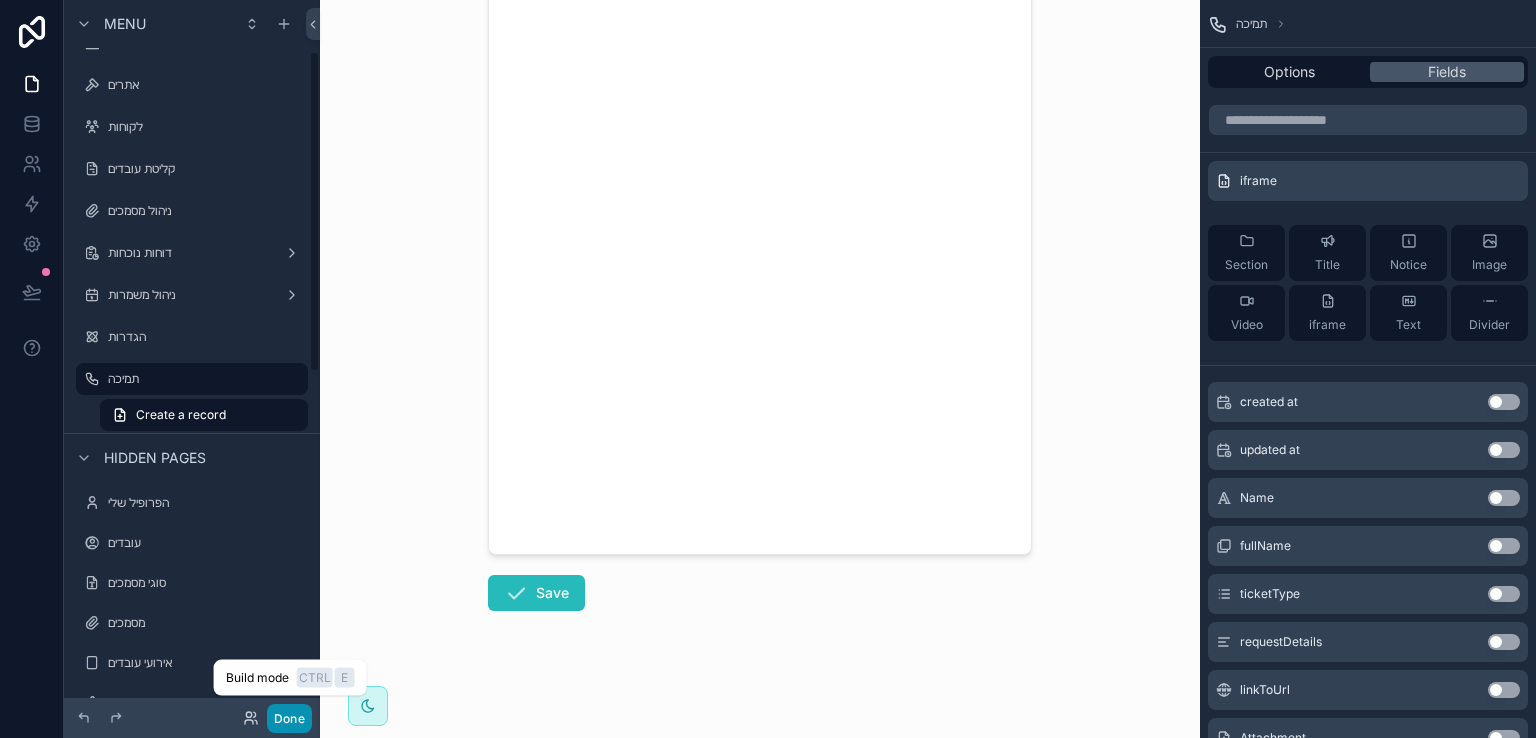 click on "Done" at bounding box center (289, 718) 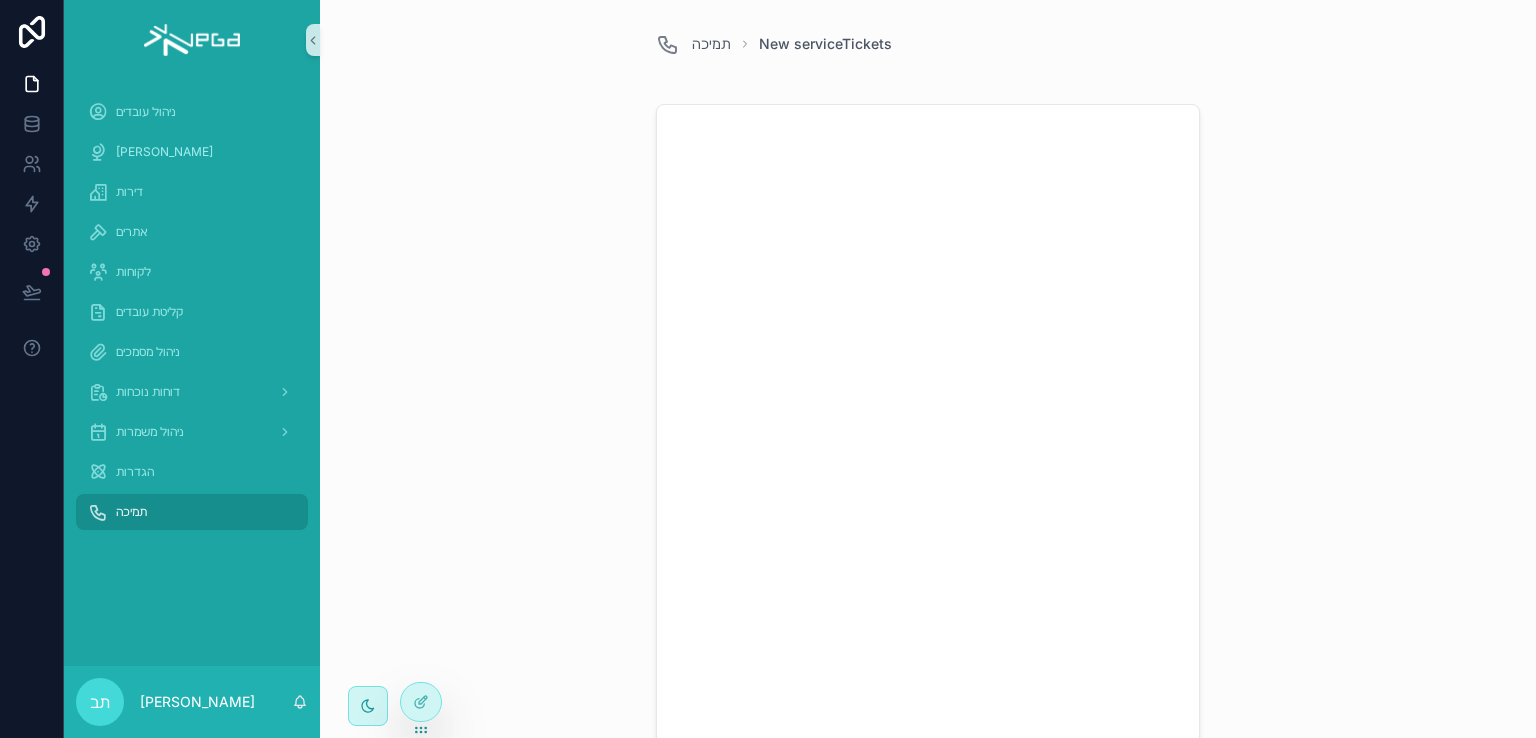 scroll, scrollTop: 289, scrollLeft: 0, axis: vertical 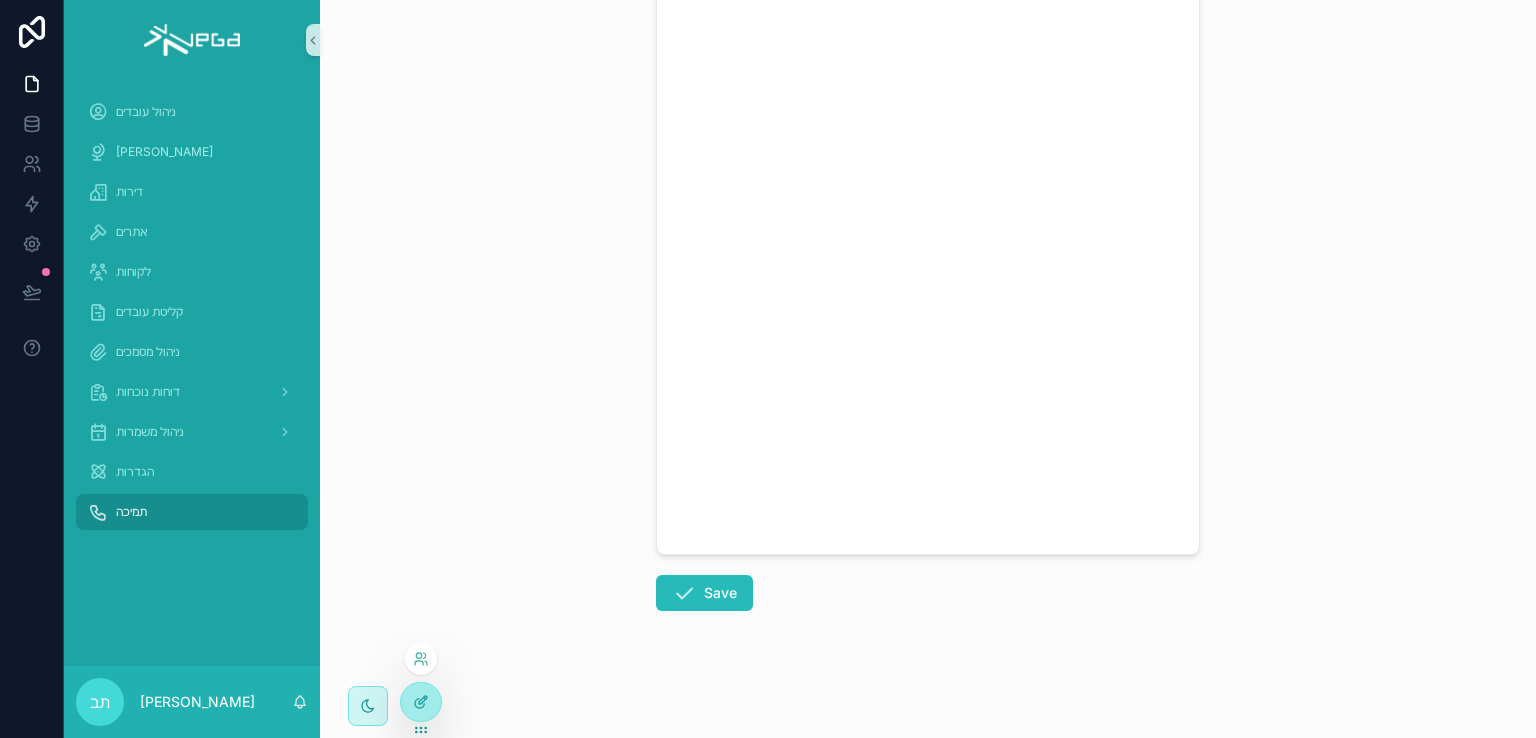 click 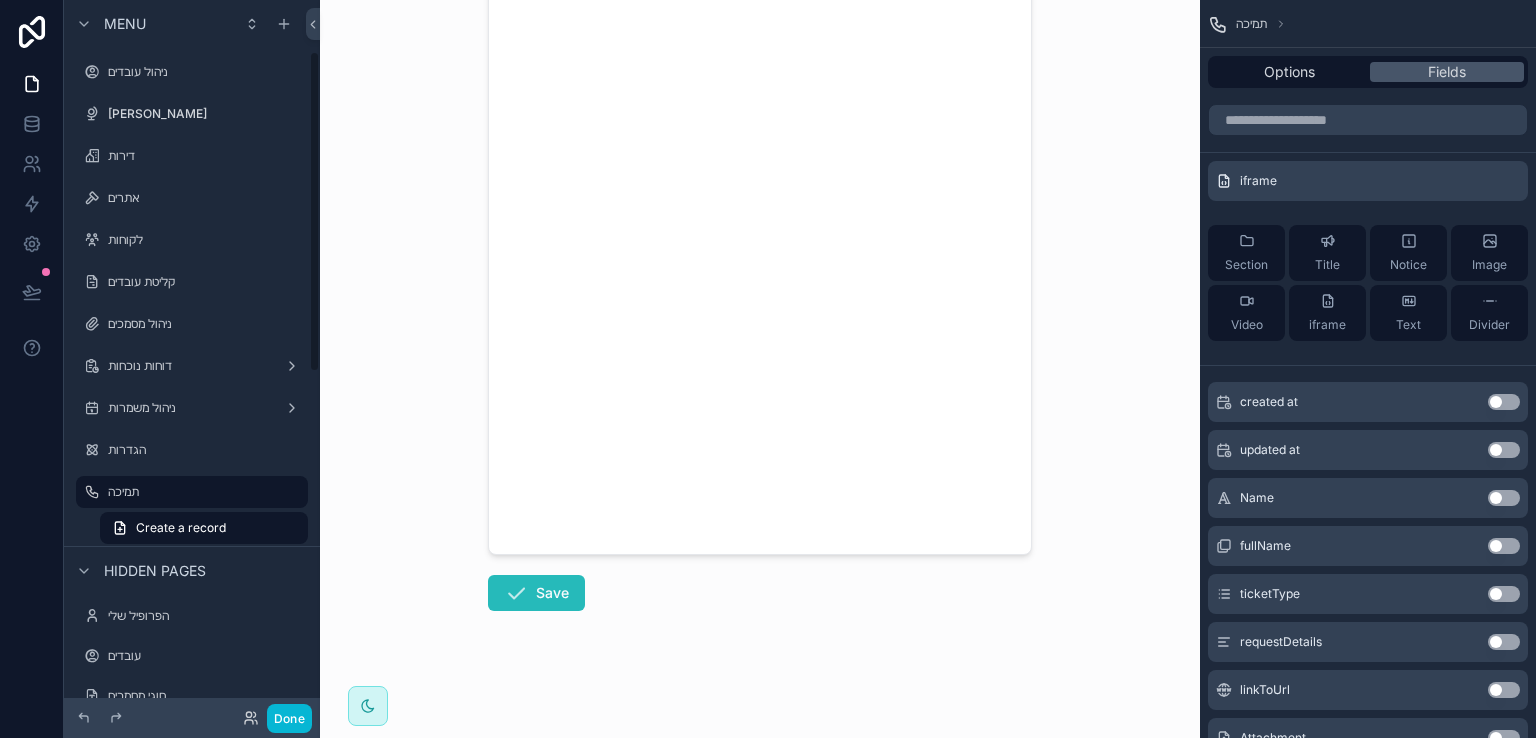 scroll, scrollTop: 0, scrollLeft: 0, axis: both 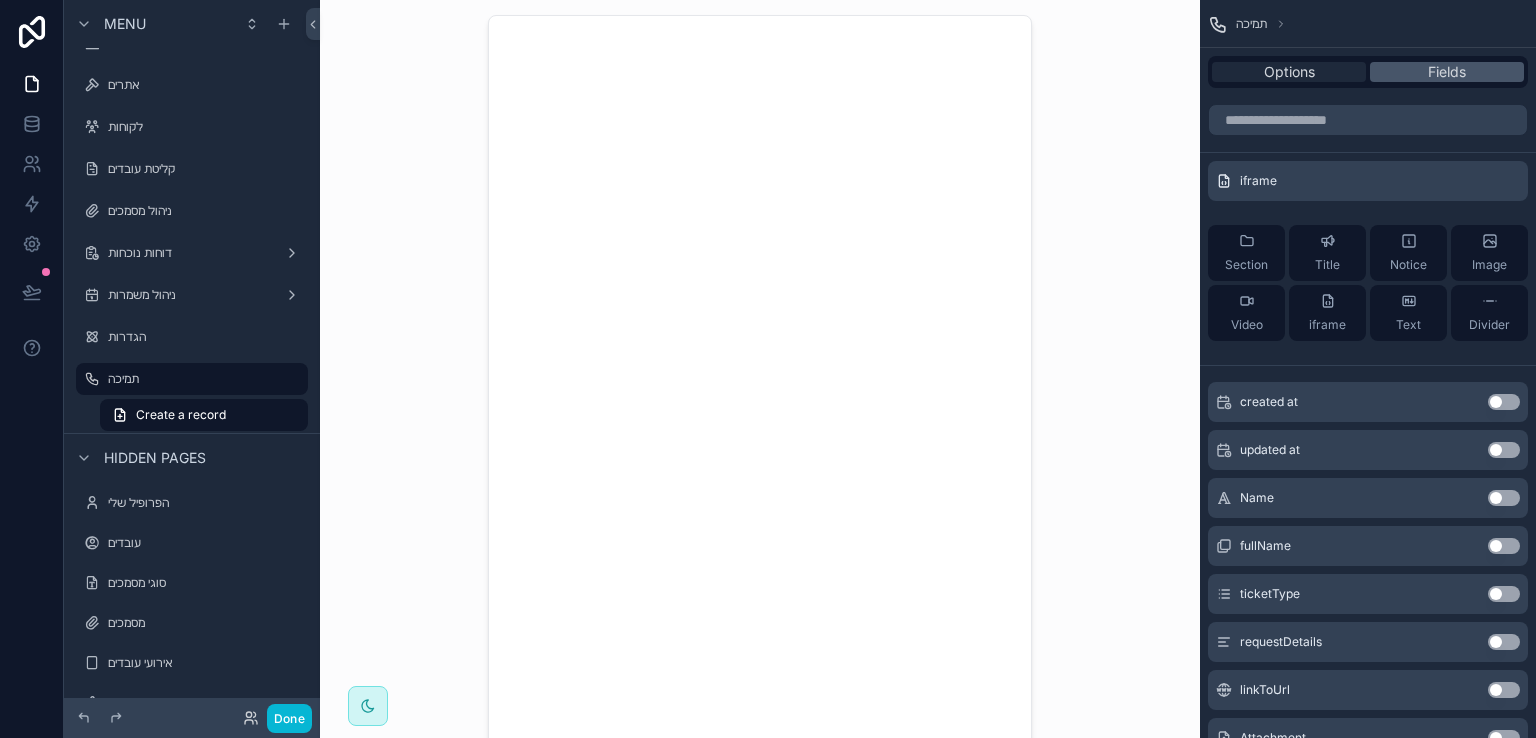 click on "Options" at bounding box center [1289, 72] 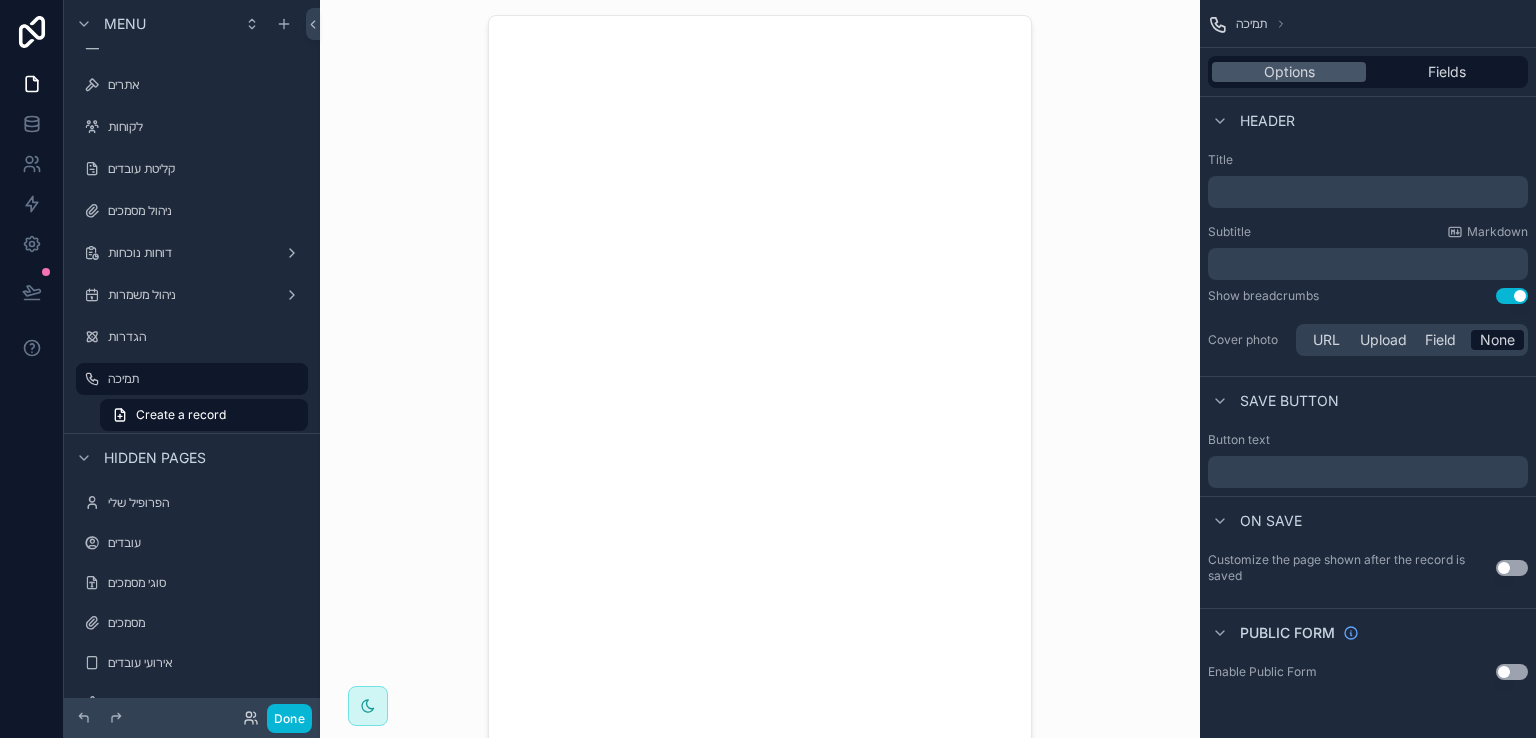click on "Use setting" at bounding box center [1512, 672] 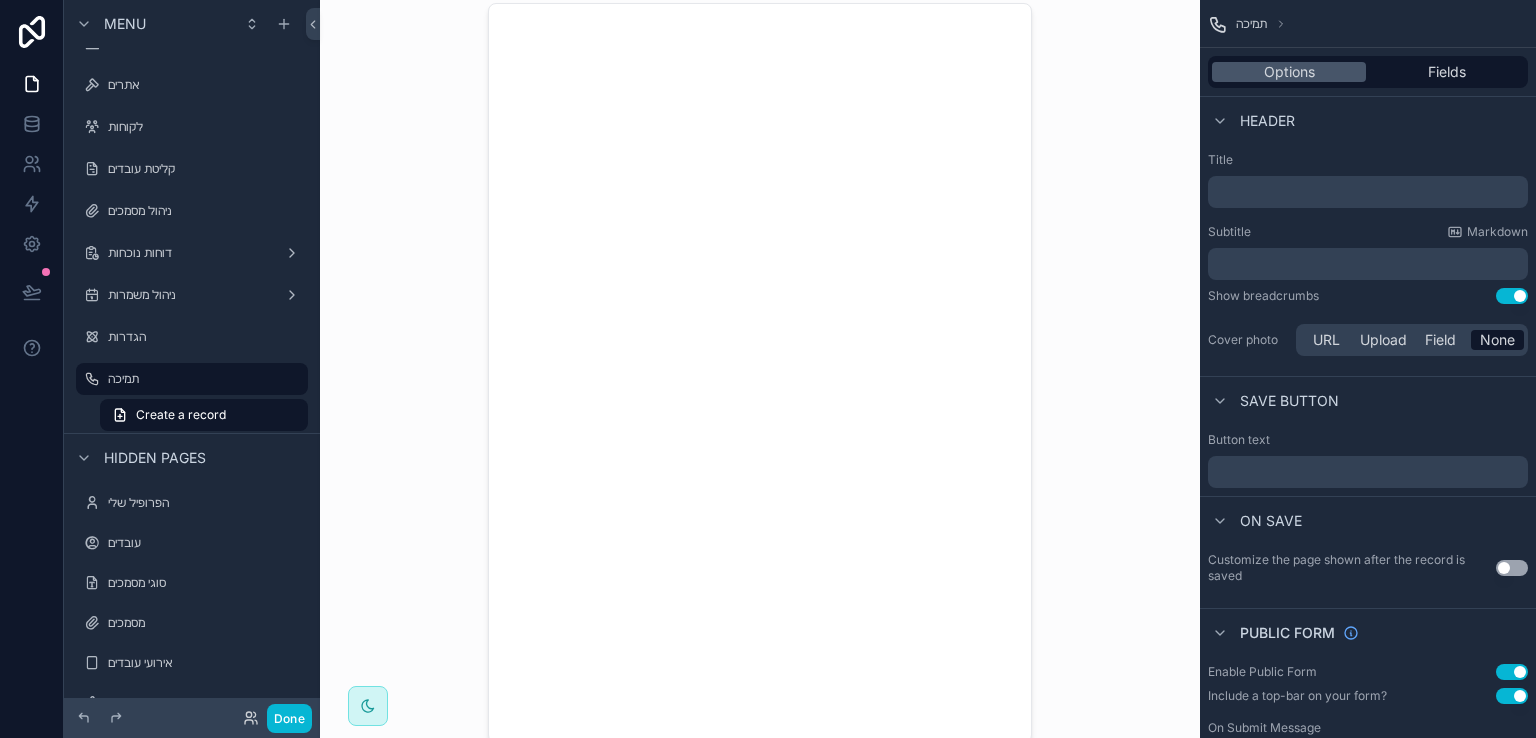 scroll, scrollTop: 289, scrollLeft: 0, axis: vertical 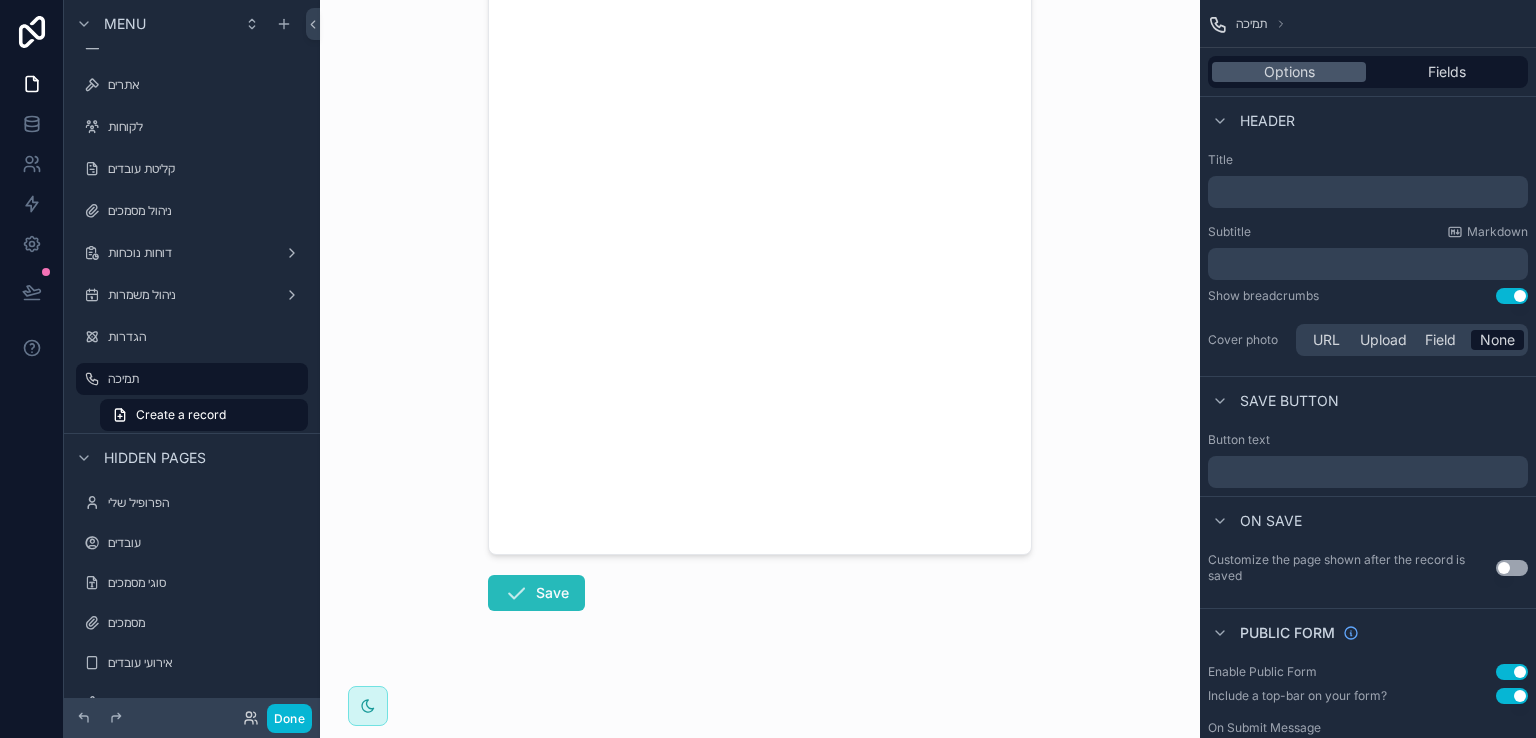 click on "Use setting" at bounding box center (1512, 672) 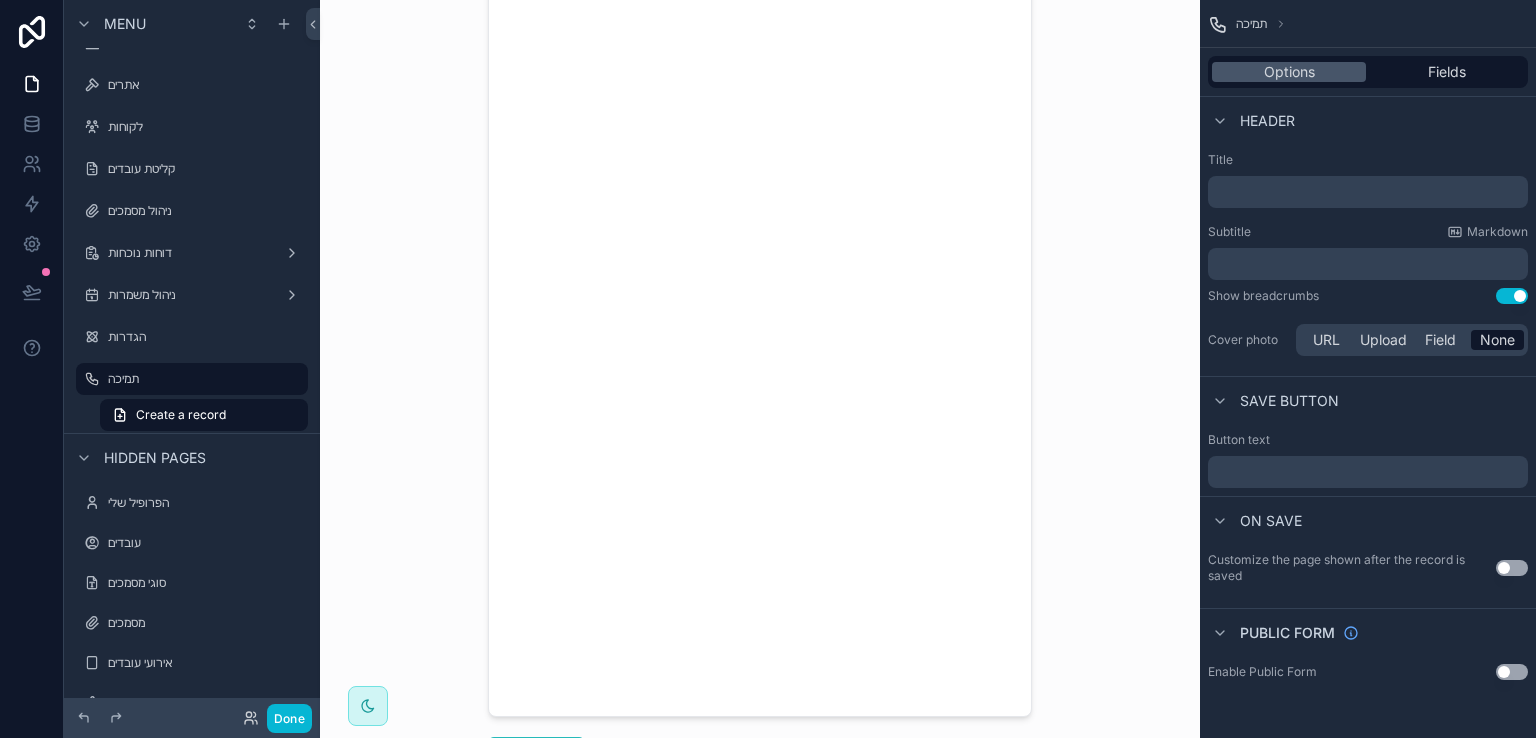 scroll, scrollTop: 0, scrollLeft: 0, axis: both 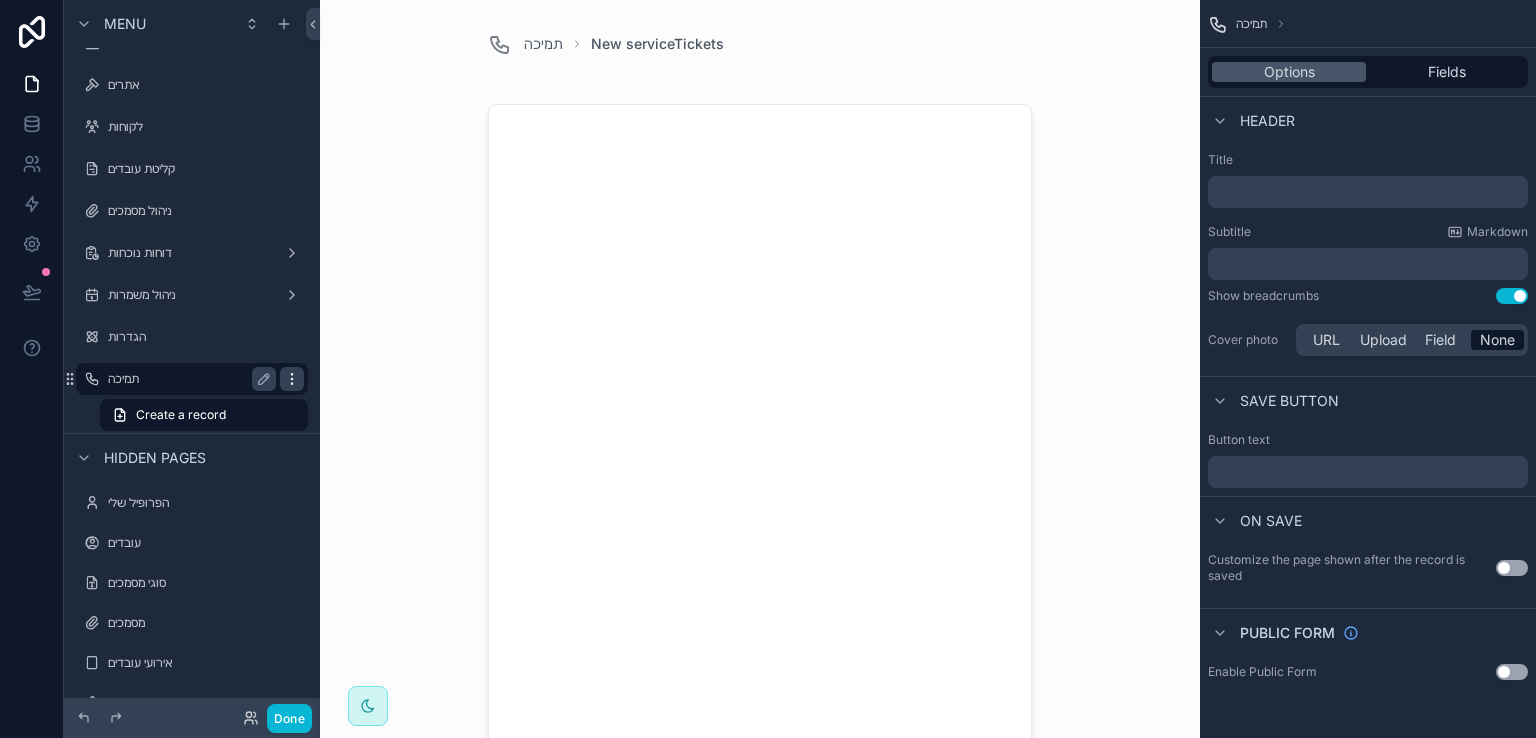 click 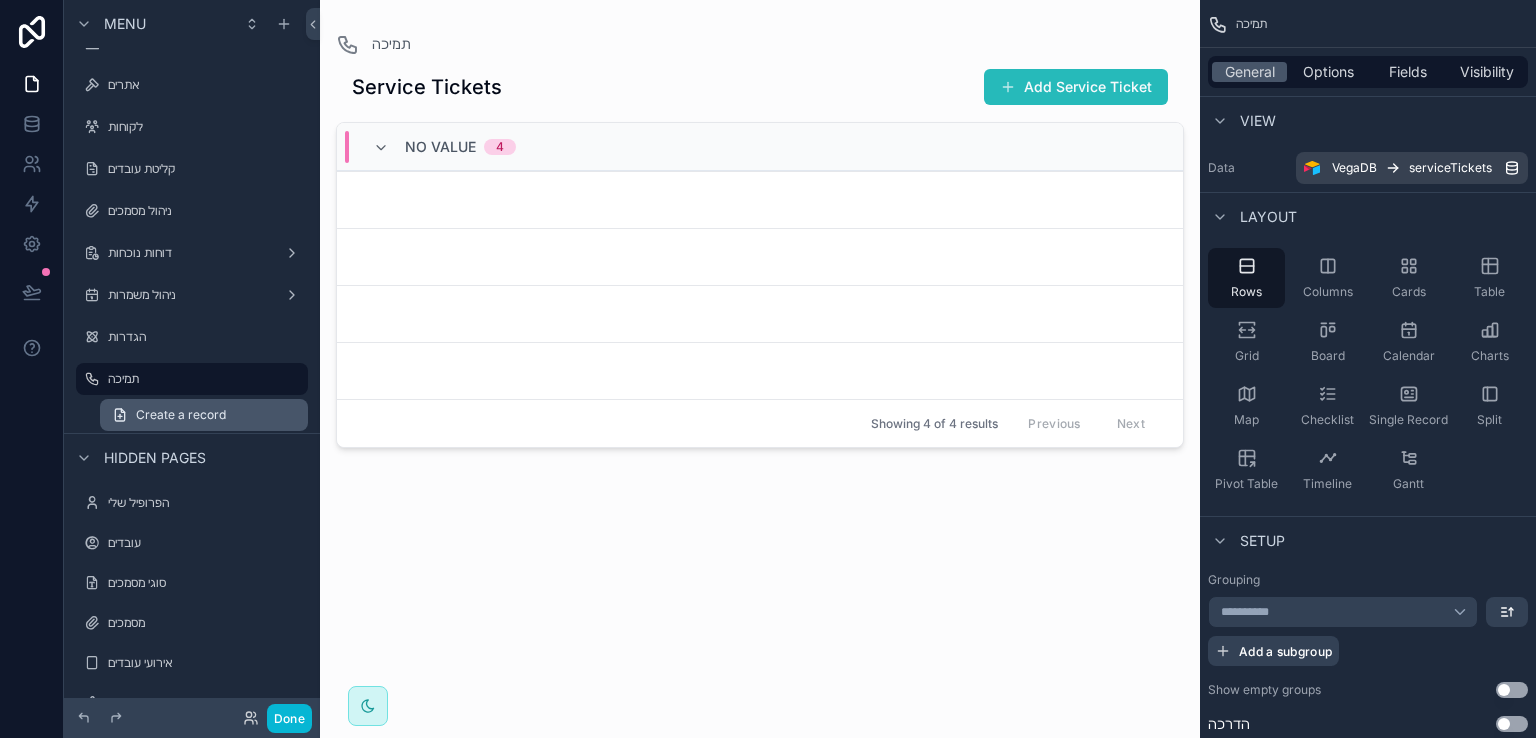 click on "Create a record" at bounding box center [181, 415] 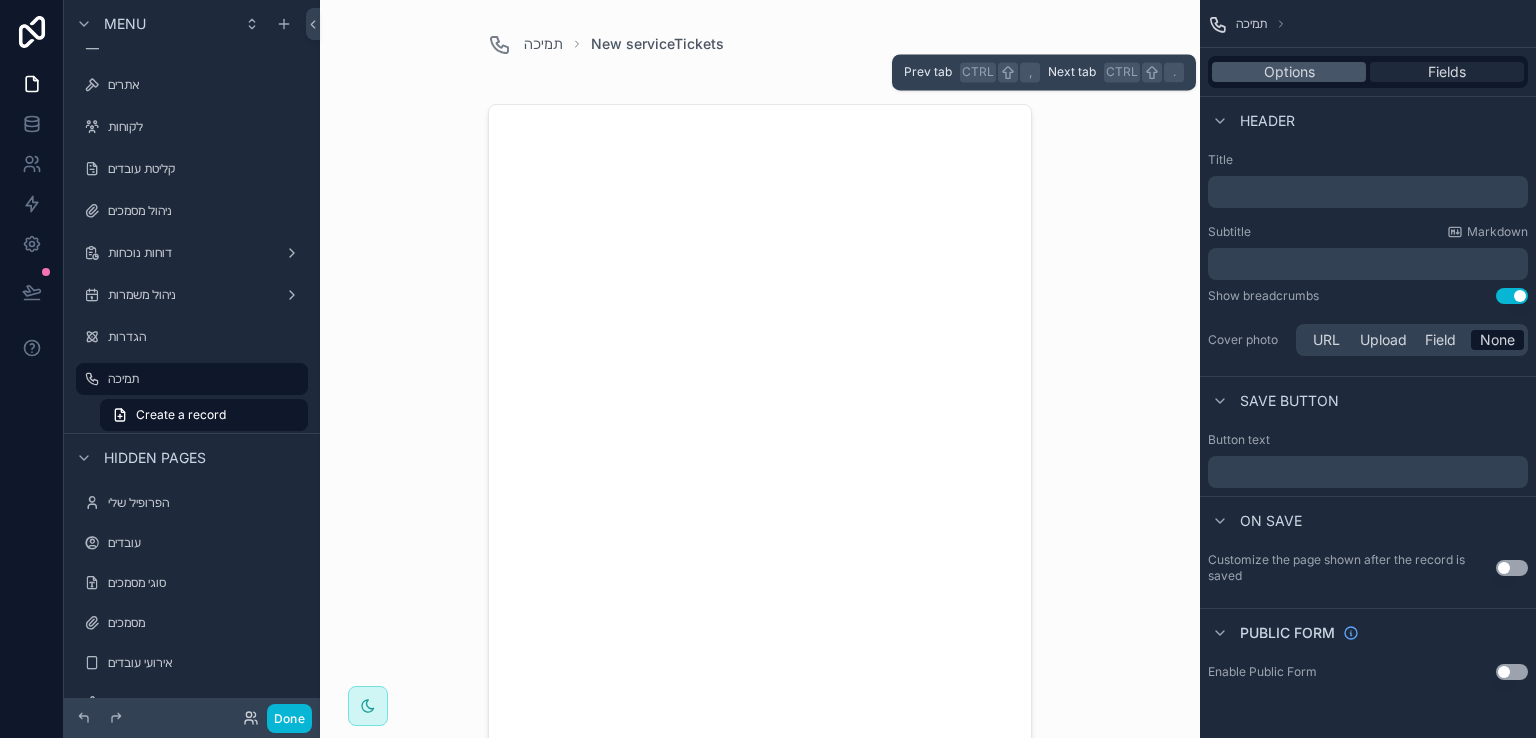 click on "Fields" at bounding box center [1447, 72] 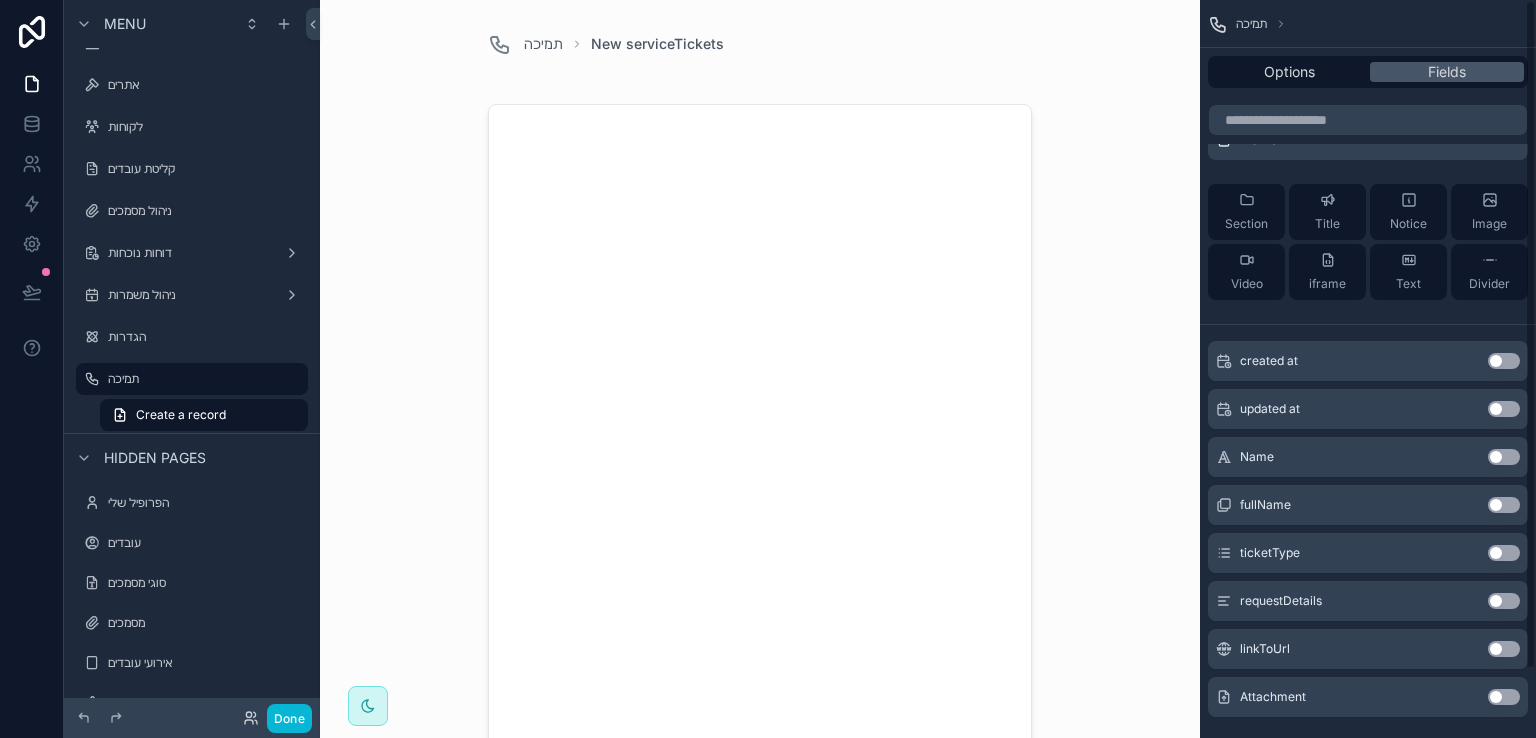 scroll, scrollTop: 76, scrollLeft: 0, axis: vertical 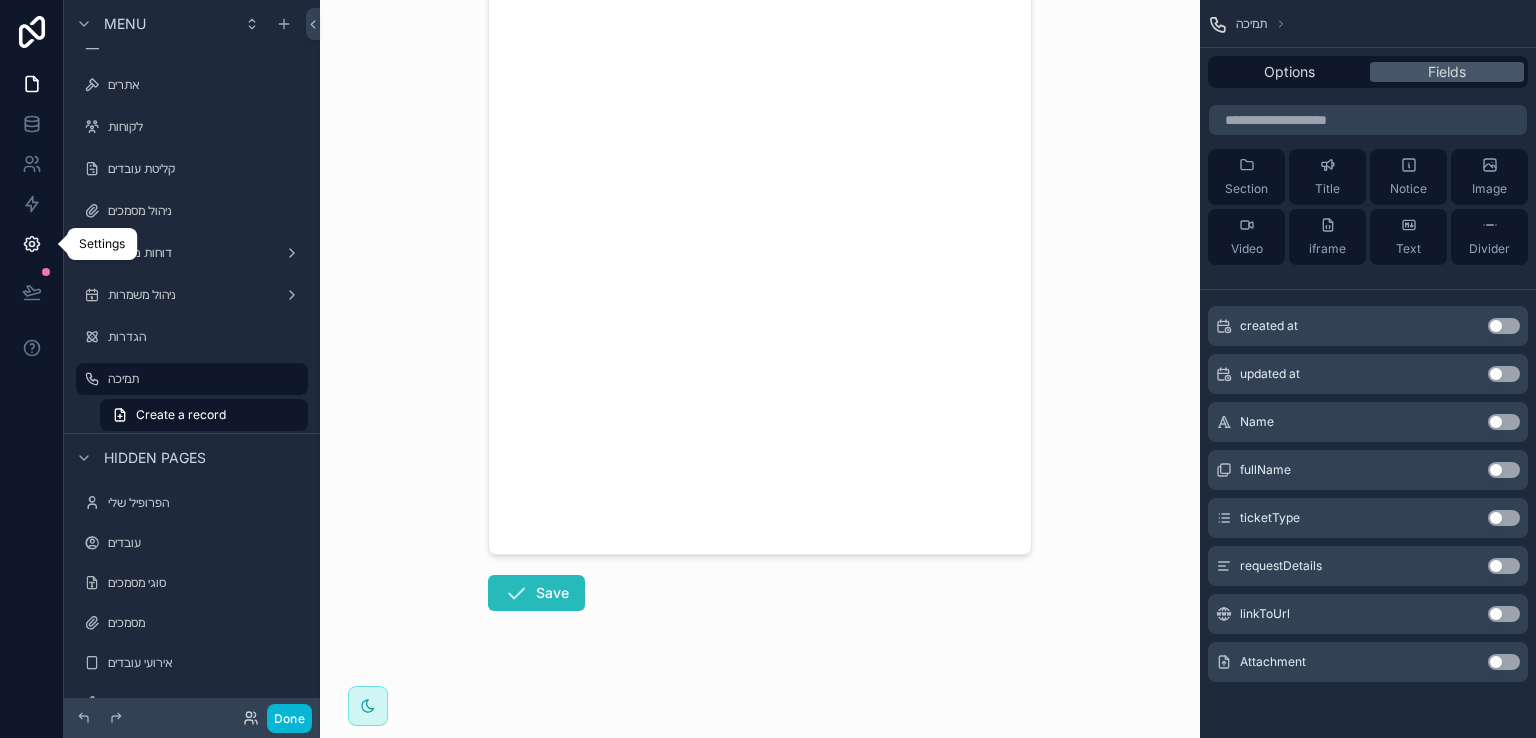 click 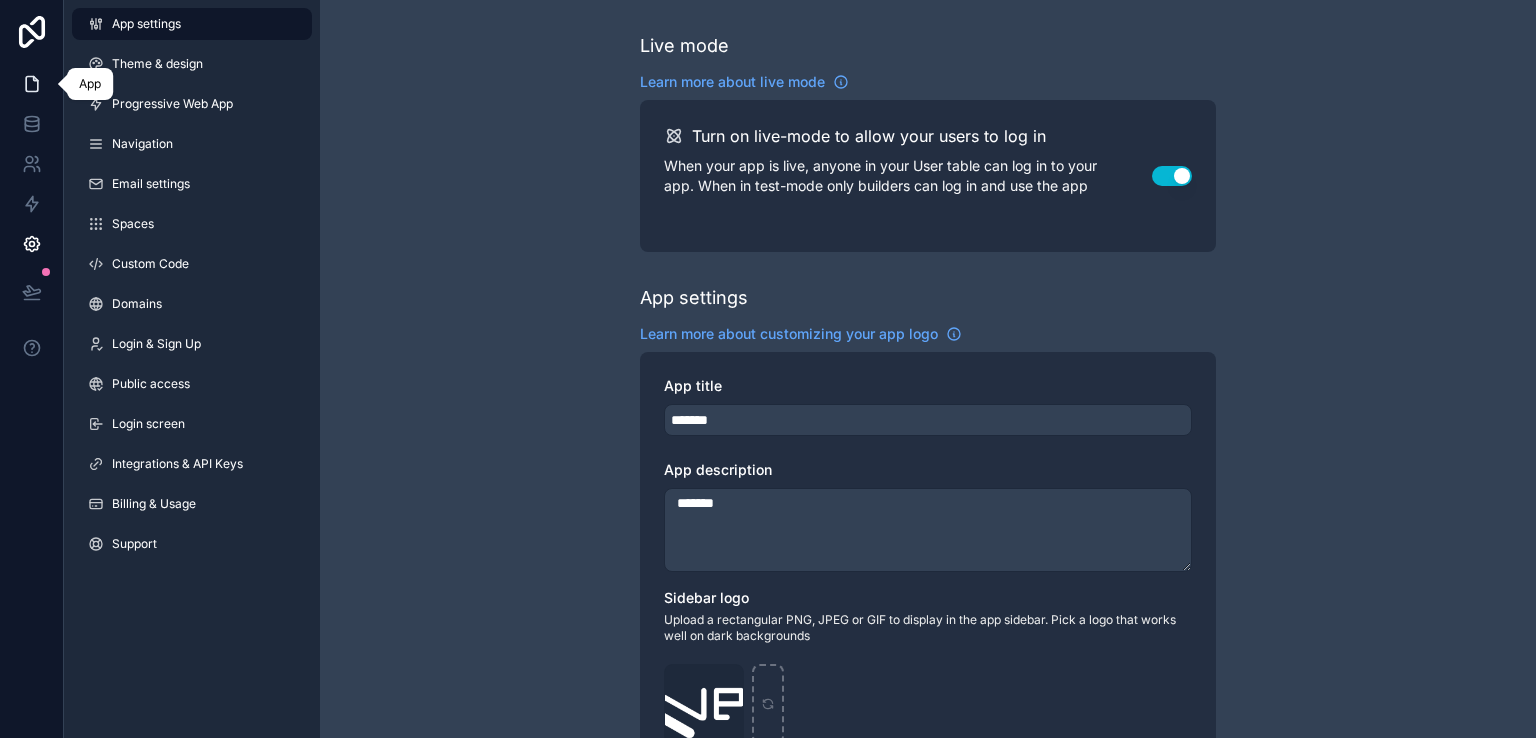 click 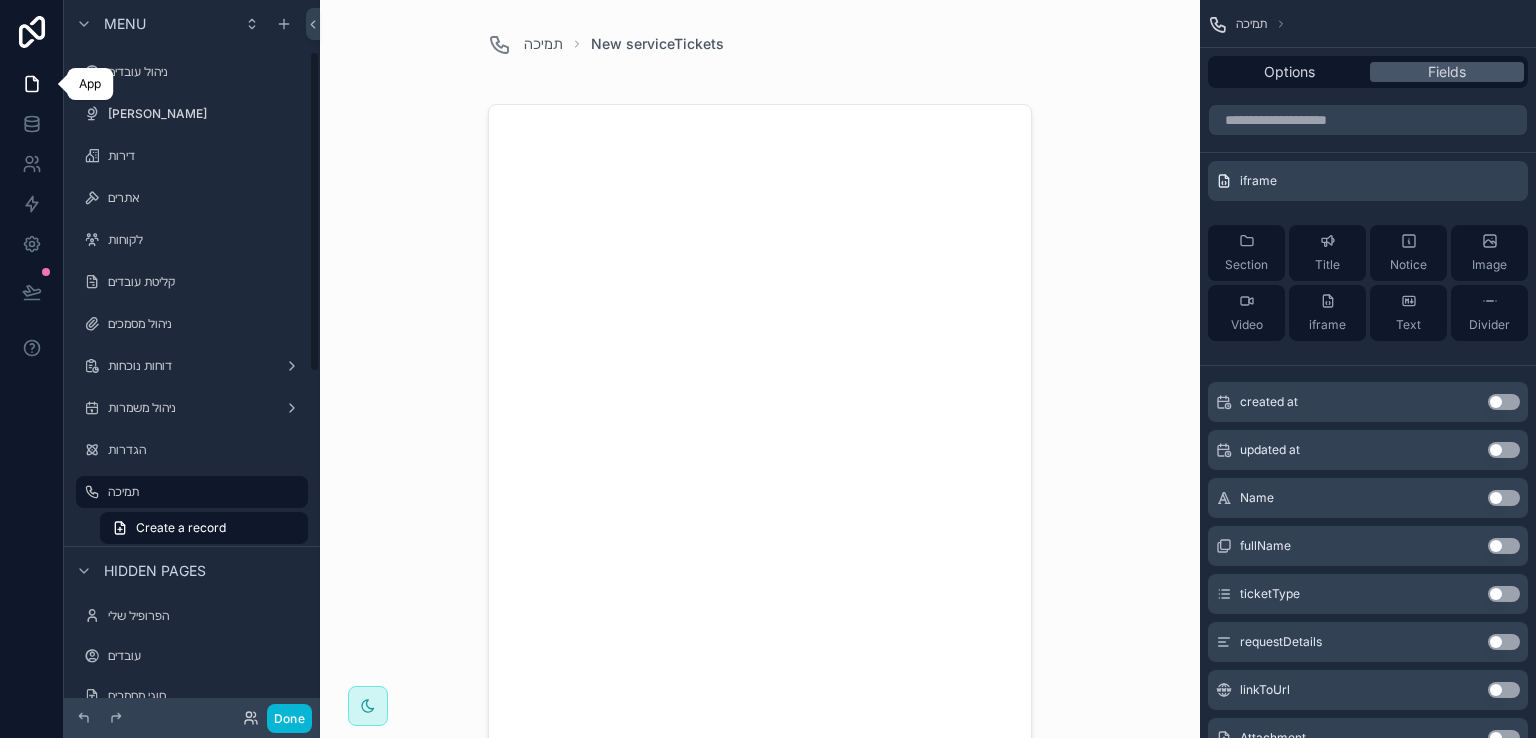 scroll, scrollTop: 113, scrollLeft: 0, axis: vertical 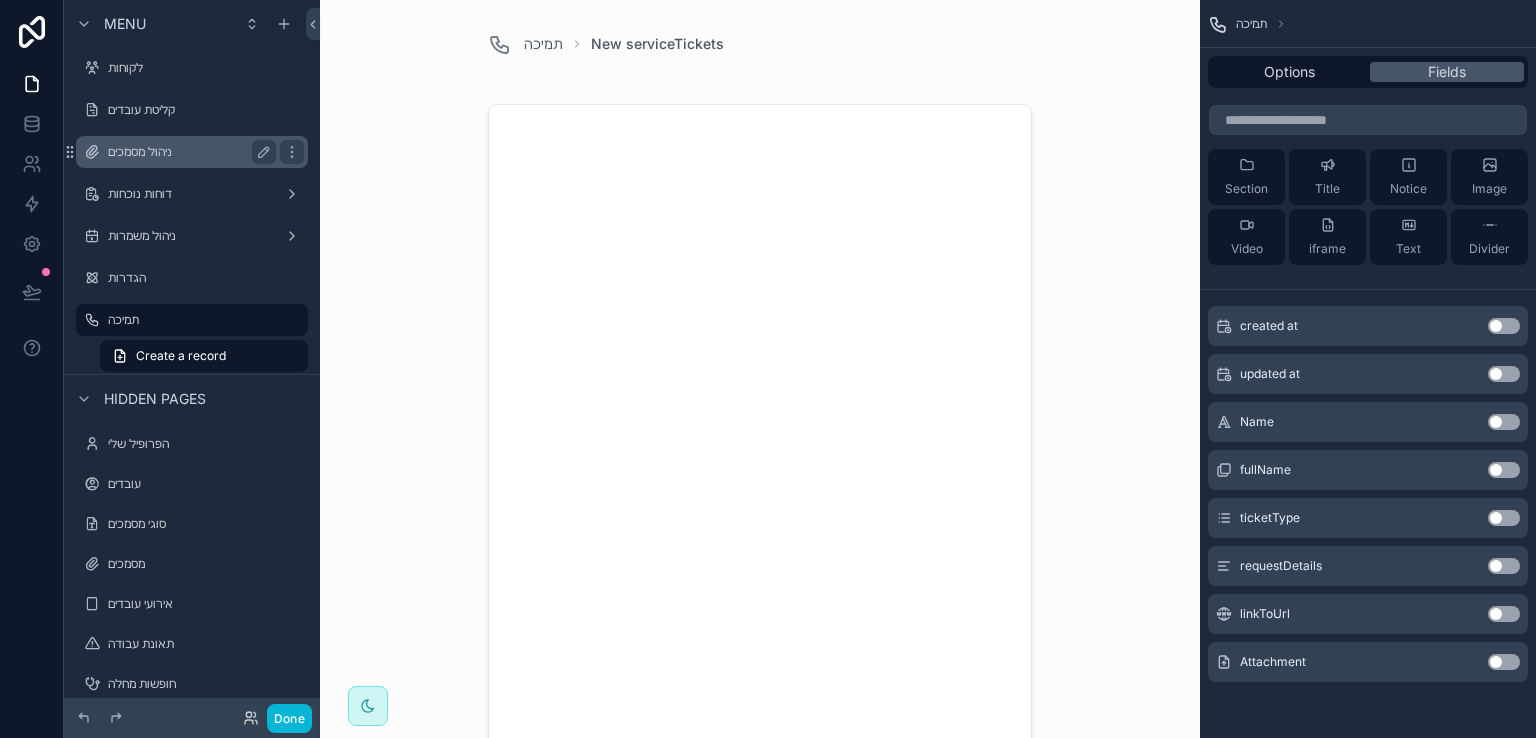click on "ניהול מסמכים" at bounding box center (188, 152) 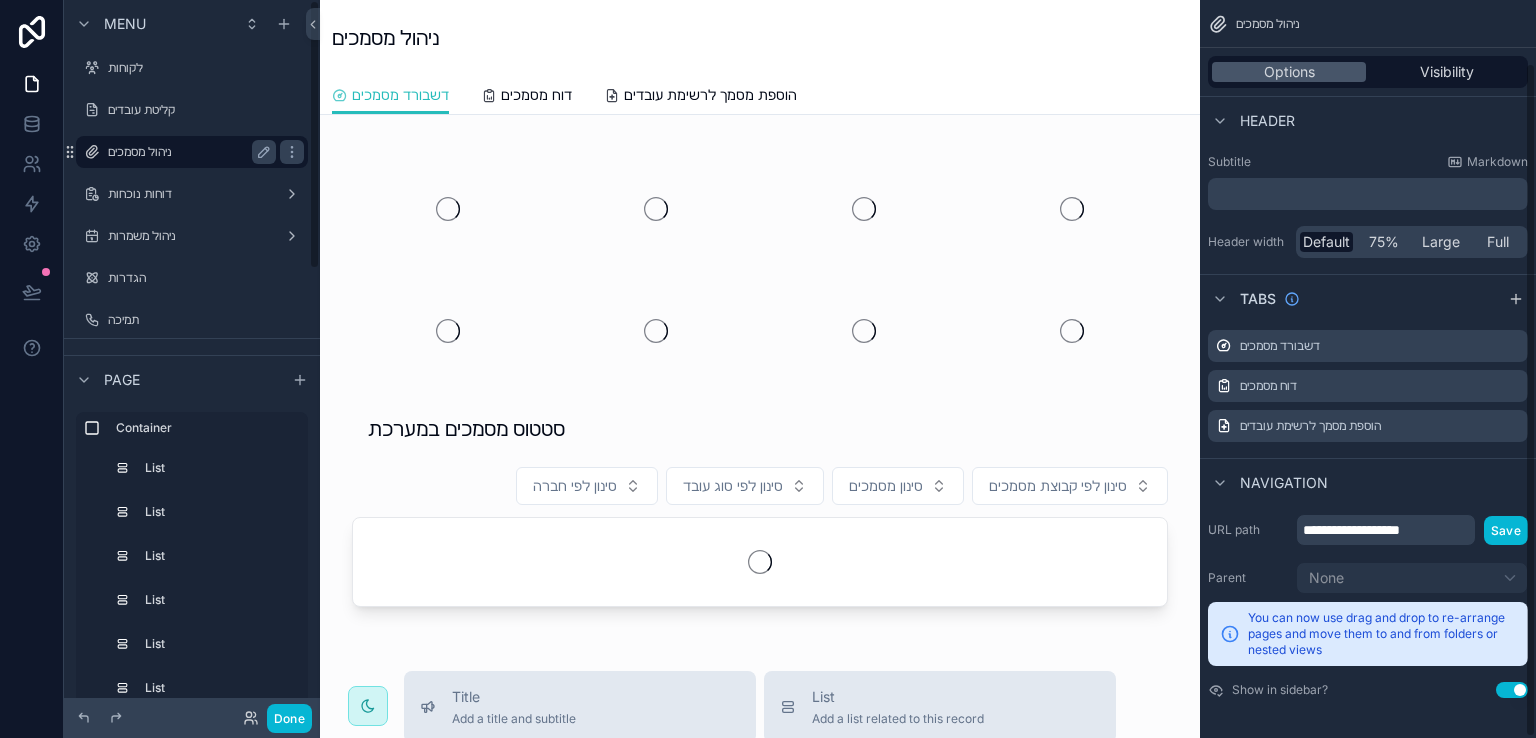 scroll, scrollTop: 0, scrollLeft: 0, axis: both 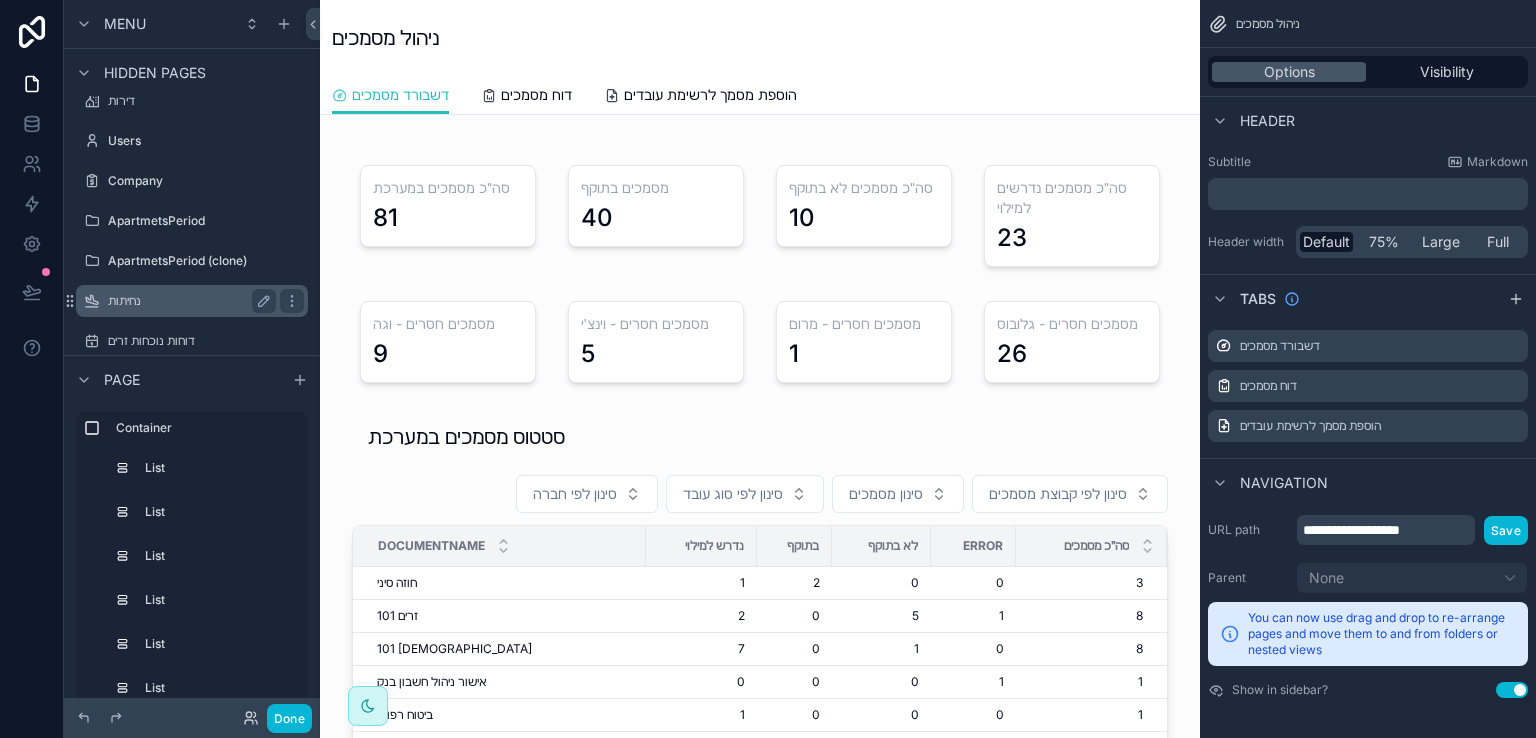 click on "נחיתות" at bounding box center (188, 301) 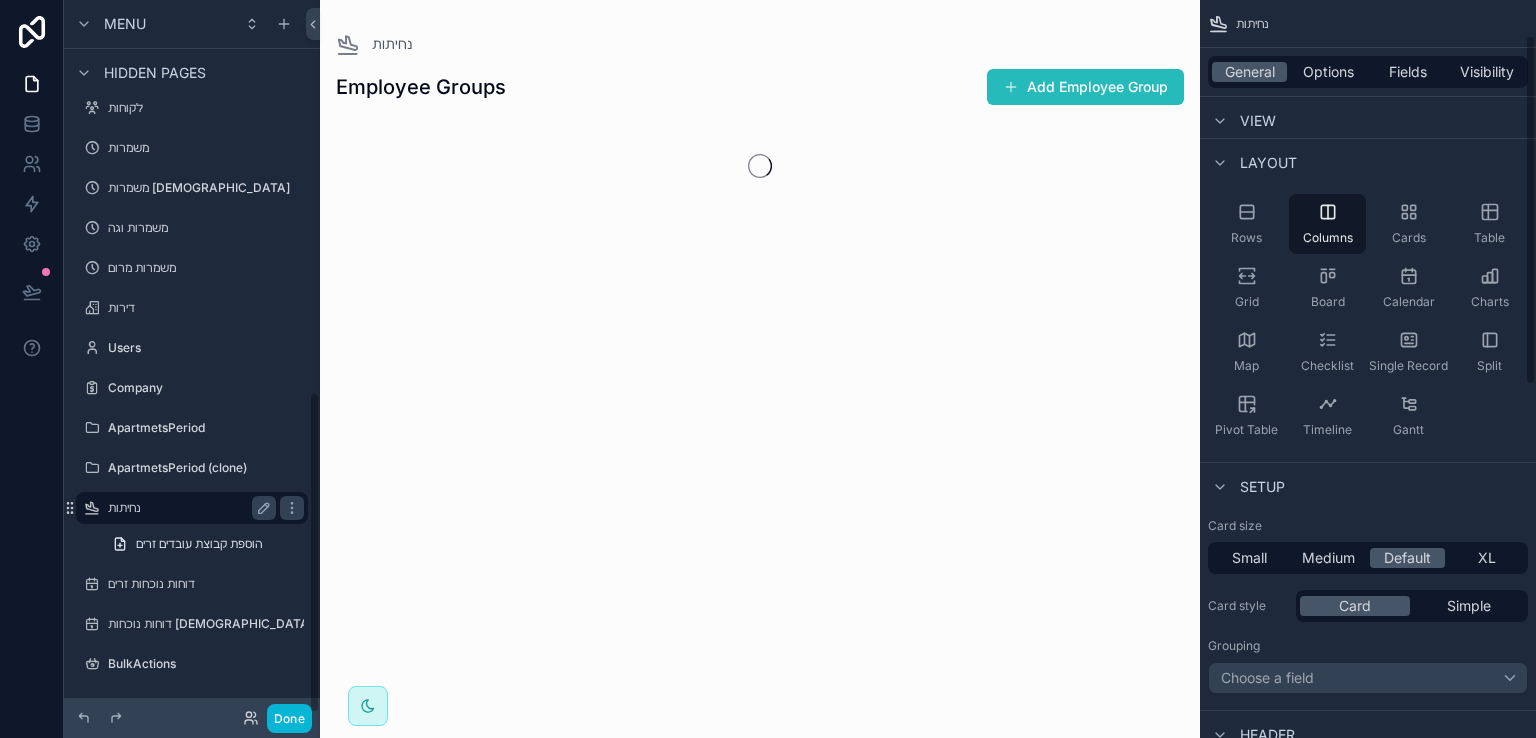 scroll, scrollTop: 872, scrollLeft: 0, axis: vertical 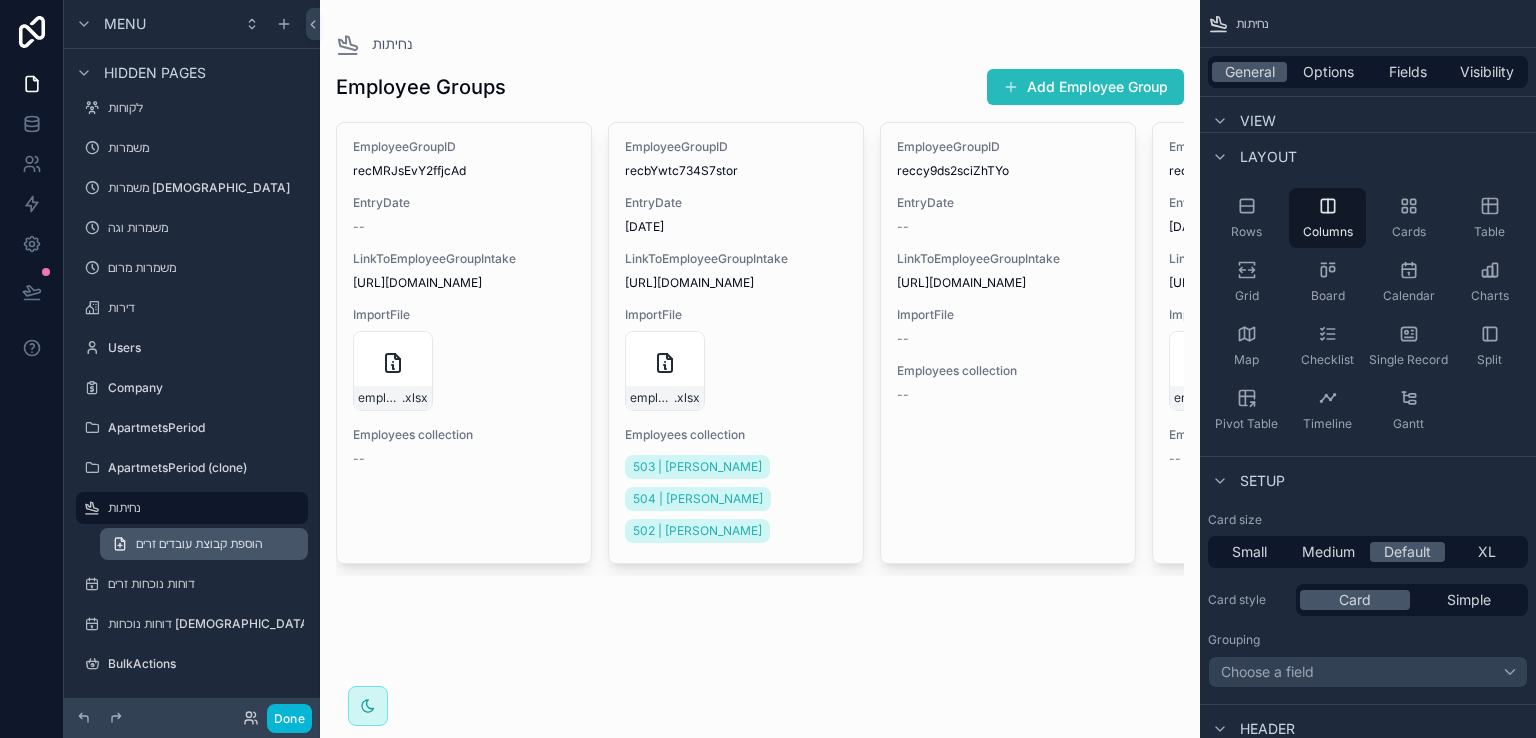 click on "הוספת קבוצת עובדים זרים" at bounding box center (199, 544) 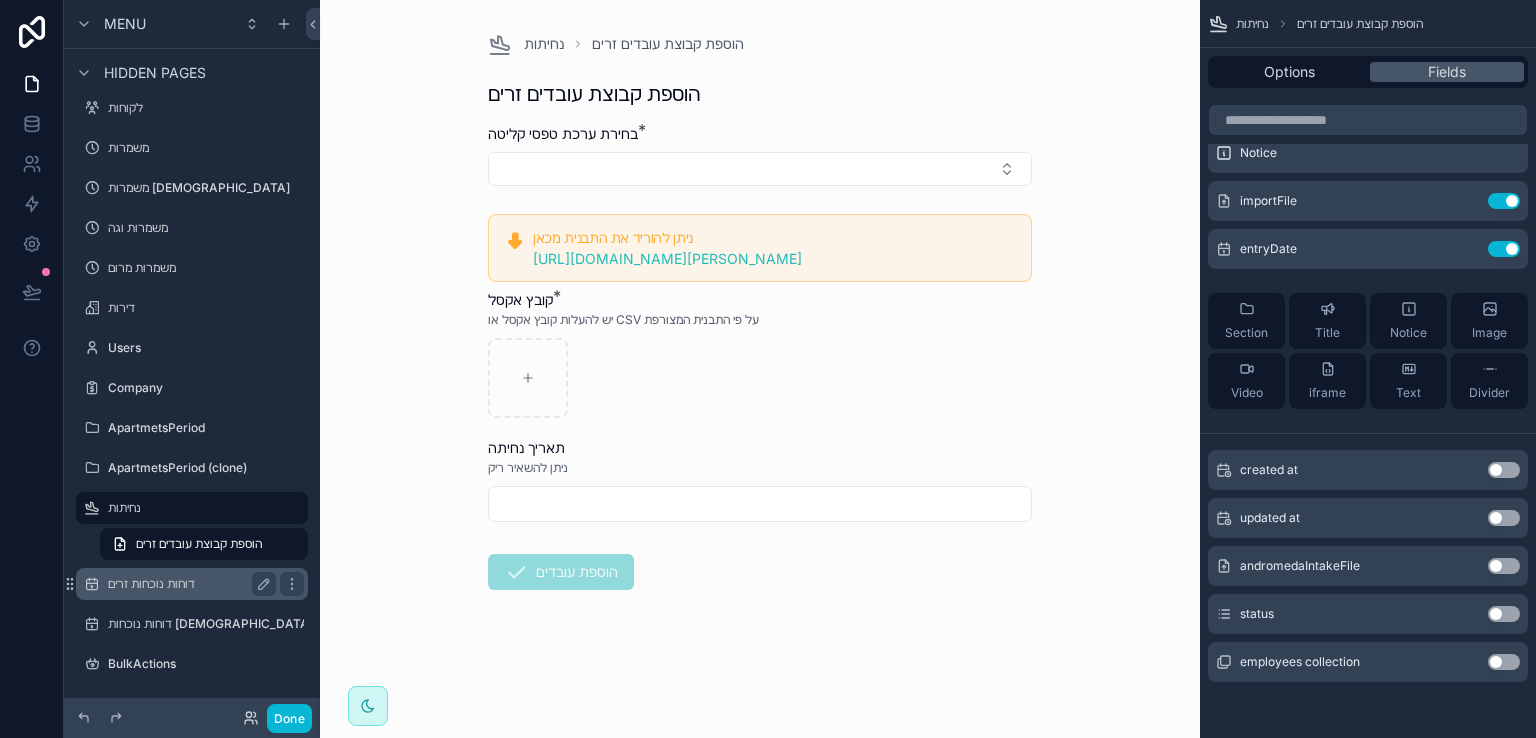 click on "דוחות נוכחות זרים" at bounding box center (188, 584) 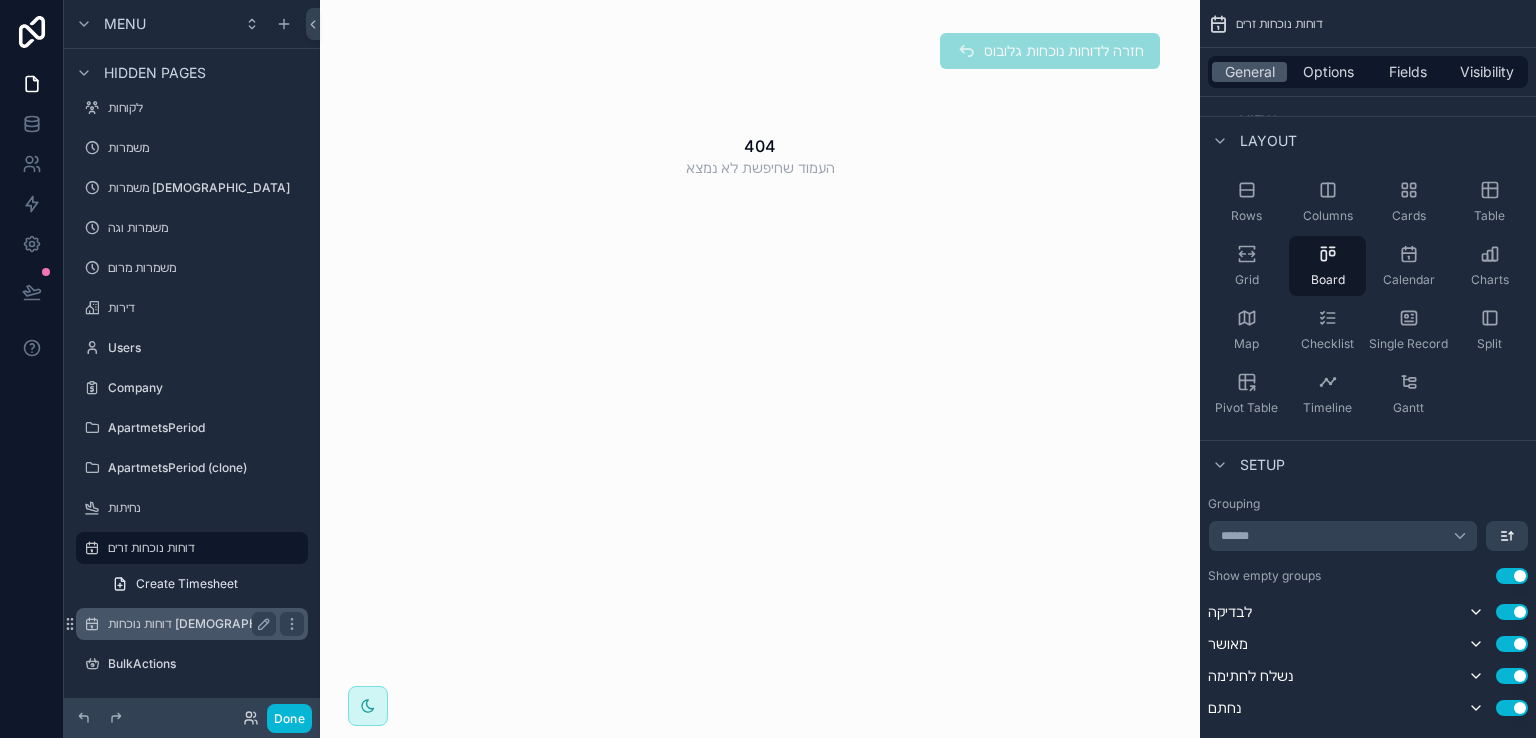 click on "דוחות נוכחות [DEMOGRAPHIC_DATA]" at bounding box center (210, 624) 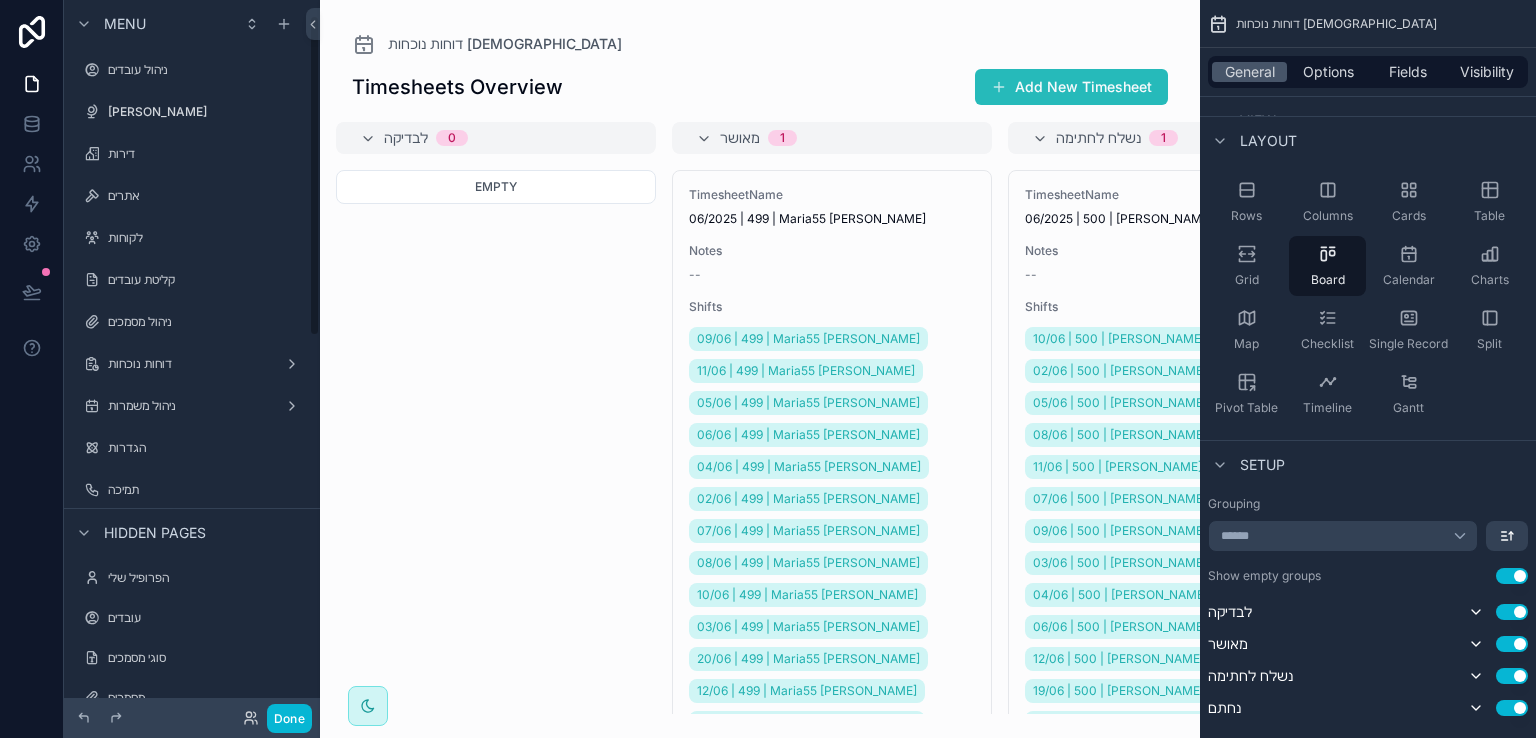 scroll, scrollTop: 0, scrollLeft: 0, axis: both 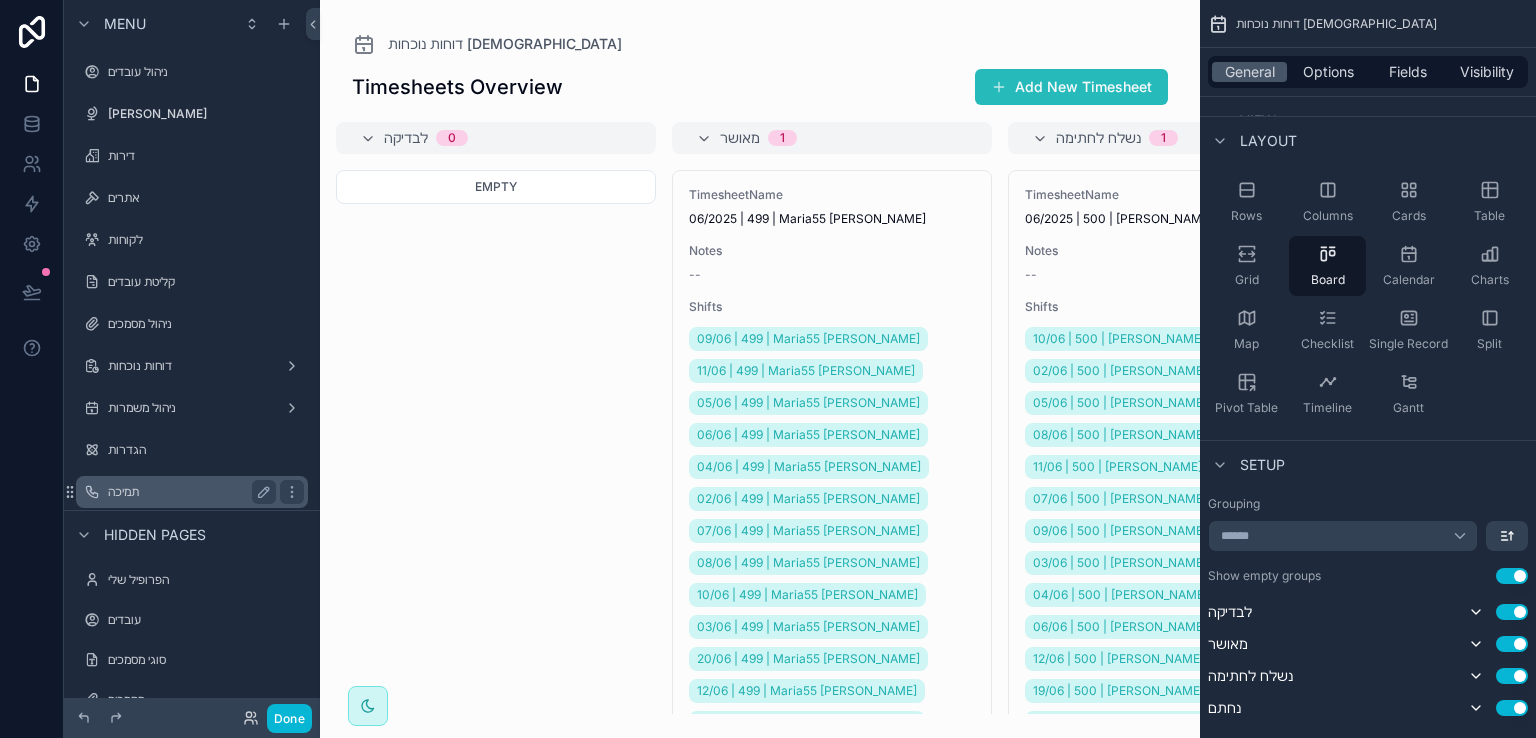 click on "תמיכה" at bounding box center (188, 492) 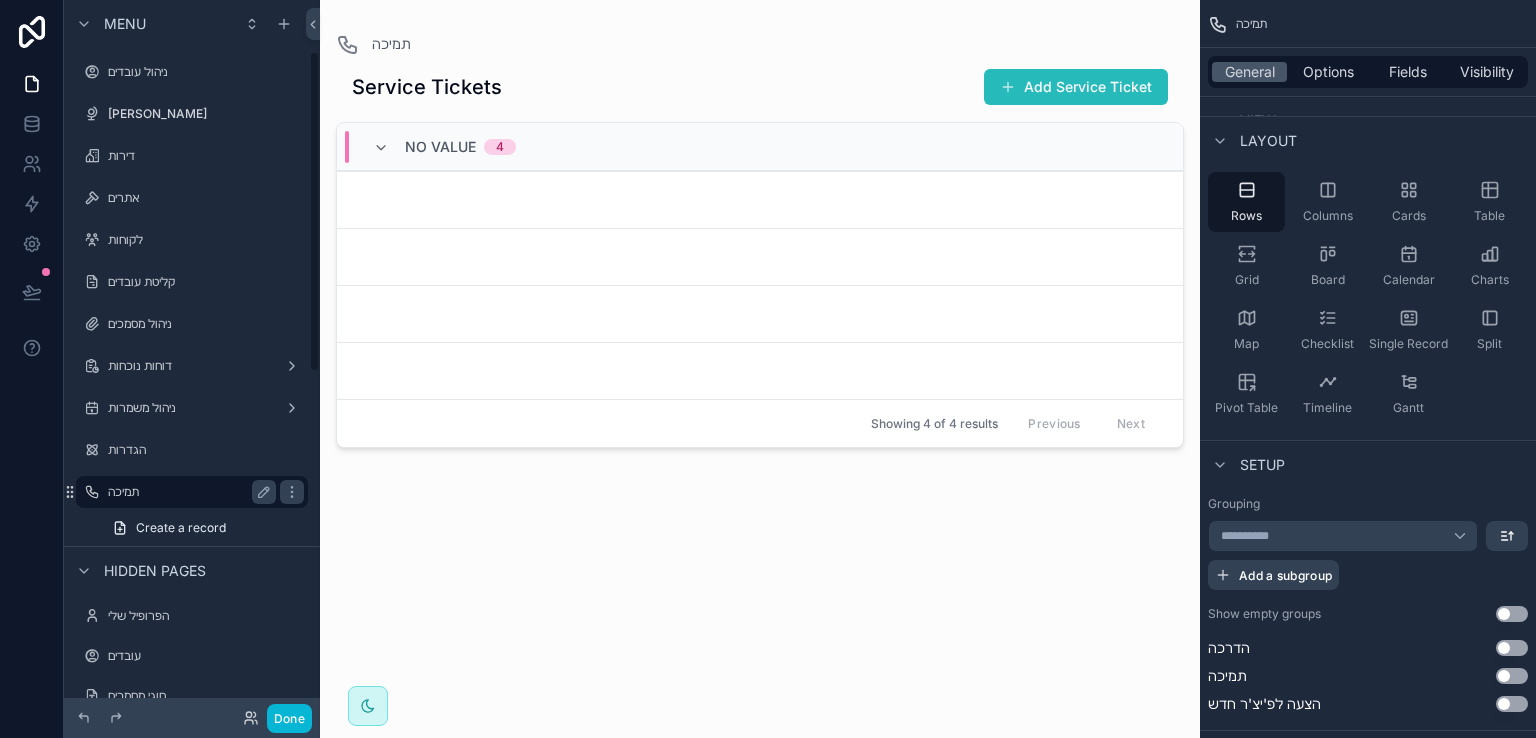 scroll, scrollTop: 113, scrollLeft: 0, axis: vertical 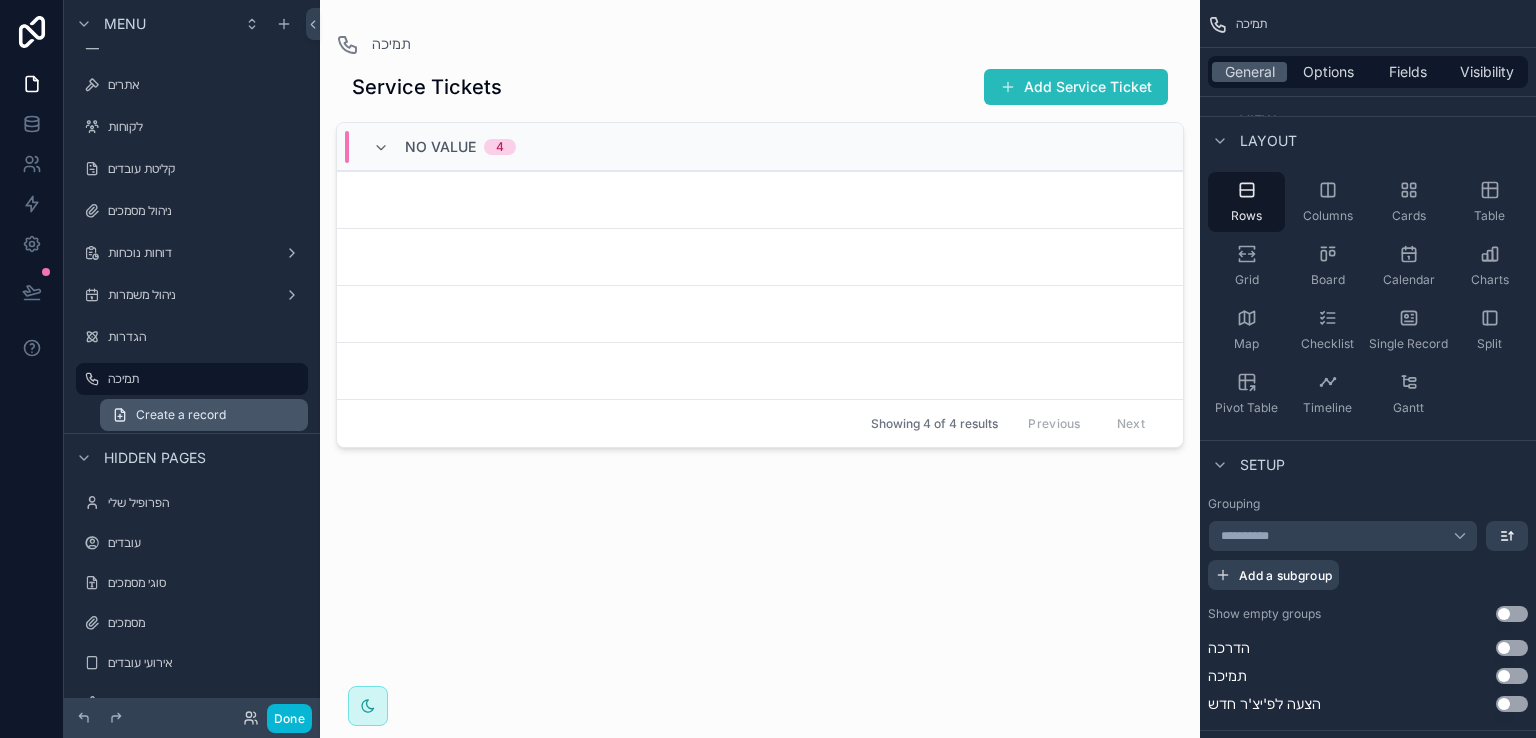 click on "Create a record" at bounding box center [181, 415] 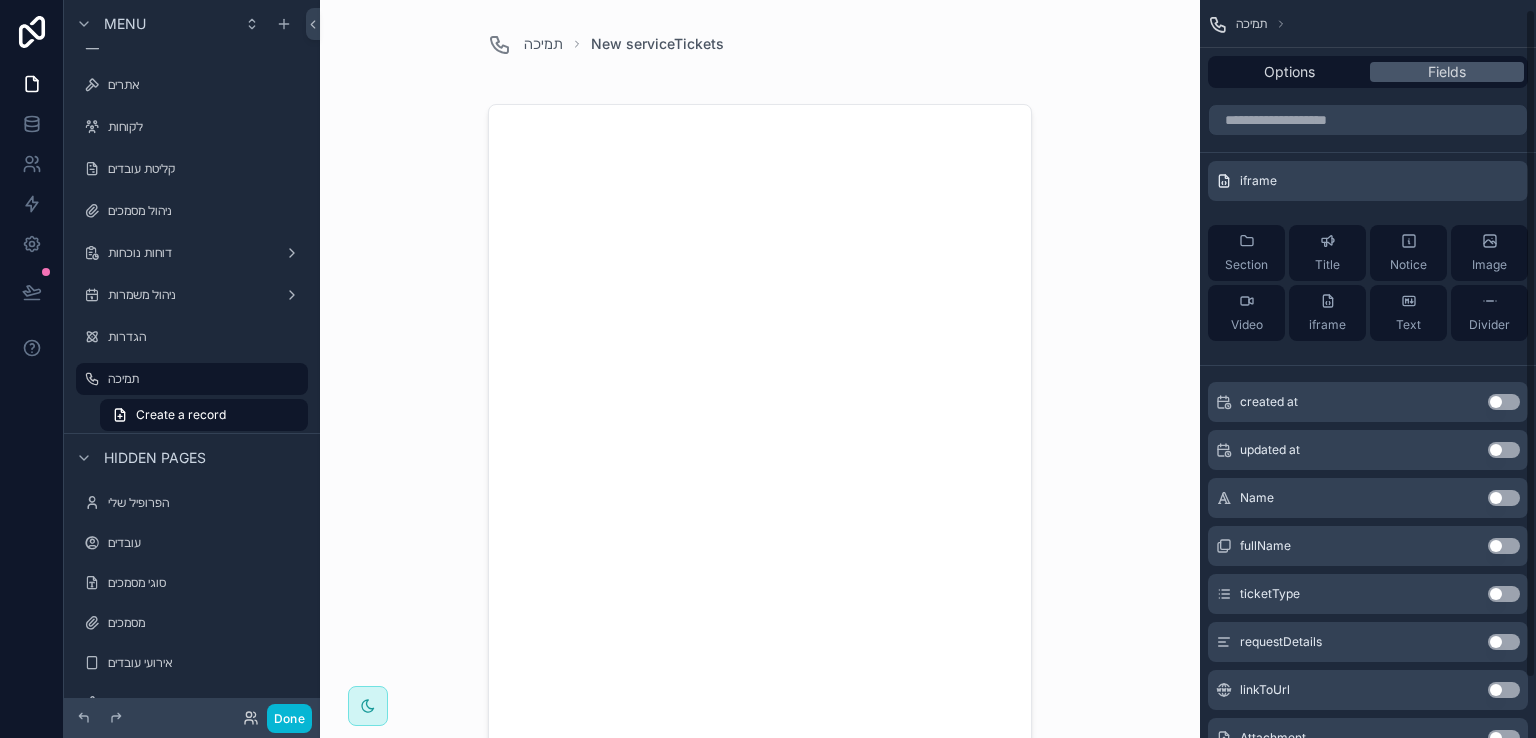scroll, scrollTop: 76, scrollLeft: 0, axis: vertical 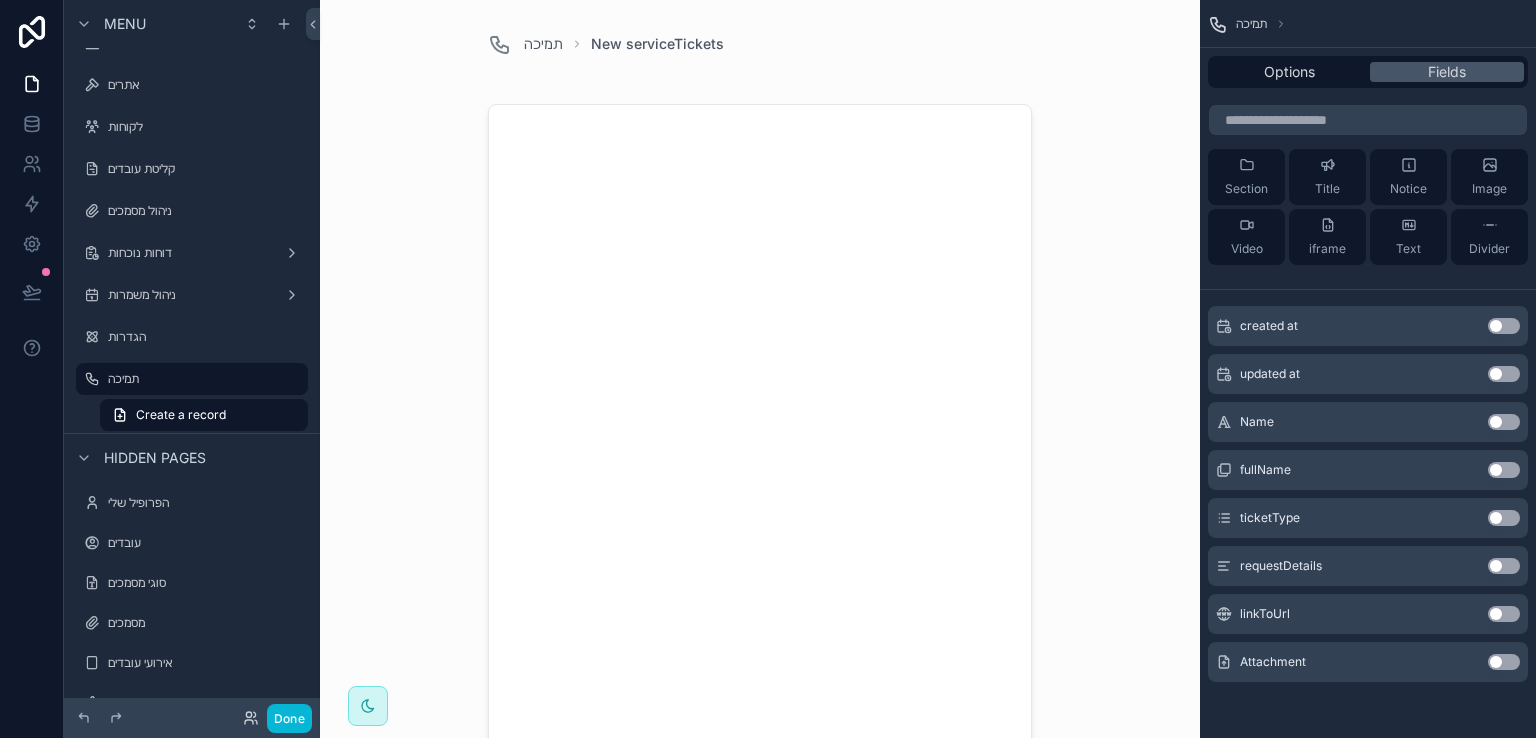 click on "Use setting" at bounding box center (1504, 326) 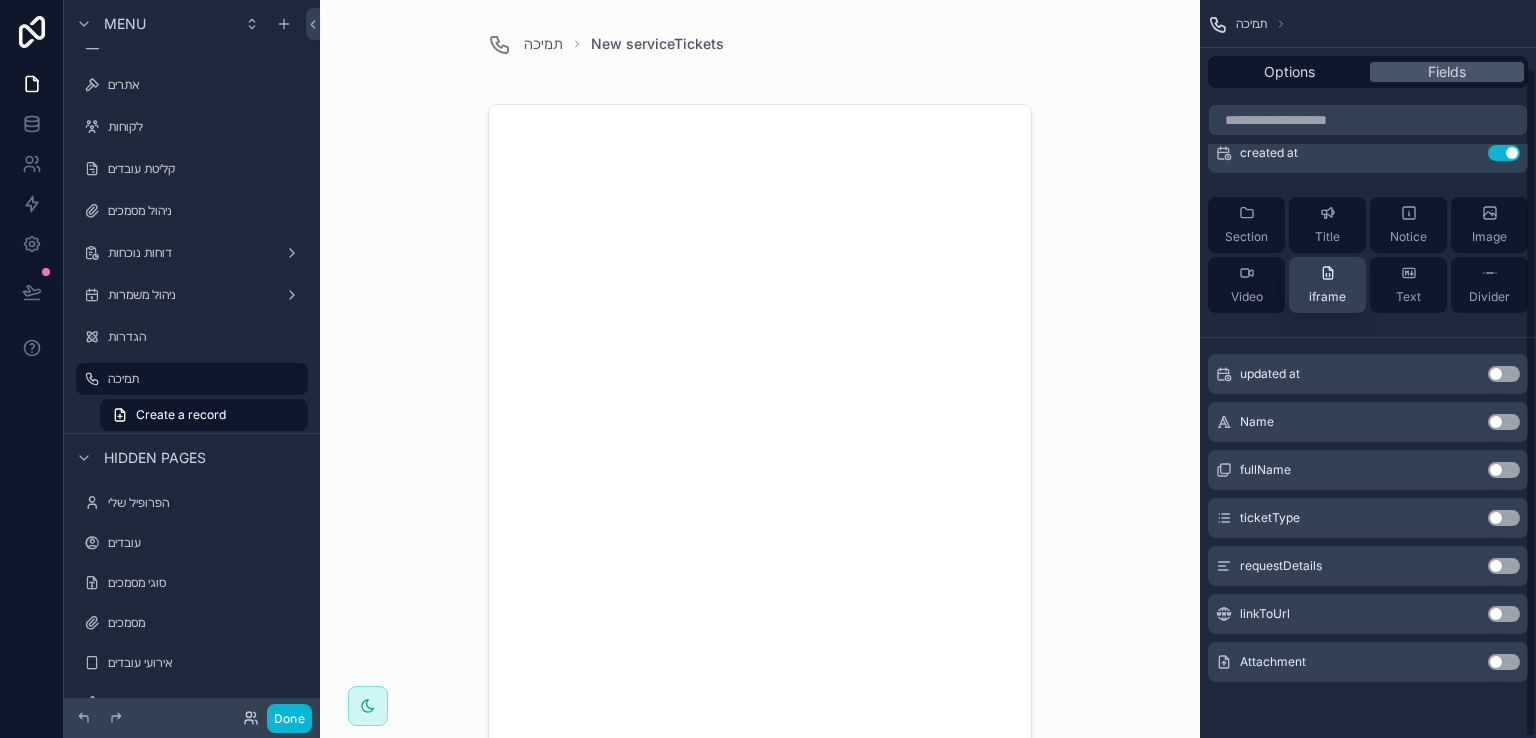 scroll, scrollTop: 0, scrollLeft: 0, axis: both 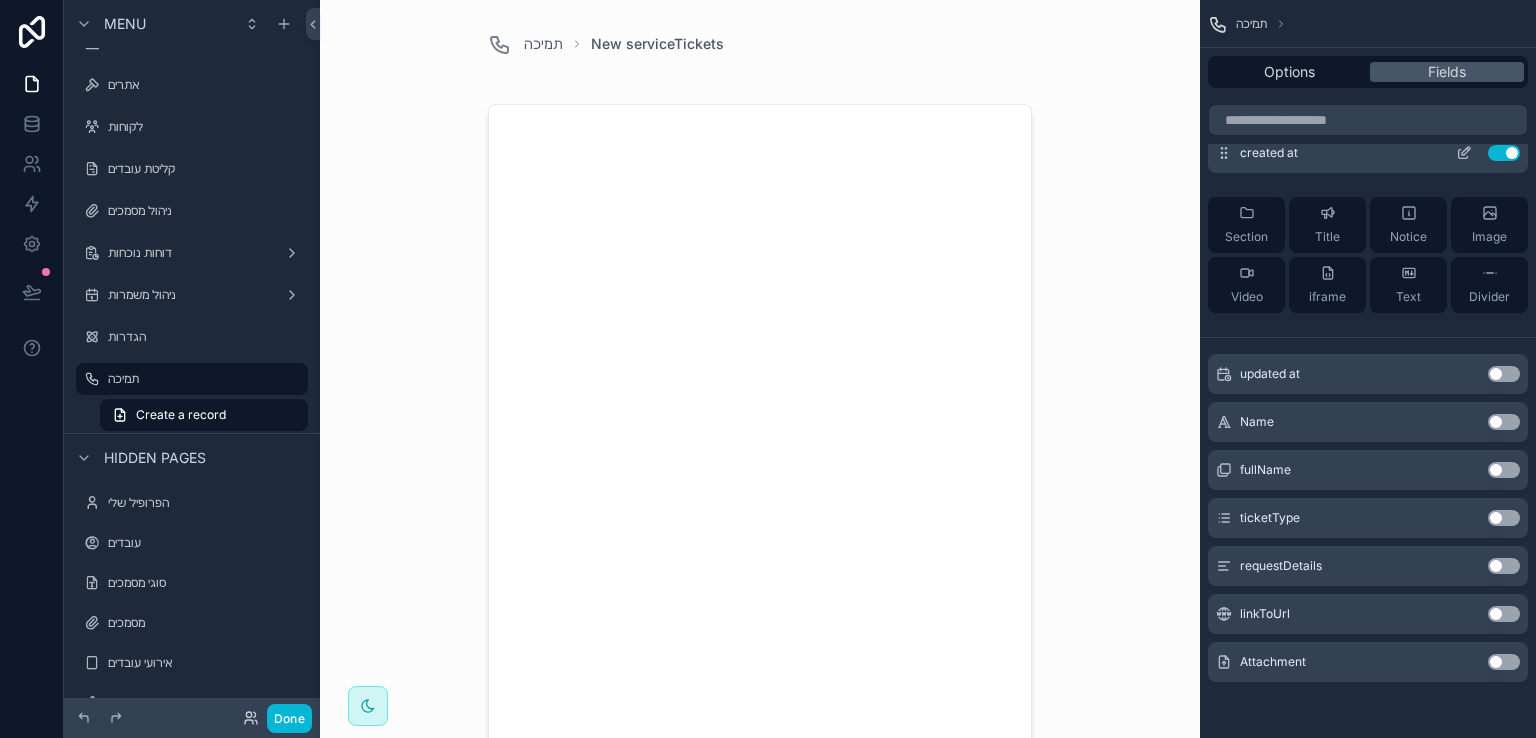 click on "Use setting" at bounding box center [1504, 153] 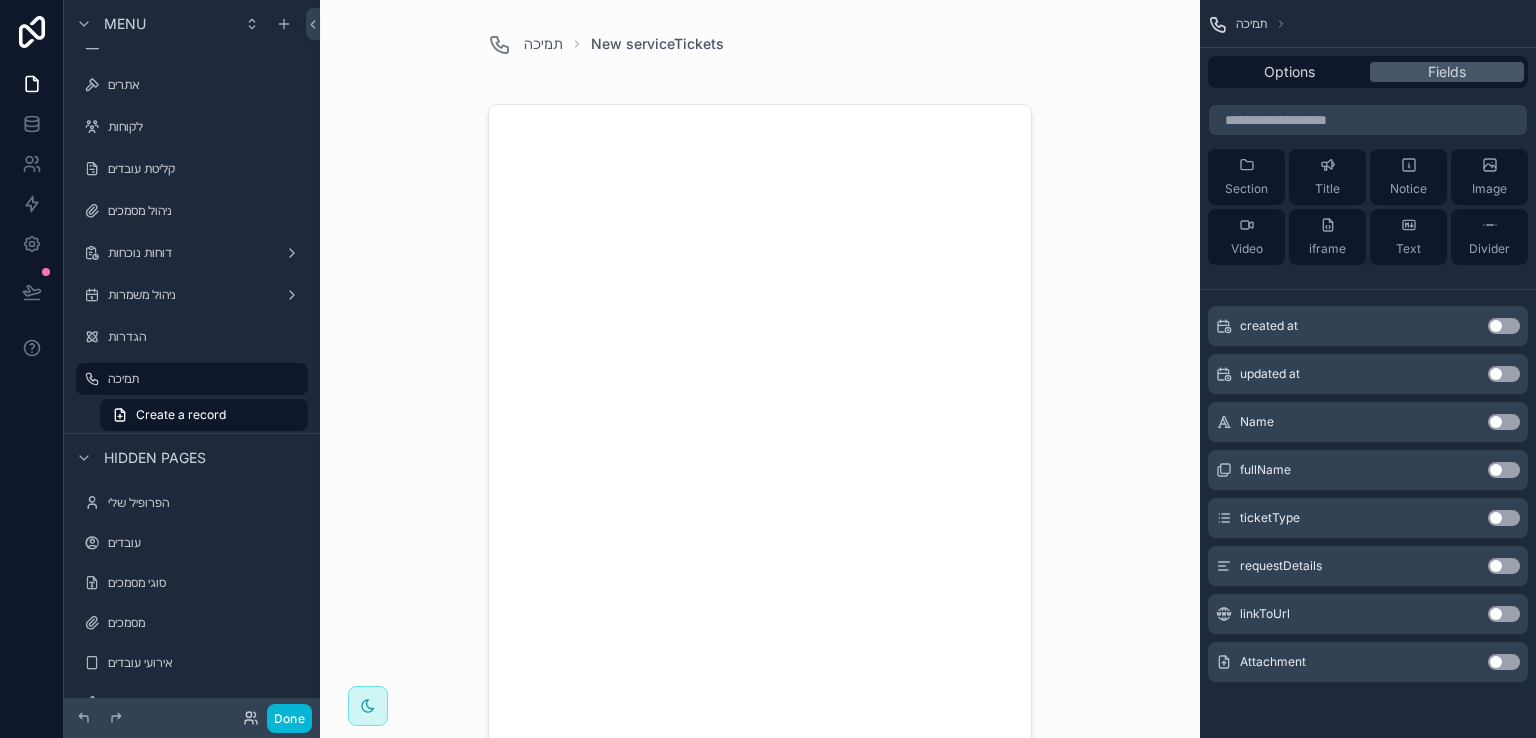 click on "Use setting" at bounding box center (1504, 422) 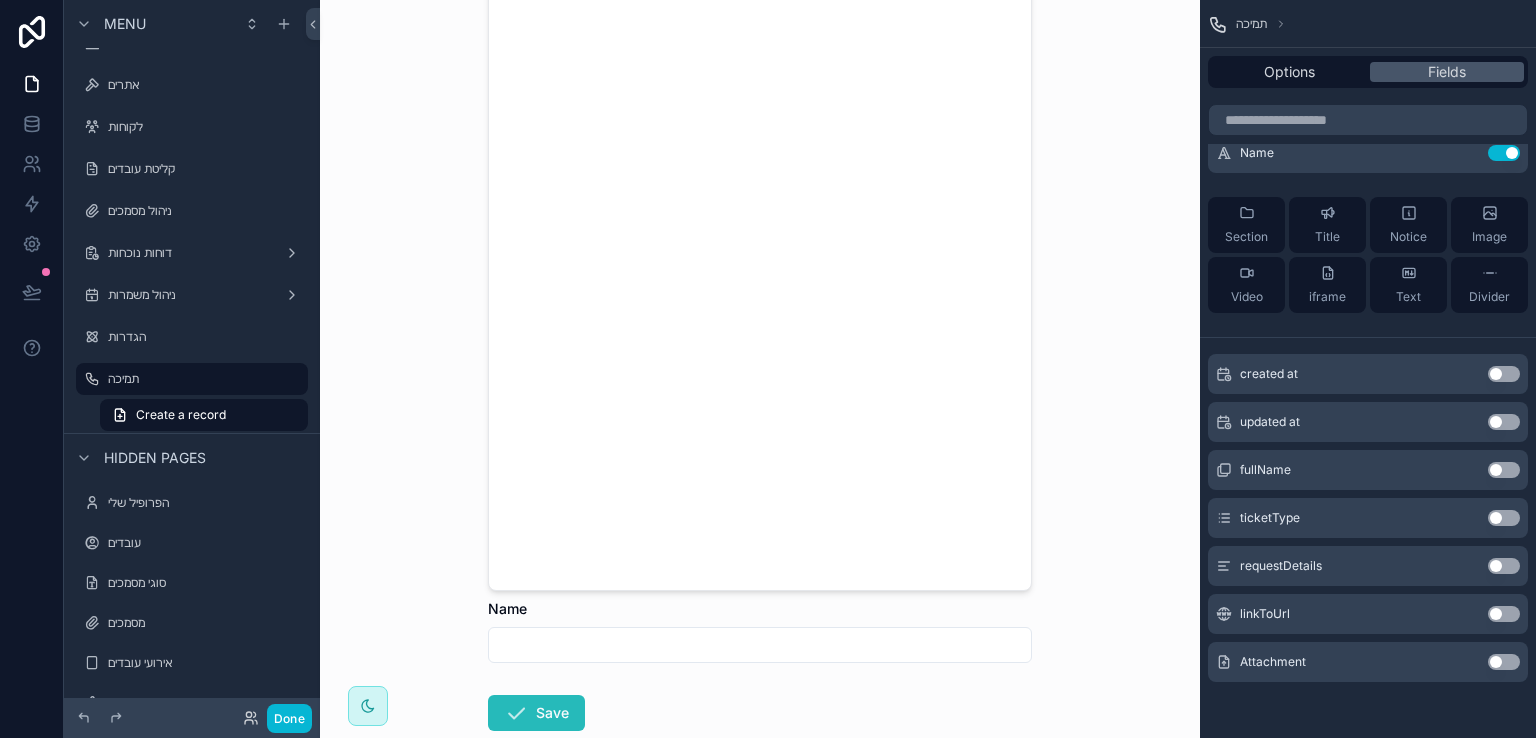 scroll, scrollTop: 373, scrollLeft: 0, axis: vertical 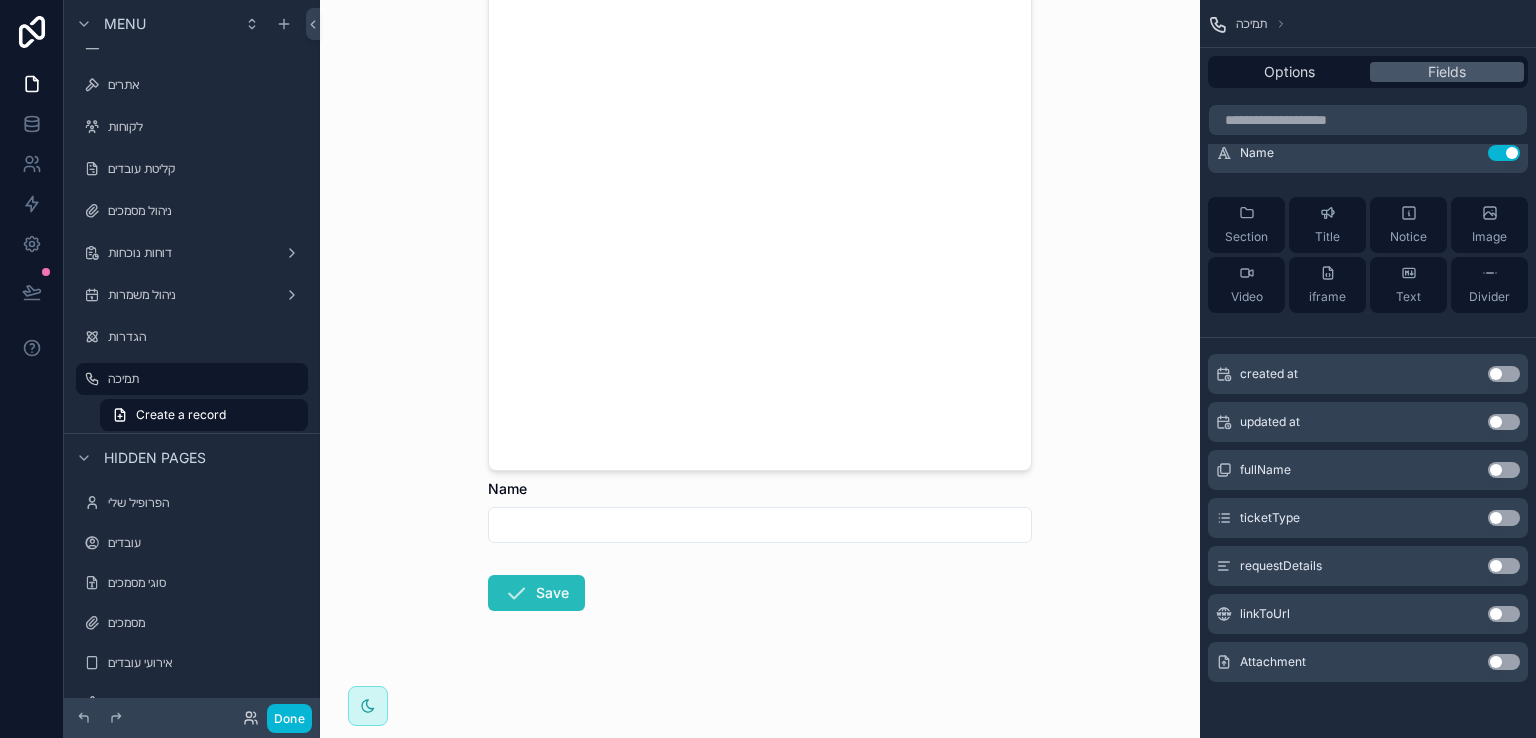 click at bounding box center [760, 525] 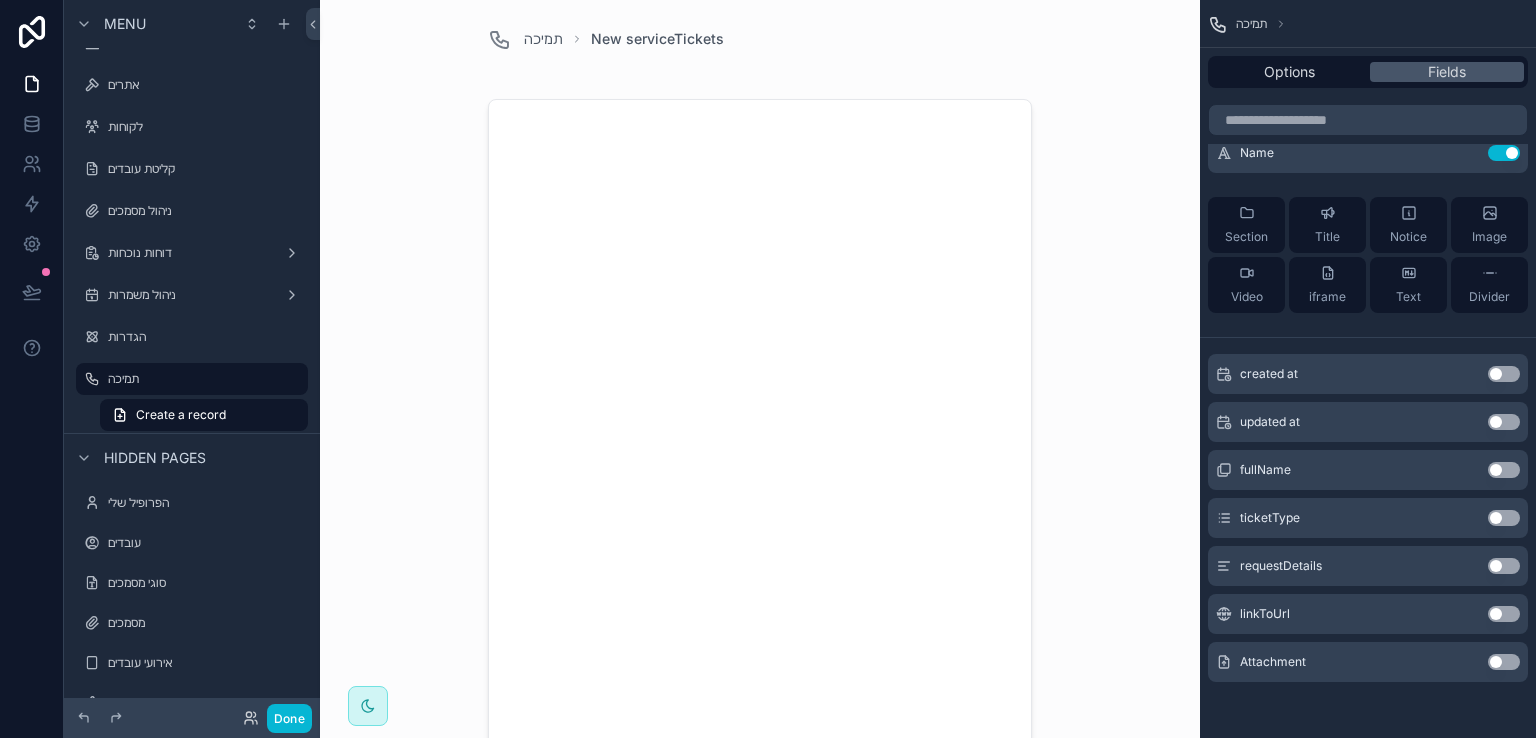 scroll, scrollTop: 0, scrollLeft: 0, axis: both 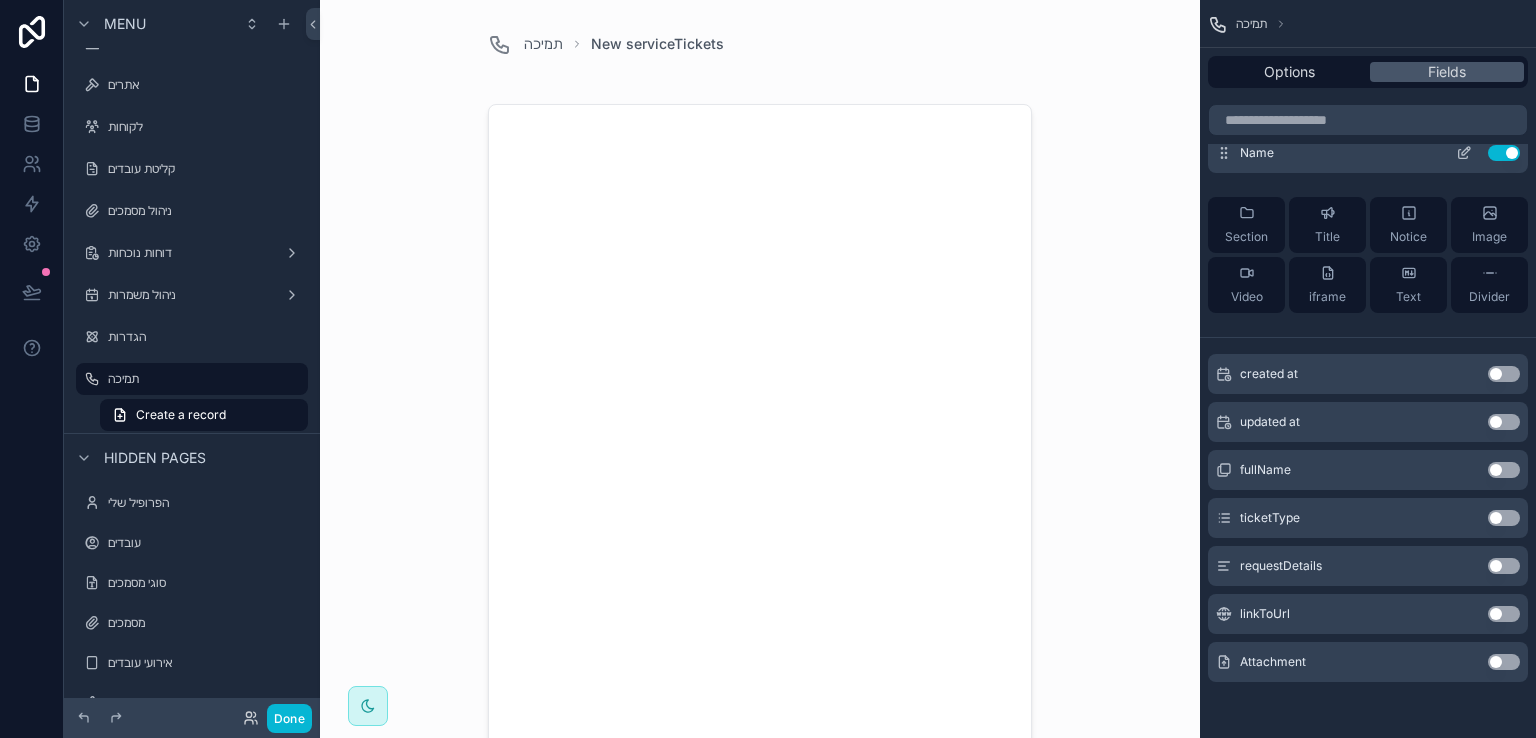 click on "Use setting" at bounding box center [1504, 153] 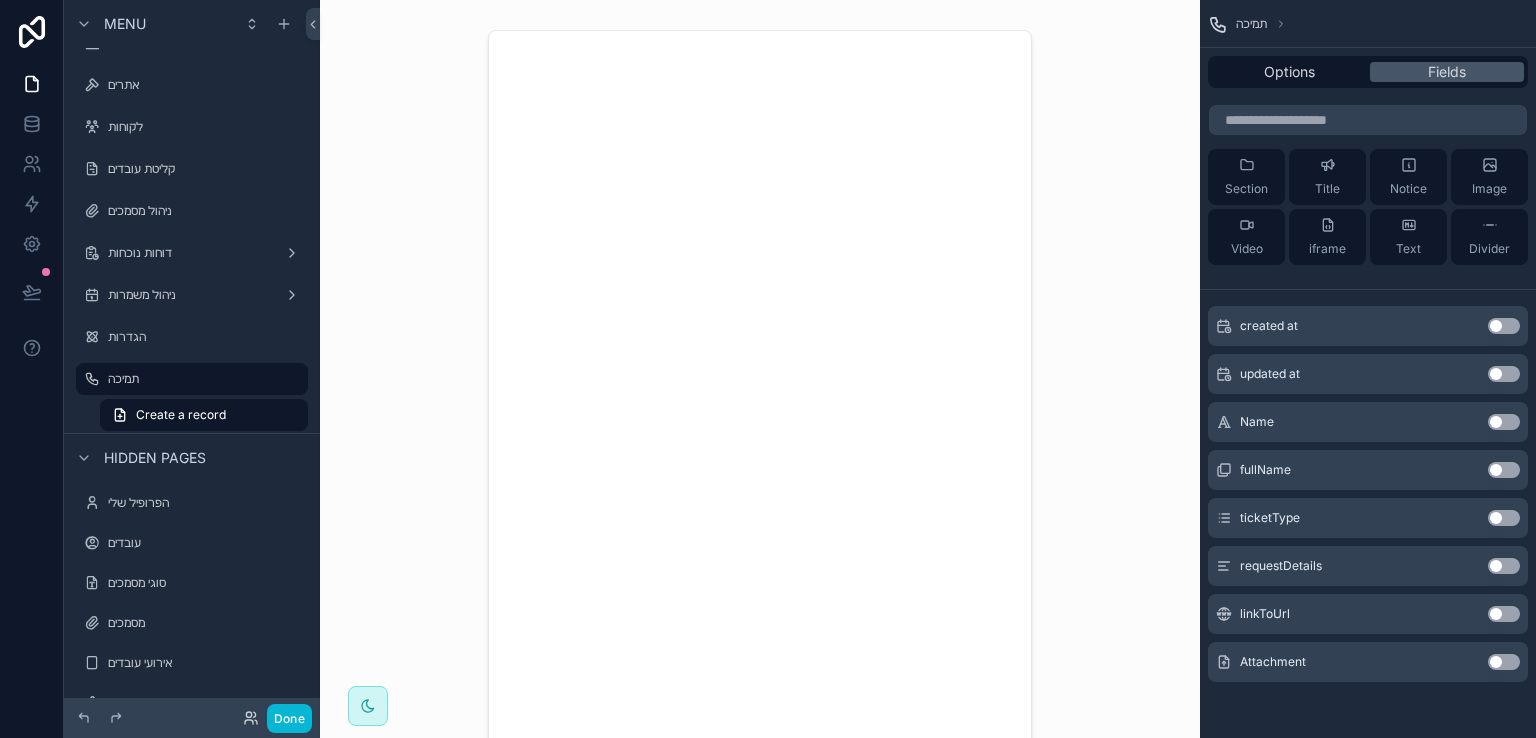 scroll, scrollTop: 0, scrollLeft: 0, axis: both 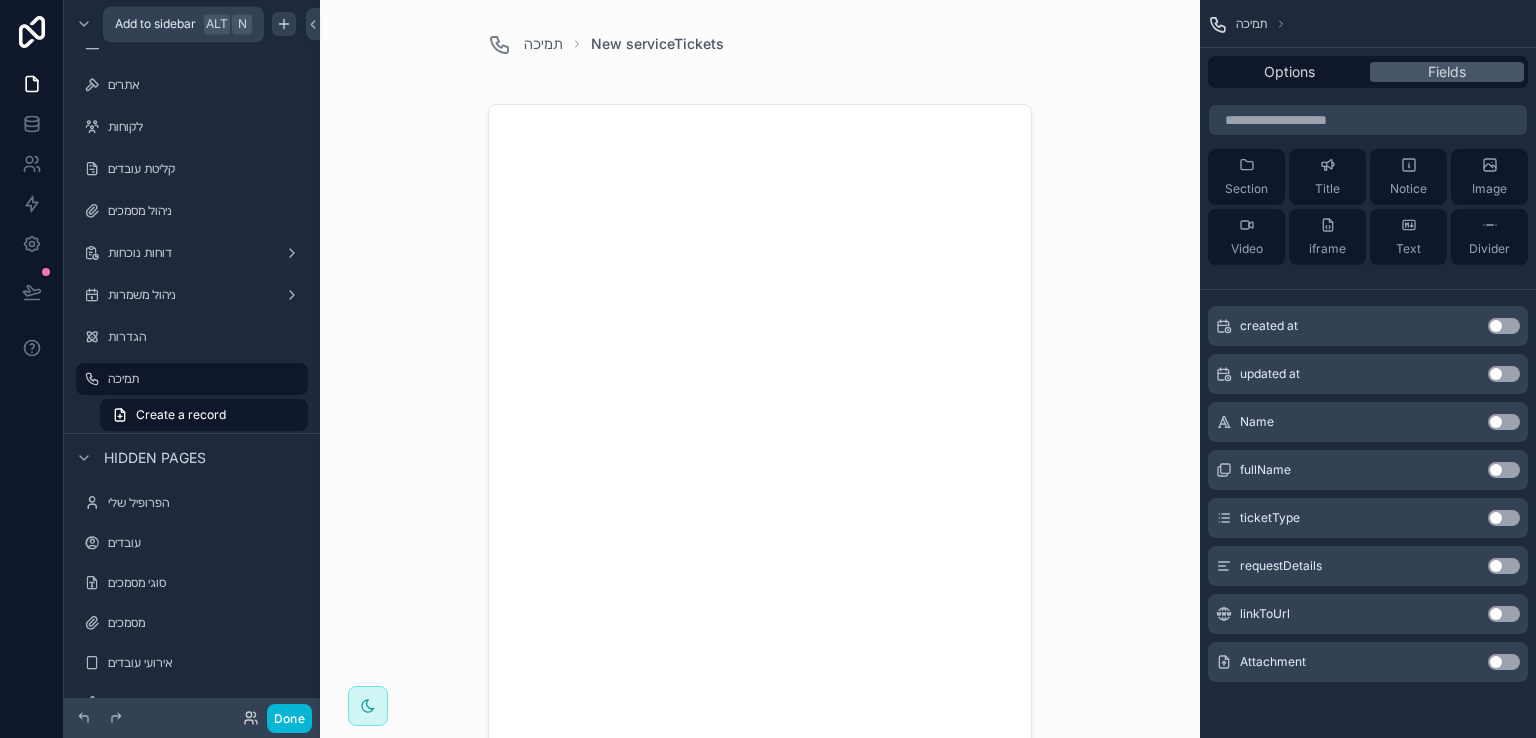 click 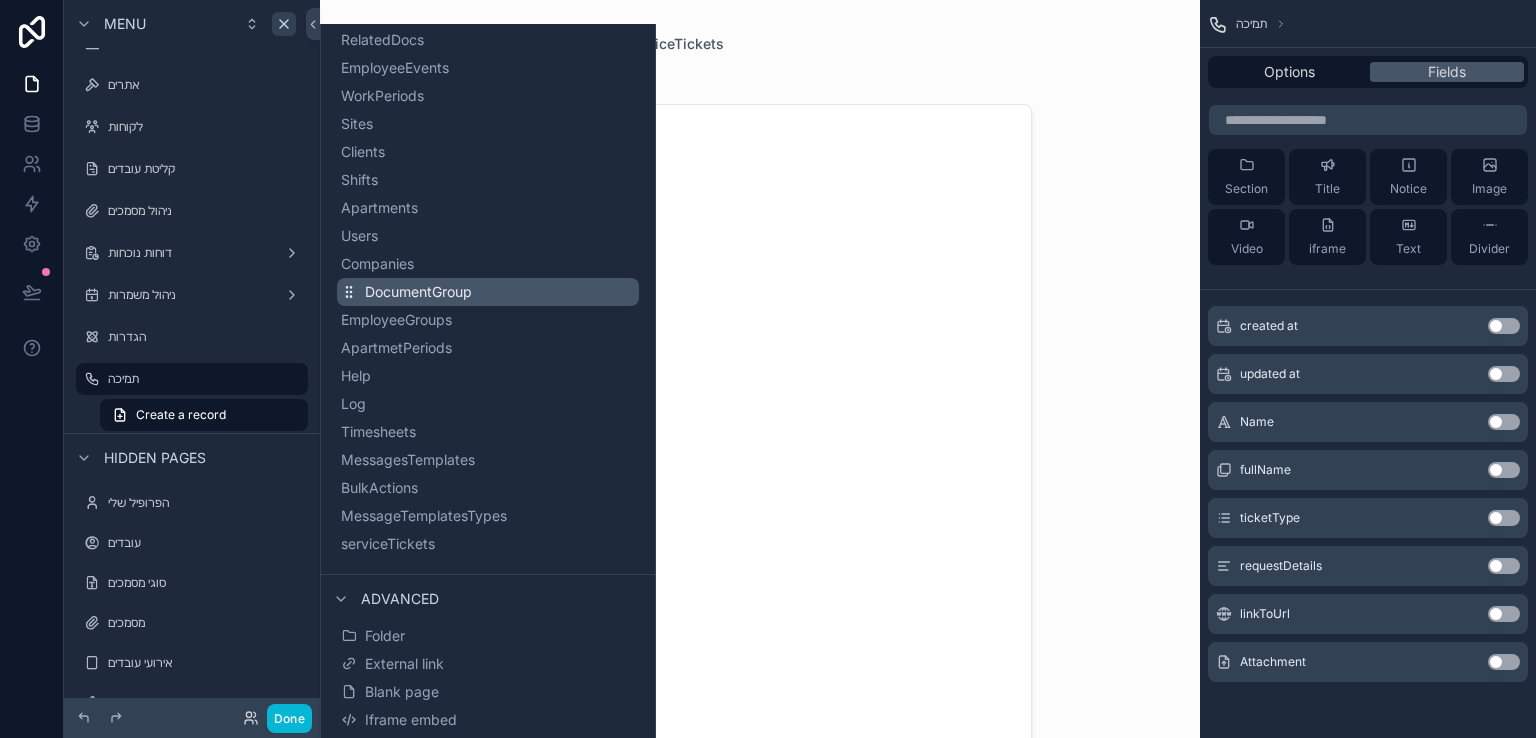 scroll, scrollTop: 174, scrollLeft: 0, axis: vertical 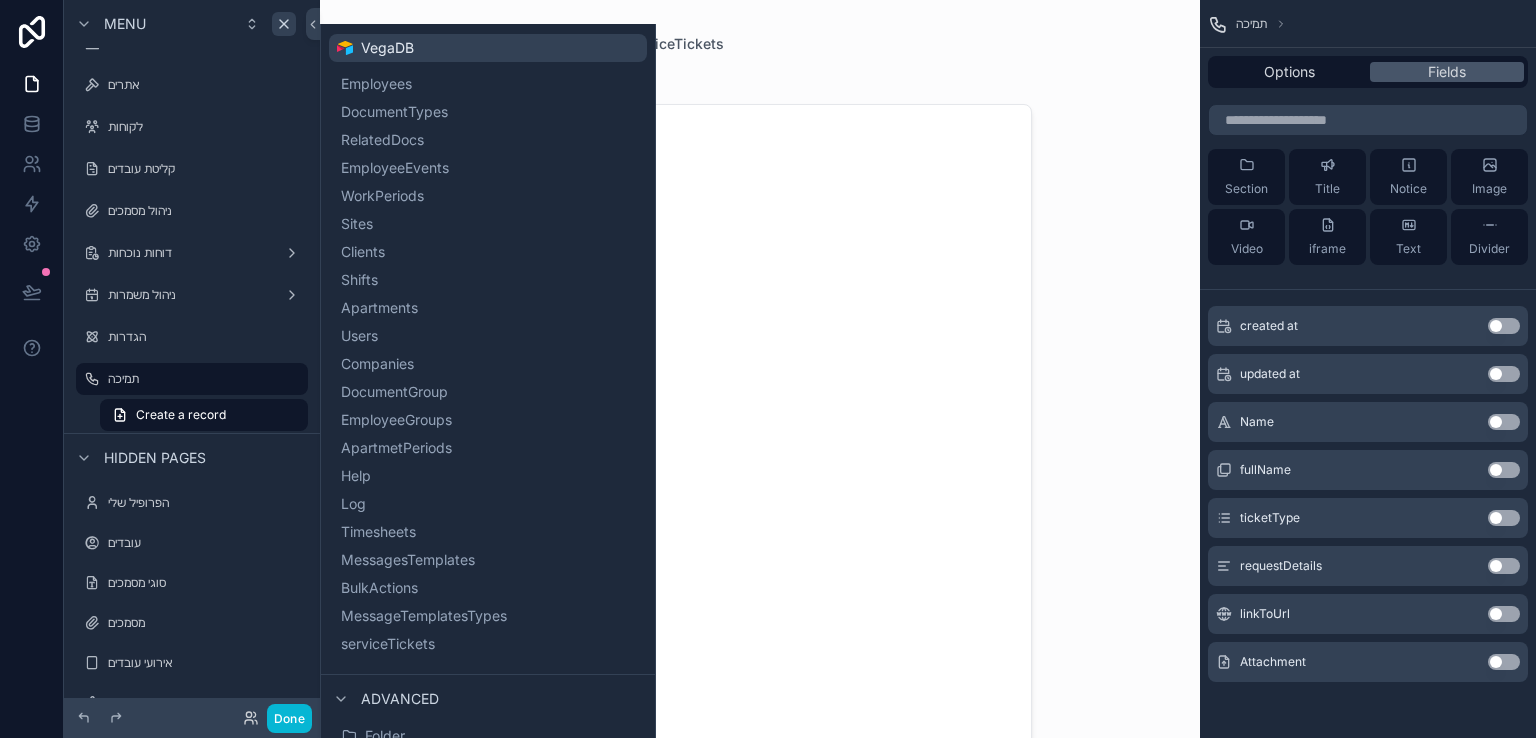 type 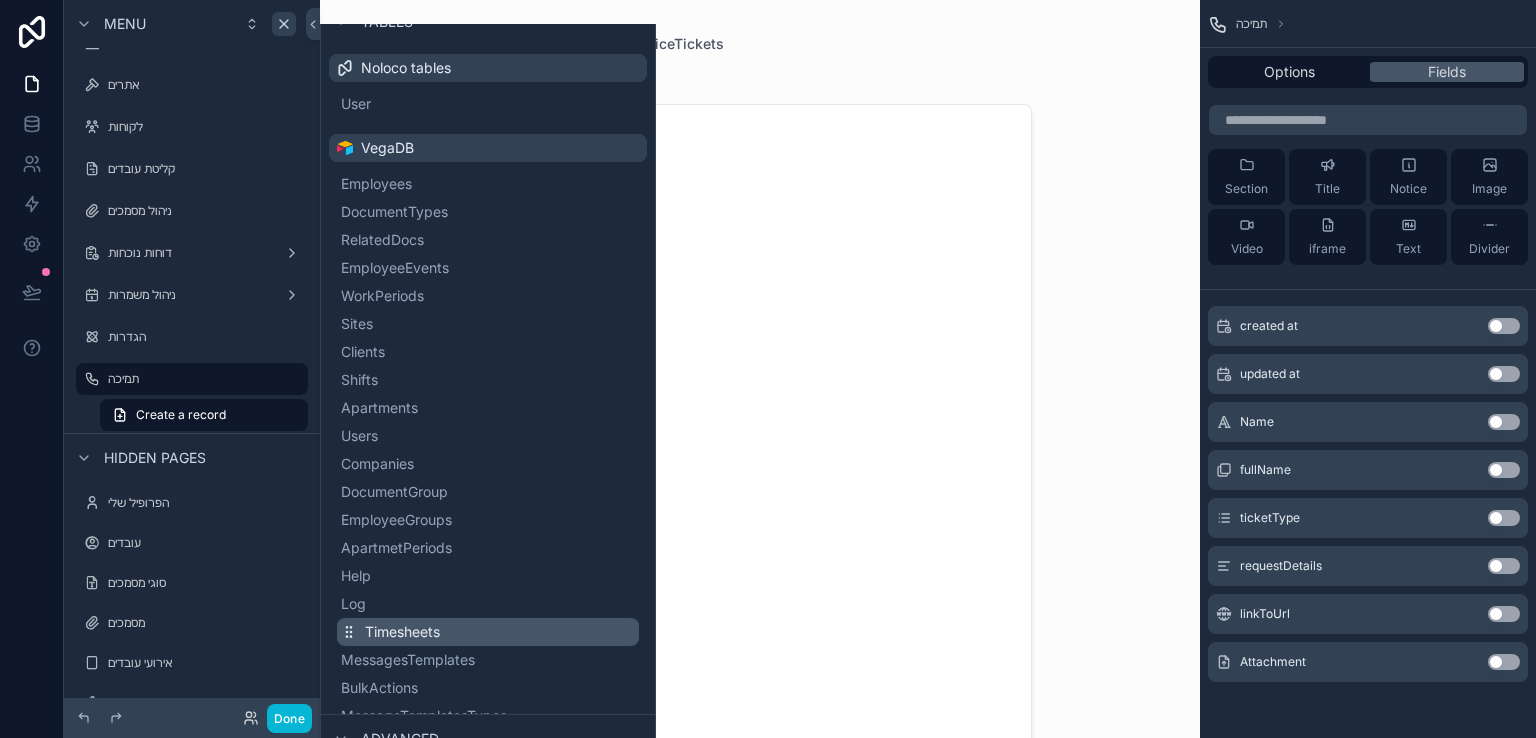 scroll, scrollTop: 0, scrollLeft: 0, axis: both 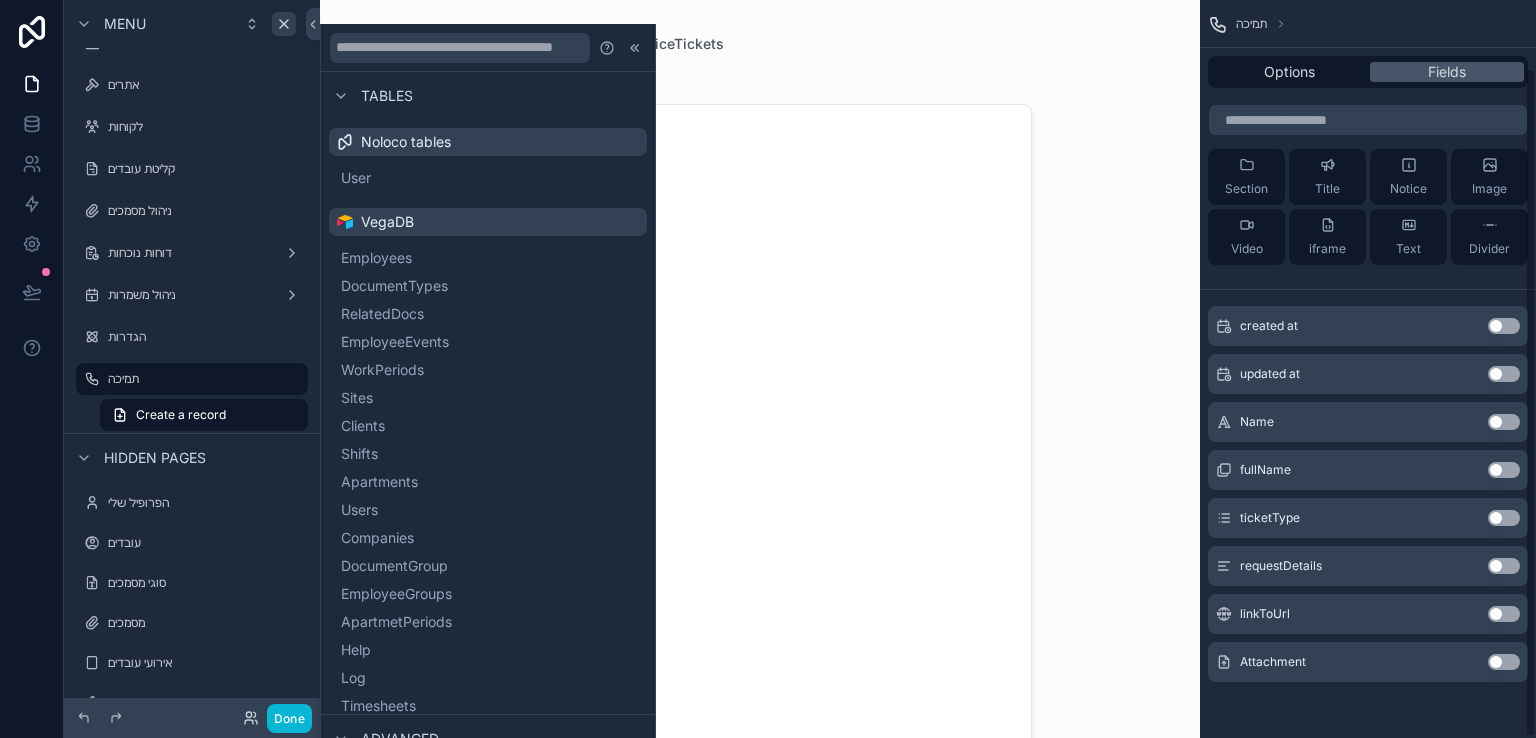 click on "תמיכה New serviceTickets Save" at bounding box center [760, 369] 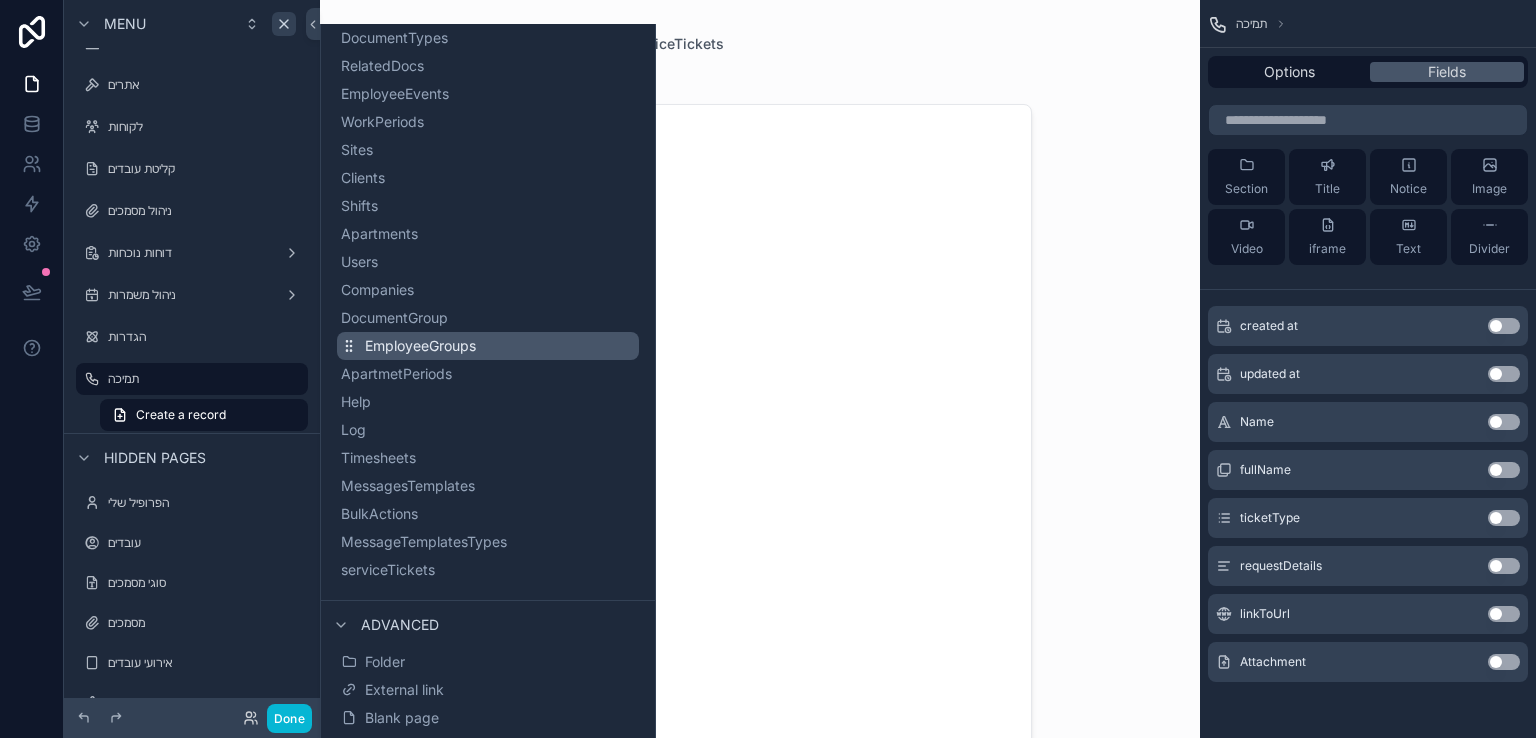 scroll, scrollTop: 274, scrollLeft: 0, axis: vertical 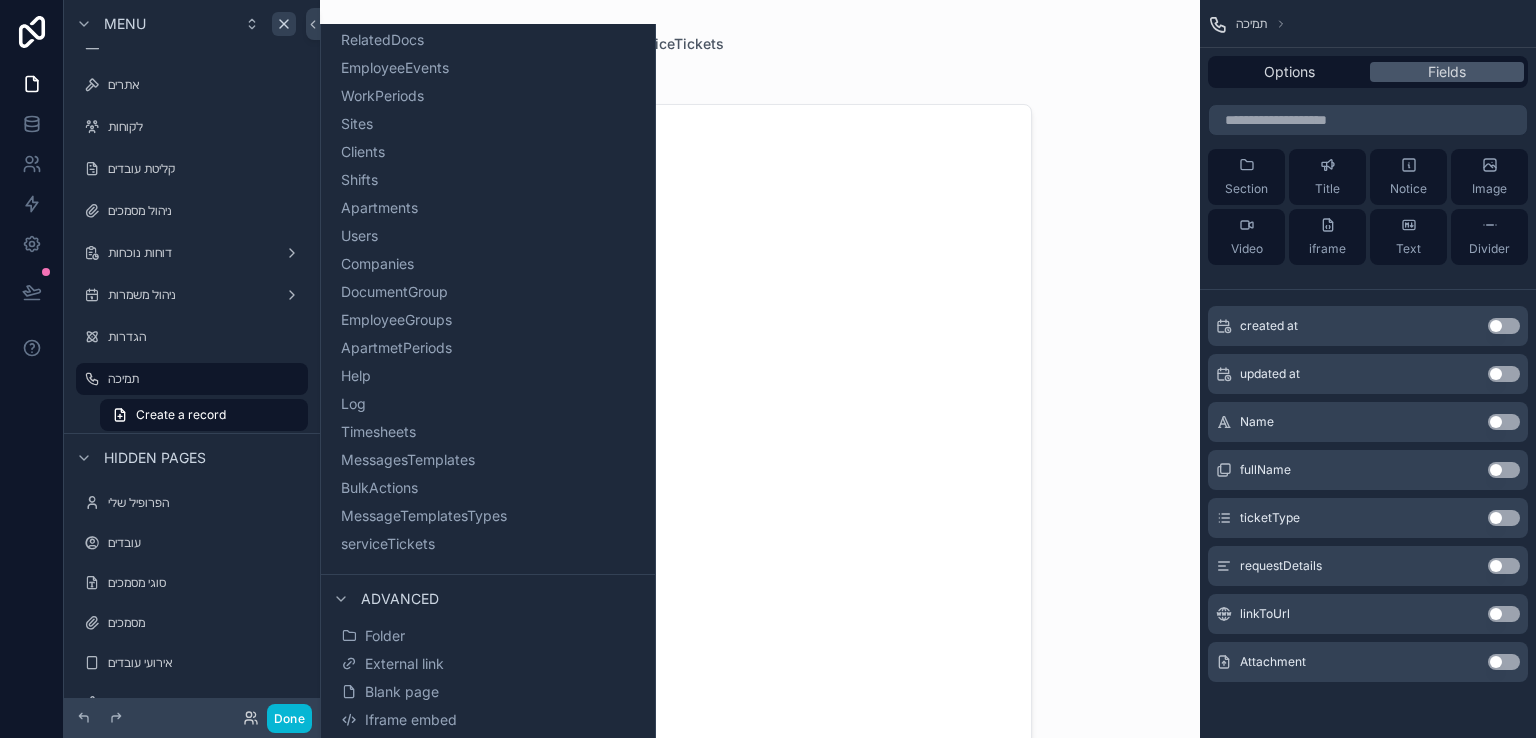 click on "תמיכה New serviceTickets Save" at bounding box center [760, 369] 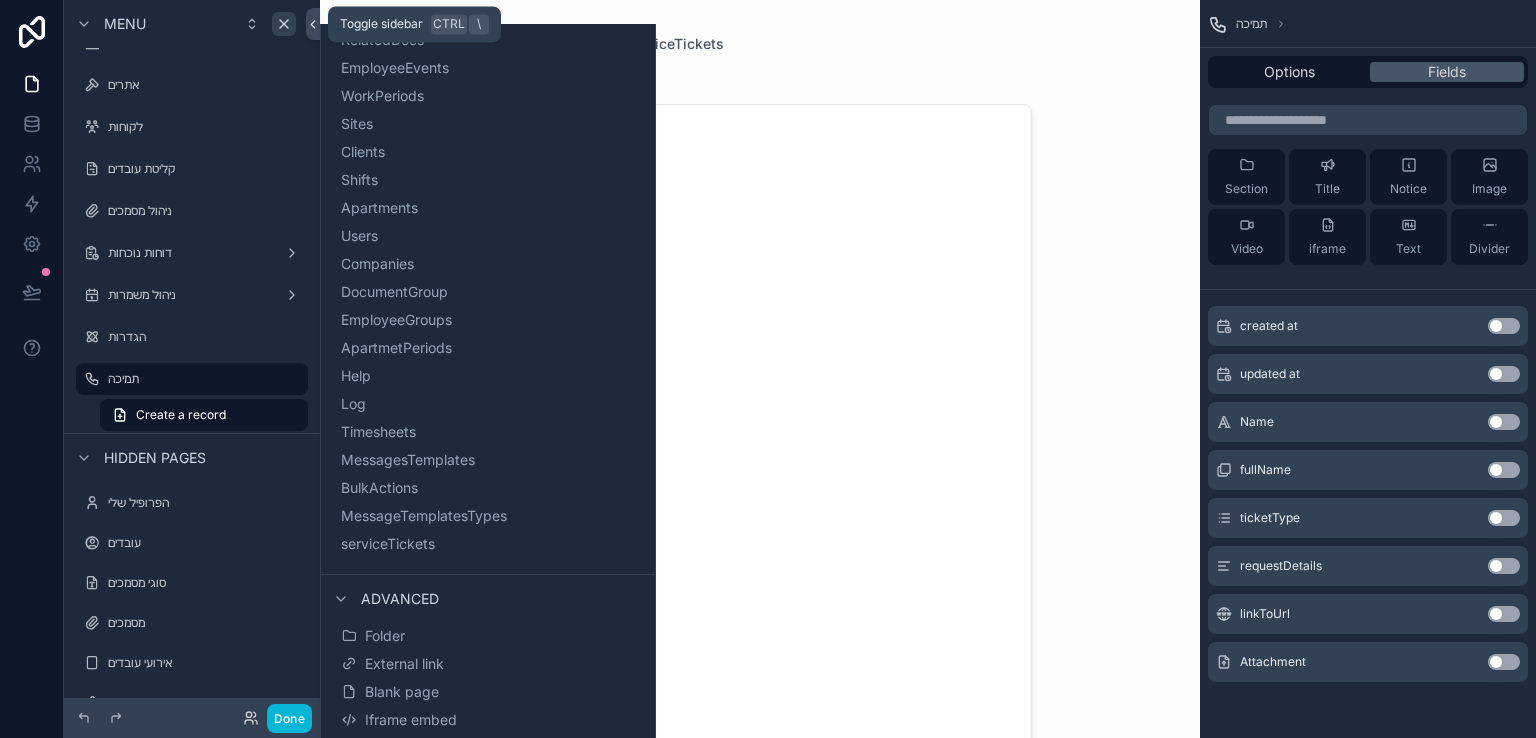 click 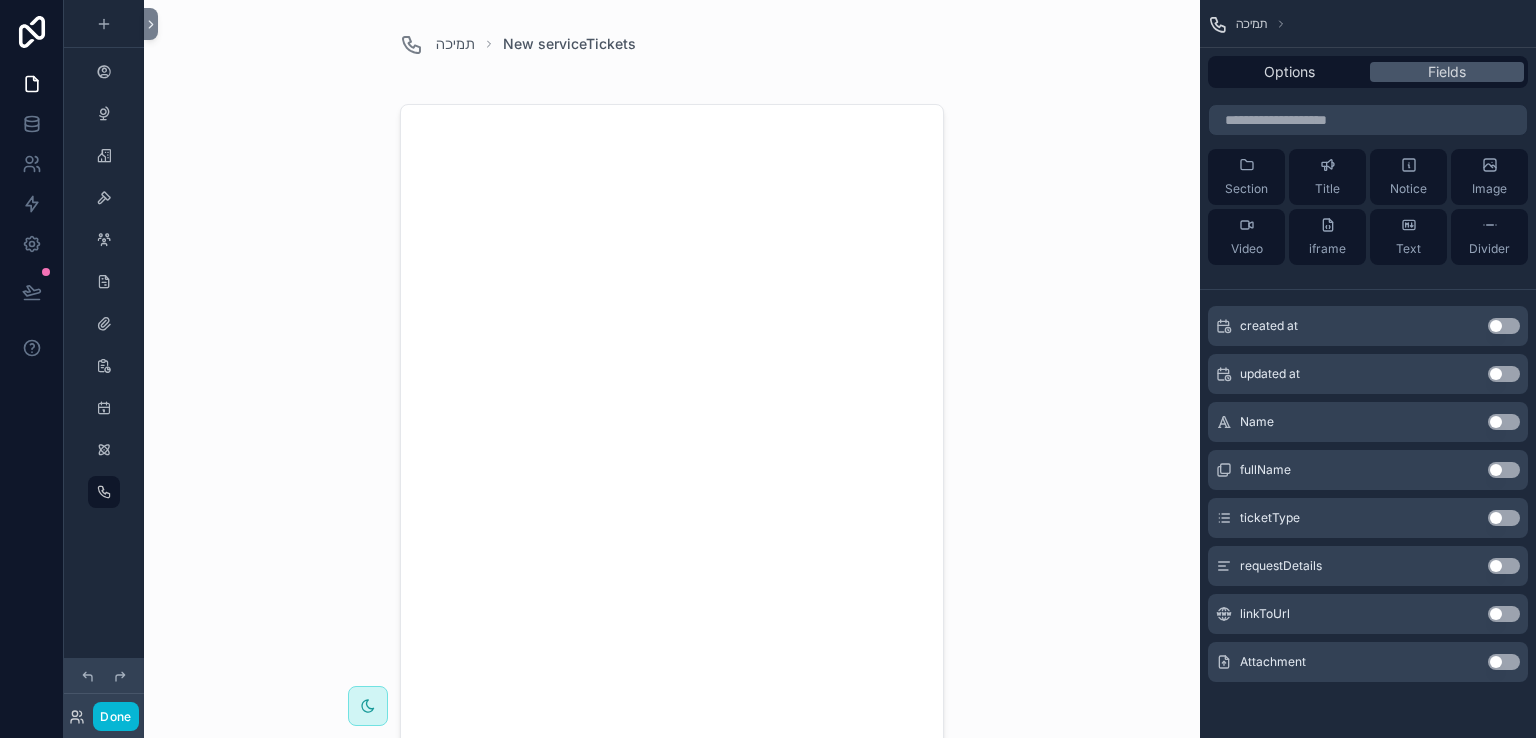 scroll, scrollTop: 0, scrollLeft: 0, axis: both 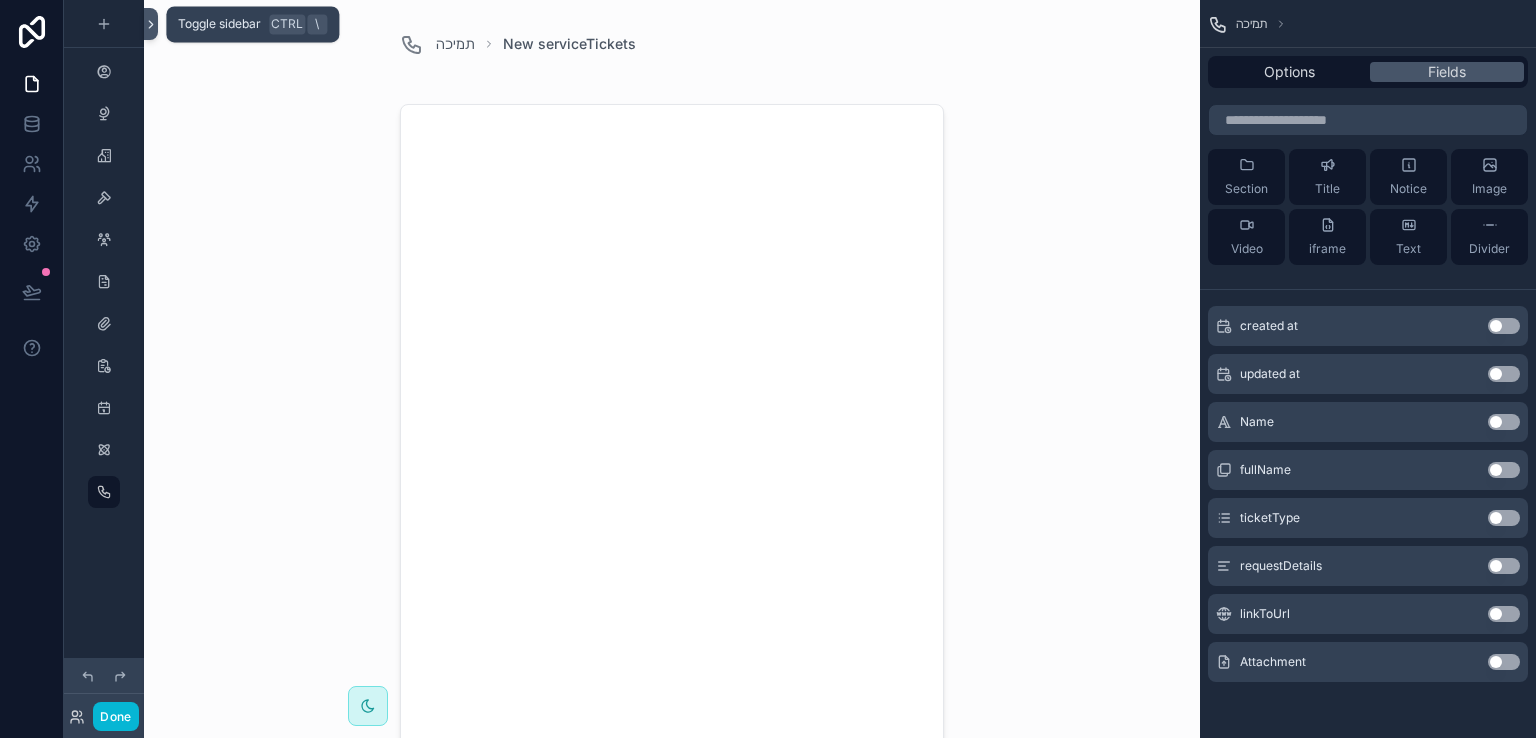 click 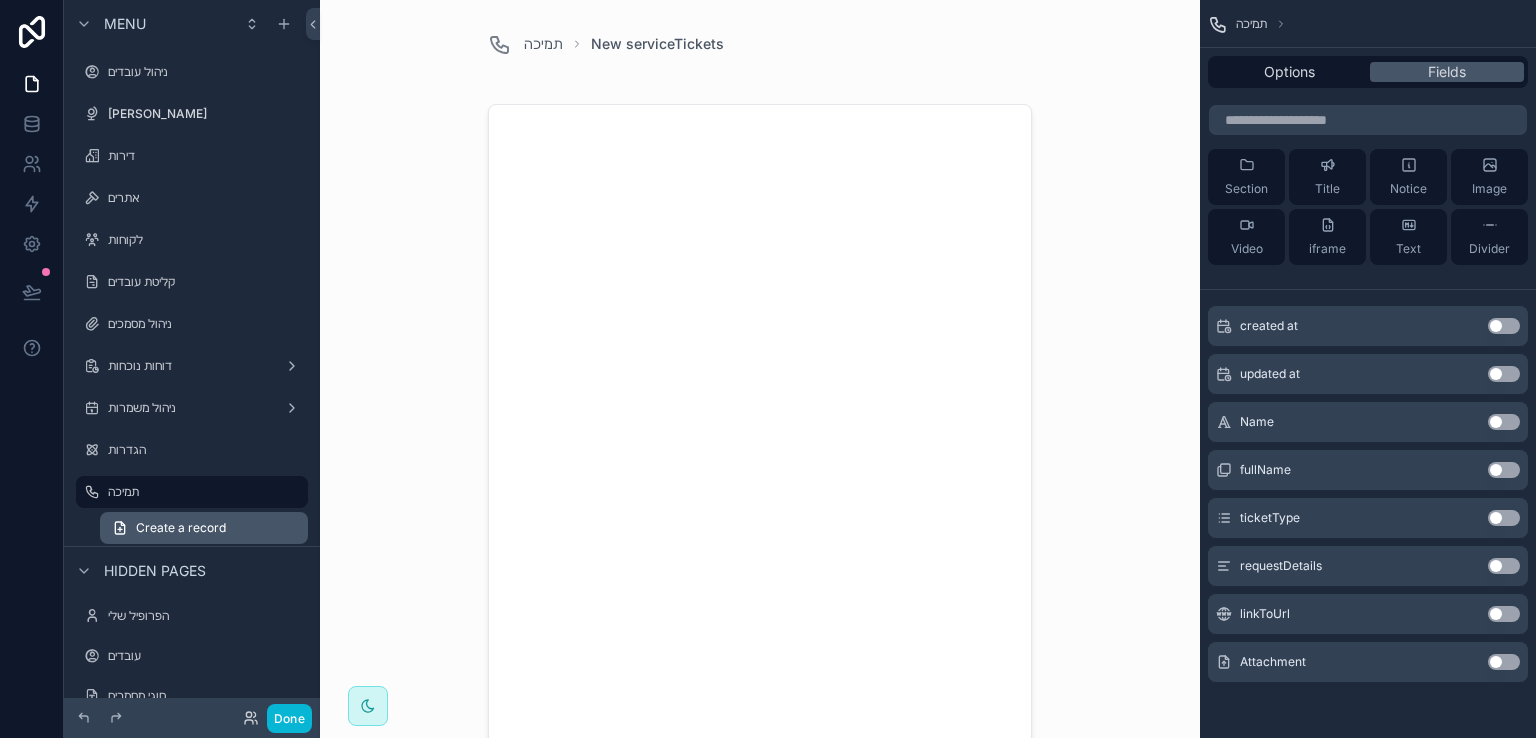 click on "Create a record" at bounding box center [204, 528] 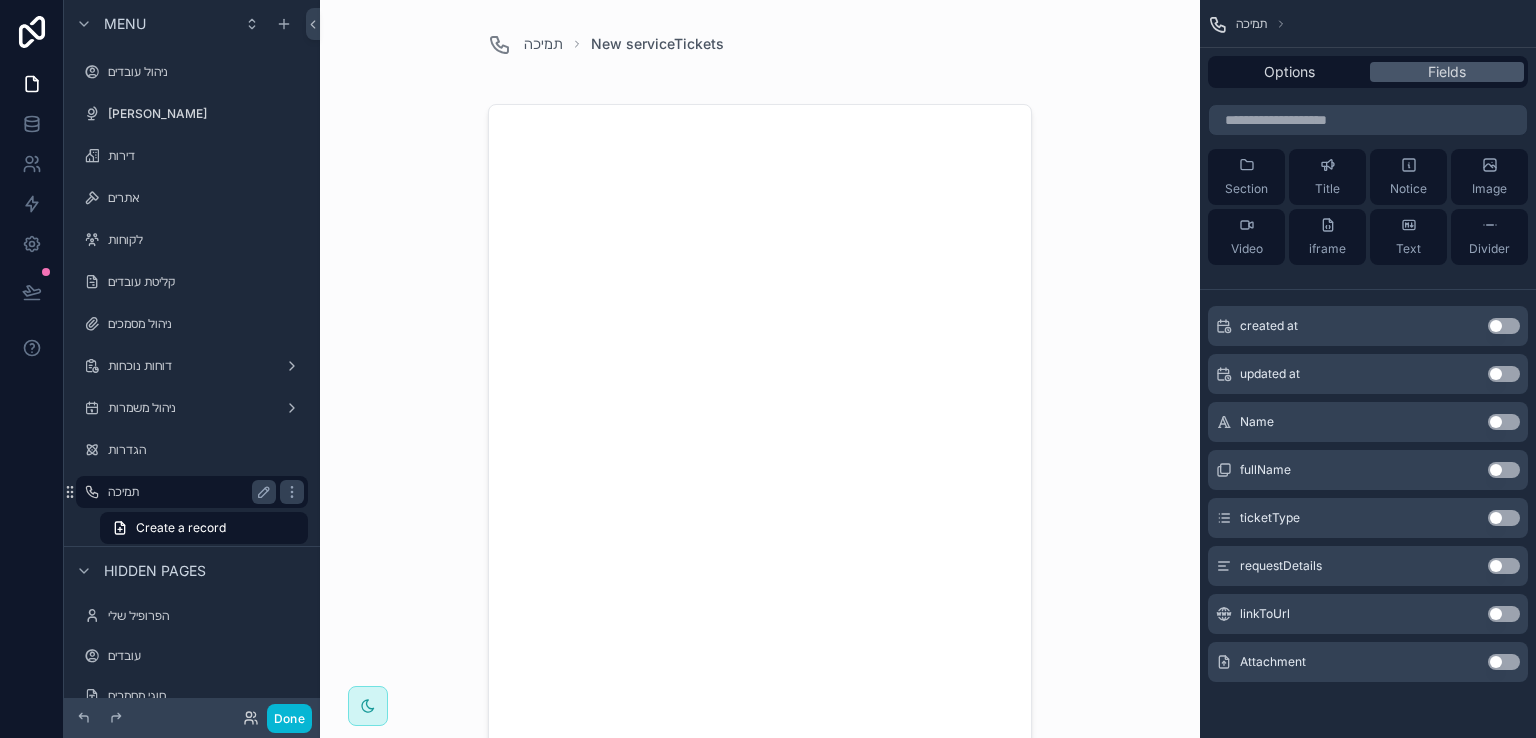 drag, startPoint x: 135, startPoint y: 527, endPoint x: 110, endPoint y: 484, distance: 49.73932 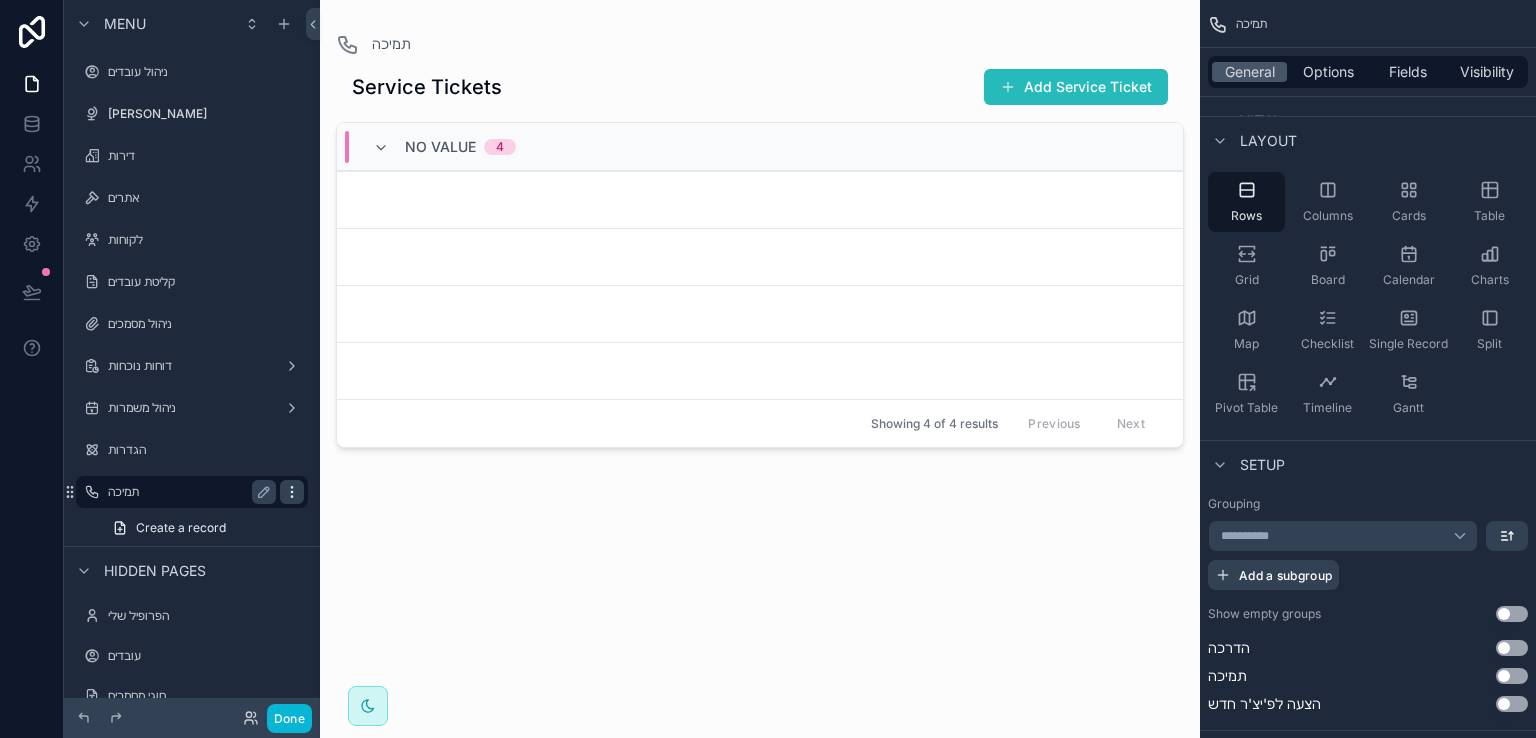 click 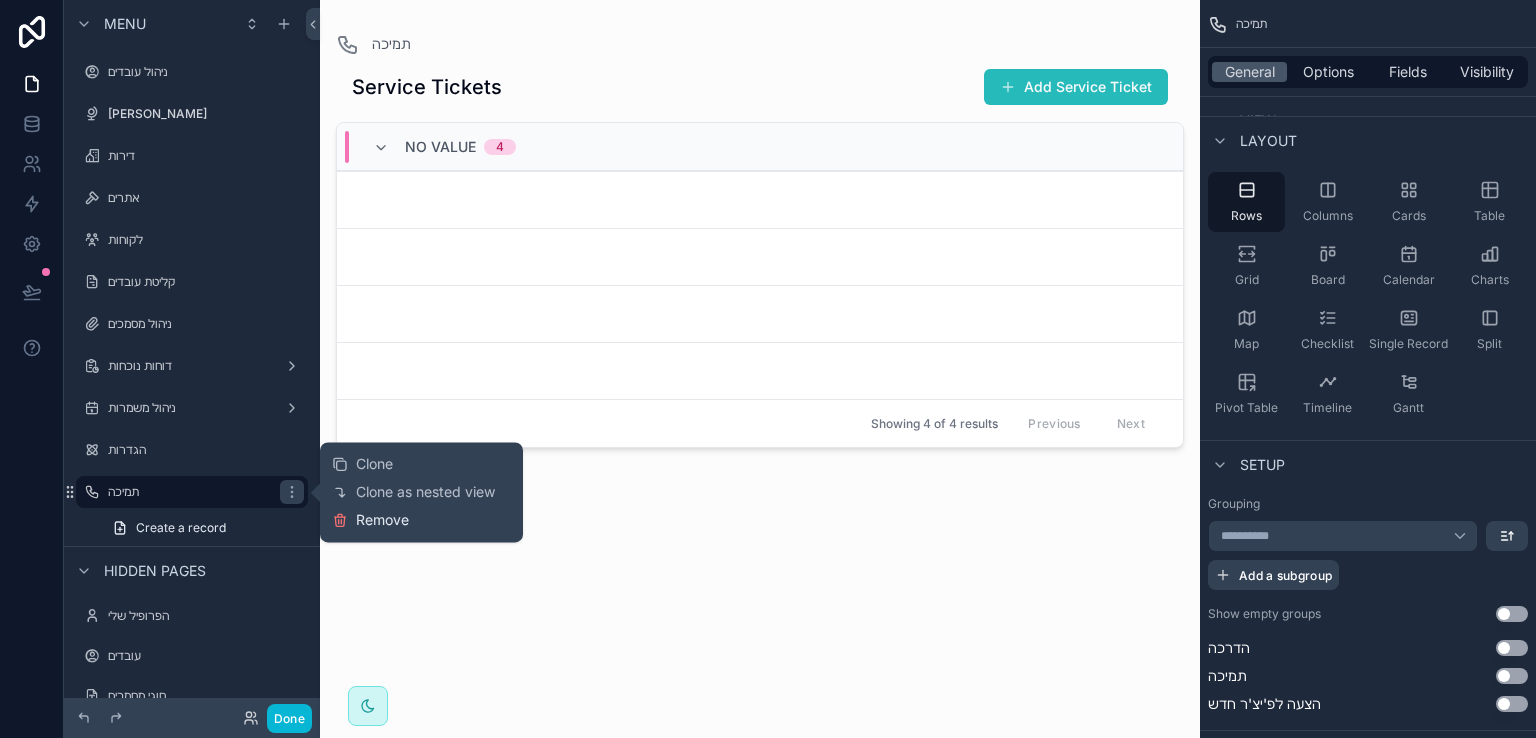 click on "Remove" at bounding box center (382, 520) 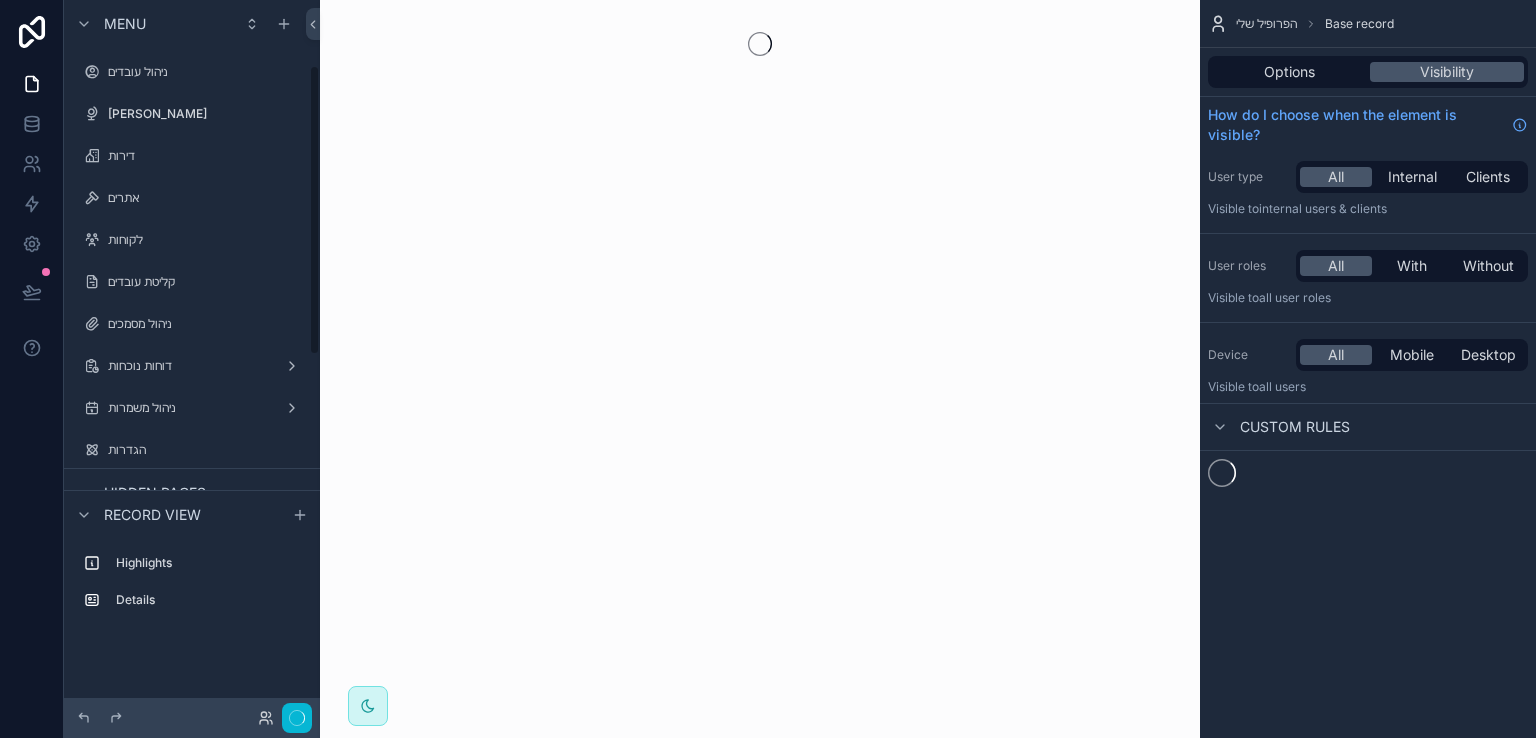 scroll, scrollTop: 0, scrollLeft: 0, axis: both 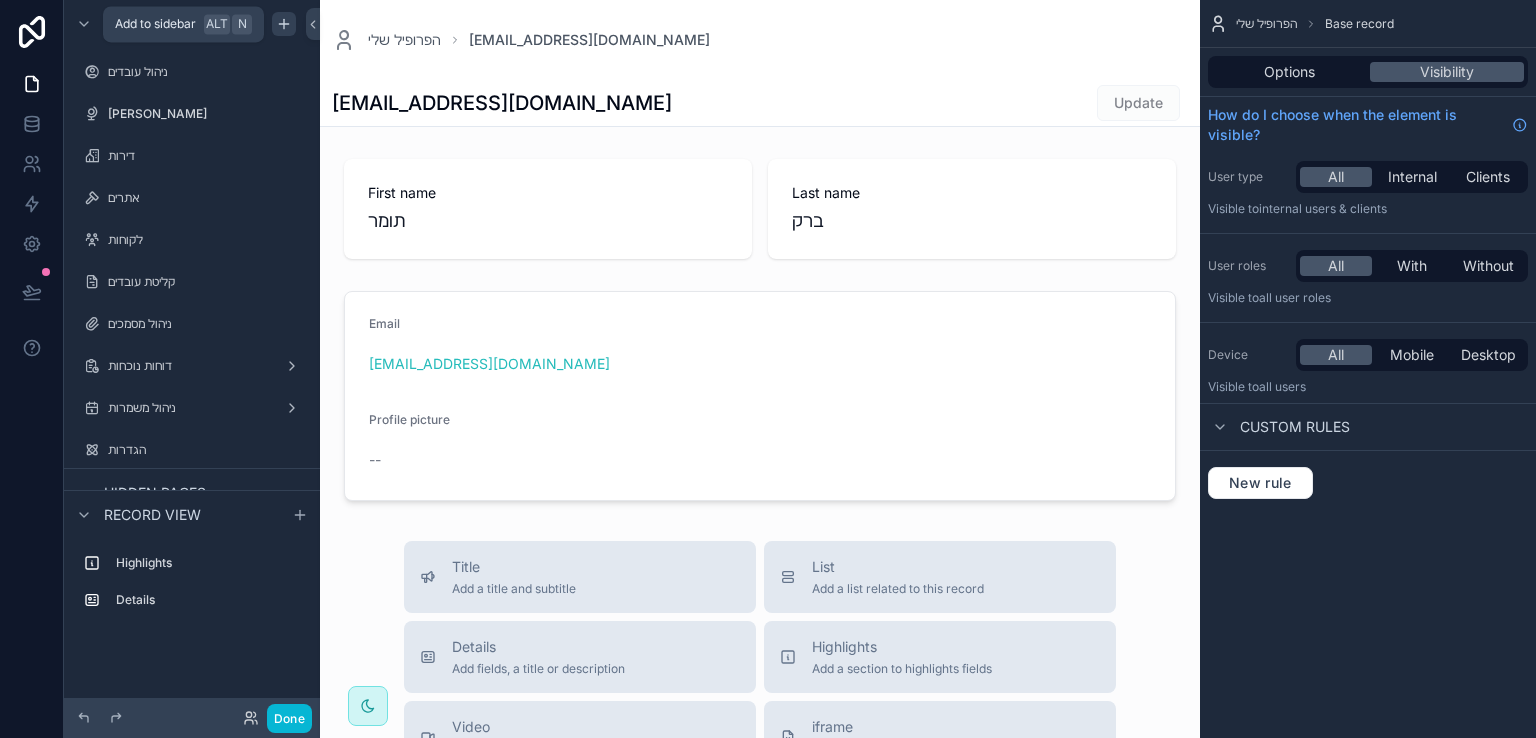 click 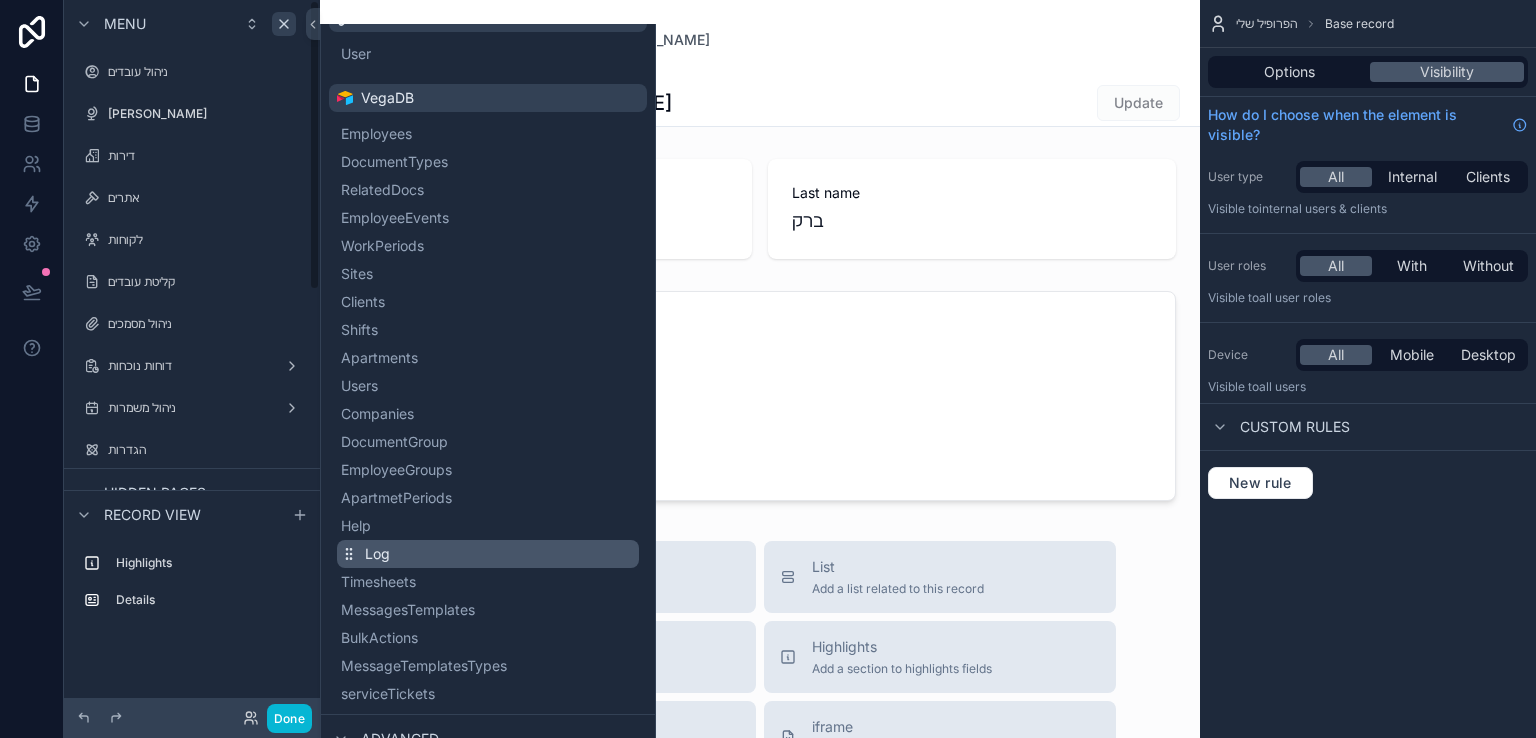 scroll, scrollTop: 274, scrollLeft: 0, axis: vertical 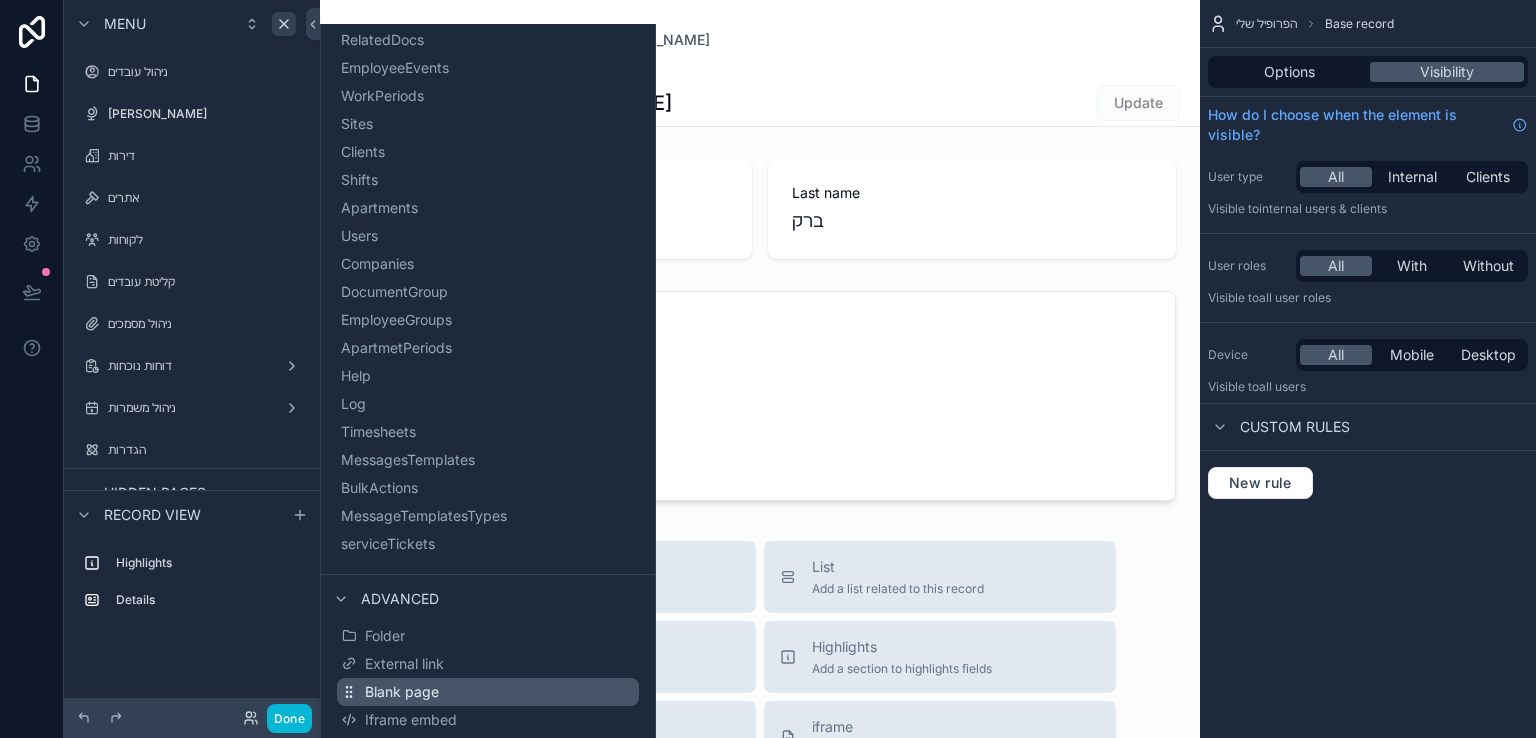 click on "Blank page" at bounding box center (402, 692) 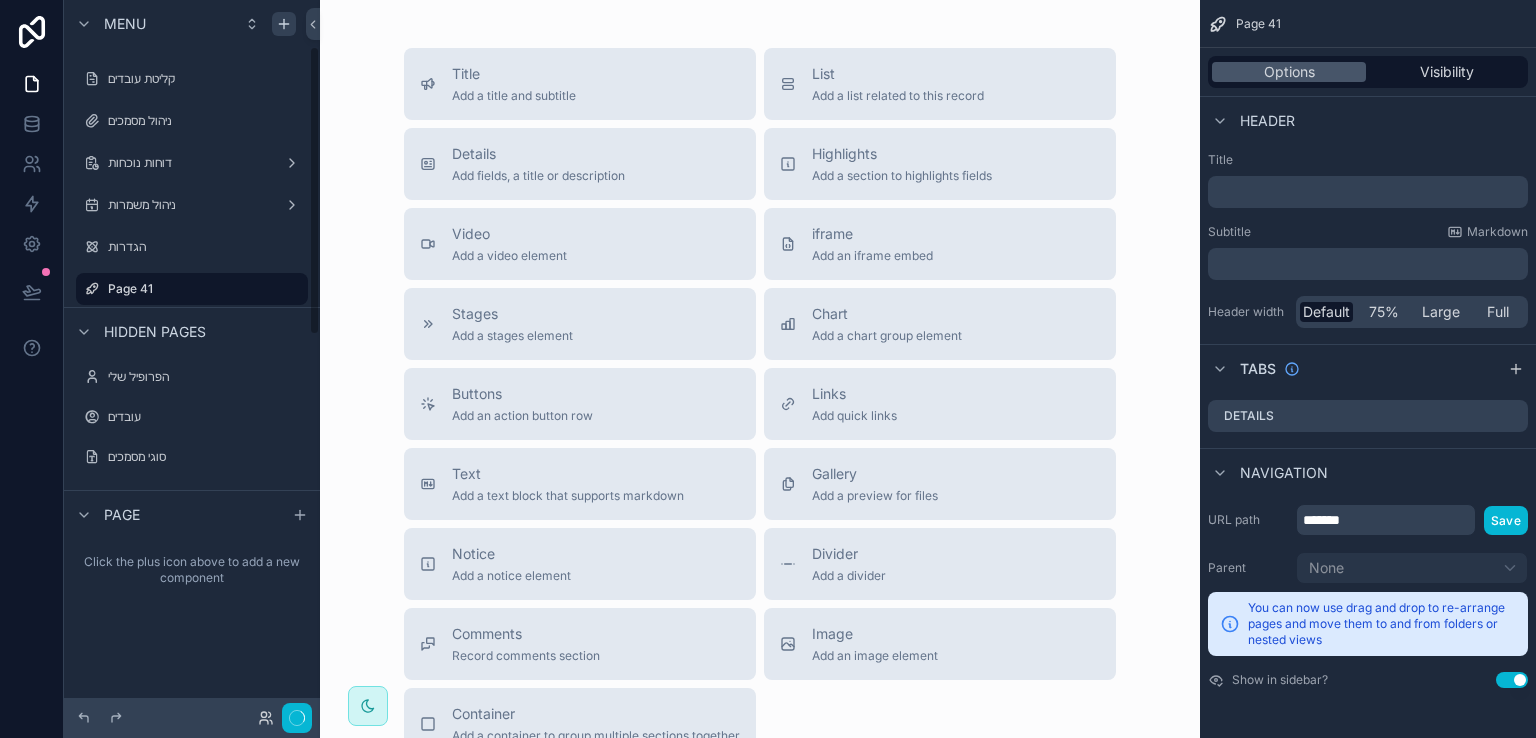 scroll, scrollTop: 113, scrollLeft: 0, axis: vertical 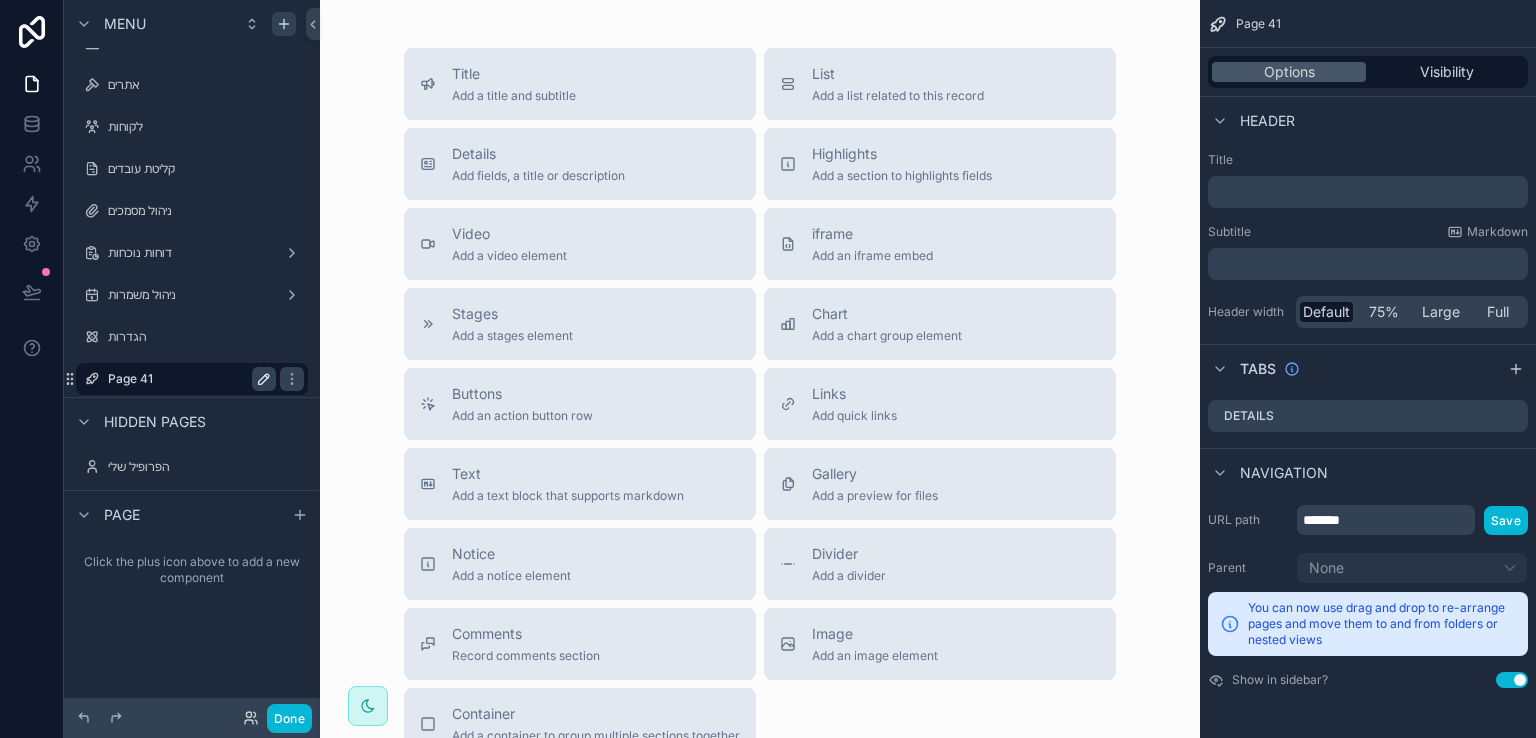 click 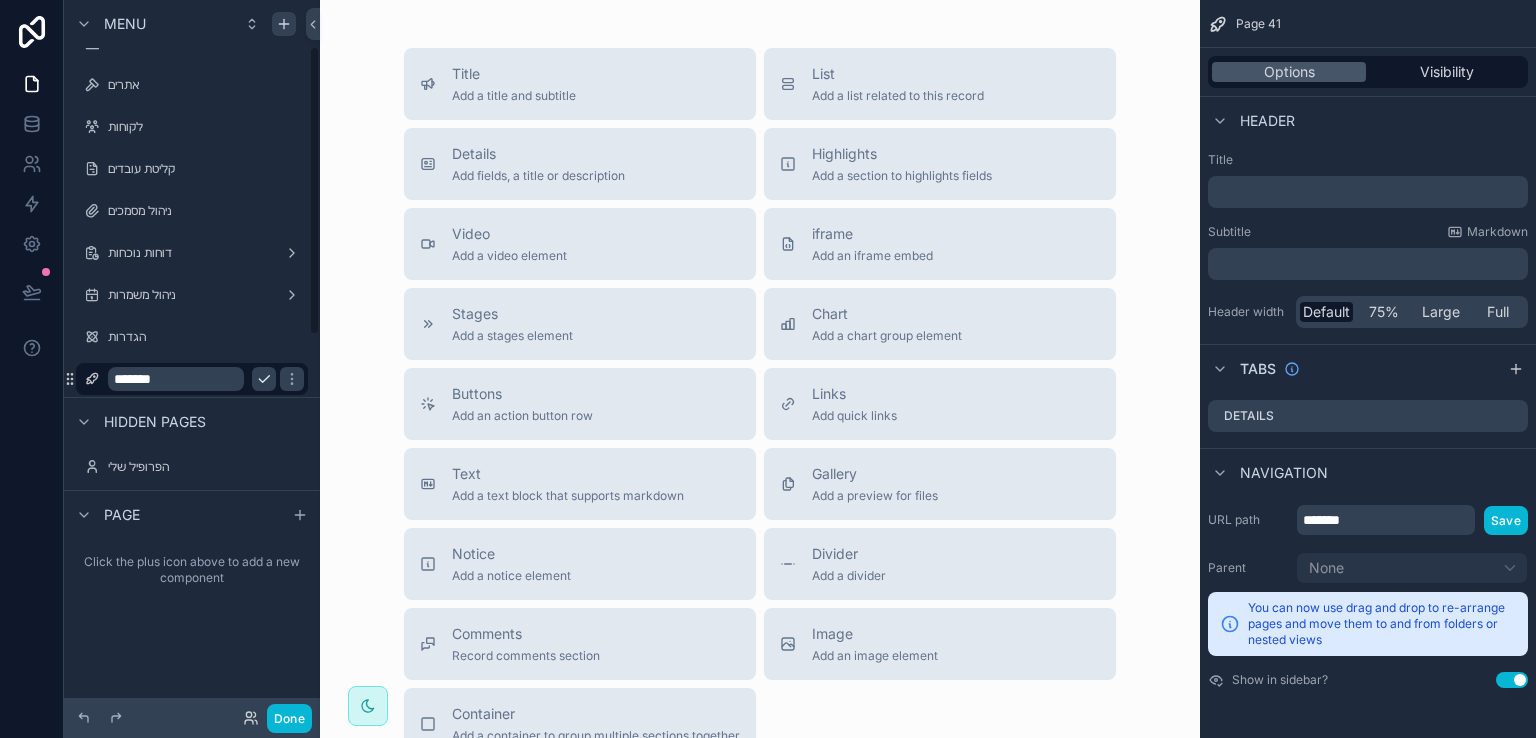click on "*******" at bounding box center (176, 379) 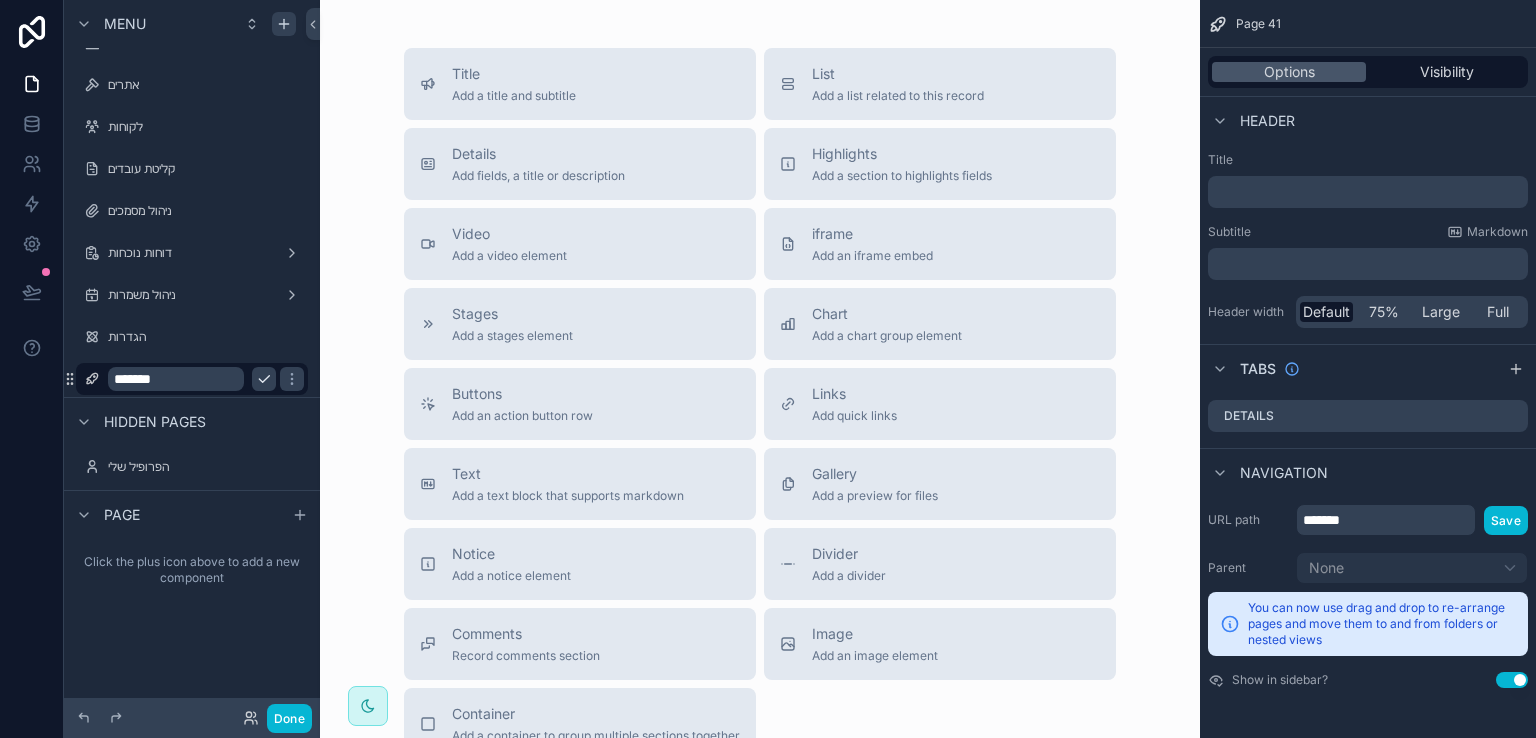 click on "*******" at bounding box center (176, 379) 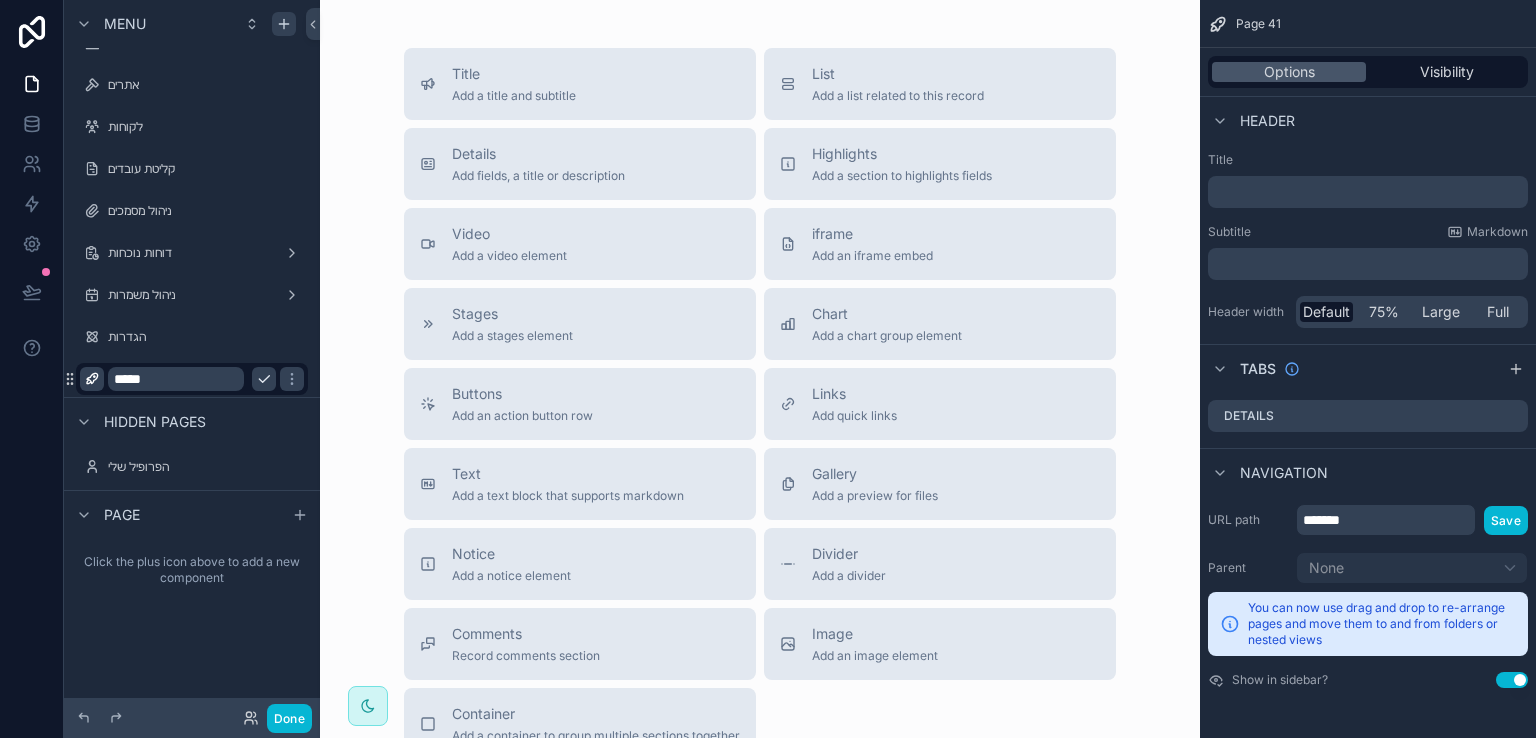 type on "*****" 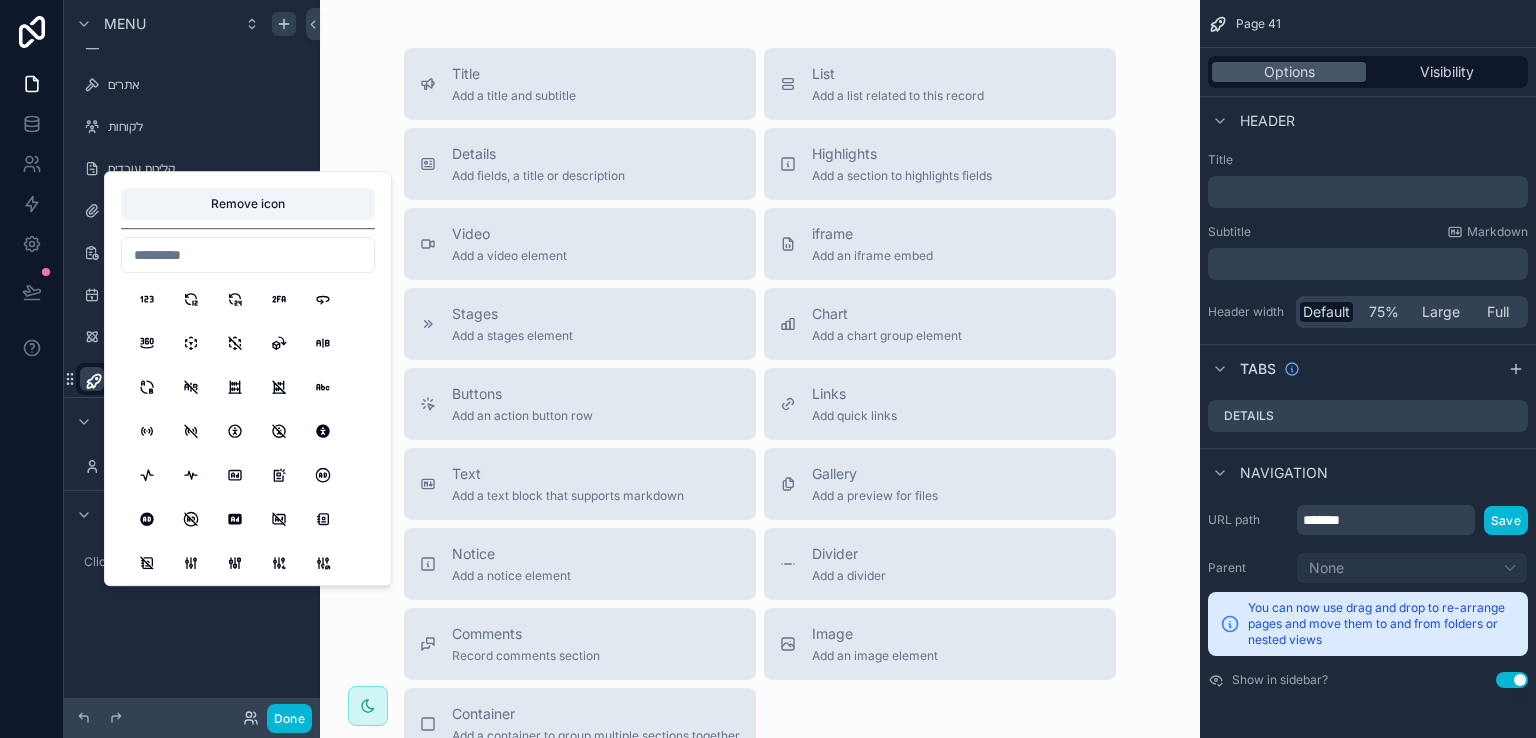 click at bounding box center (248, 255) 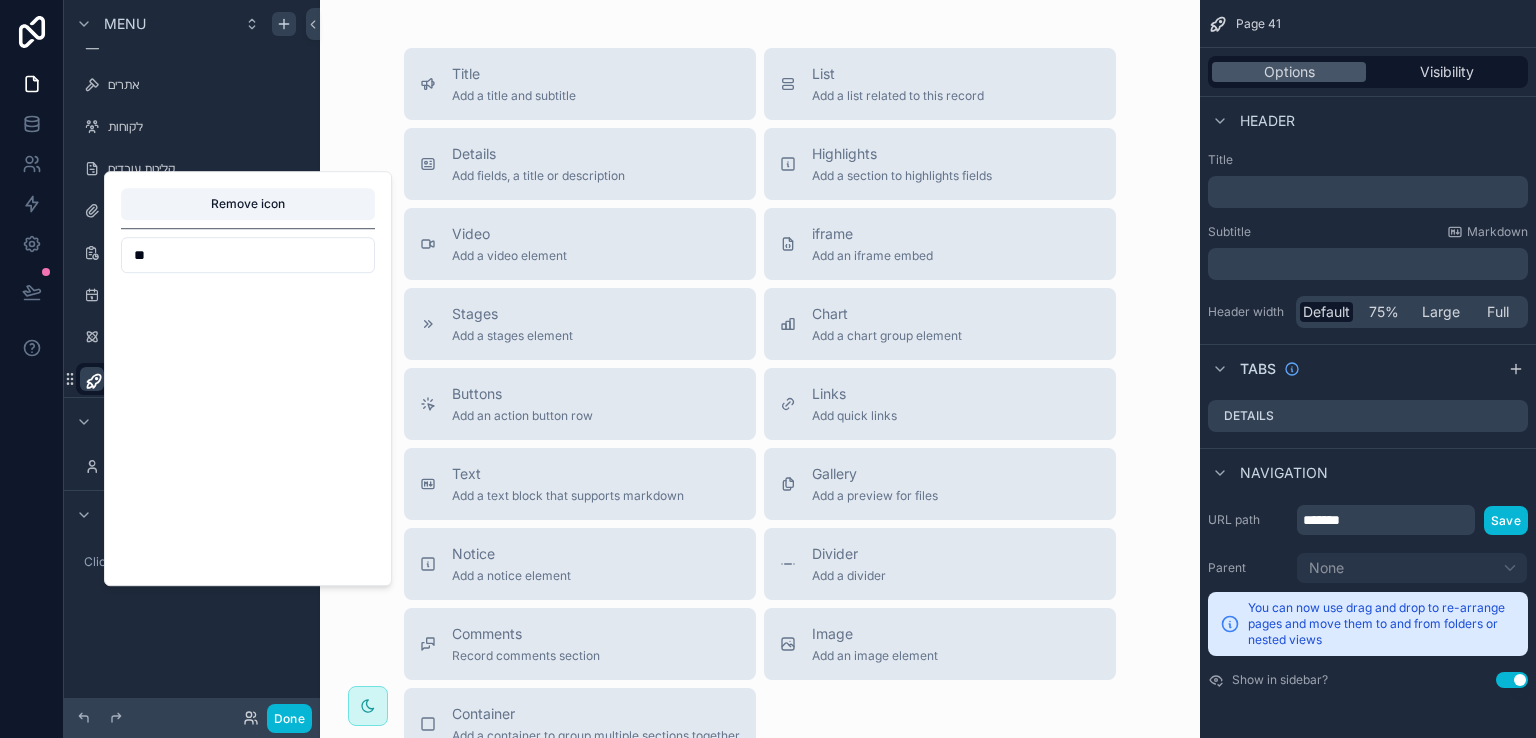 type on "*" 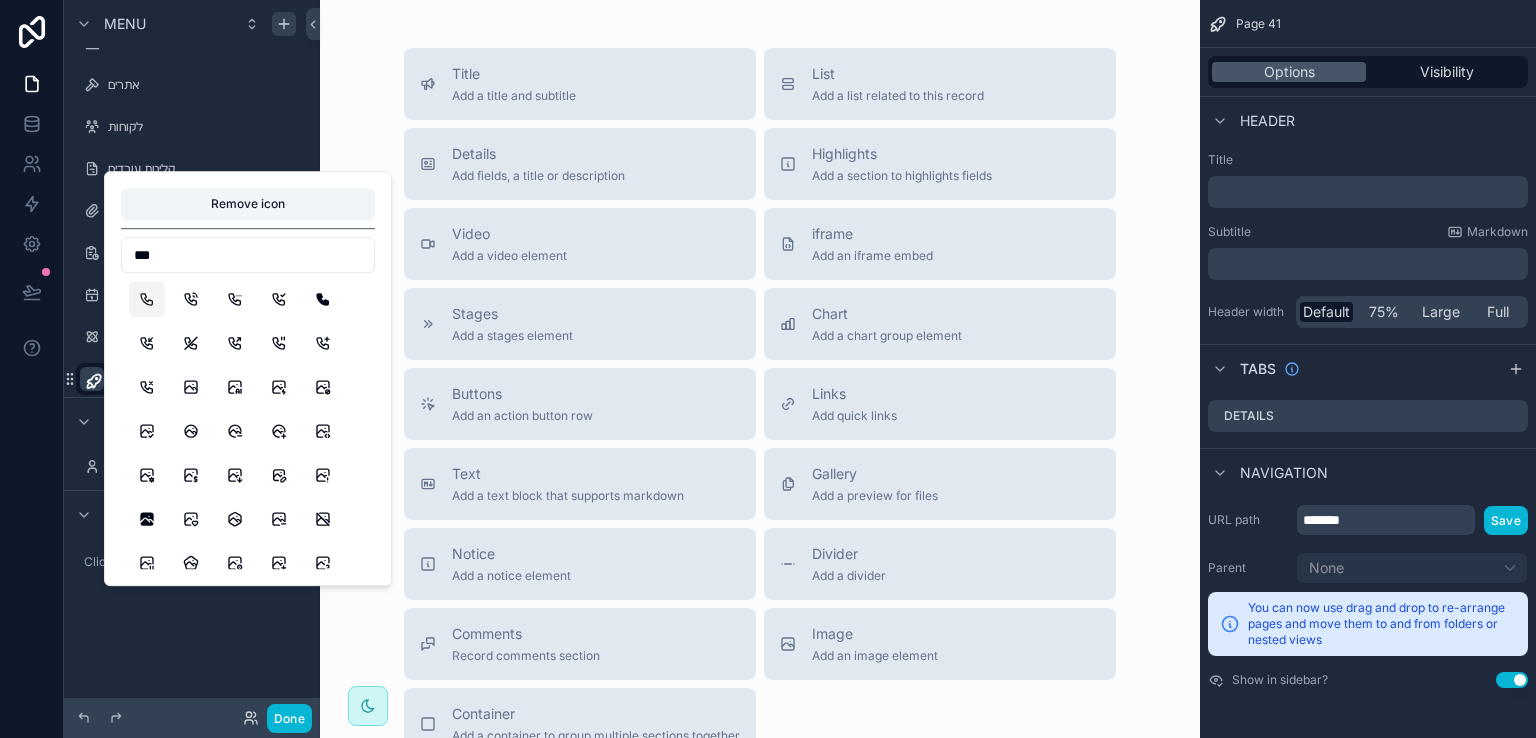 type on "***" 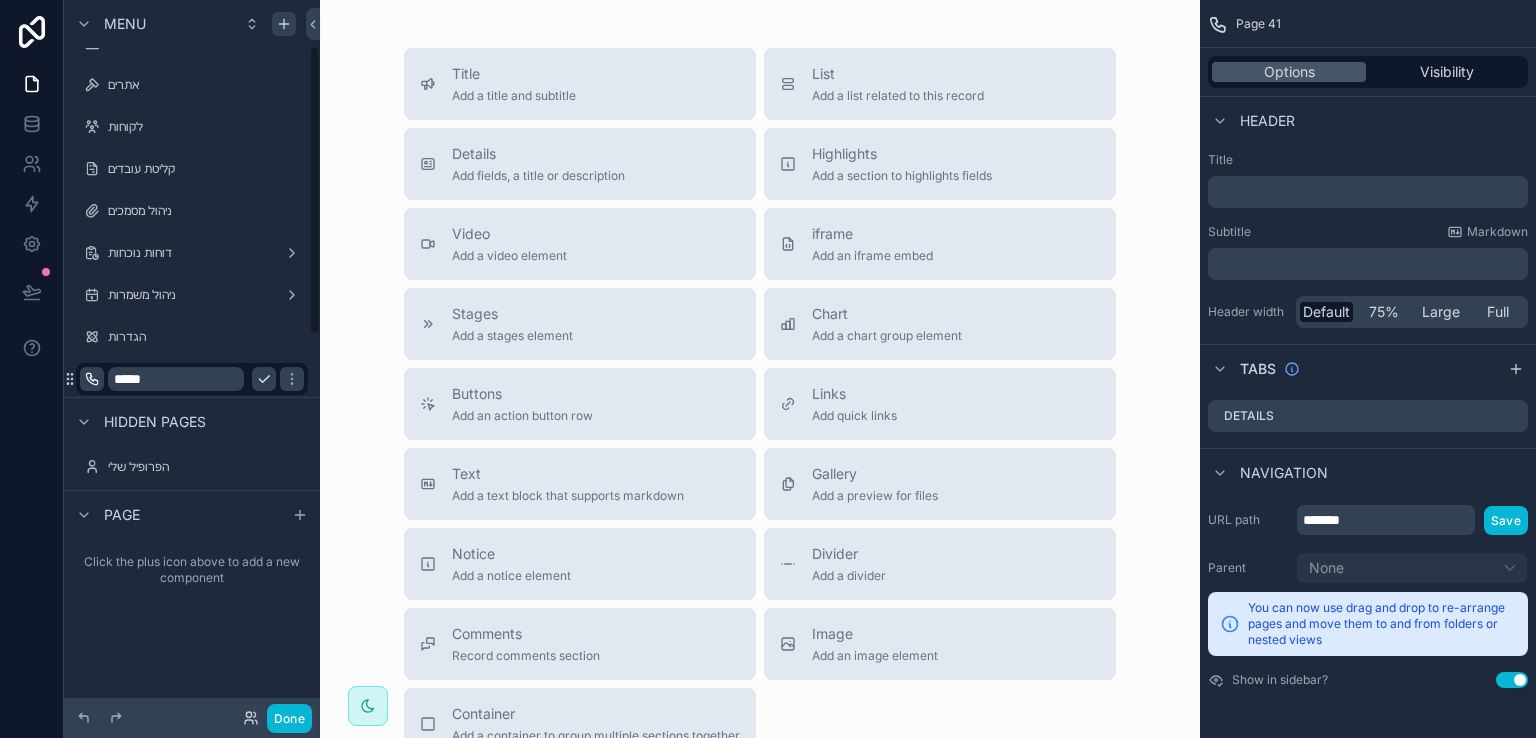 click on "Title Add a title and subtitle List Add a list related to this record Details Add fields, a title or description Highlights Add a section to highlights fields Video Add a video element iframe Add an iframe embed Stages Add a stages element Chart Add a chart group element Buttons Add an action button row Links Add quick links Text Add a text block that supports markdown Gallery Add a preview for files Notice Add a notice element Divider Add a divider Comments Record comments section Image Add an image element Container Add a container to group multiple sections together" at bounding box center [760, 460] 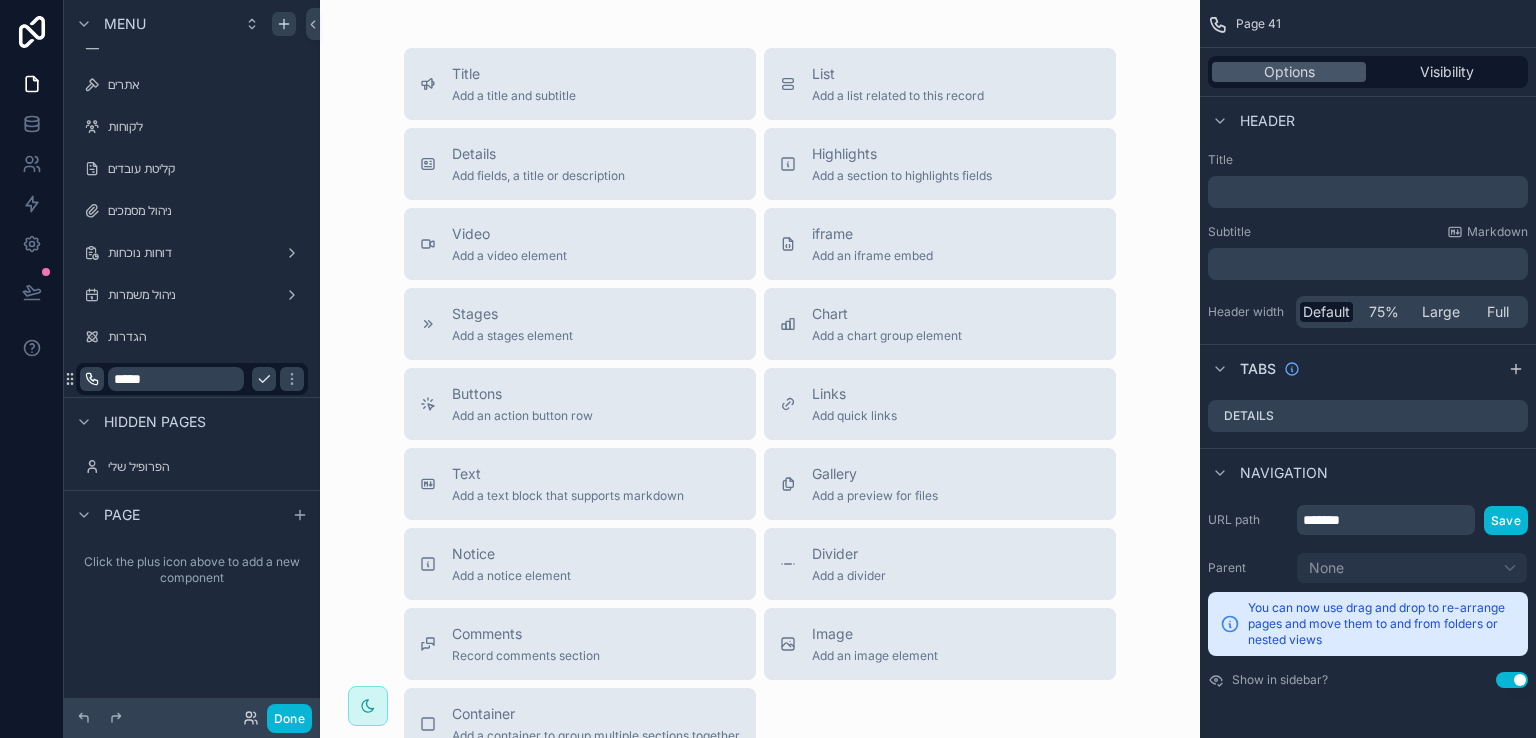 click 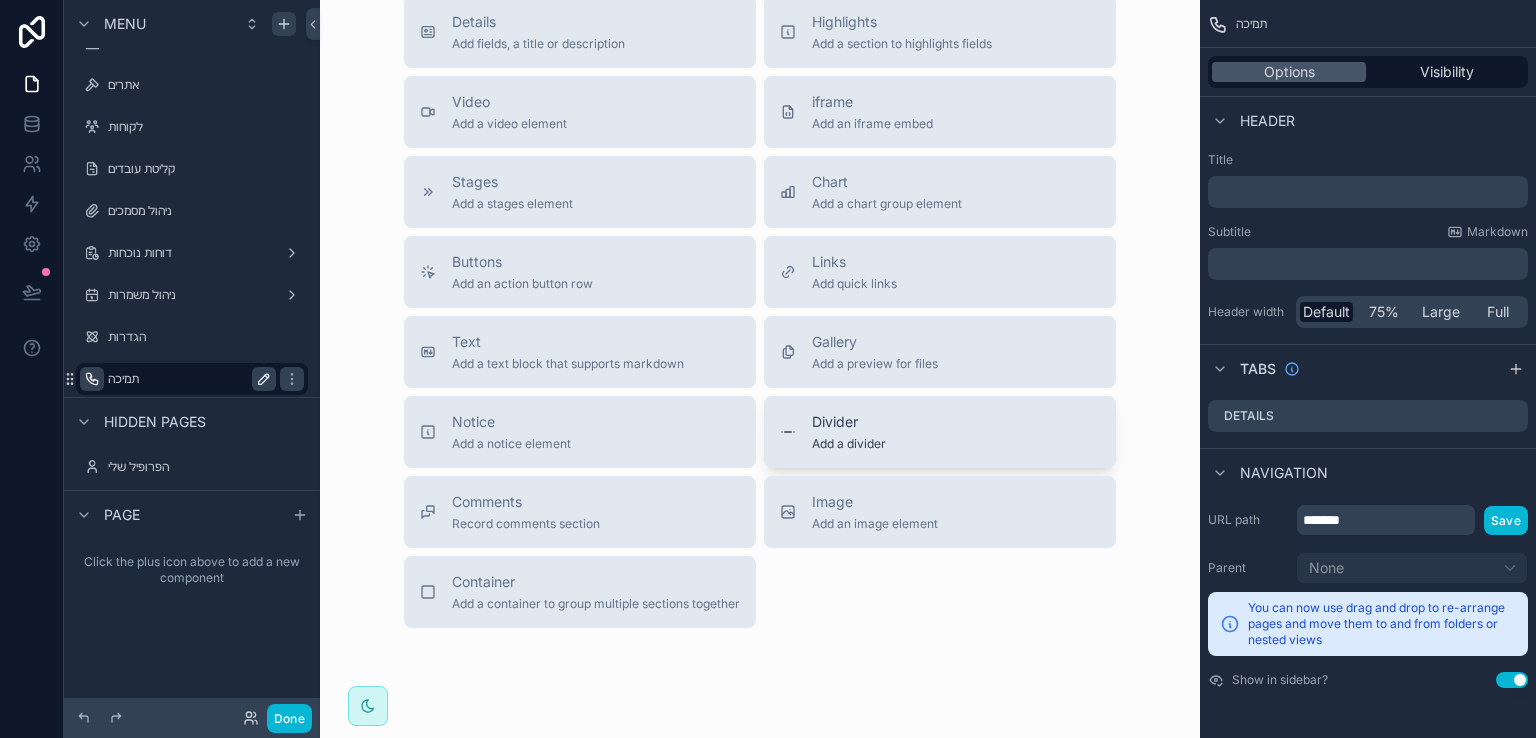 scroll, scrollTop: 0, scrollLeft: 0, axis: both 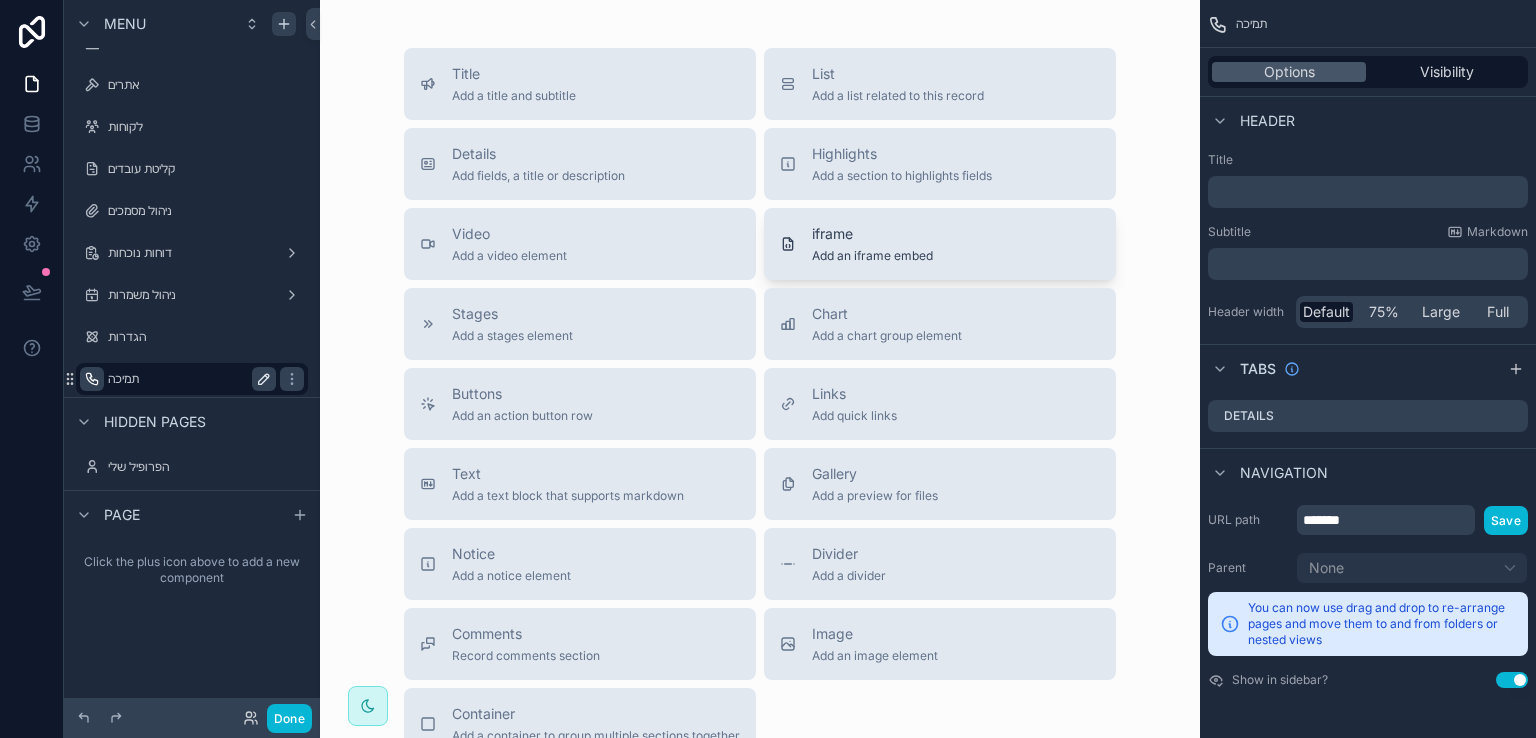 click on "iframe" at bounding box center (872, 234) 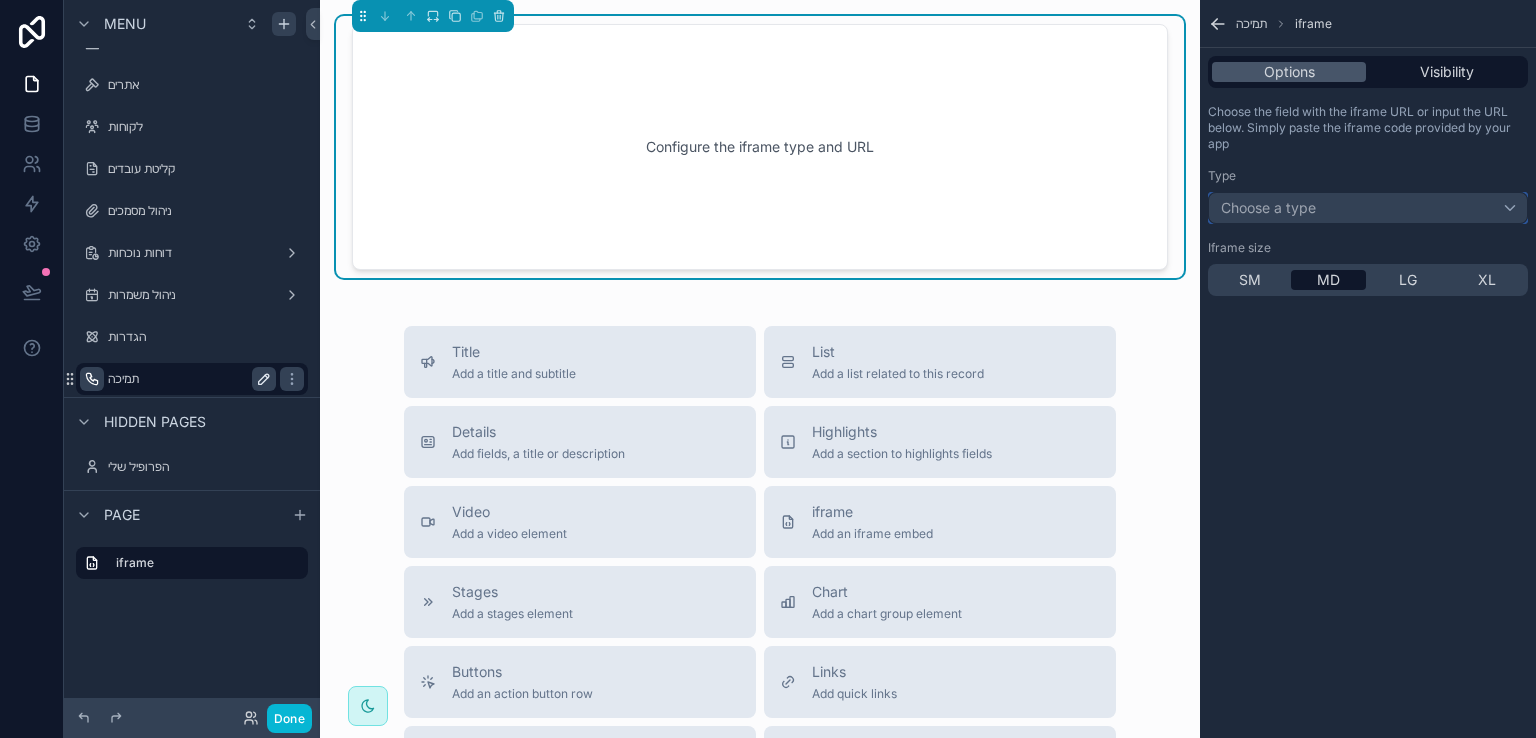 click on "Choose a type" at bounding box center (1368, 208) 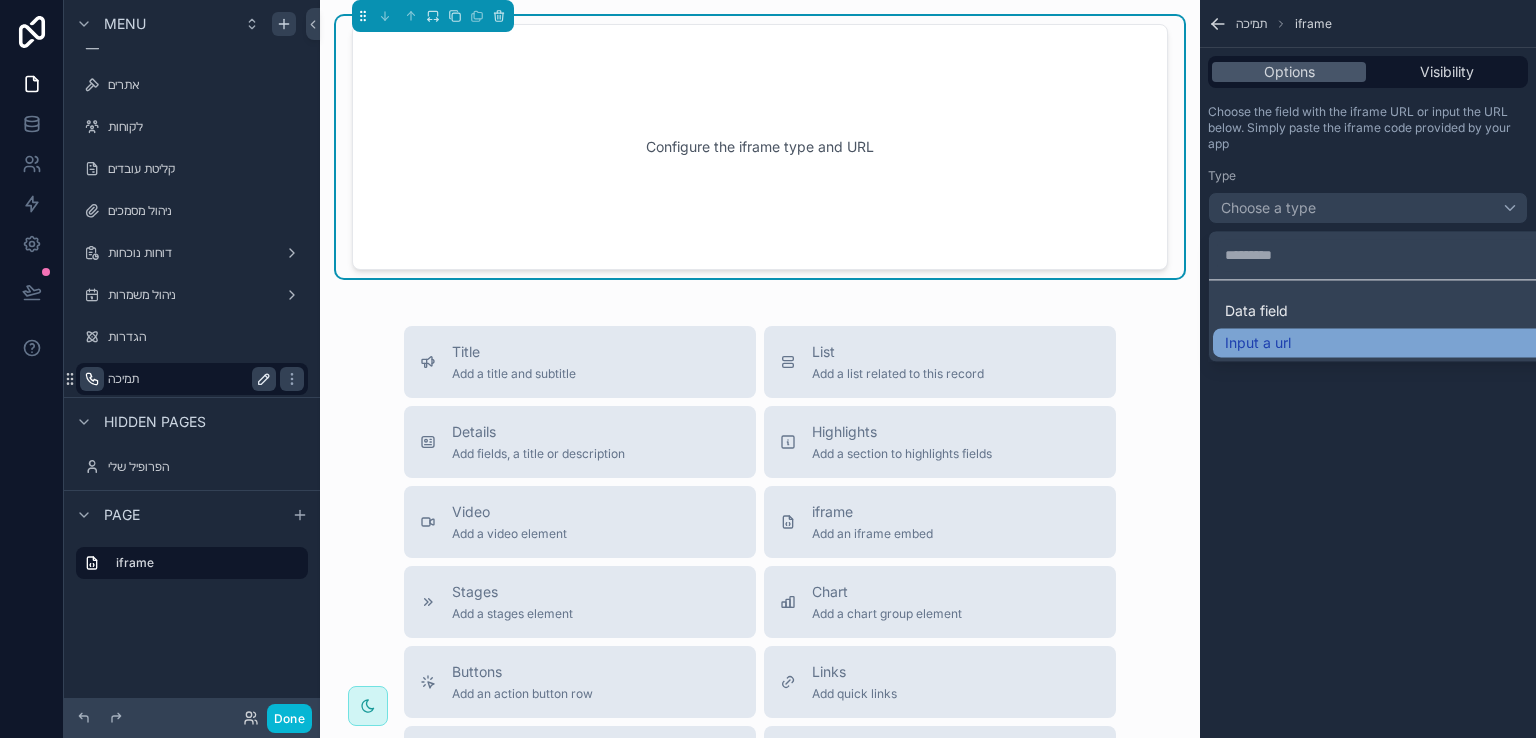 click on "Input a url" at bounding box center [1258, 343] 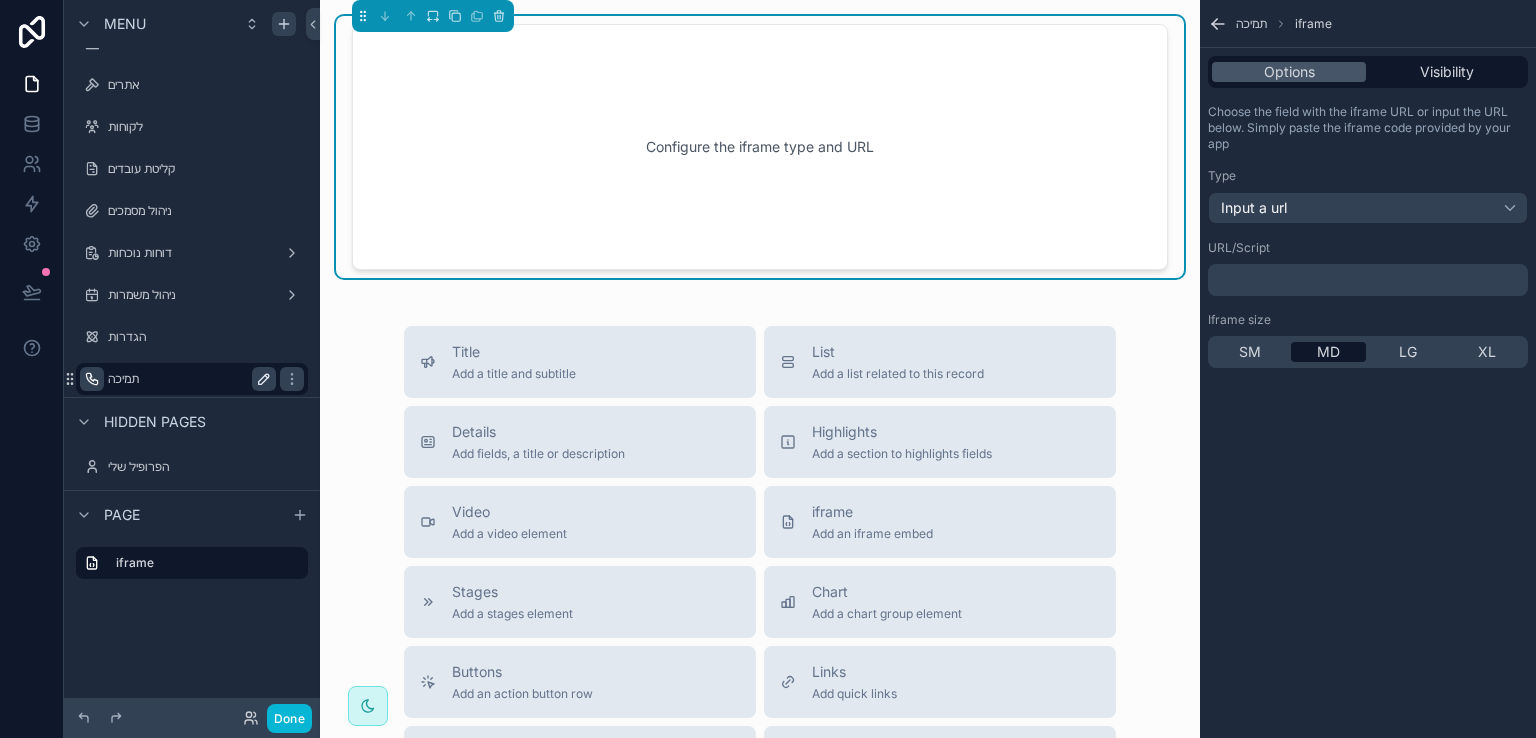 click on "﻿" at bounding box center (1370, 280) 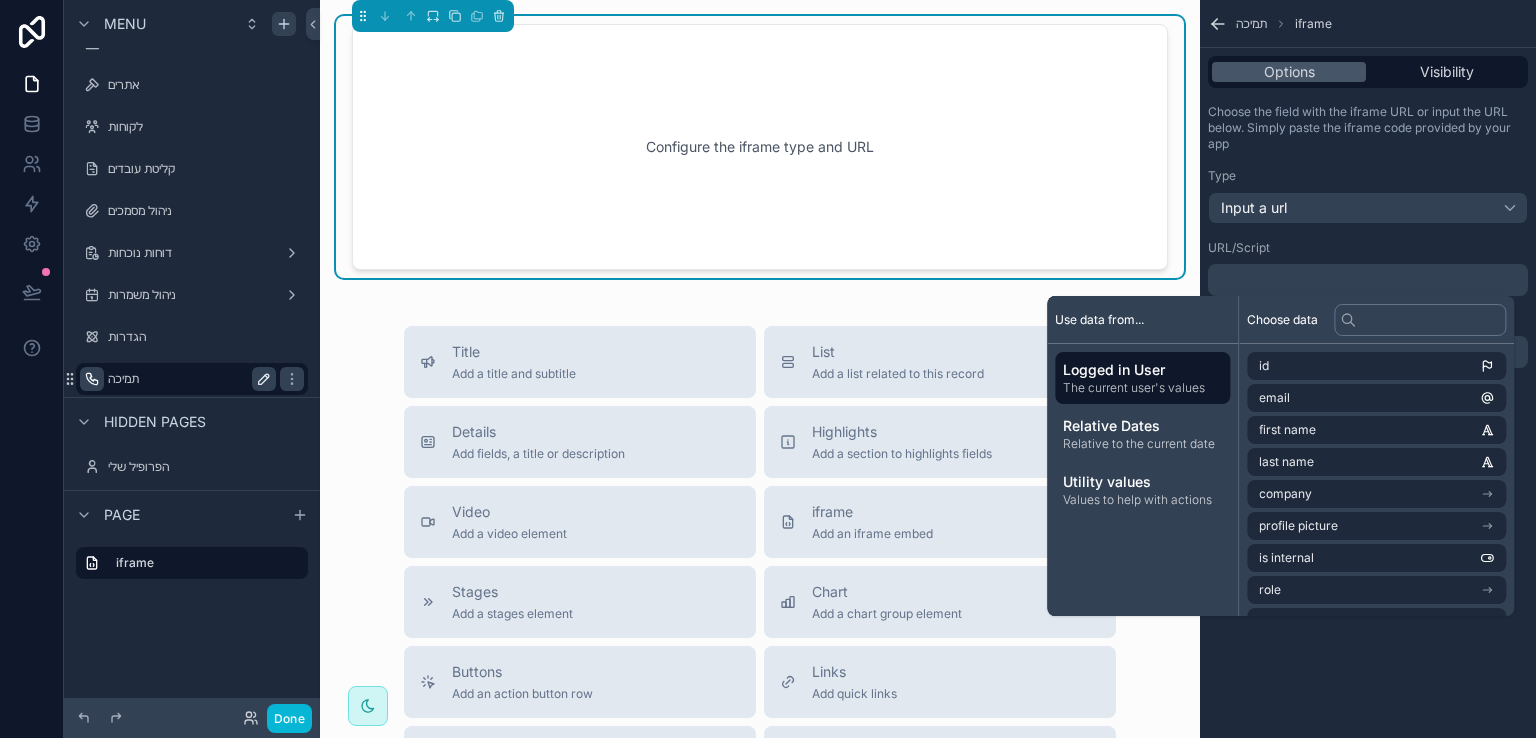 click on "﻿" at bounding box center [1370, 280] 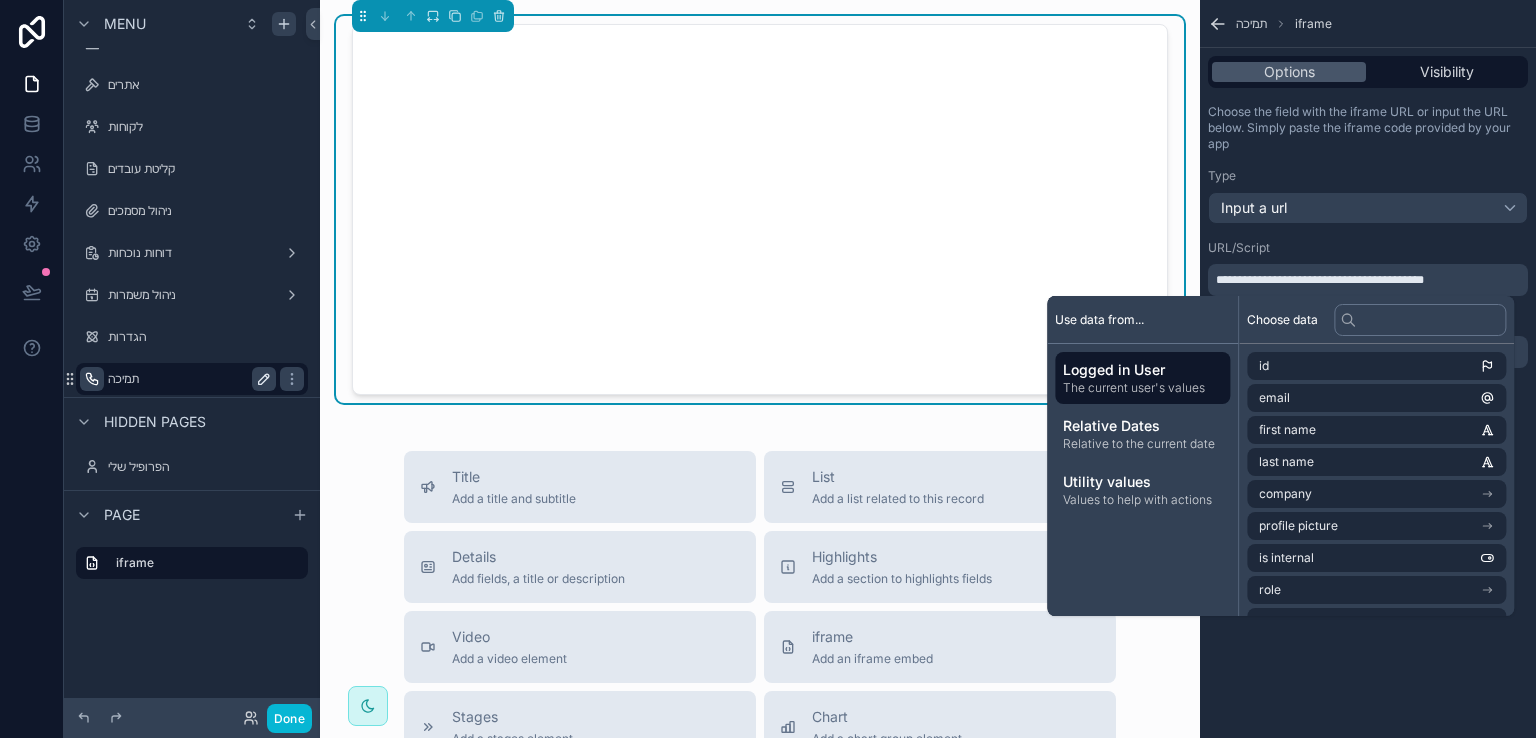 click on "Title Add a title and subtitle List Add a list related to this record Details Add fields, a title or description Highlights Add a section to highlights fields Video Add a video element iframe Add an iframe embed Stages Add a stages element Chart Add a chart group element Buttons Add an action button row Links Add quick links Text Add a text block that supports markdown Gallery Add a preview for files Notice Add a notice element Divider Add a divider Comments Record comments section Image Add an image element Container Add a container to group multiple sections together" at bounding box center (760, 661) 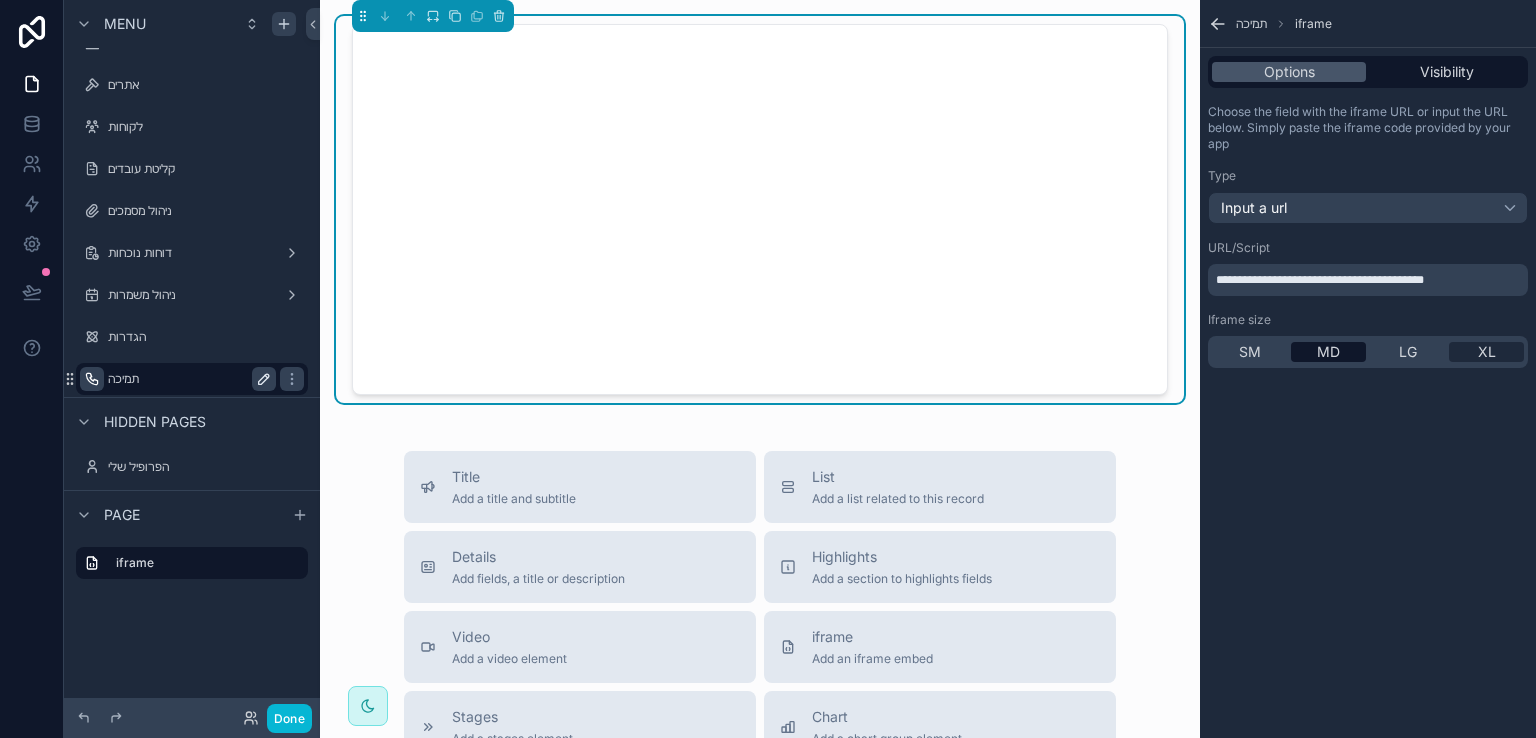 click on "XL" at bounding box center [1487, 352] 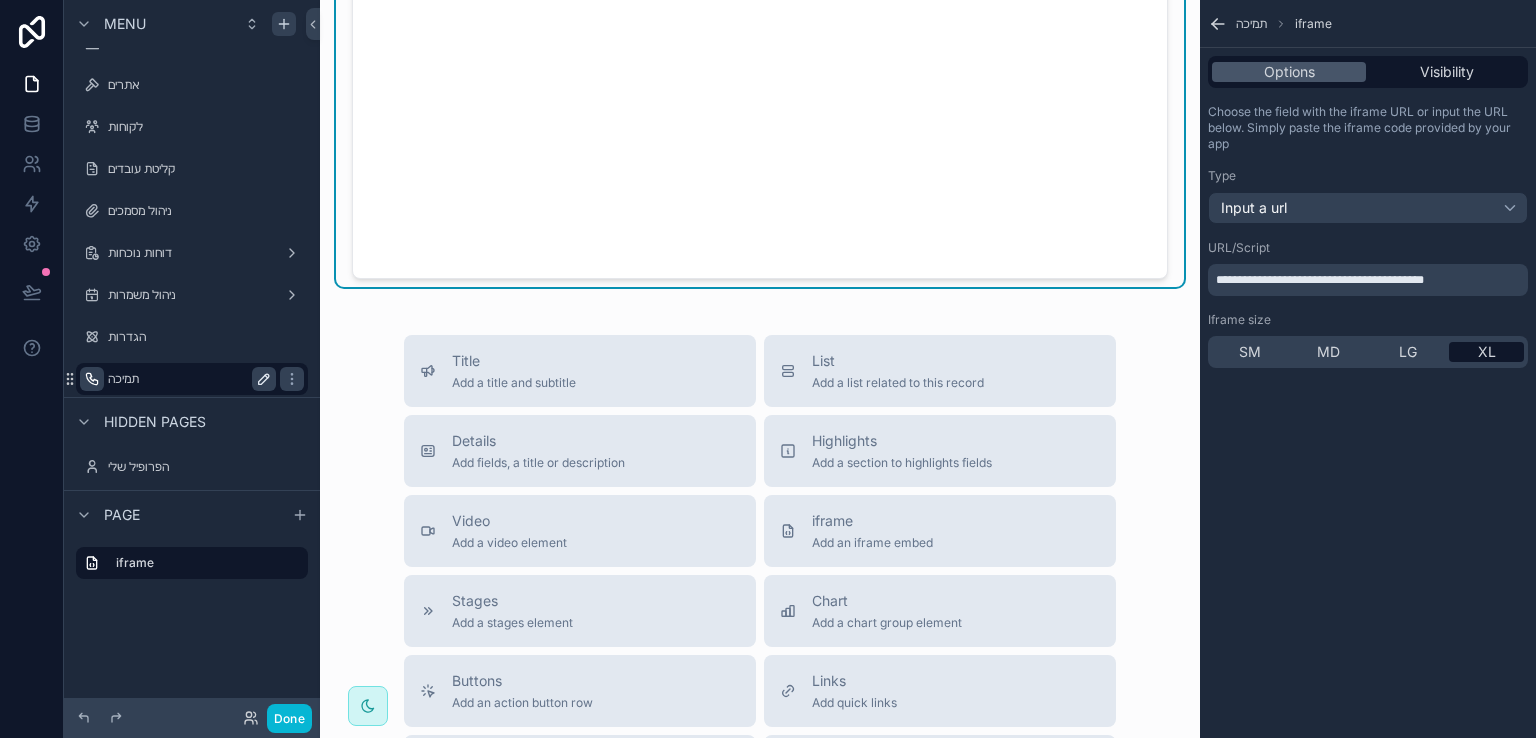 scroll, scrollTop: 0, scrollLeft: 0, axis: both 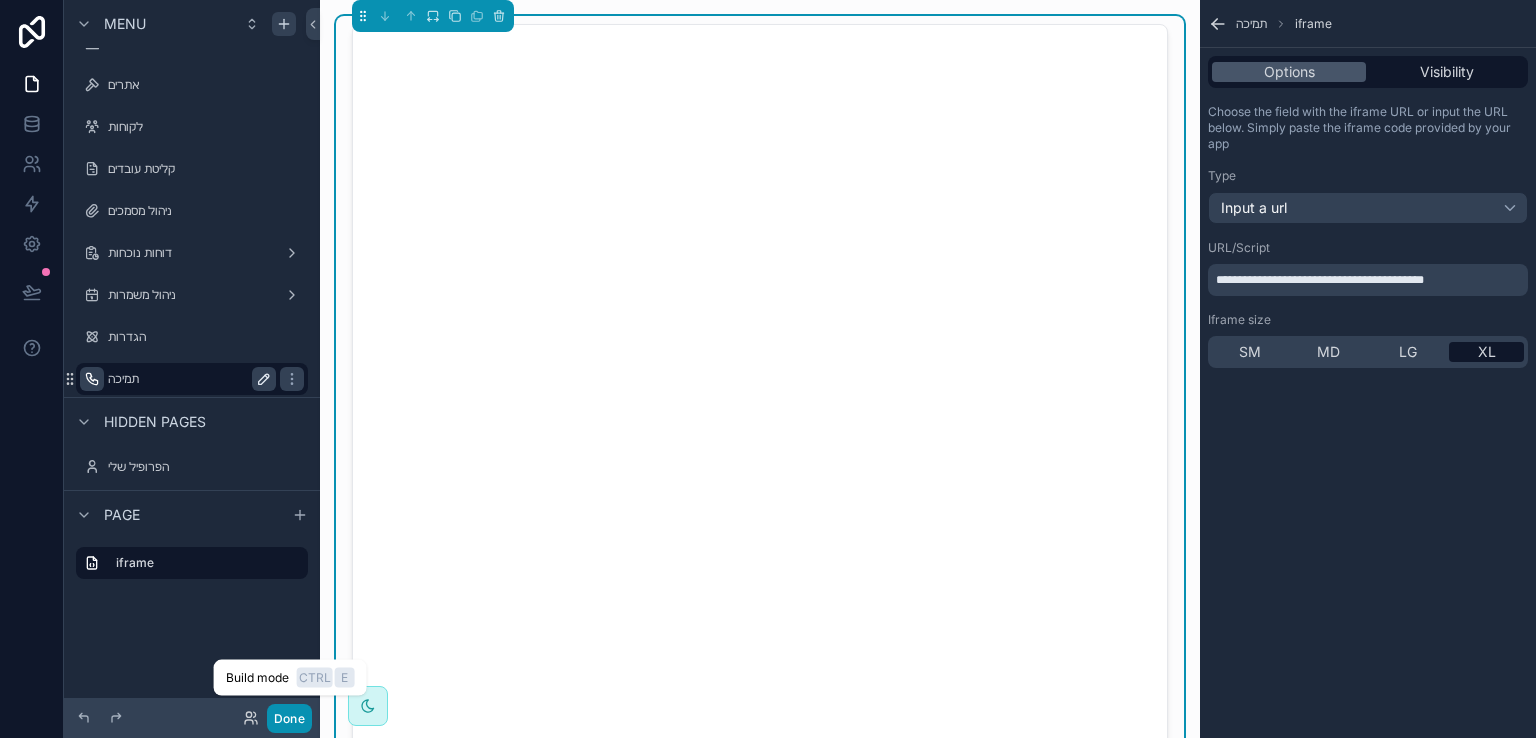 click on "Done" at bounding box center [289, 718] 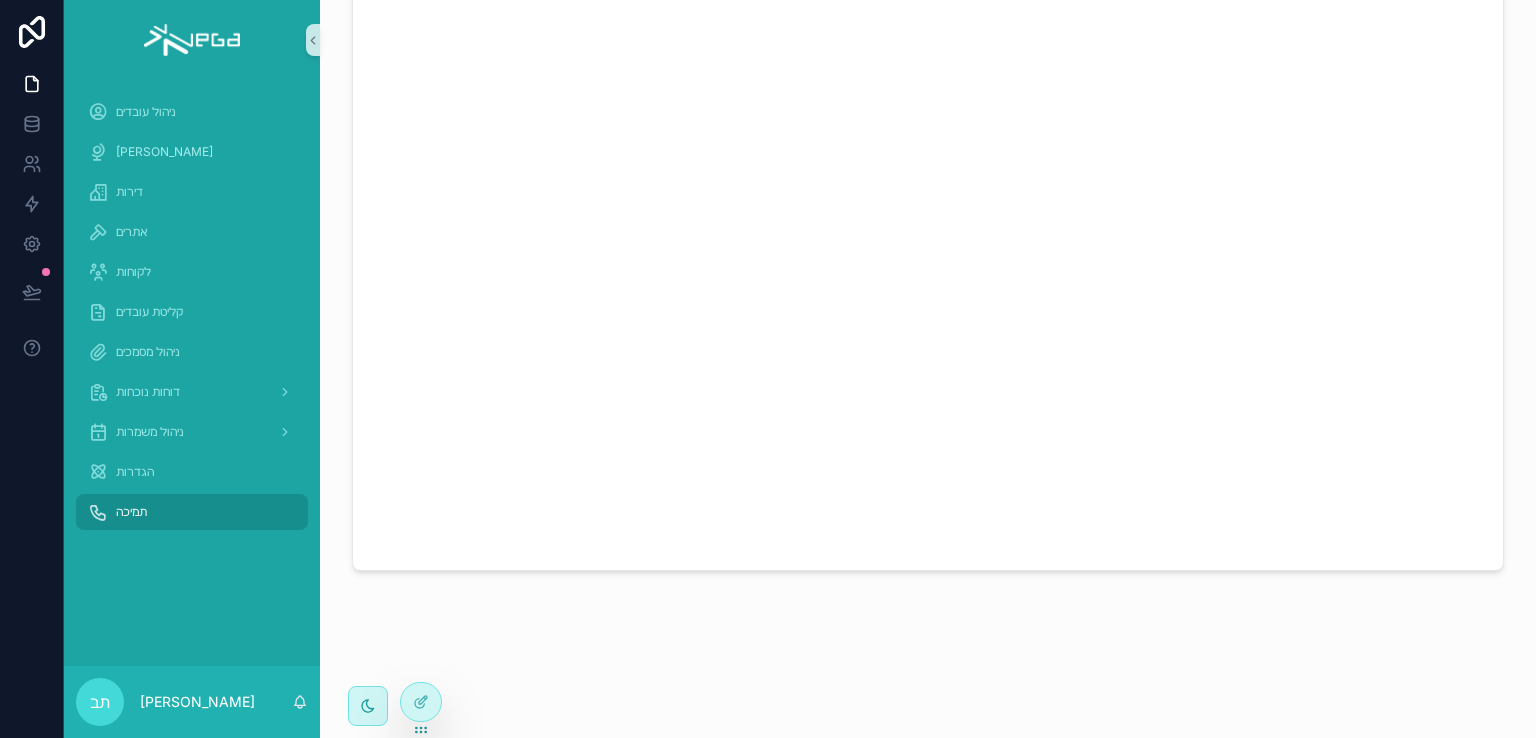 scroll, scrollTop: 0, scrollLeft: 0, axis: both 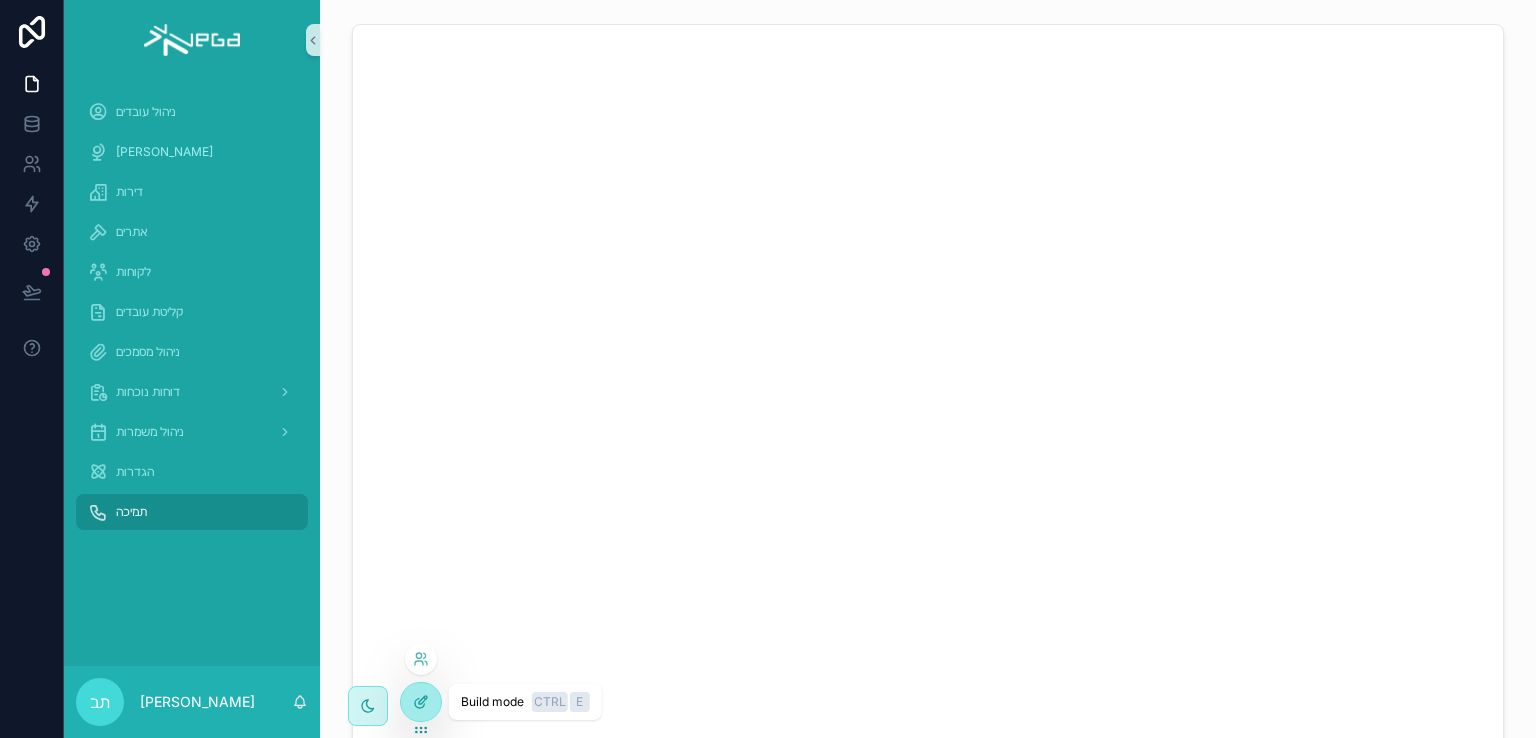 click 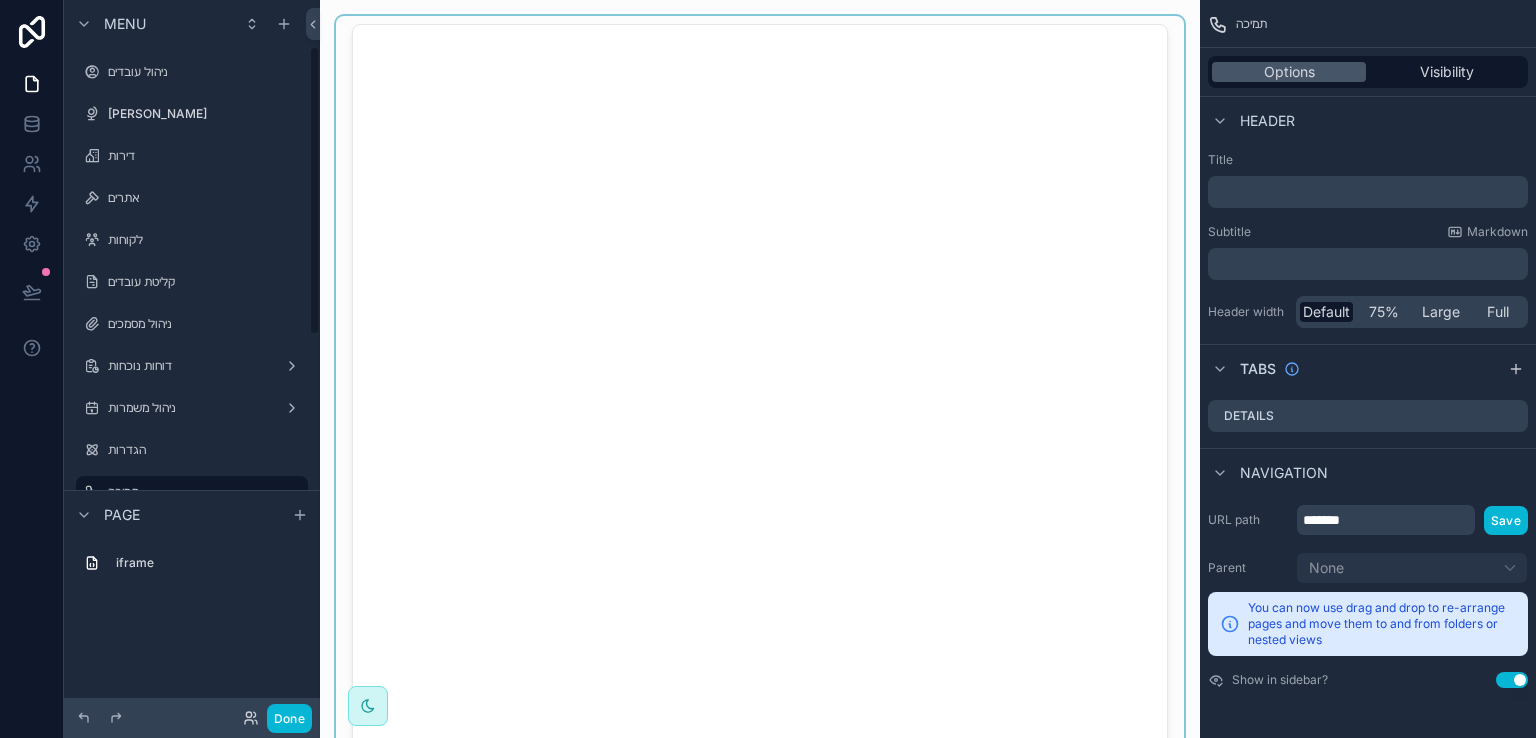 scroll, scrollTop: 113, scrollLeft: 0, axis: vertical 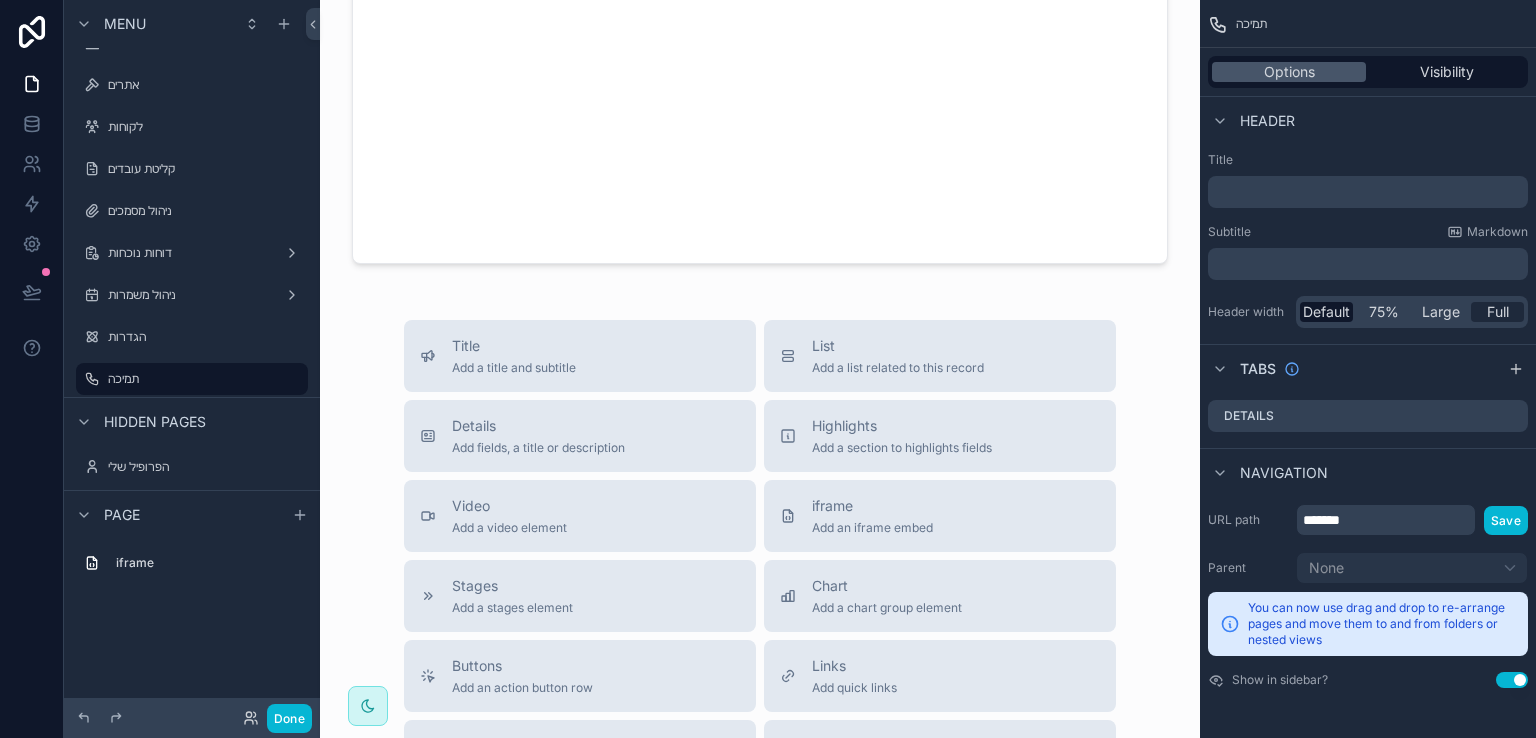 click on "Full" at bounding box center [1498, 312] 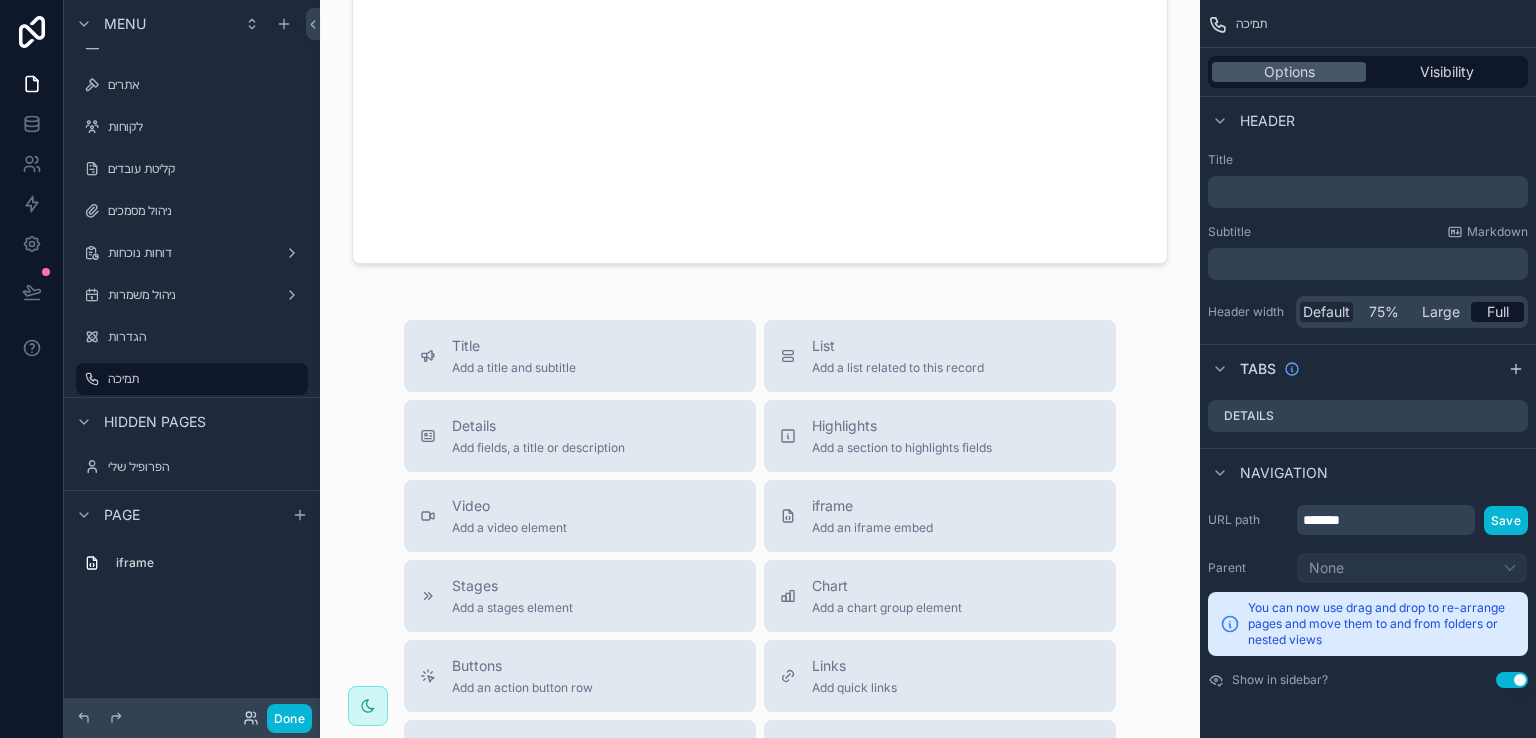 click on "Default" at bounding box center [1326, 312] 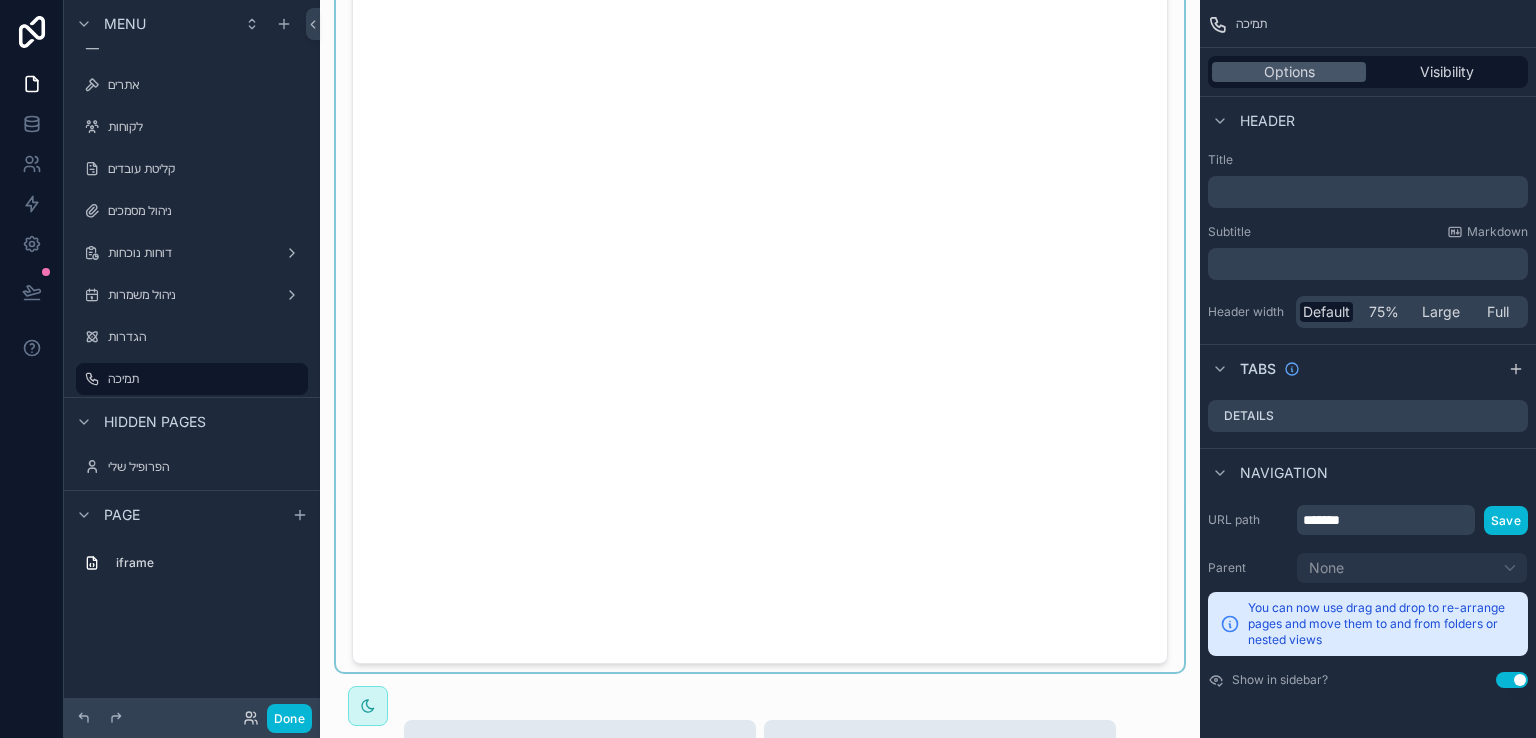 scroll, scrollTop: 0, scrollLeft: 0, axis: both 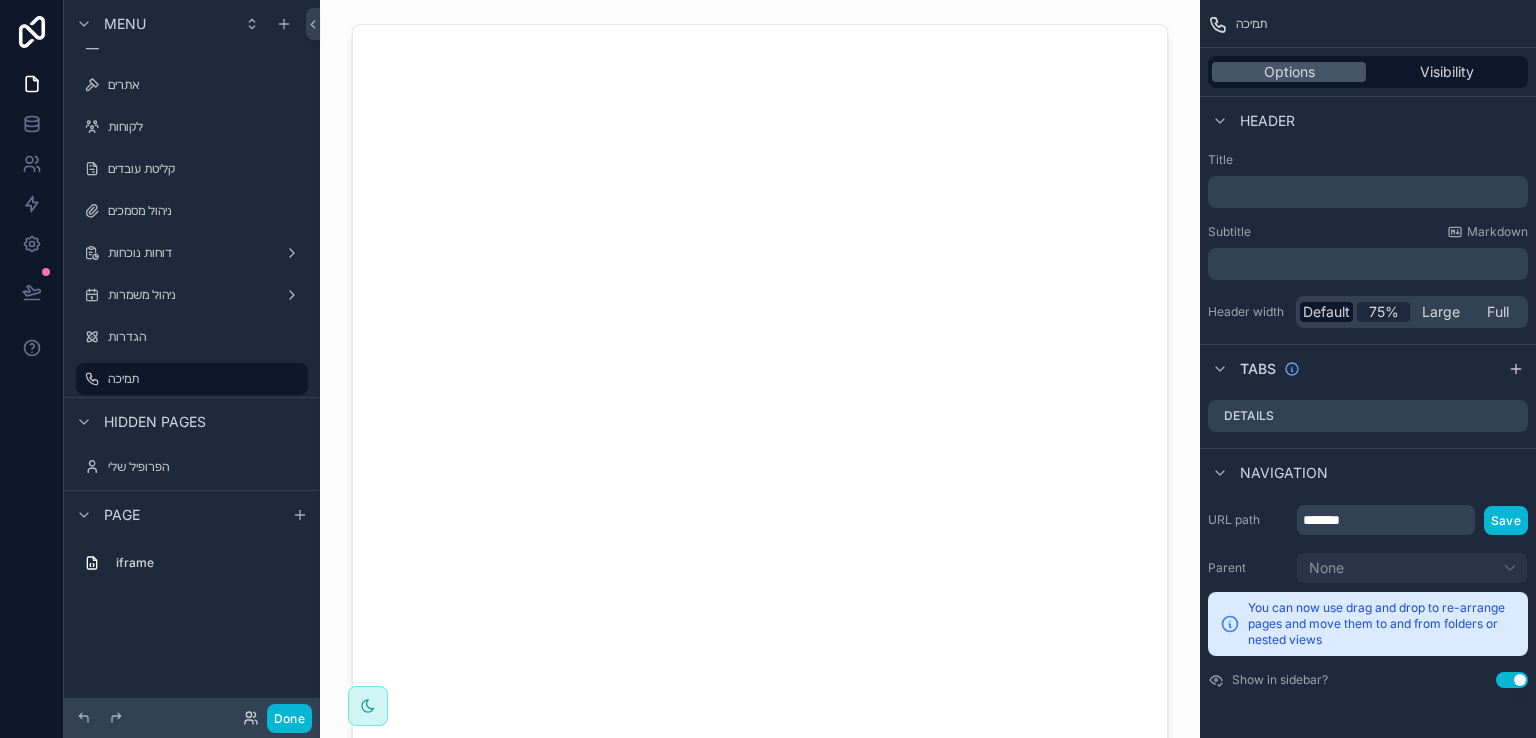 click on "75%" at bounding box center (1384, 312) 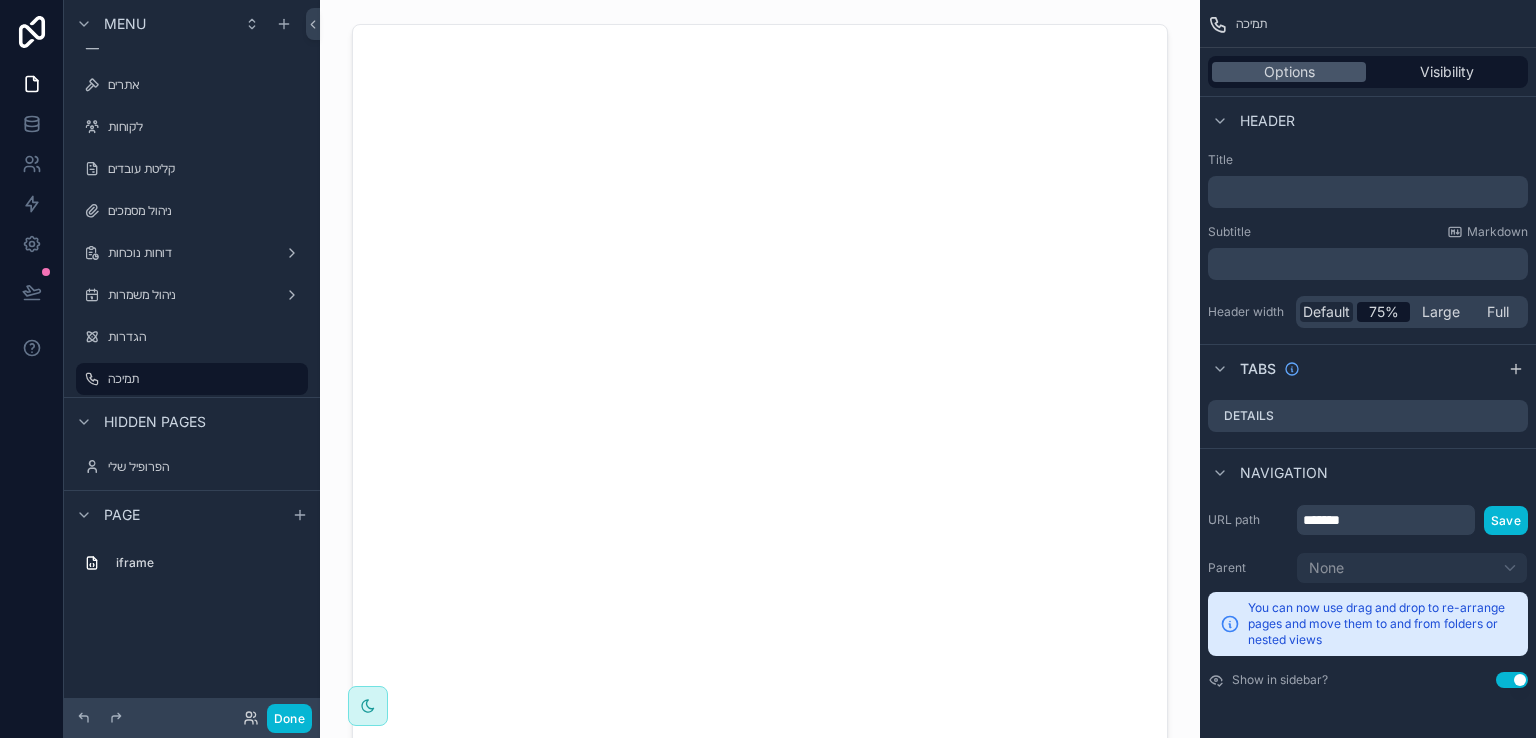 click on "Default" at bounding box center (1326, 312) 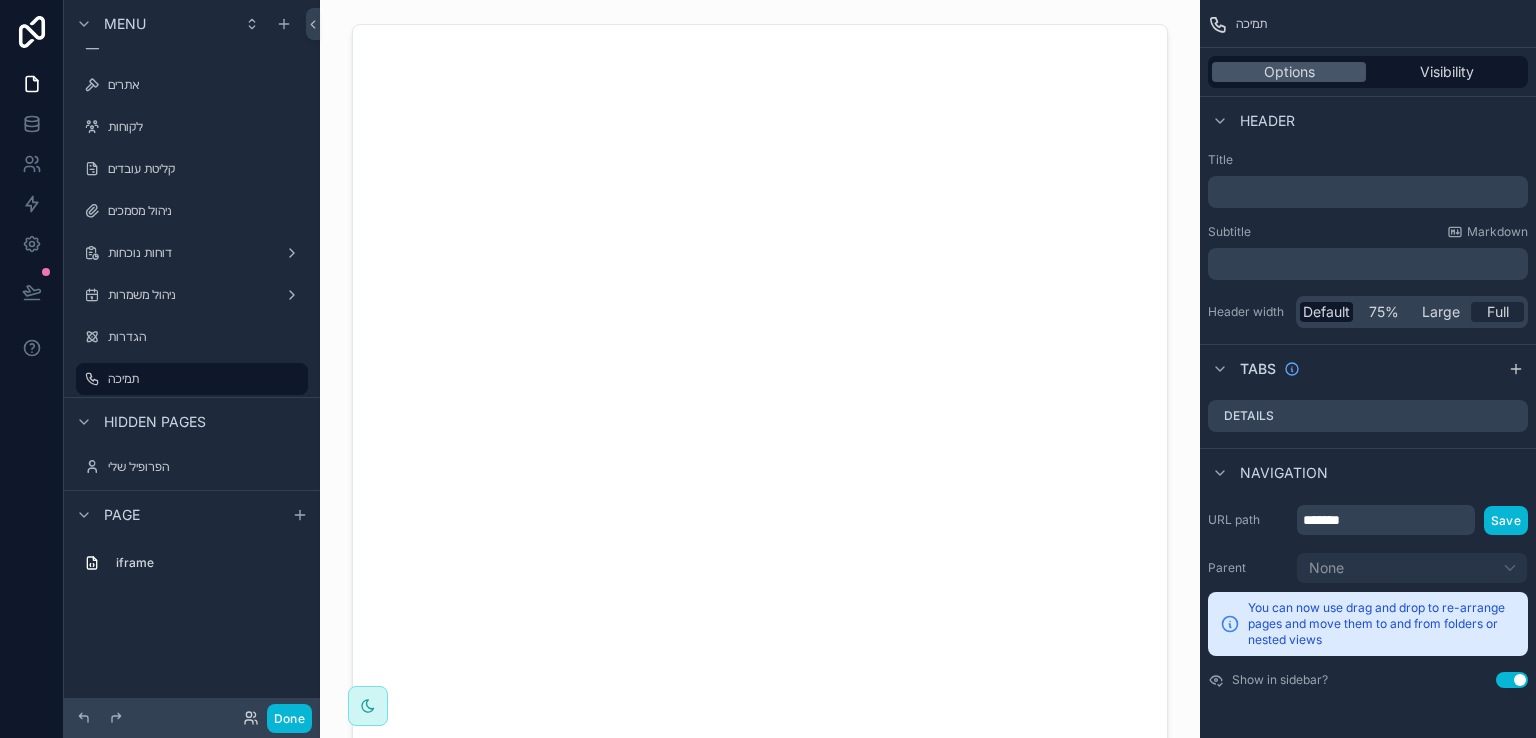 click on "Full" at bounding box center (1498, 312) 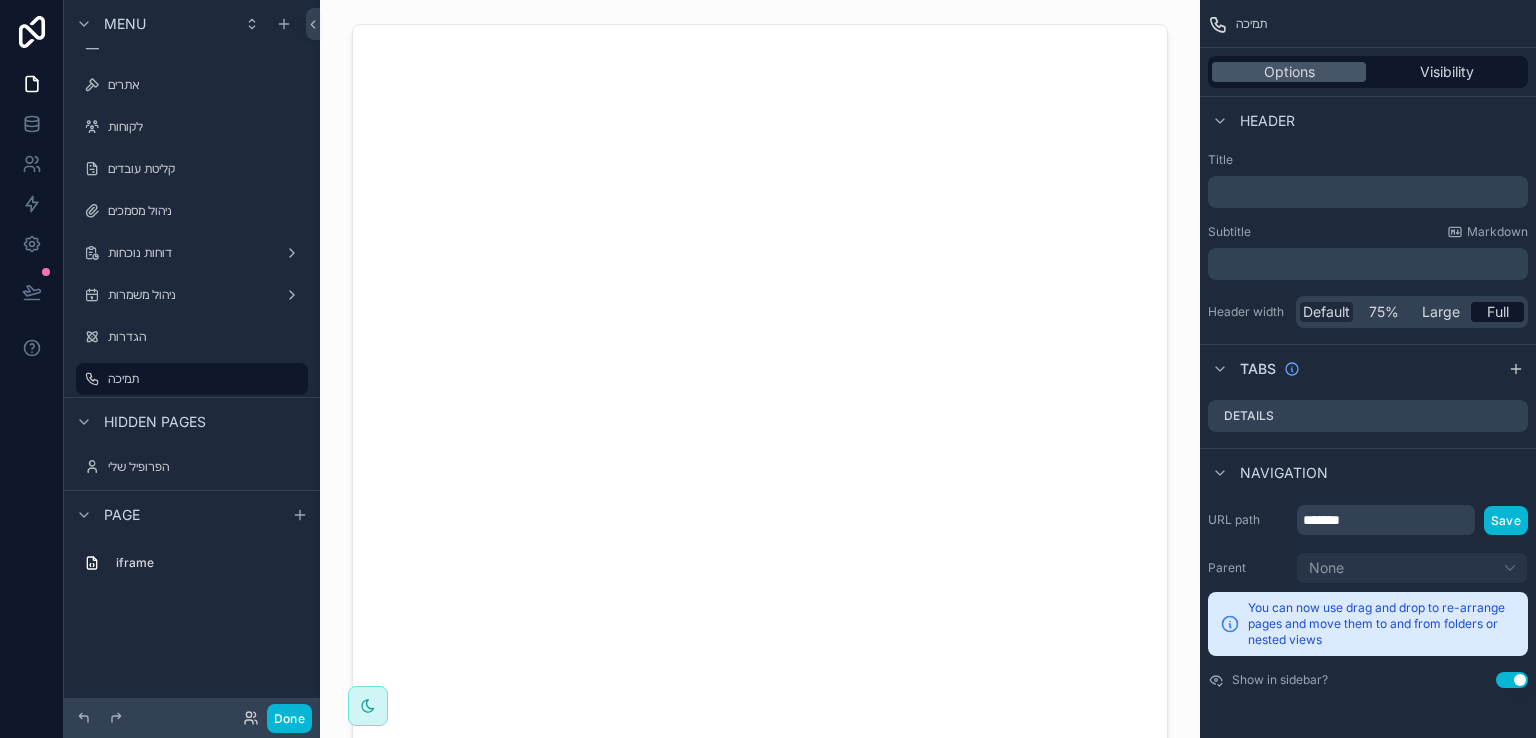 click on "Default" at bounding box center [1326, 312] 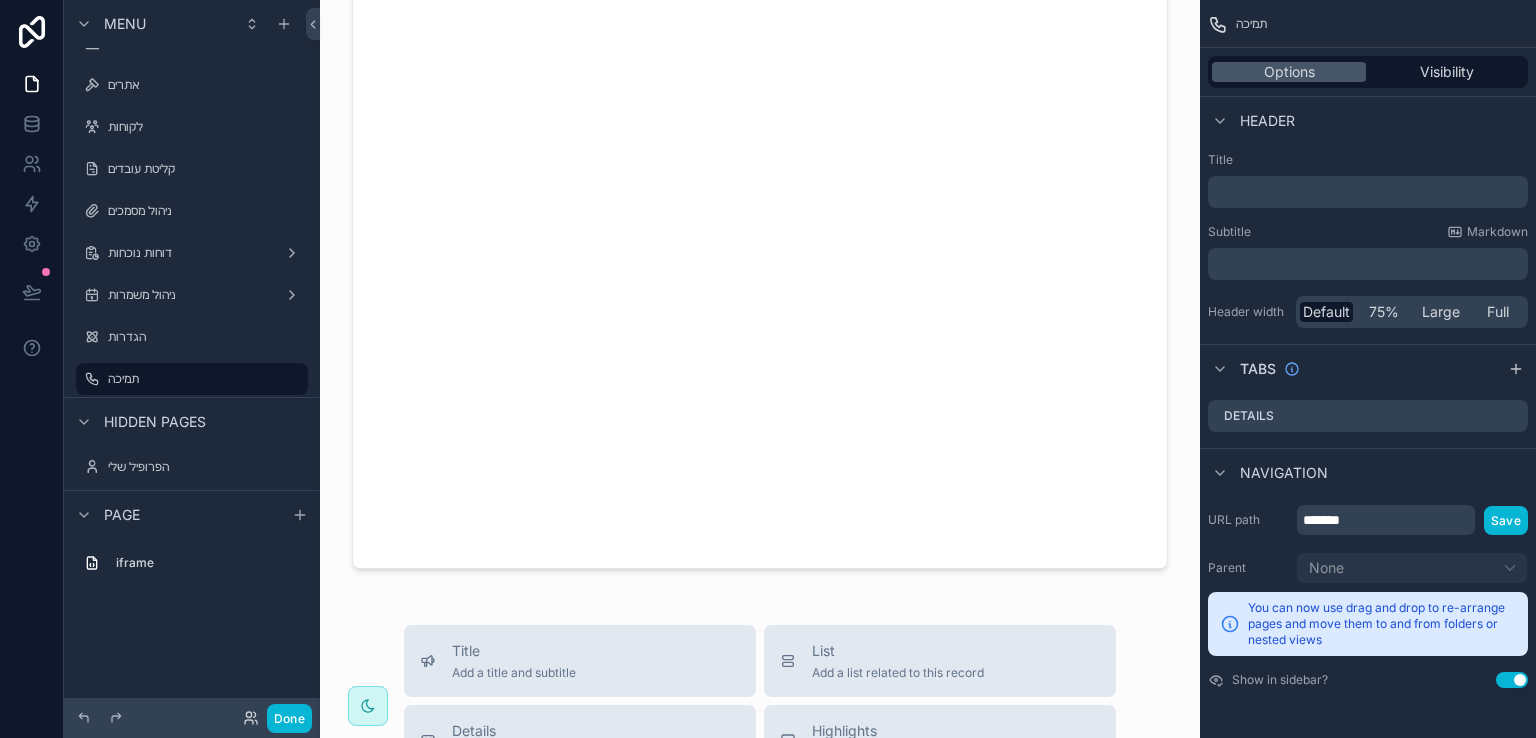 scroll, scrollTop: 200, scrollLeft: 0, axis: vertical 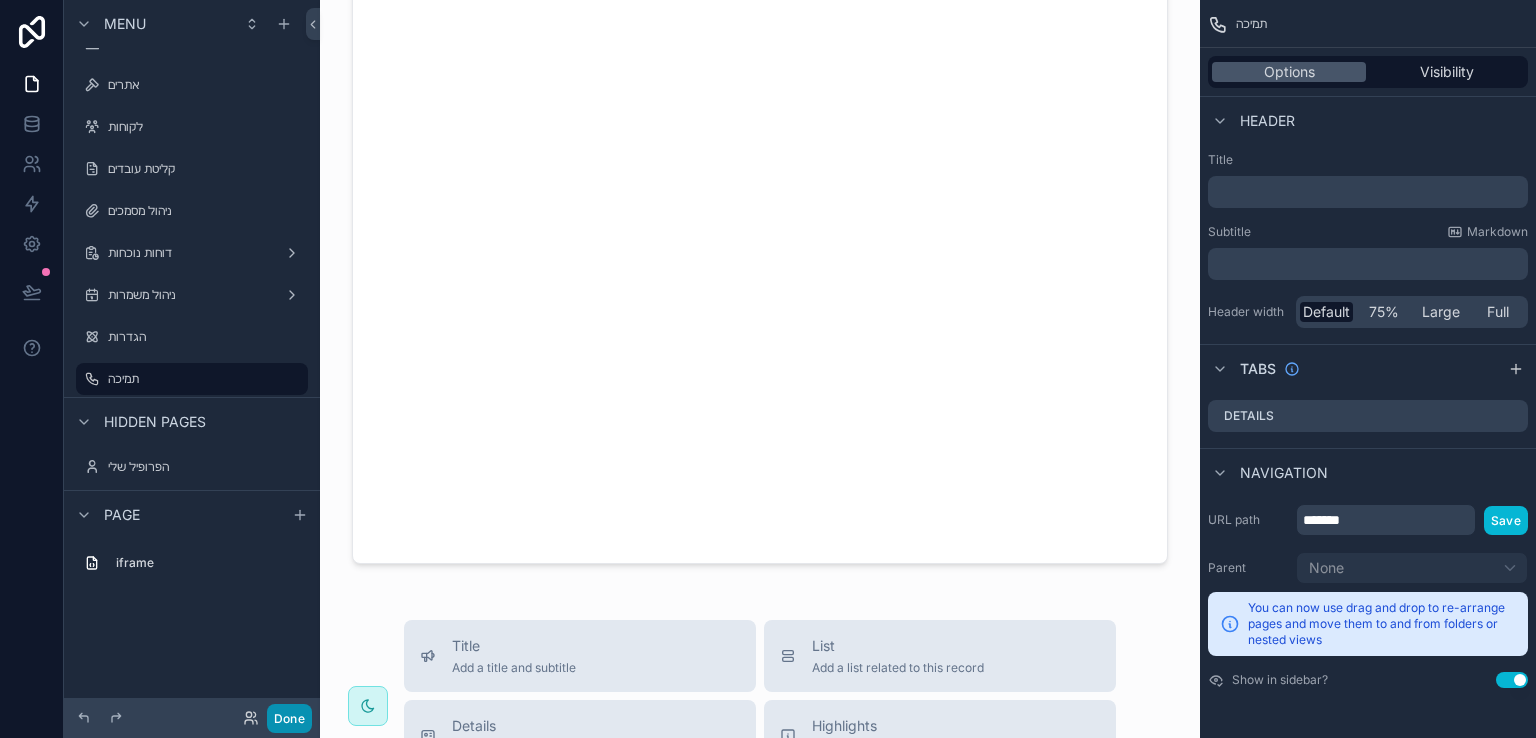 click on "Done" at bounding box center [289, 718] 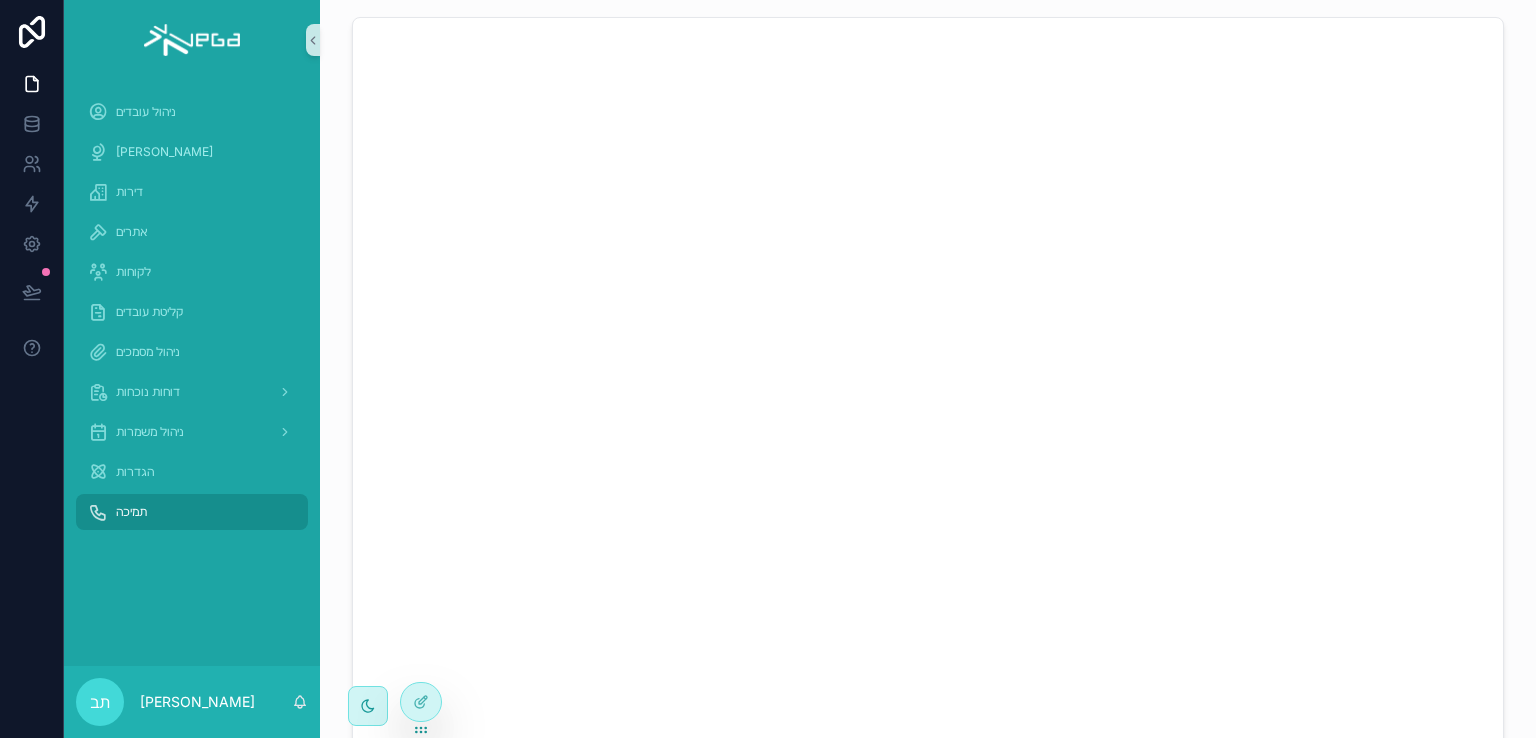 scroll, scrollTop: 0, scrollLeft: 0, axis: both 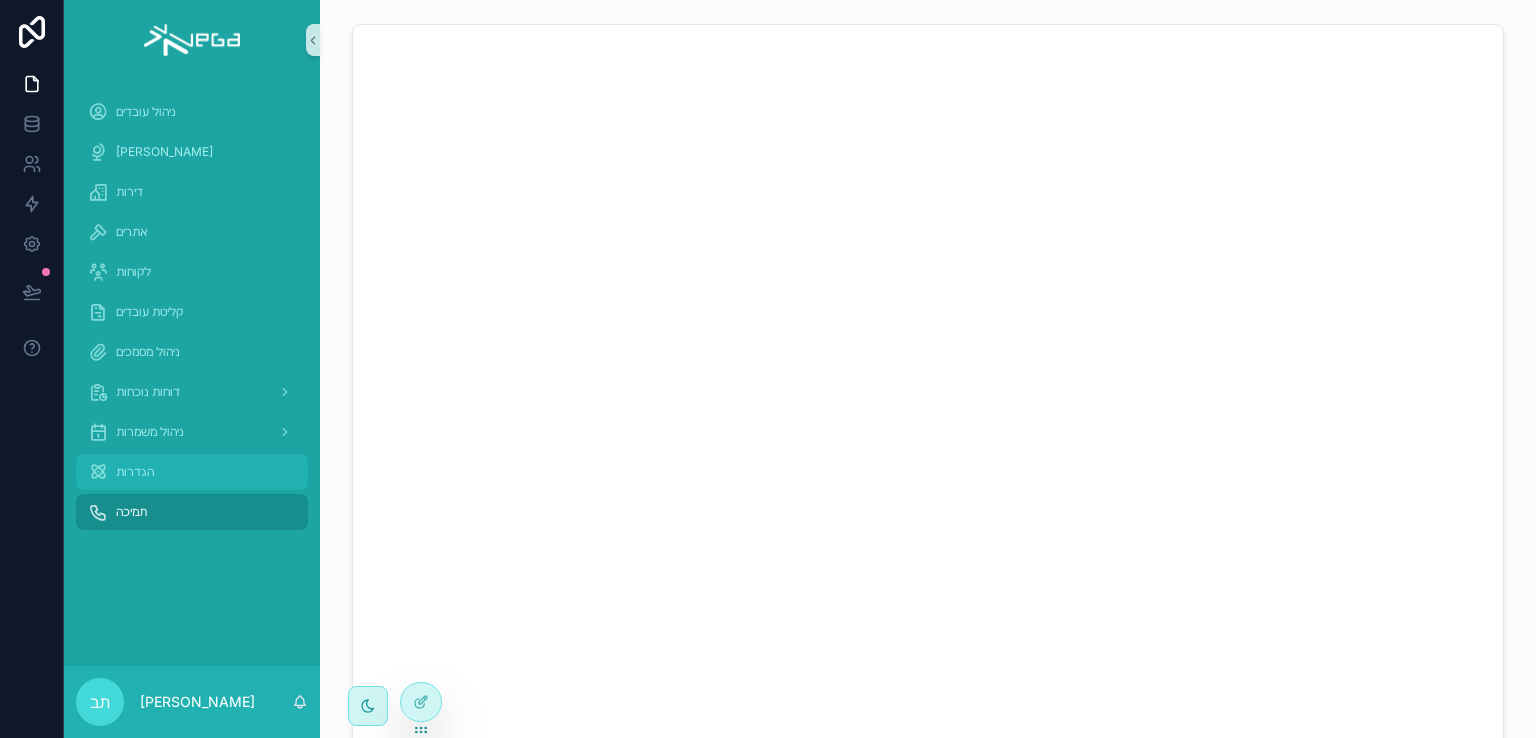 click on "הגדרות" at bounding box center [135, 472] 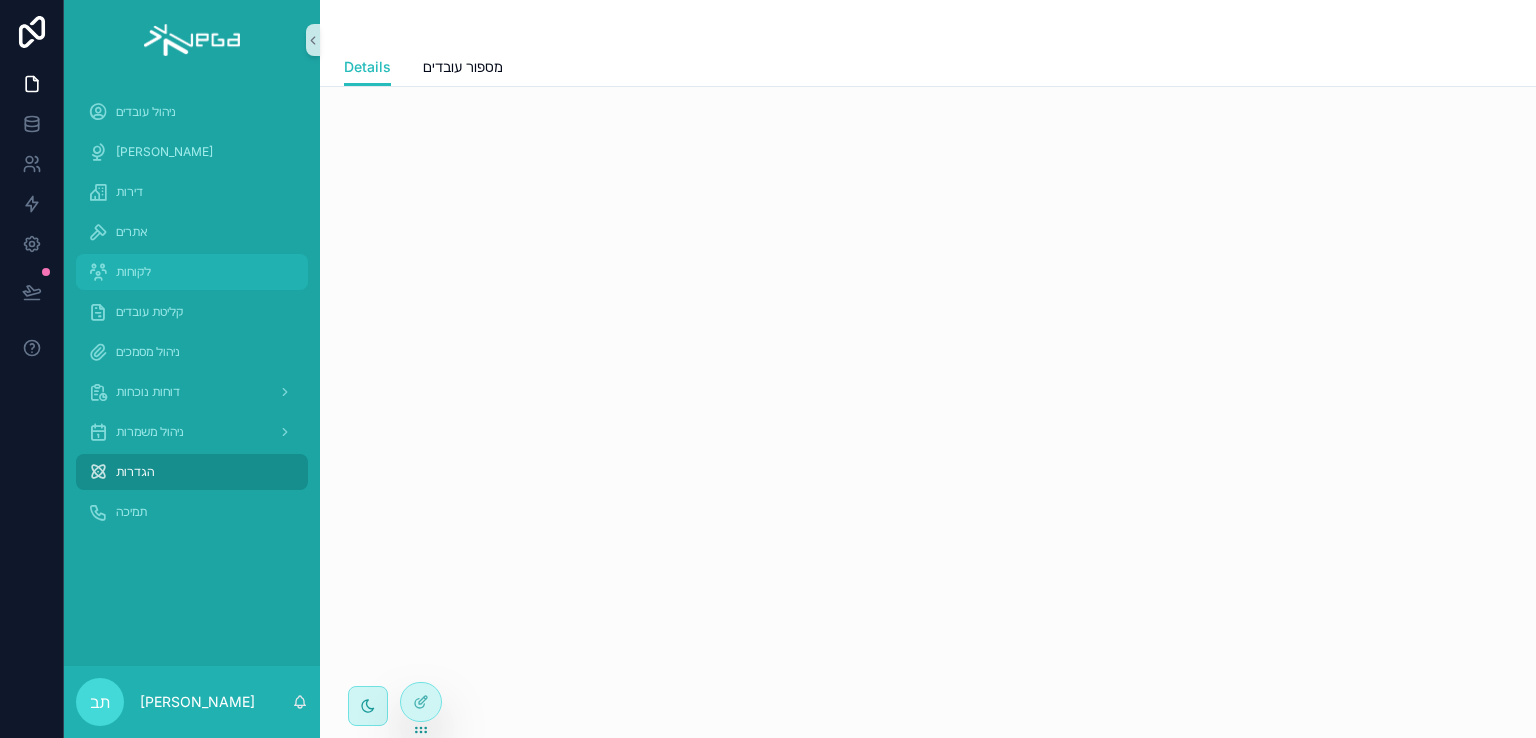 click on "לקוחות" at bounding box center (133, 272) 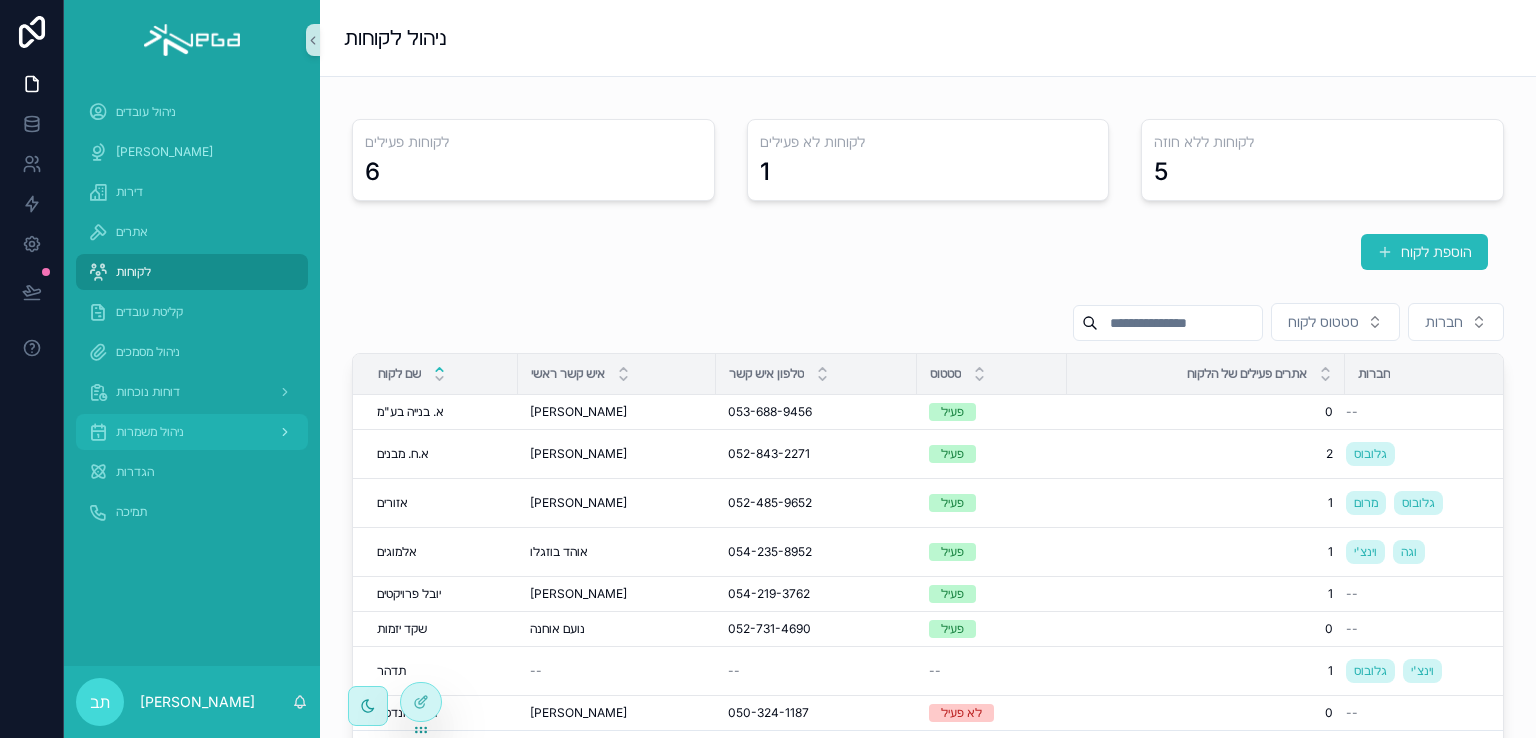 click on "ניהול משמרות" at bounding box center (150, 432) 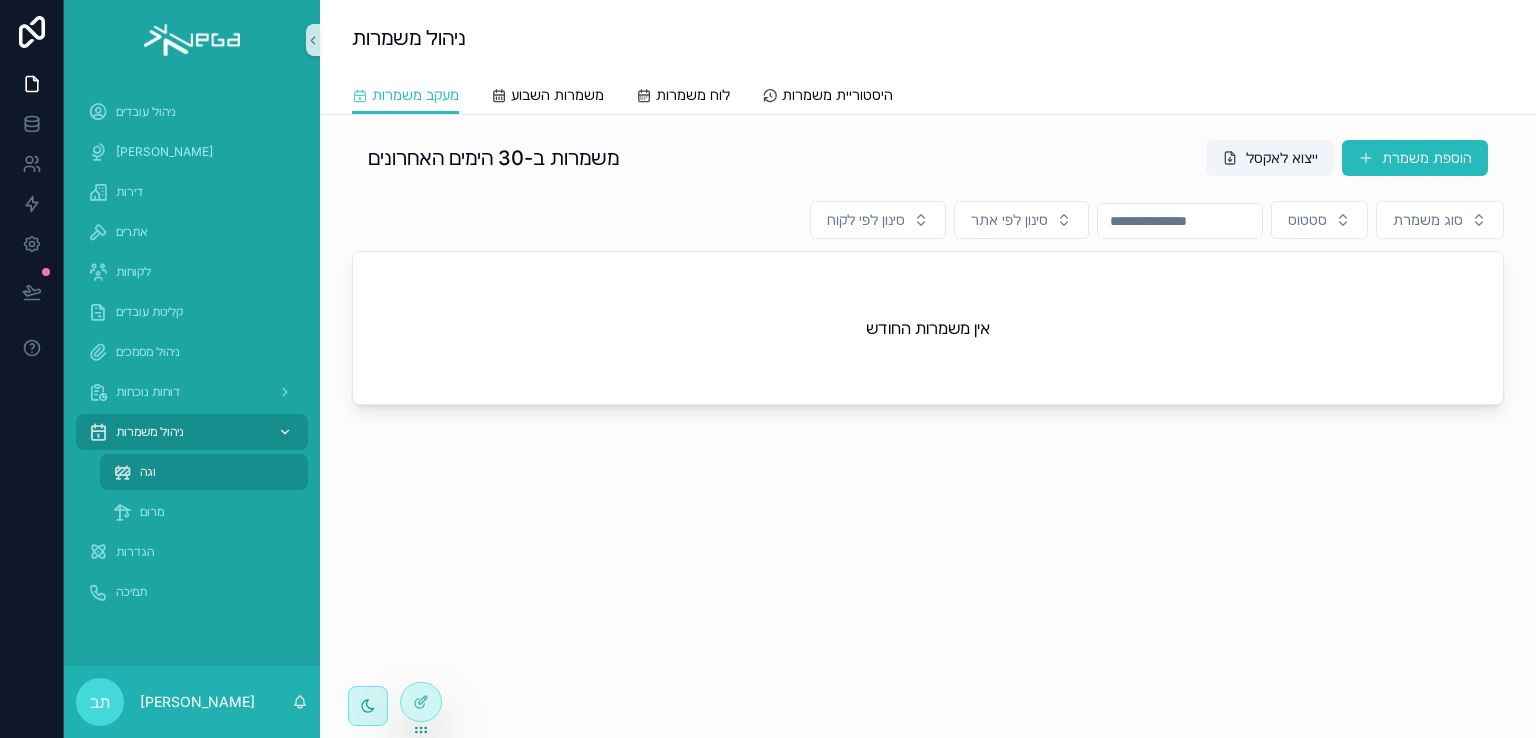 click on "ניהול משמרות" at bounding box center (150, 432) 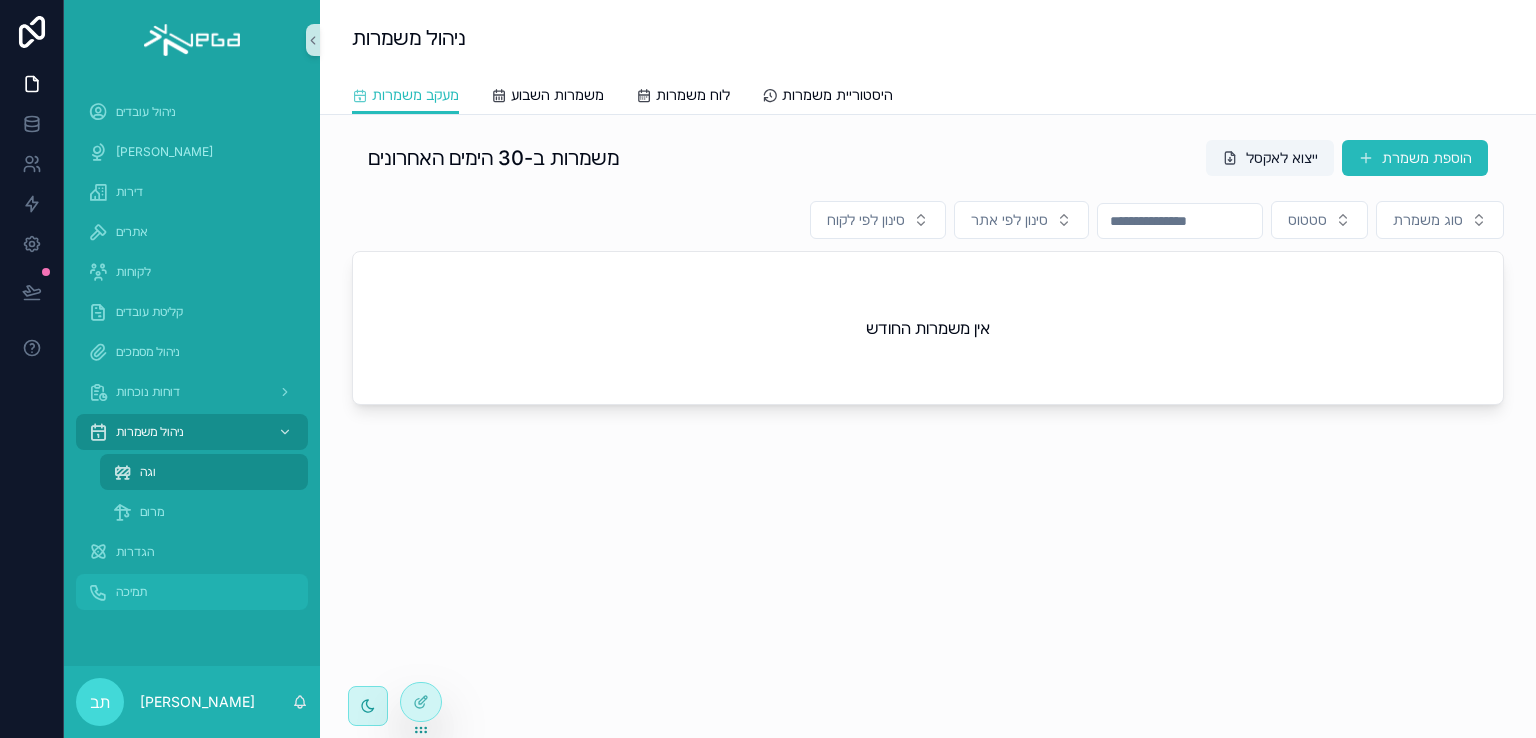 click on "תמיכה" at bounding box center [131, 592] 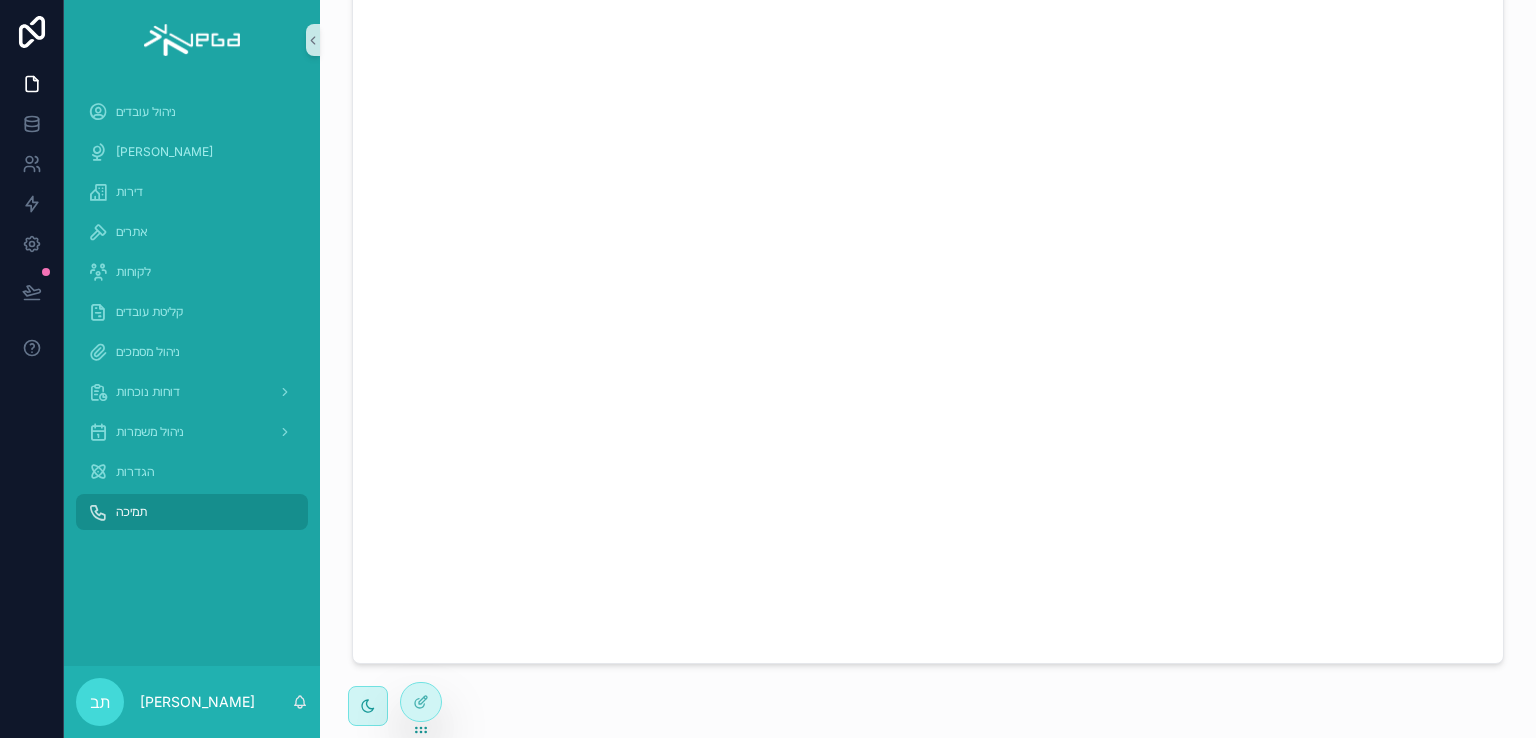 scroll, scrollTop: 0, scrollLeft: 0, axis: both 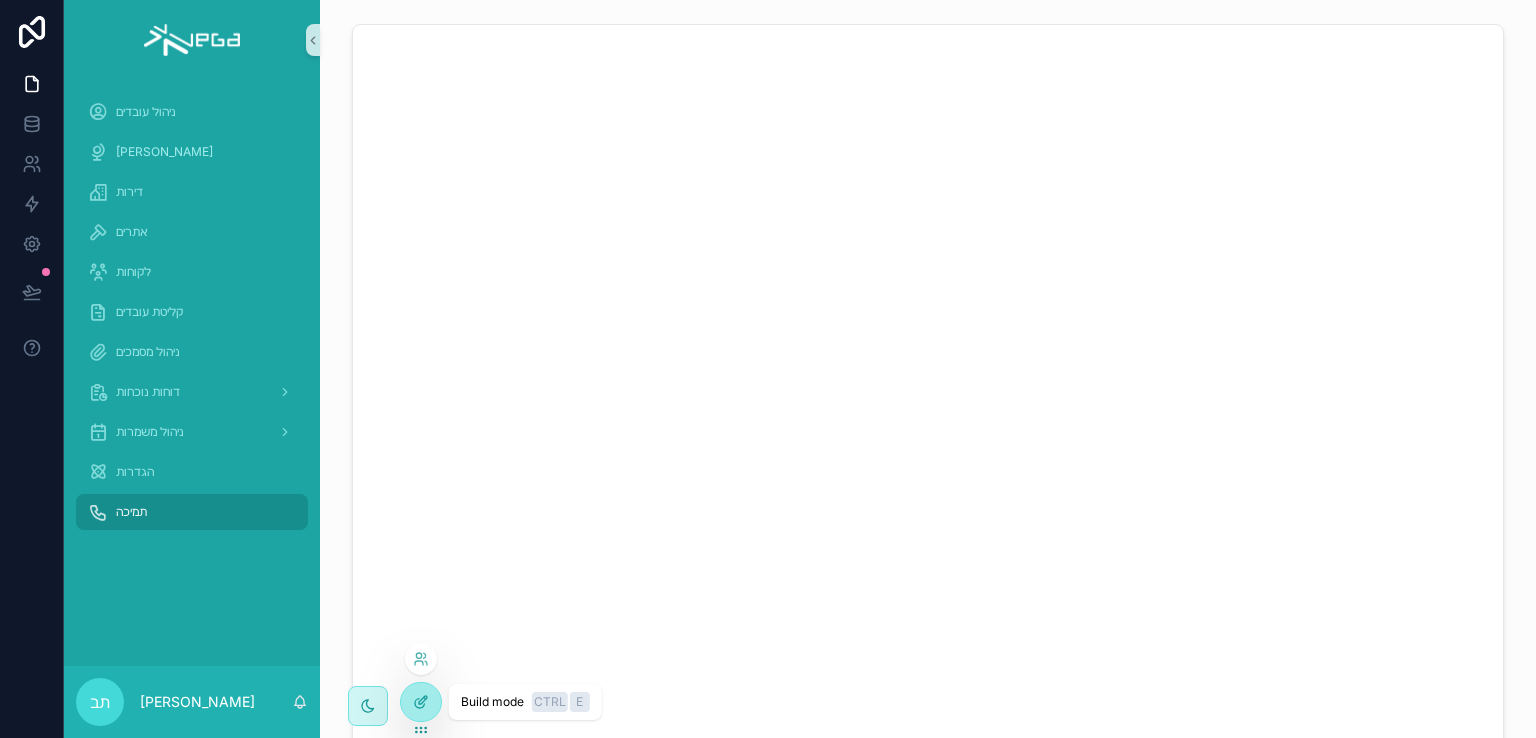 click 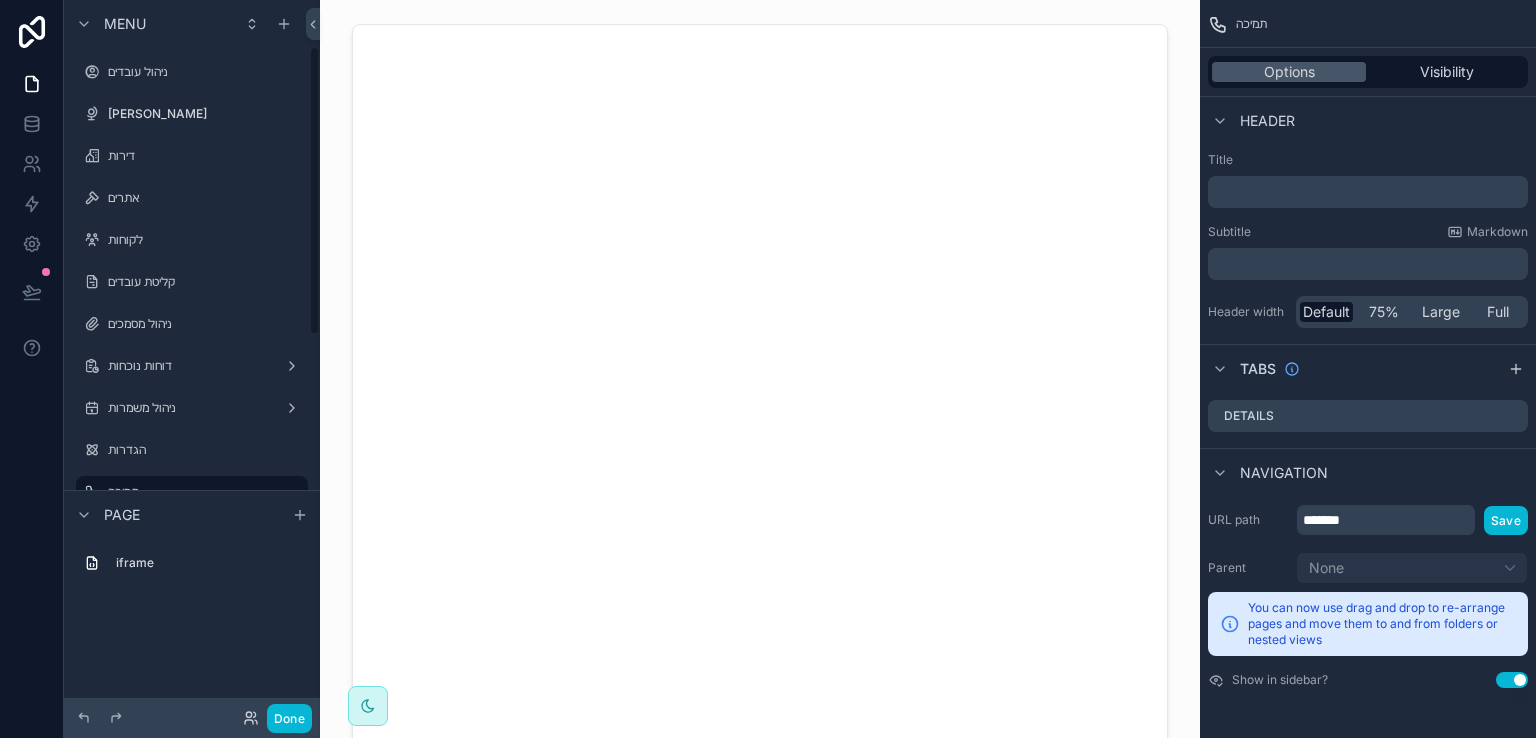 scroll, scrollTop: 113, scrollLeft: 0, axis: vertical 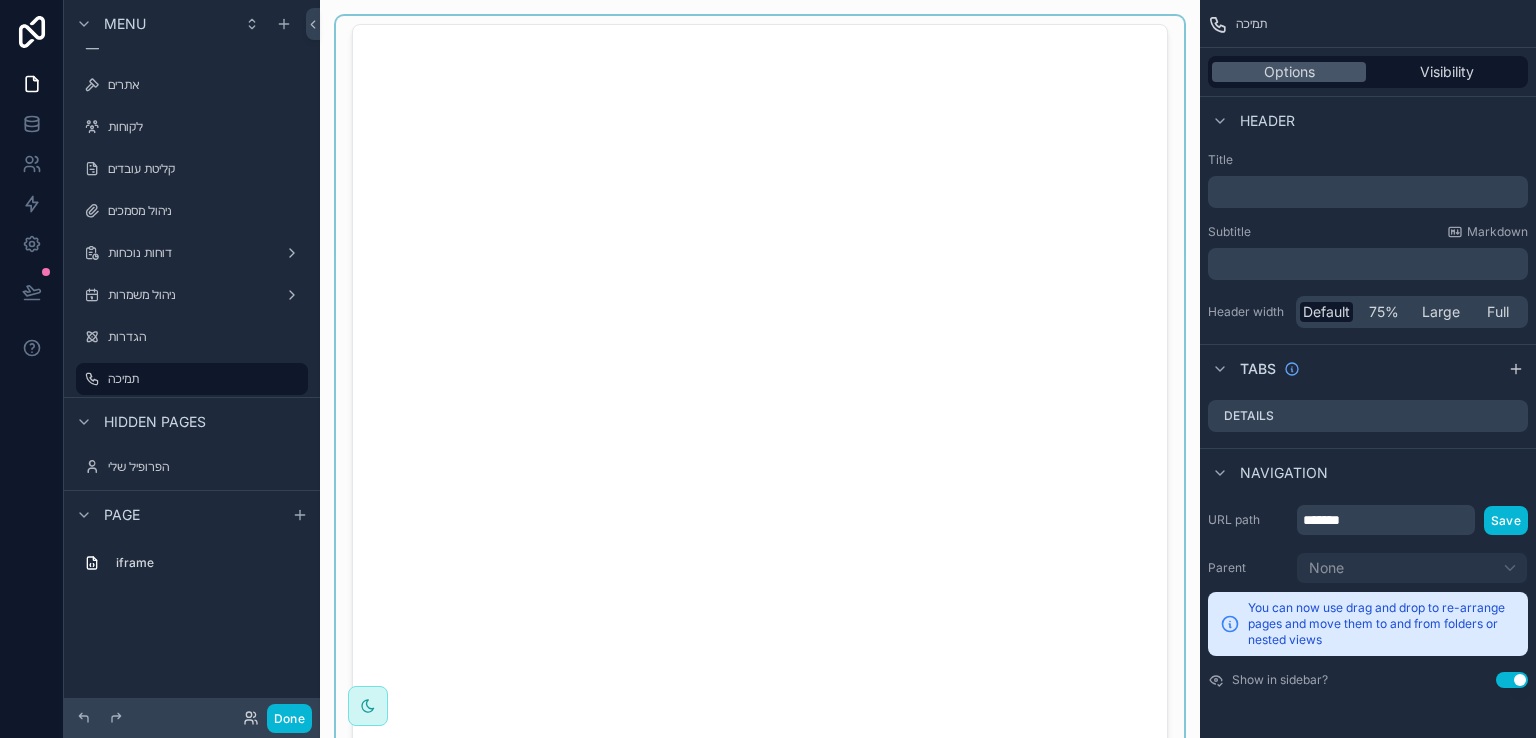 click at bounding box center (760, 394) 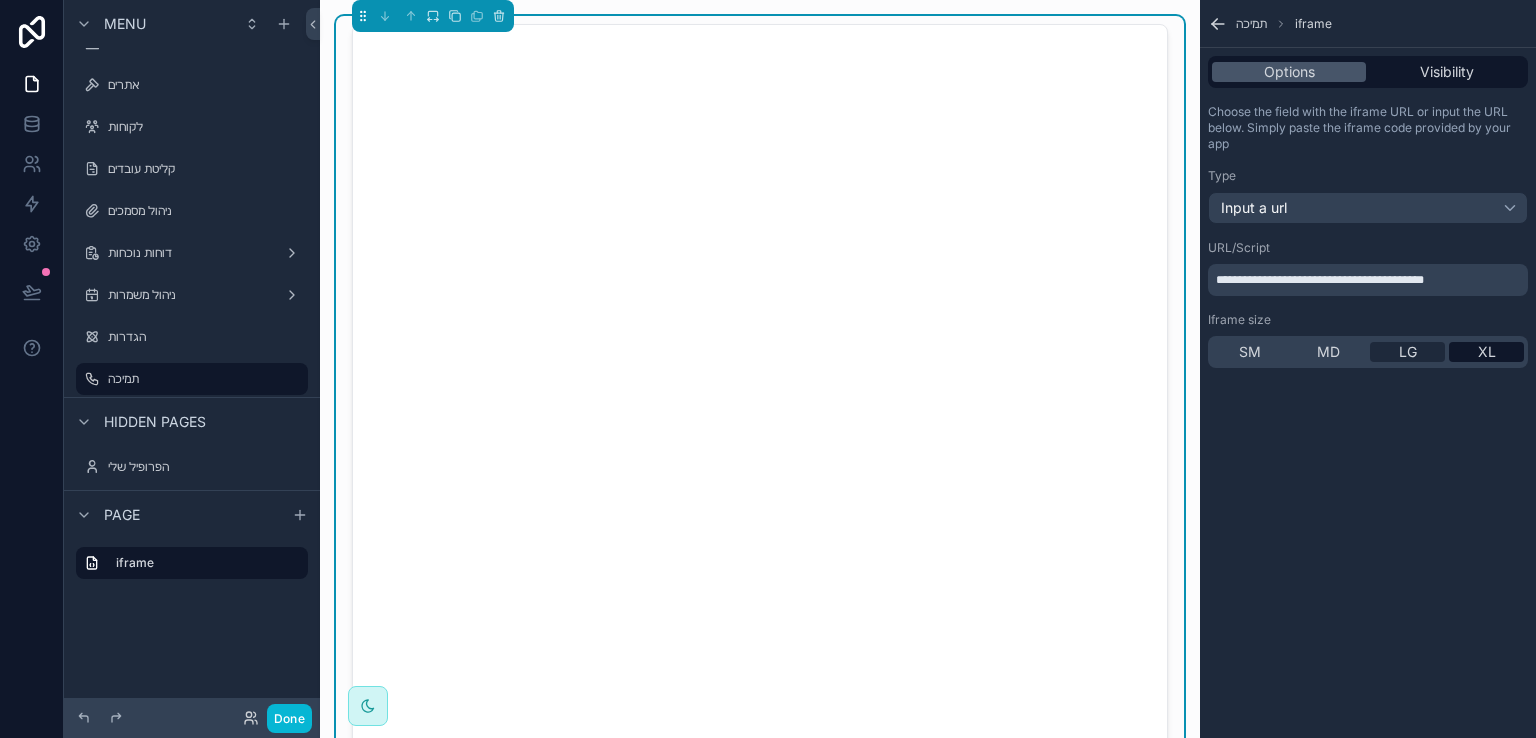 click on "LG" at bounding box center [1408, 352] 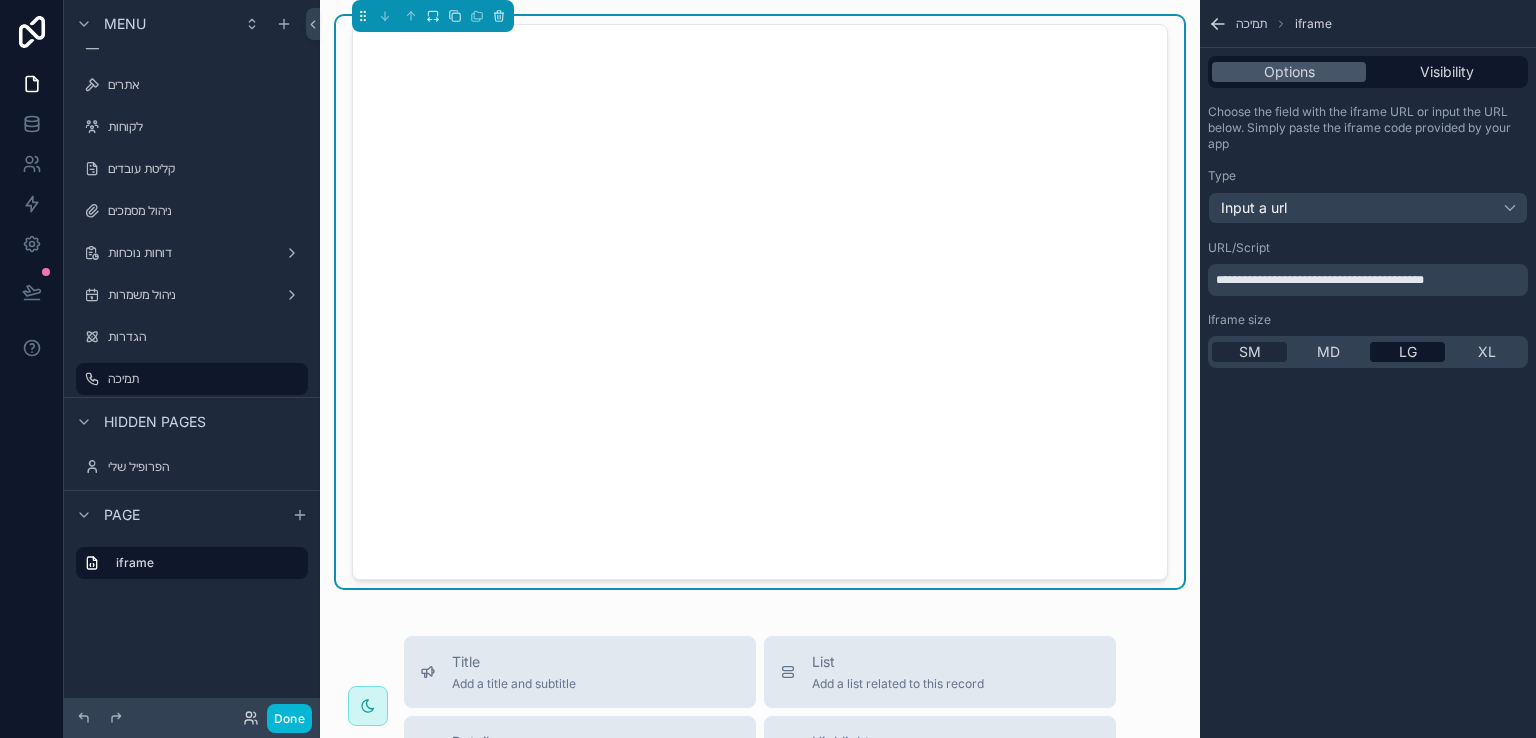 click on "SM" at bounding box center (1250, 352) 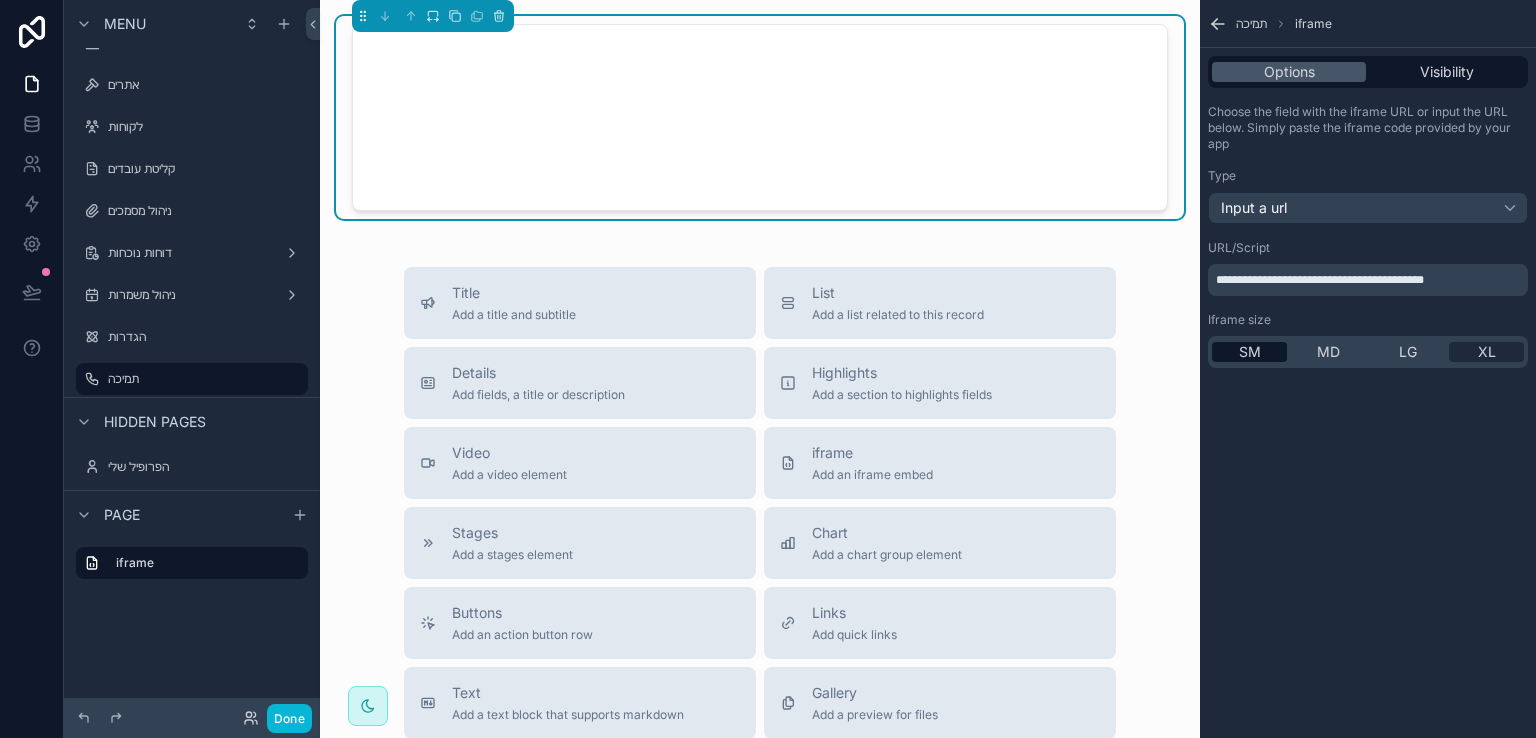click on "XL" at bounding box center [1487, 352] 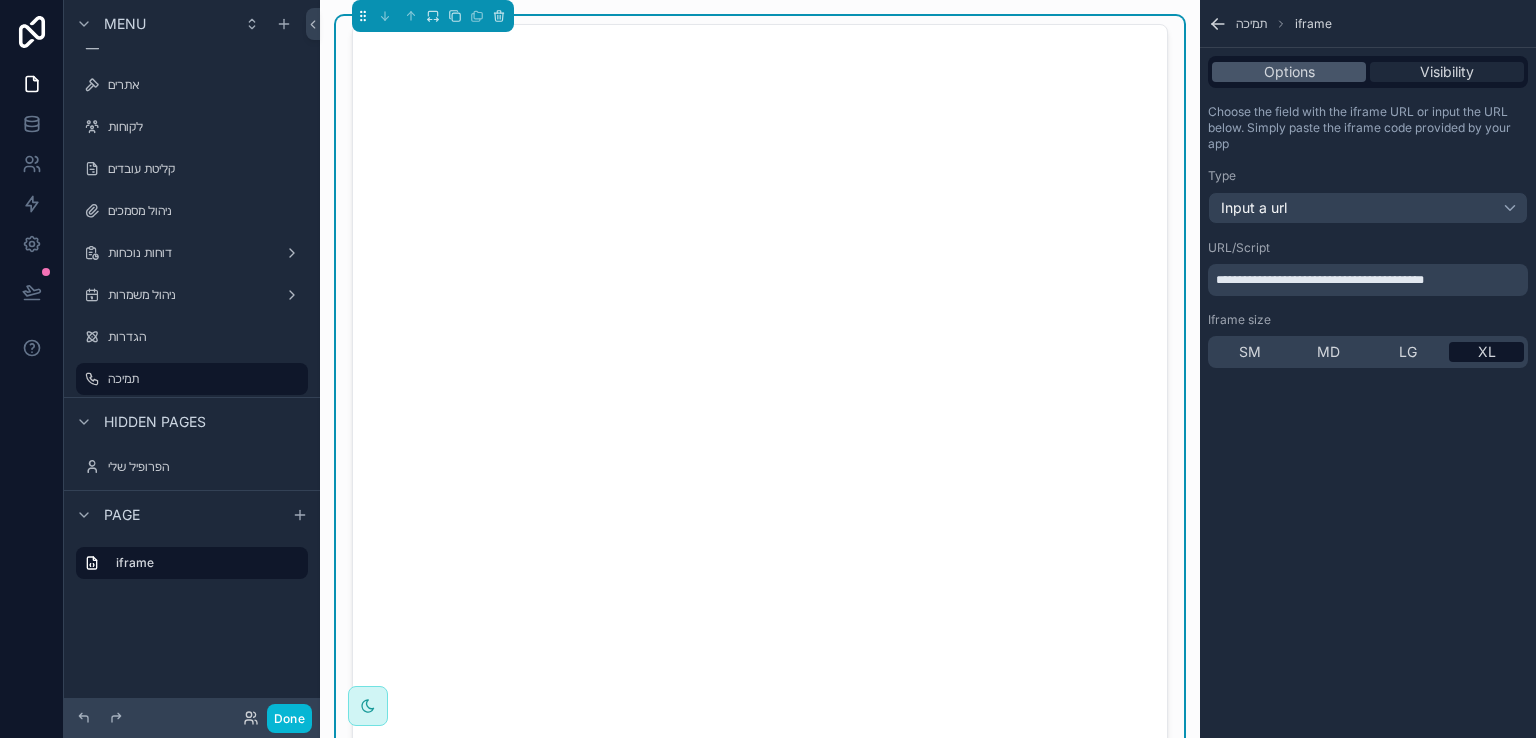 click on "Visibility" at bounding box center (1447, 72) 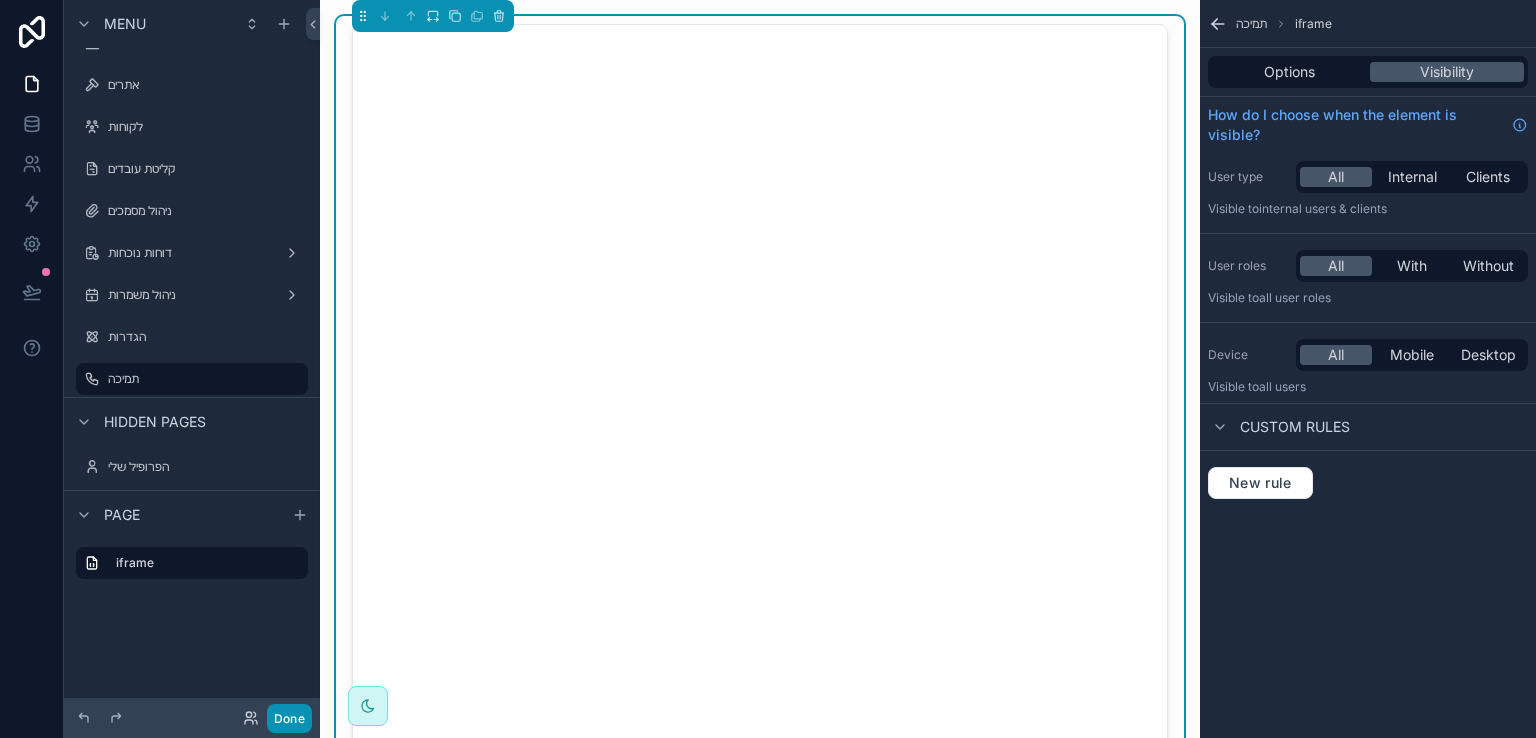 click on "Done" at bounding box center [289, 718] 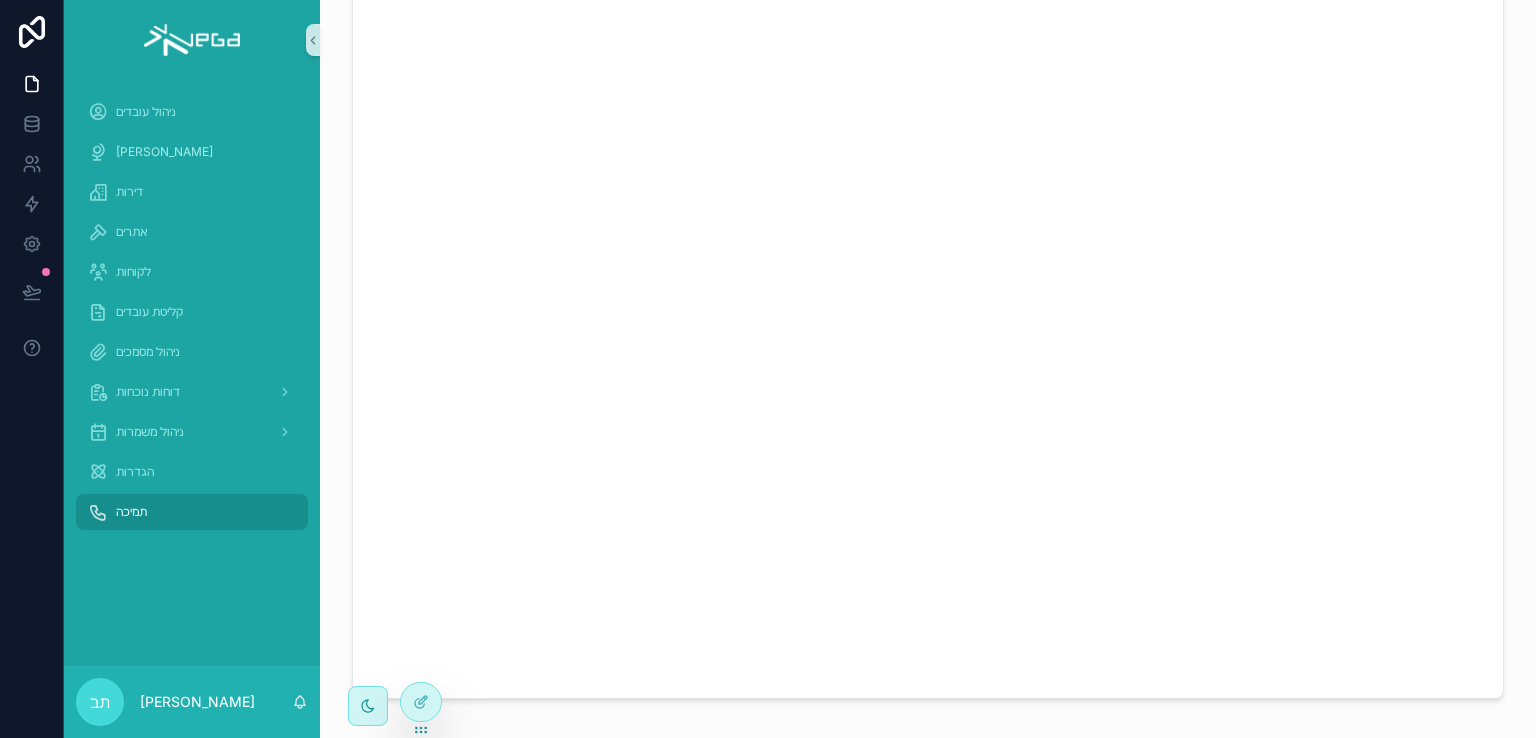 scroll, scrollTop: 100, scrollLeft: 0, axis: vertical 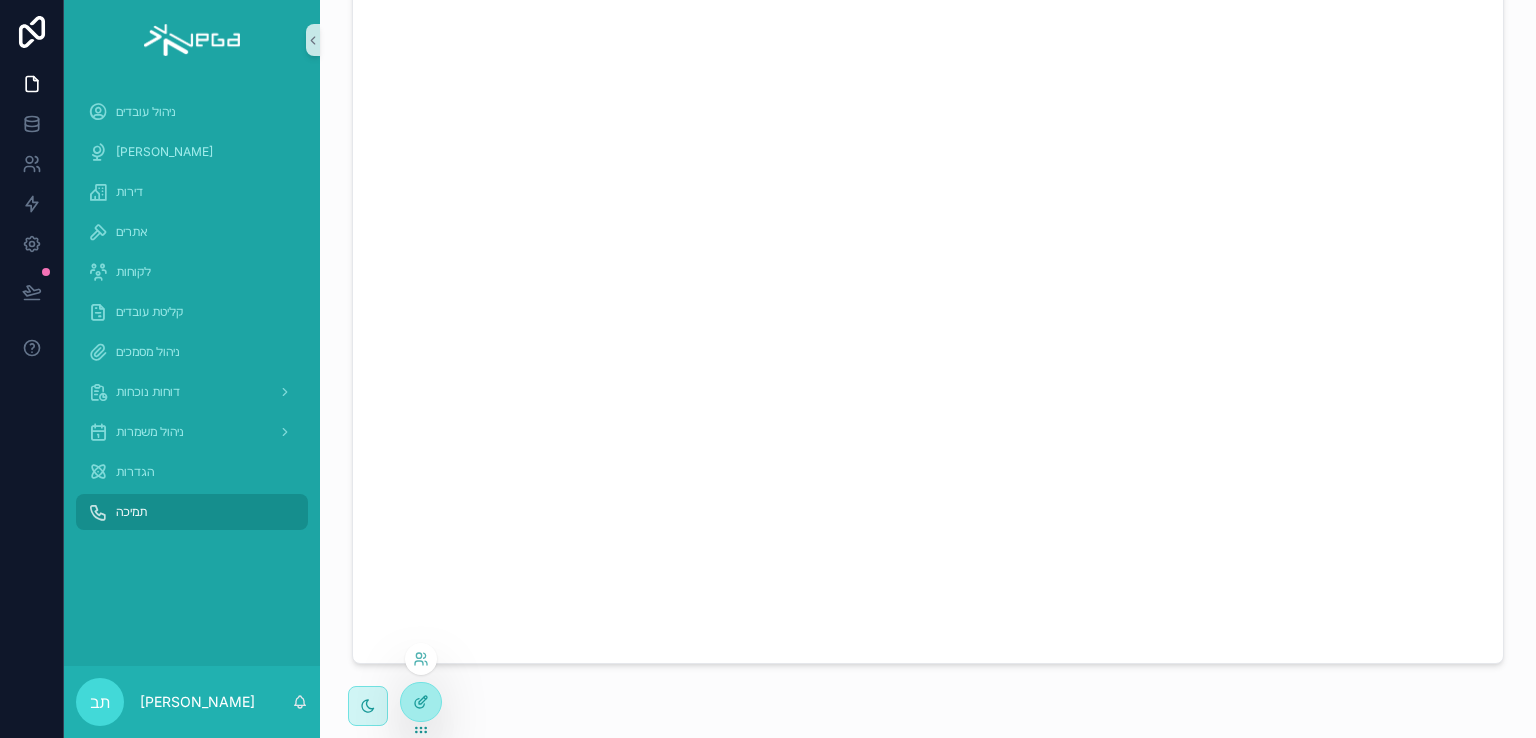 click 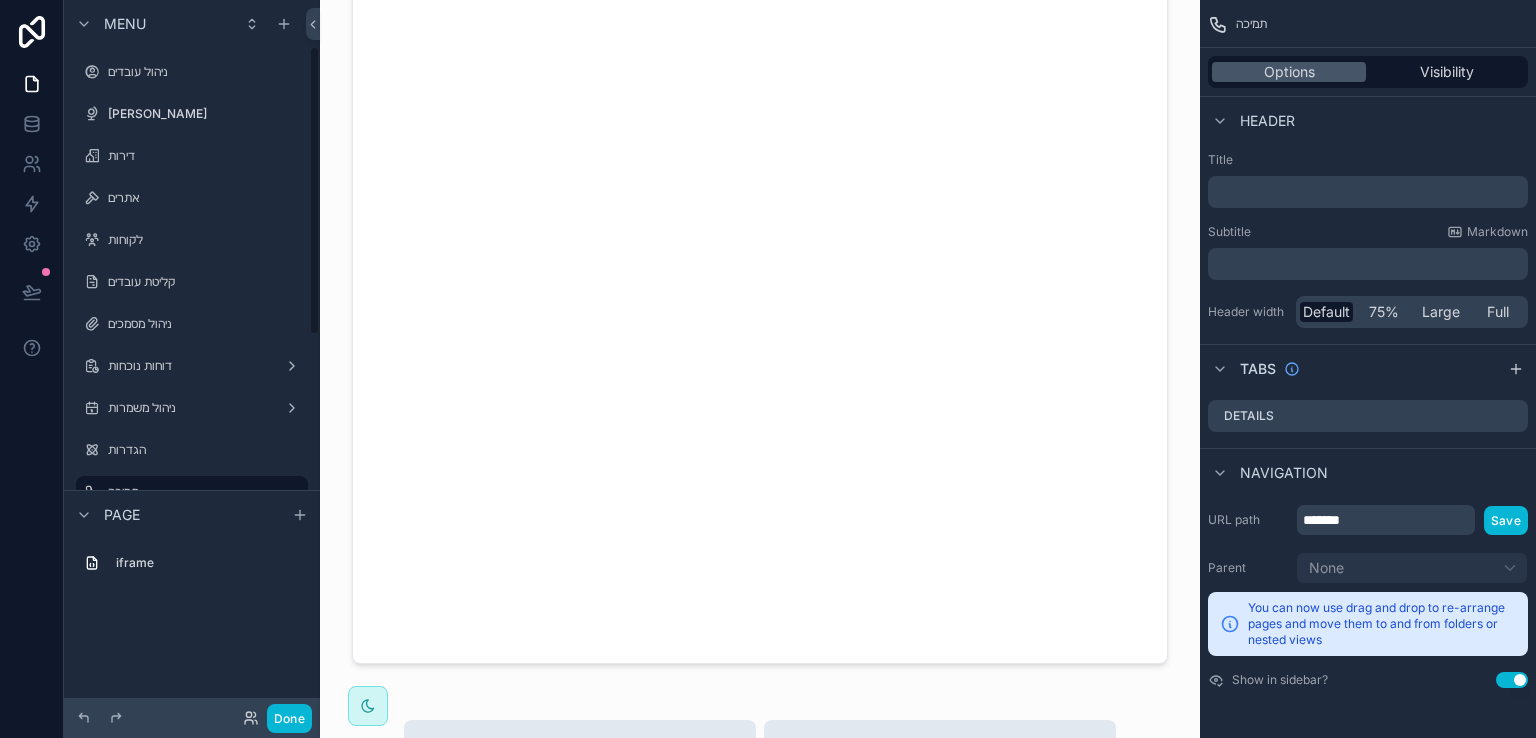 scroll, scrollTop: 113, scrollLeft: 0, axis: vertical 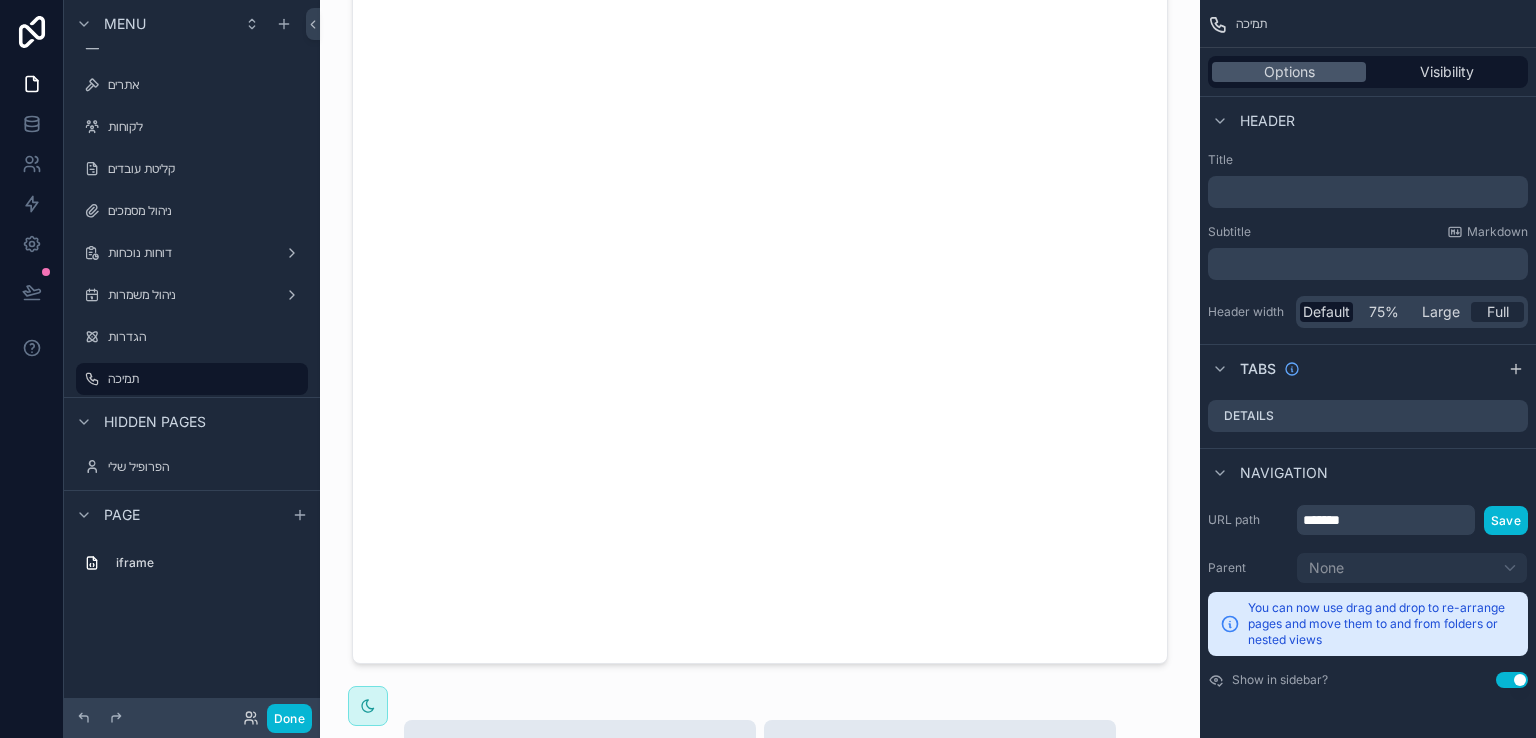 click on "Full" at bounding box center (1498, 312) 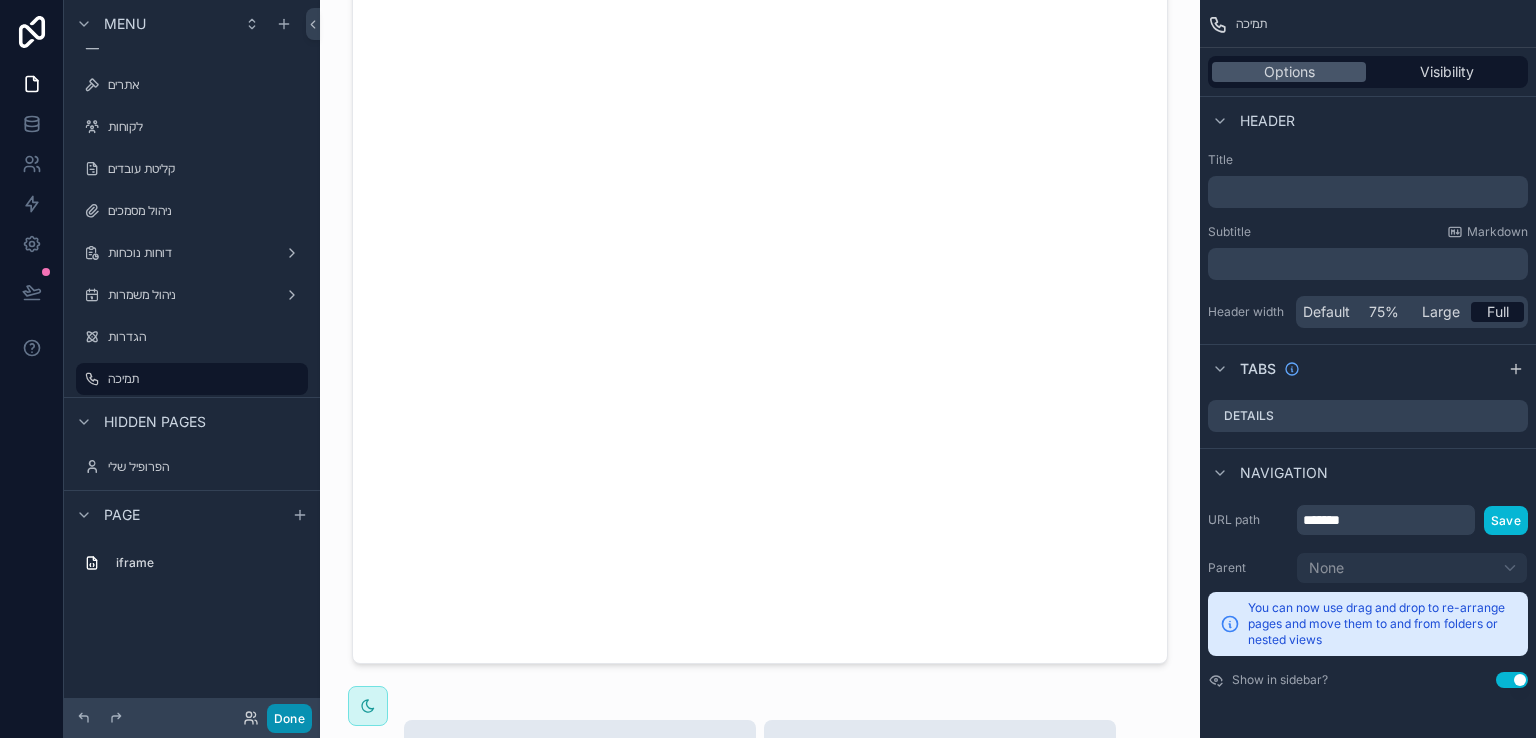 click on "Done" at bounding box center [289, 718] 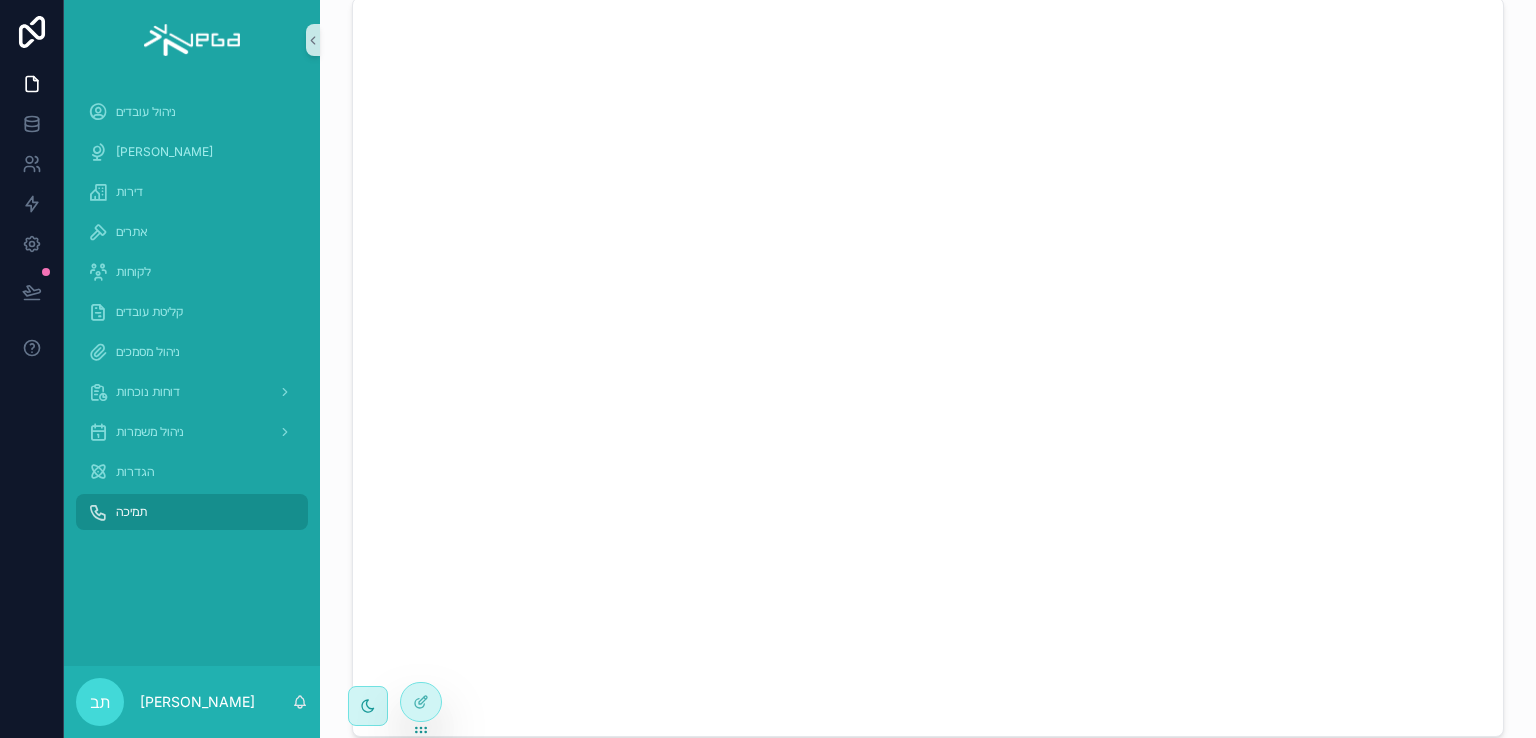 scroll, scrollTop: 0, scrollLeft: 0, axis: both 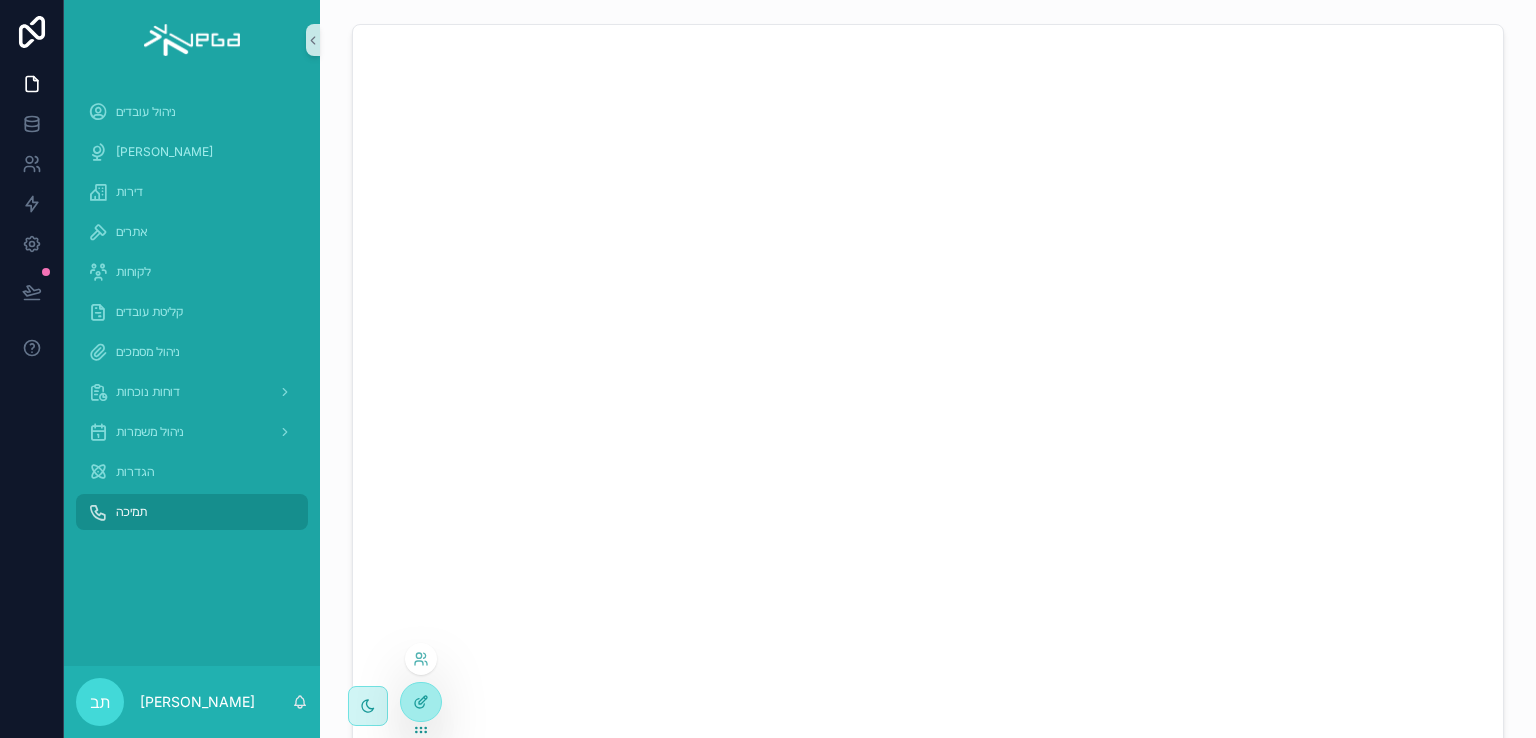 click at bounding box center (421, 702) 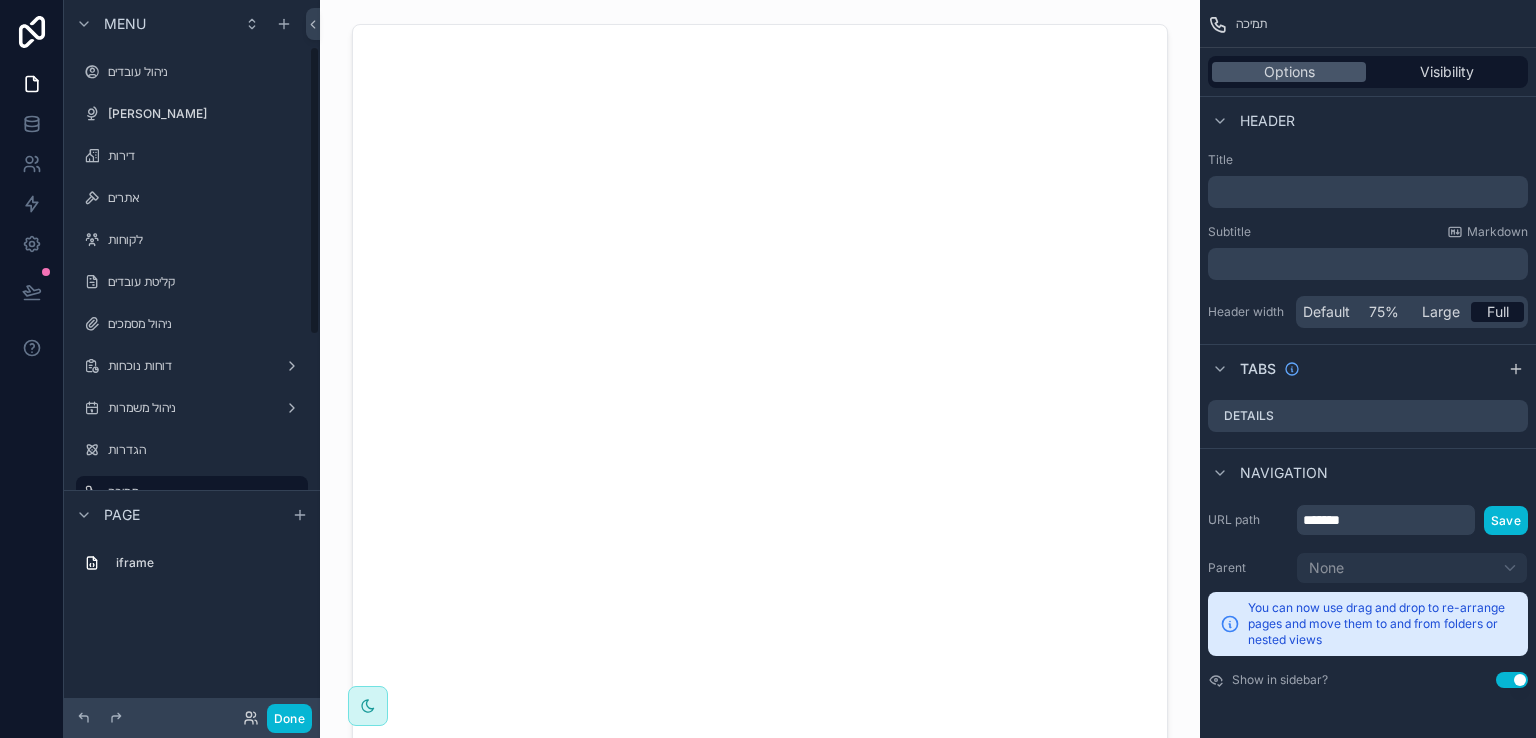 scroll, scrollTop: 113, scrollLeft: 0, axis: vertical 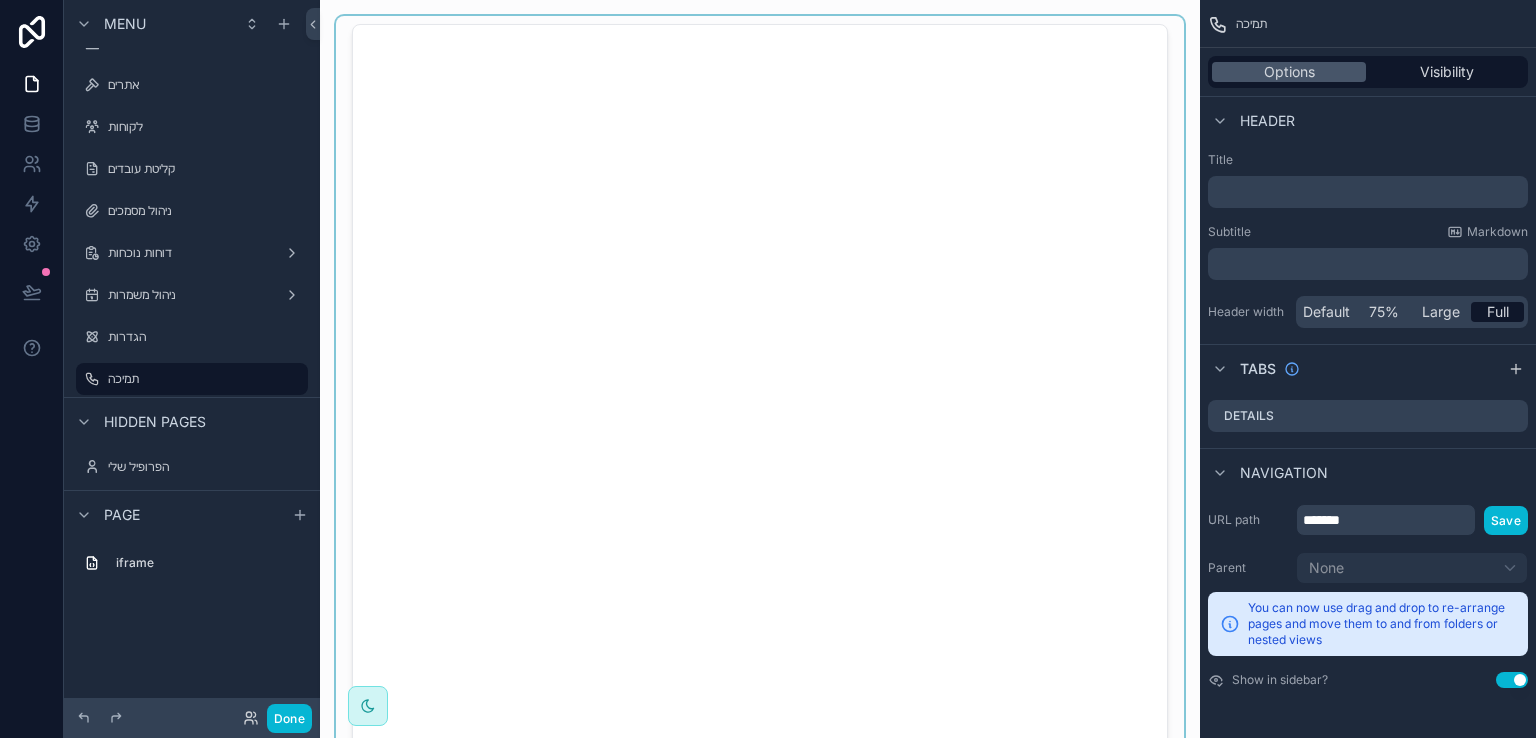 click at bounding box center [760, 394] 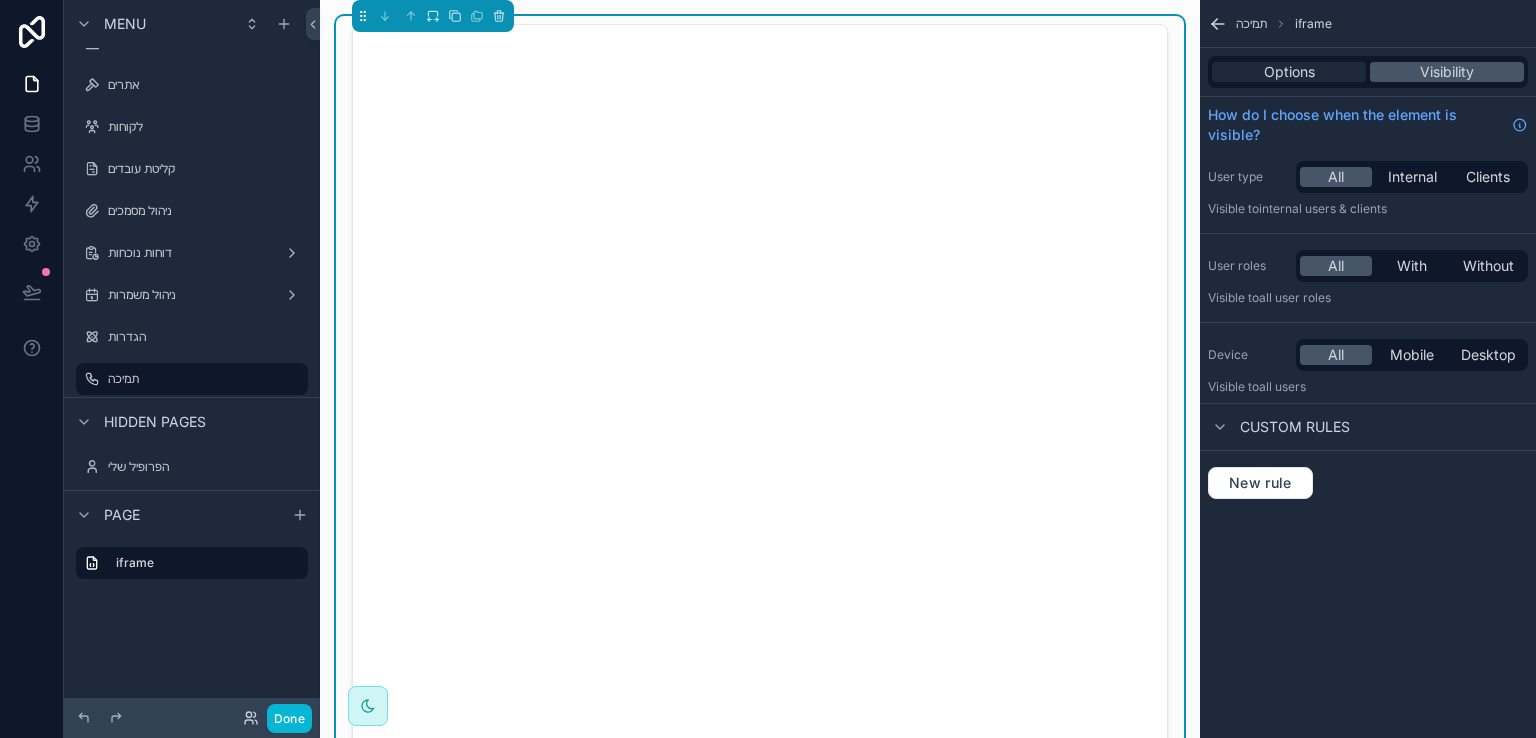 click on "Options" at bounding box center [1289, 72] 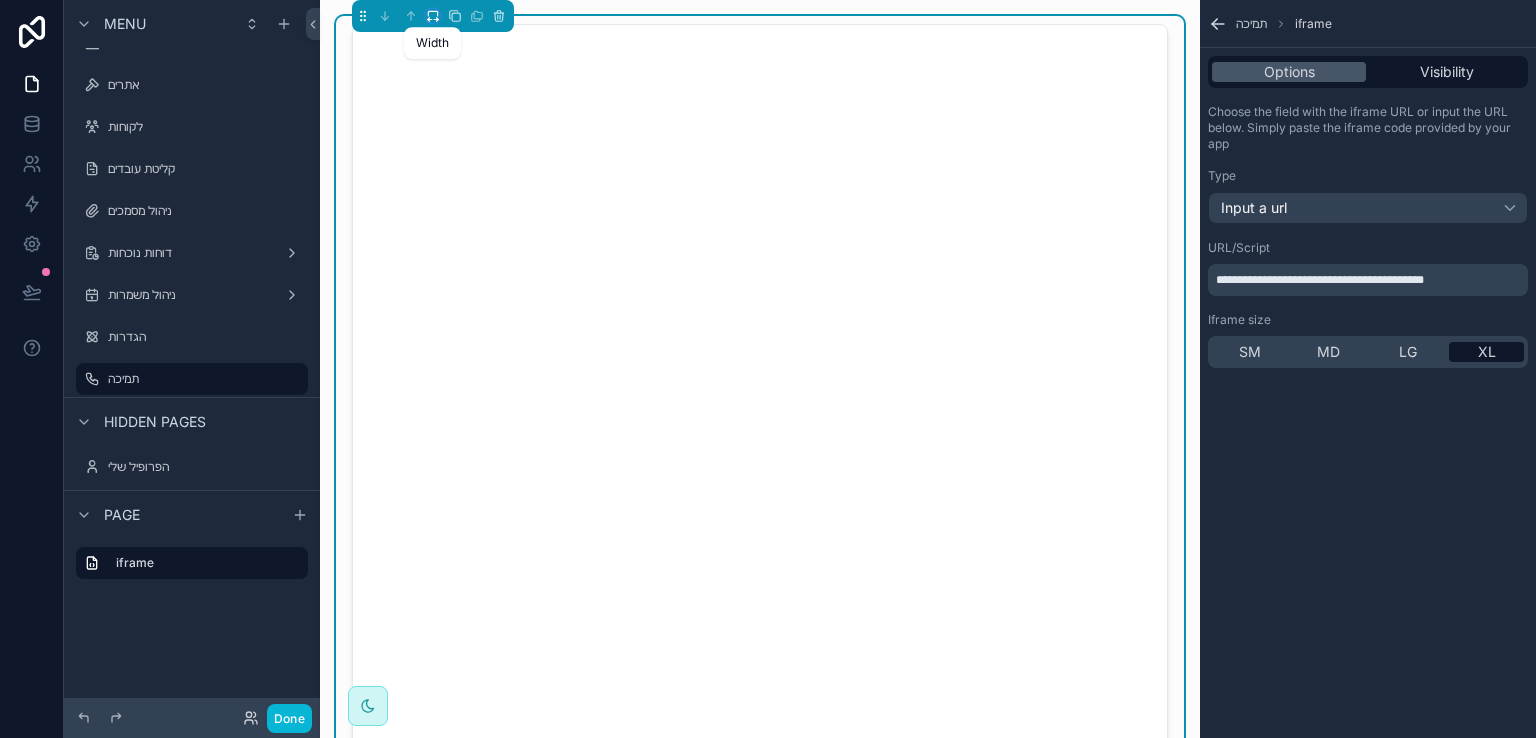 click 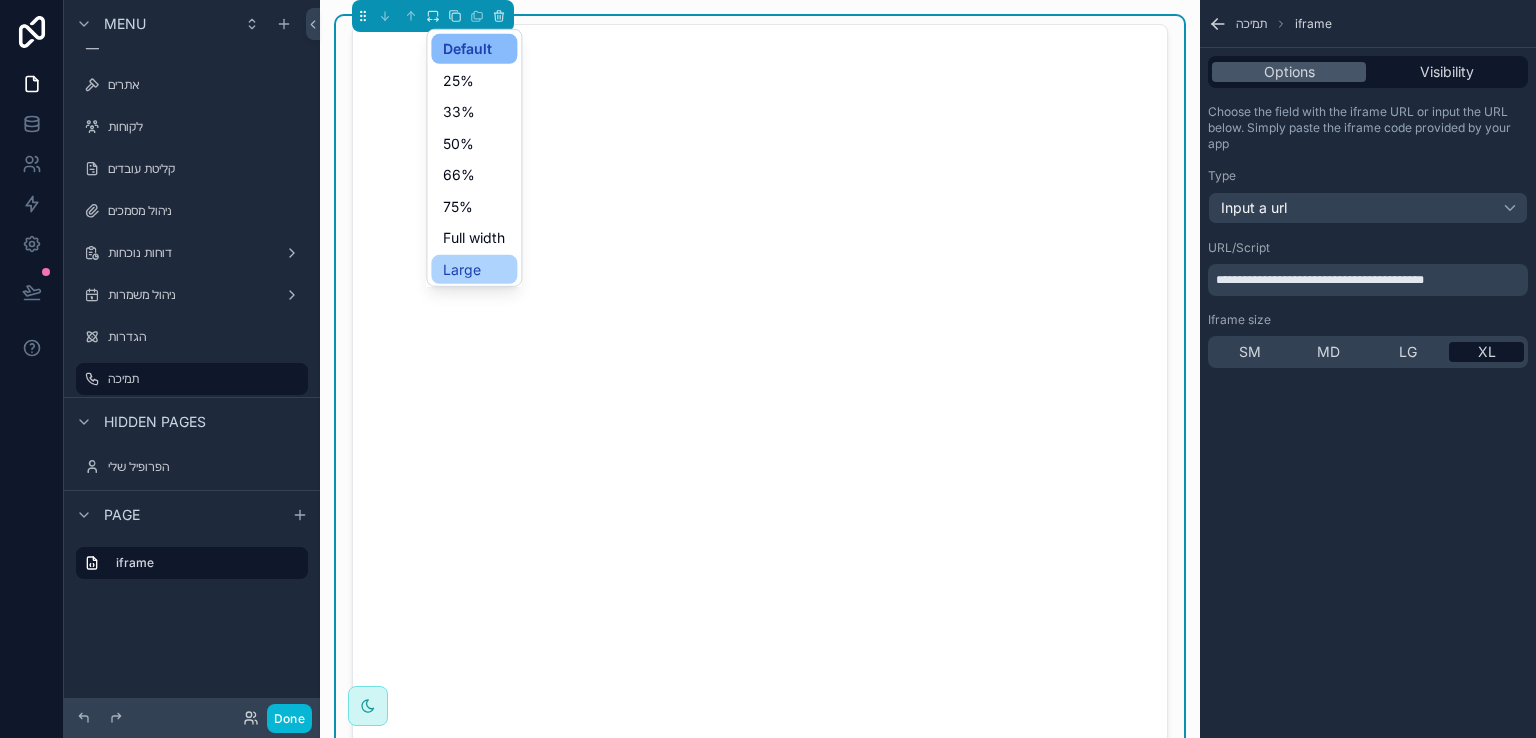 click on "Large" at bounding box center [474, 269] 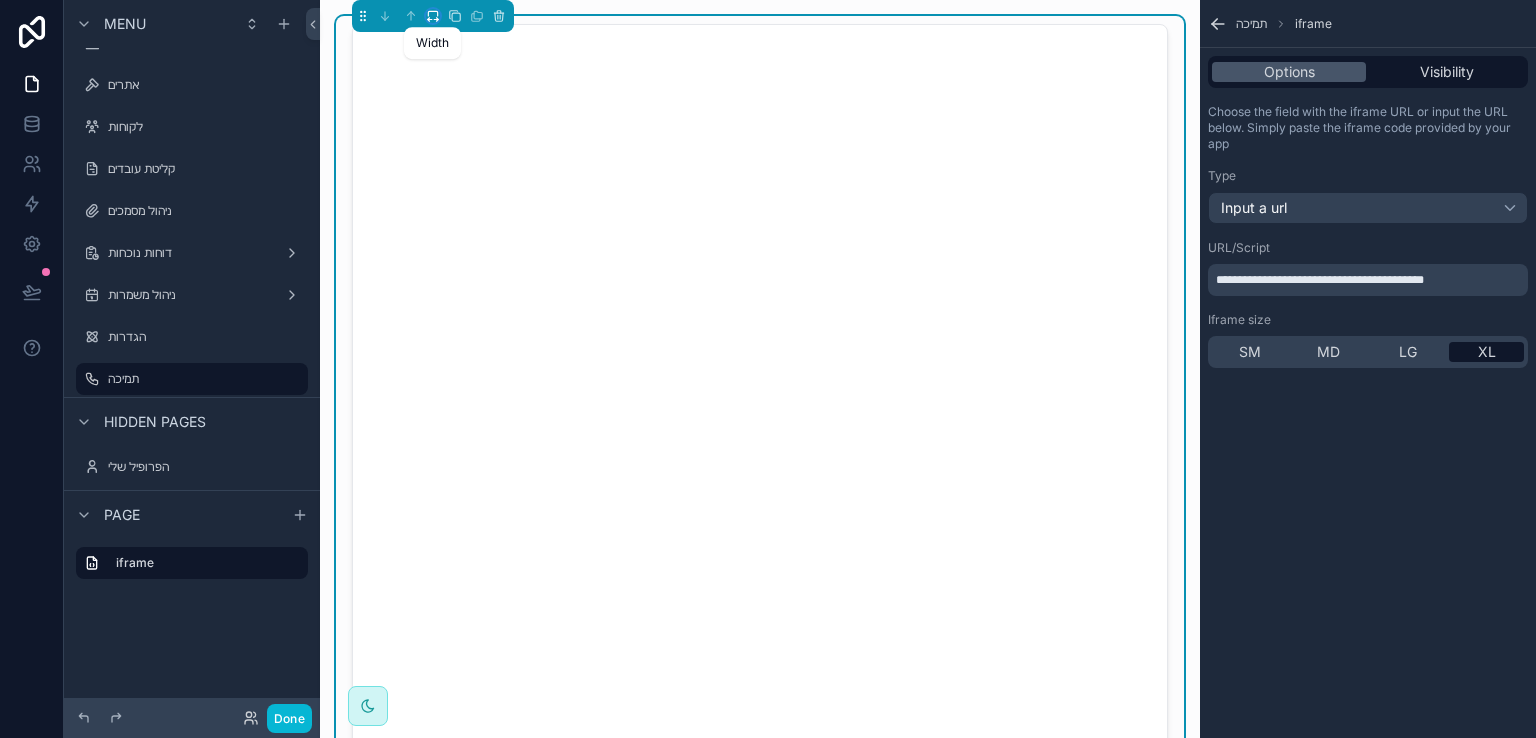 click 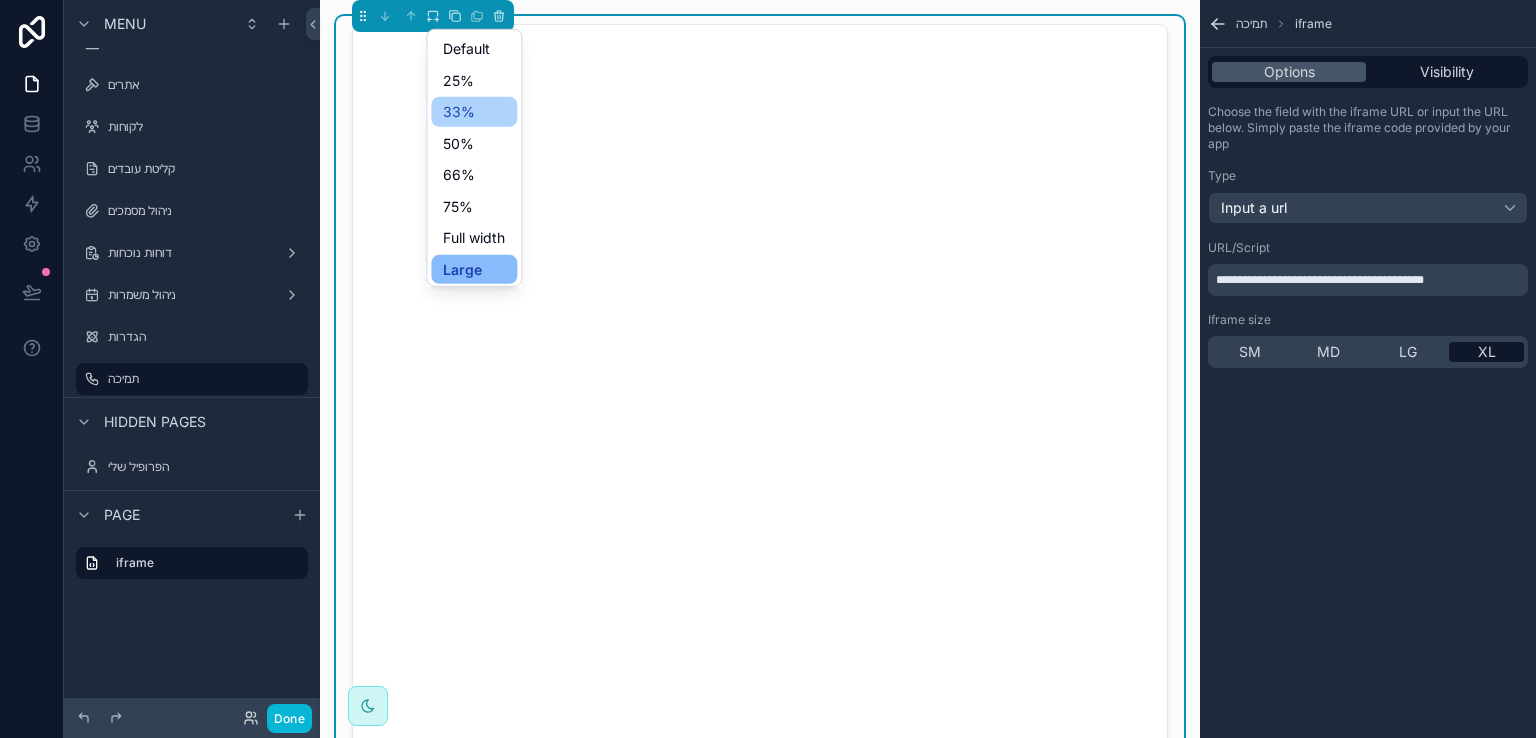 click on "33%" at bounding box center (459, 112) 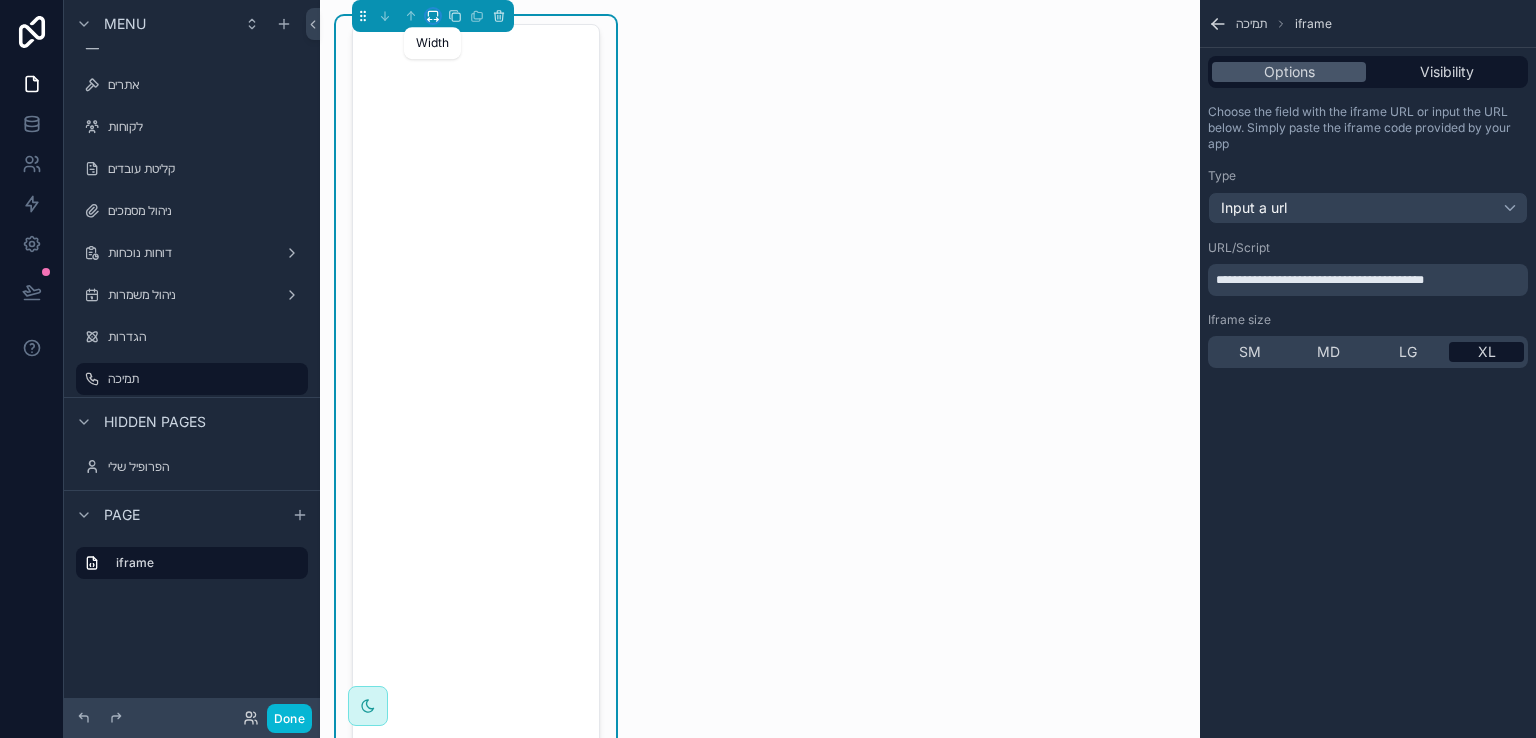 click 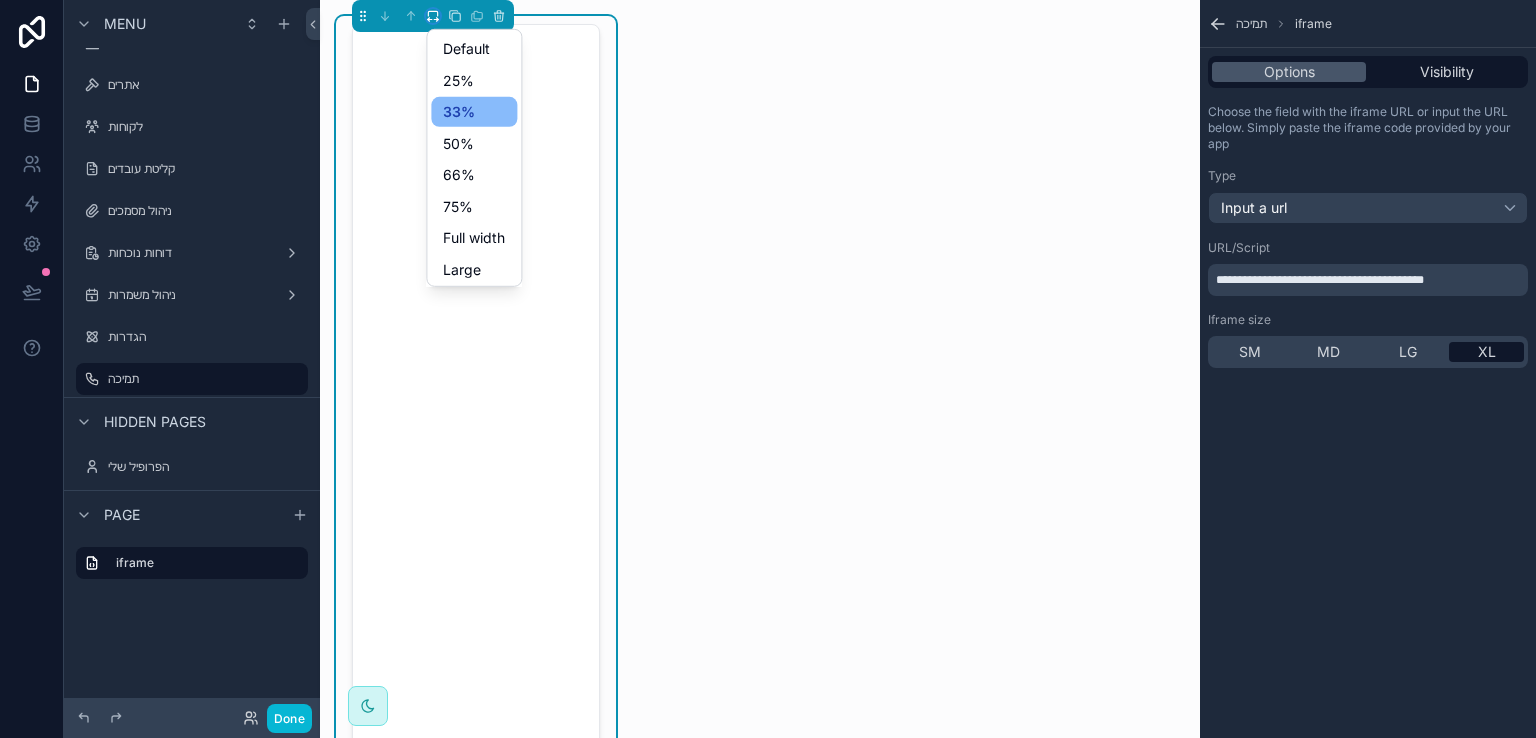 type 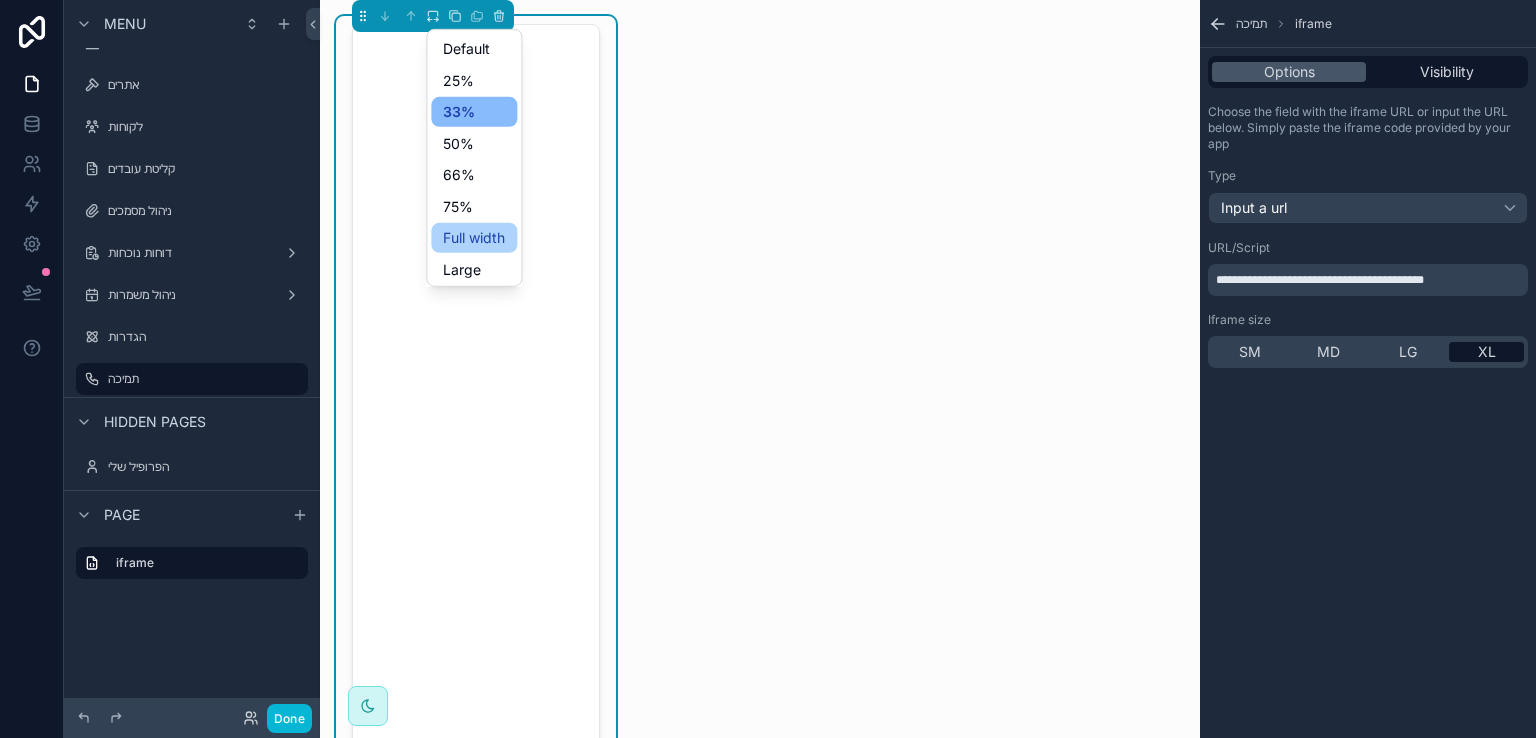 click on "Full width" at bounding box center (474, 238) 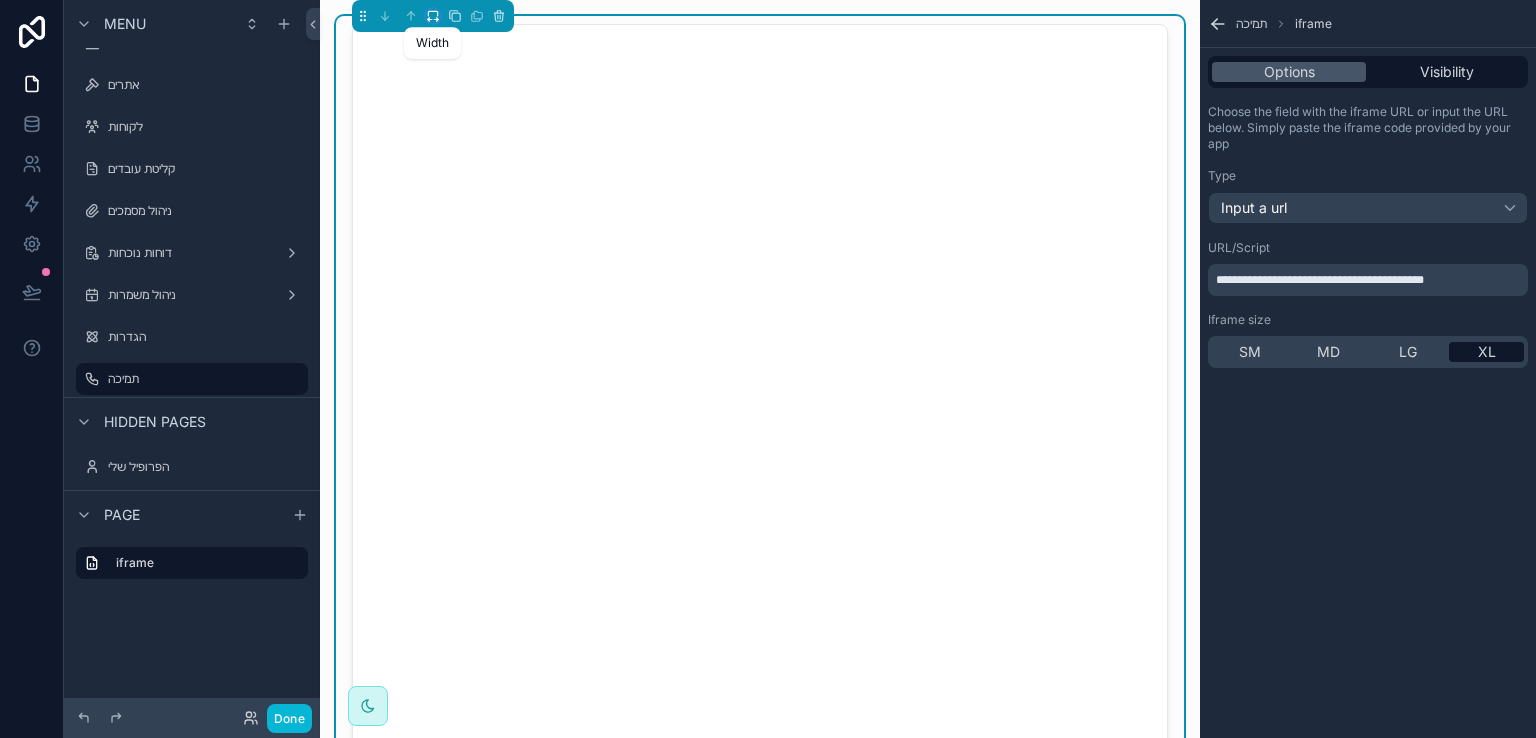 click 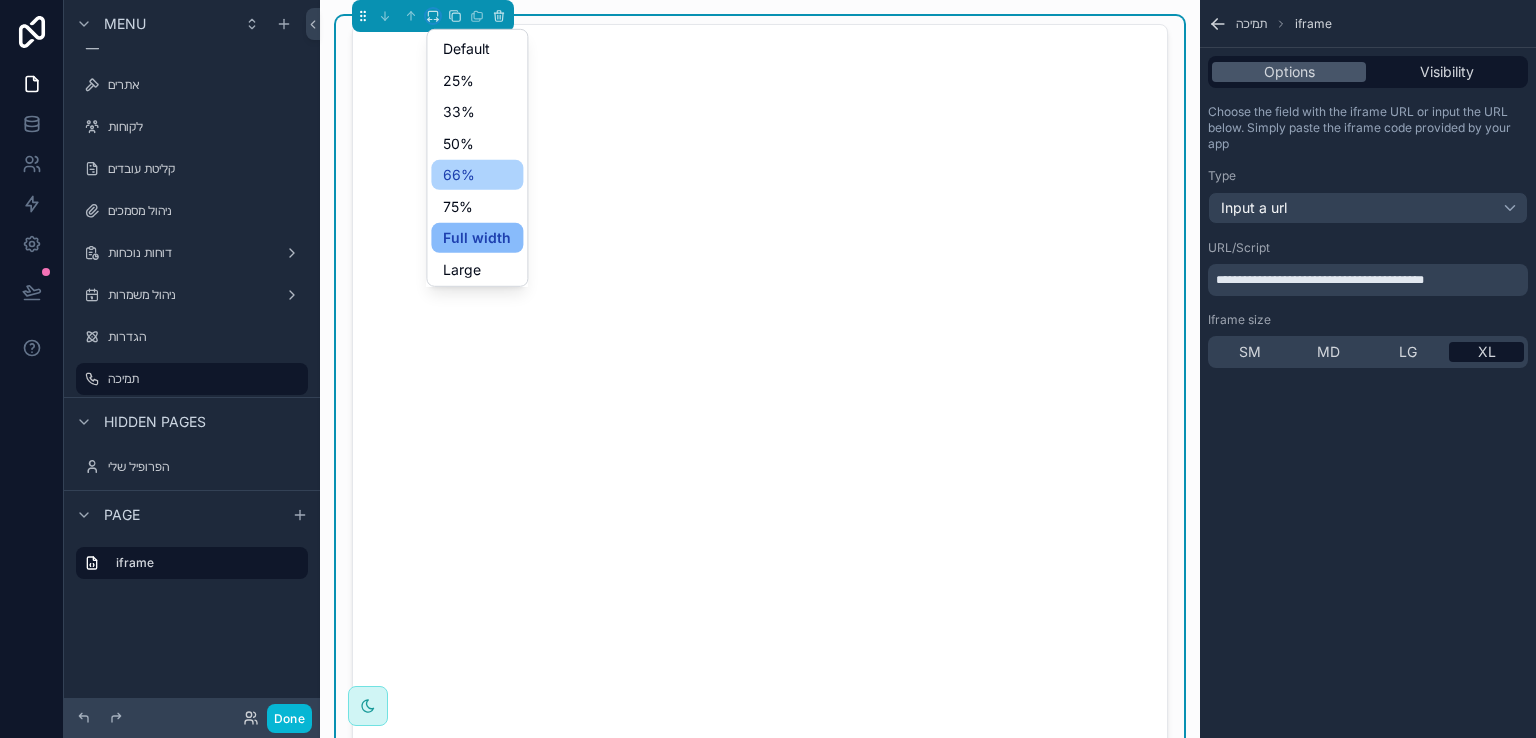 scroll, scrollTop: 2, scrollLeft: 0, axis: vertical 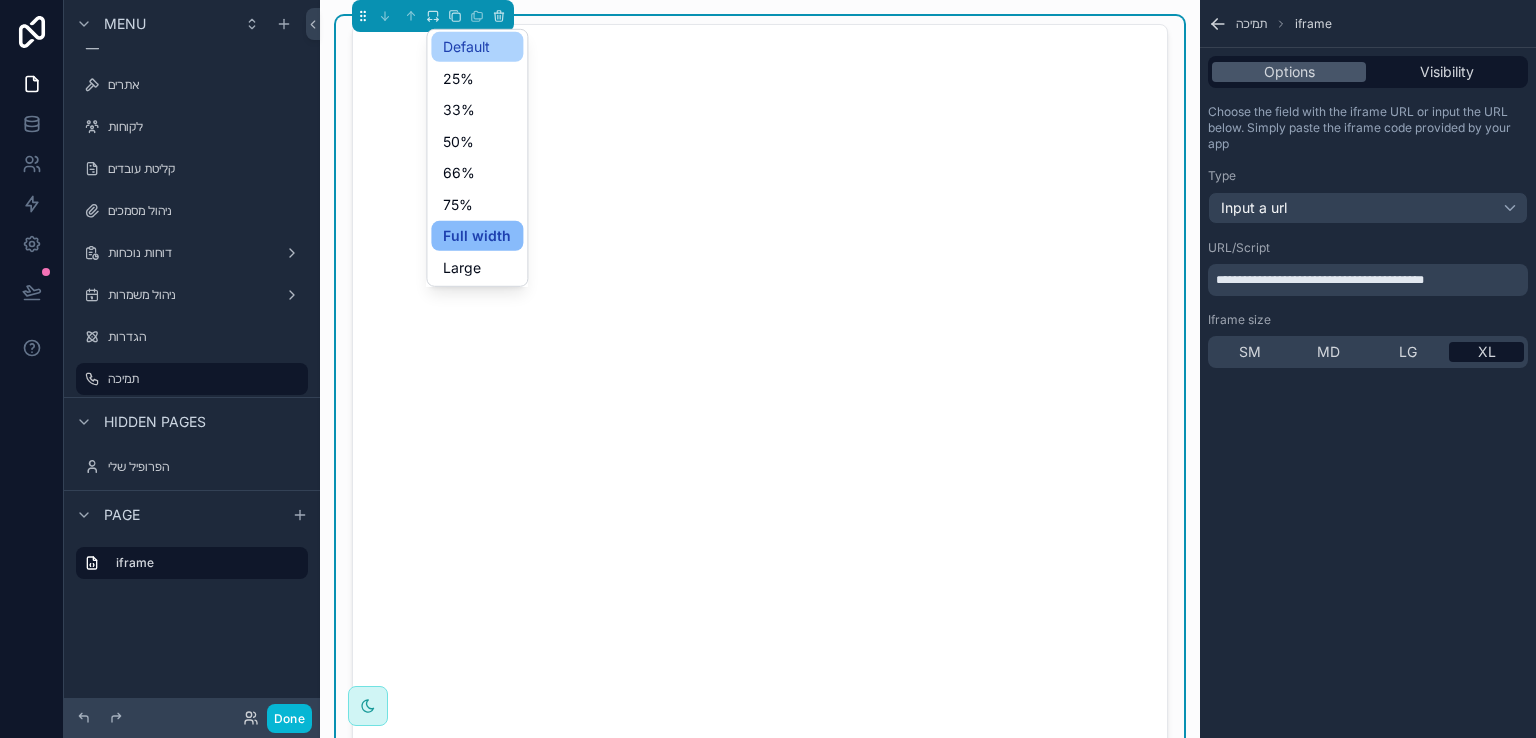 click on "Default" at bounding box center (466, 47) 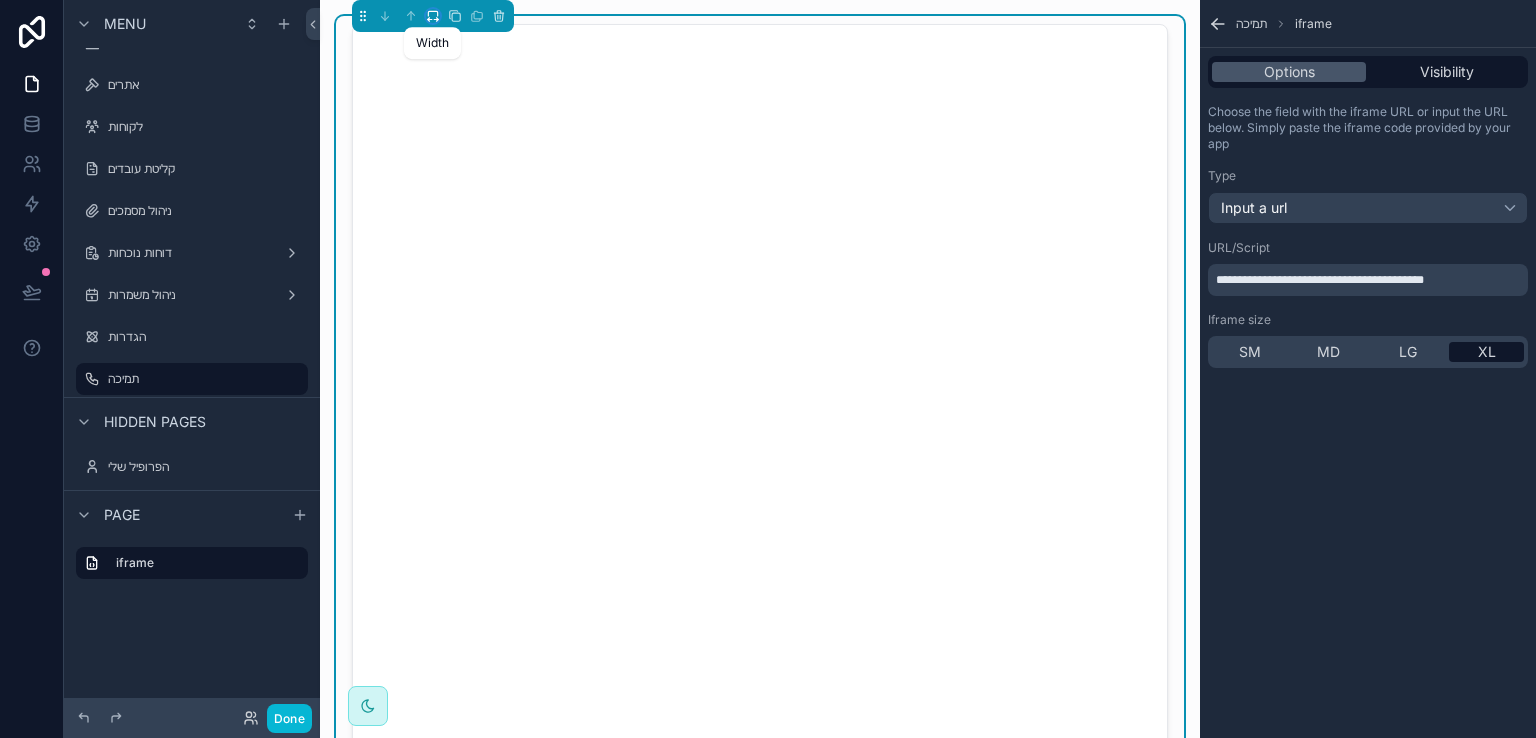 click 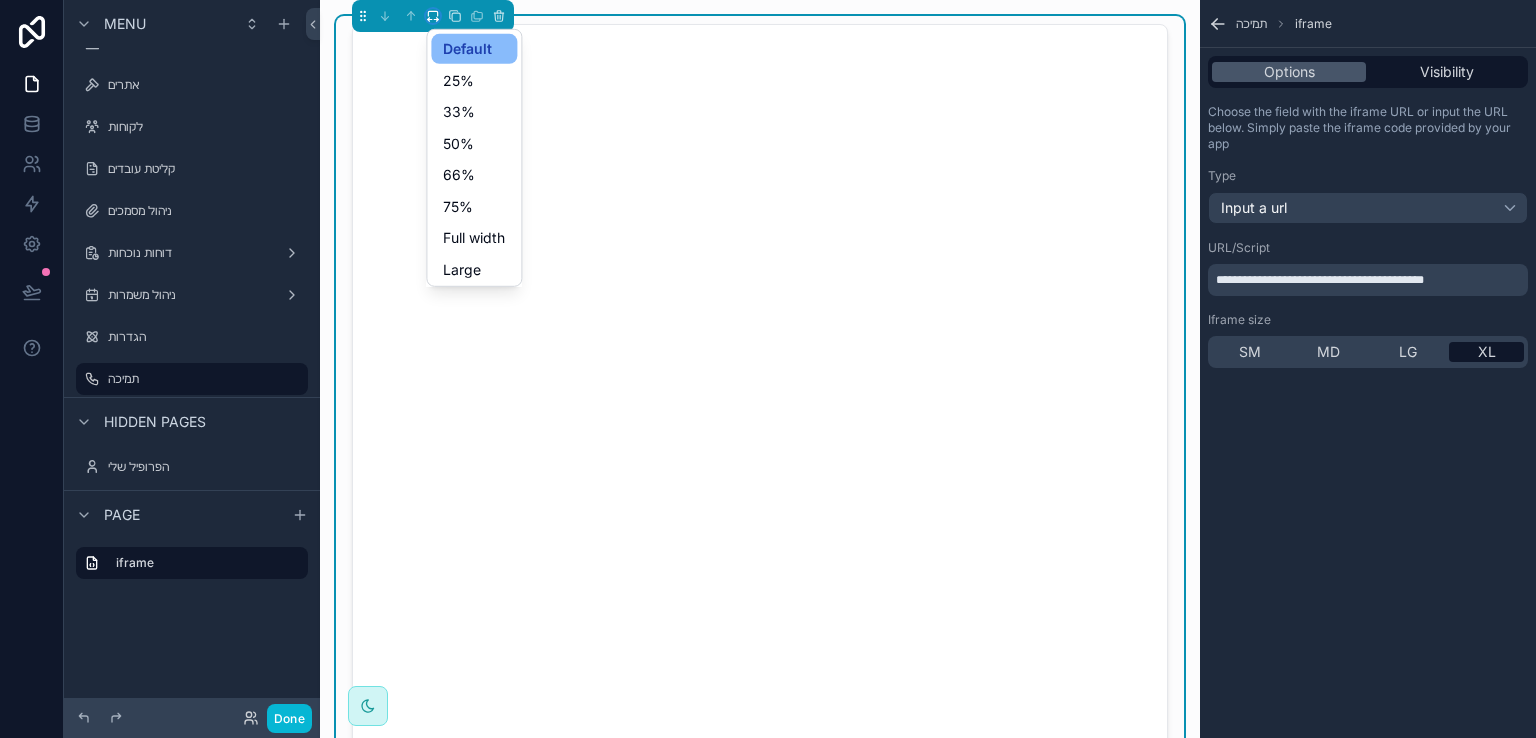 type 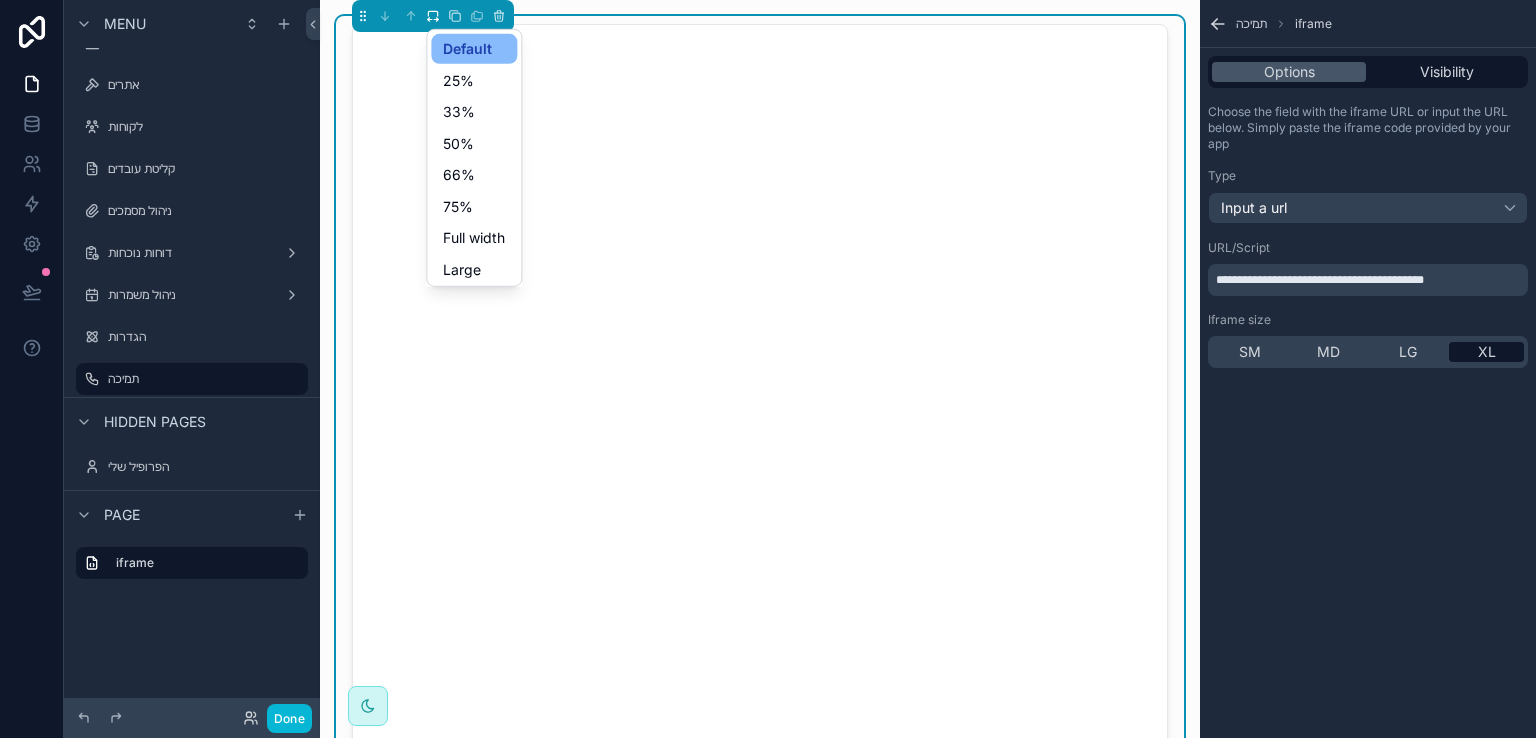 click at bounding box center (768, 369) 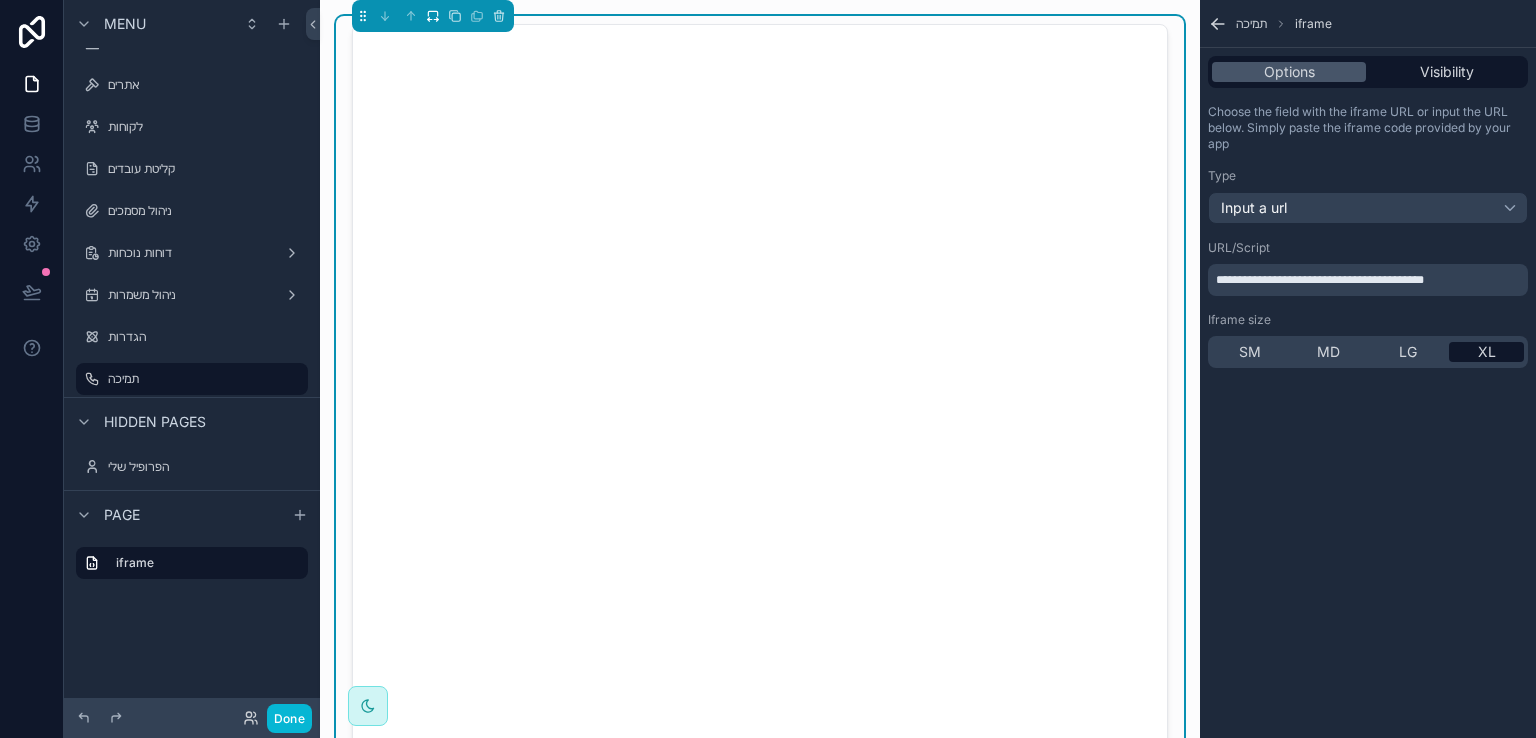 click at bounding box center [760, 394] 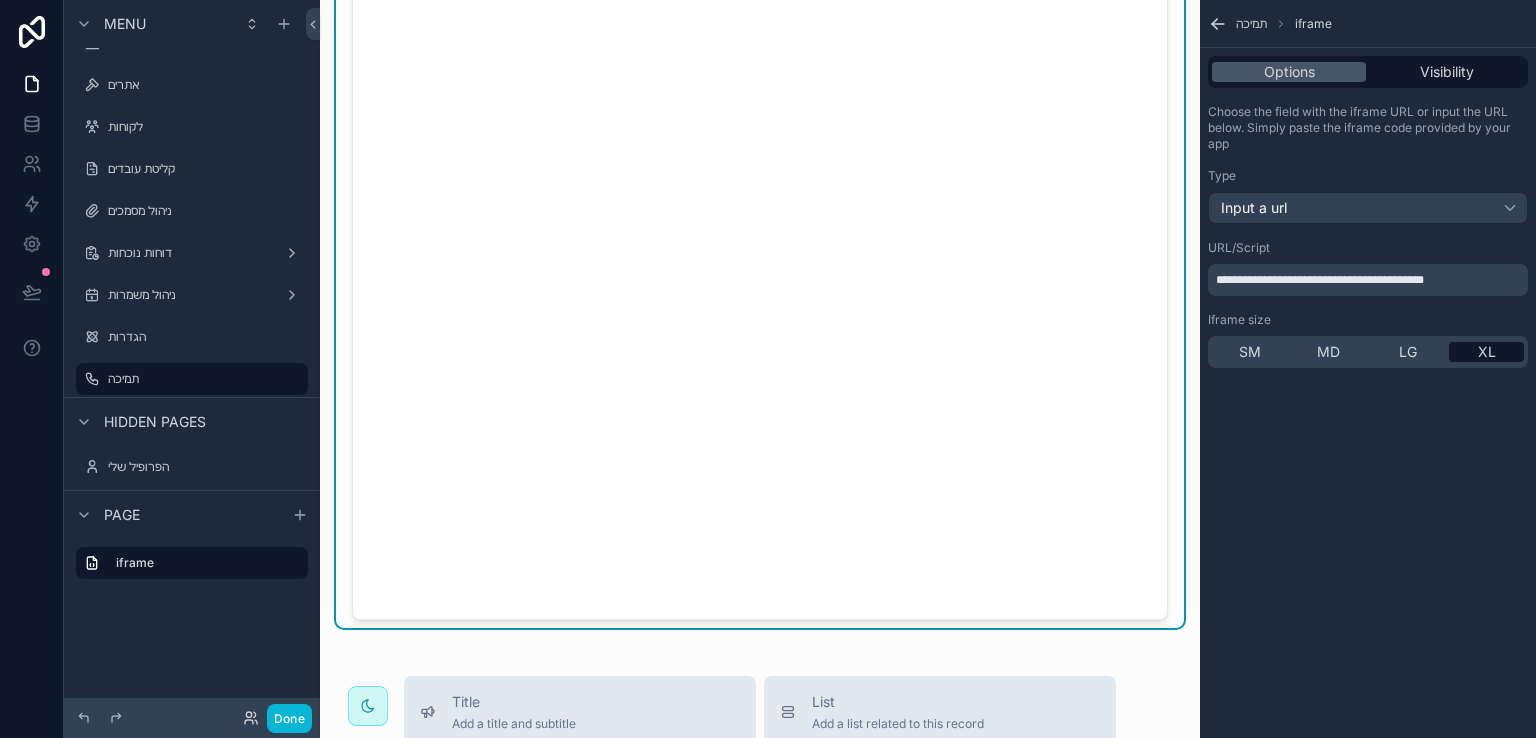 scroll, scrollTop: 0, scrollLeft: 0, axis: both 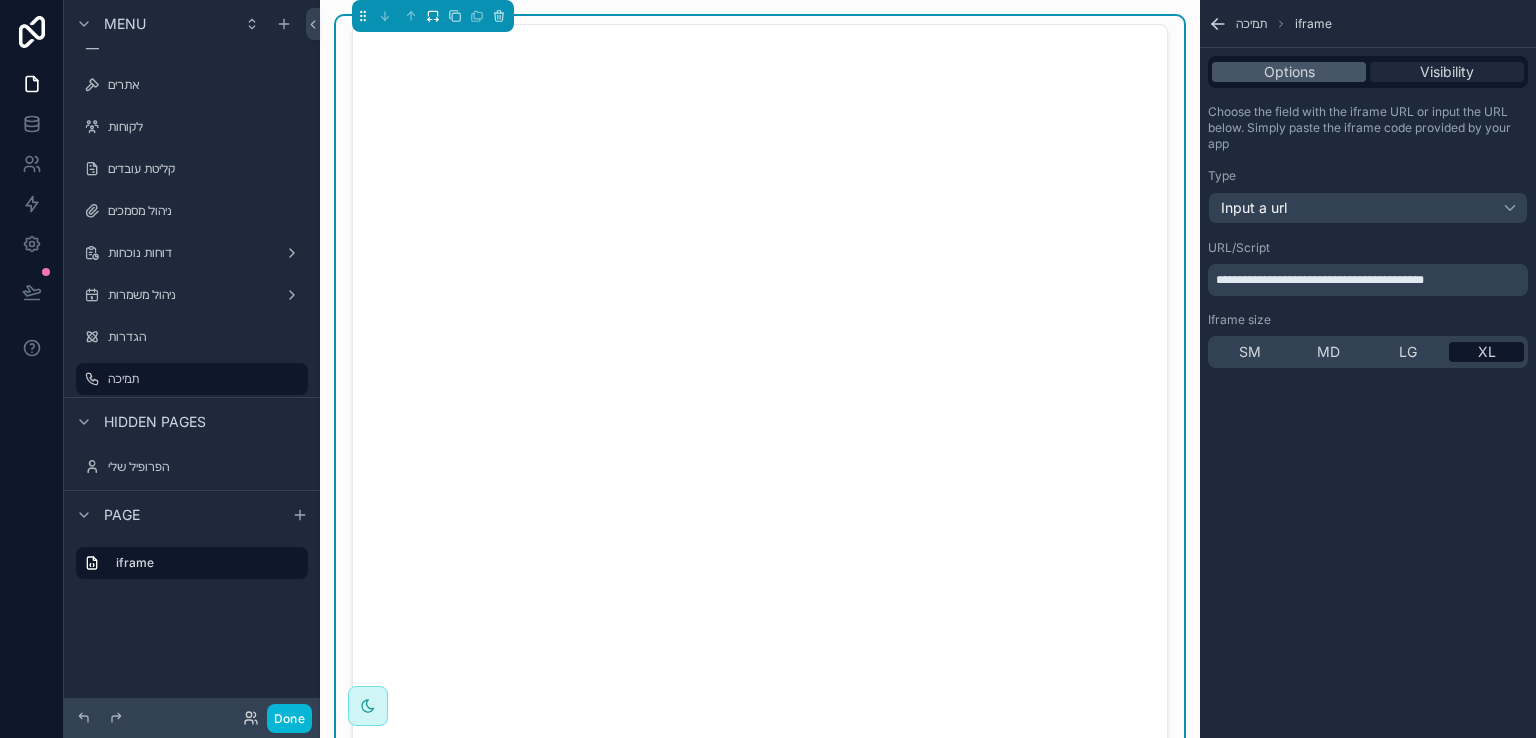 click on "Visibility" at bounding box center (1447, 72) 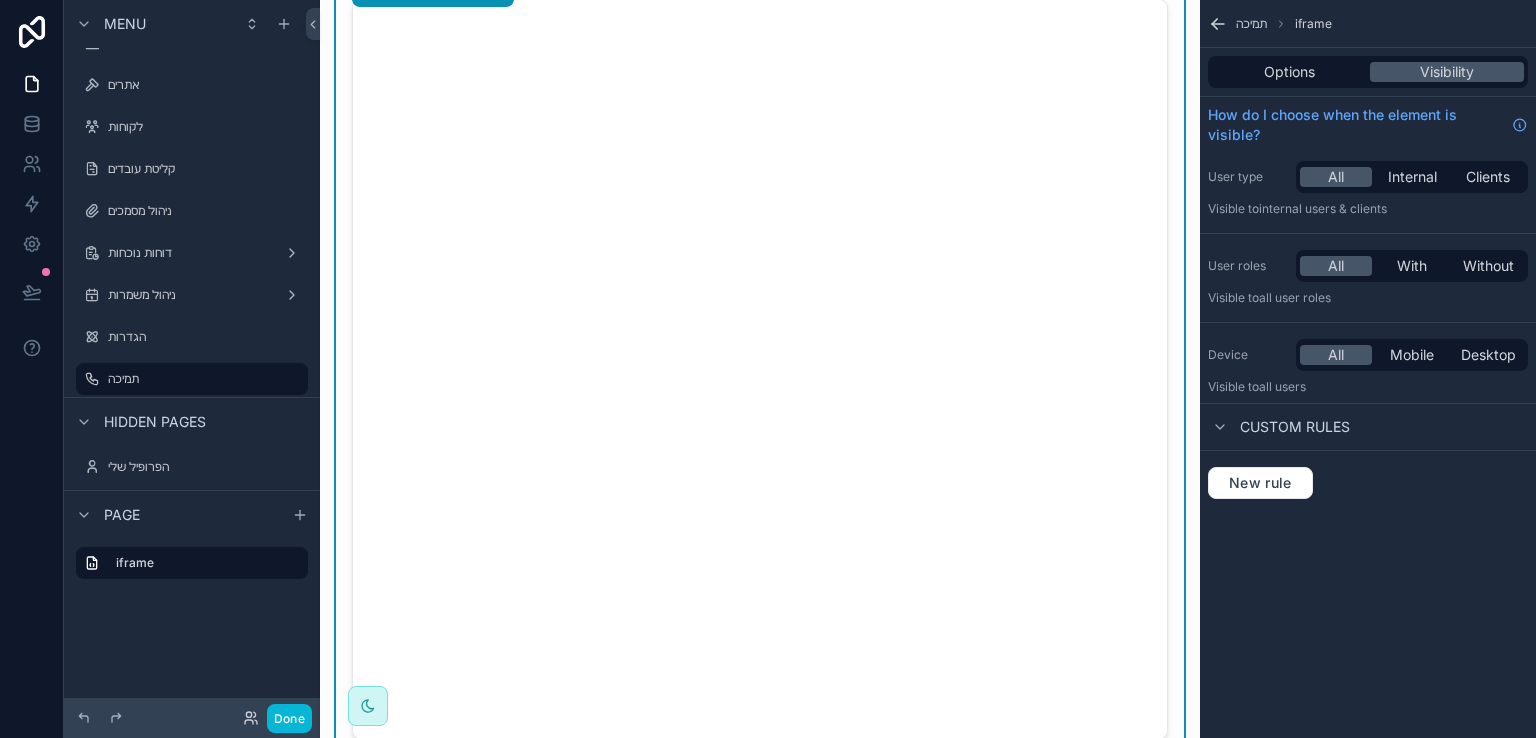 scroll, scrollTop: 0, scrollLeft: 0, axis: both 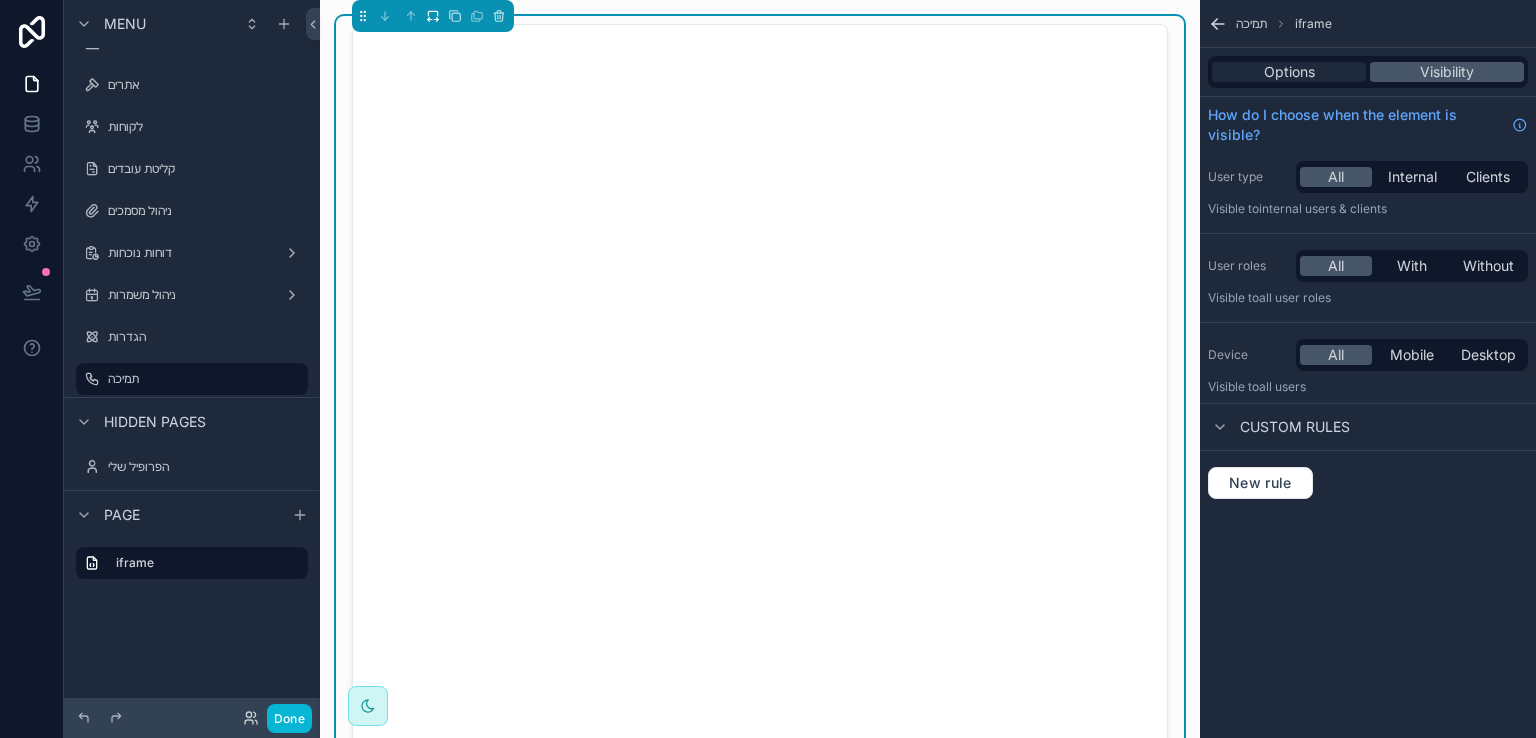 click on "Options" at bounding box center [1289, 72] 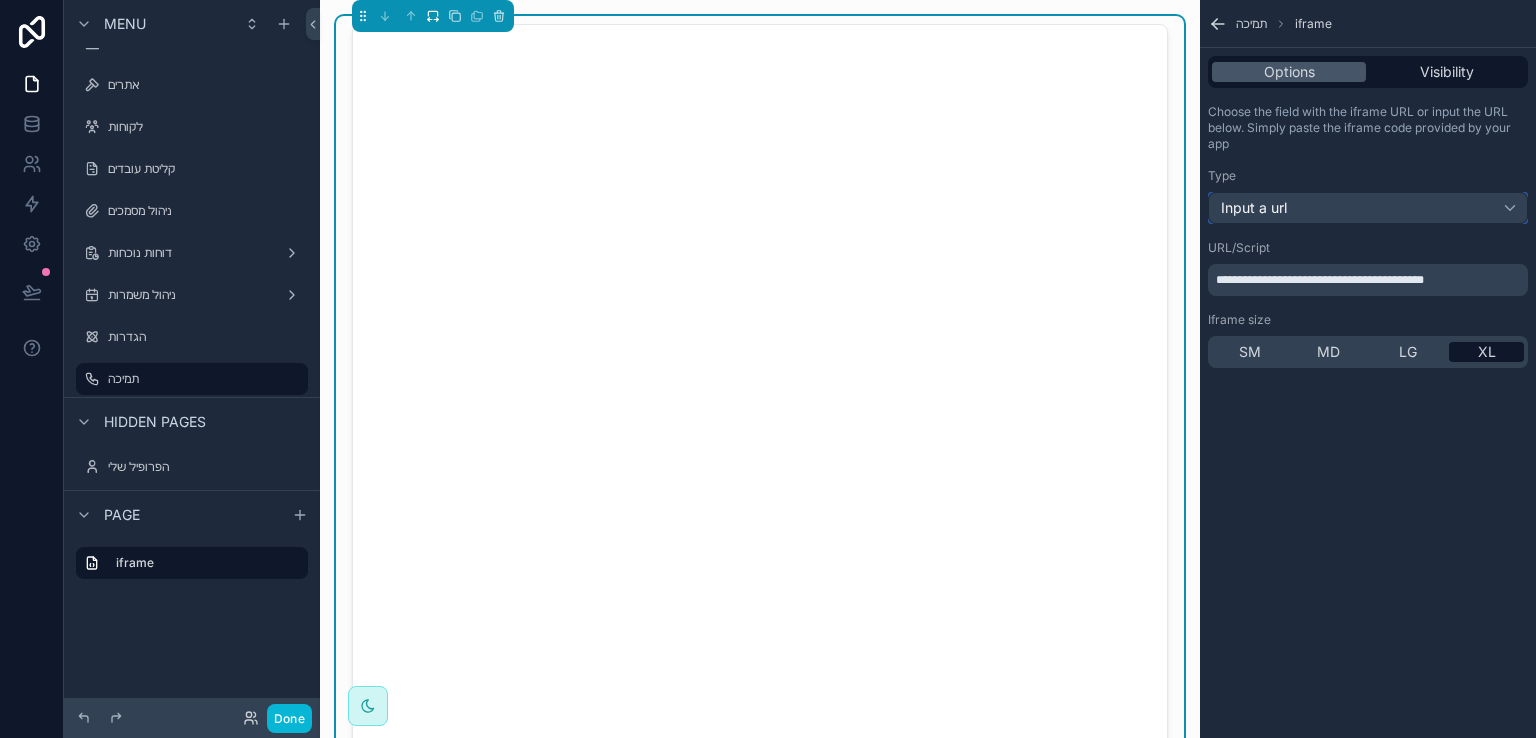 click on "Input a url" at bounding box center (1368, 208) 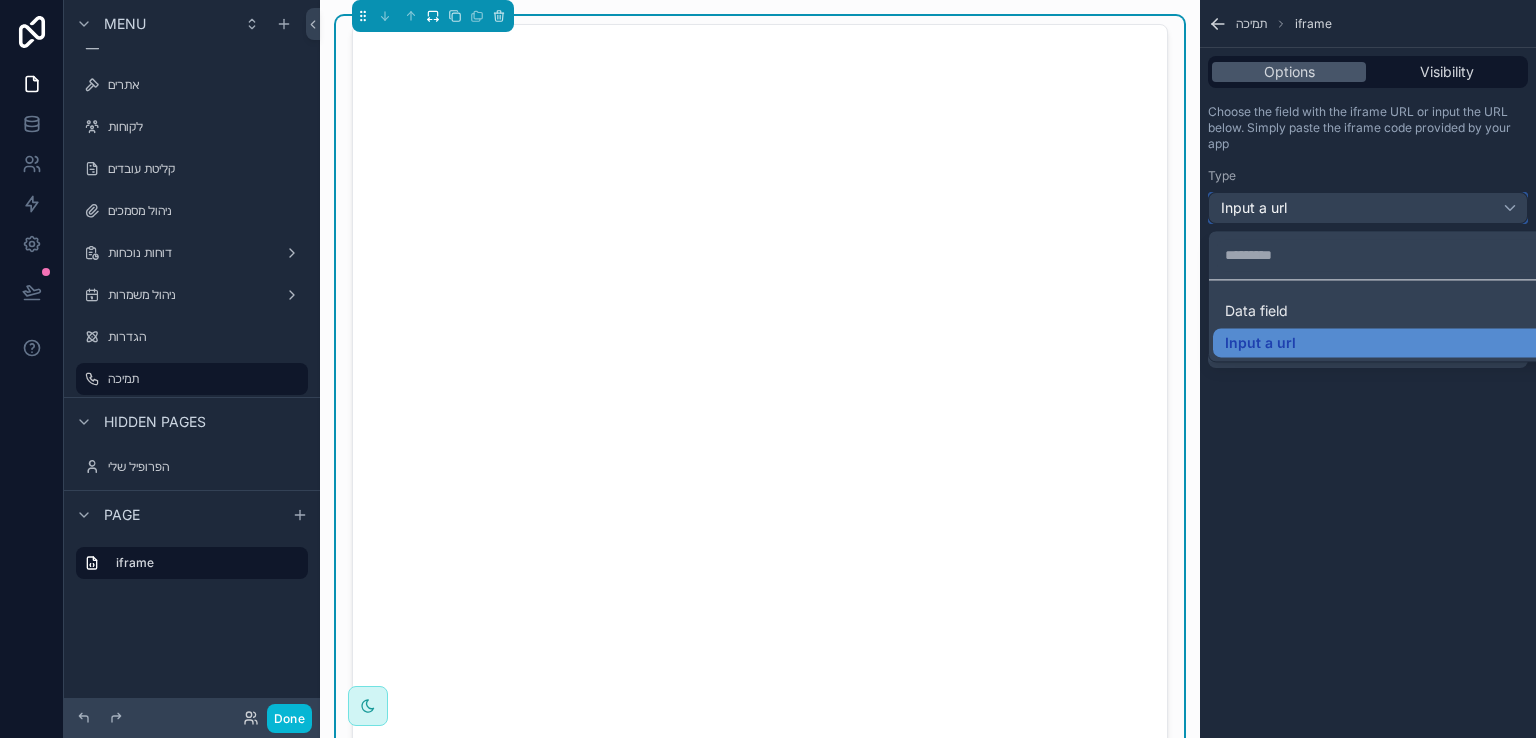 type 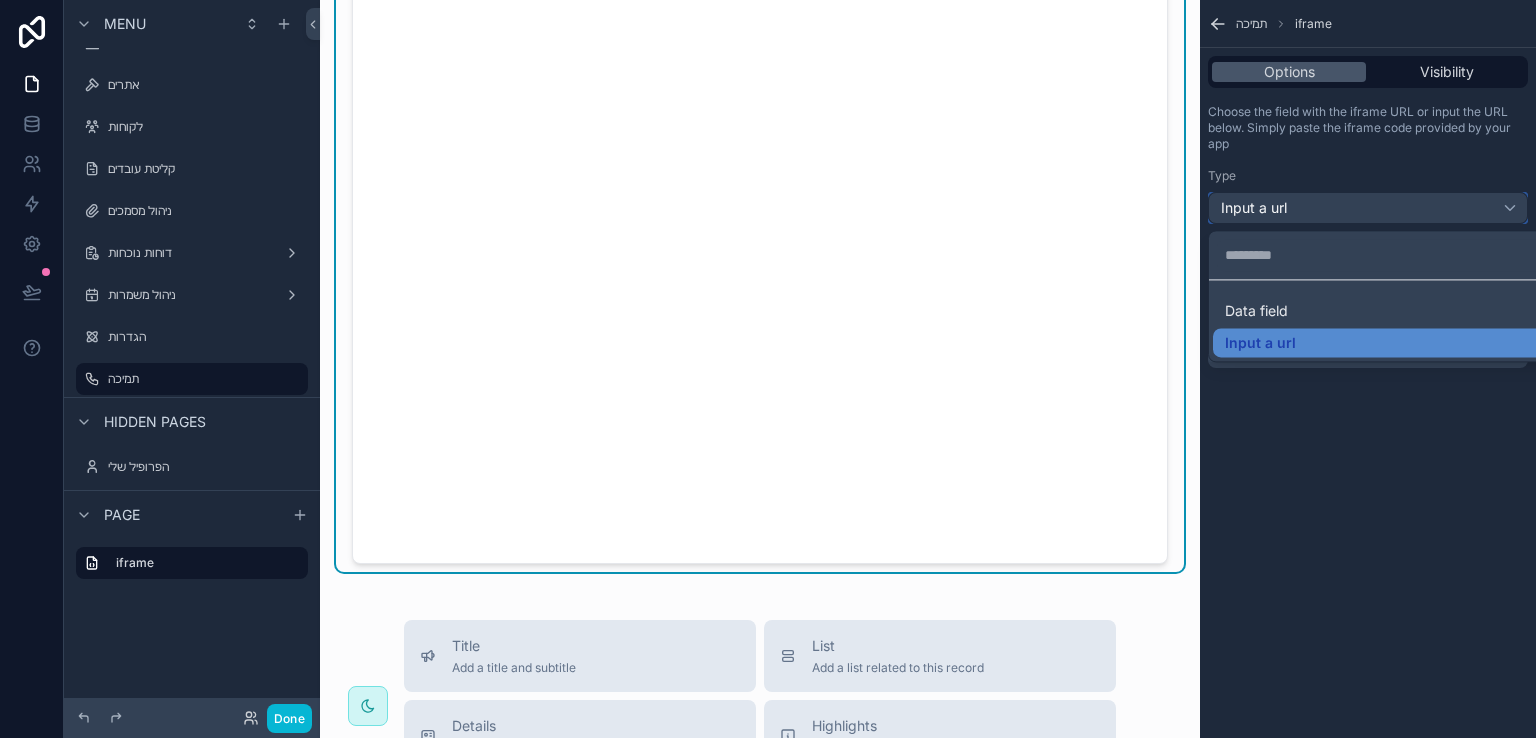 scroll, scrollTop: 0, scrollLeft: 0, axis: both 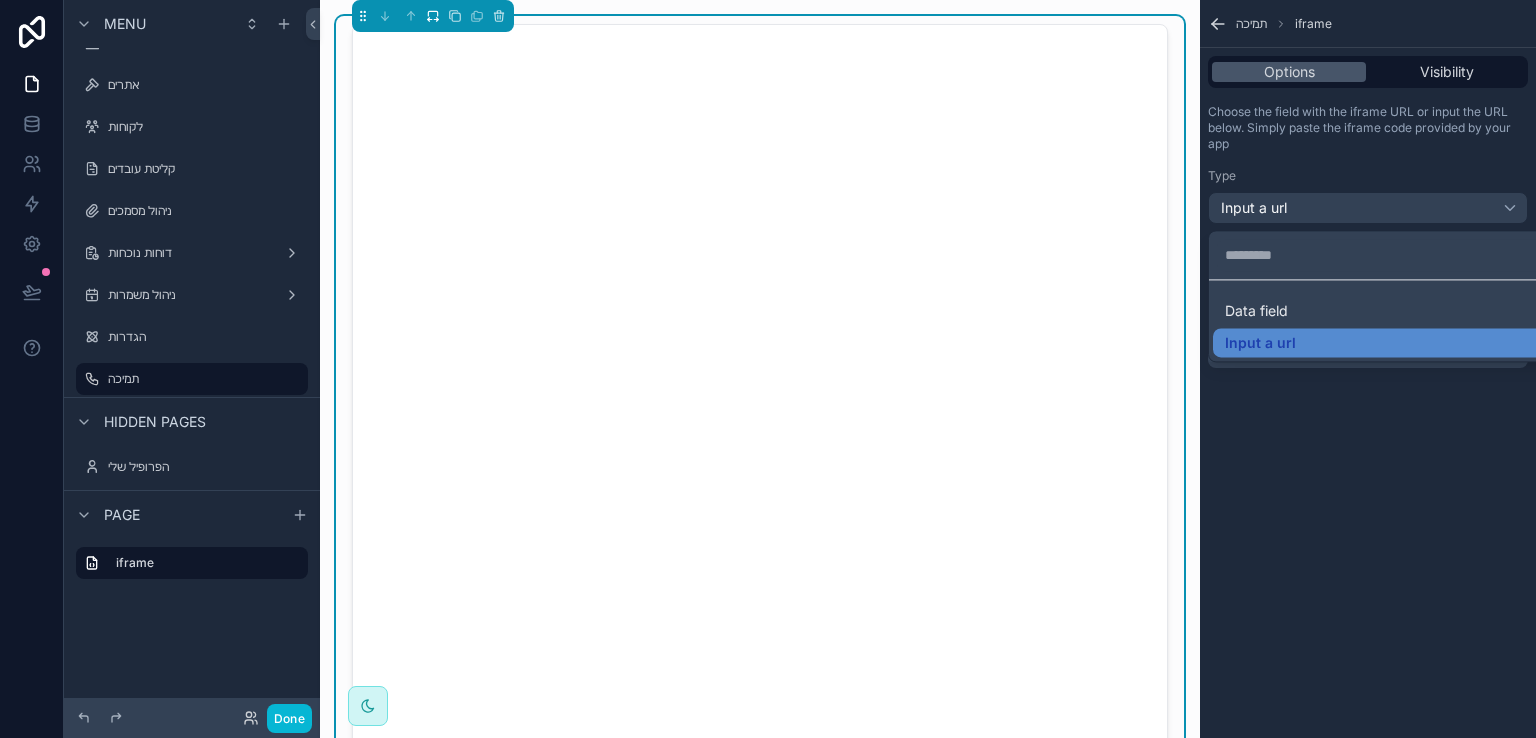 click at bounding box center [768, 369] 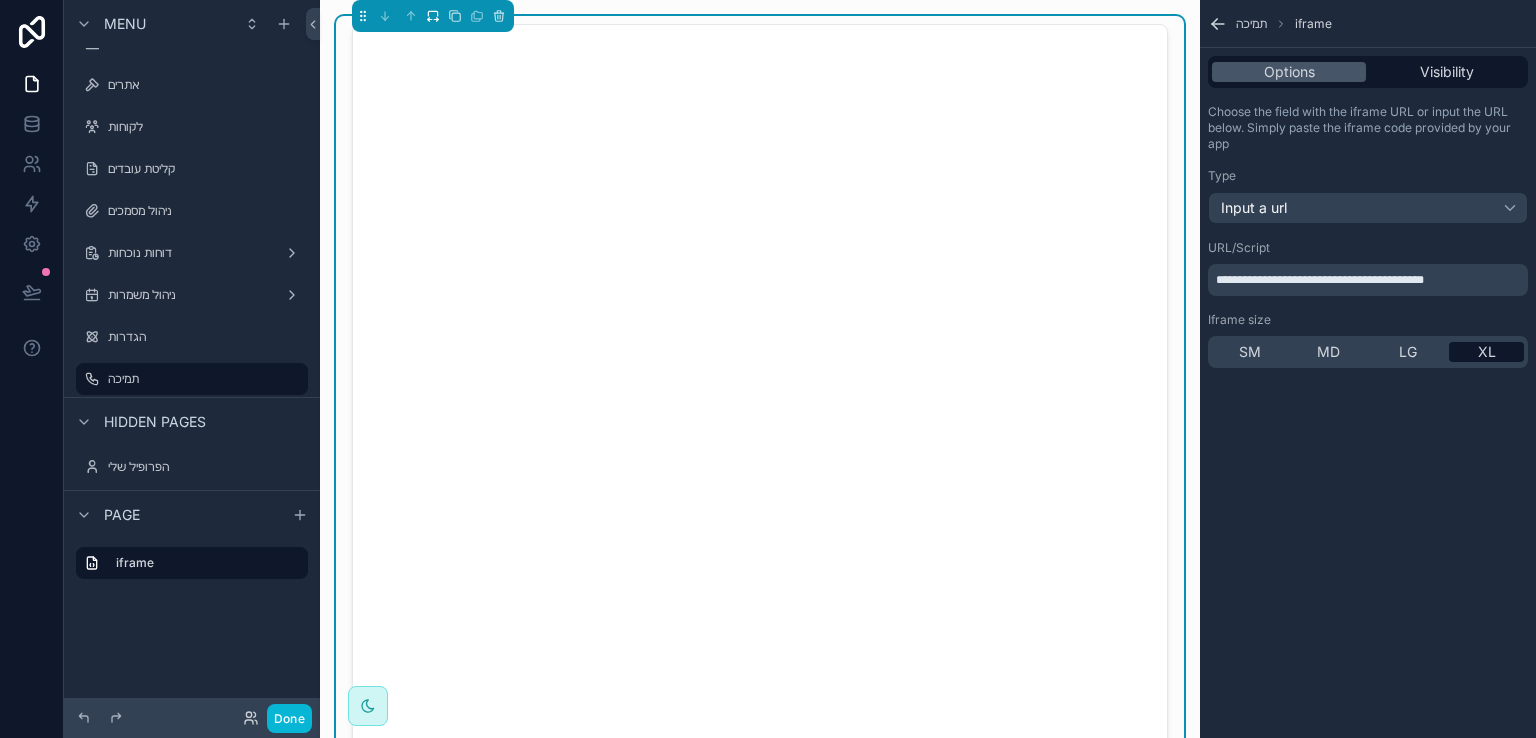 click on "**********" at bounding box center [1370, 280] 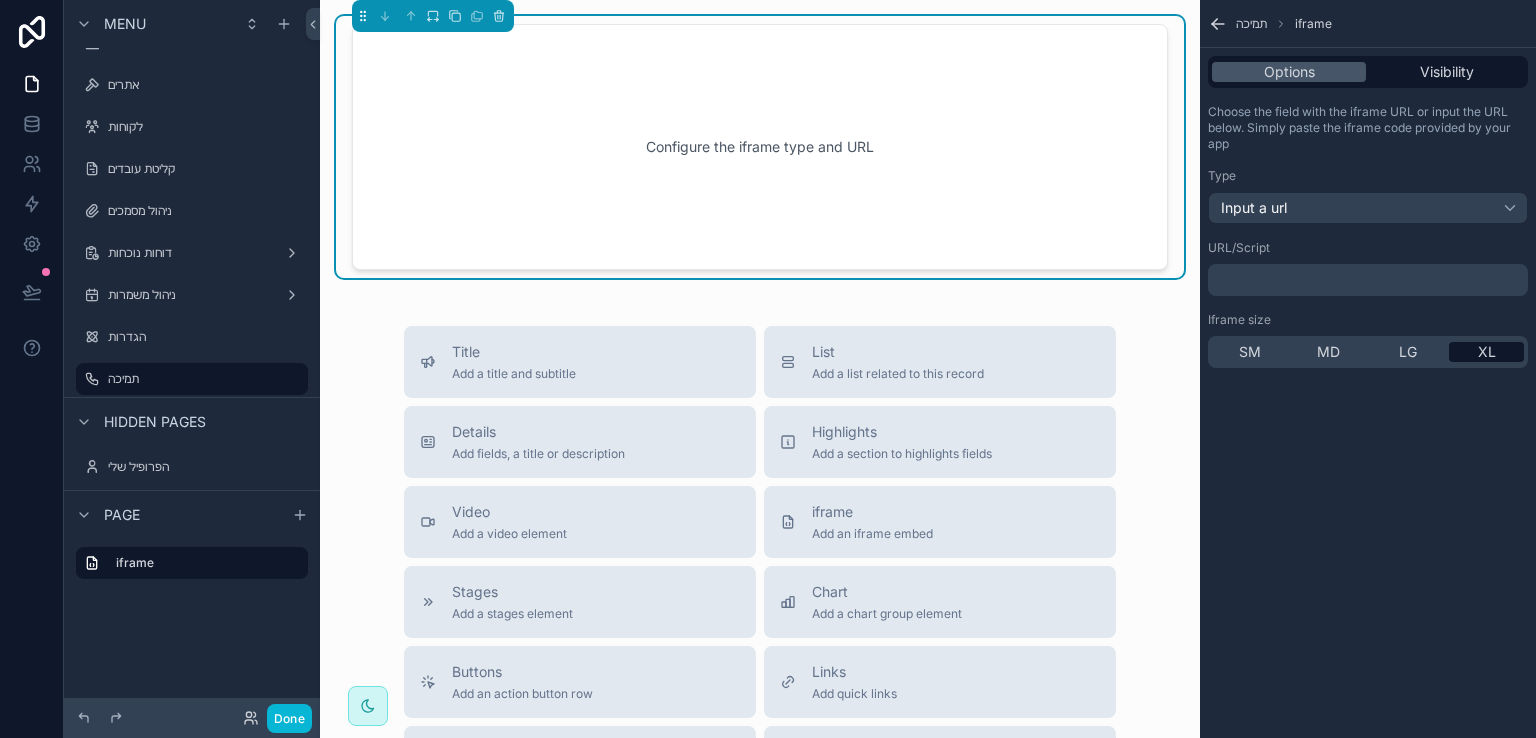 click on "Configure the iframe type and URL" at bounding box center [760, 147] 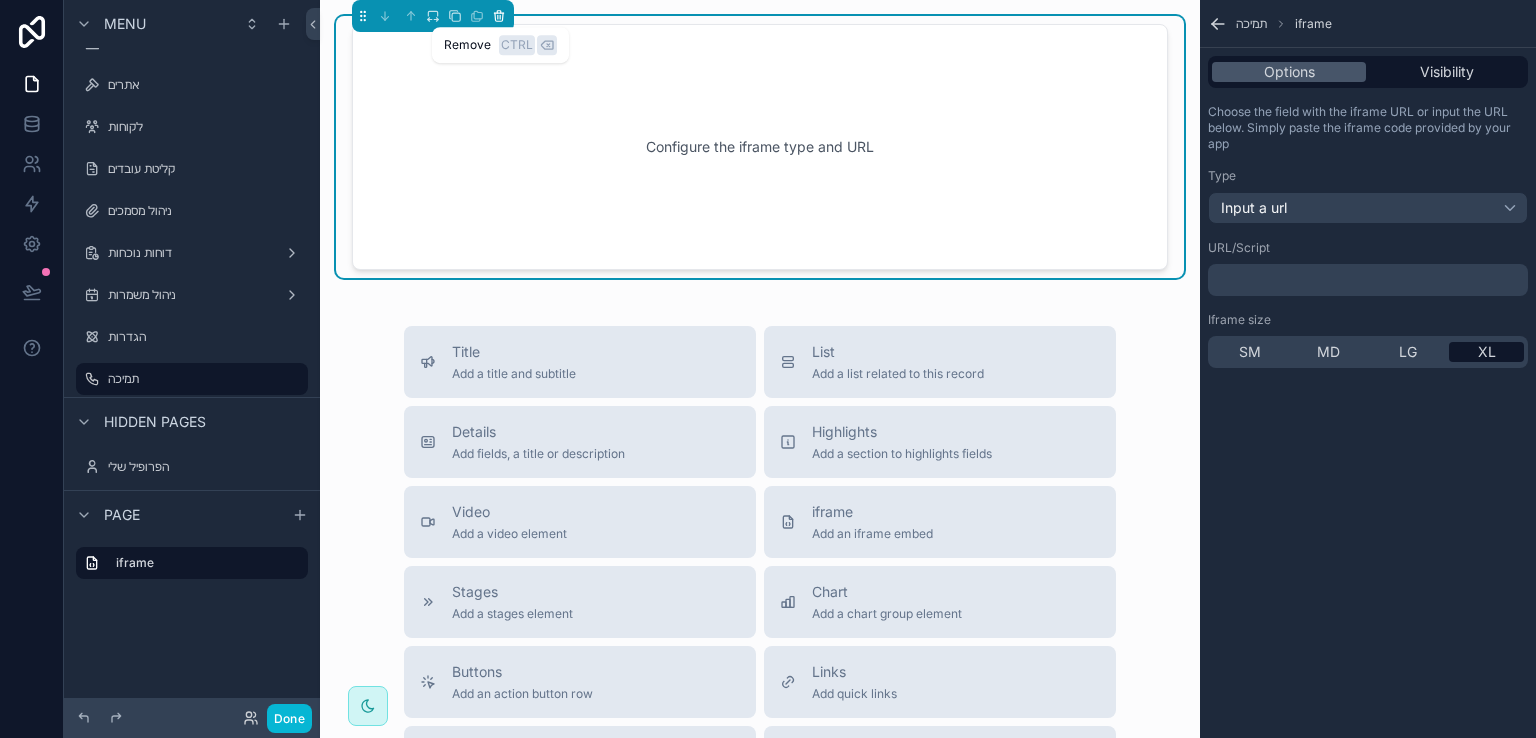 click 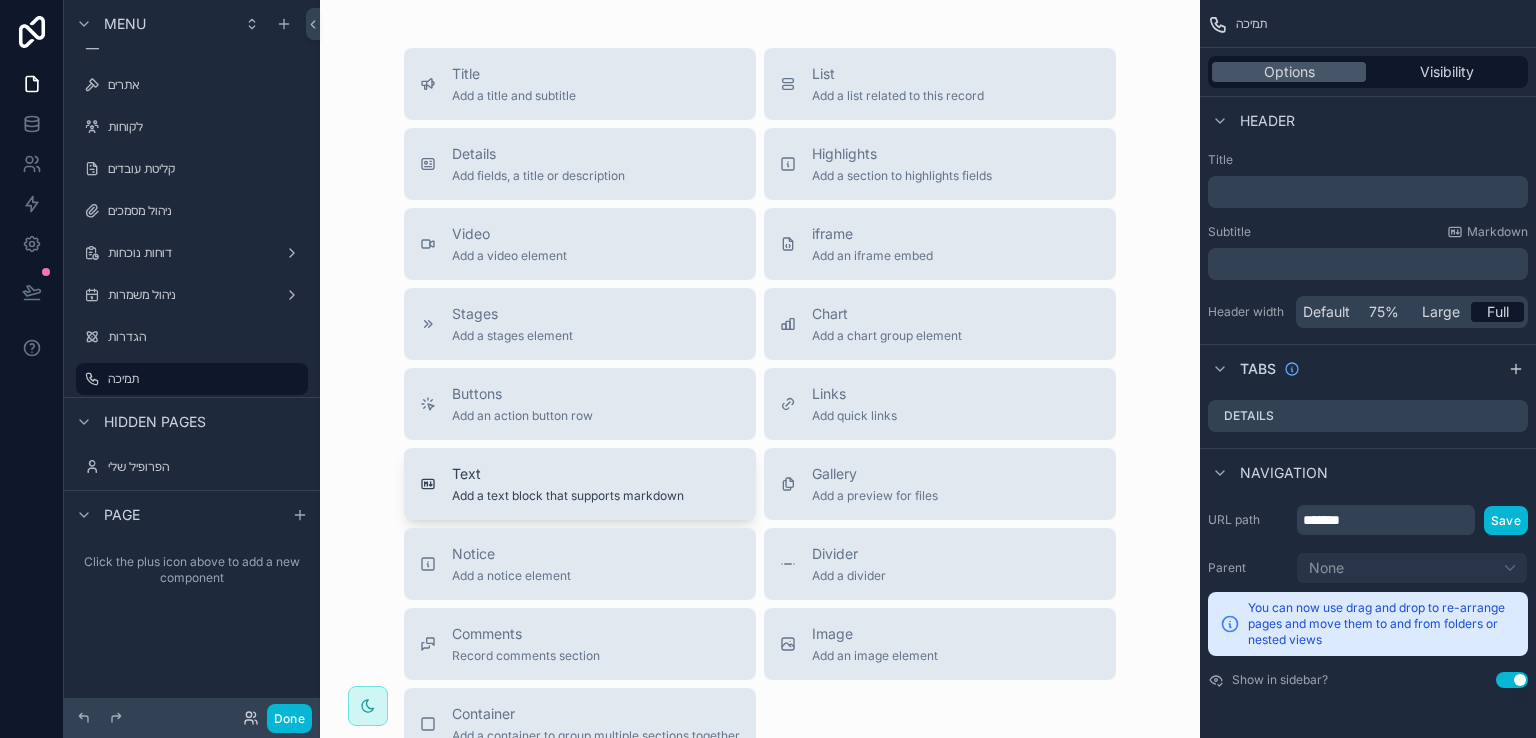 click on "Text" at bounding box center [568, 474] 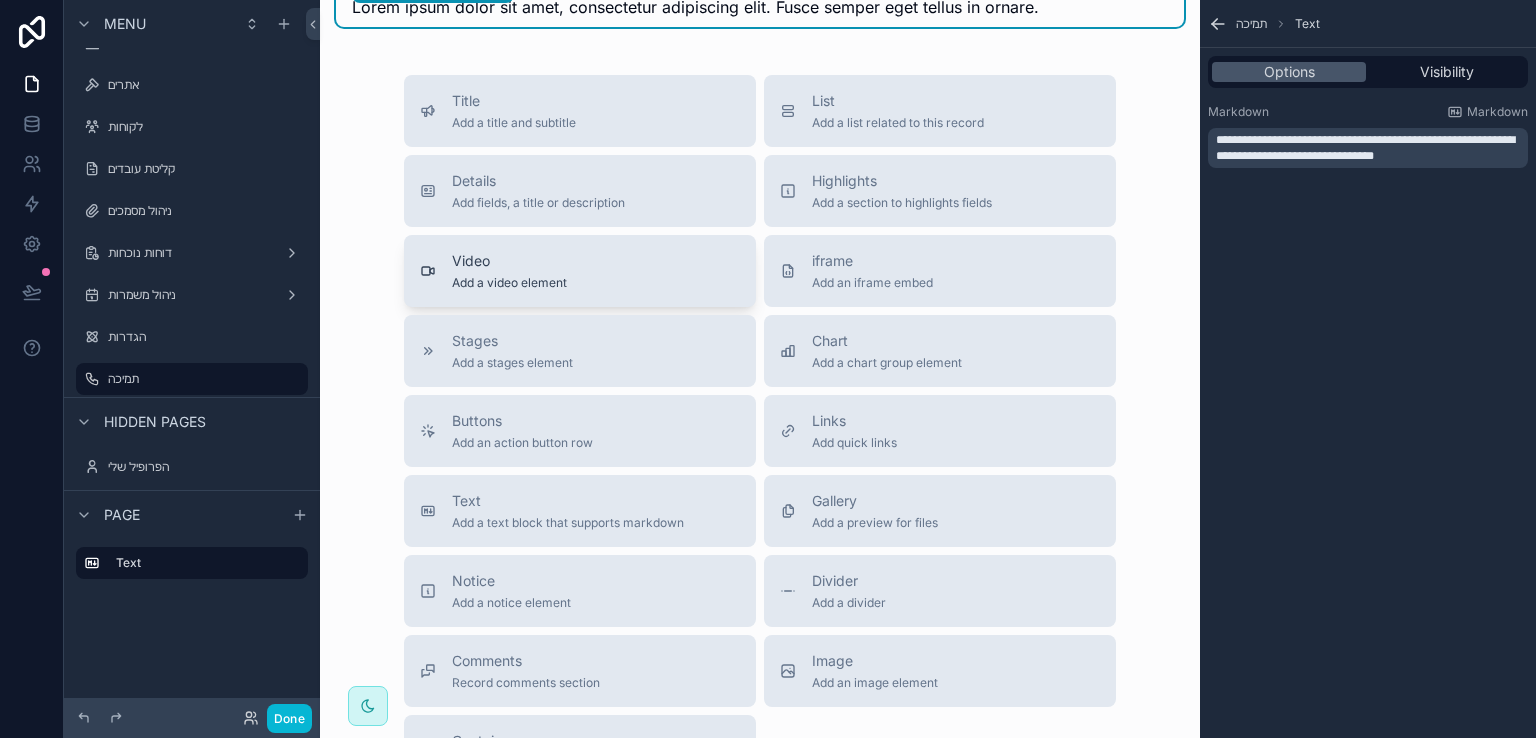 scroll, scrollTop: 0, scrollLeft: 0, axis: both 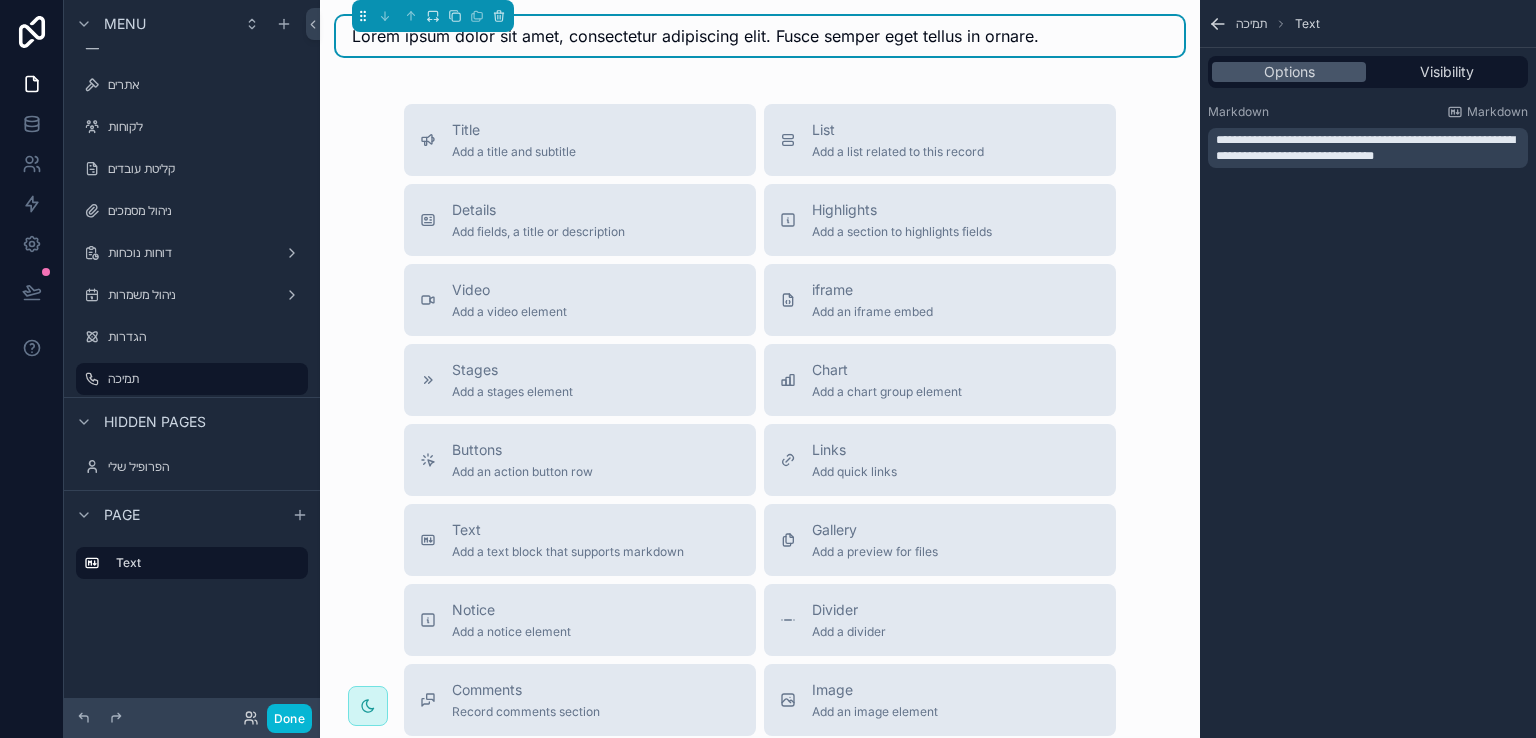 click on "Lorem ipsum dolor sit amet, consectetur adipiscing elit. Fusce semper eget tellus in ornare." at bounding box center (695, 36) 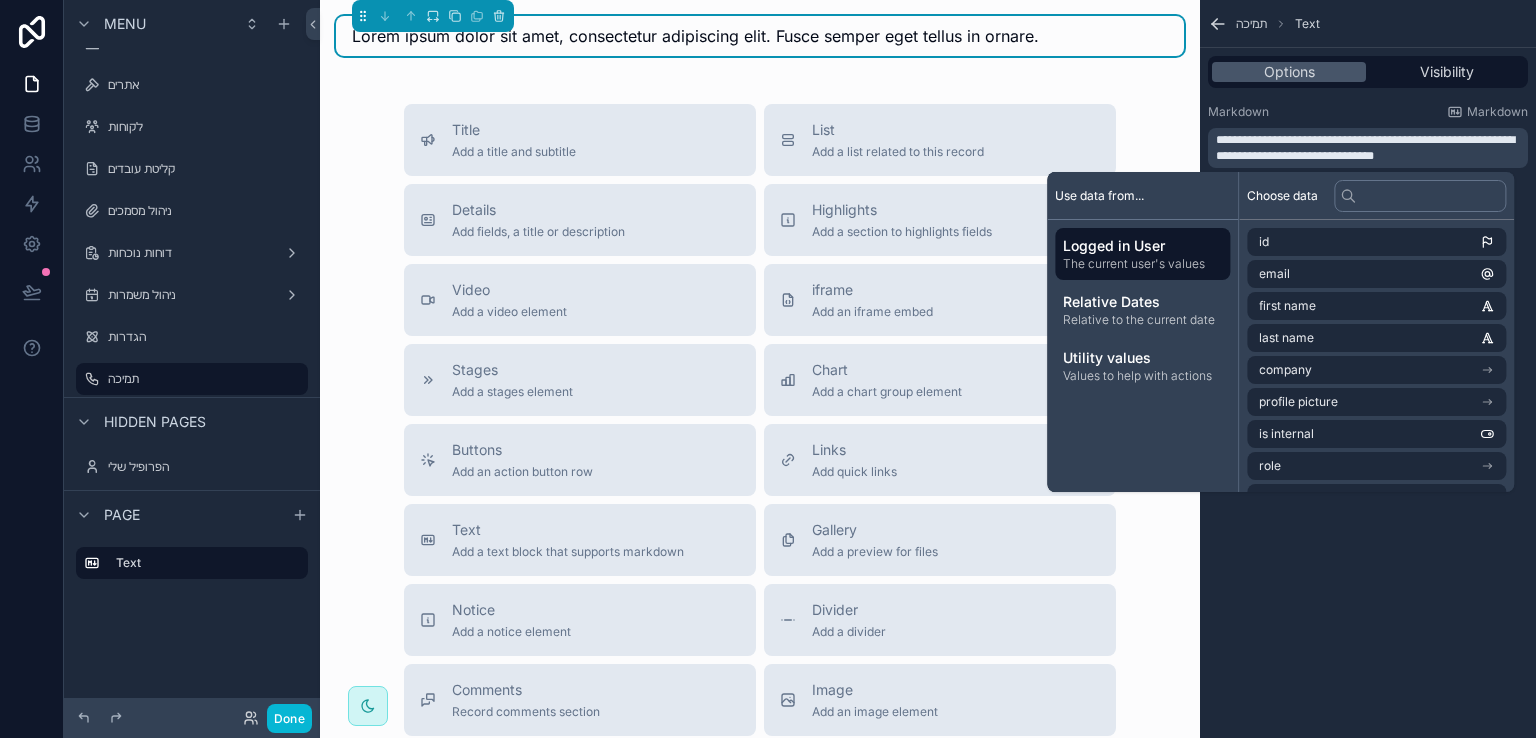 click on "**********" at bounding box center (1365, 148) 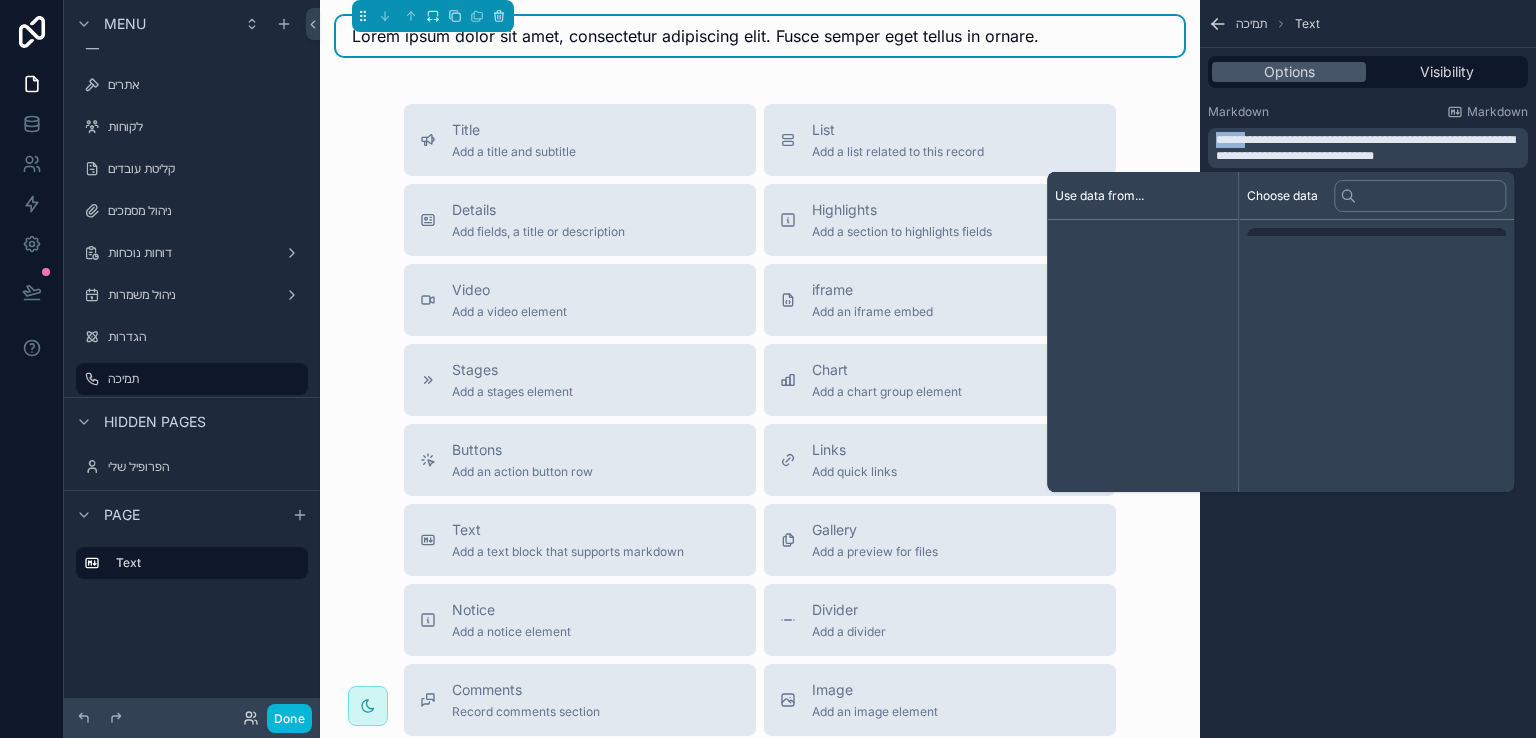 click on "**********" at bounding box center (1365, 148) 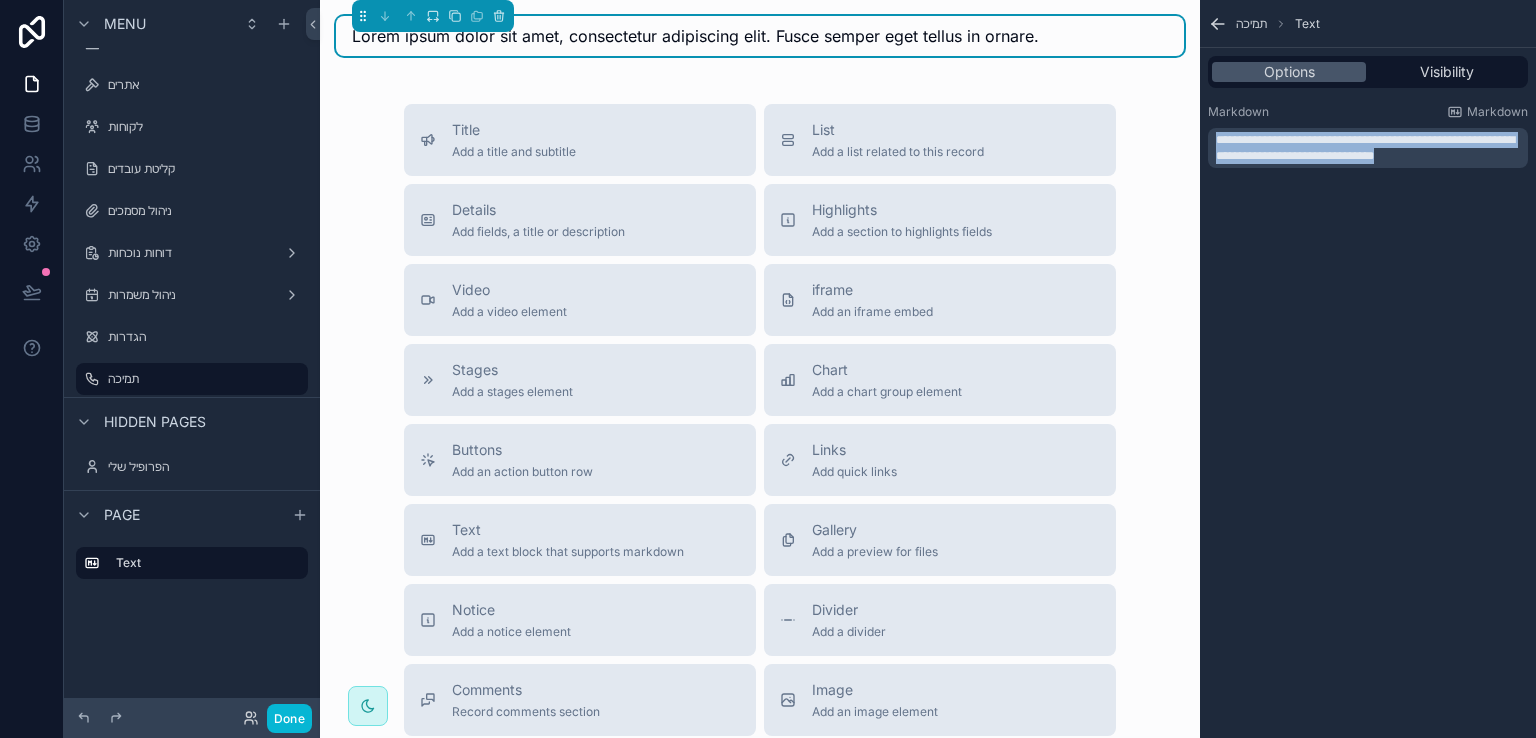 click on "**********" at bounding box center [1365, 148] 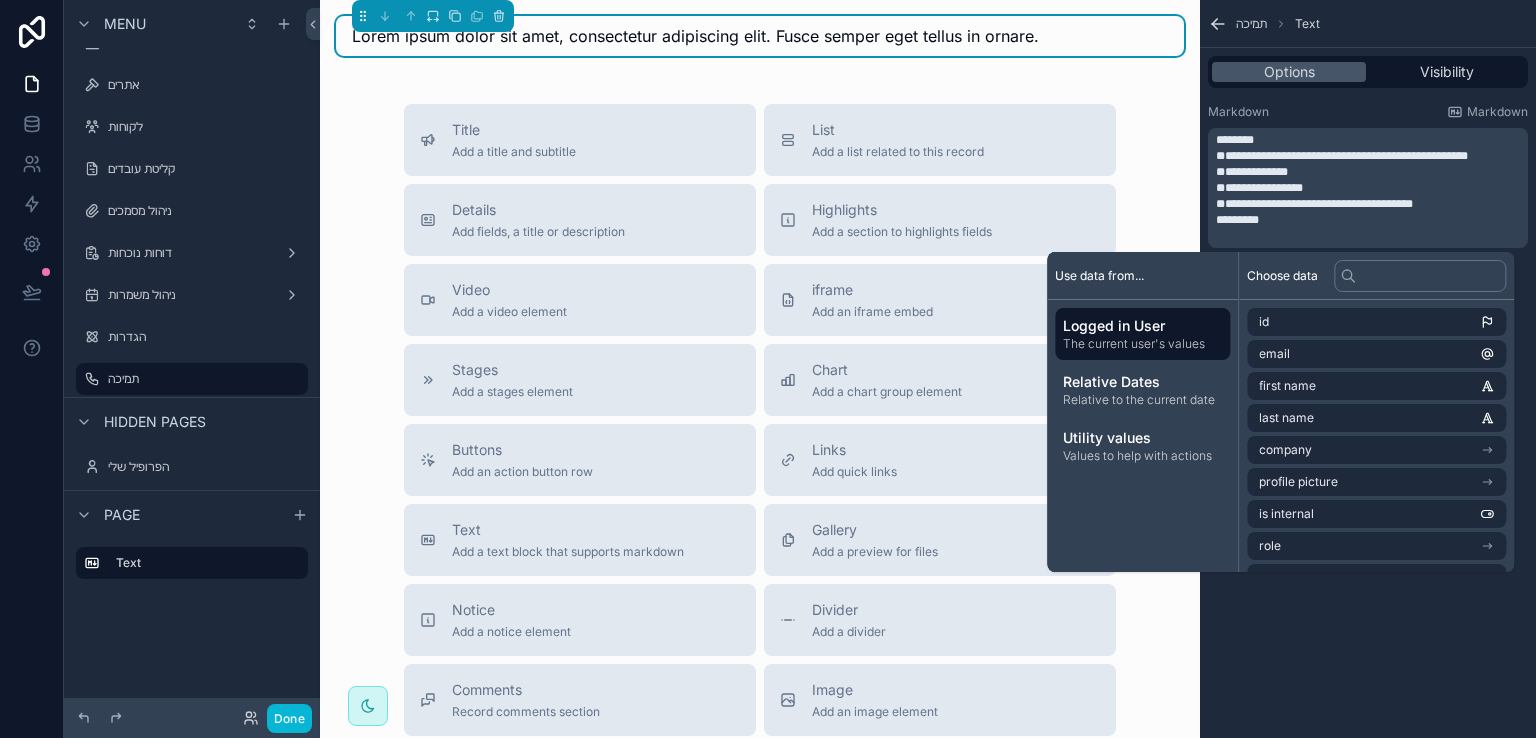 scroll, scrollTop: 0, scrollLeft: 0, axis: both 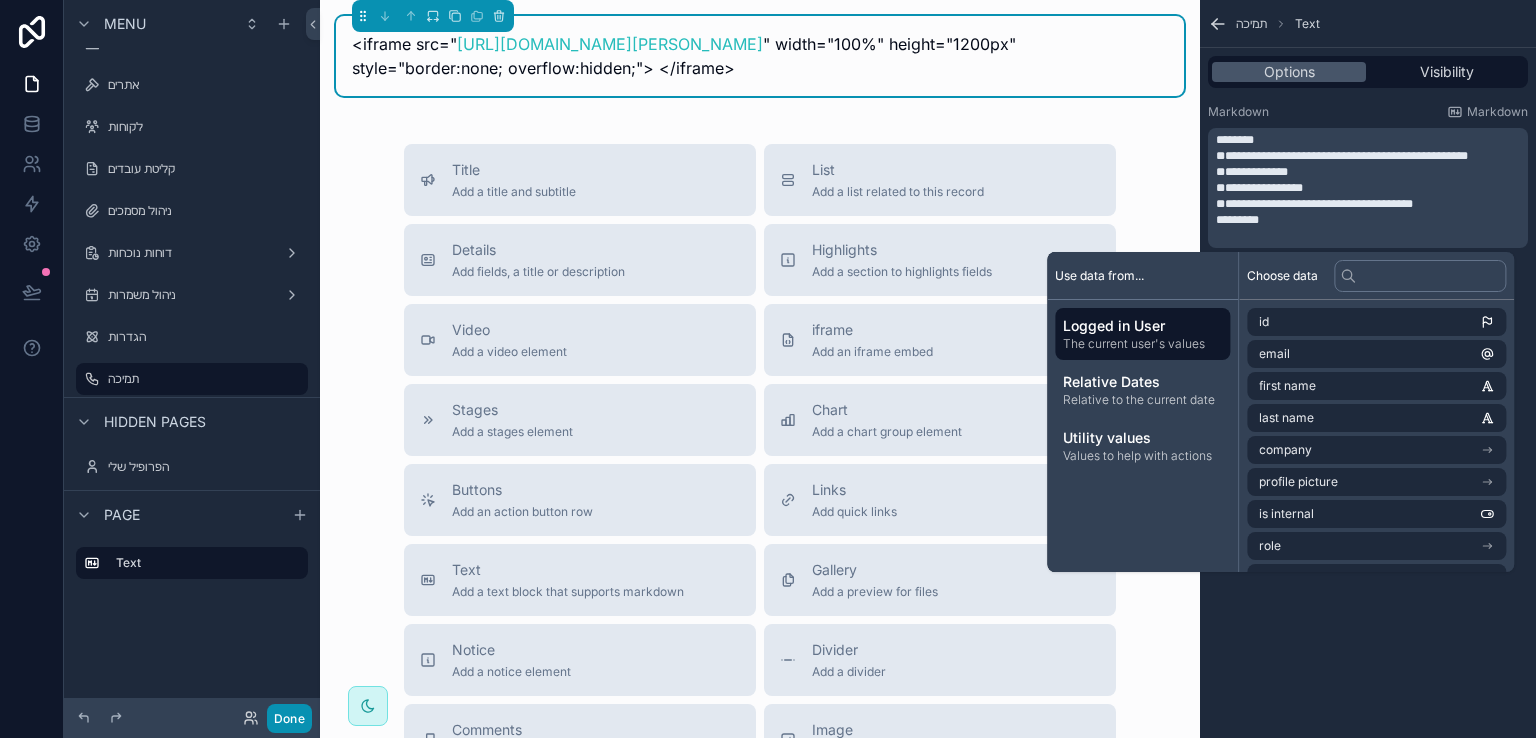 click on "Done" at bounding box center (289, 718) 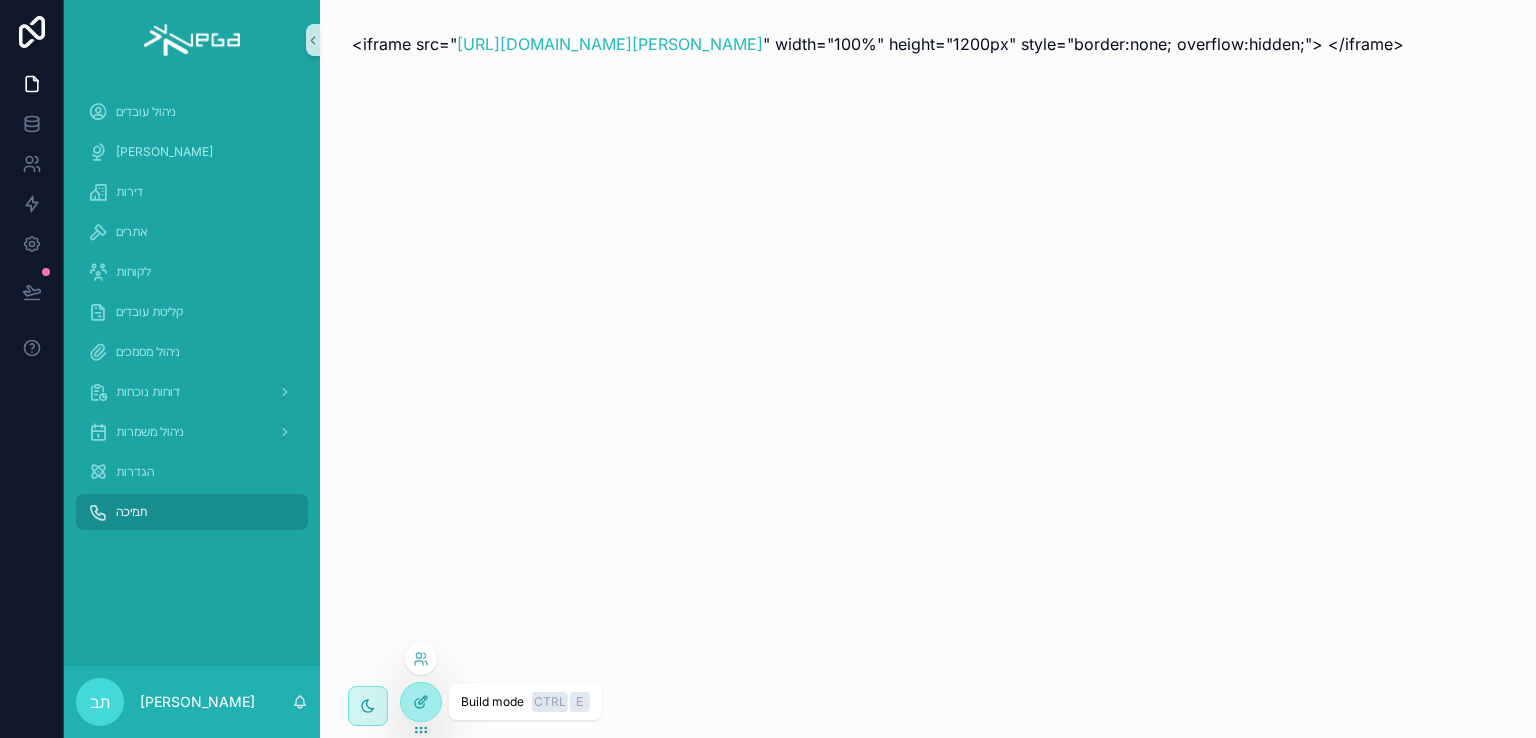 click 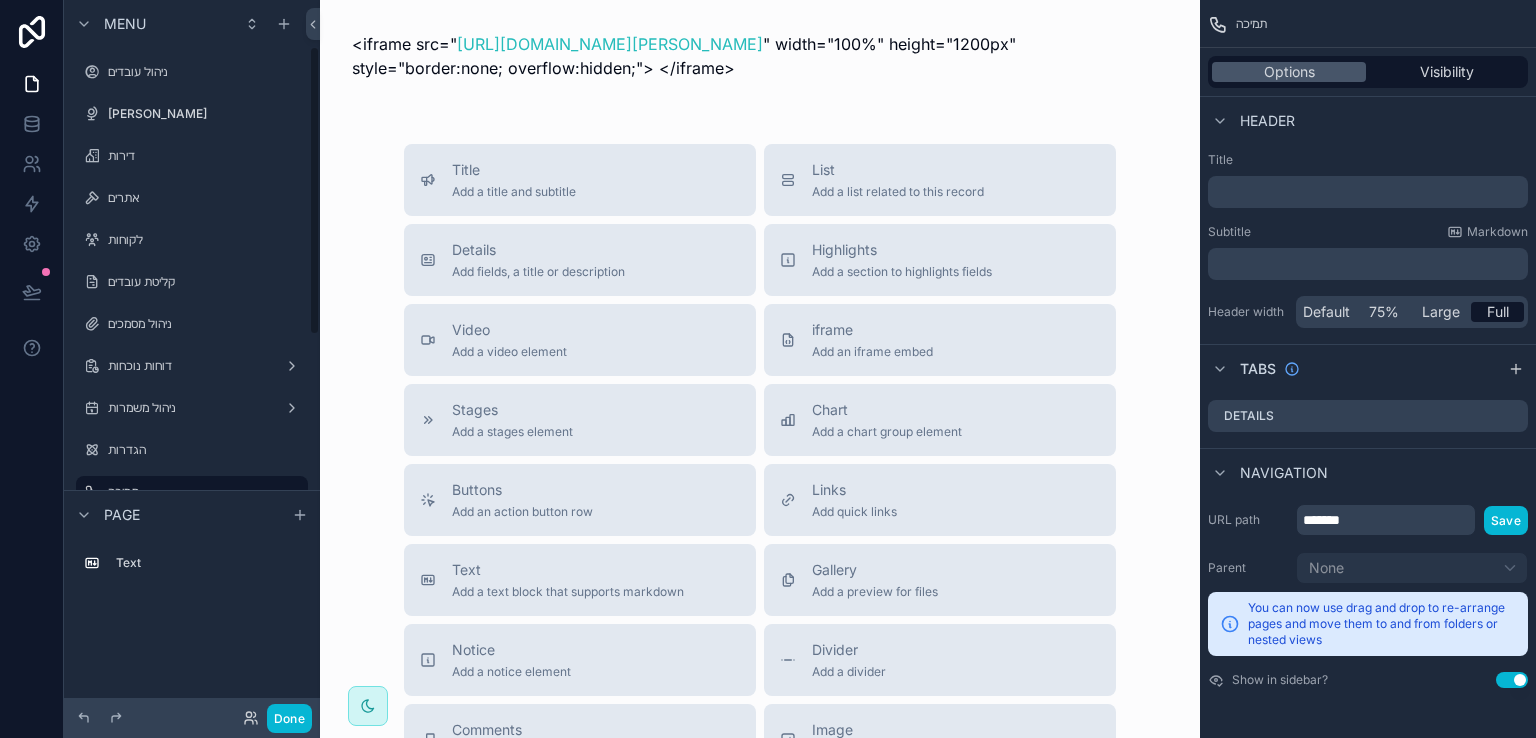 scroll, scrollTop: 113, scrollLeft: 0, axis: vertical 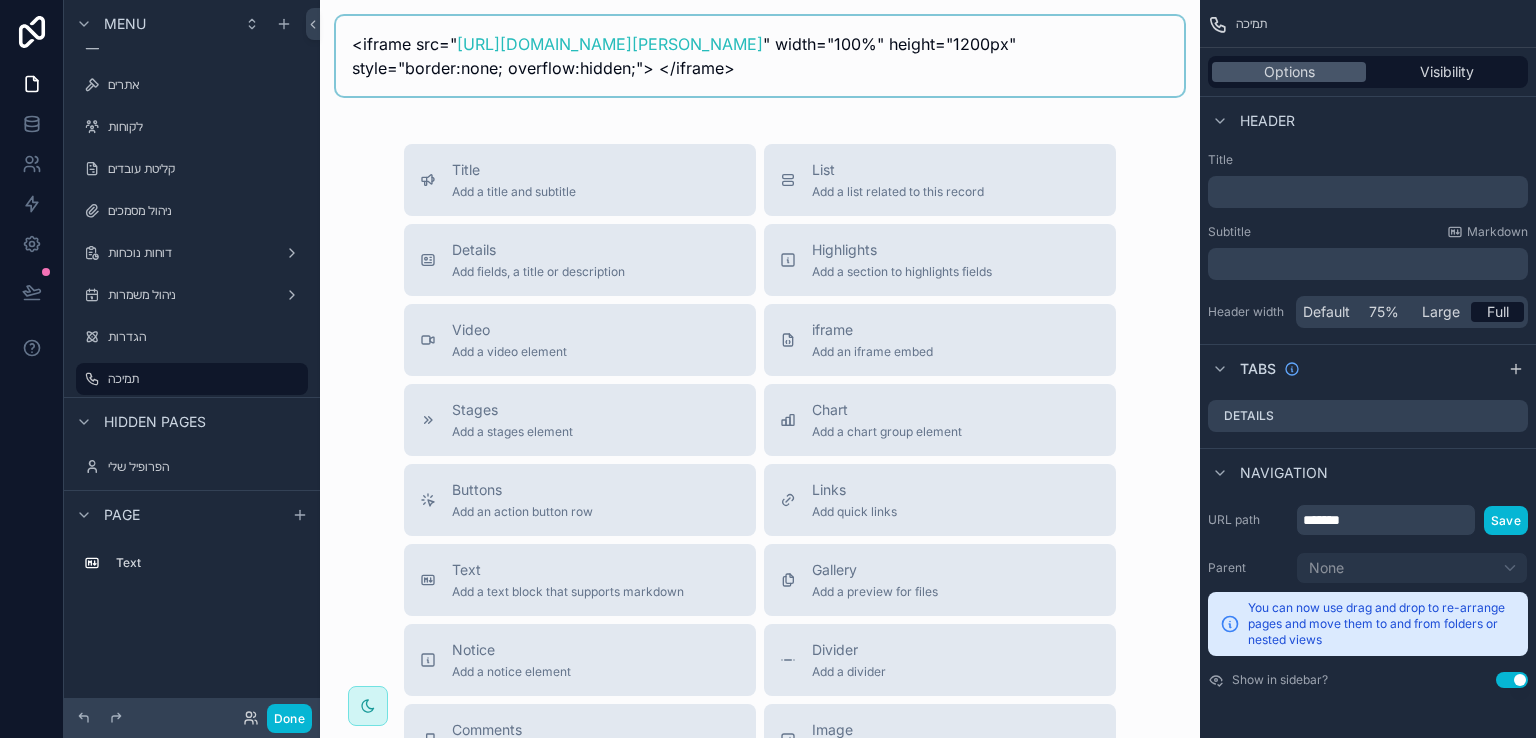 click at bounding box center (760, 56) 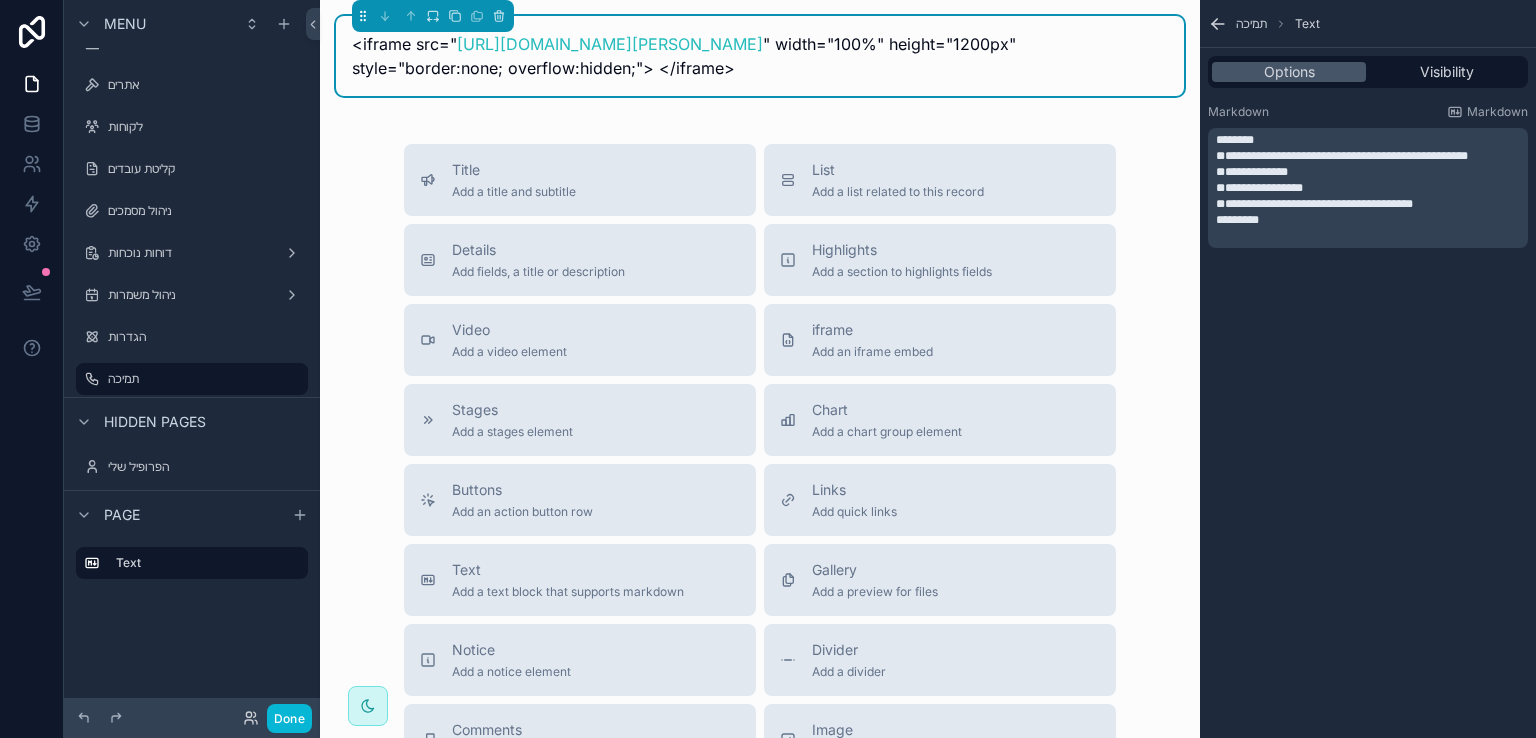 click on "﻿" at bounding box center (1370, 236) 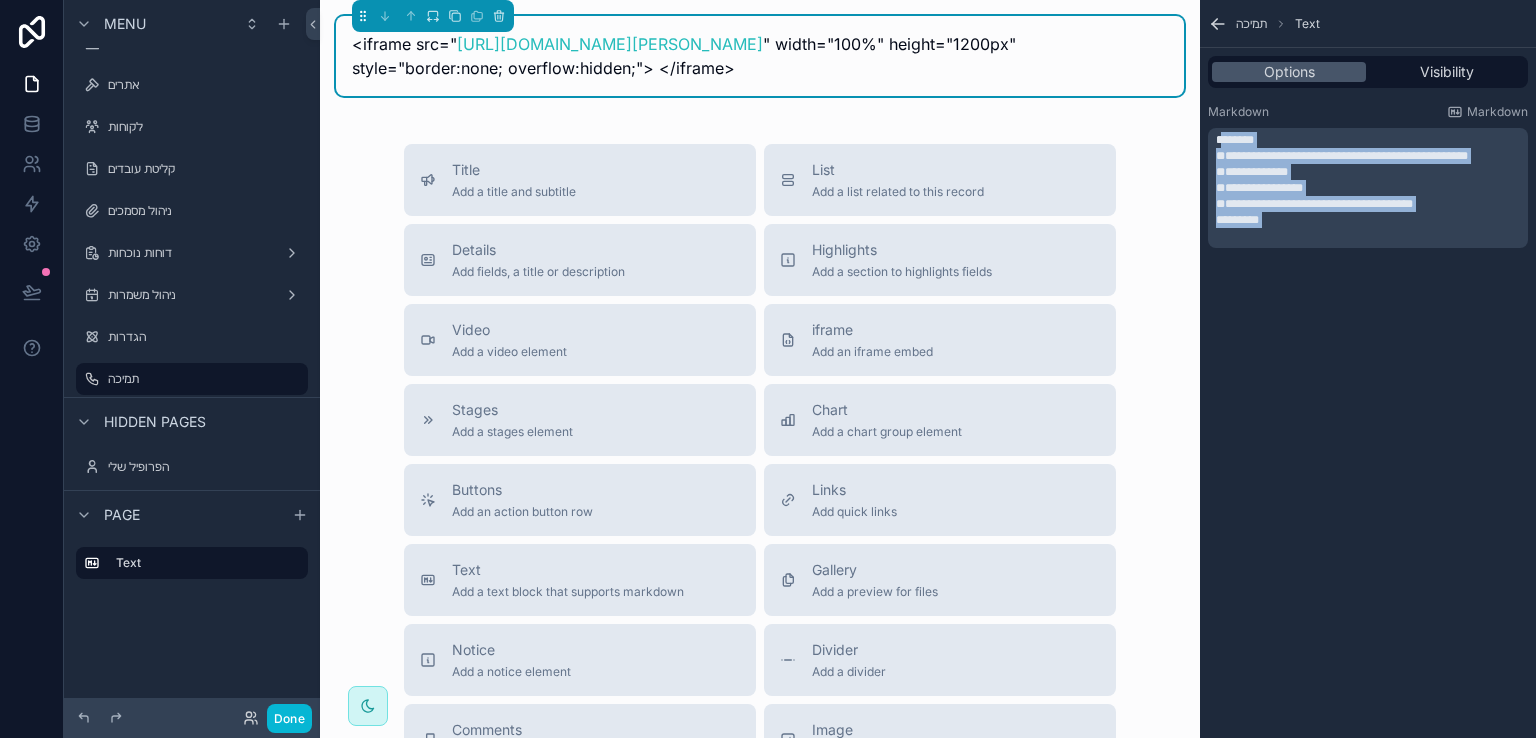 drag, startPoint x: 1298, startPoint y: 231, endPoint x: 1220, endPoint y: 141, distance: 119.096596 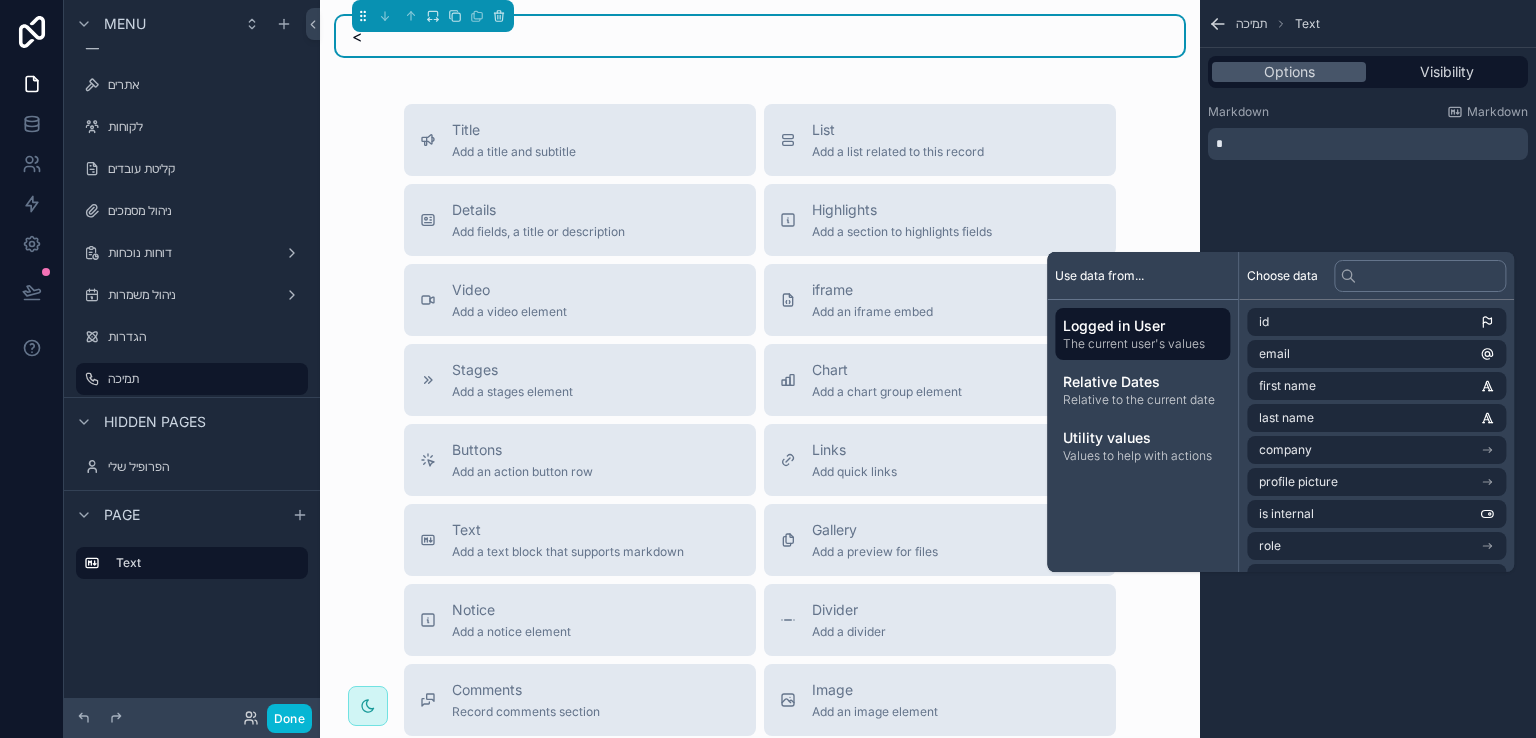 click on "*" at bounding box center [1370, 144] 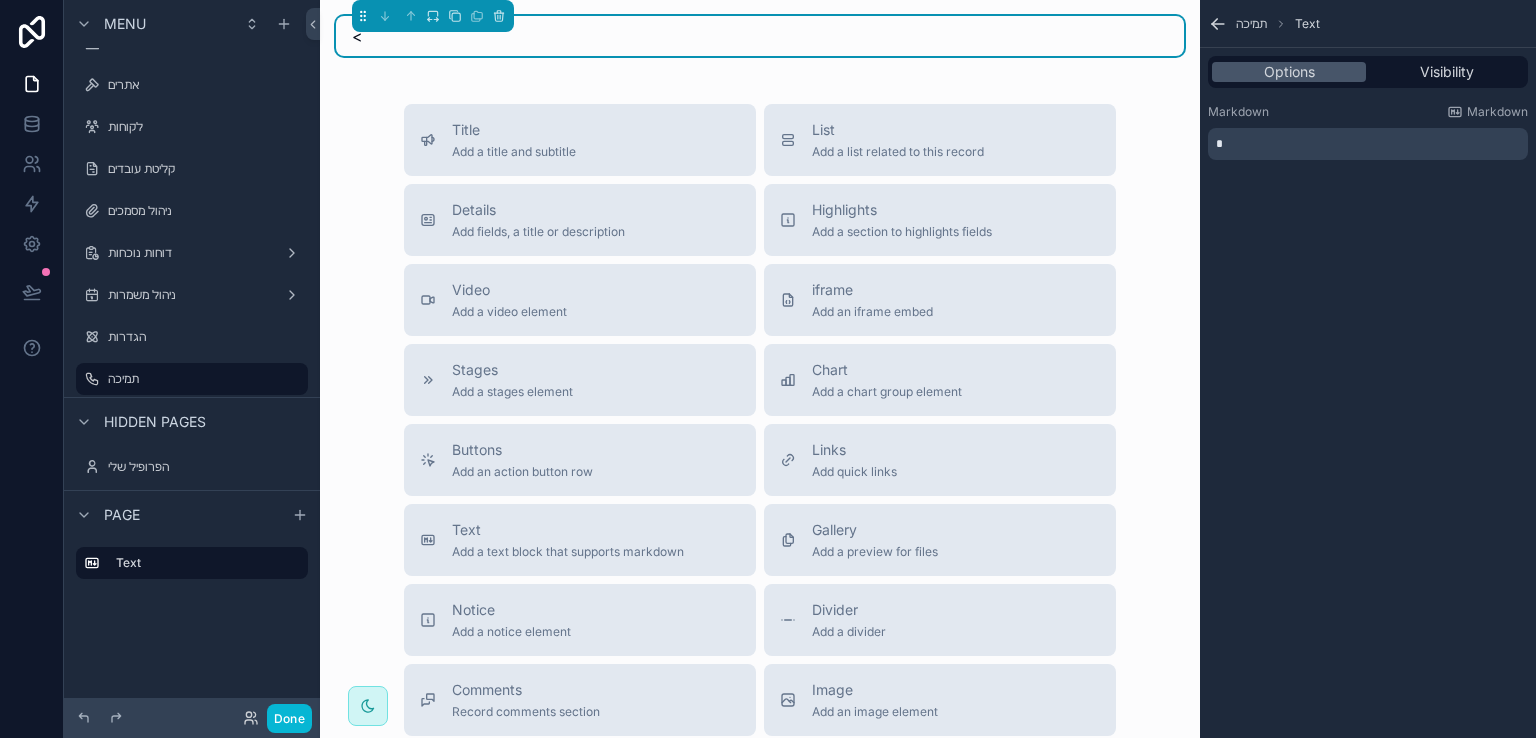 click on "*" at bounding box center (1370, 144) 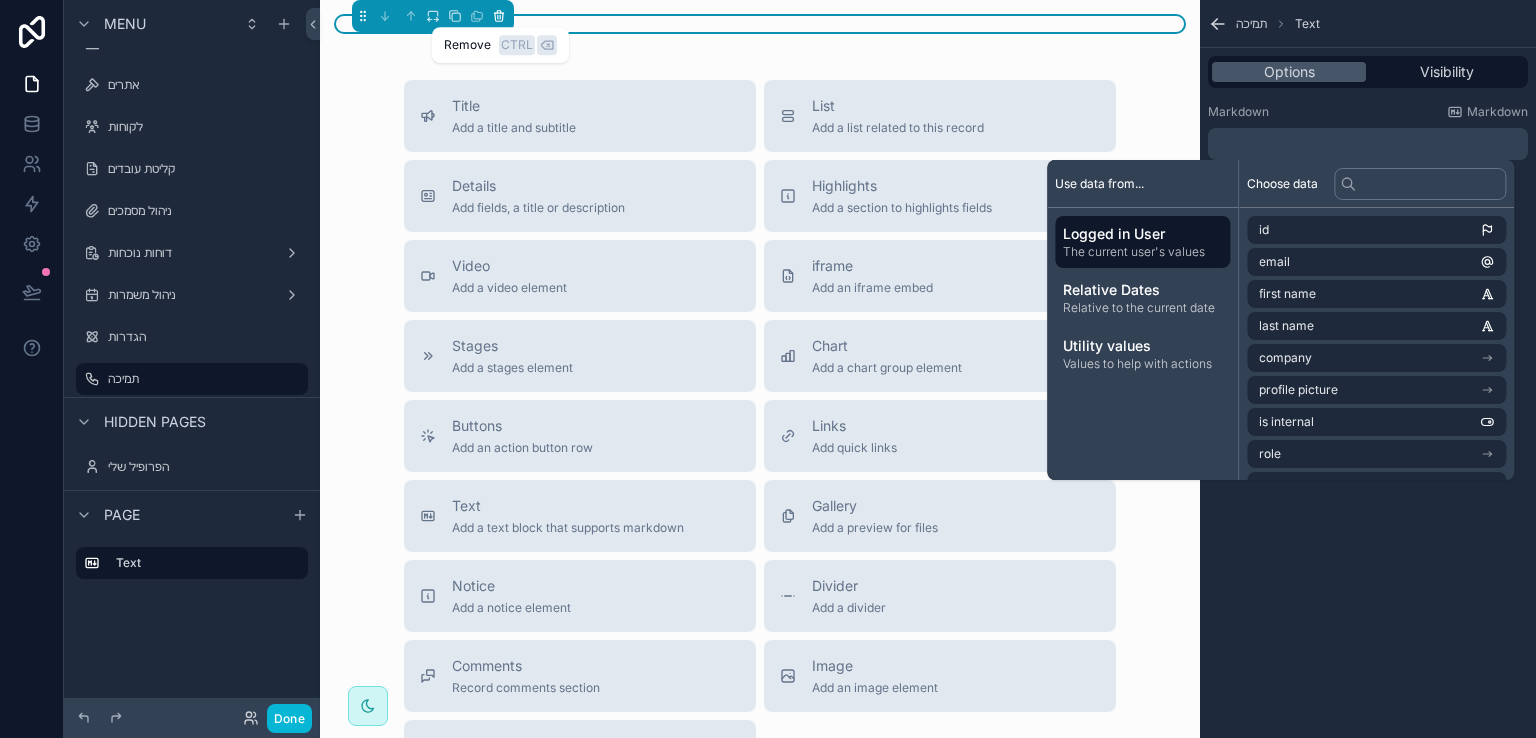 click 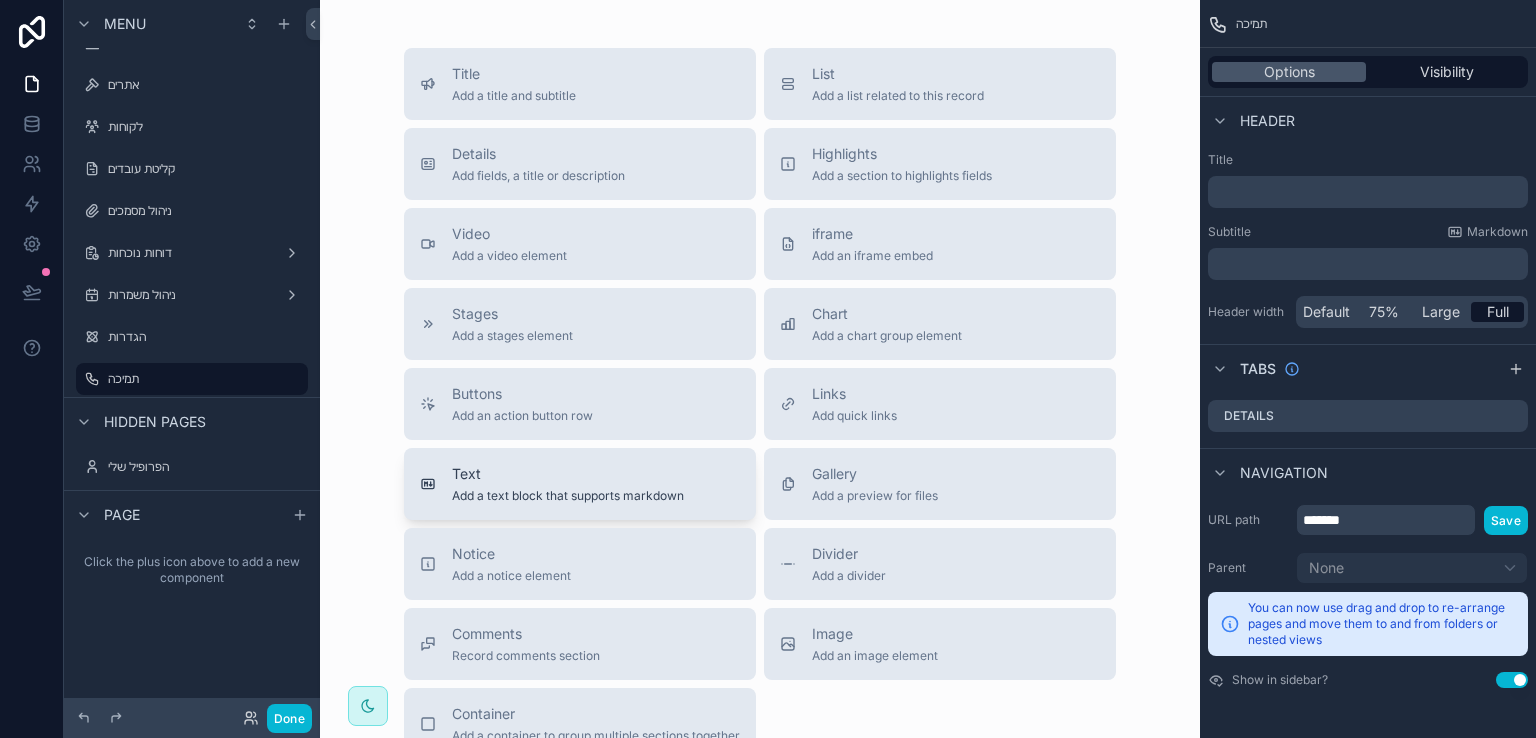 click on "Text" at bounding box center (568, 474) 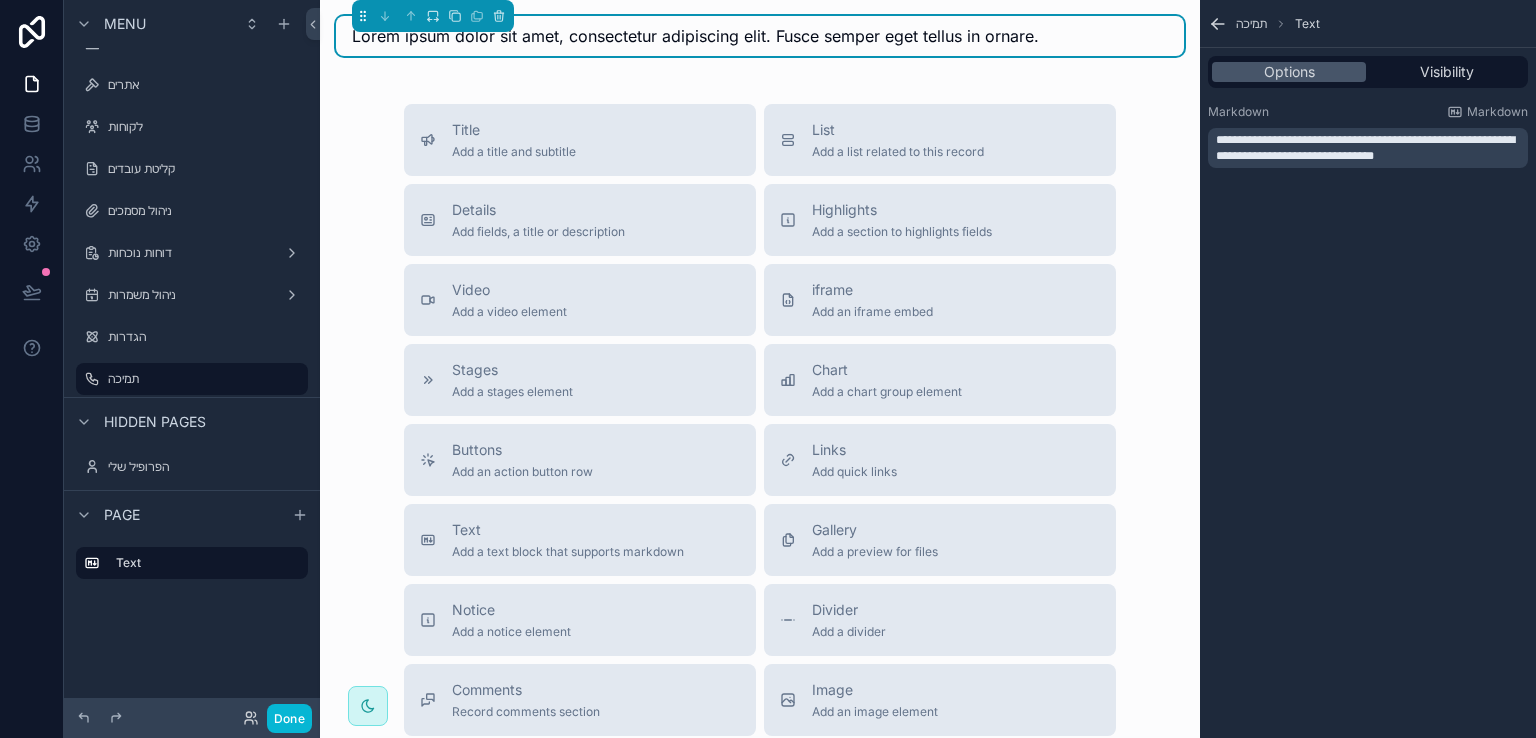 click on "**********" at bounding box center [1365, 148] 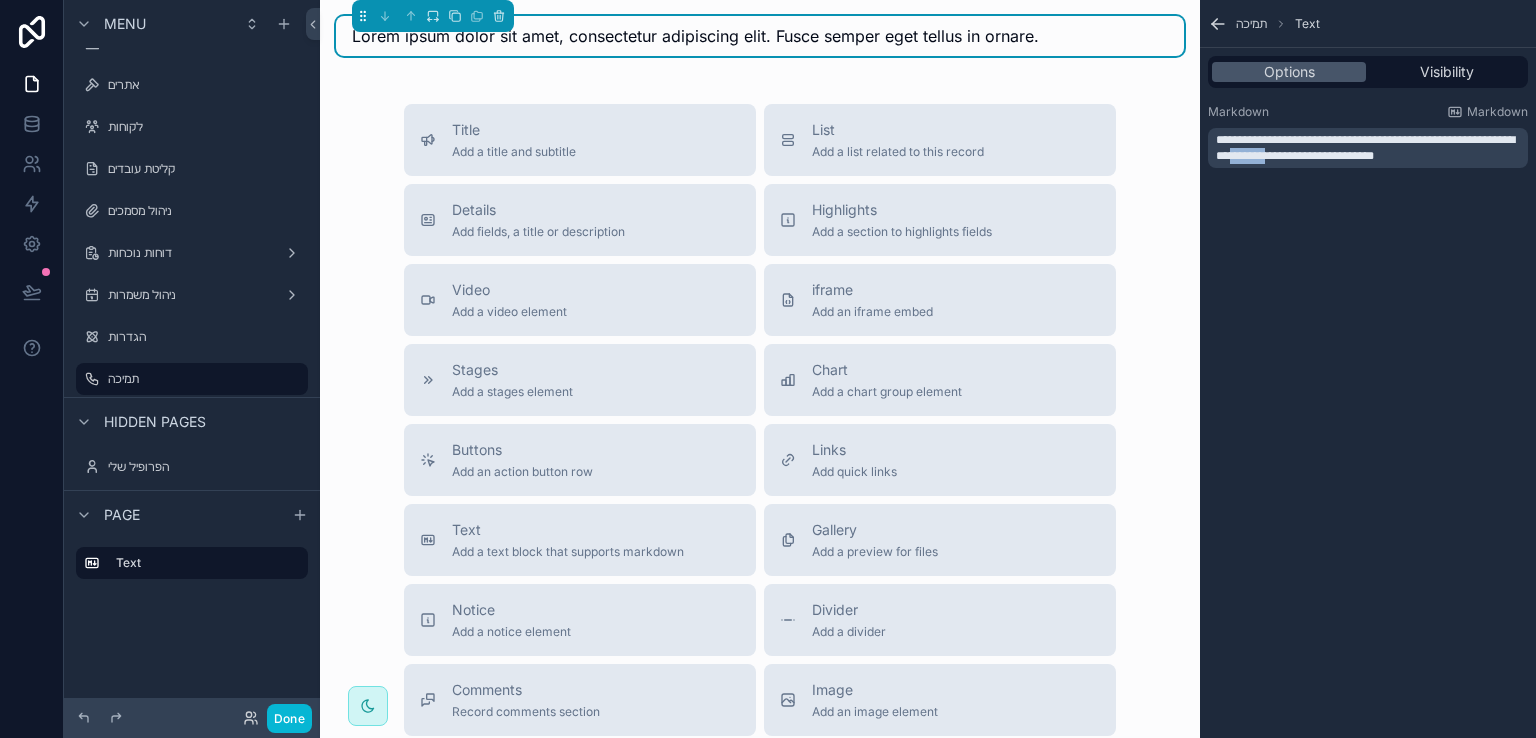 click on "**********" at bounding box center [1365, 148] 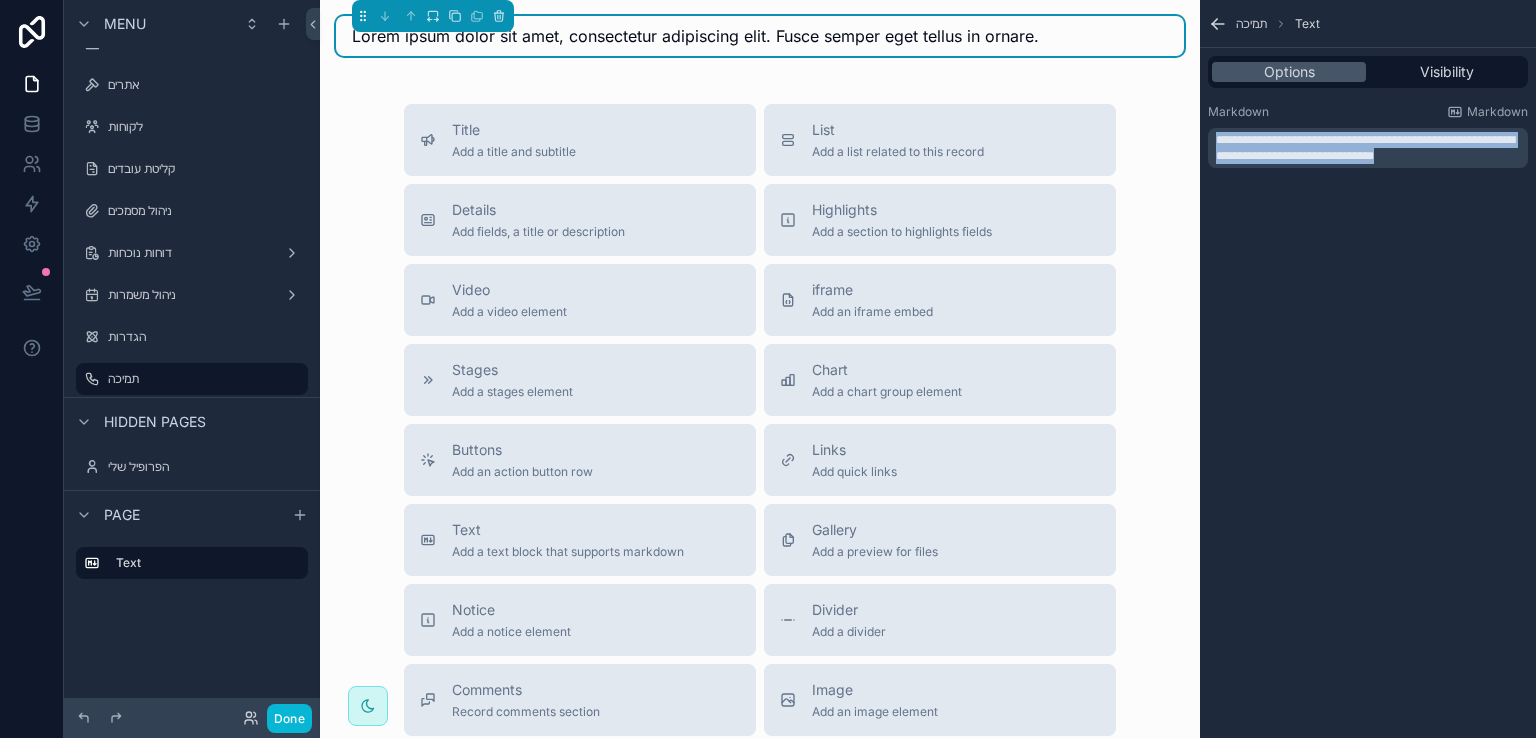 click on "**********" at bounding box center [1365, 148] 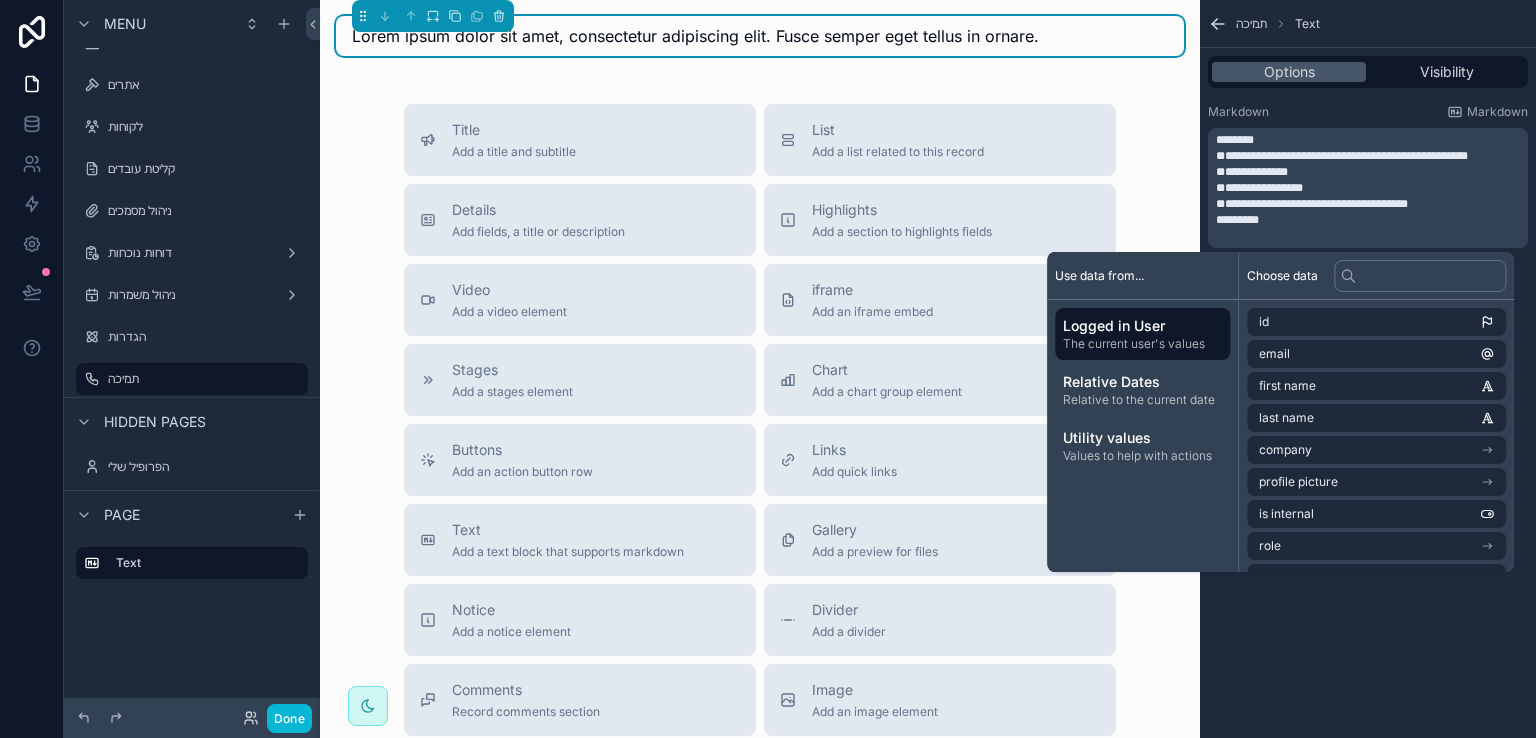 scroll, scrollTop: 0, scrollLeft: 0, axis: both 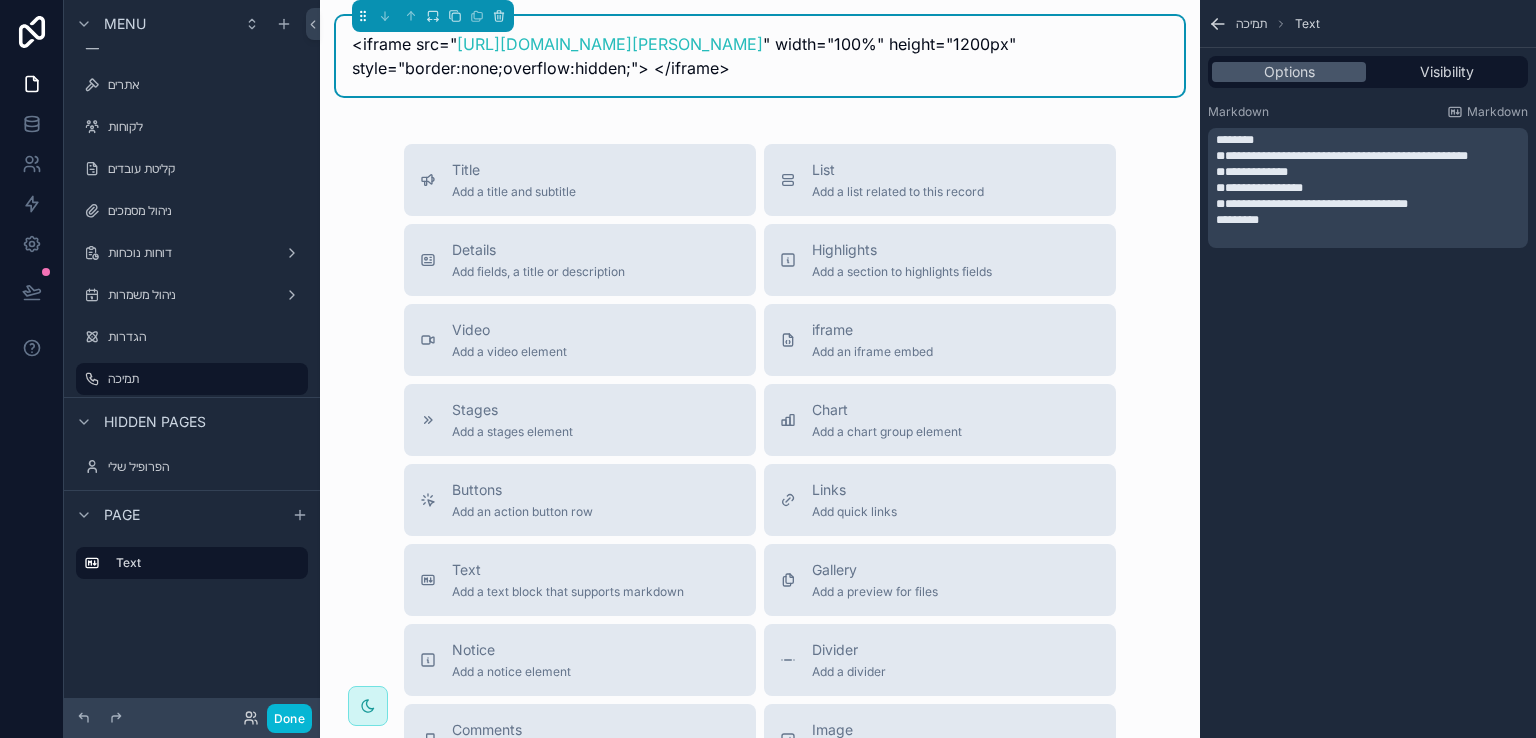 click on "<iframe
src=" [URL][DOMAIN_NAME][PERSON_NAME] "
width="100%"
height="1200px"
style="border:none;overflow:hidden;">
</iframe>" at bounding box center (760, 56) 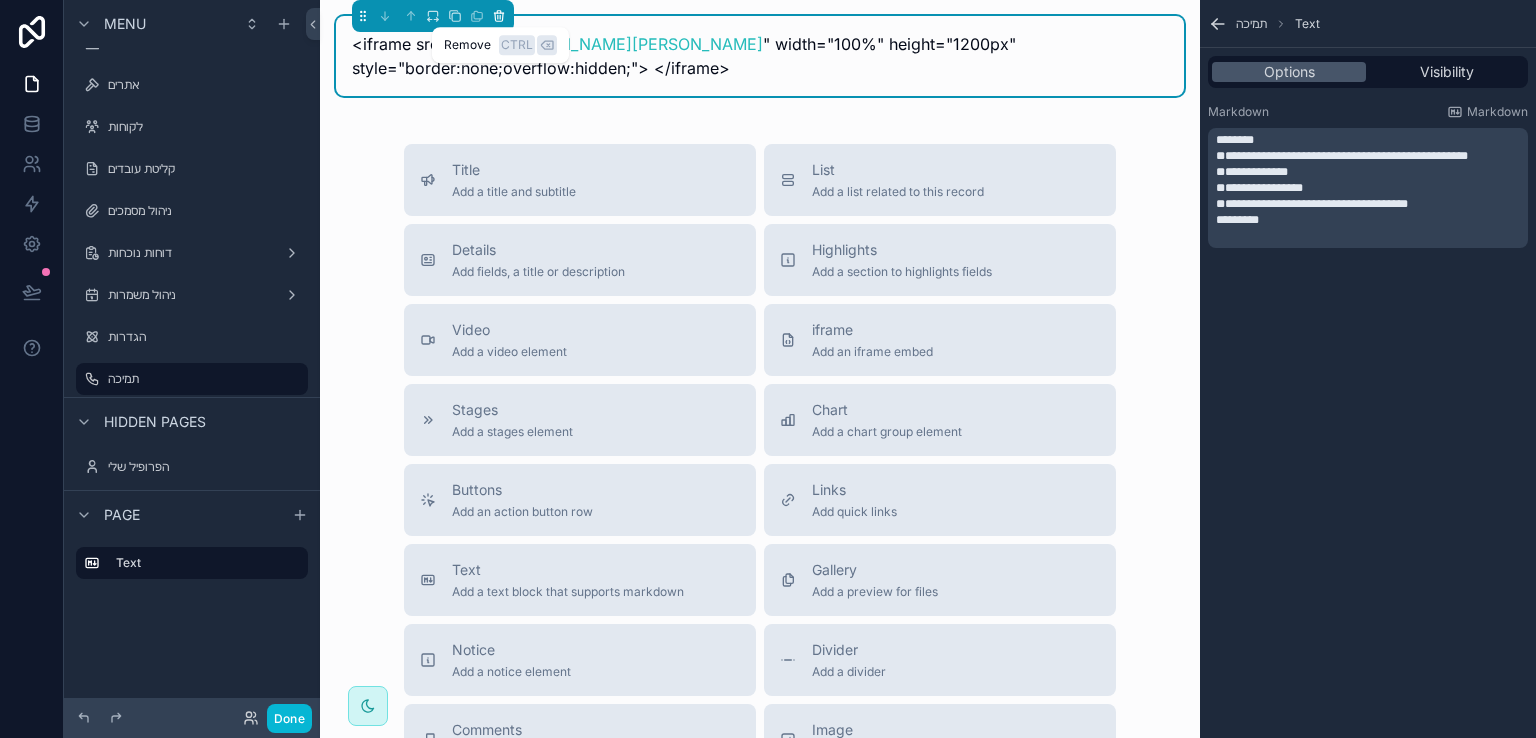 click 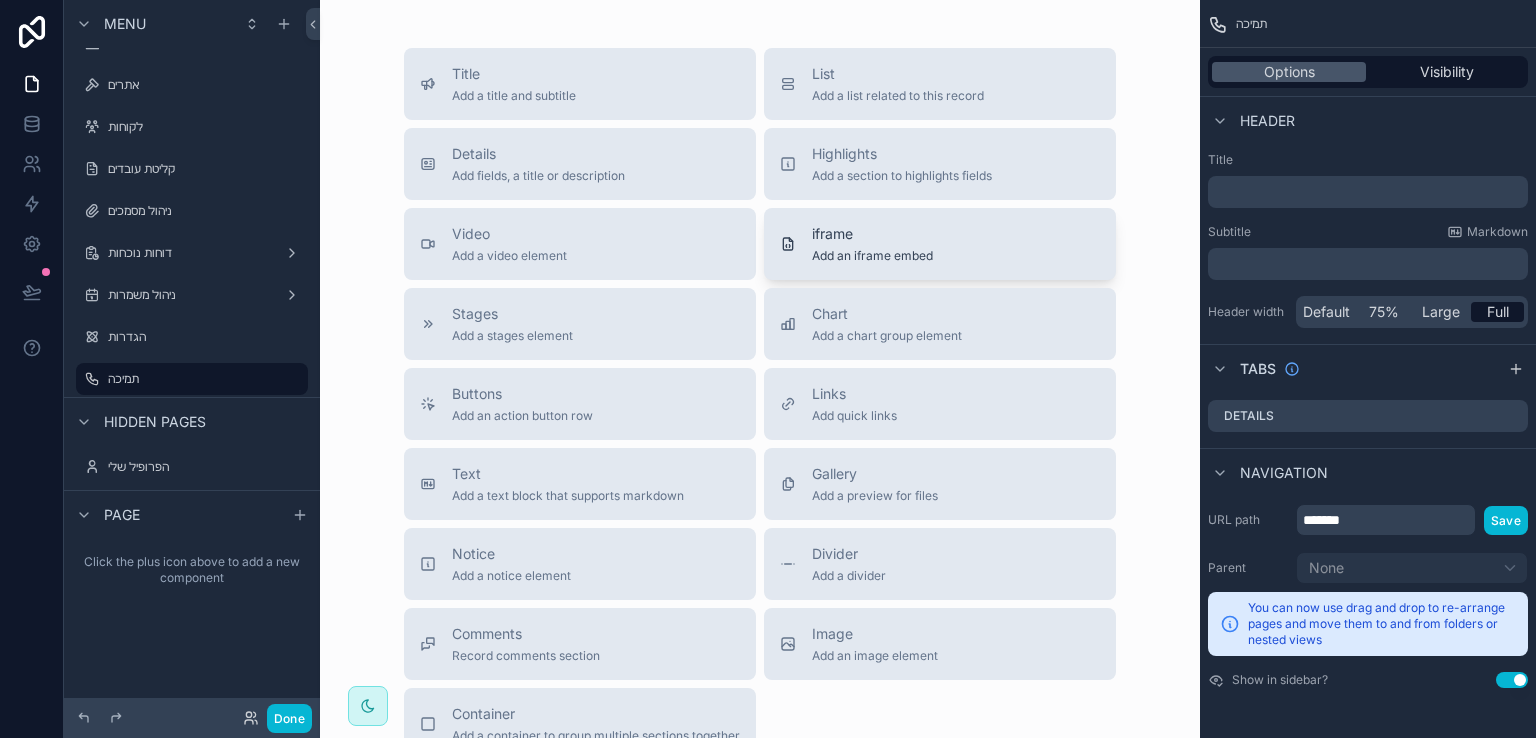 click on "iframe Add an iframe embed" at bounding box center (872, 244) 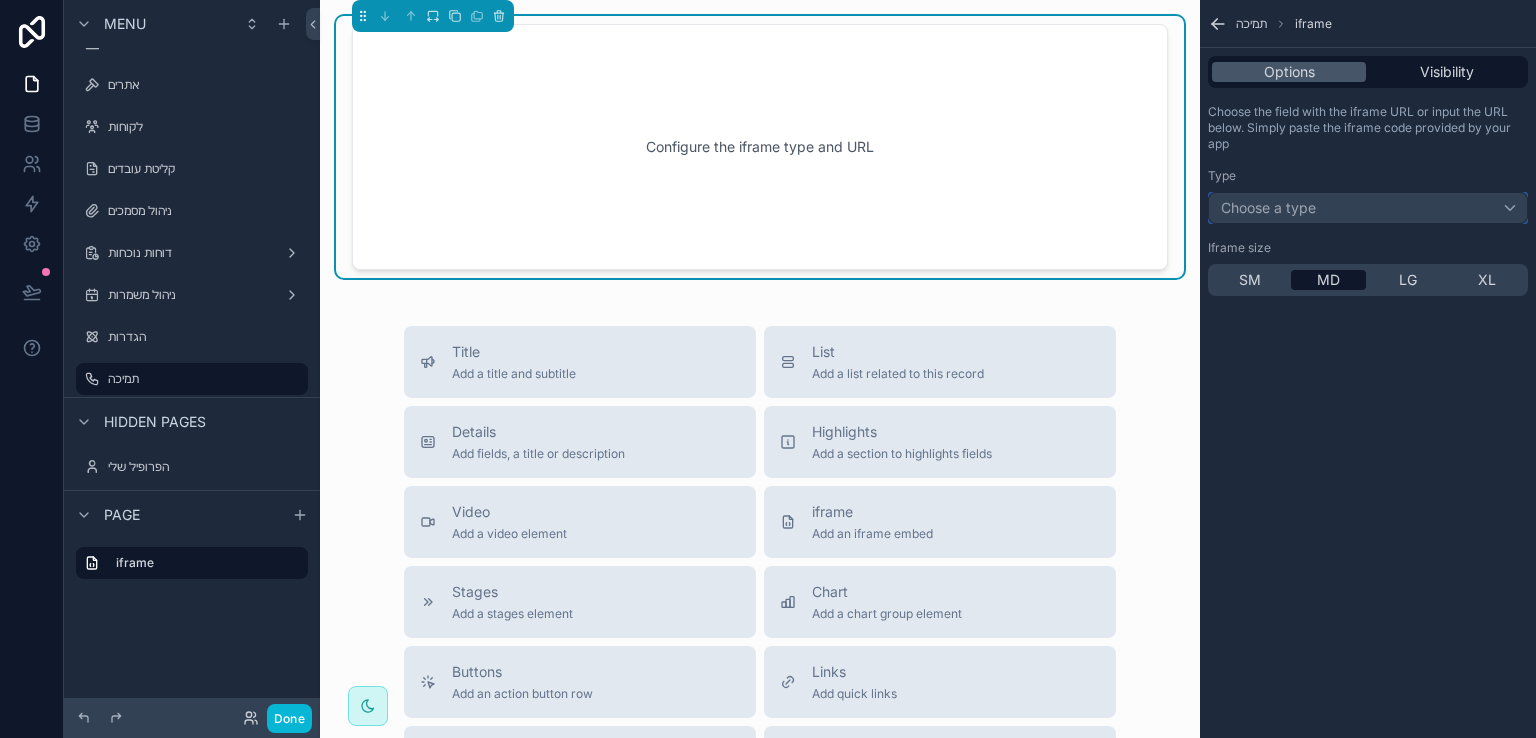 click on "Choose a type" at bounding box center [1368, 208] 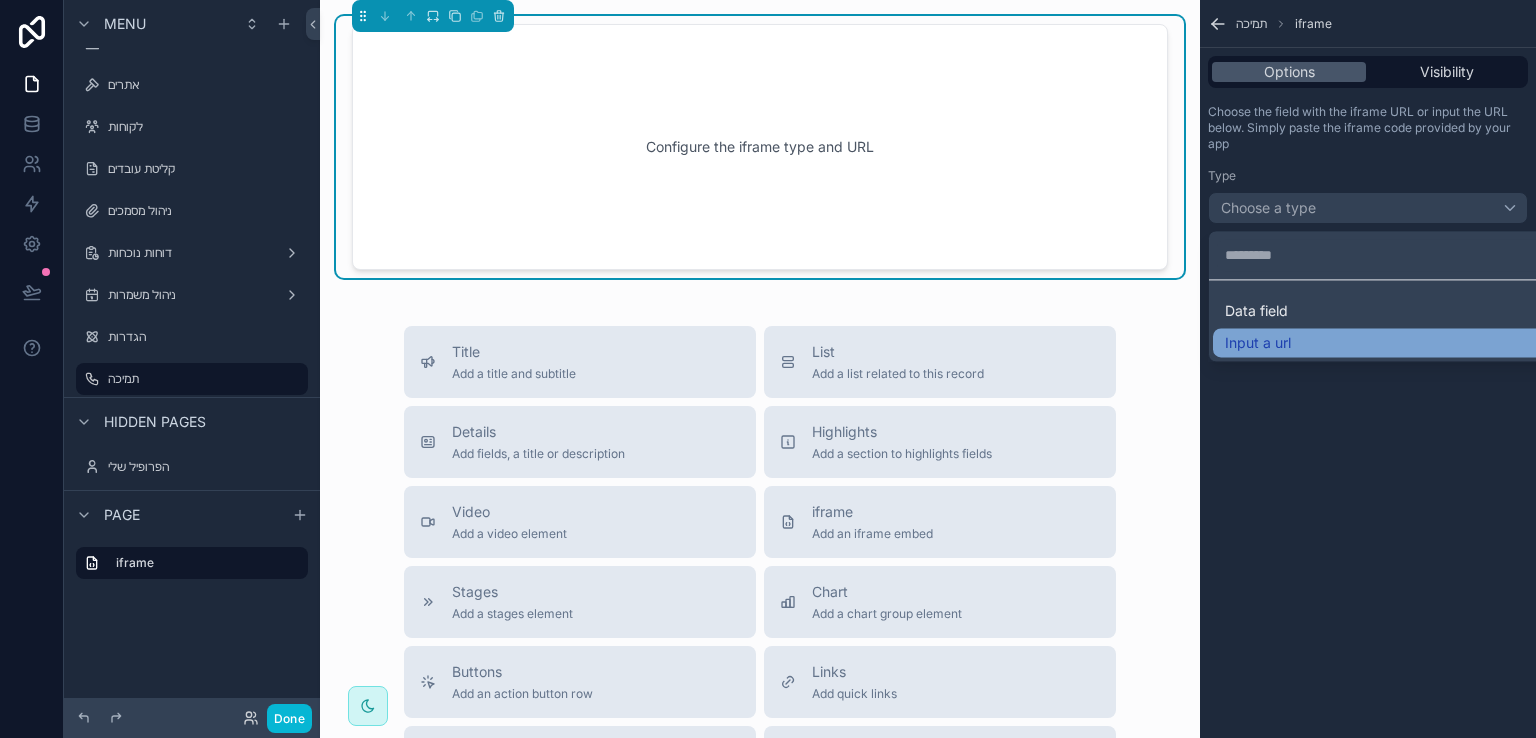 click on "Input a url" at bounding box center (1258, 343) 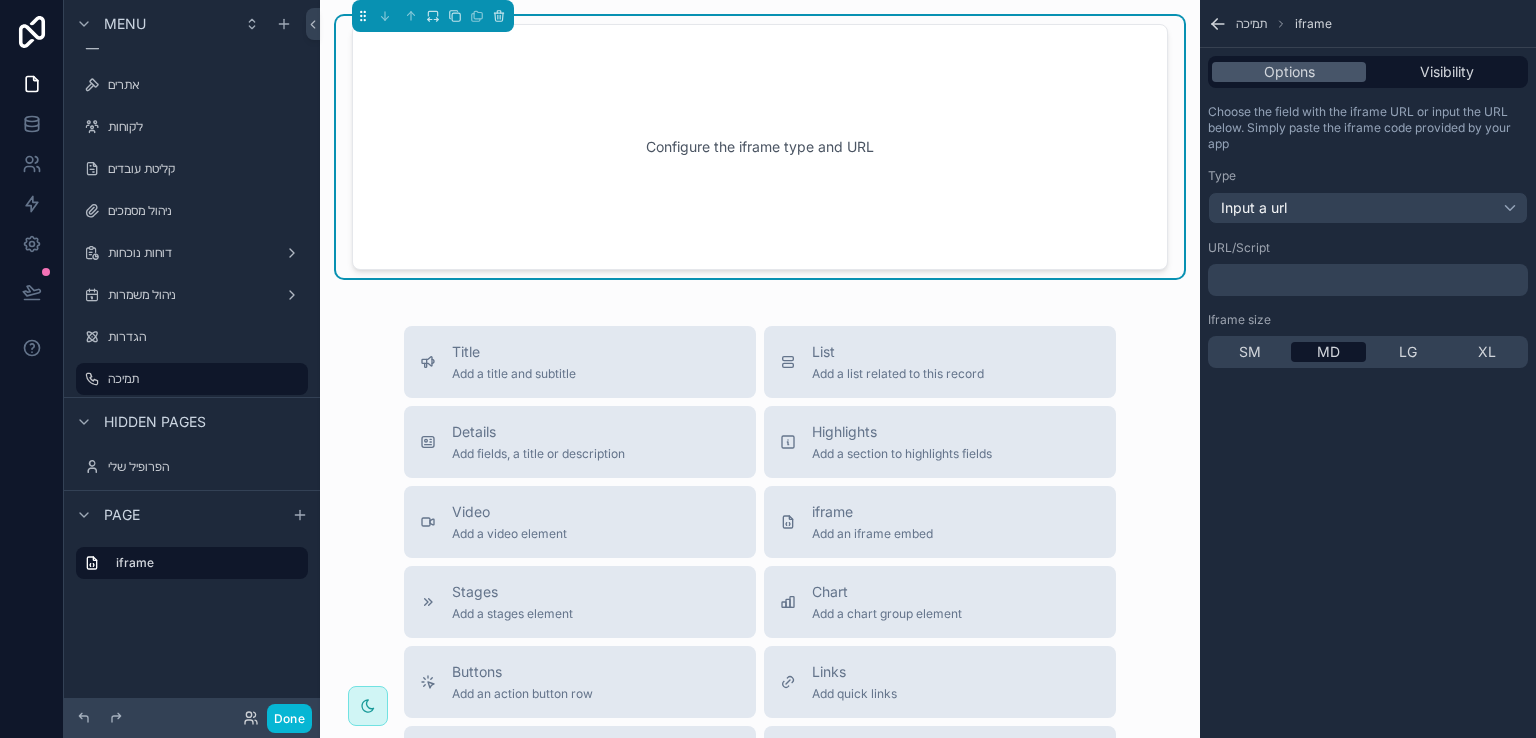 click on "﻿" at bounding box center (1370, 280) 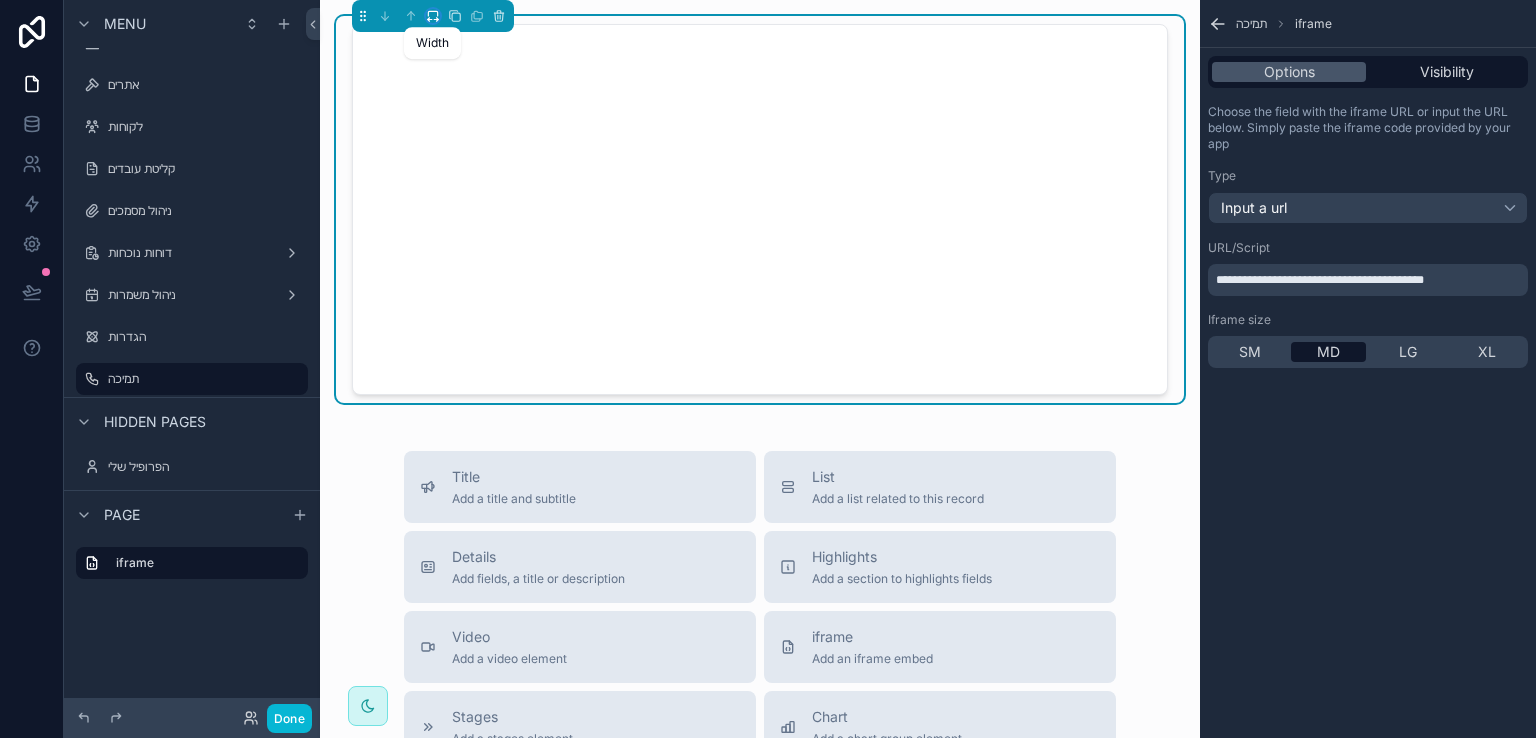 click 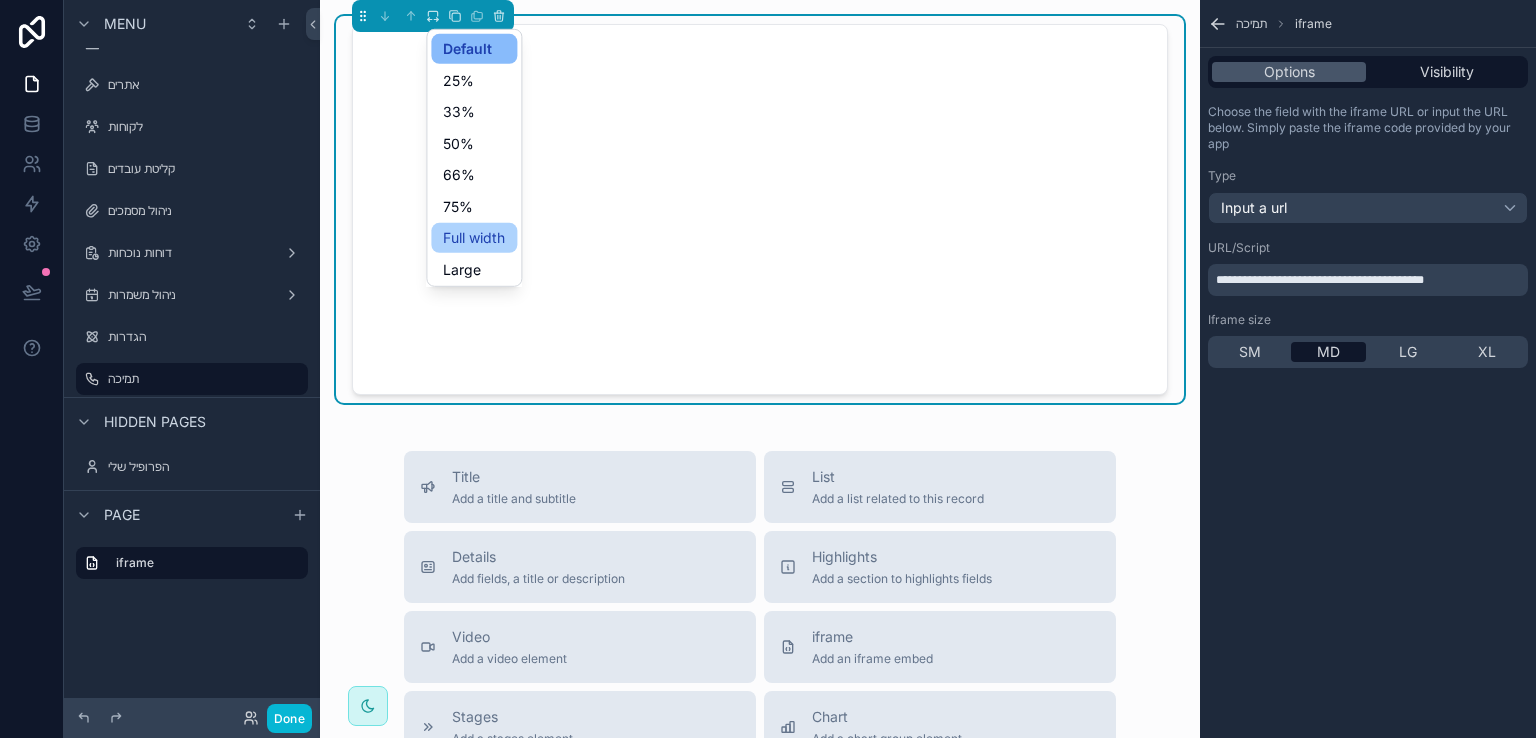 click on "Full width" at bounding box center [474, 238] 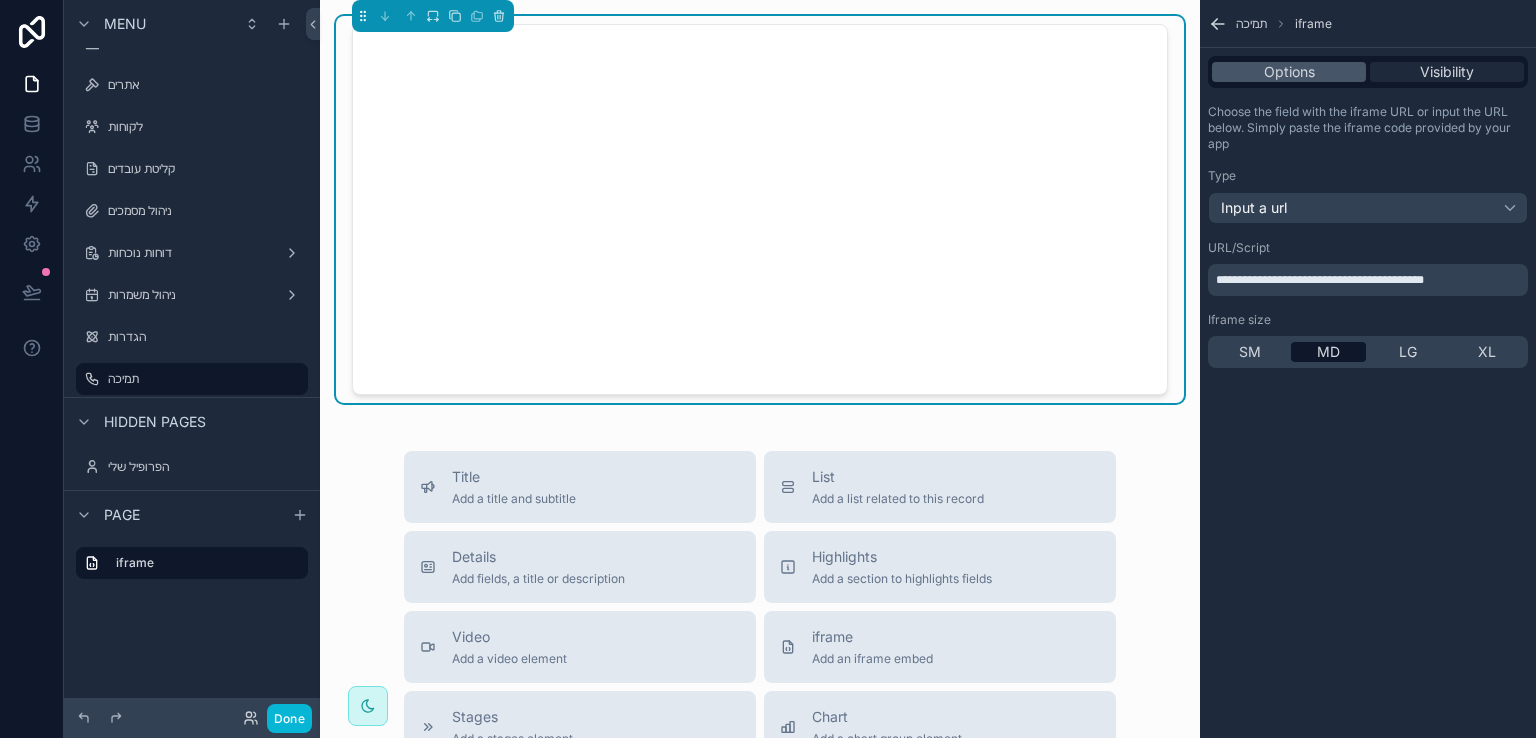 click on "Visibility" at bounding box center [1447, 72] 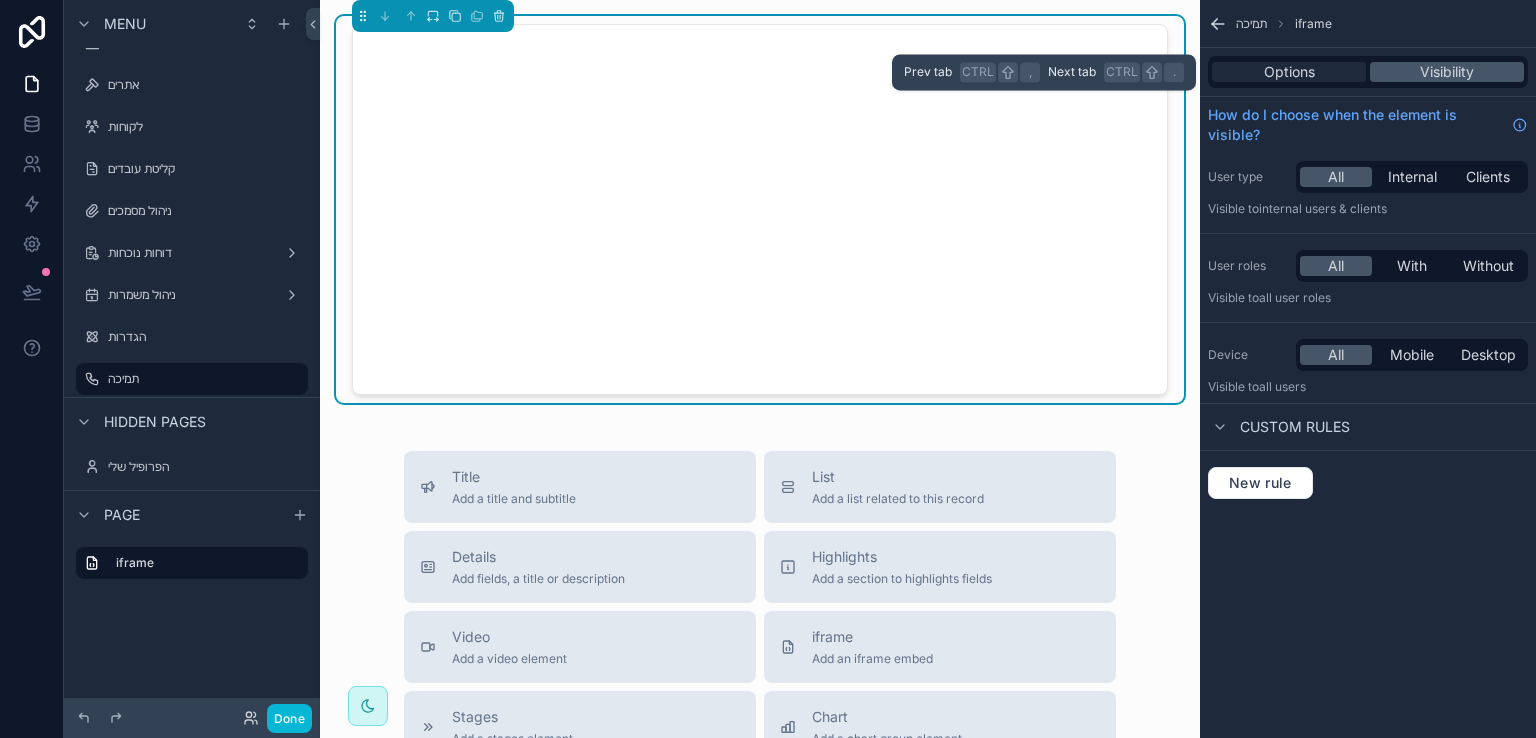 click on "Options" at bounding box center [1289, 72] 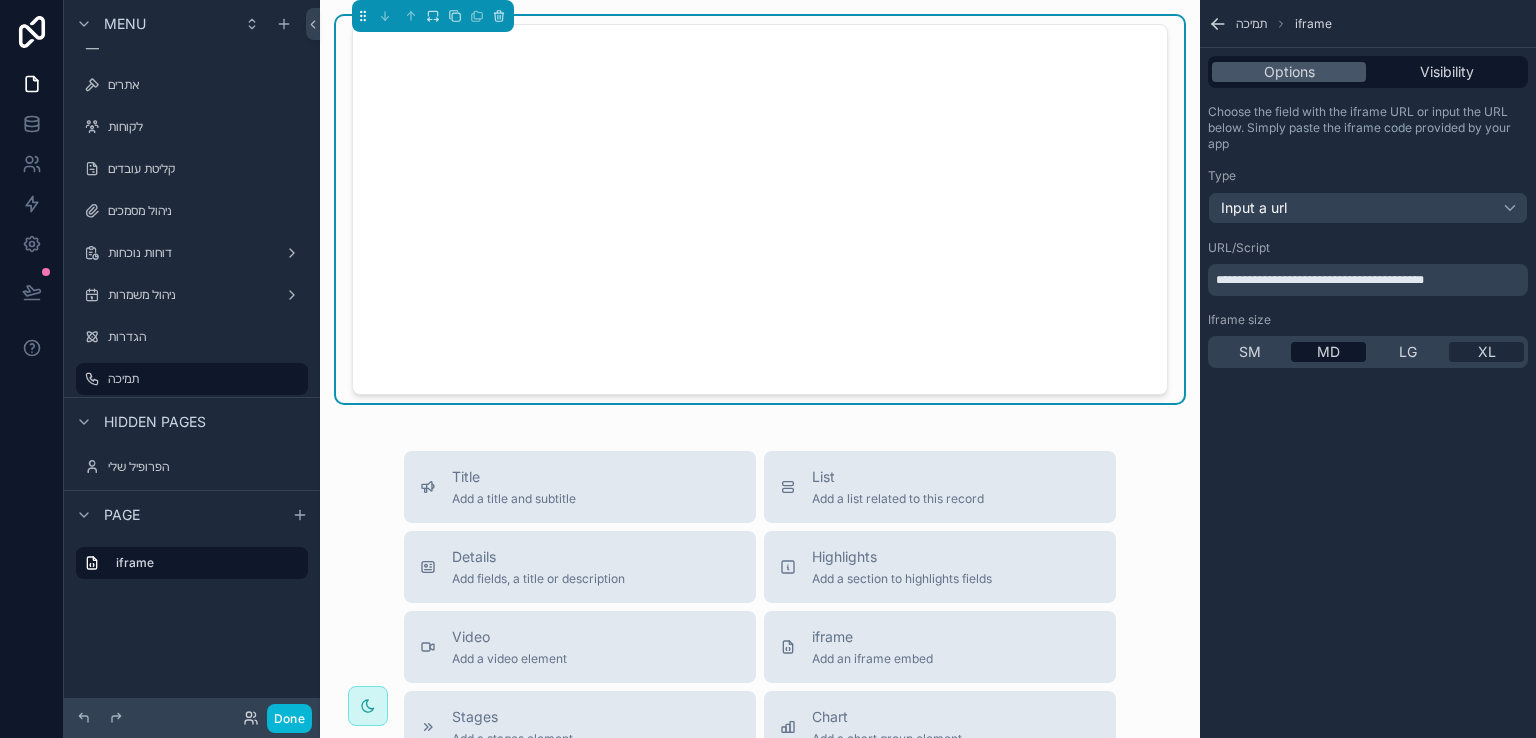 click on "XL" at bounding box center [1486, 352] 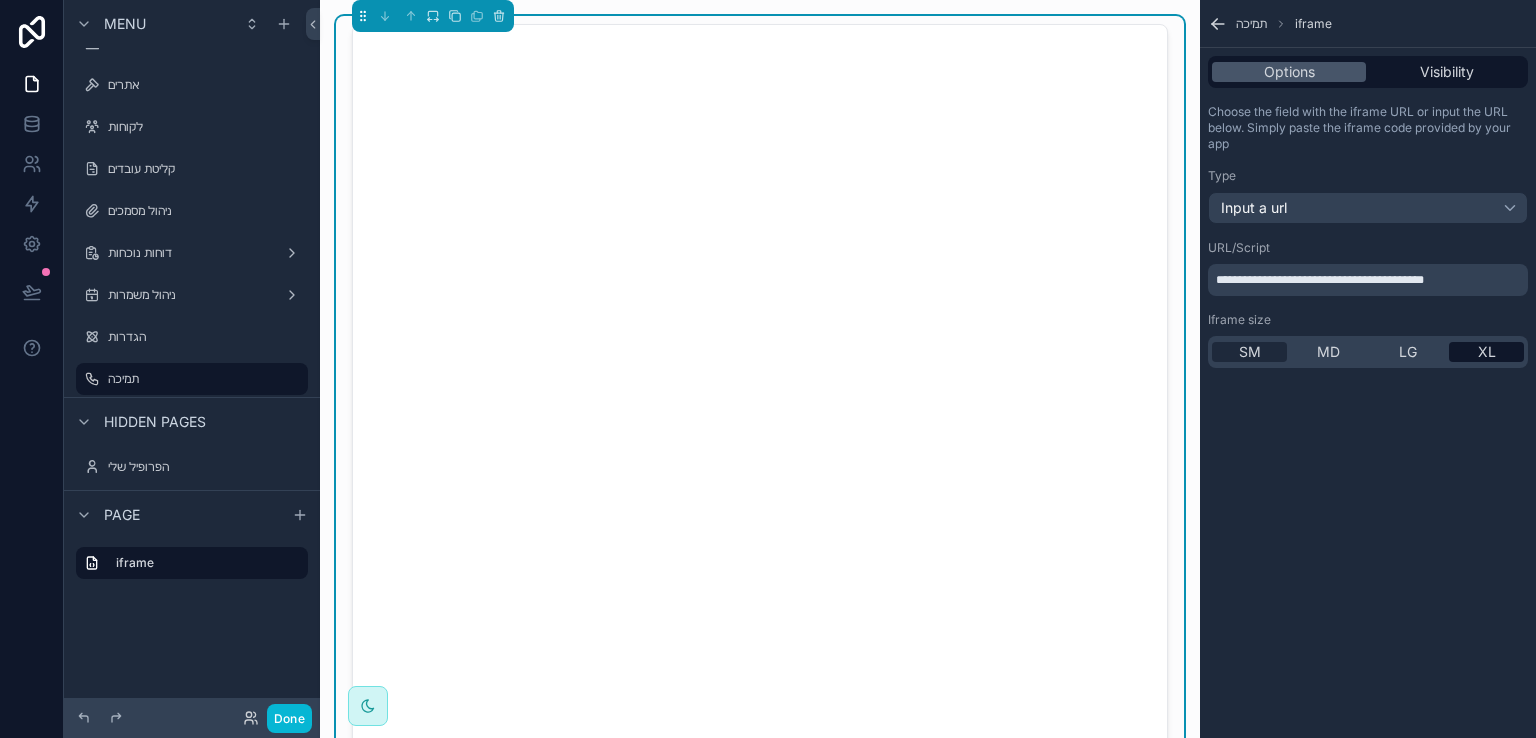 click on "SM" at bounding box center (1249, 352) 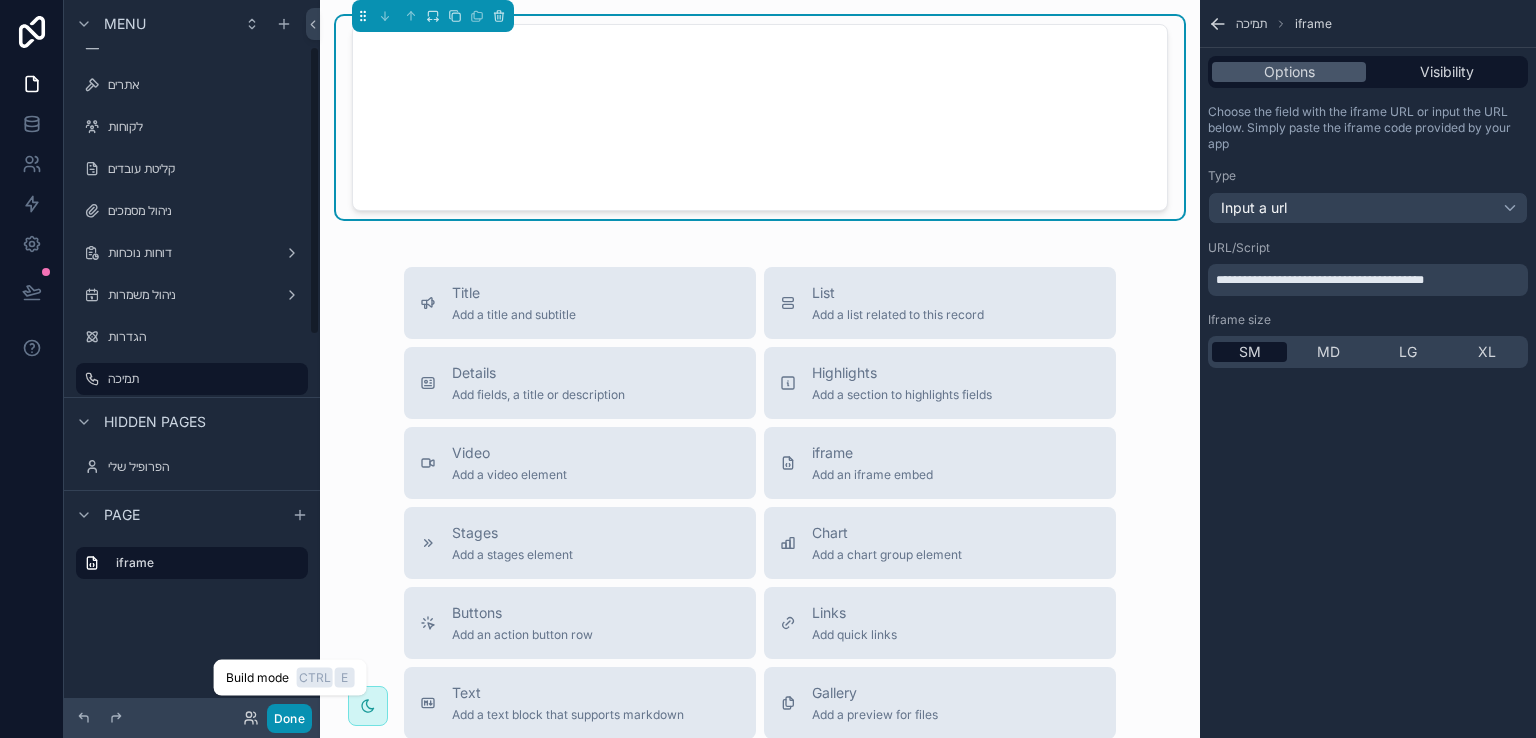 click on "Done" at bounding box center (289, 718) 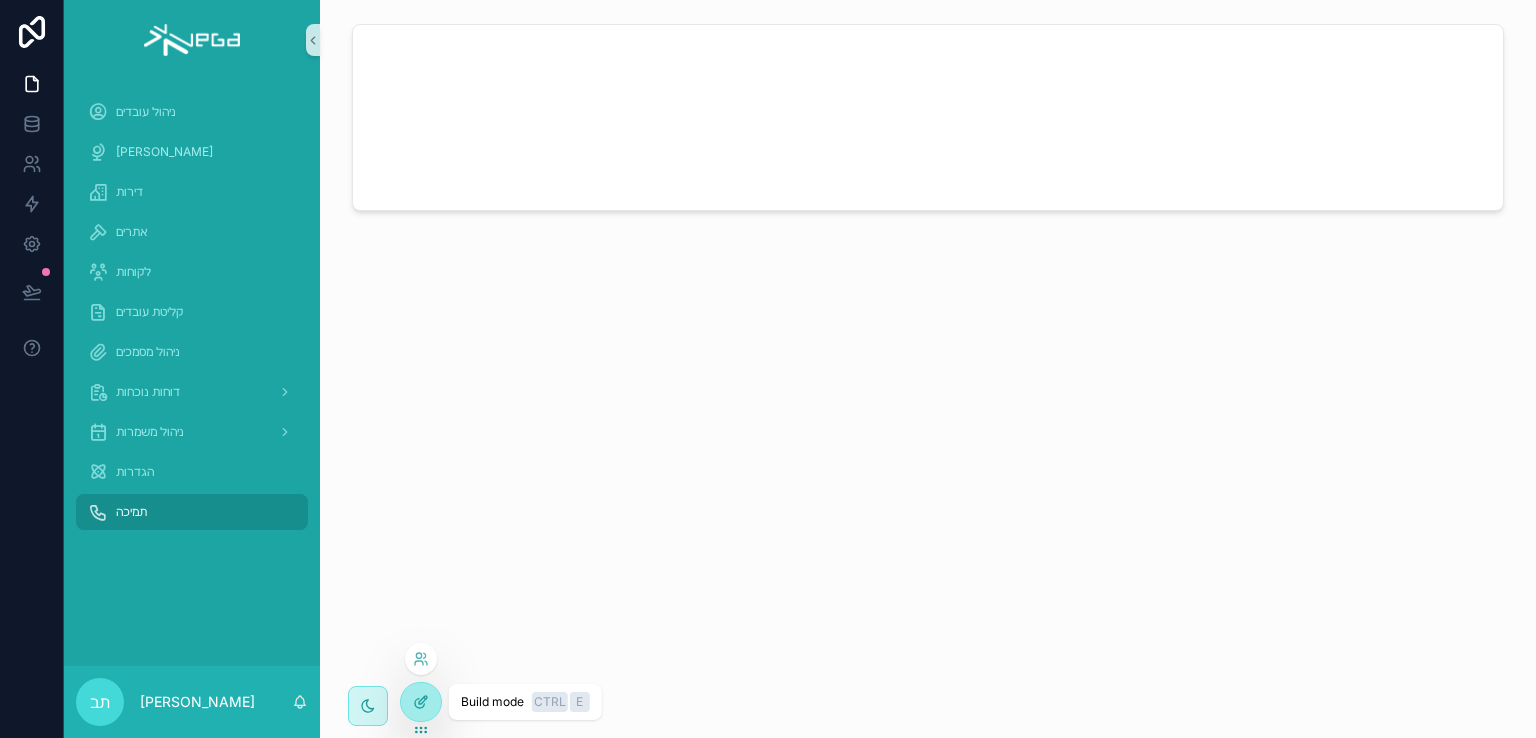 click 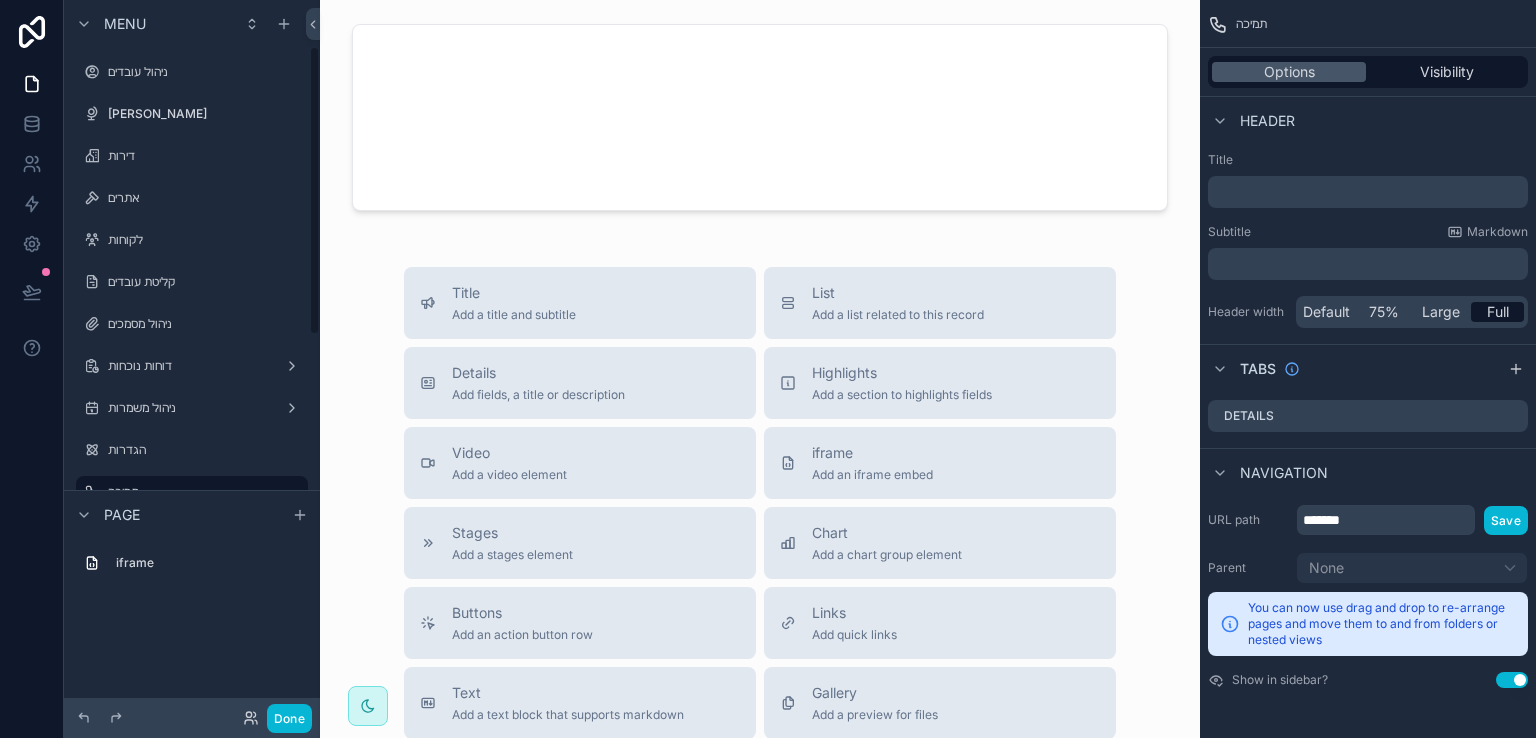 scroll, scrollTop: 113, scrollLeft: 0, axis: vertical 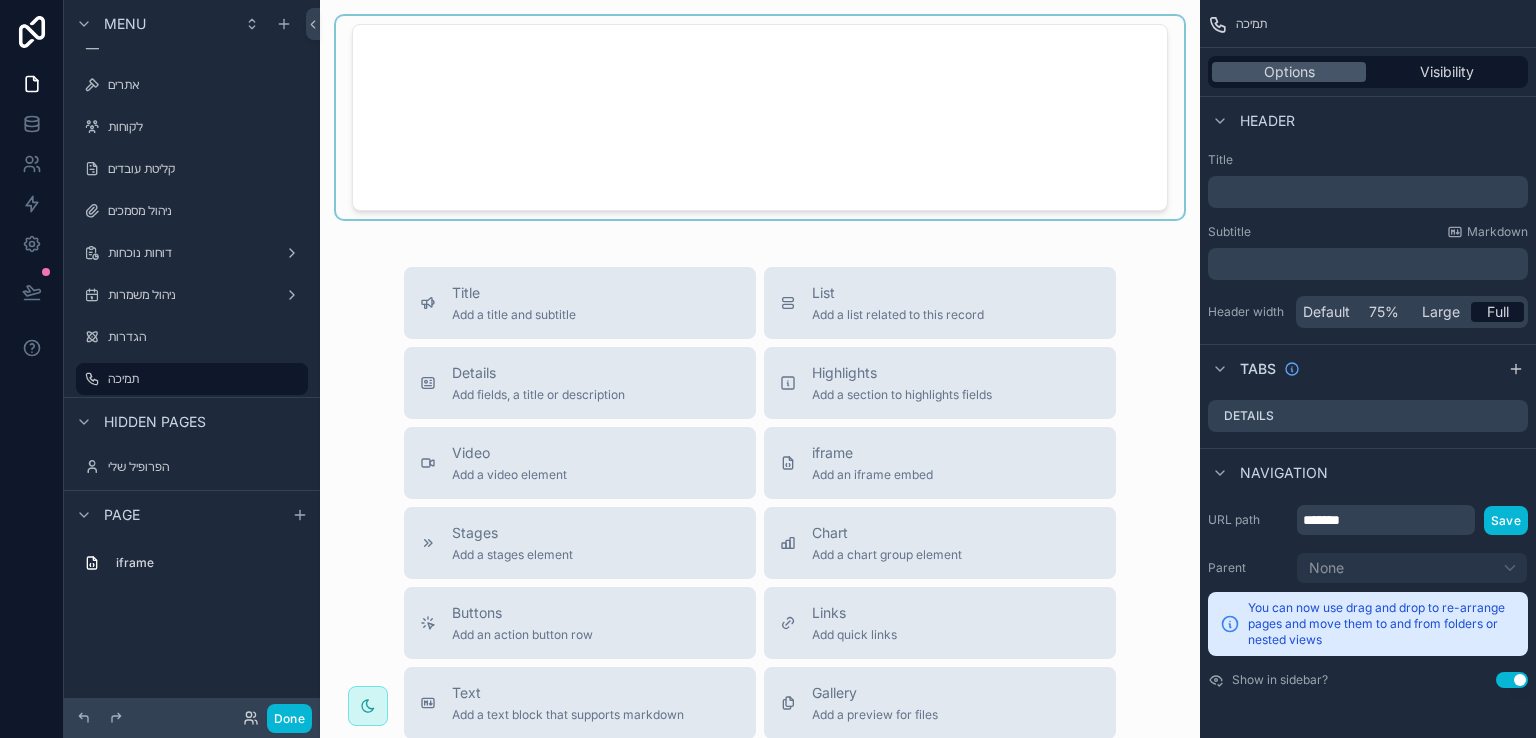 click at bounding box center [760, 117] 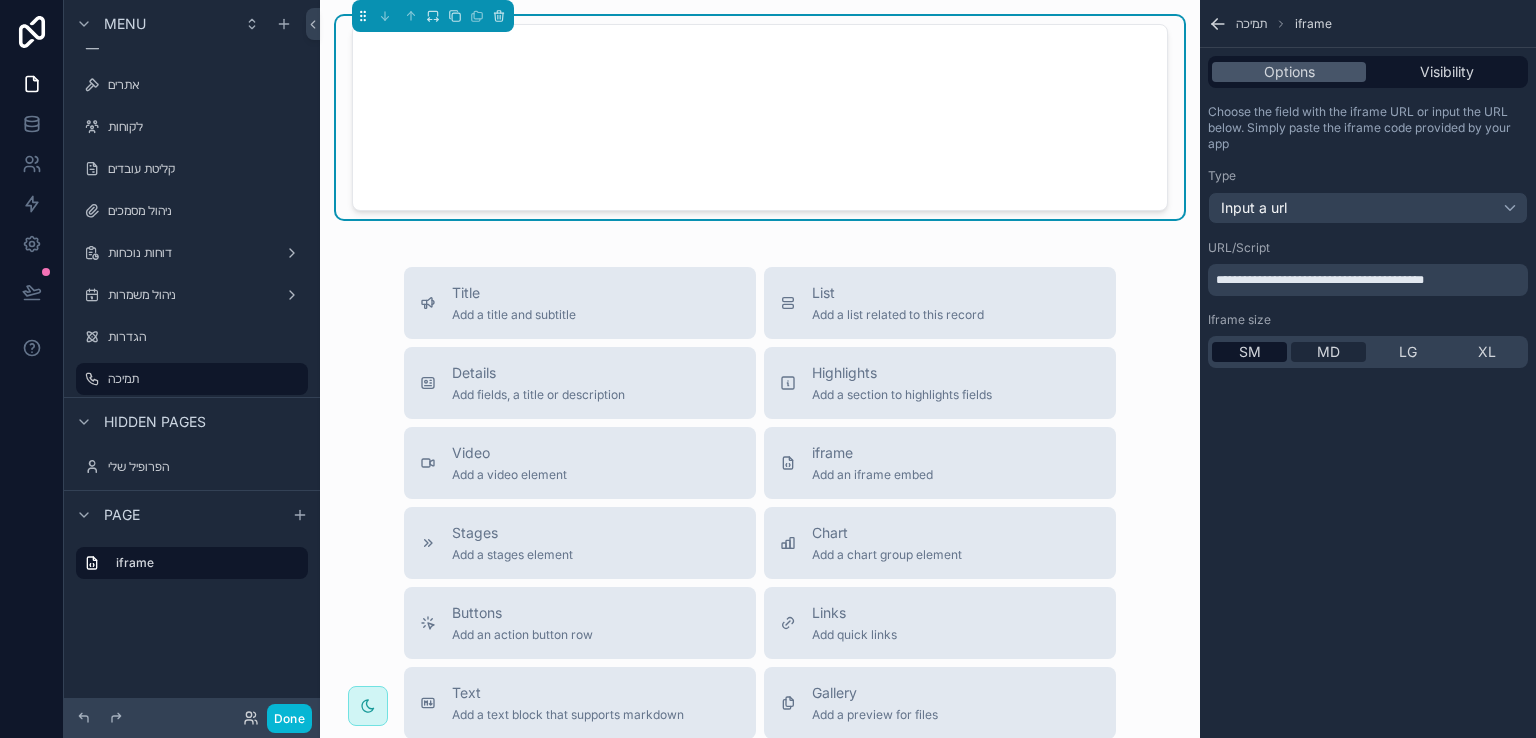 click on "MD" at bounding box center [1328, 352] 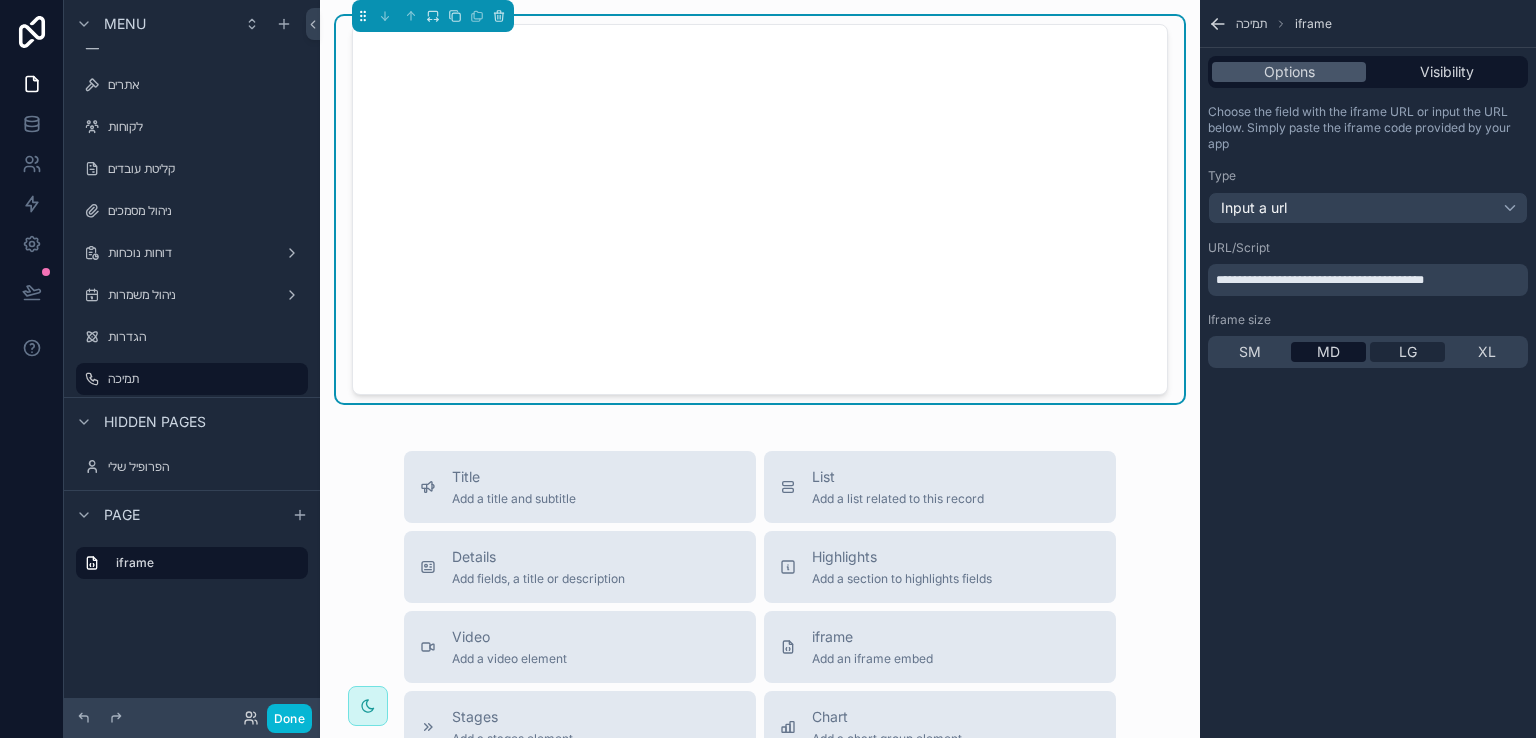 click on "LG" at bounding box center [1408, 352] 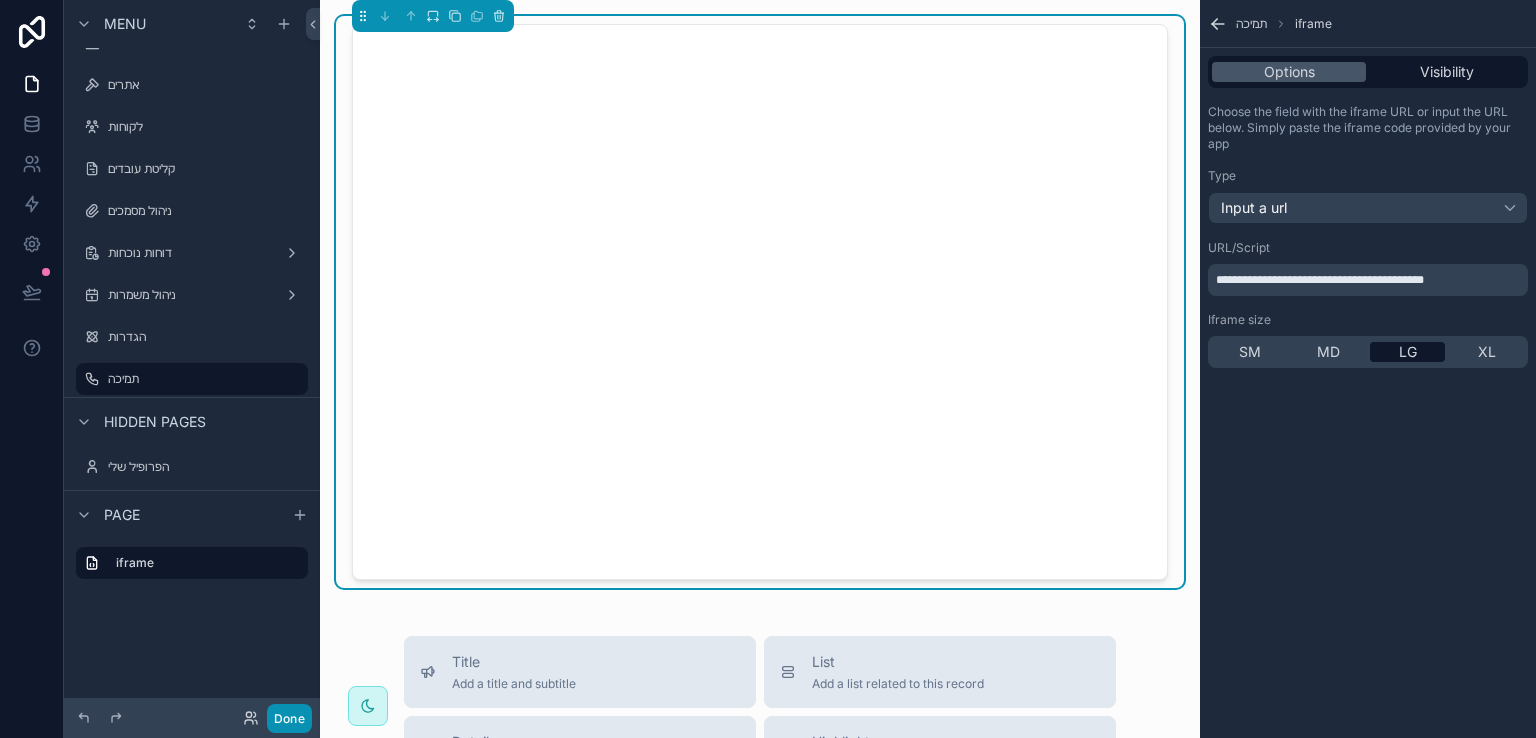 click on "Done" at bounding box center (289, 718) 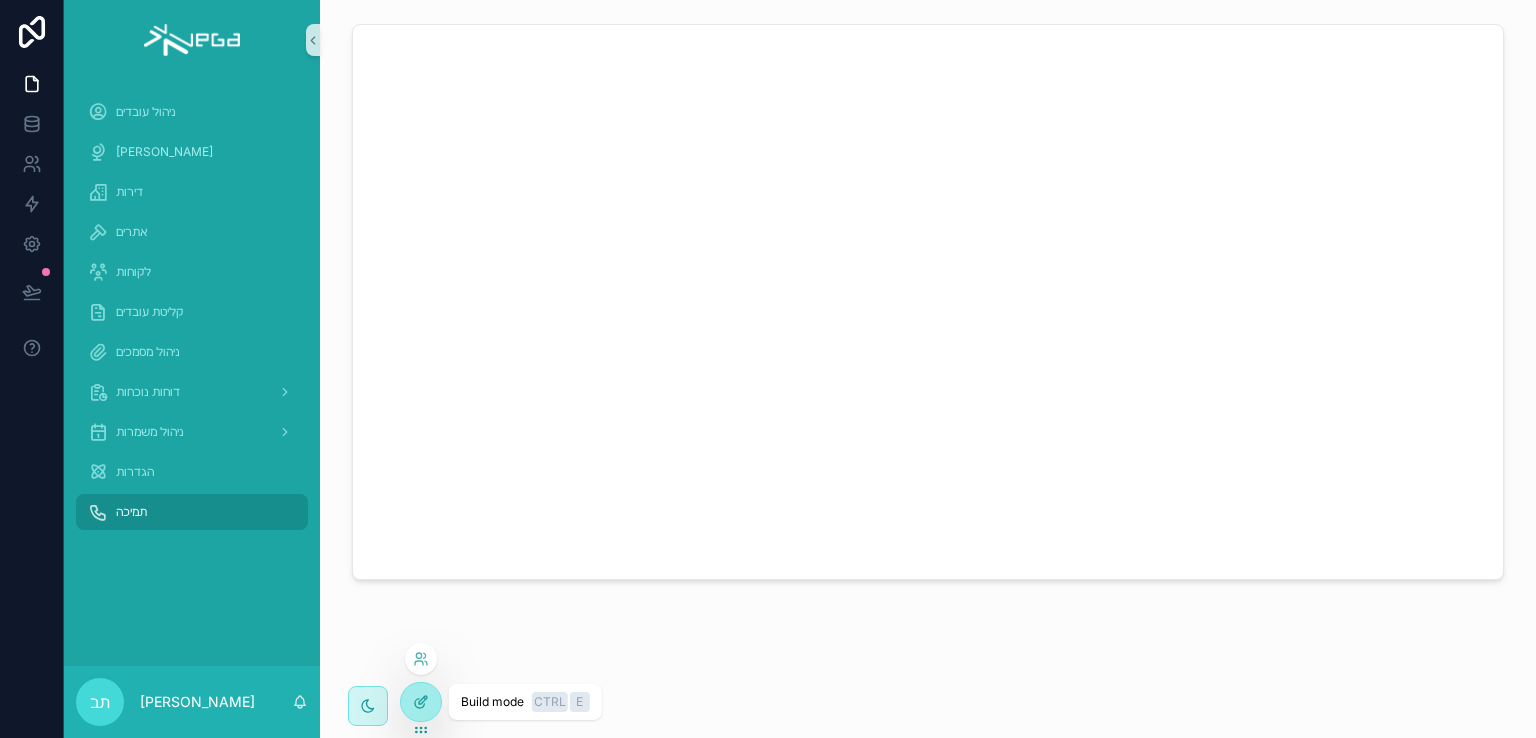 click 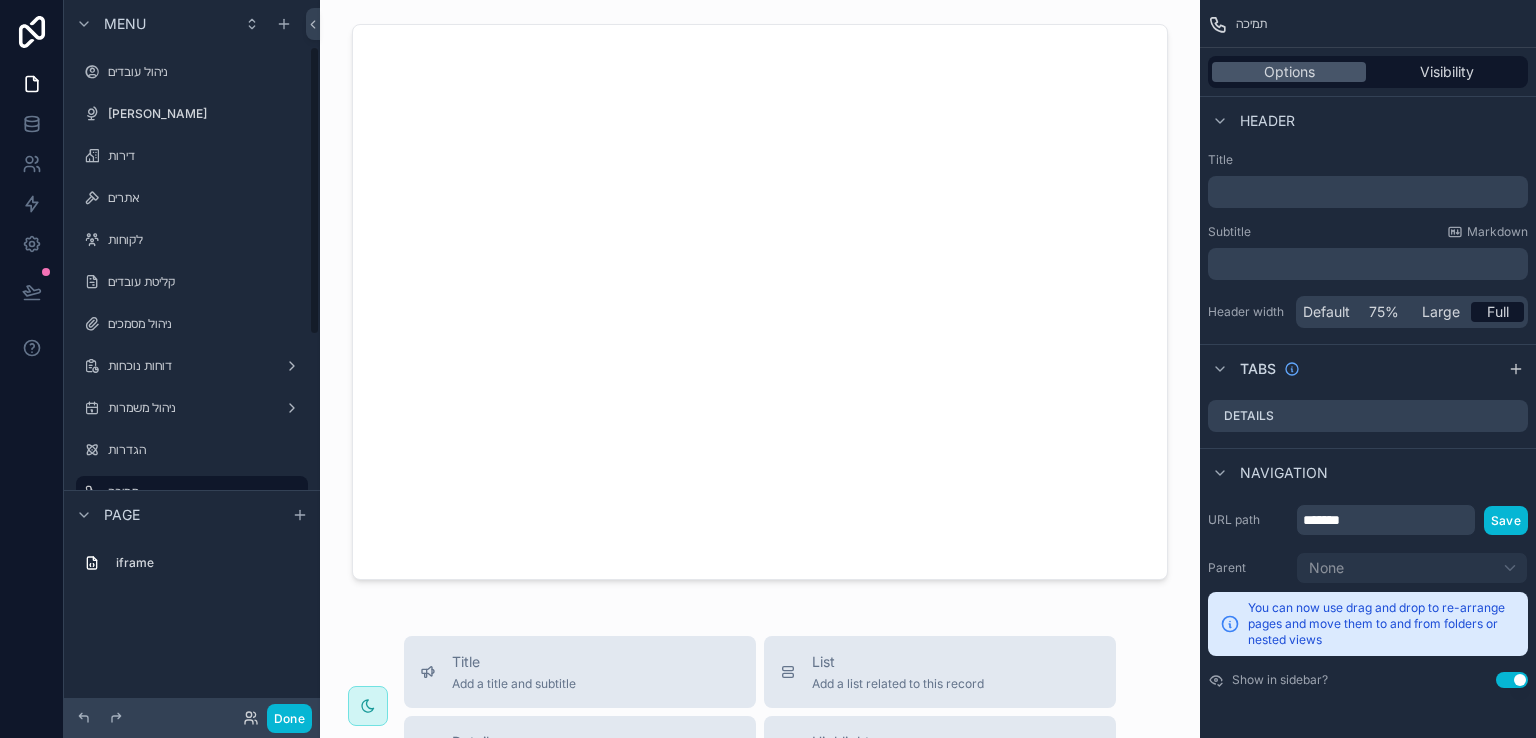 scroll, scrollTop: 113, scrollLeft: 0, axis: vertical 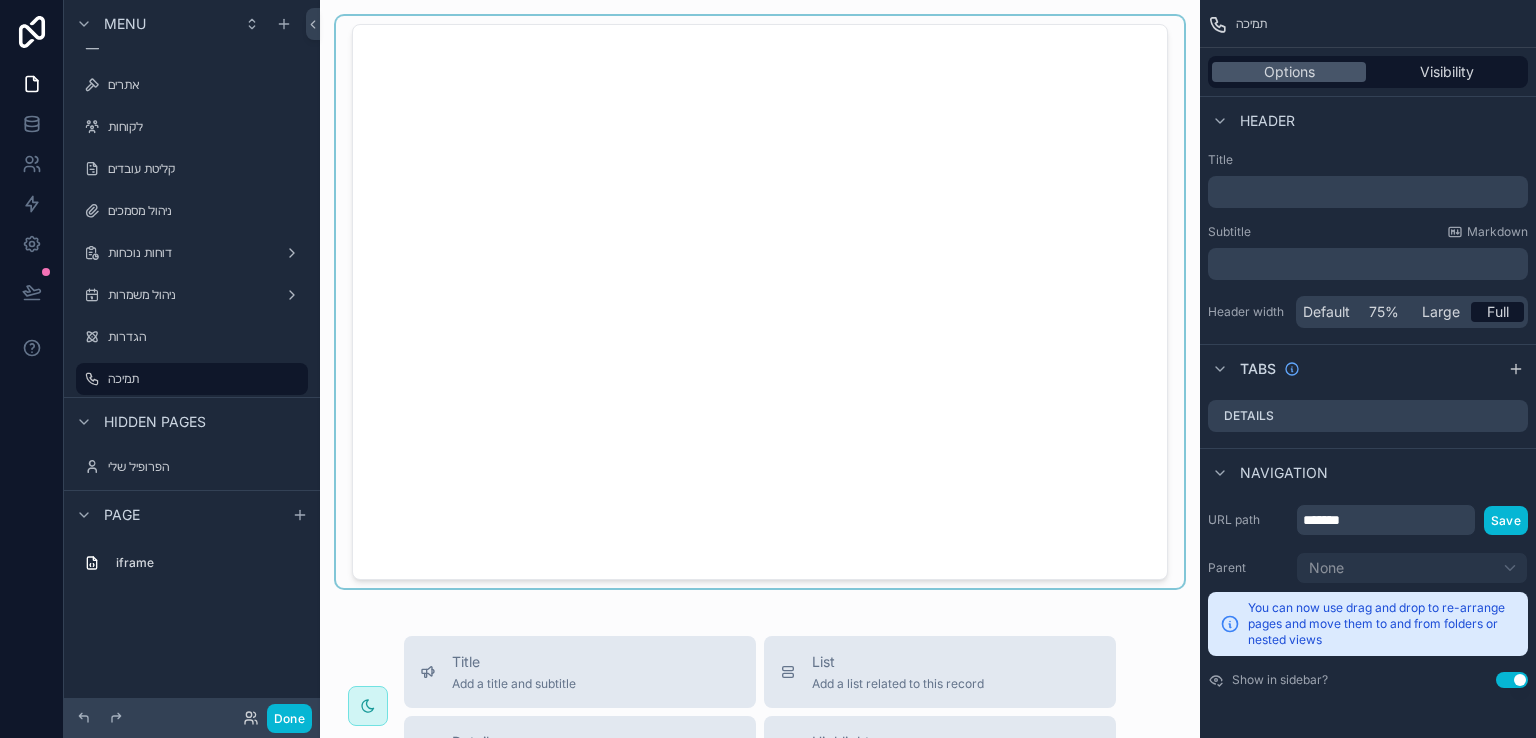 click at bounding box center [760, 302] 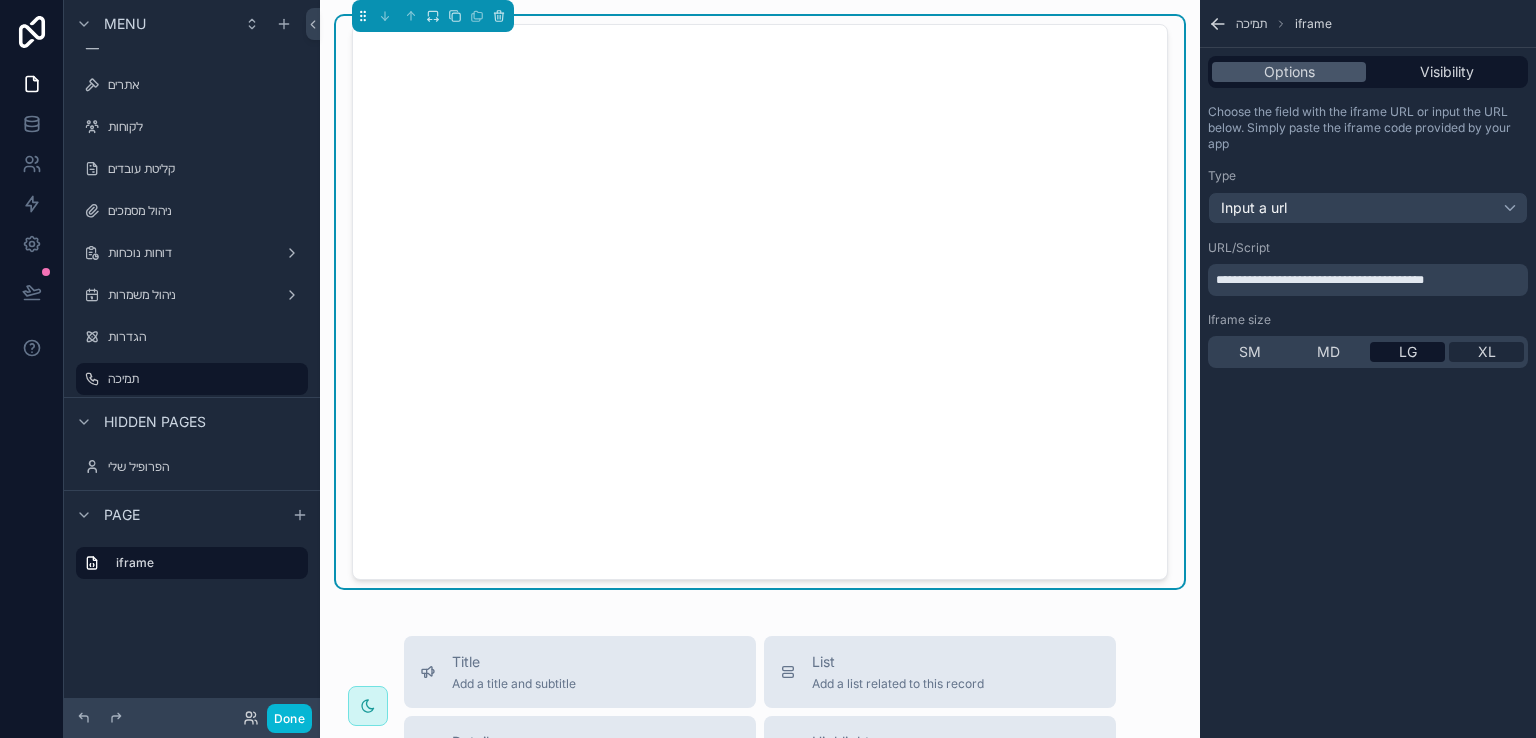 click on "XL" at bounding box center [1487, 352] 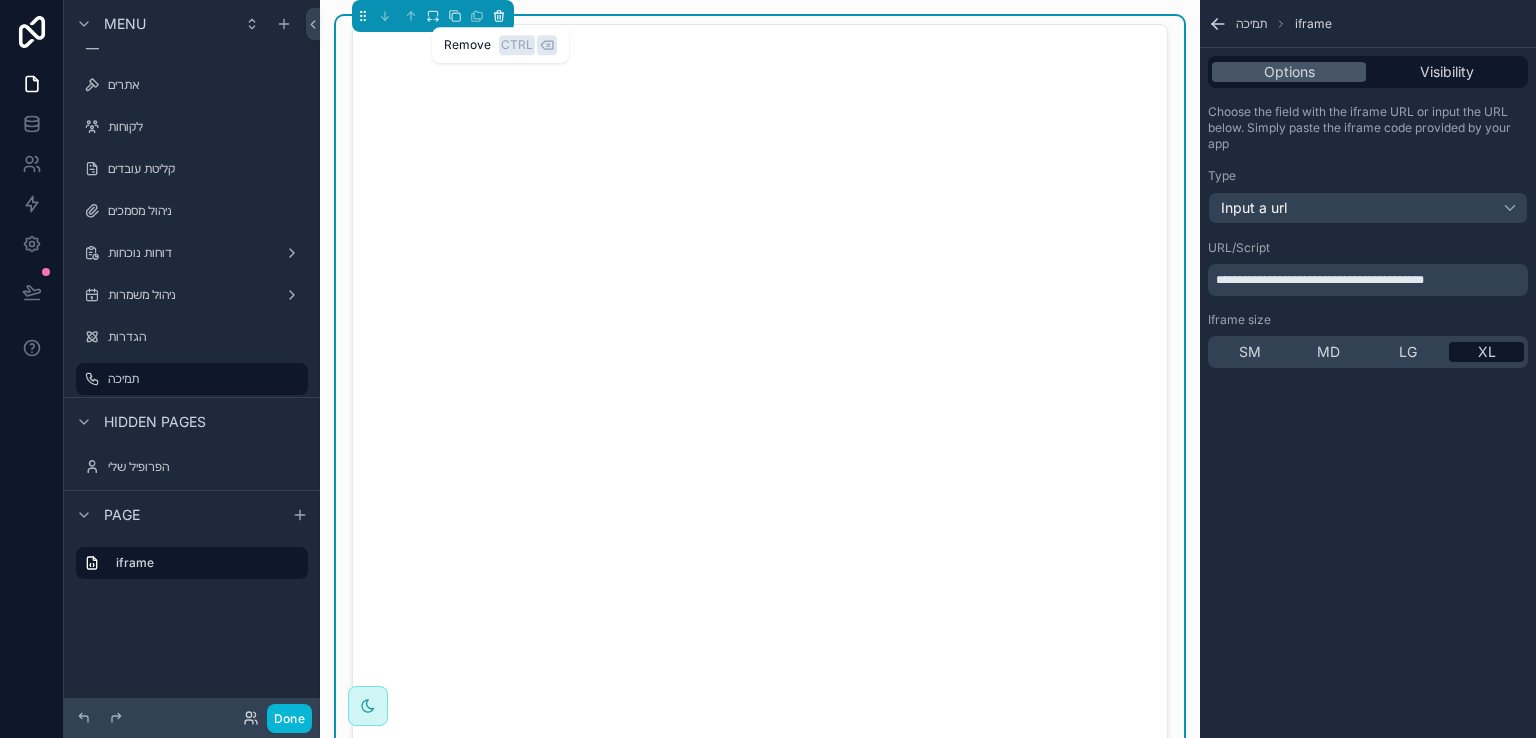 click 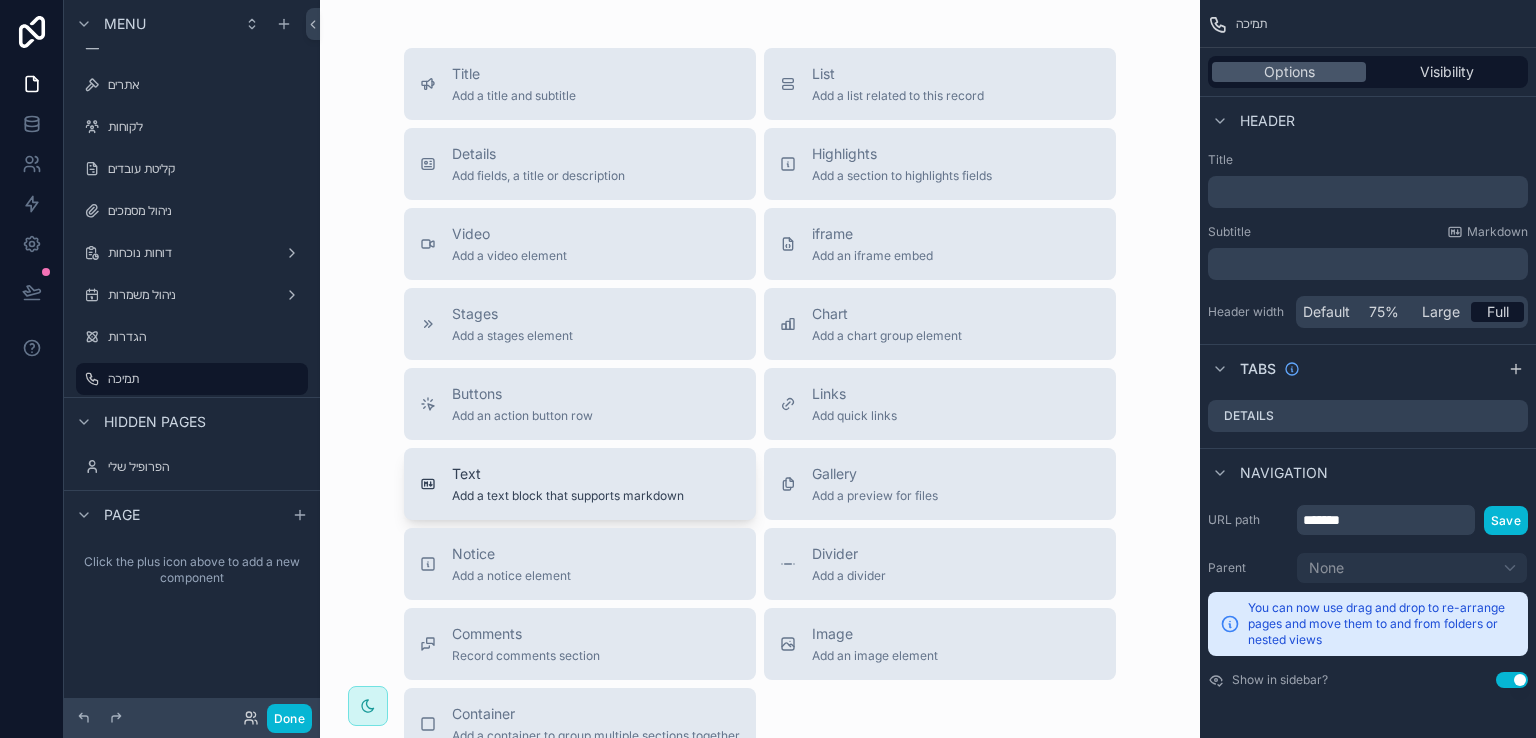 click on "Text" at bounding box center (568, 474) 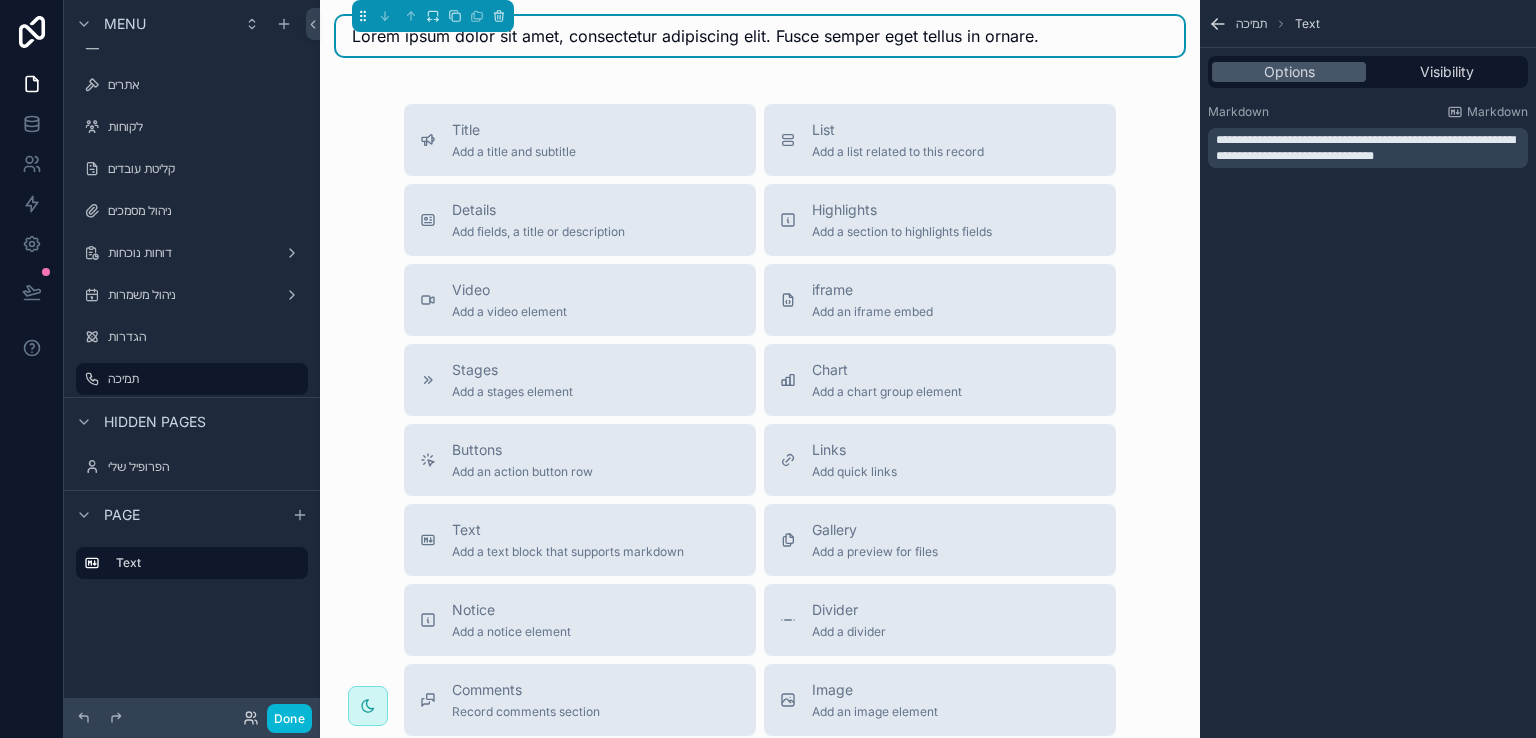 click on "**********" at bounding box center (1365, 148) 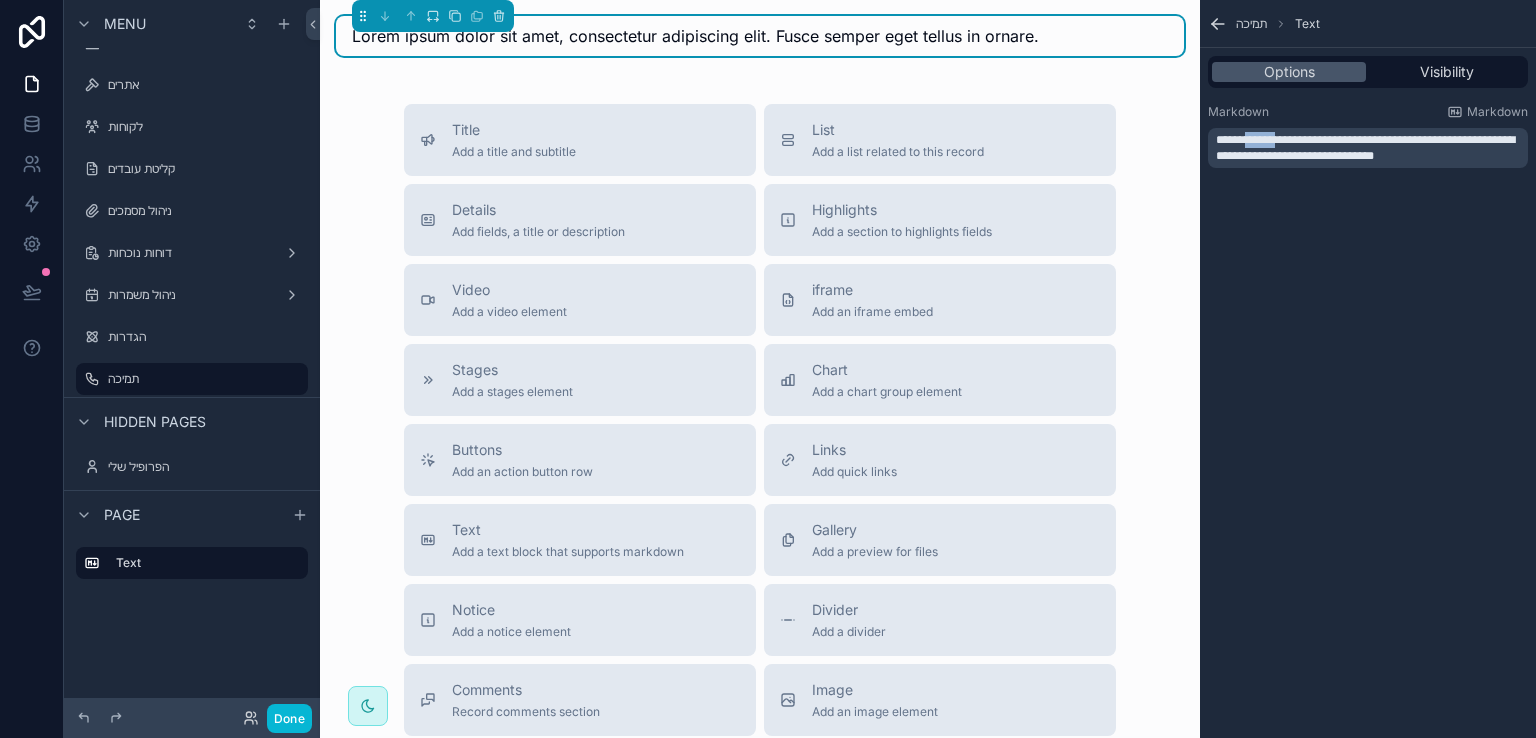 click on "**********" at bounding box center [1365, 148] 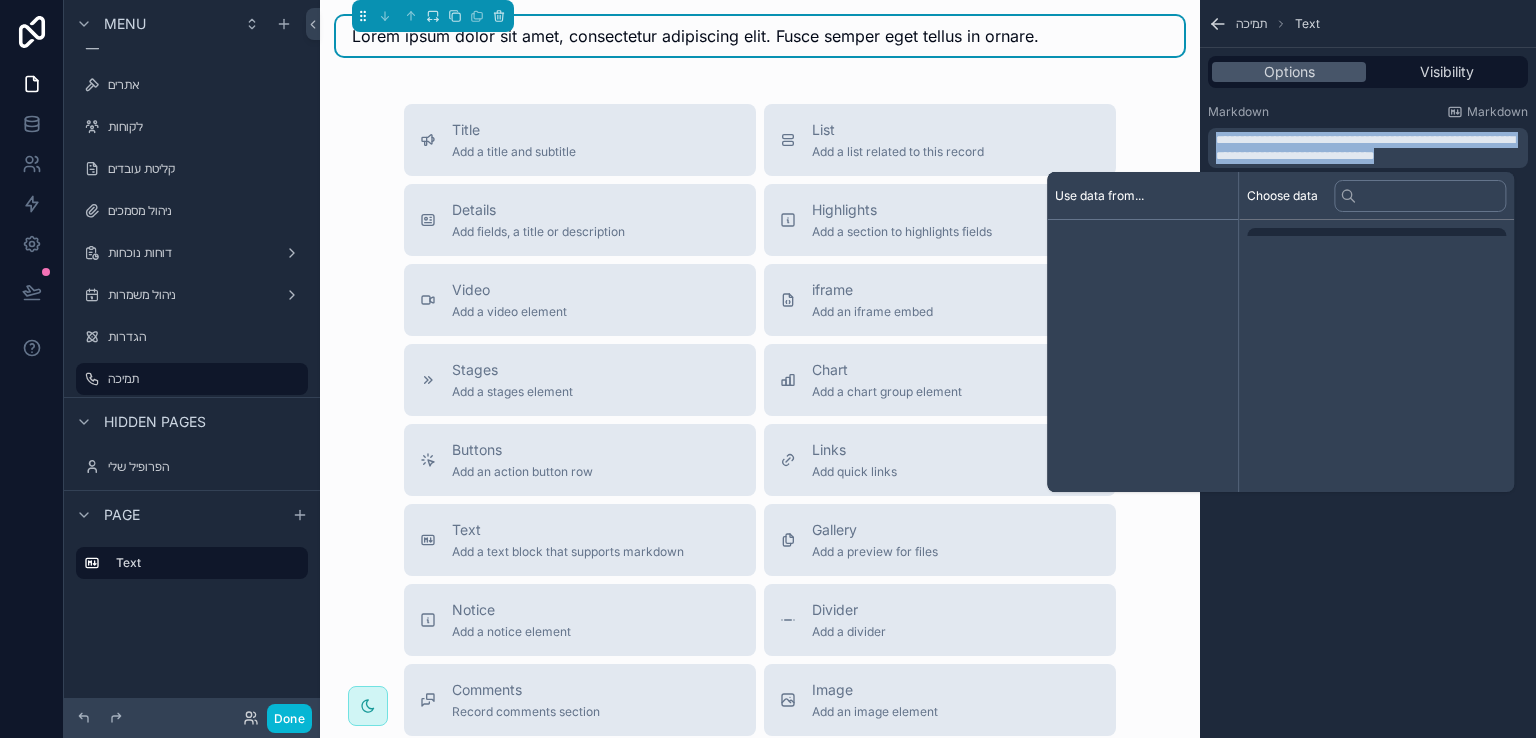 click on "**********" at bounding box center (1365, 148) 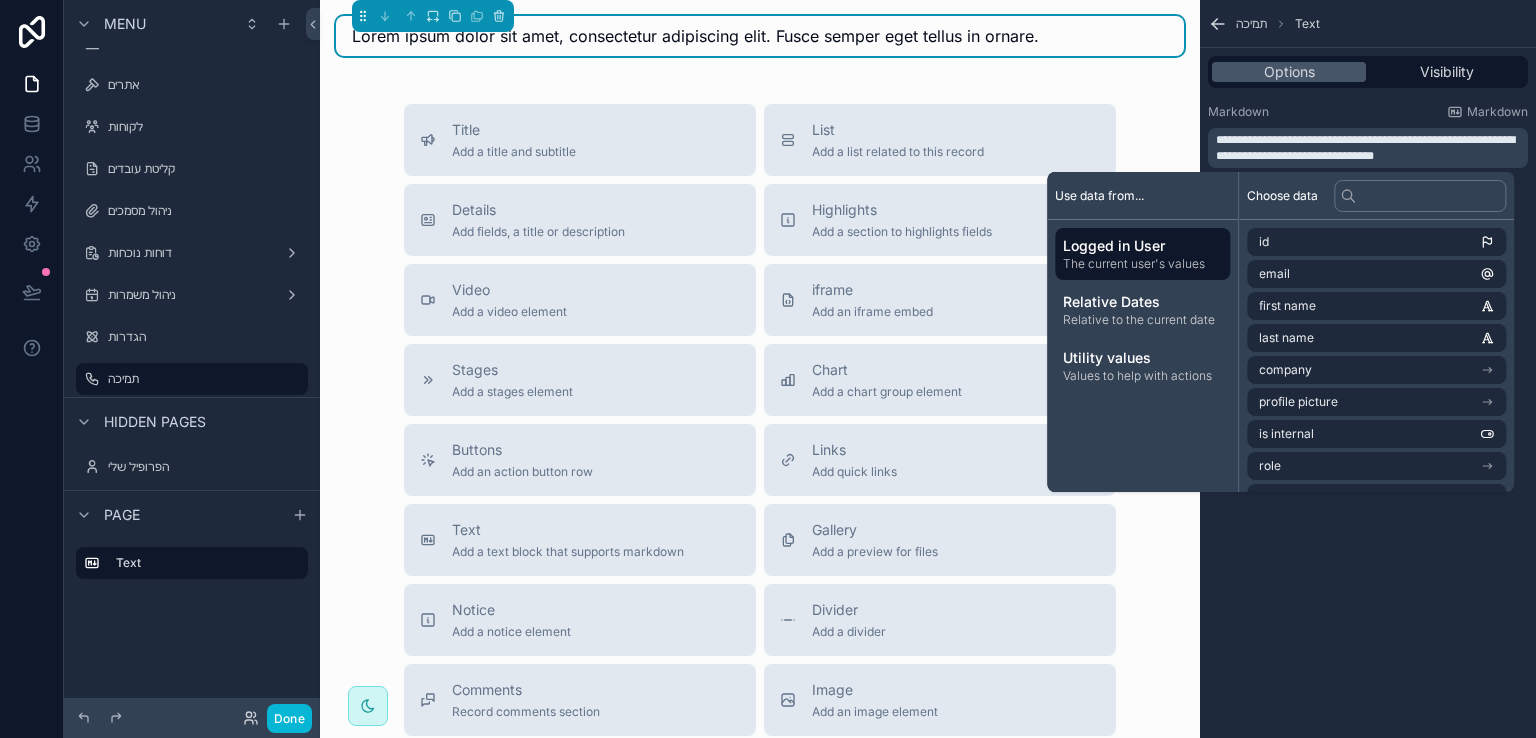scroll, scrollTop: 0, scrollLeft: 0, axis: both 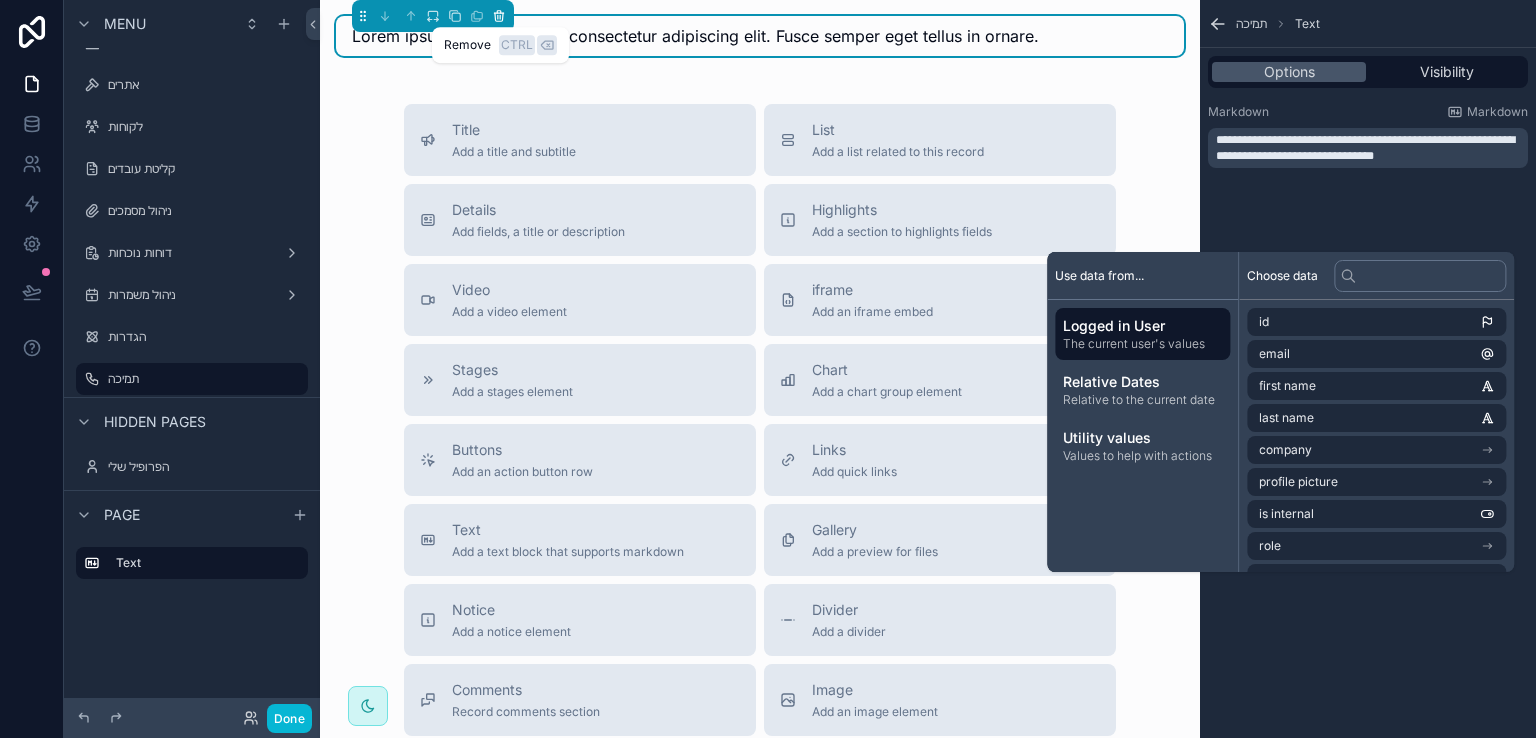 click 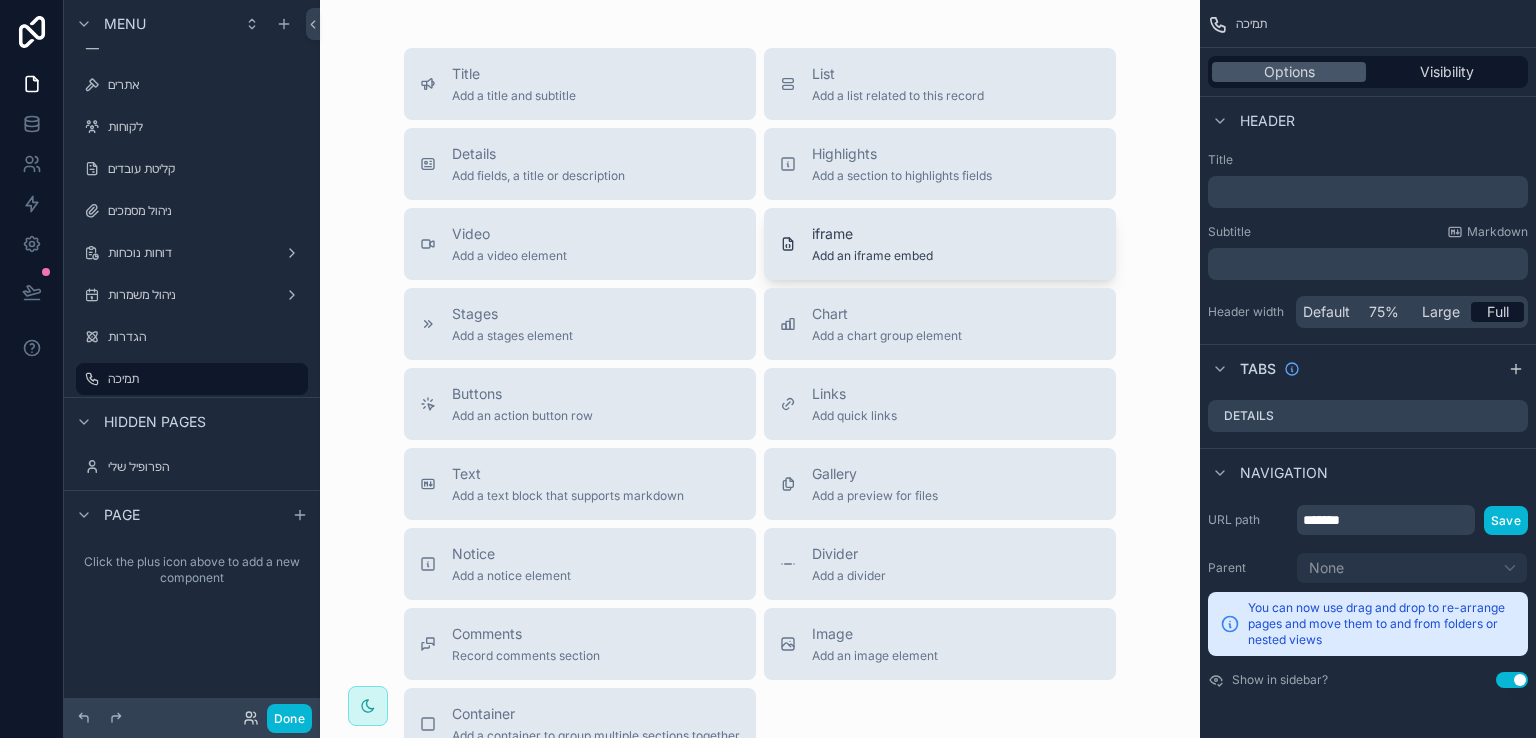 click on "iframe" at bounding box center (872, 234) 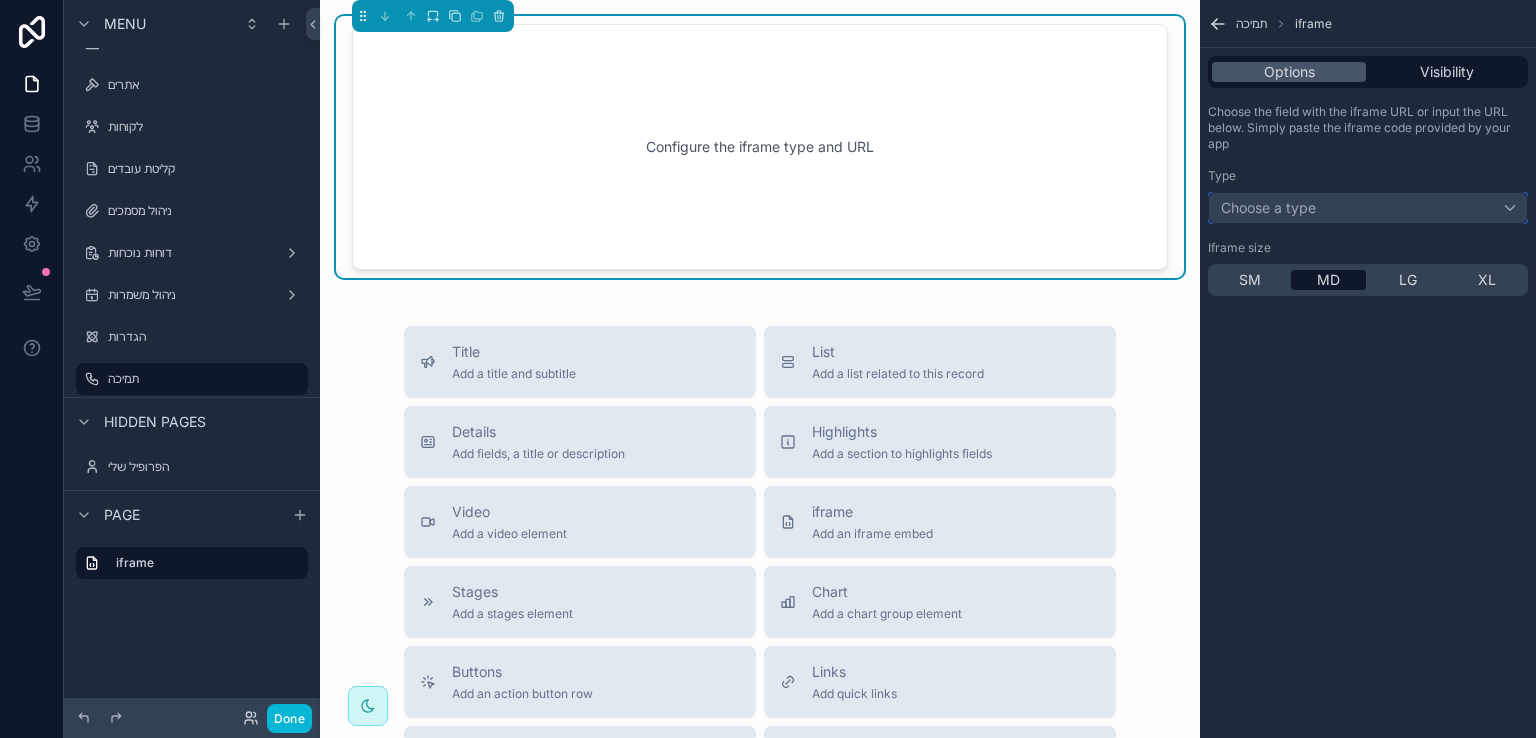 click on "Choose a type" at bounding box center (1368, 208) 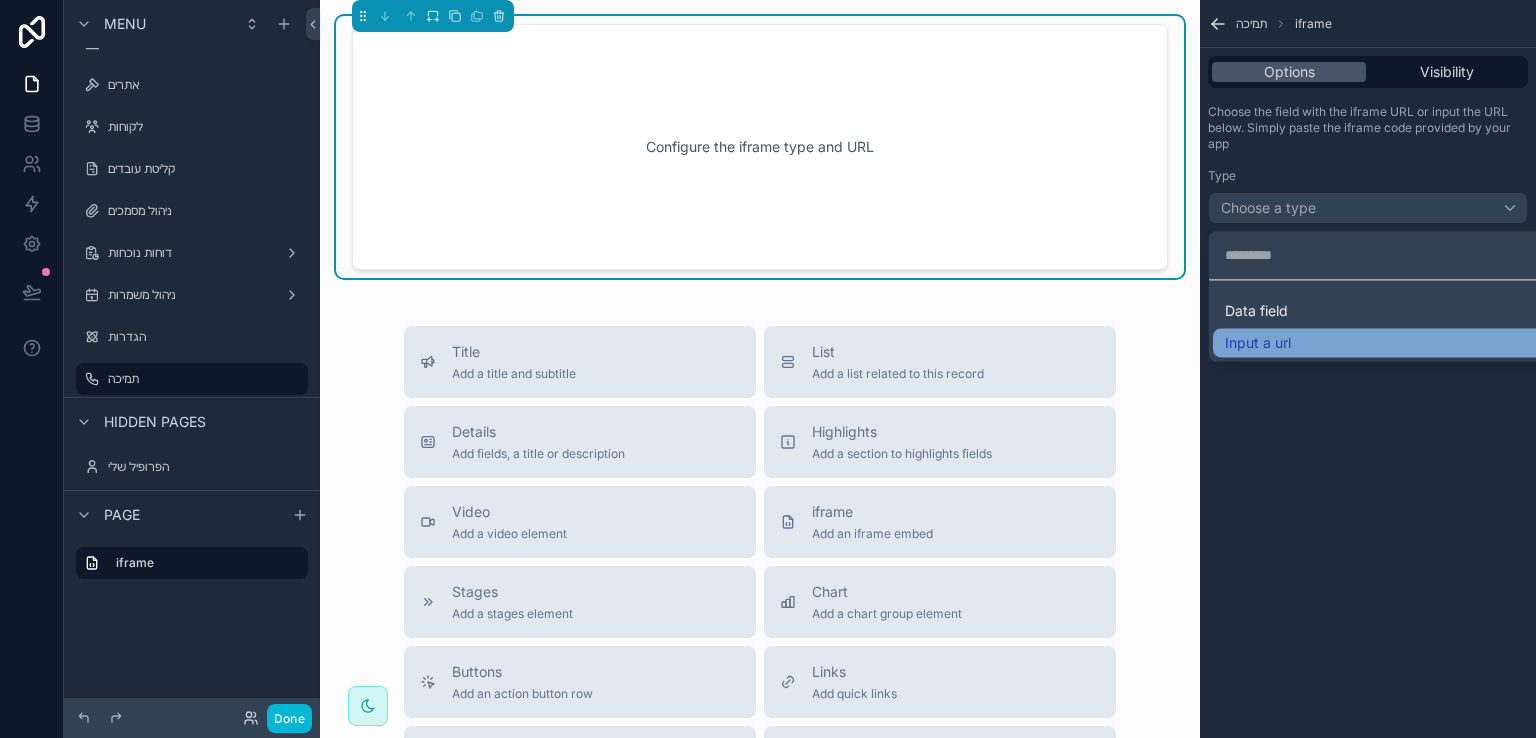 click on "Input a url" at bounding box center [1258, 343] 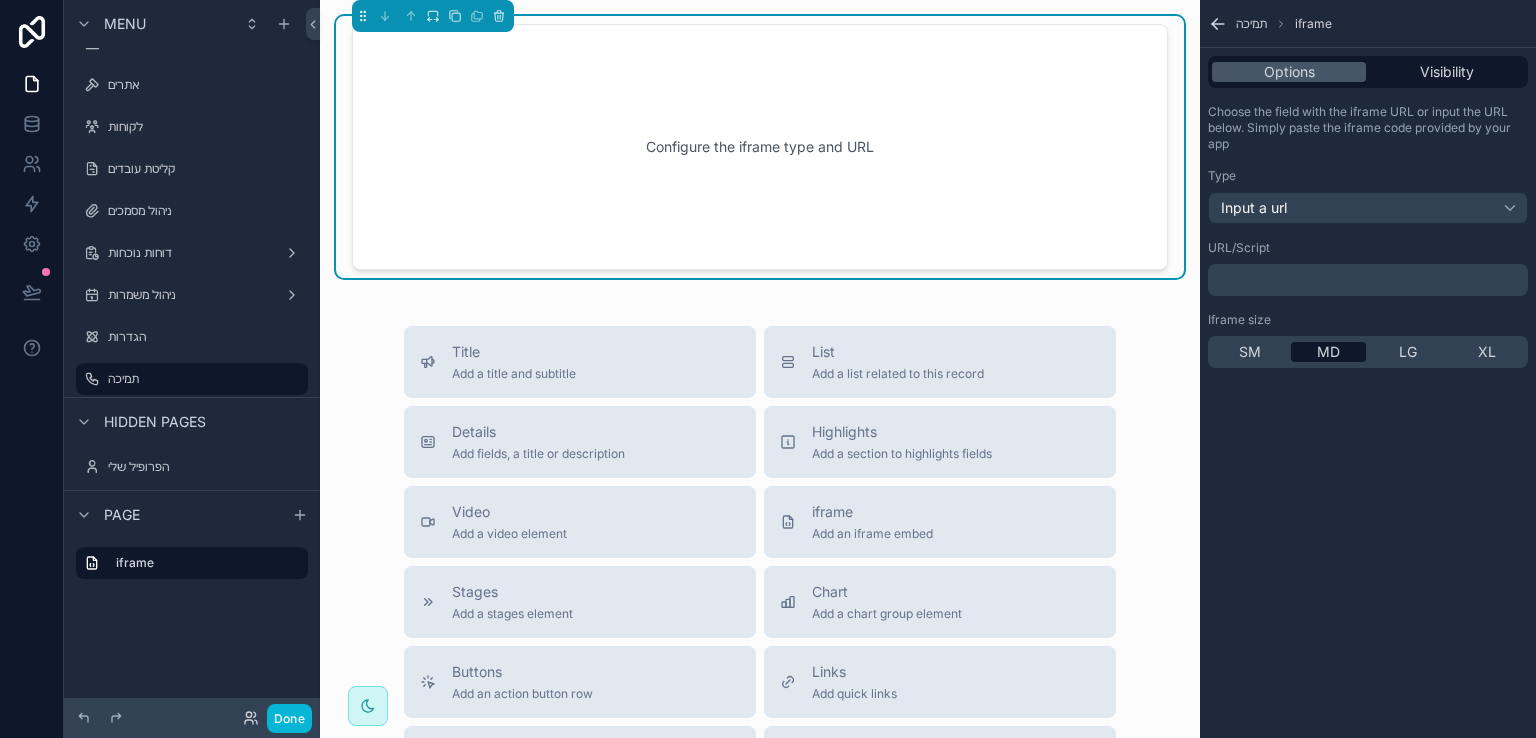 click on "﻿" at bounding box center (1370, 280) 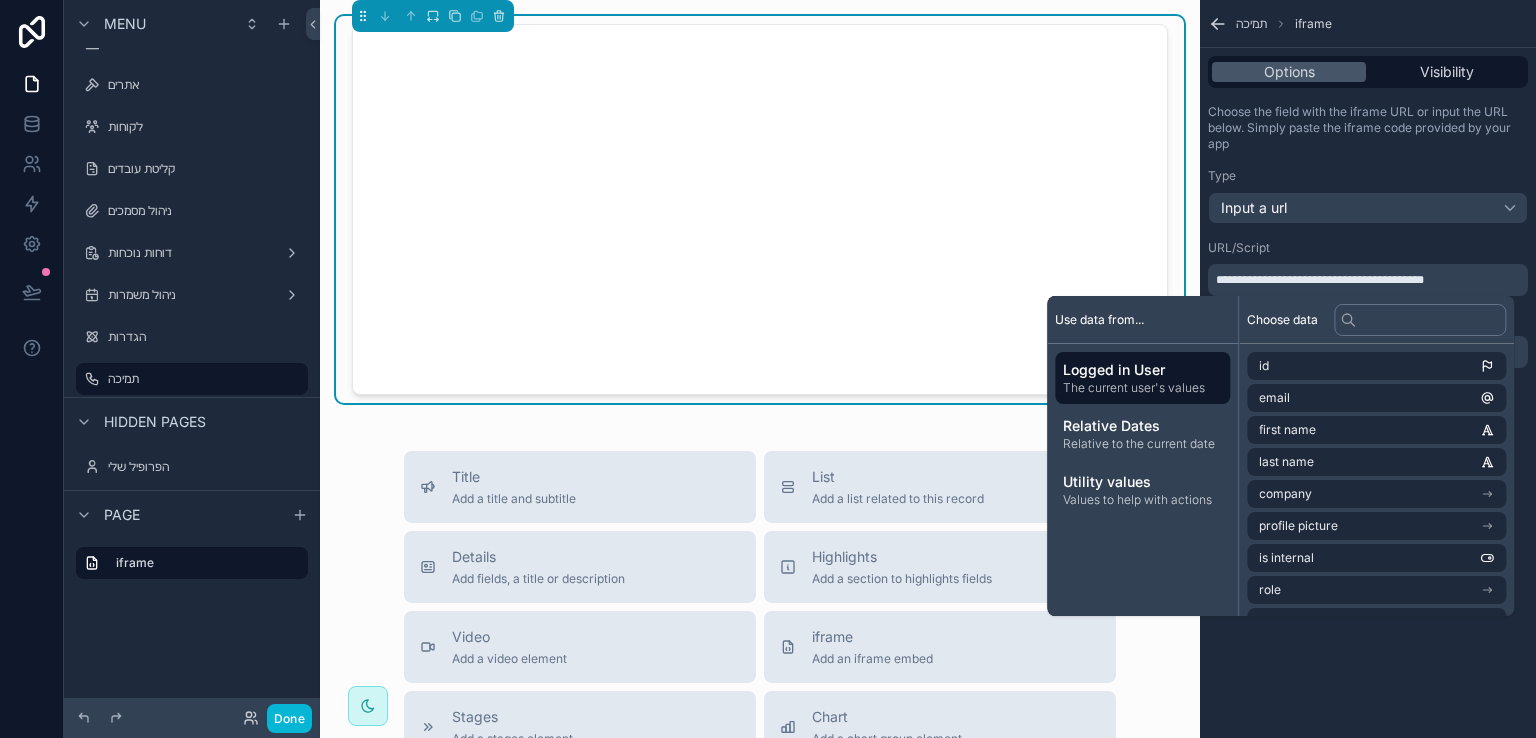click at bounding box center (760, 209) 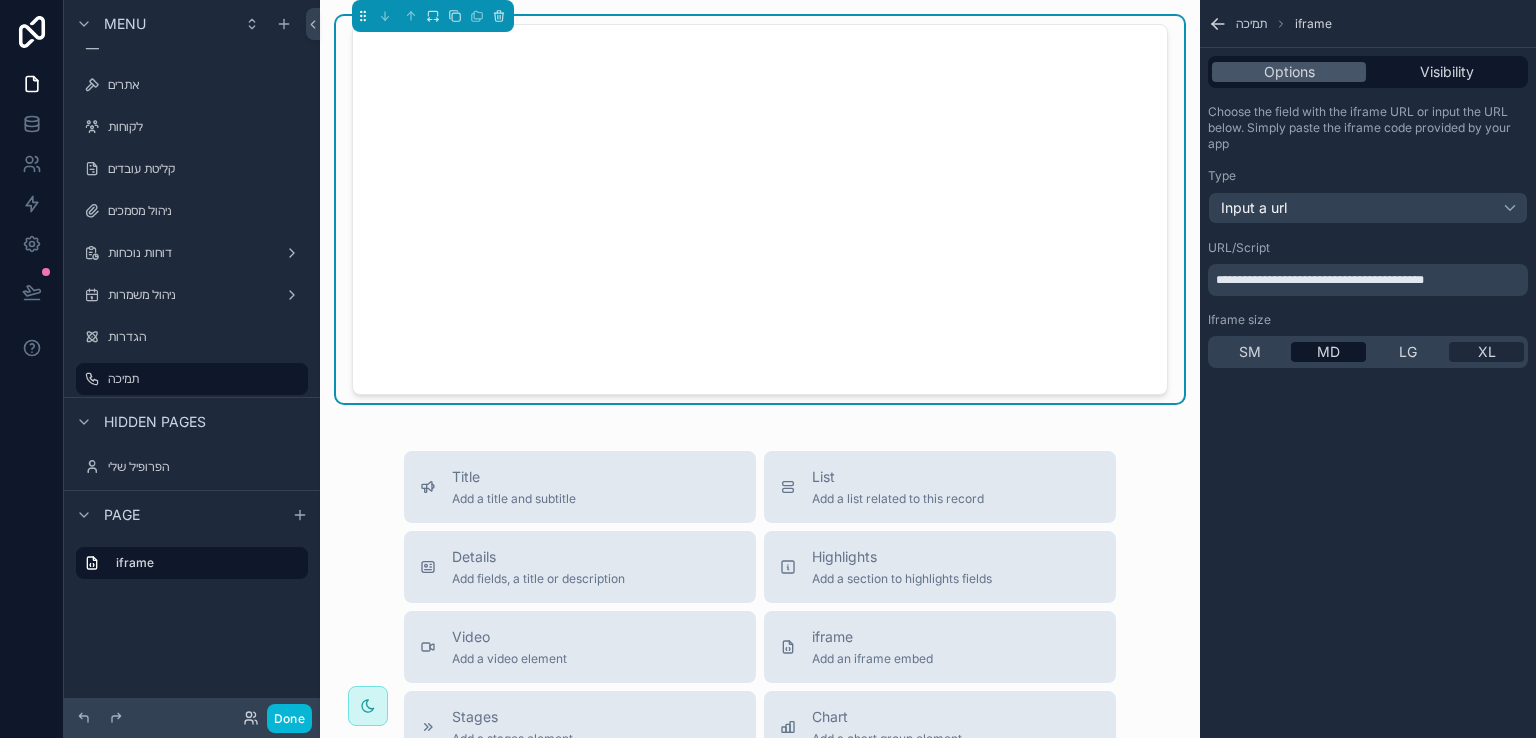 click on "XL" at bounding box center (1487, 352) 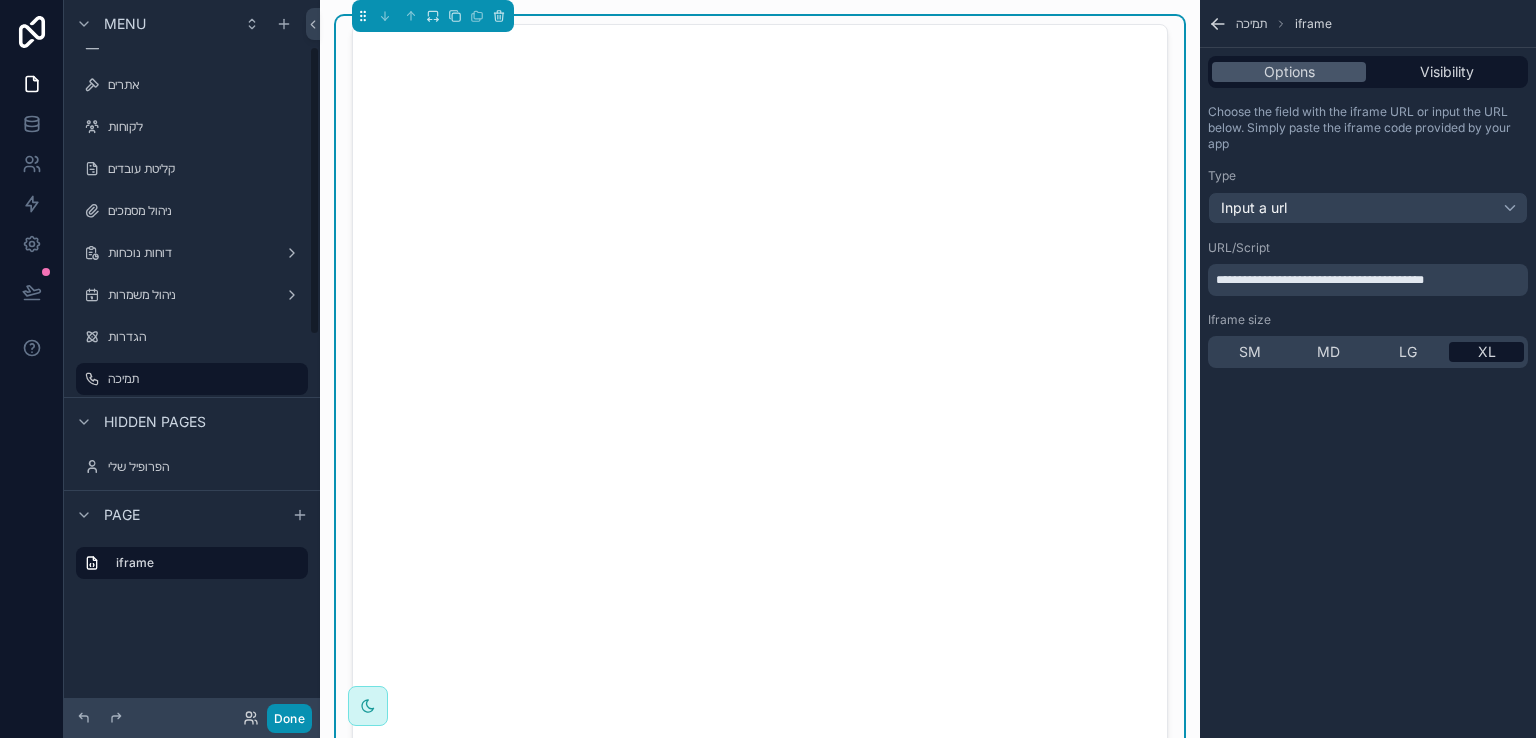 click on "Done" at bounding box center [289, 718] 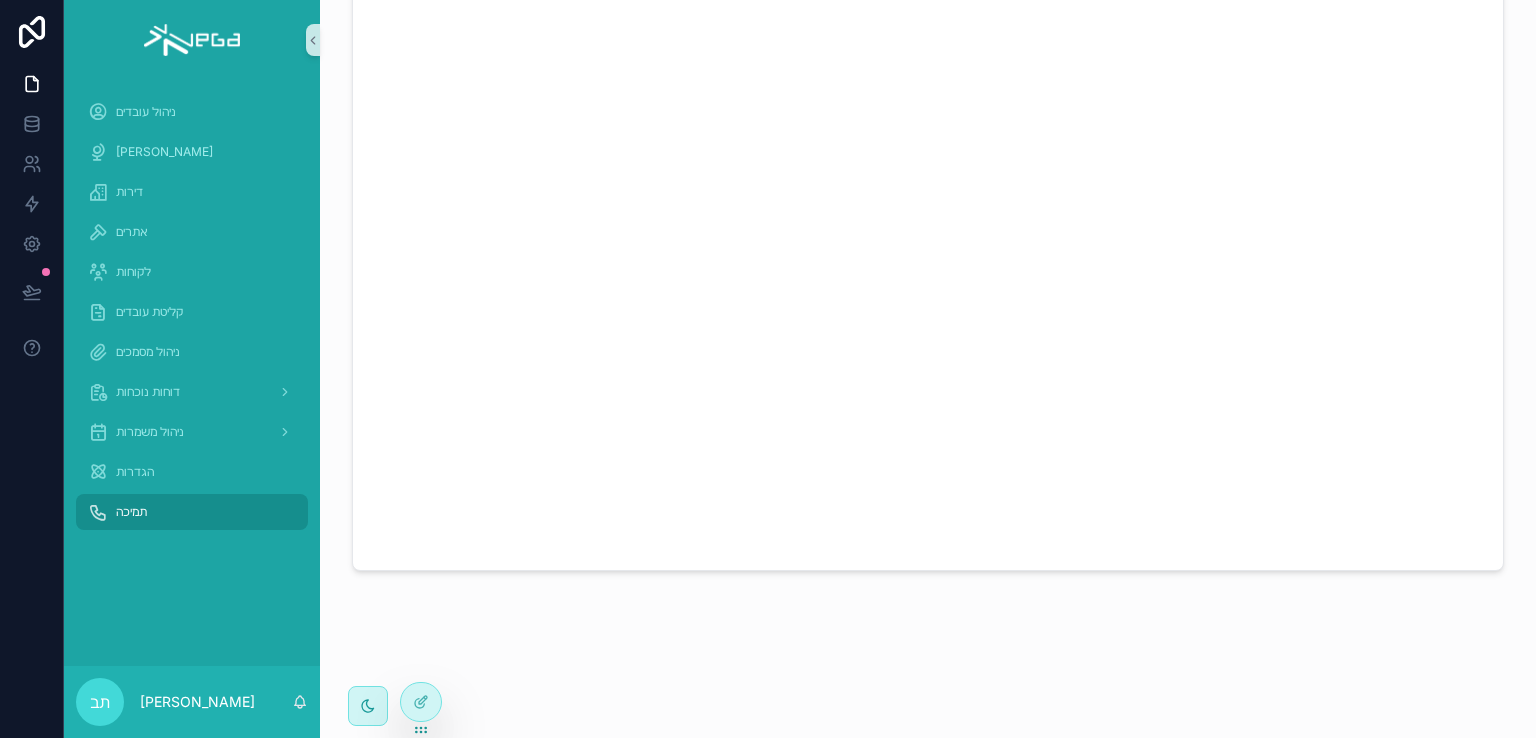 scroll, scrollTop: 0, scrollLeft: 0, axis: both 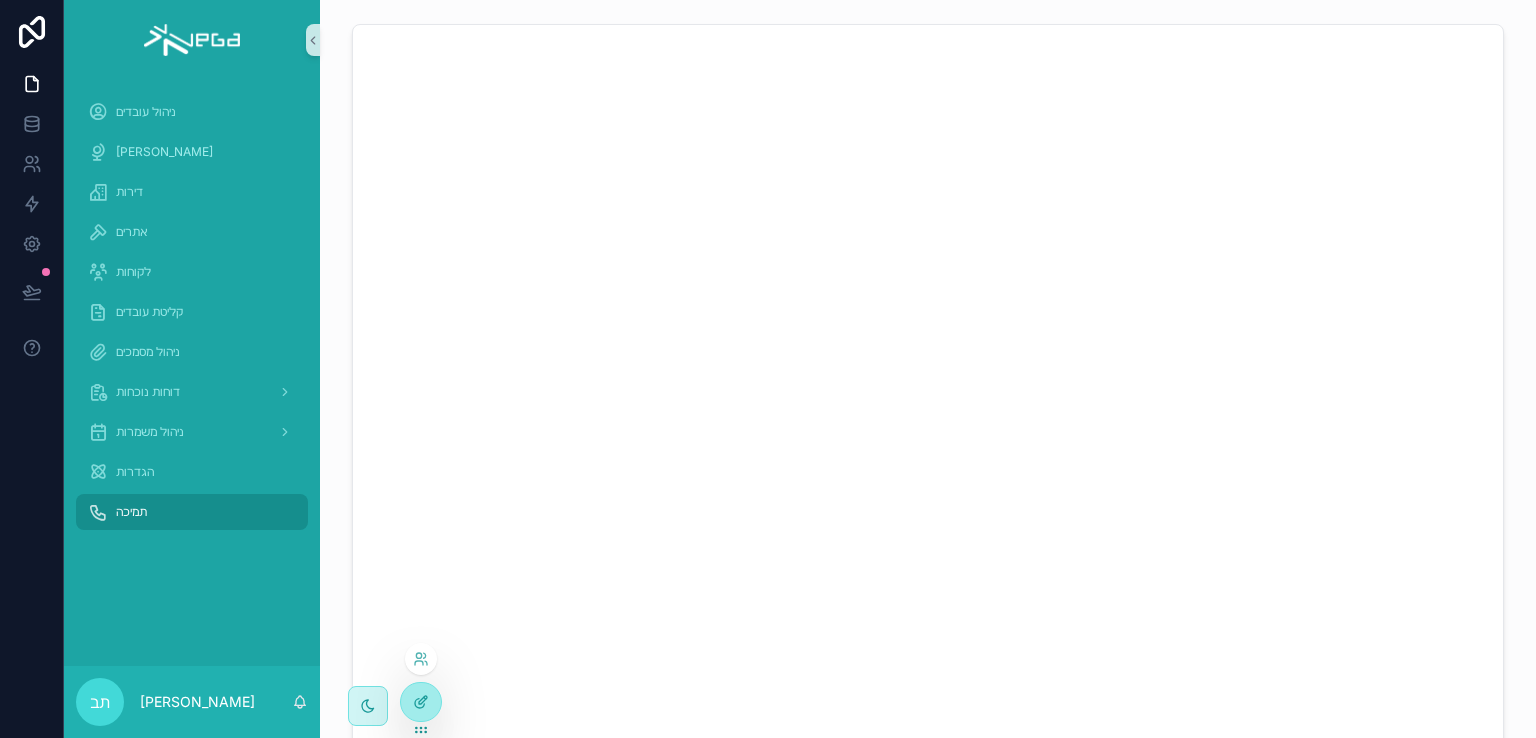 click 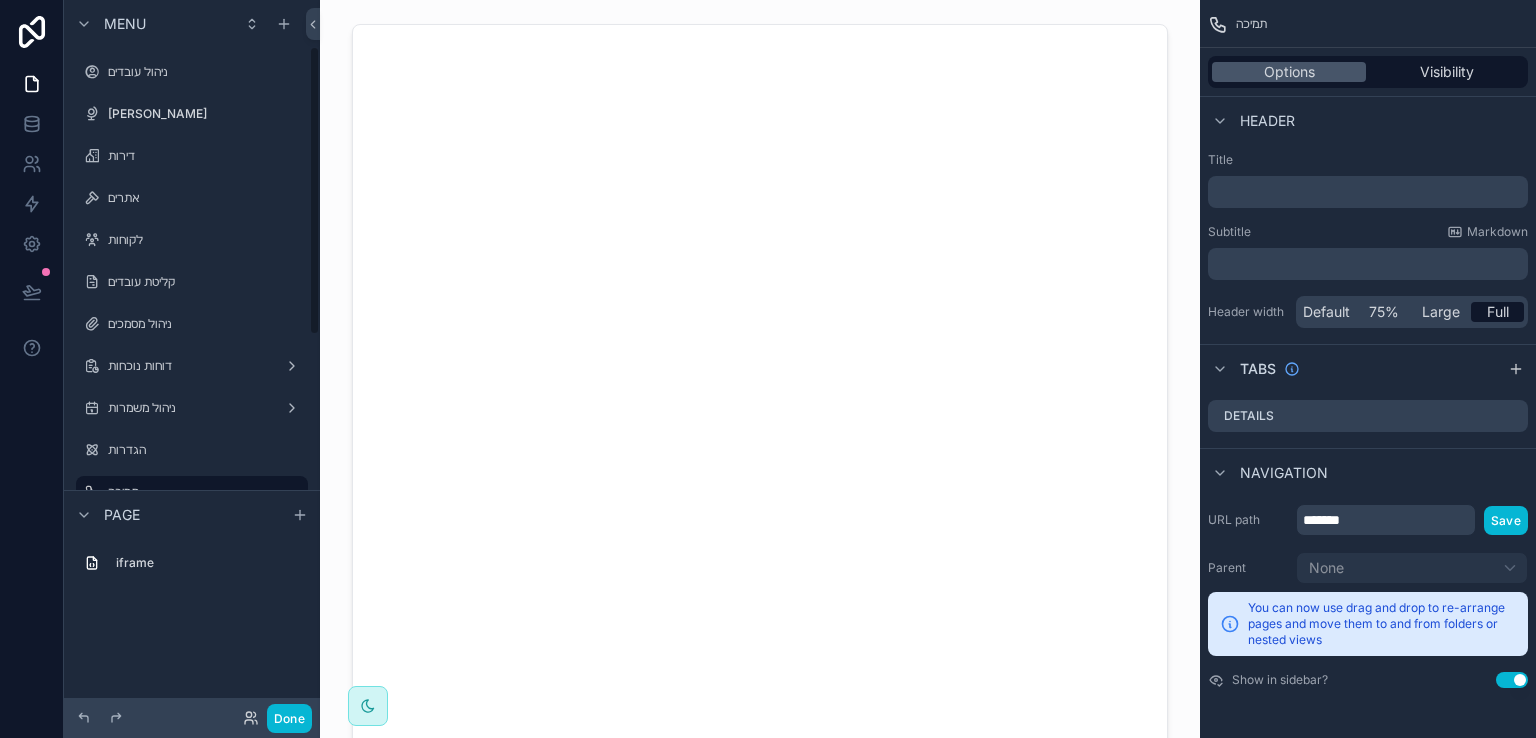 scroll, scrollTop: 113, scrollLeft: 0, axis: vertical 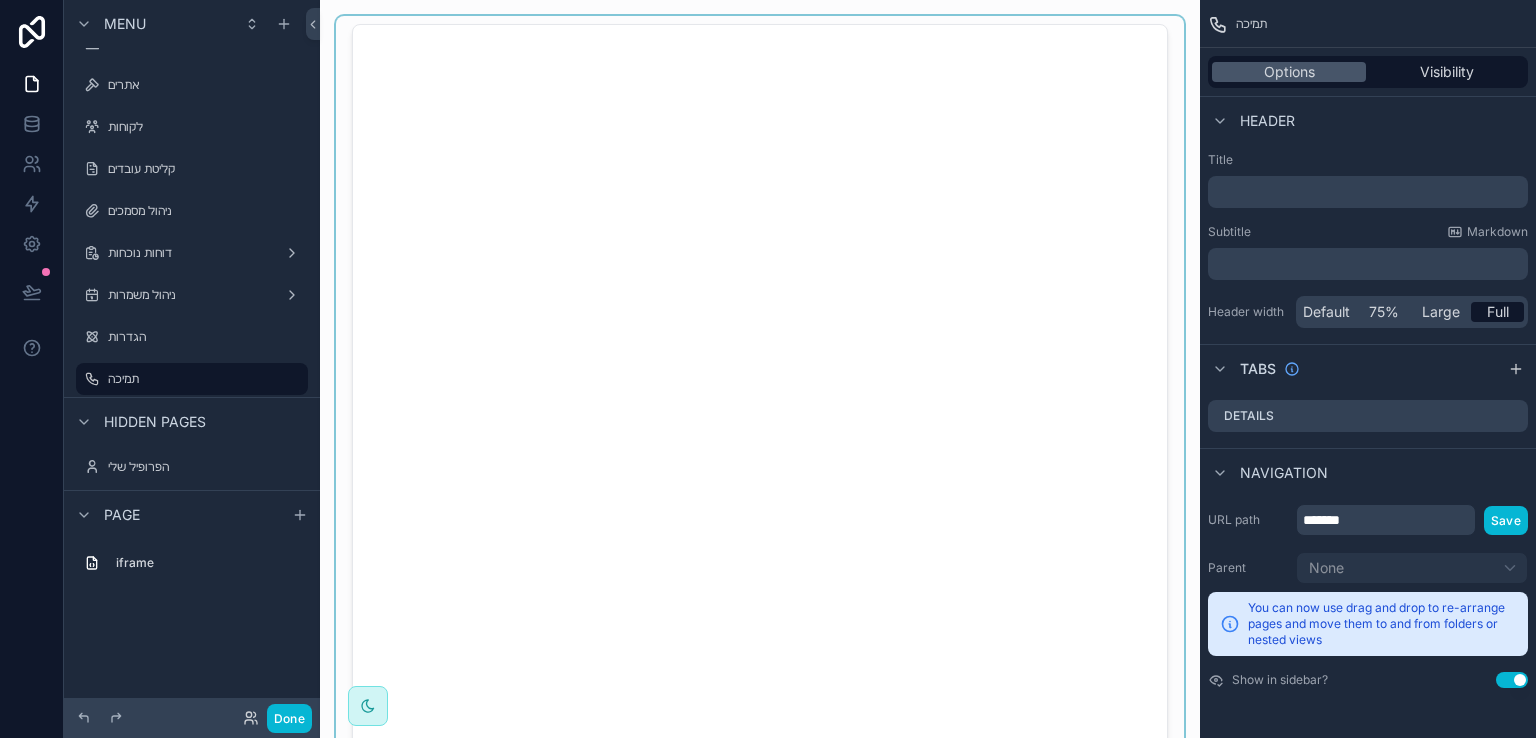 click at bounding box center (760, 394) 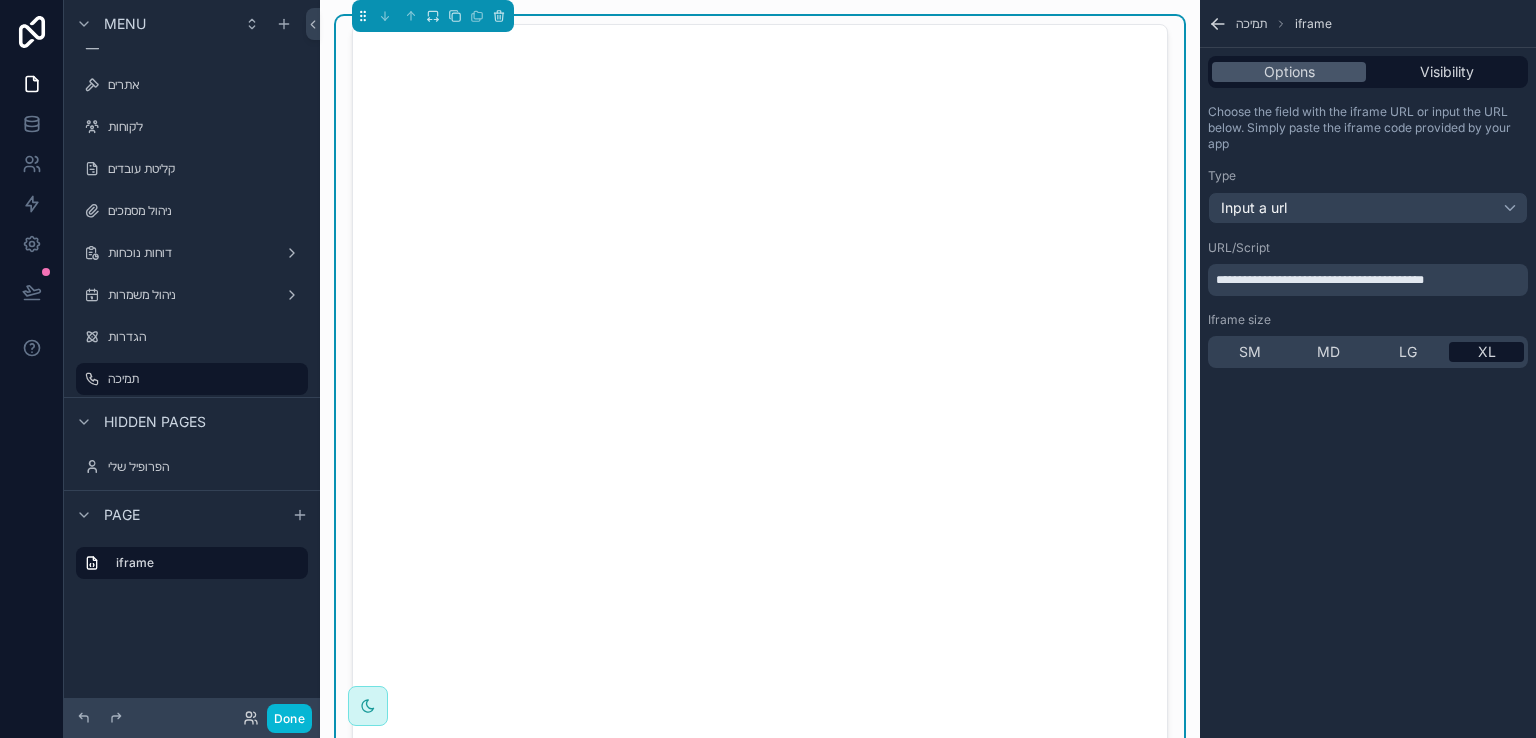 click on "**********" at bounding box center (1370, 280) 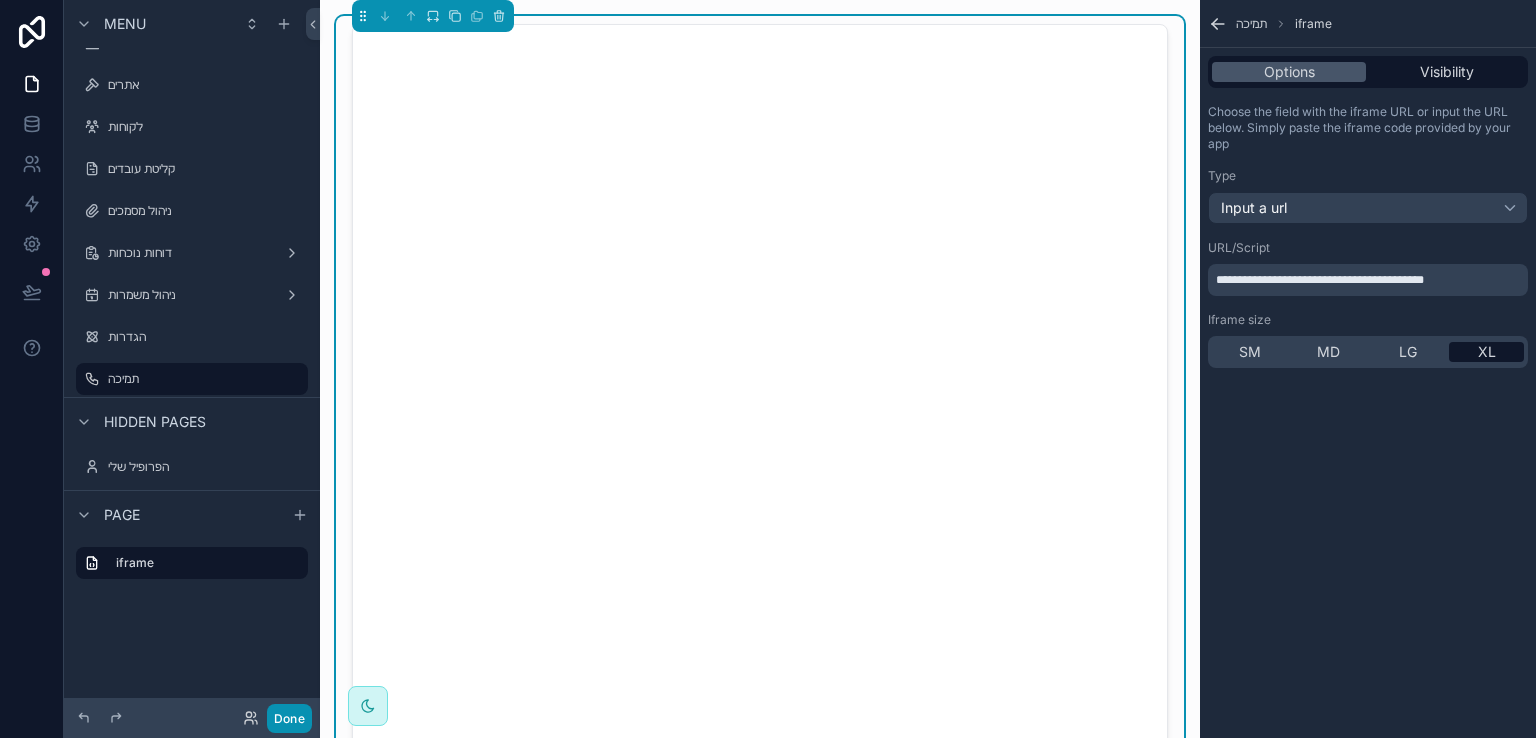 click on "Done" at bounding box center (289, 718) 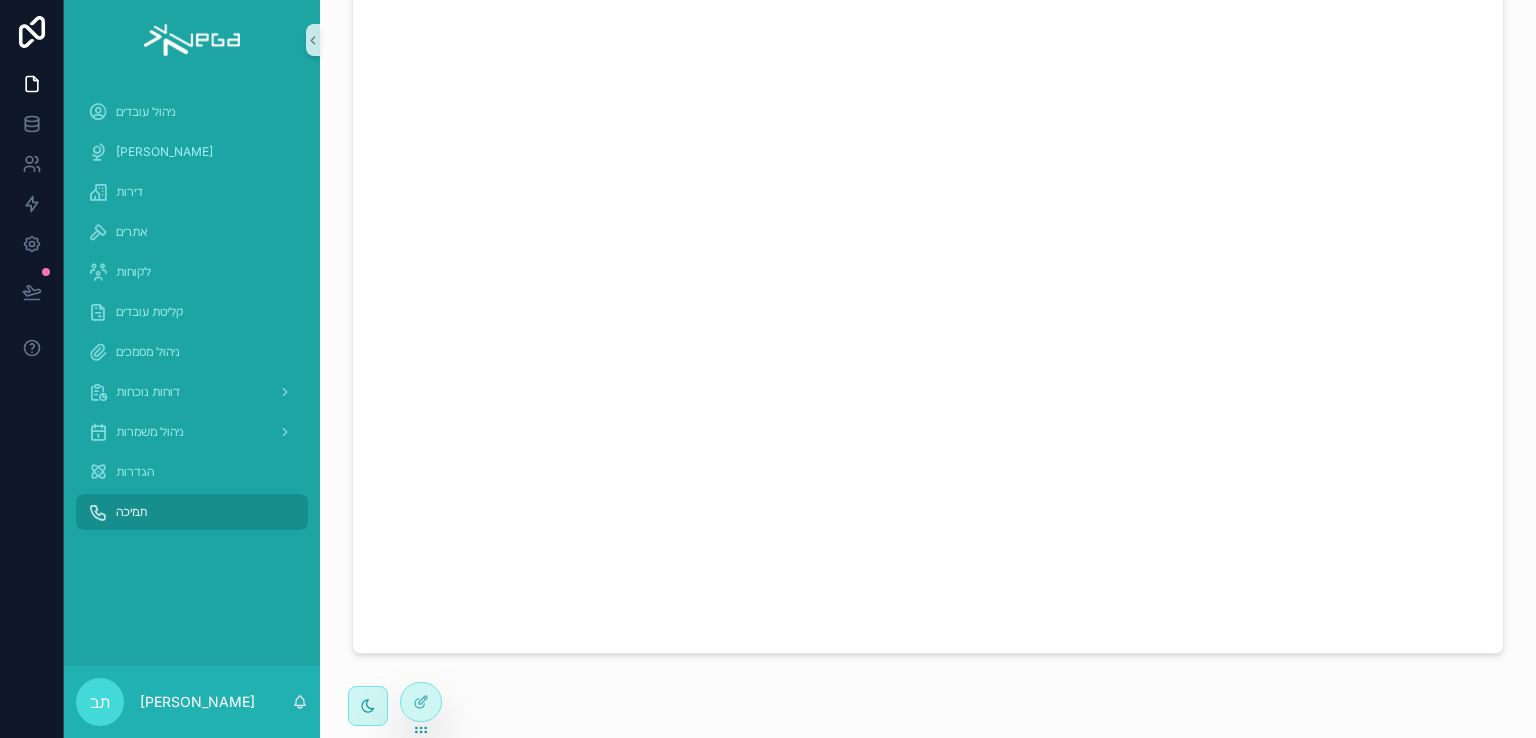 scroll, scrollTop: 0, scrollLeft: 0, axis: both 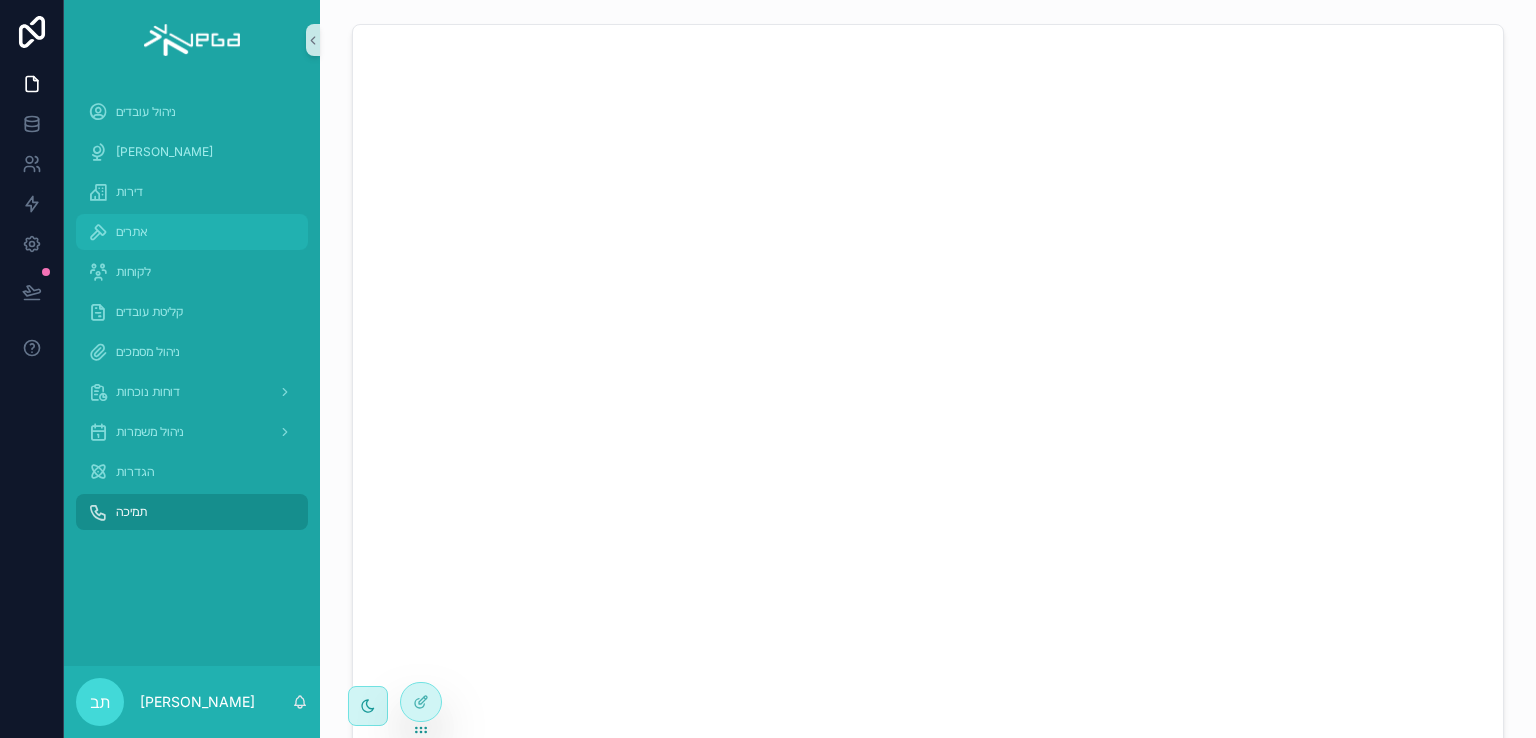 click on "אתרים" at bounding box center [132, 232] 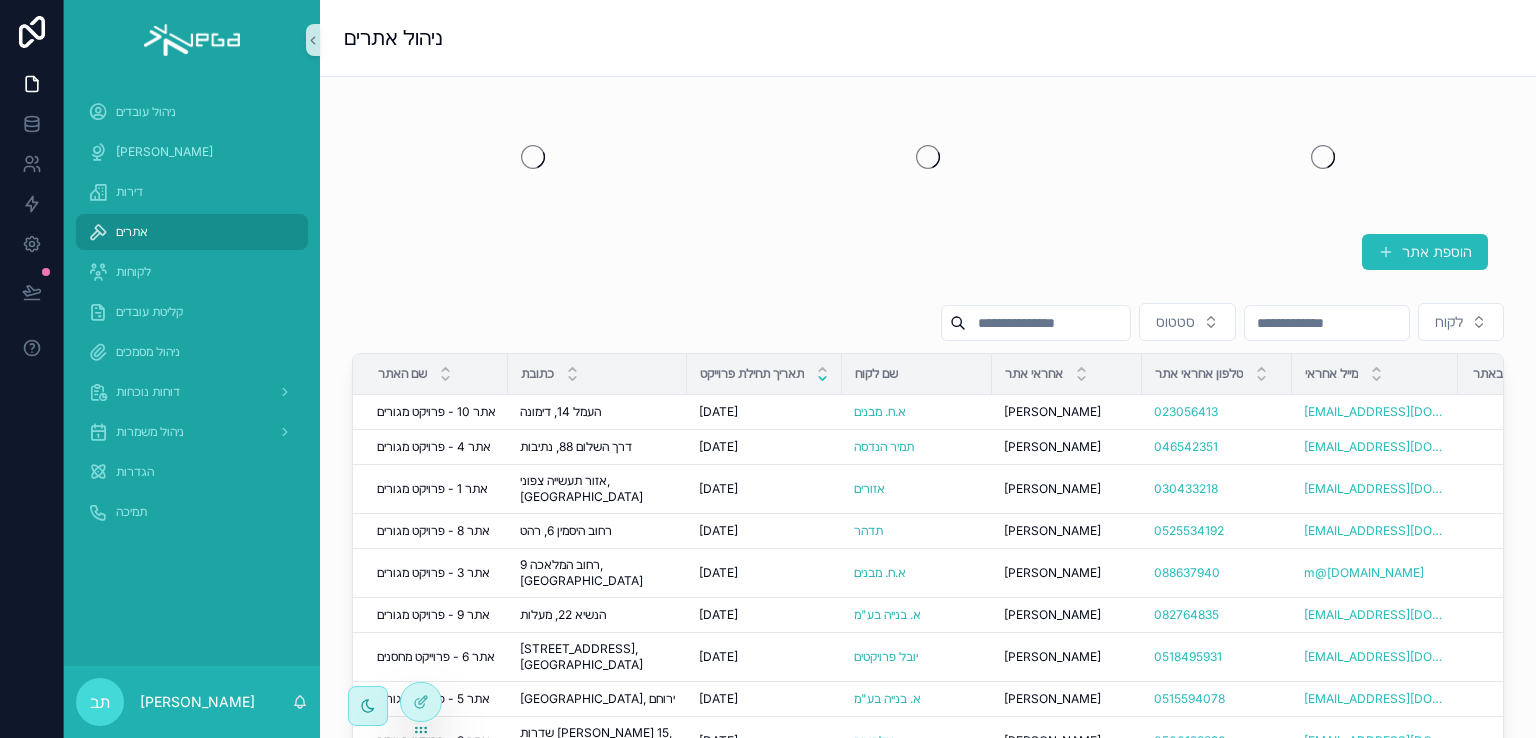 scroll, scrollTop: 2, scrollLeft: 0, axis: vertical 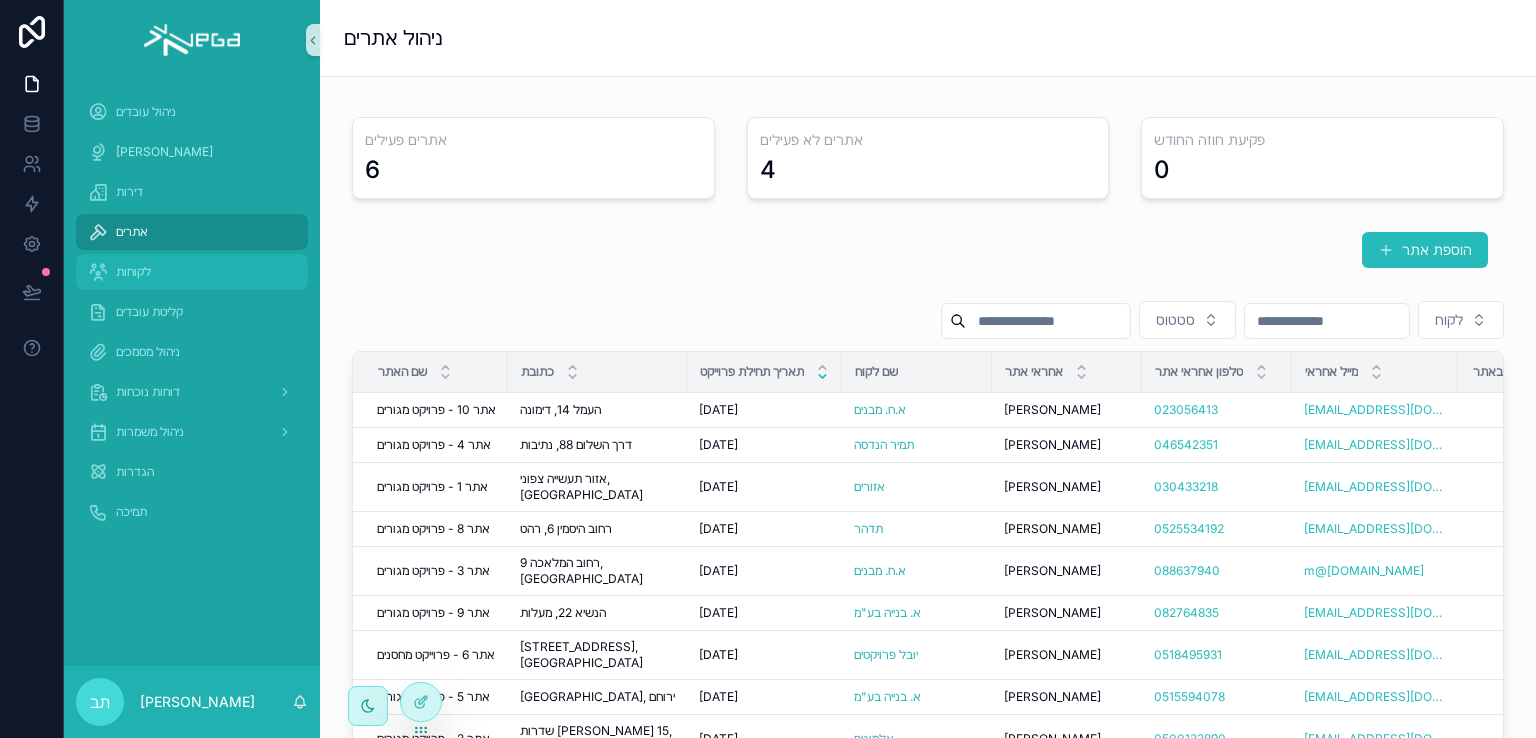 click on "לקוחות" at bounding box center (133, 272) 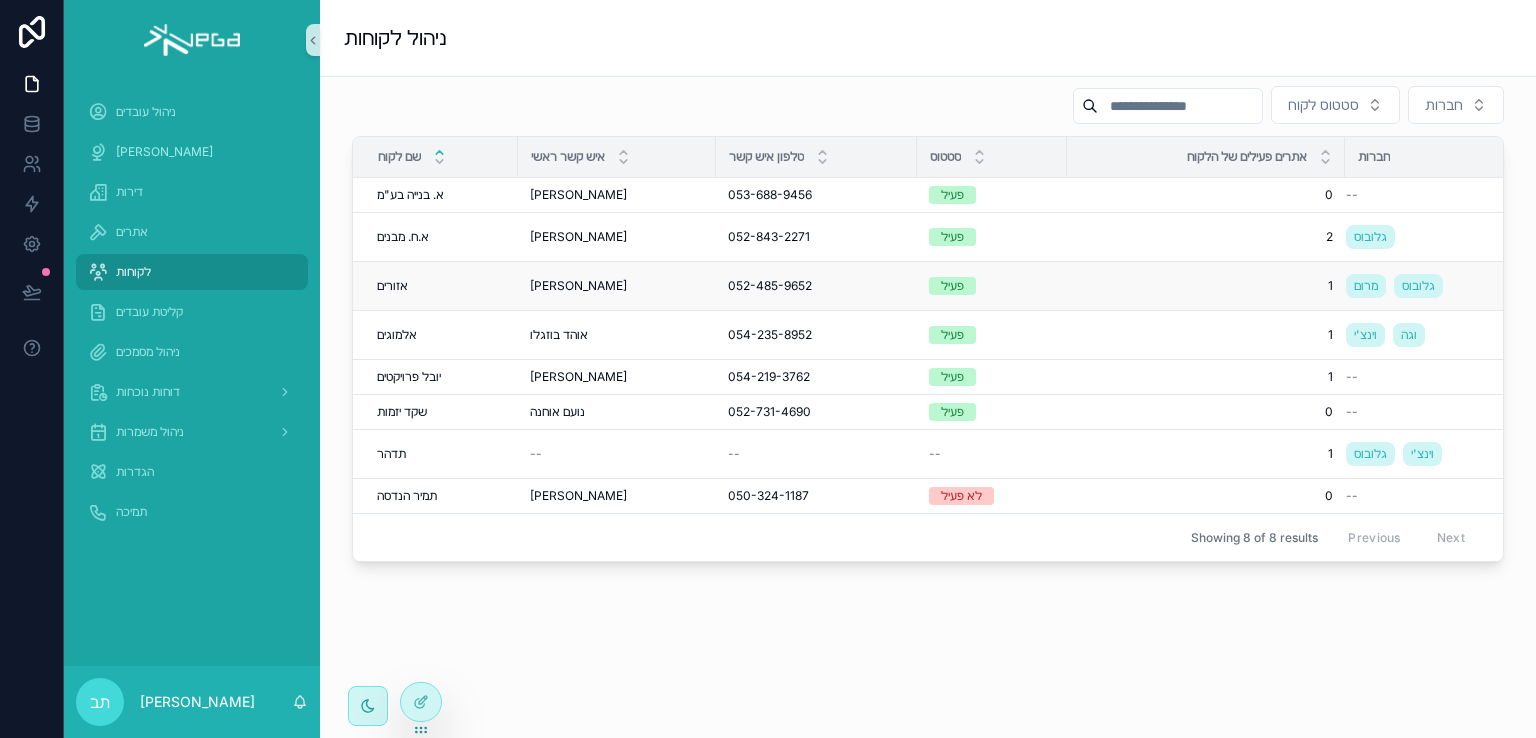 scroll, scrollTop: 228, scrollLeft: 0, axis: vertical 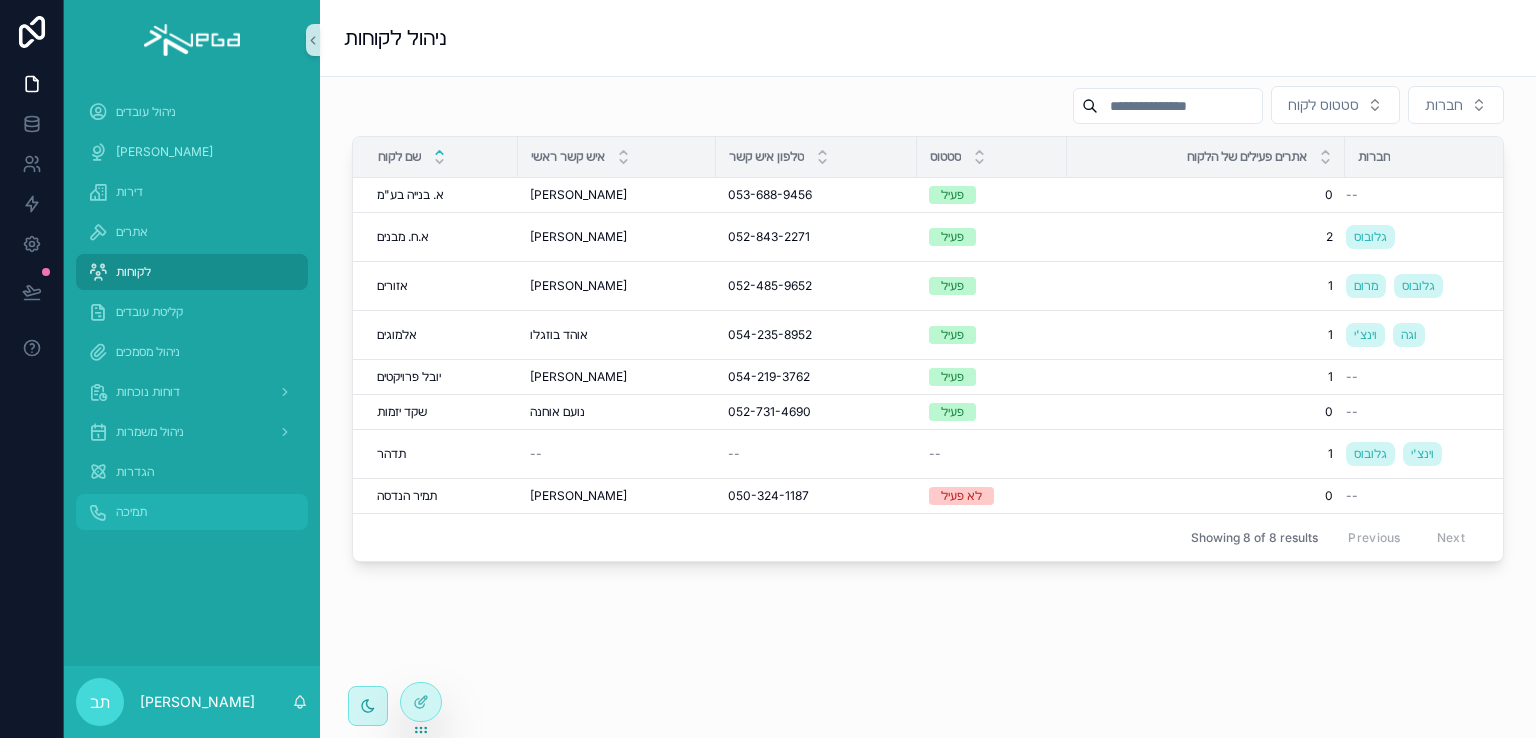 click on "תמיכה" at bounding box center [131, 512] 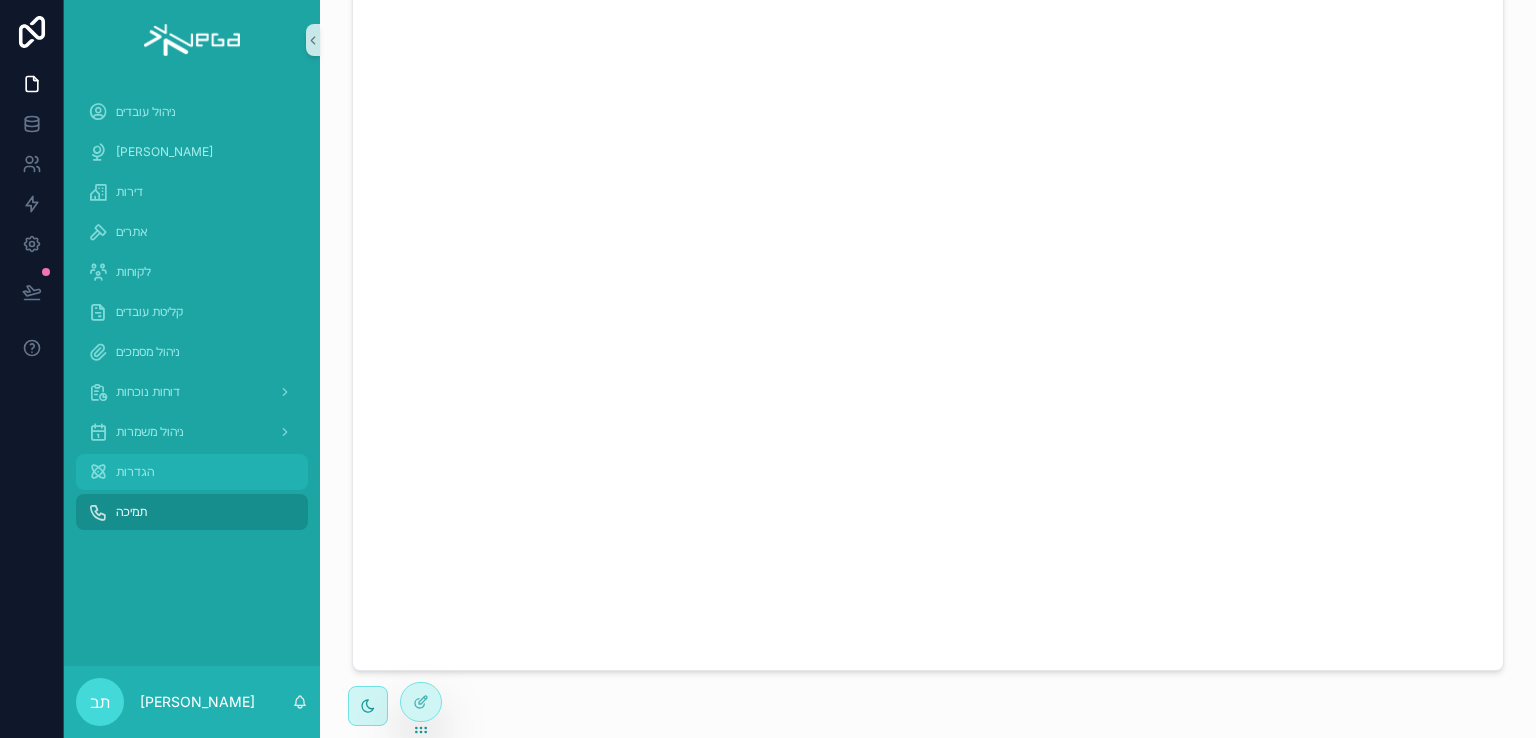 scroll, scrollTop: 0, scrollLeft: 0, axis: both 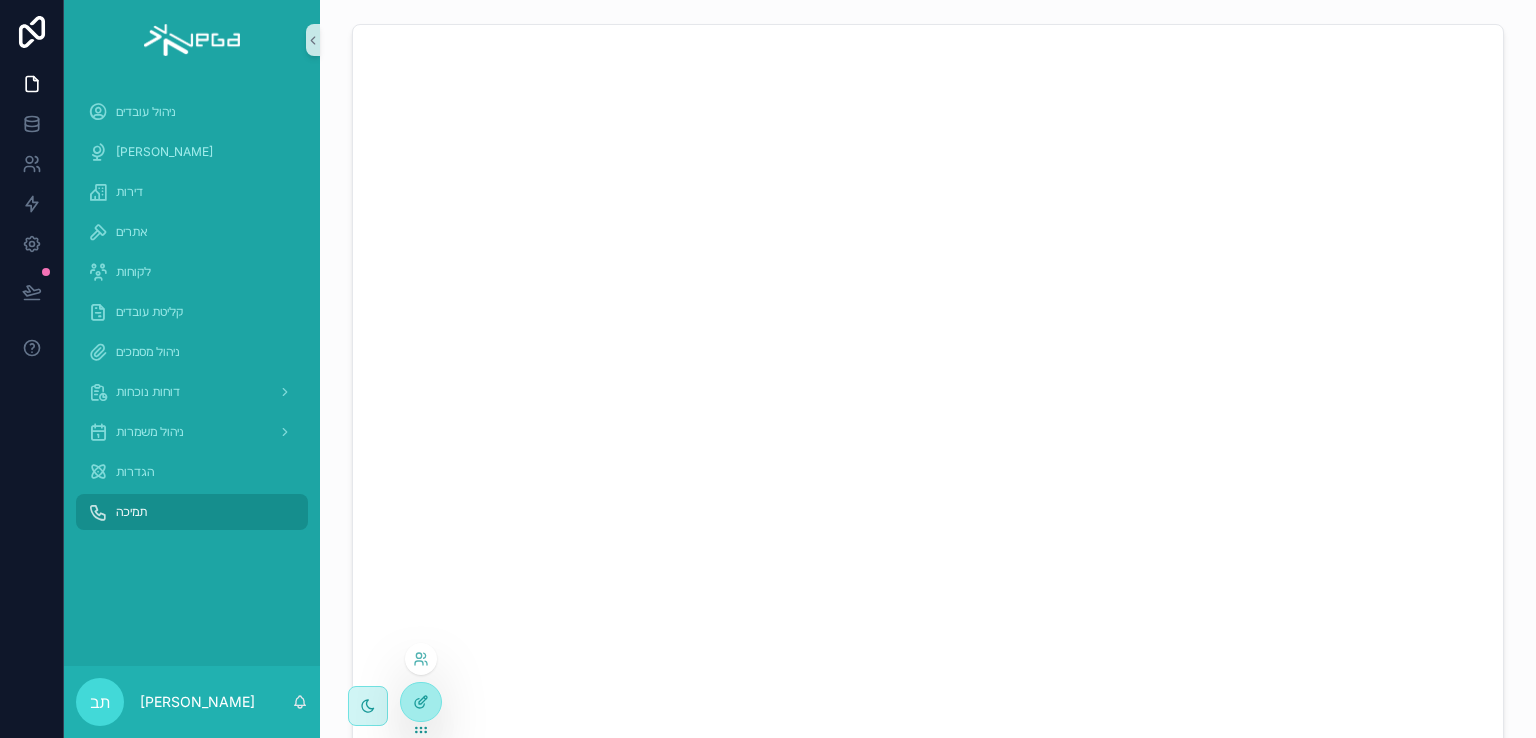click 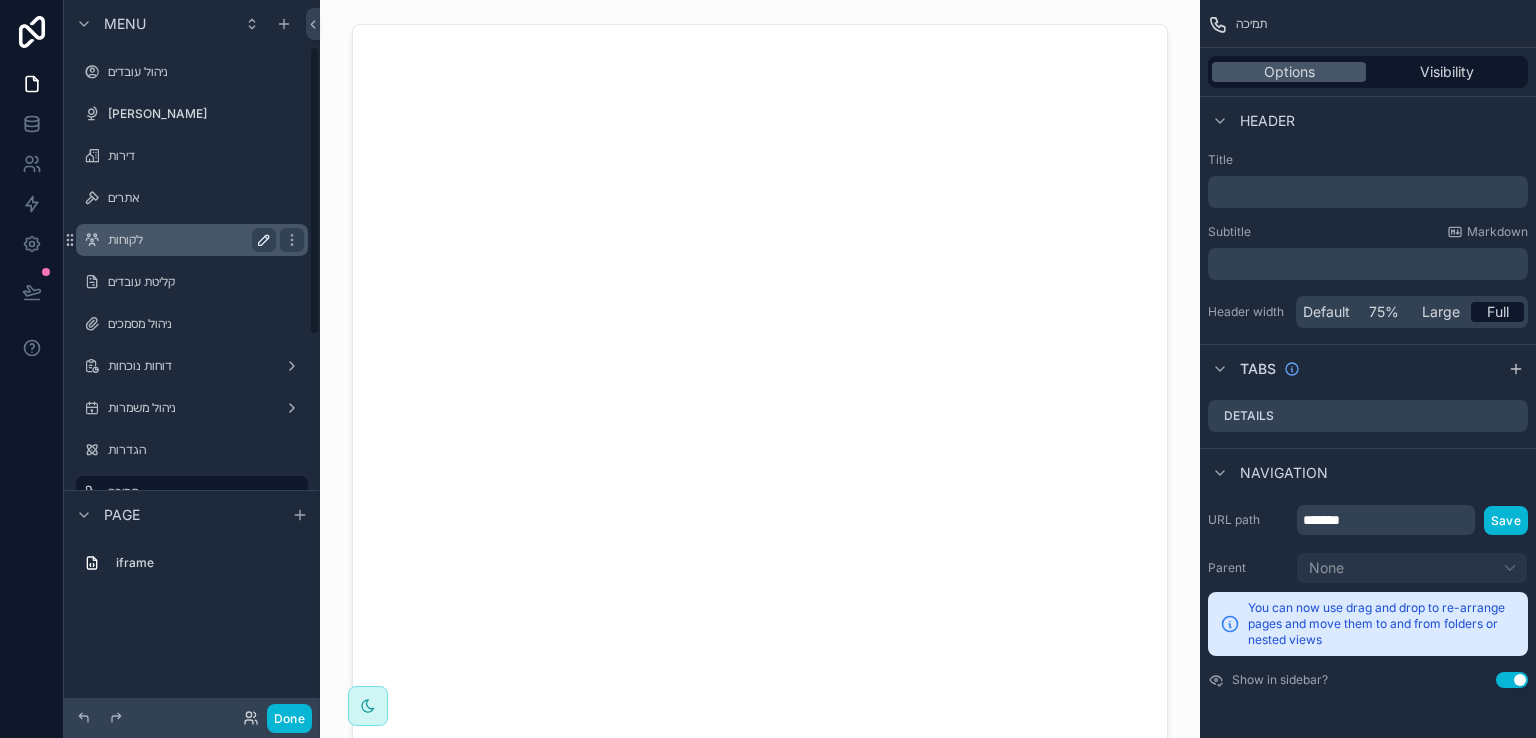 scroll, scrollTop: 113, scrollLeft: 0, axis: vertical 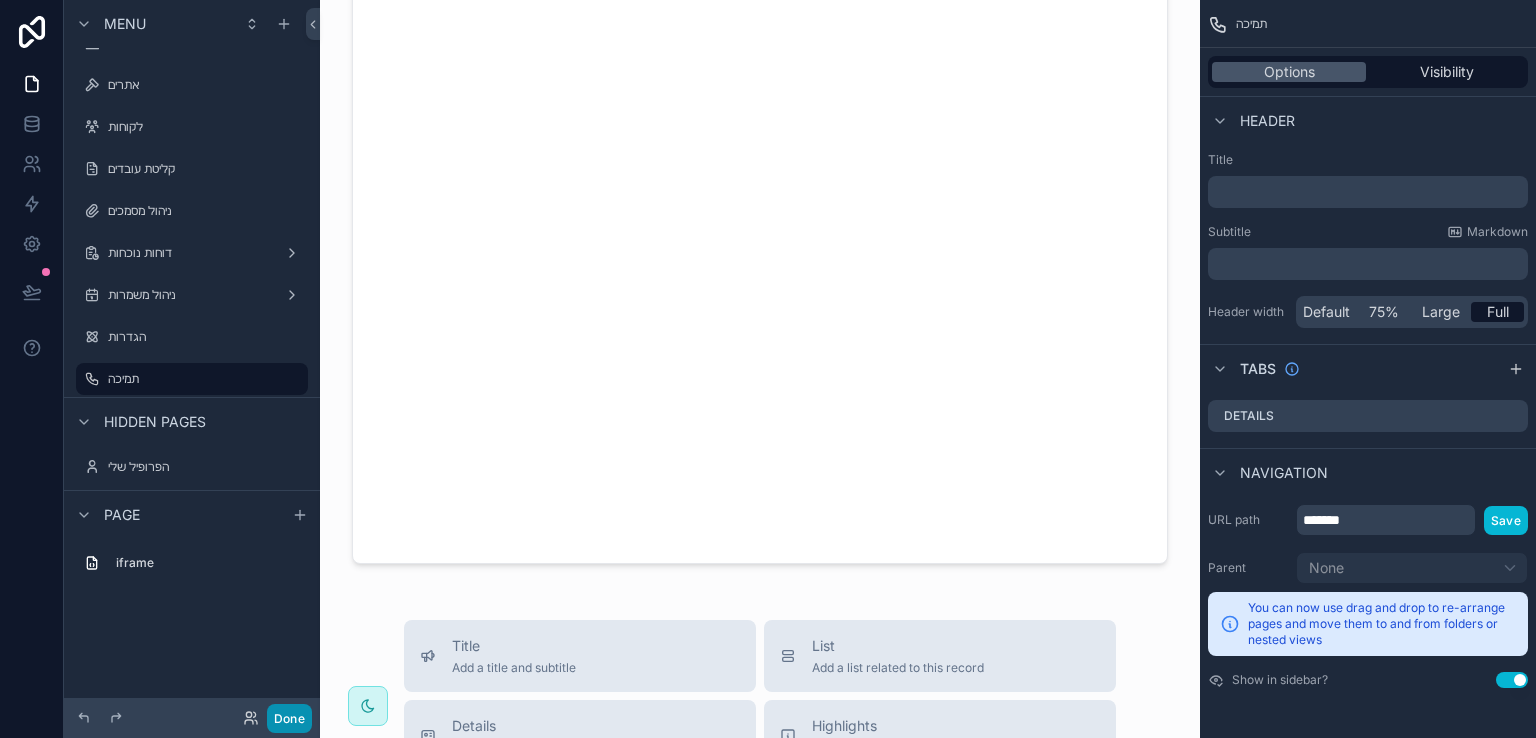 click on "Done" at bounding box center (289, 718) 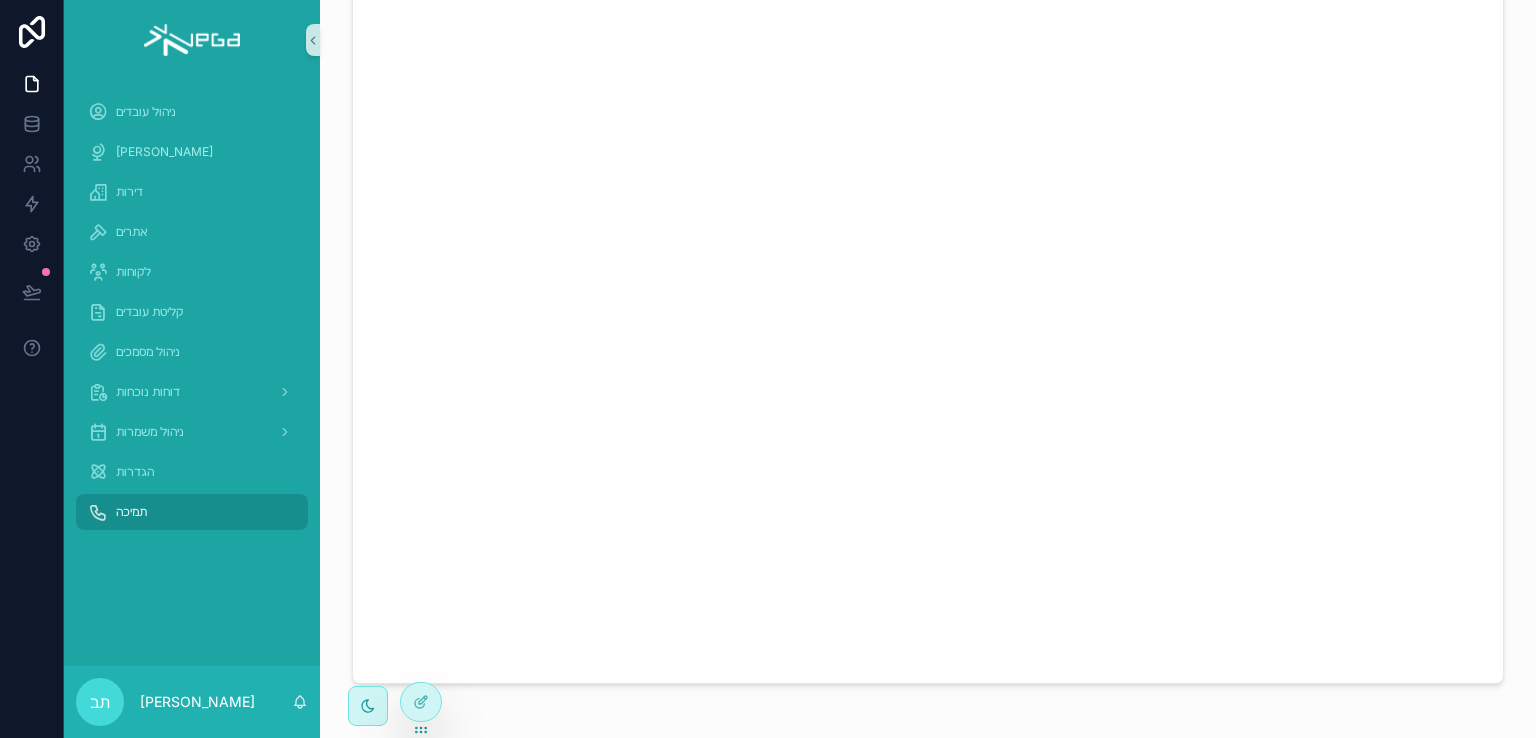 scroll, scrollTop: 0, scrollLeft: 0, axis: both 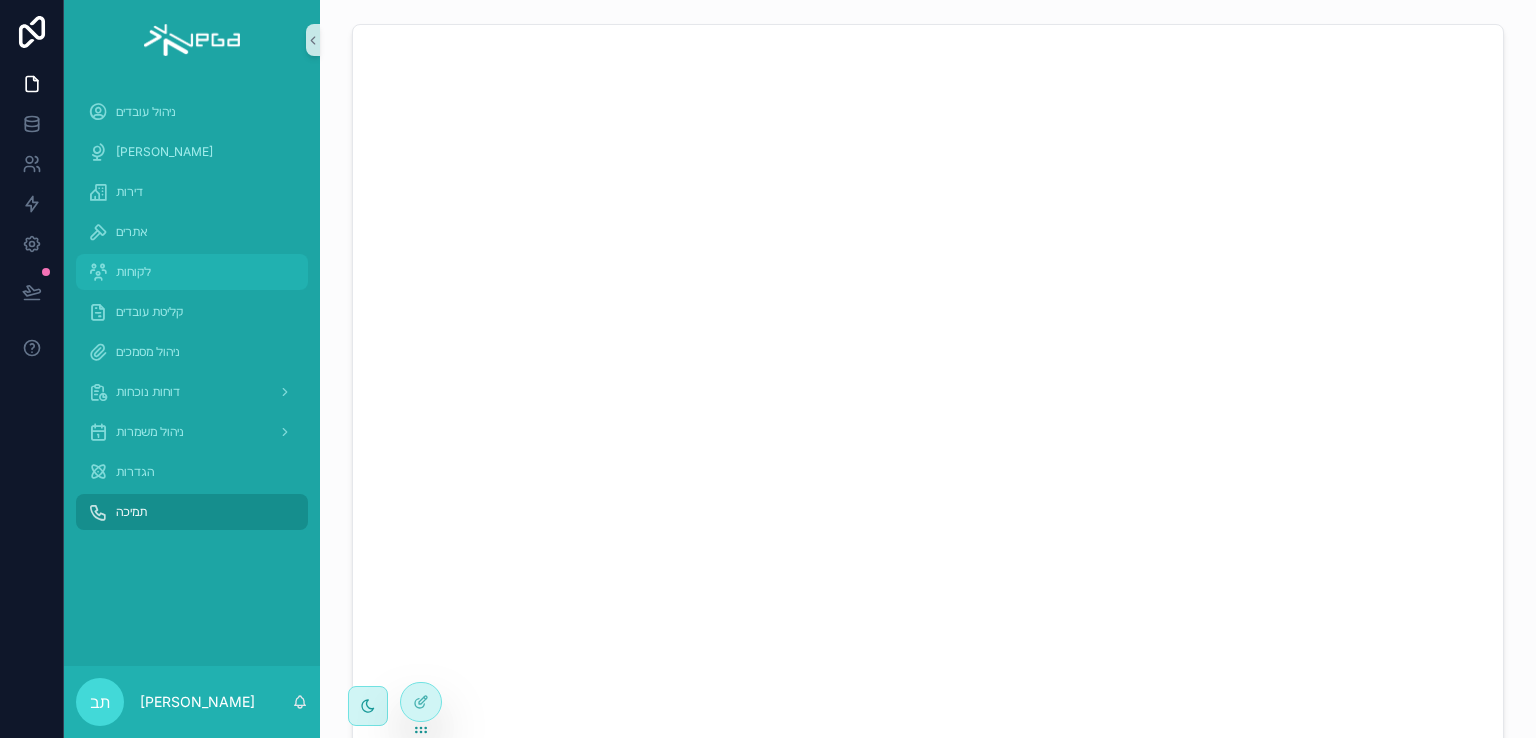 click on "לקוחות" at bounding box center (133, 272) 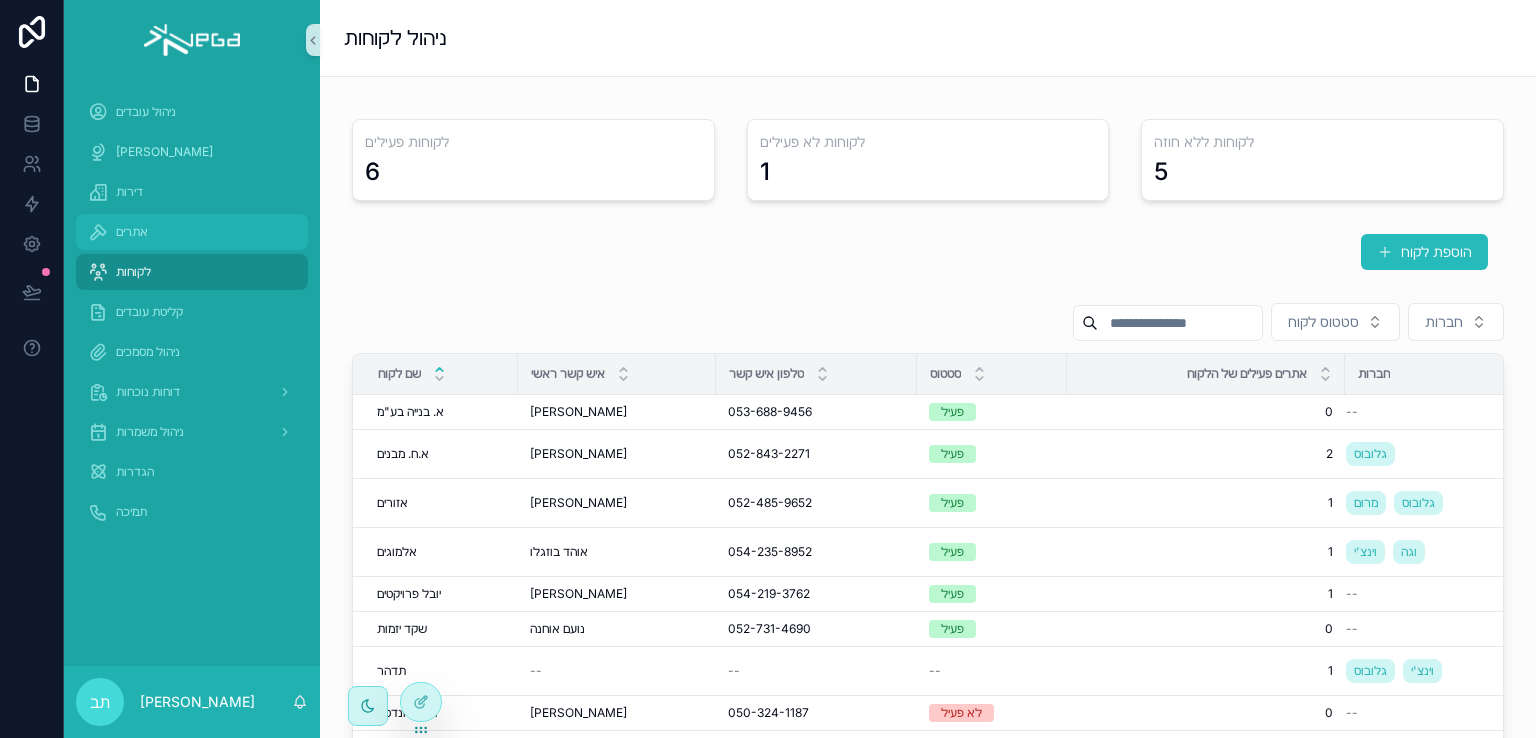 click on "אתרים" at bounding box center (132, 232) 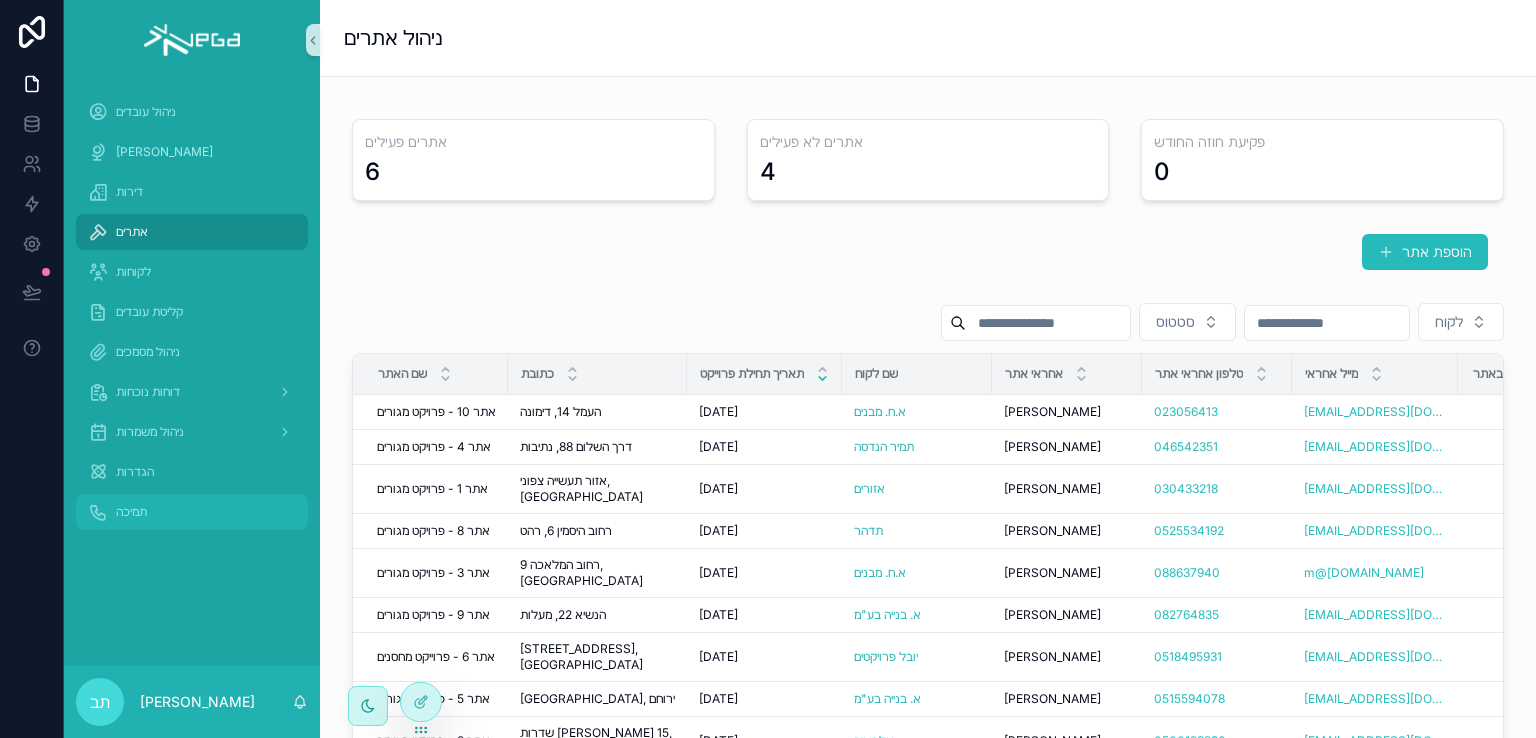 click on "תמיכה" at bounding box center [131, 512] 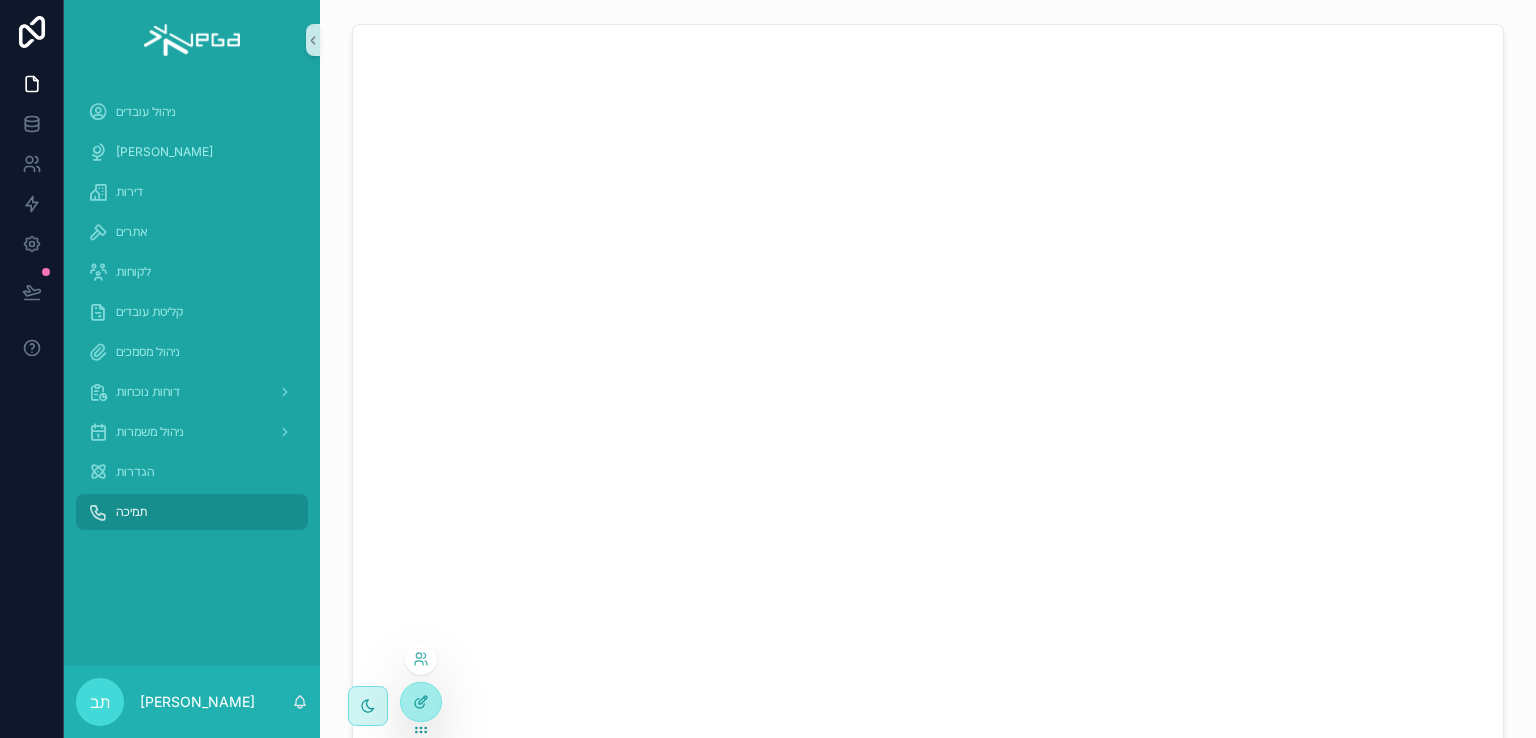 click 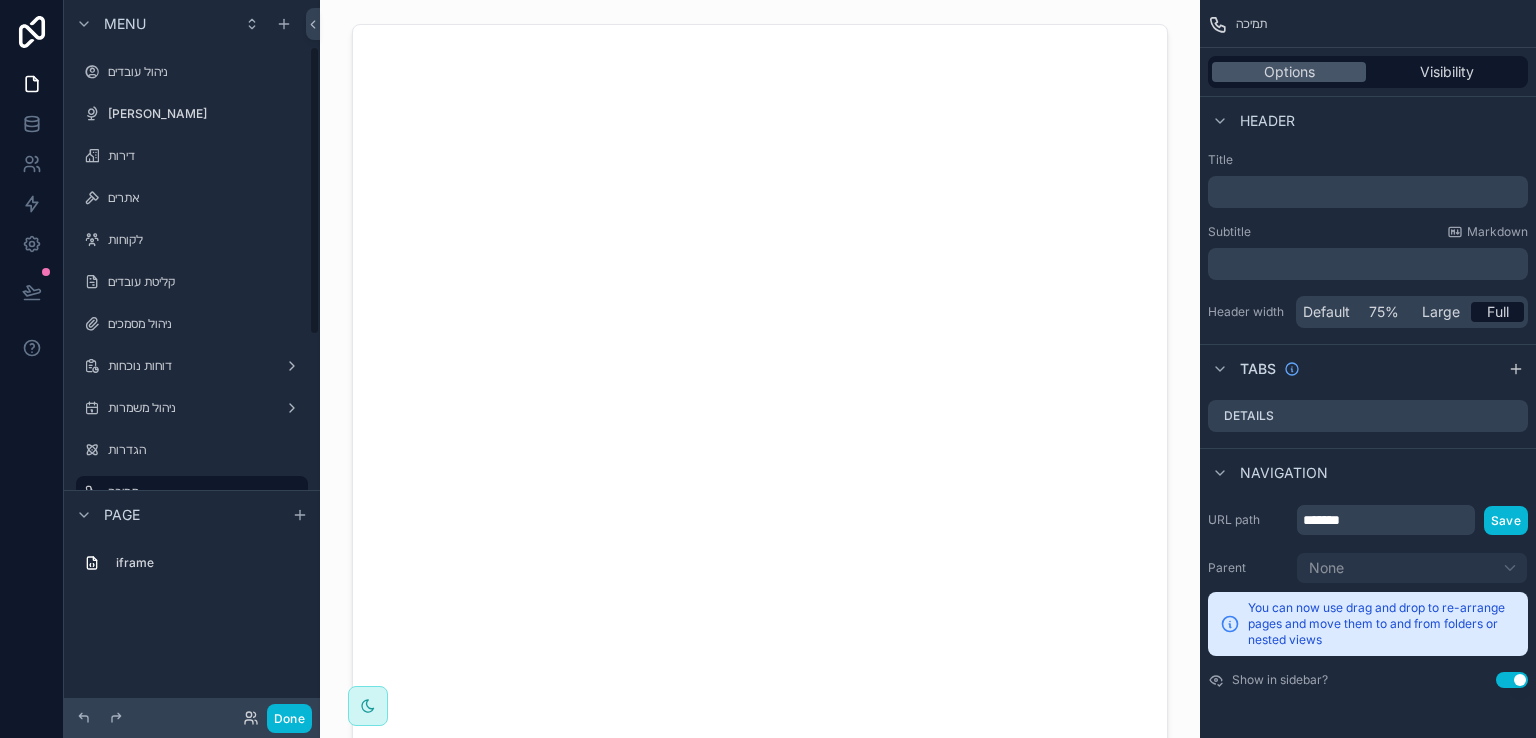 scroll, scrollTop: 113, scrollLeft: 0, axis: vertical 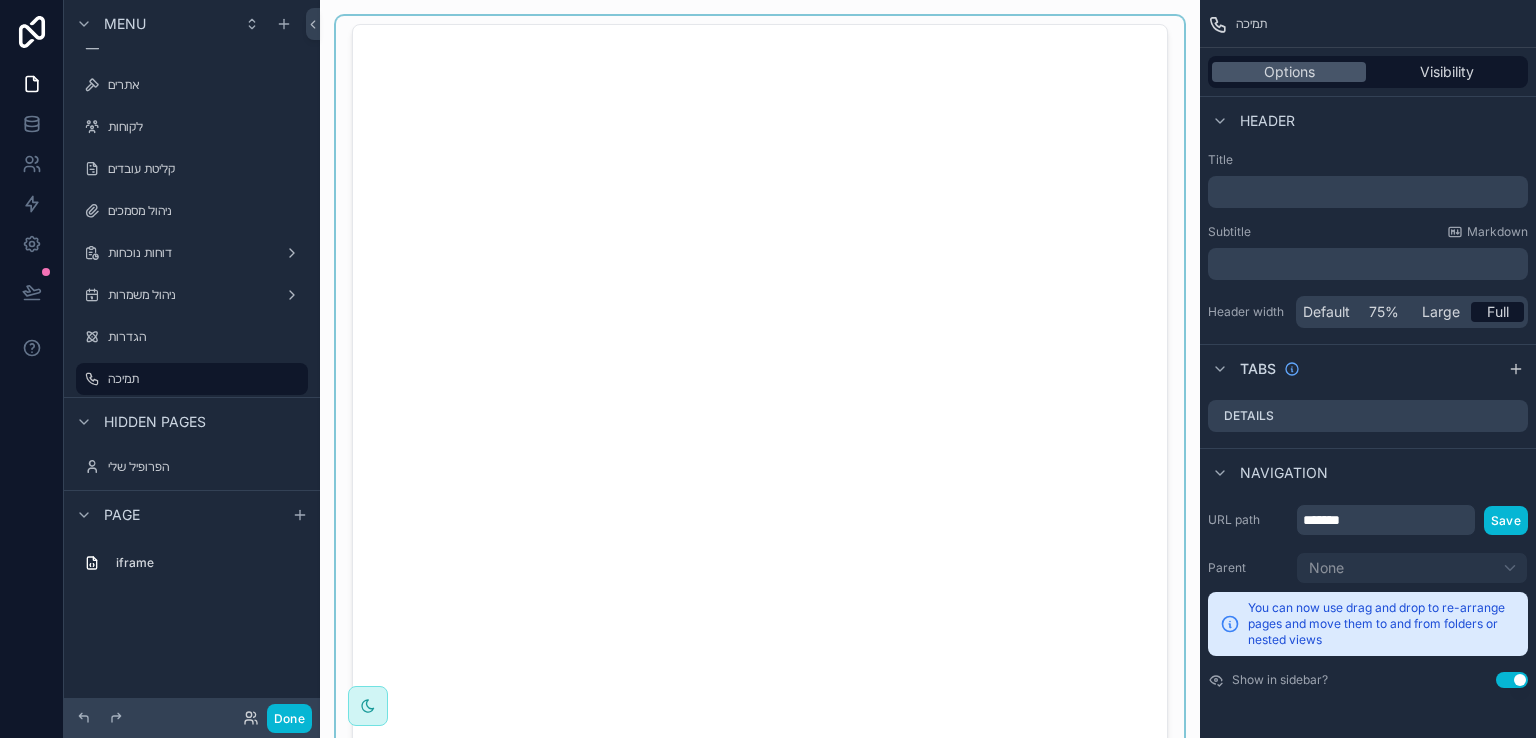 click at bounding box center [760, 394] 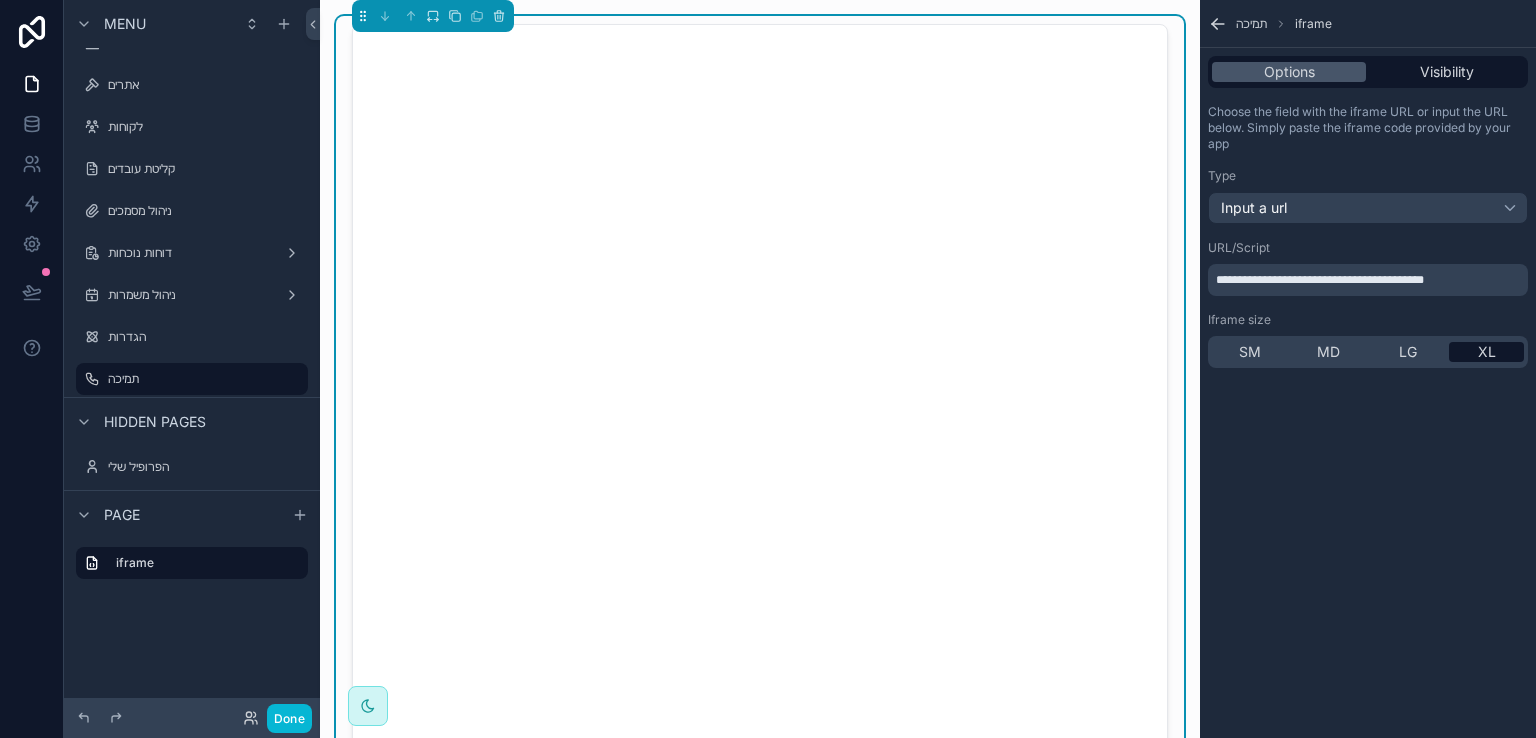 click on "**********" at bounding box center [1370, 280] 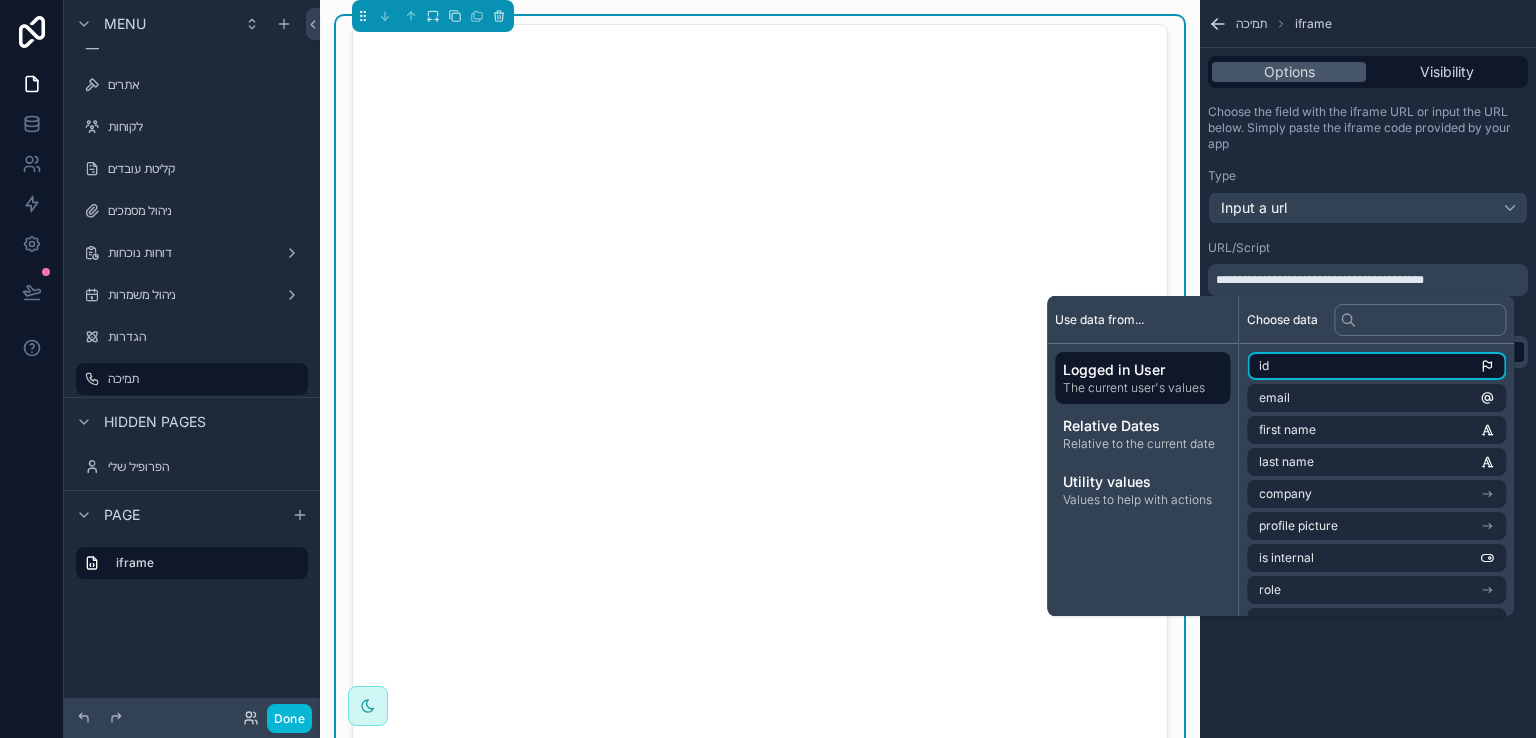 click on "id" at bounding box center [1376, 366] 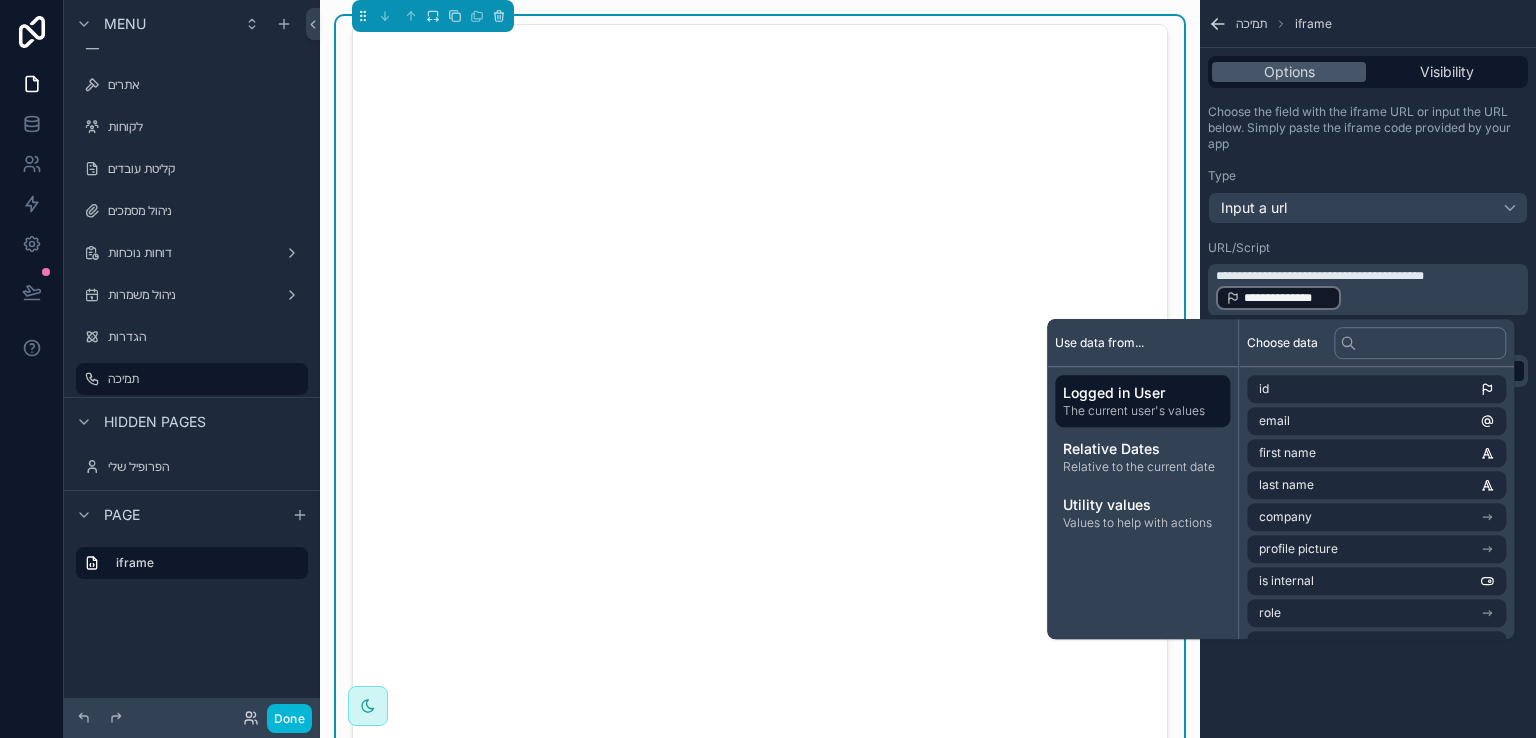 click on "**********" at bounding box center (1287, 298) 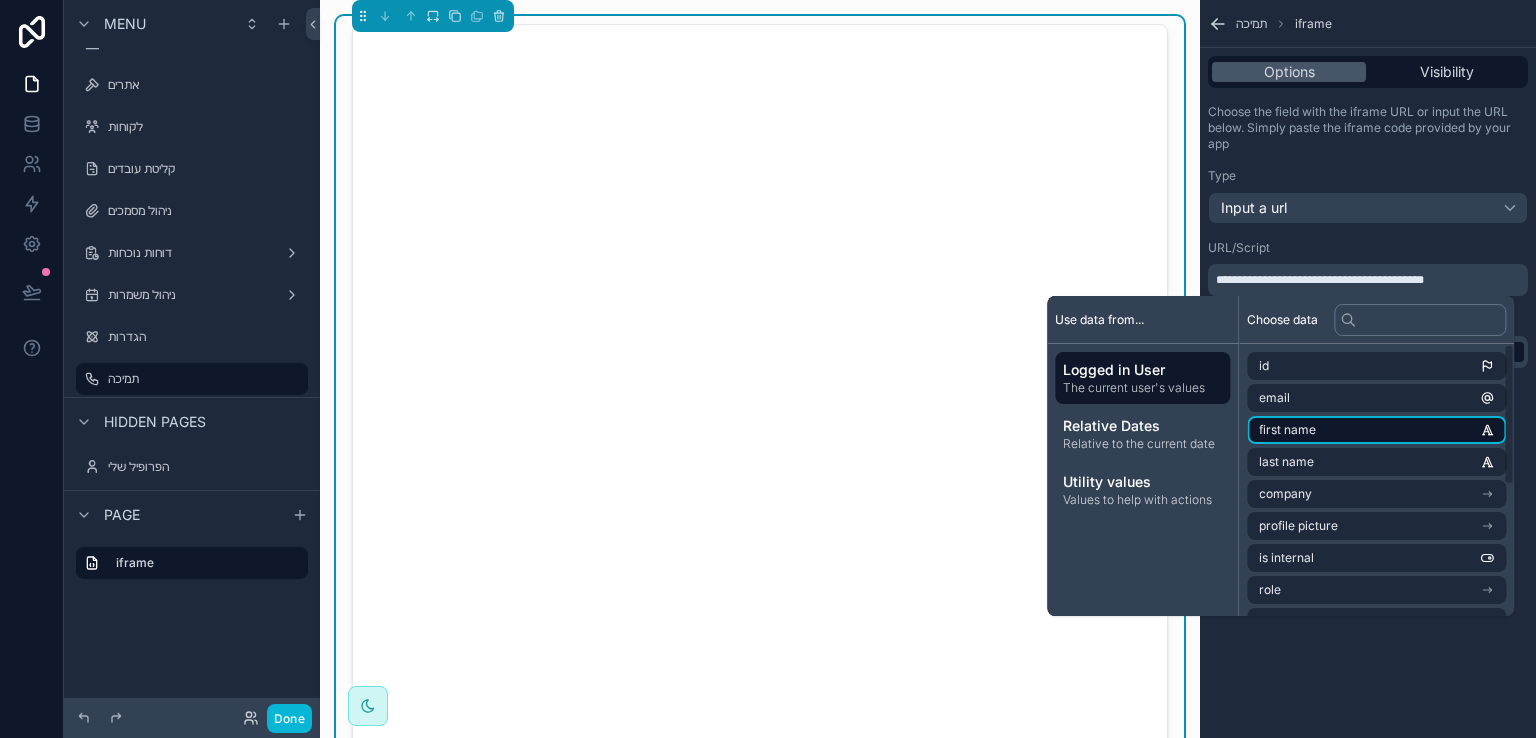 click on "first name" at bounding box center [1287, 430] 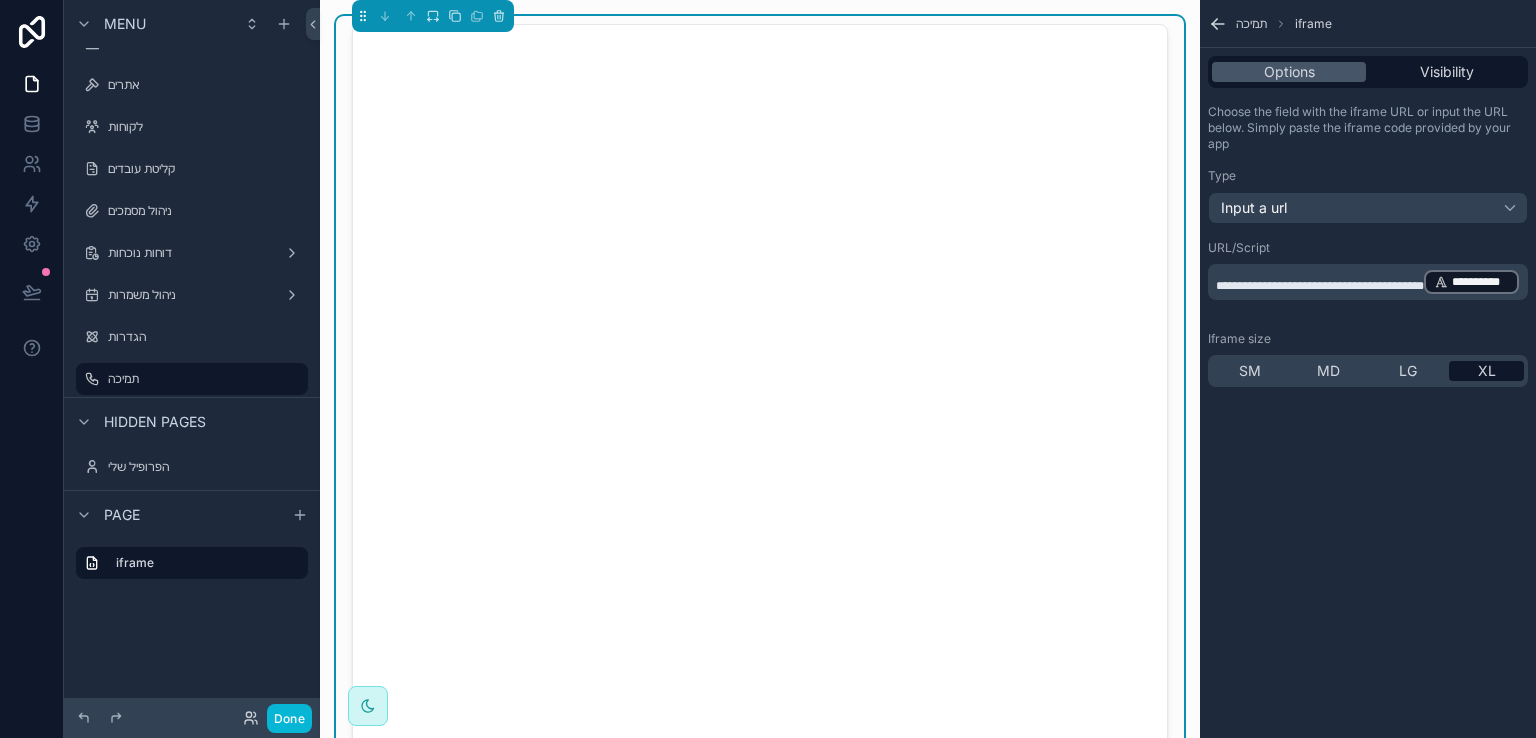 click on "**********" at bounding box center (1480, 282) 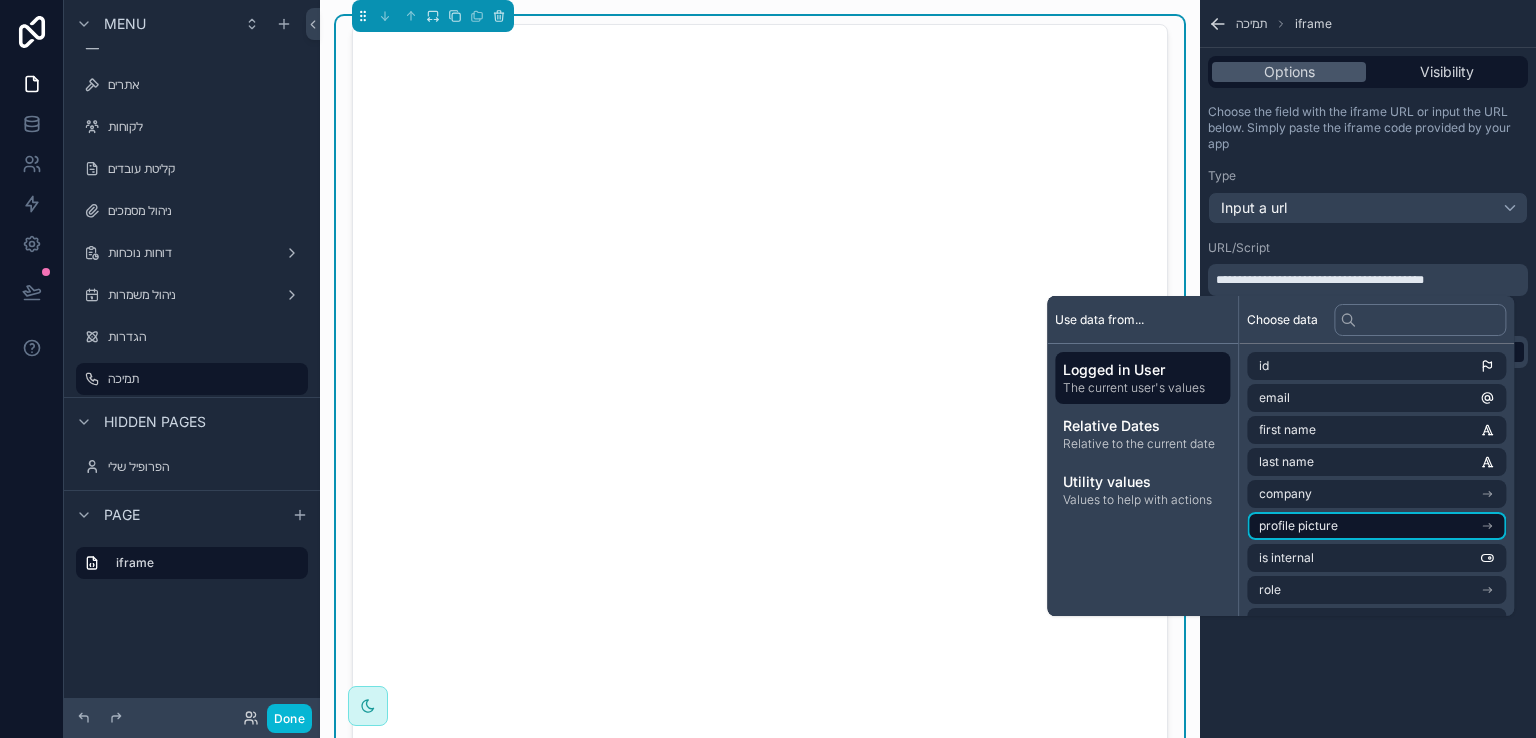 click on "profile picture" at bounding box center [1298, 526] 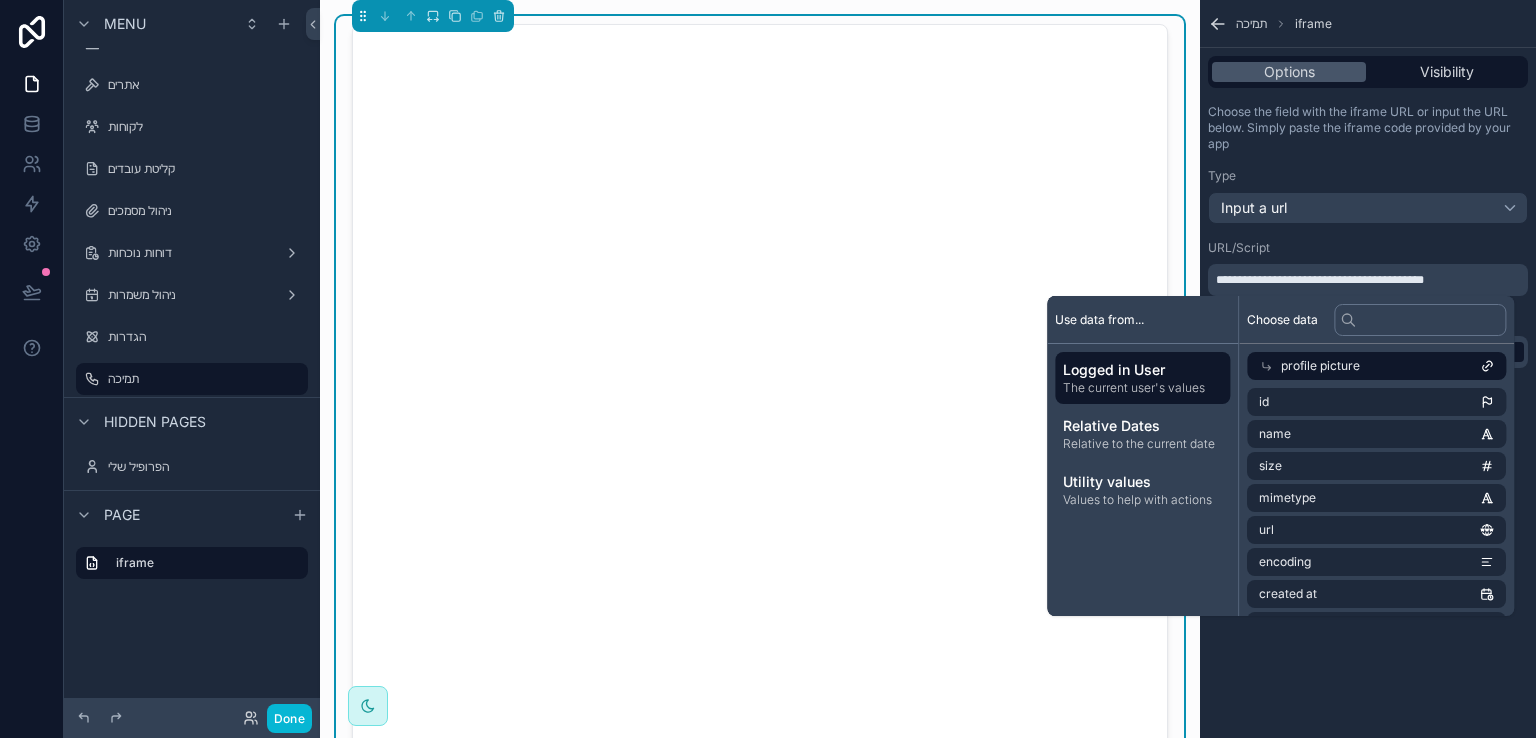 click on "**********" at bounding box center [1368, 369] 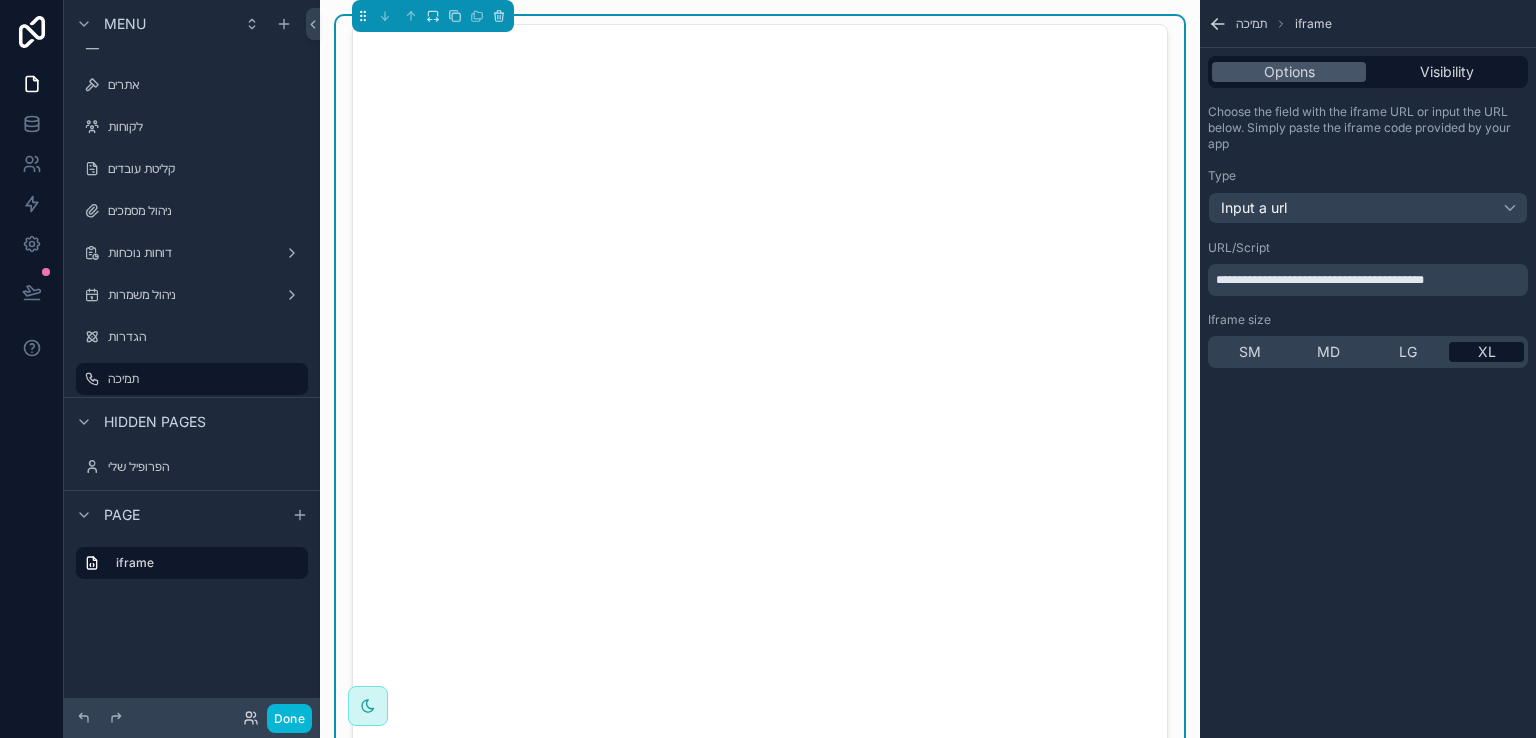 click on "**********" at bounding box center [1370, 280] 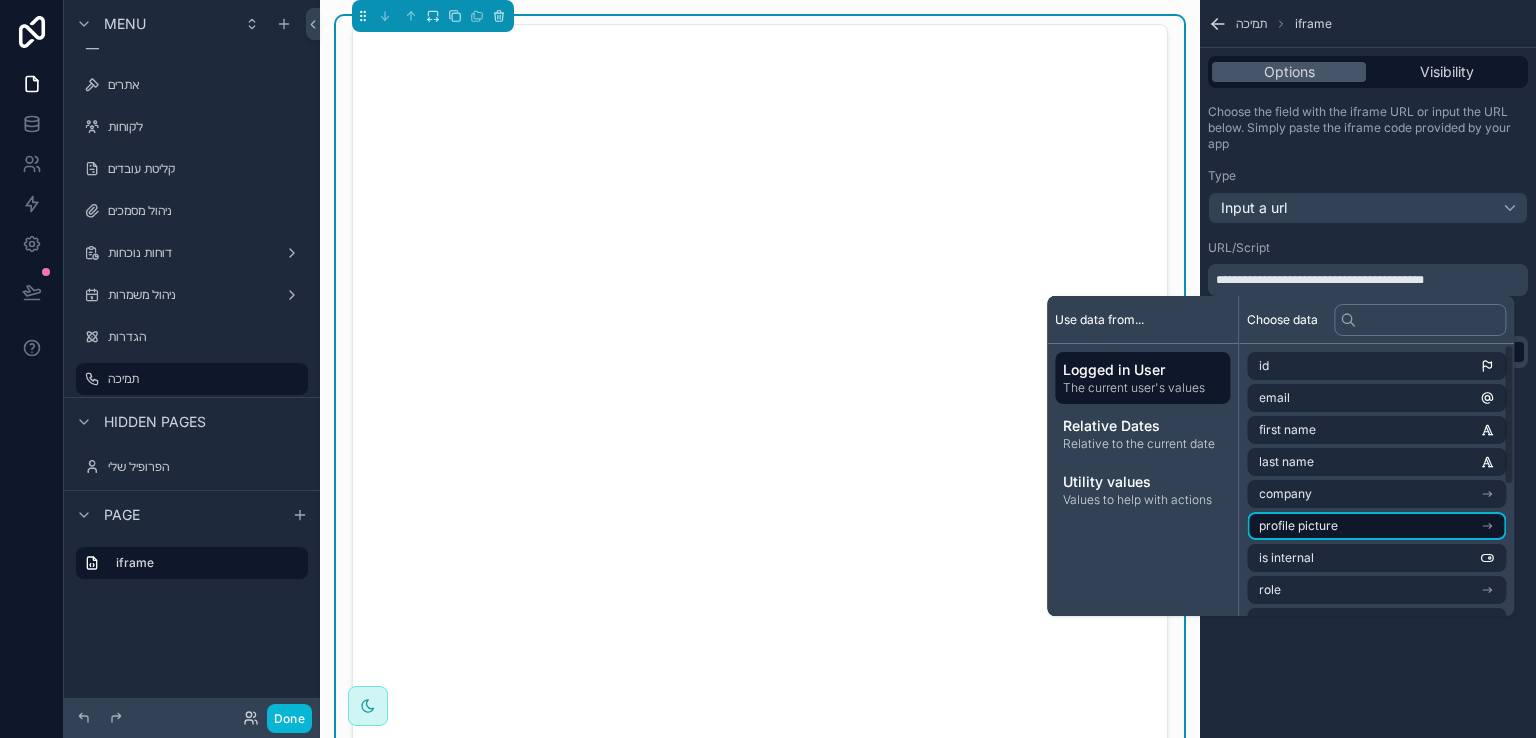 click on "profile picture" at bounding box center [1376, 526] 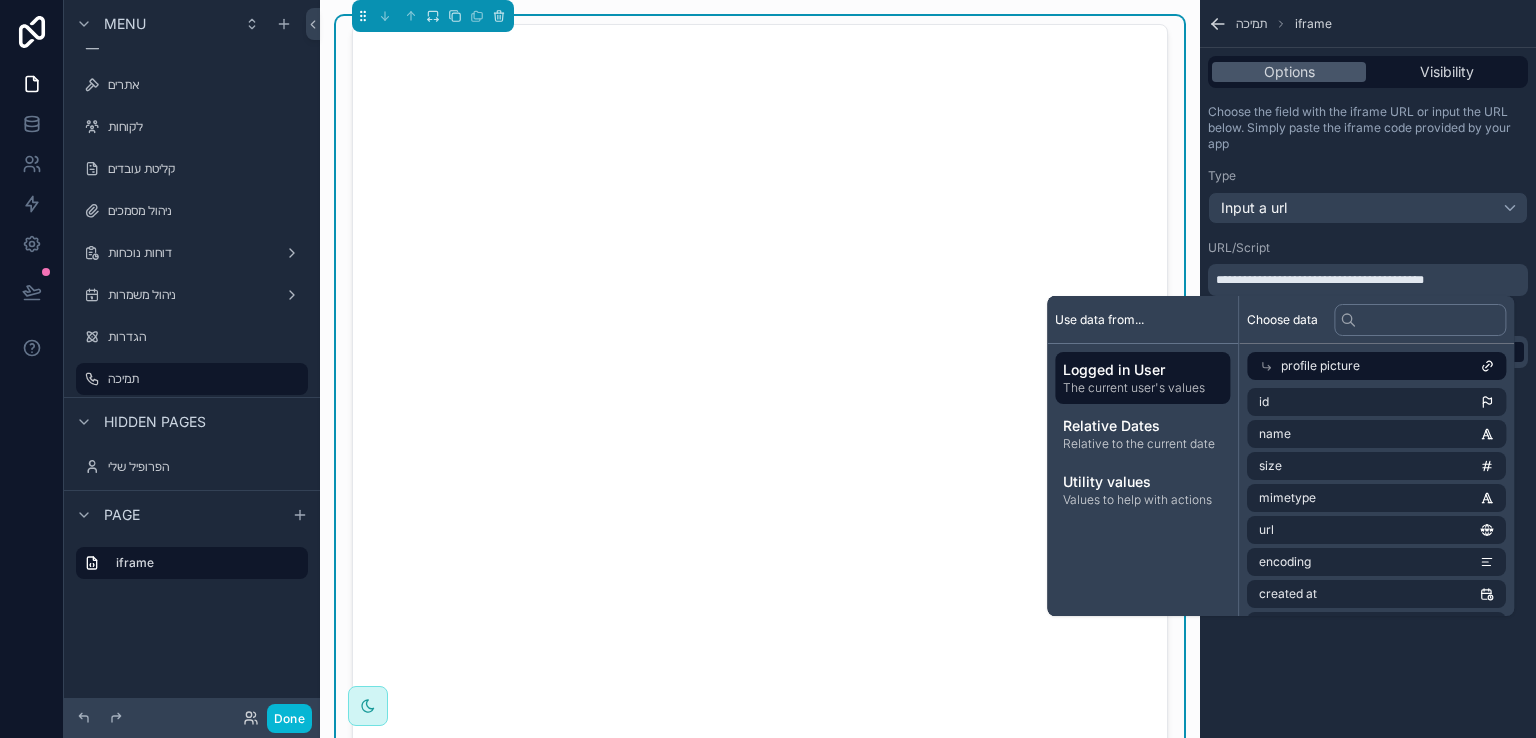 click on "**********" at bounding box center [1368, 369] 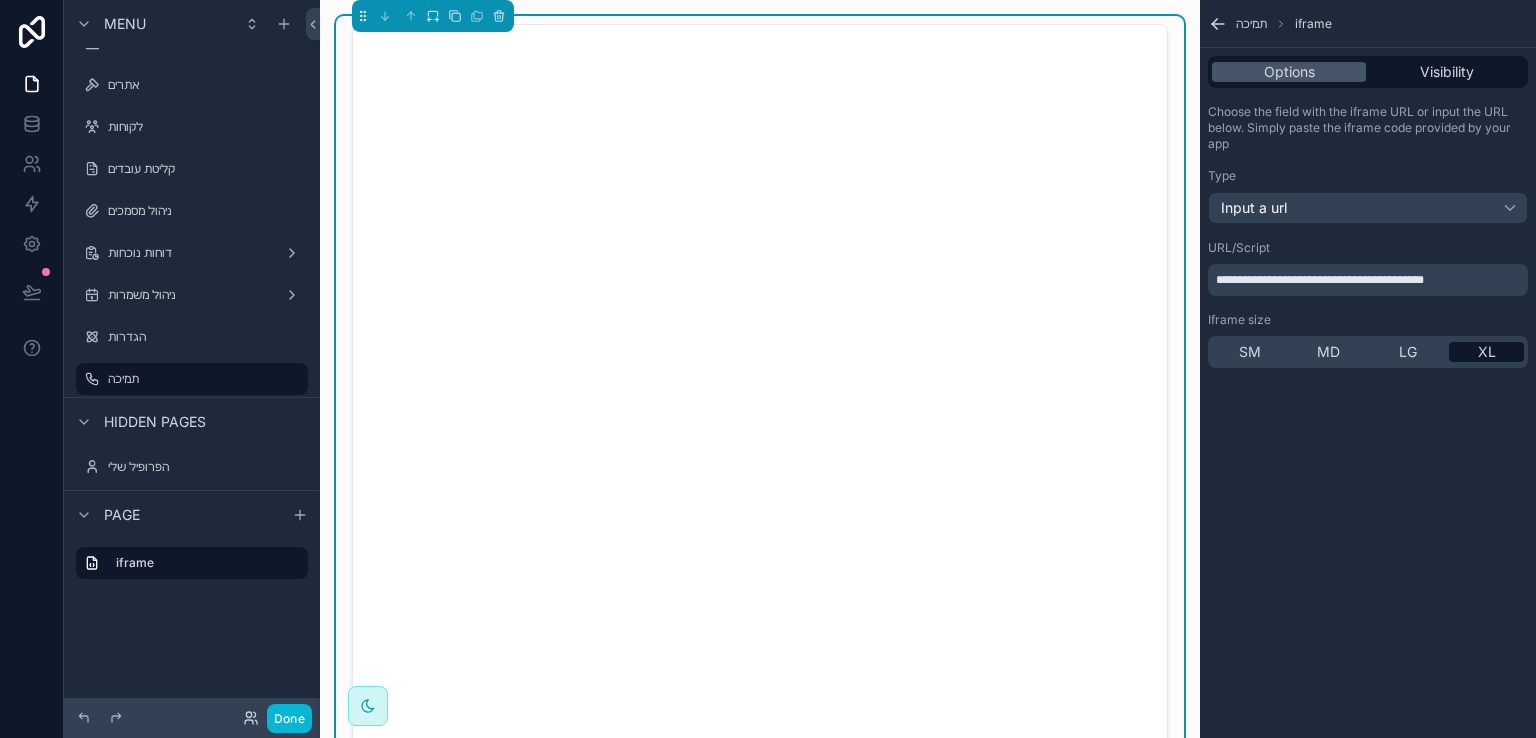 click on "**********" at bounding box center (1370, 280) 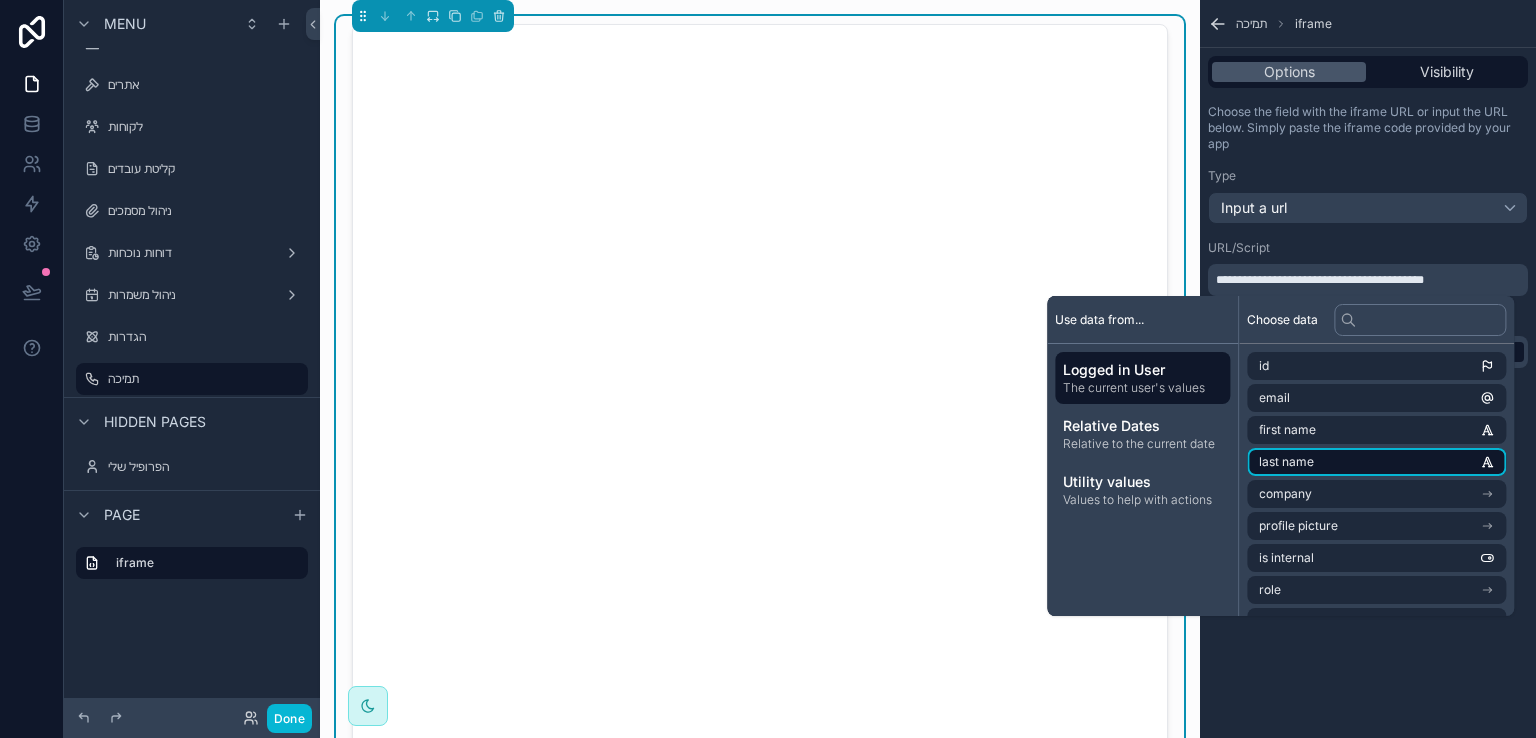 click on "last name" at bounding box center (1286, 462) 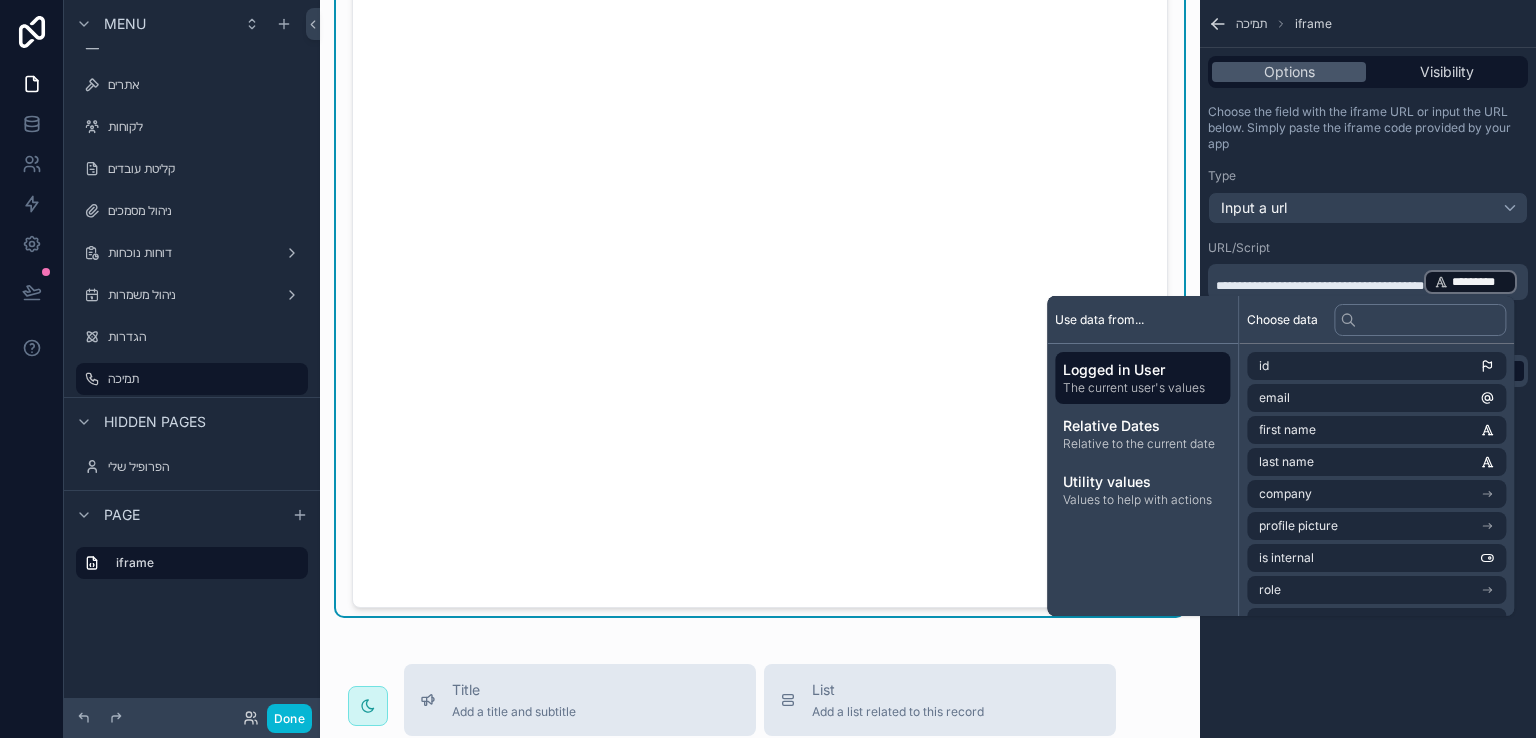 scroll, scrollTop: 200, scrollLeft: 0, axis: vertical 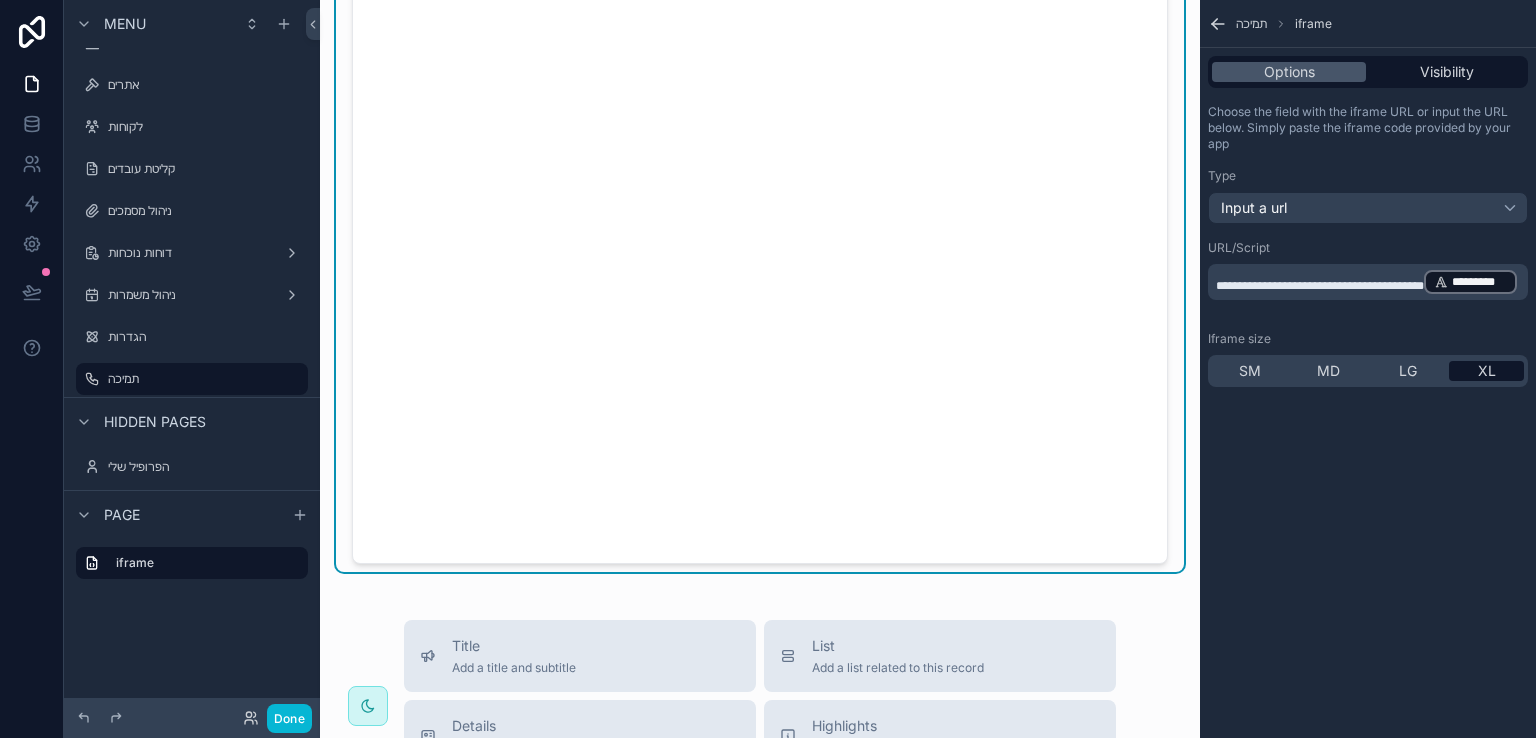 click on "**********" at bounding box center (1370, 282) 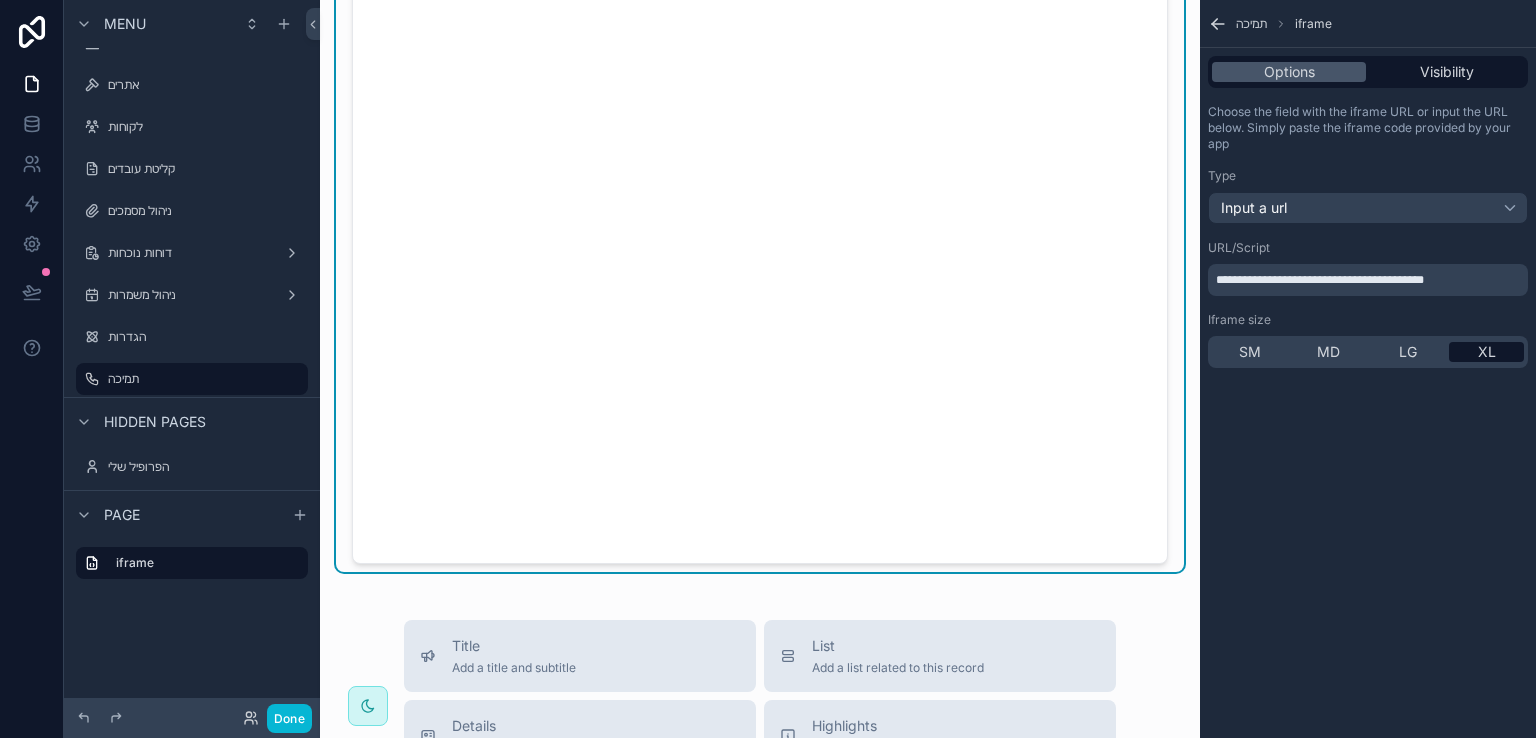 click on "**********" at bounding box center (1320, 280) 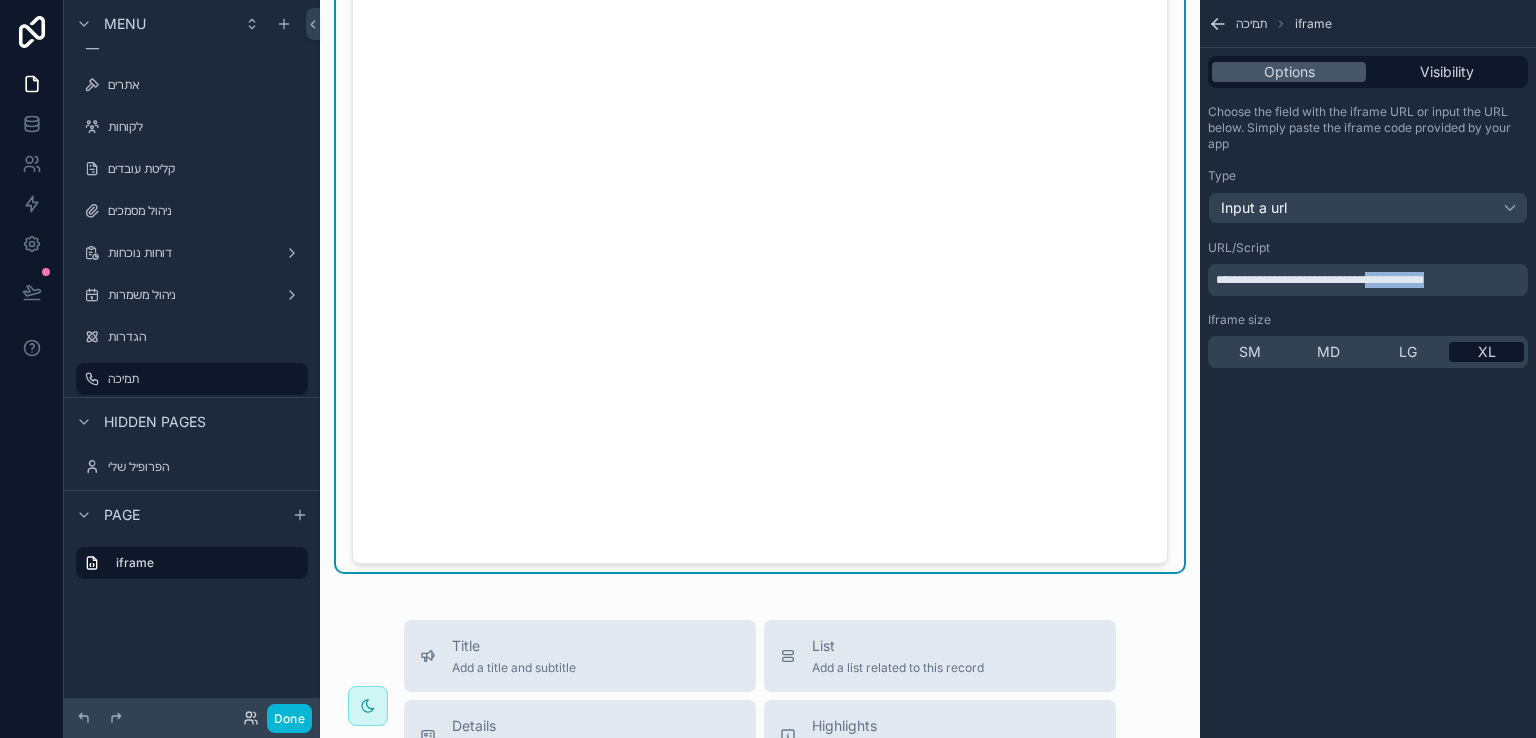 click on "**********" at bounding box center (1320, 280) 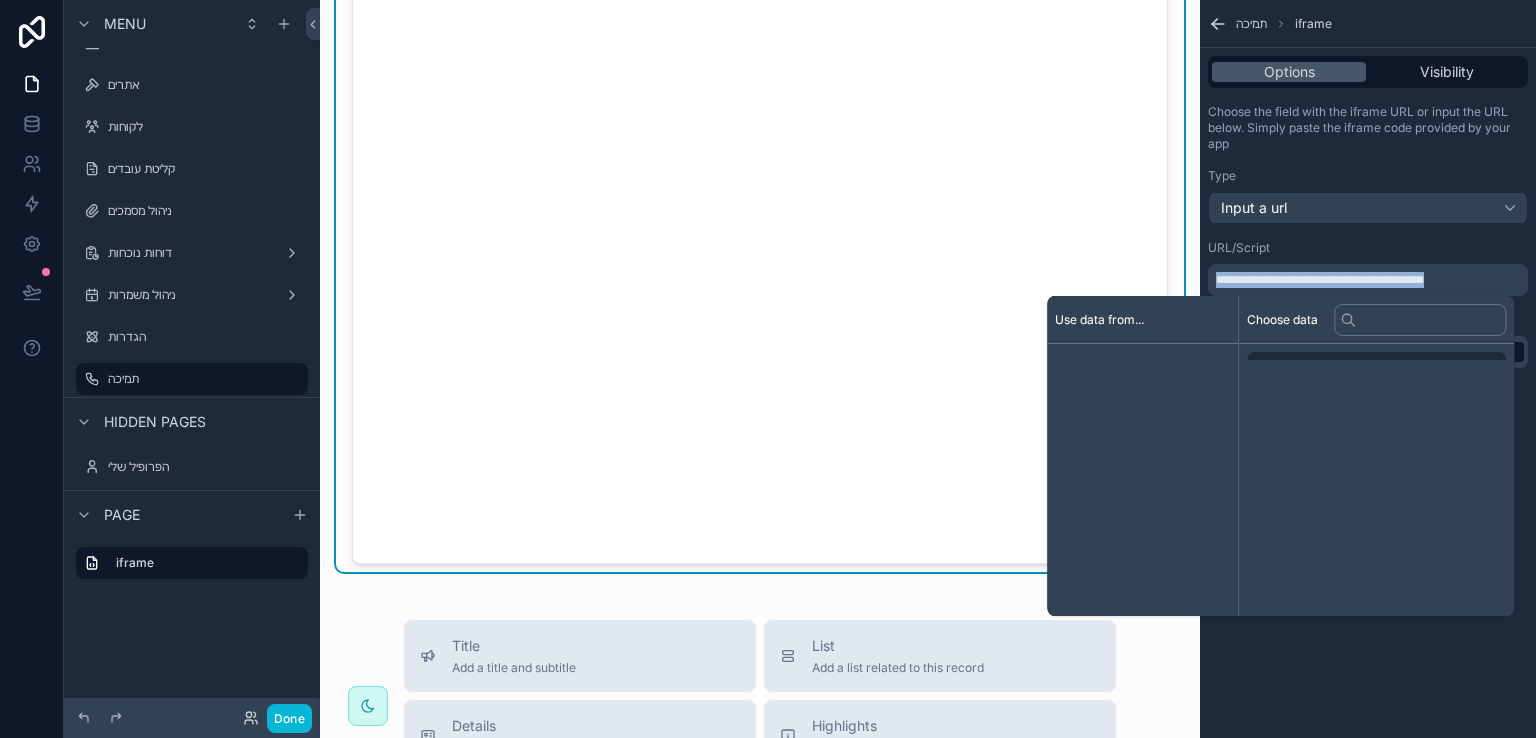 click on "**********" at bounding box center [1320, 280] 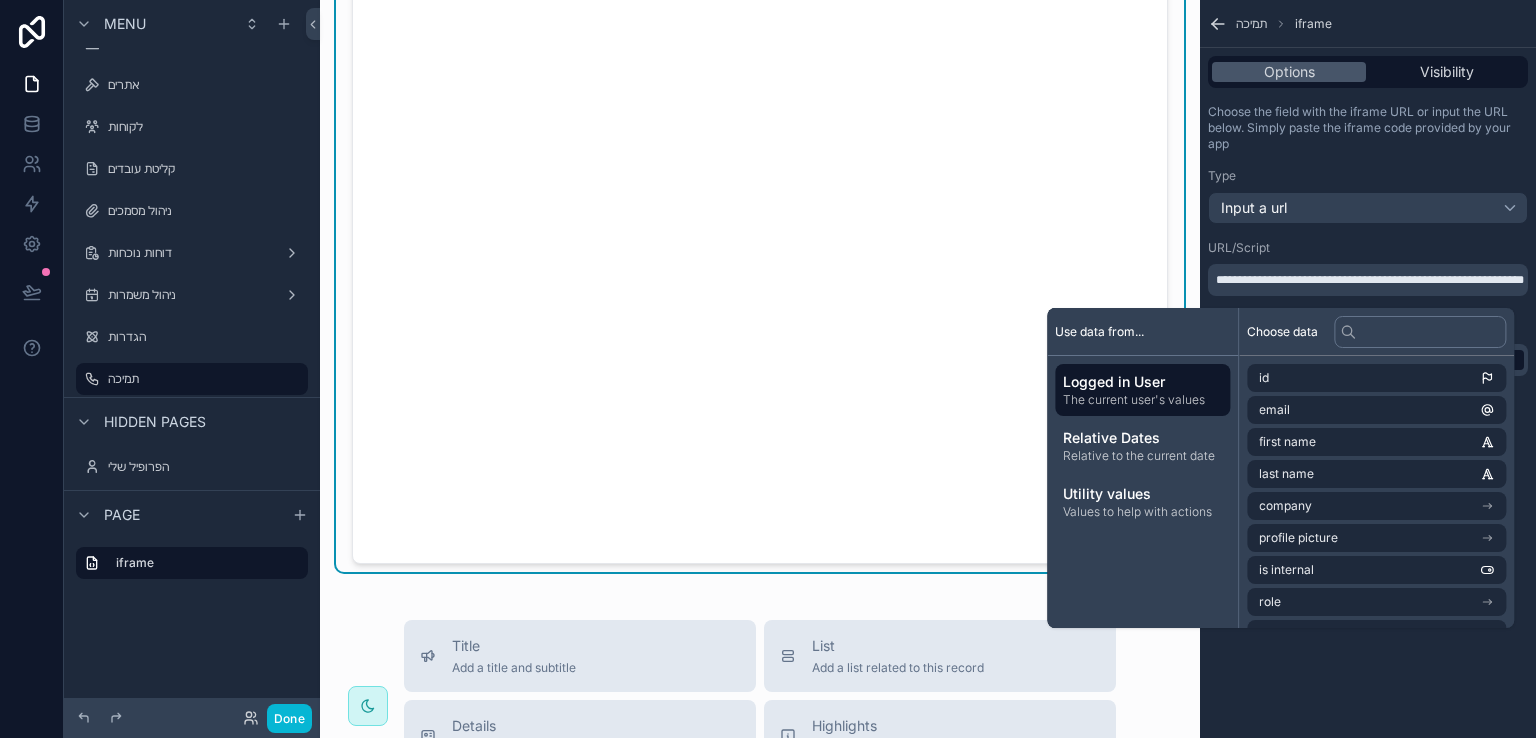 scroll, scrollTop: 0, scrollLeft: 0, axis: both 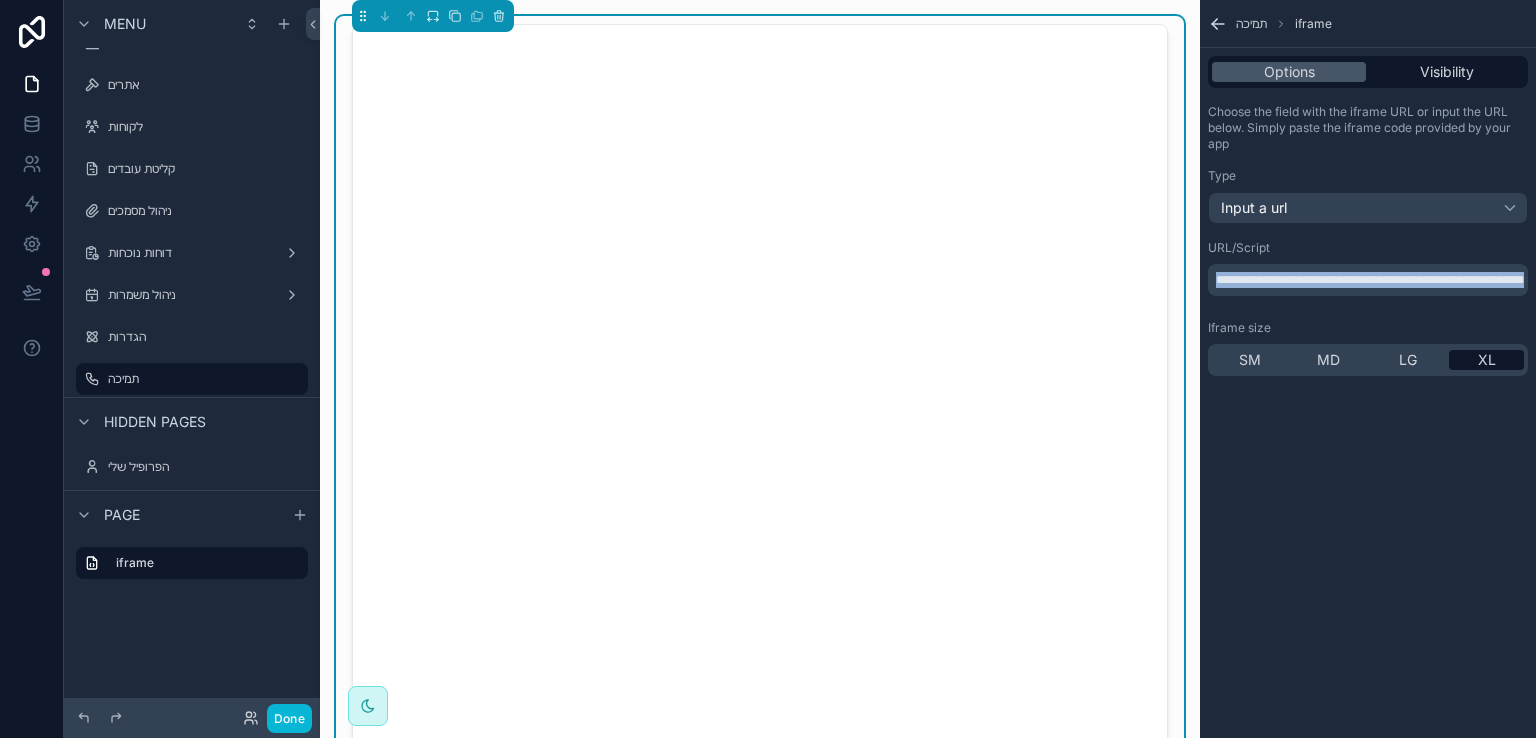 drag, startPoint x: 1364, startPoint y: 297, endPoint x: 1215, endPoint y: 269, distance: 151.60805 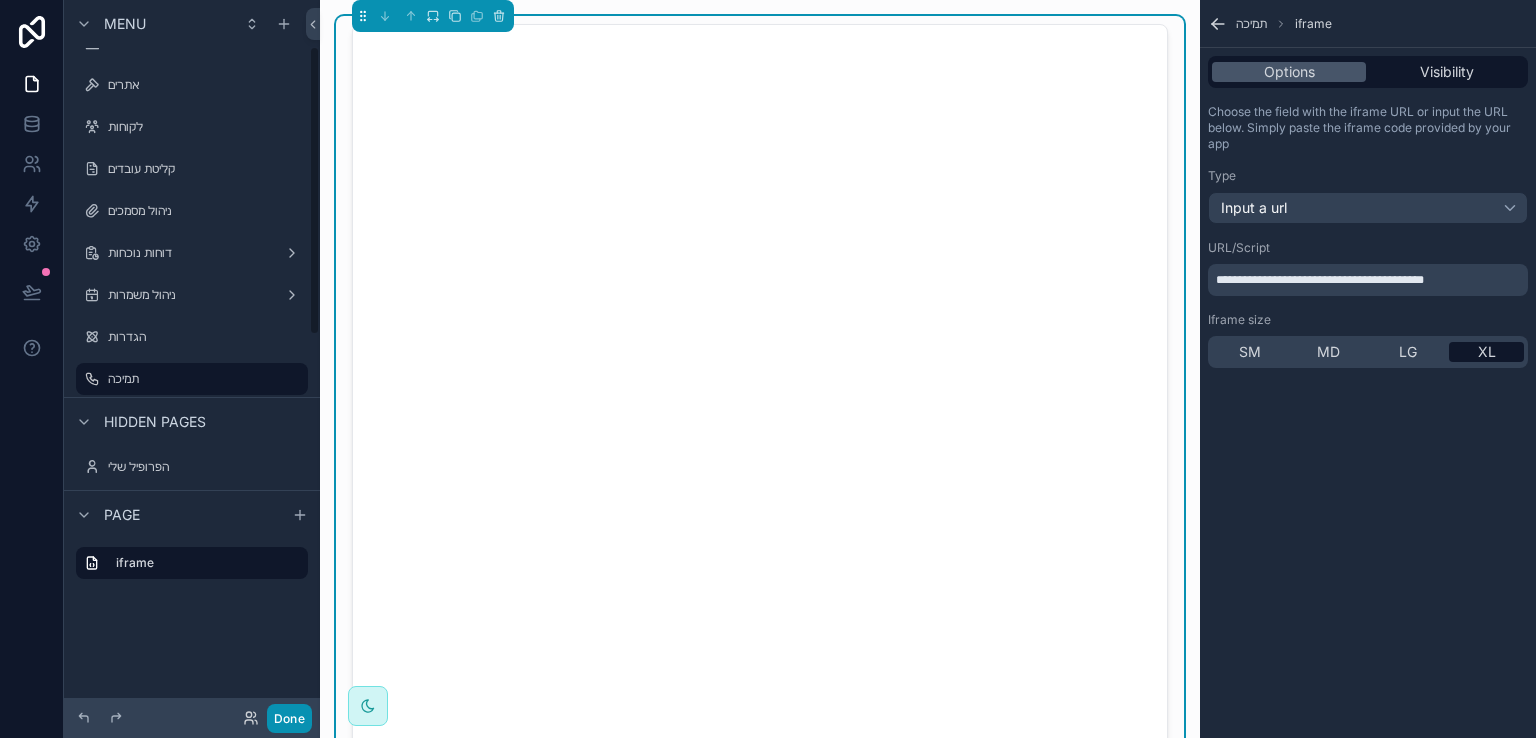 click on "Done" at bounding box center (289, 718) 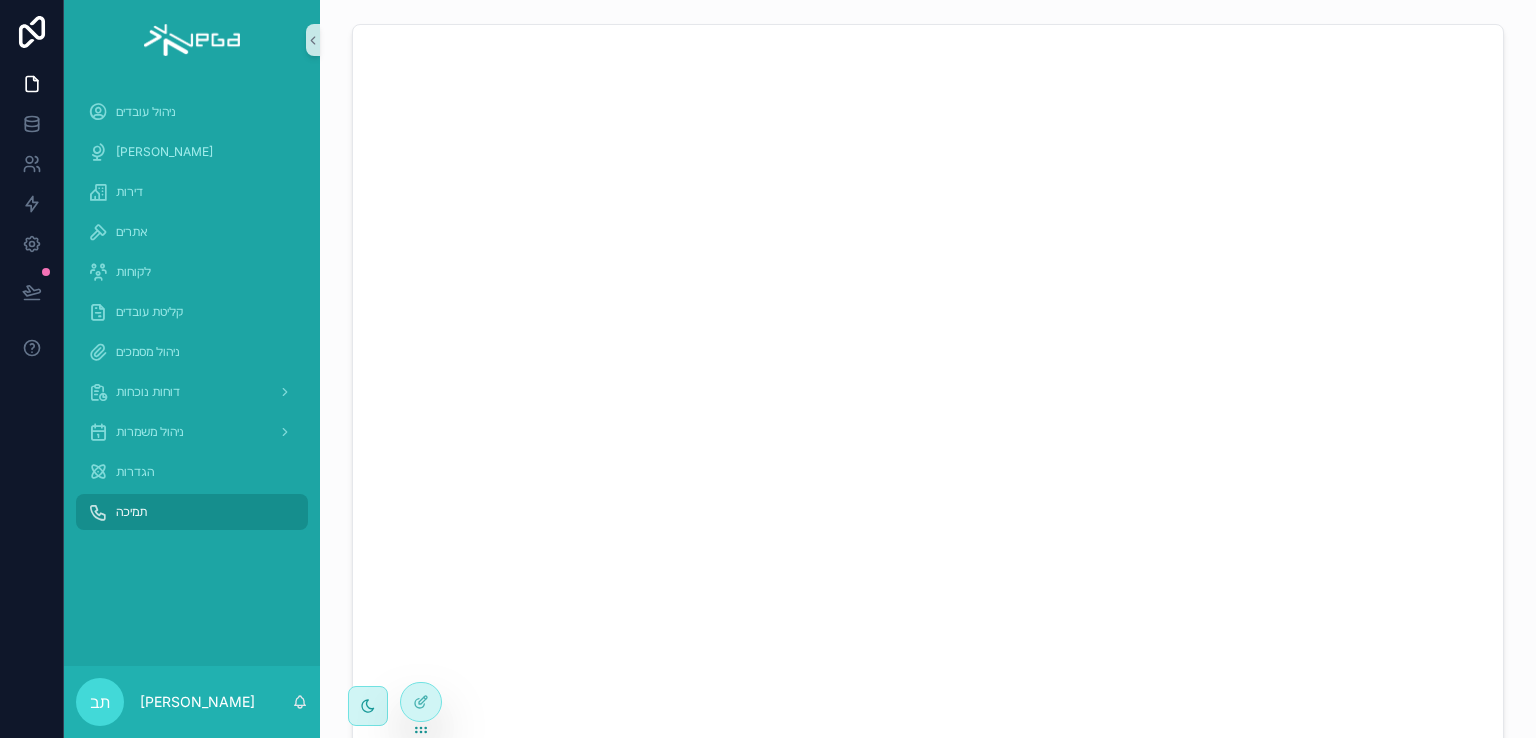 scroll, scrollTop: 0, scrollLeft: 0, axis: both 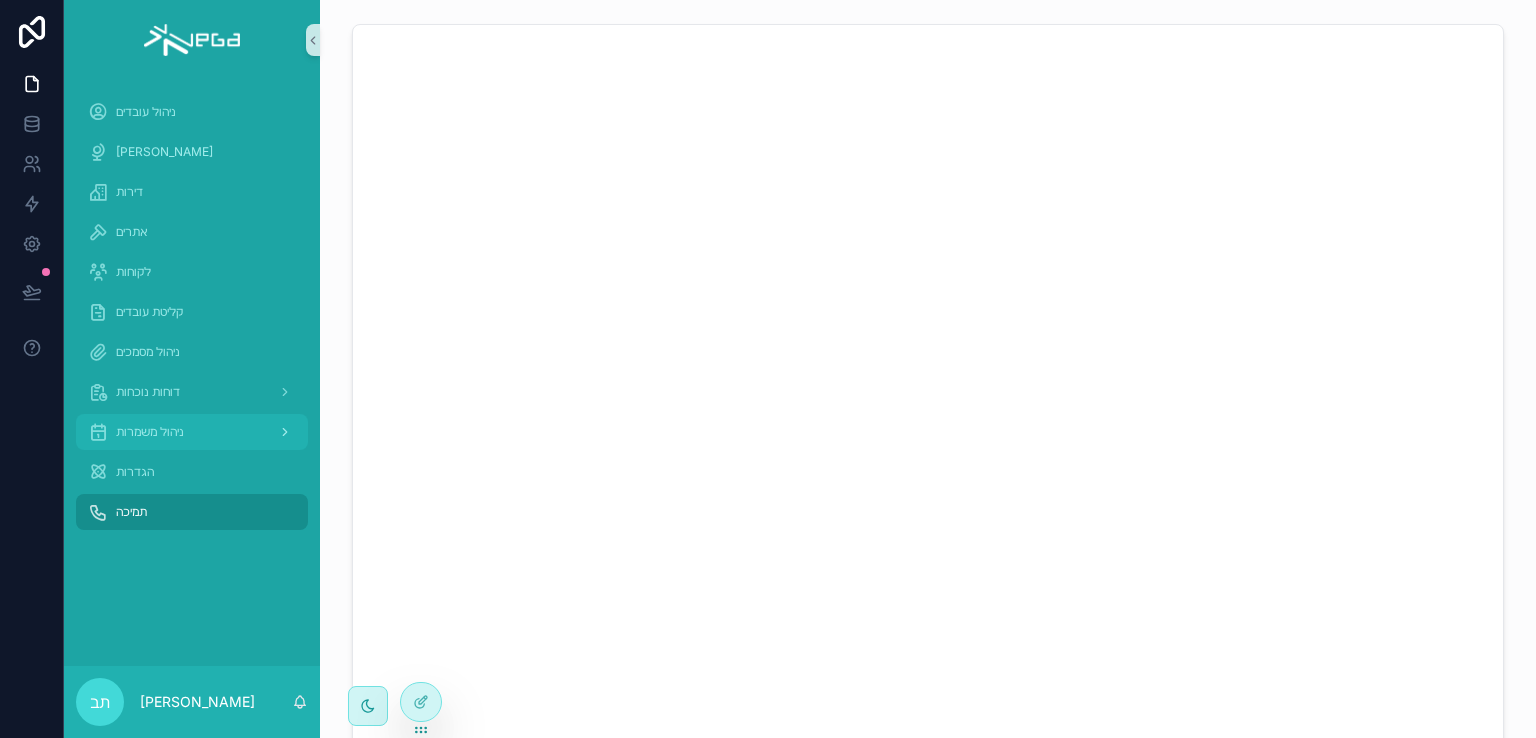click on "ניהול משמרות" at bounding box center (150, 432) 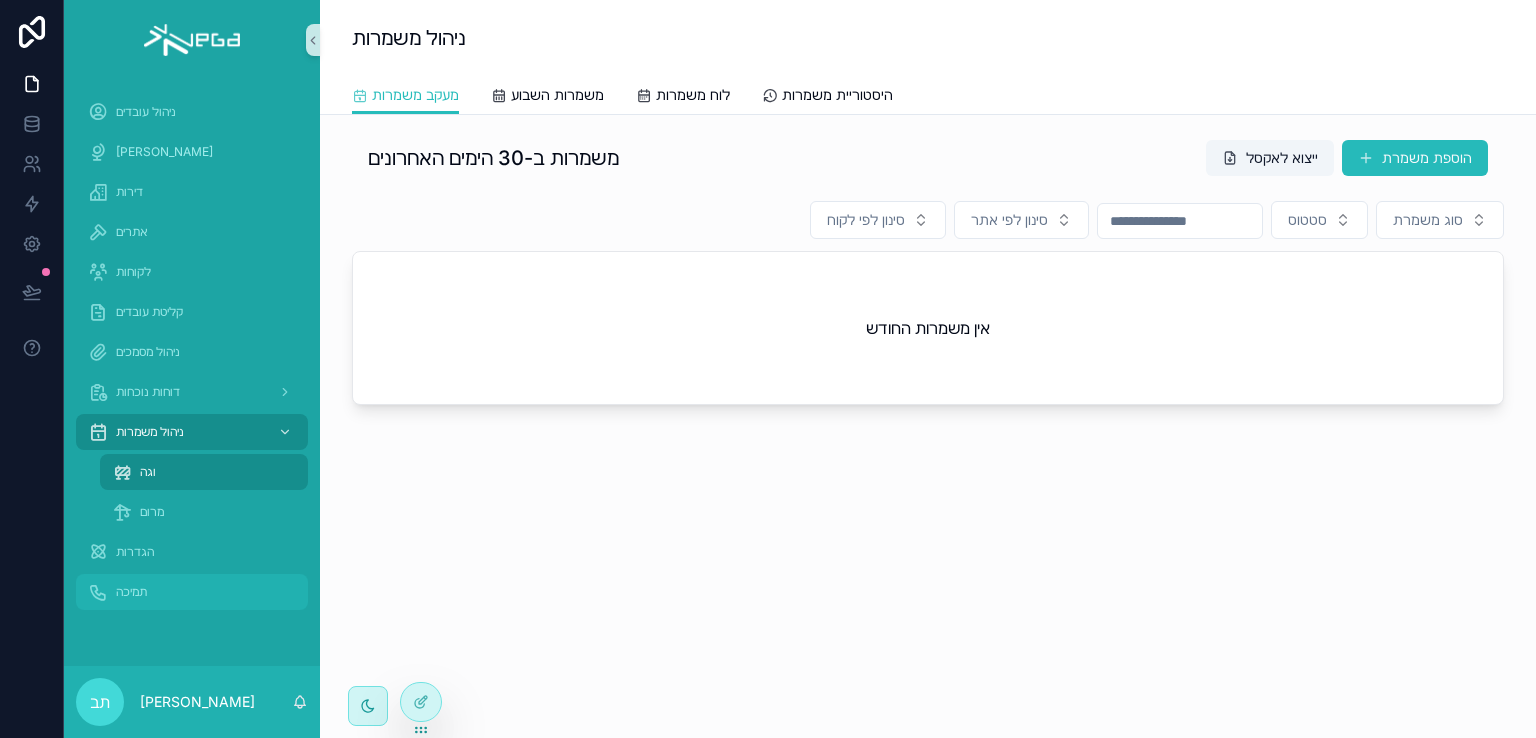 click on "תמיכה" at bounding box center [192, 592] 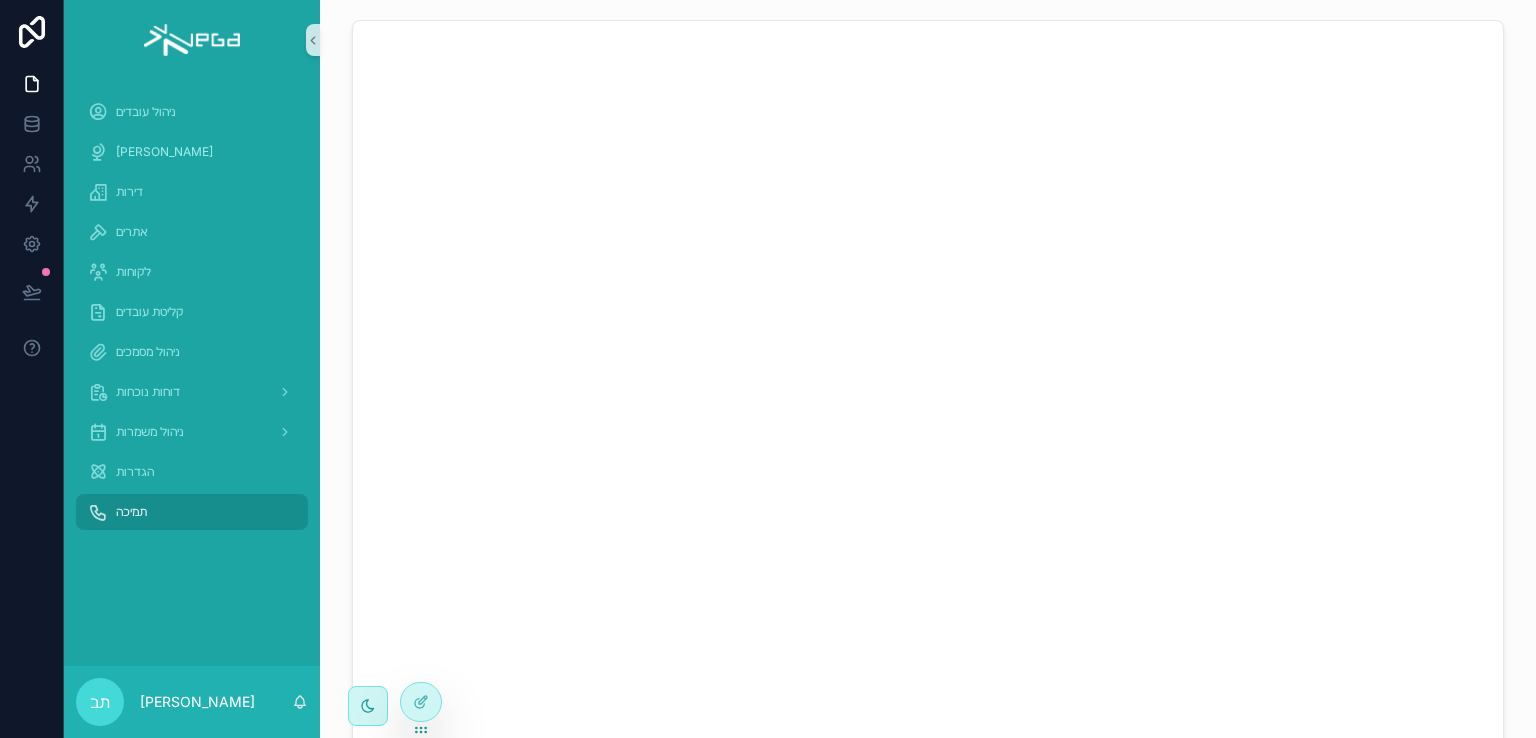 scroll, scrollTop: 0, scrollLeft: 0, axis: both 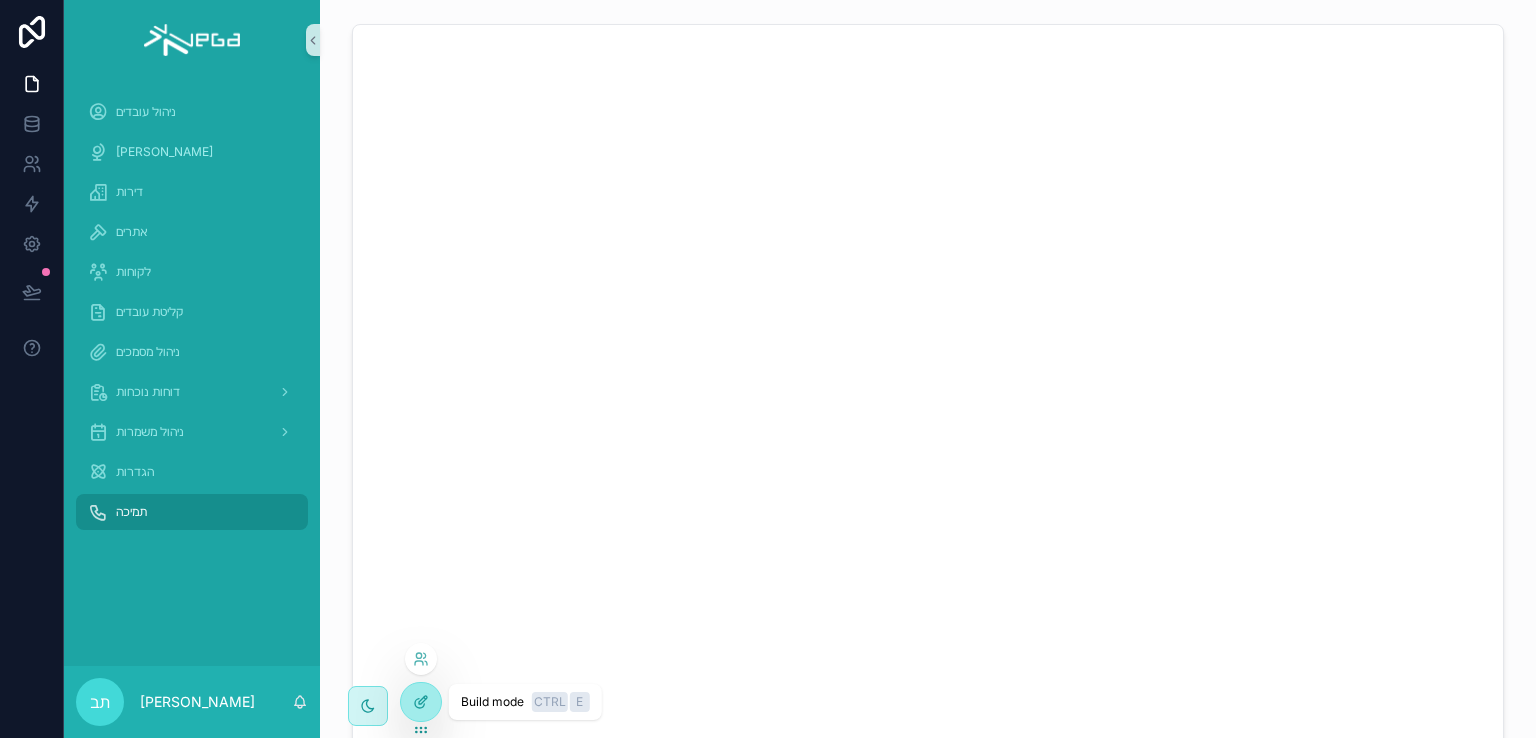 click 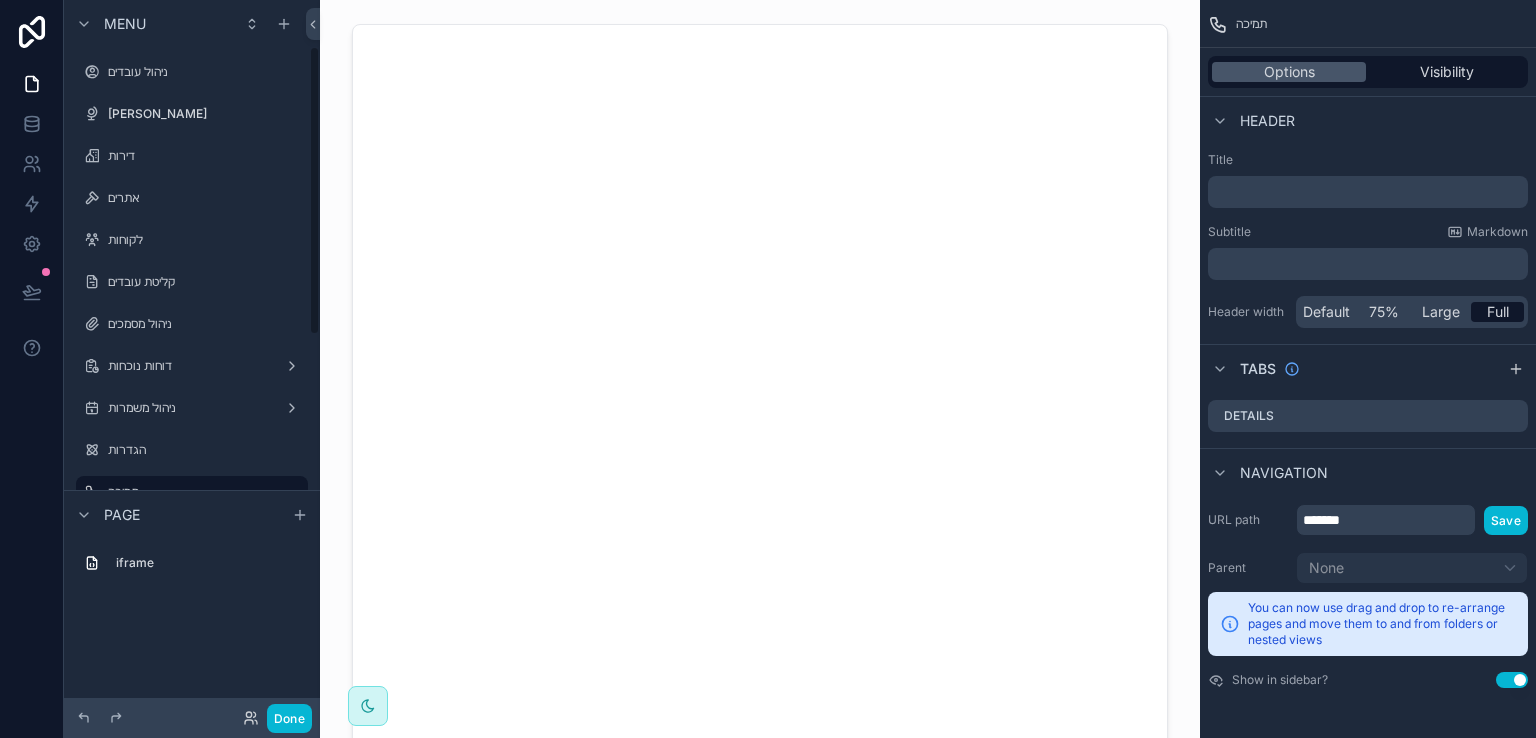 scroll, scrollTop: 113, scrollLeft: 0, axis: vertical 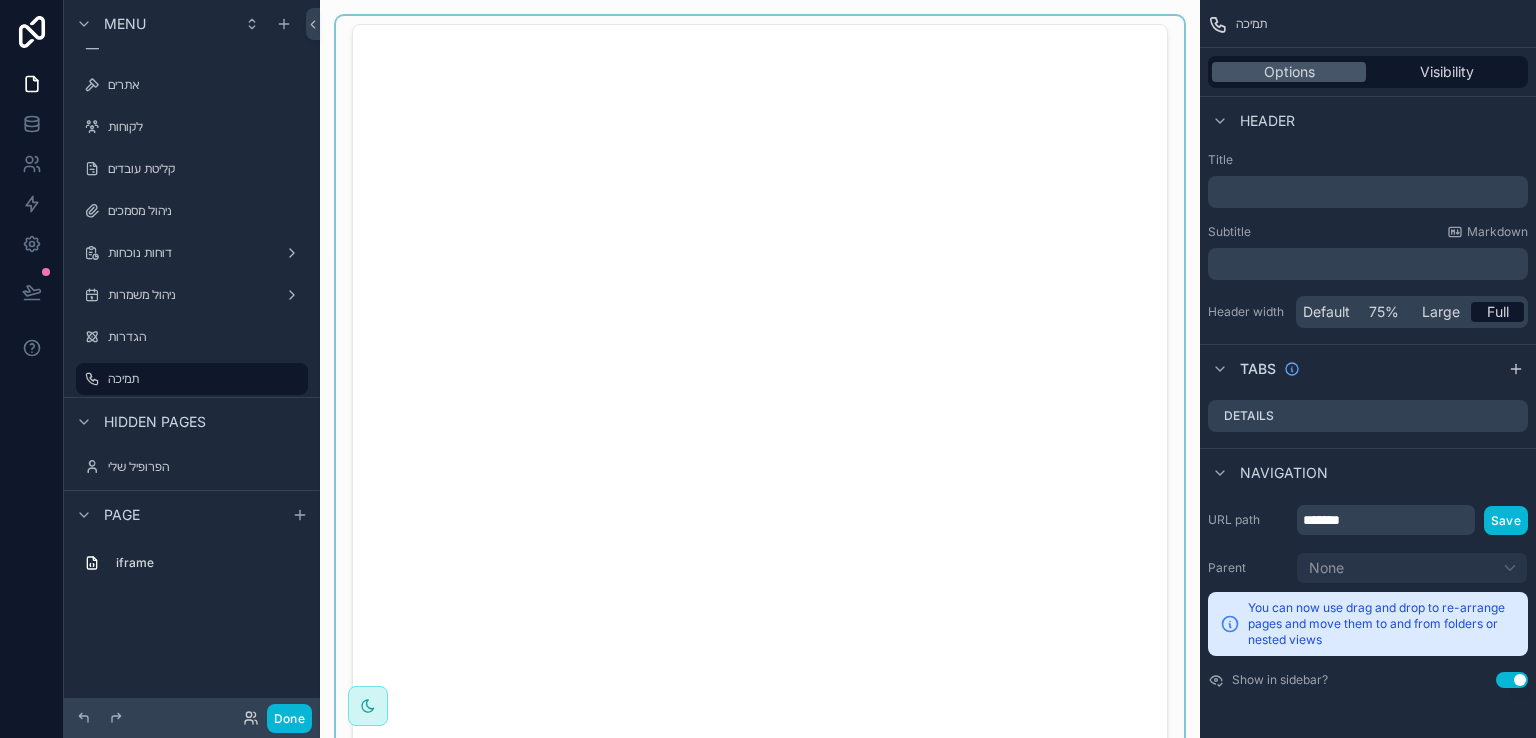 click at bounding box center (760, 394) 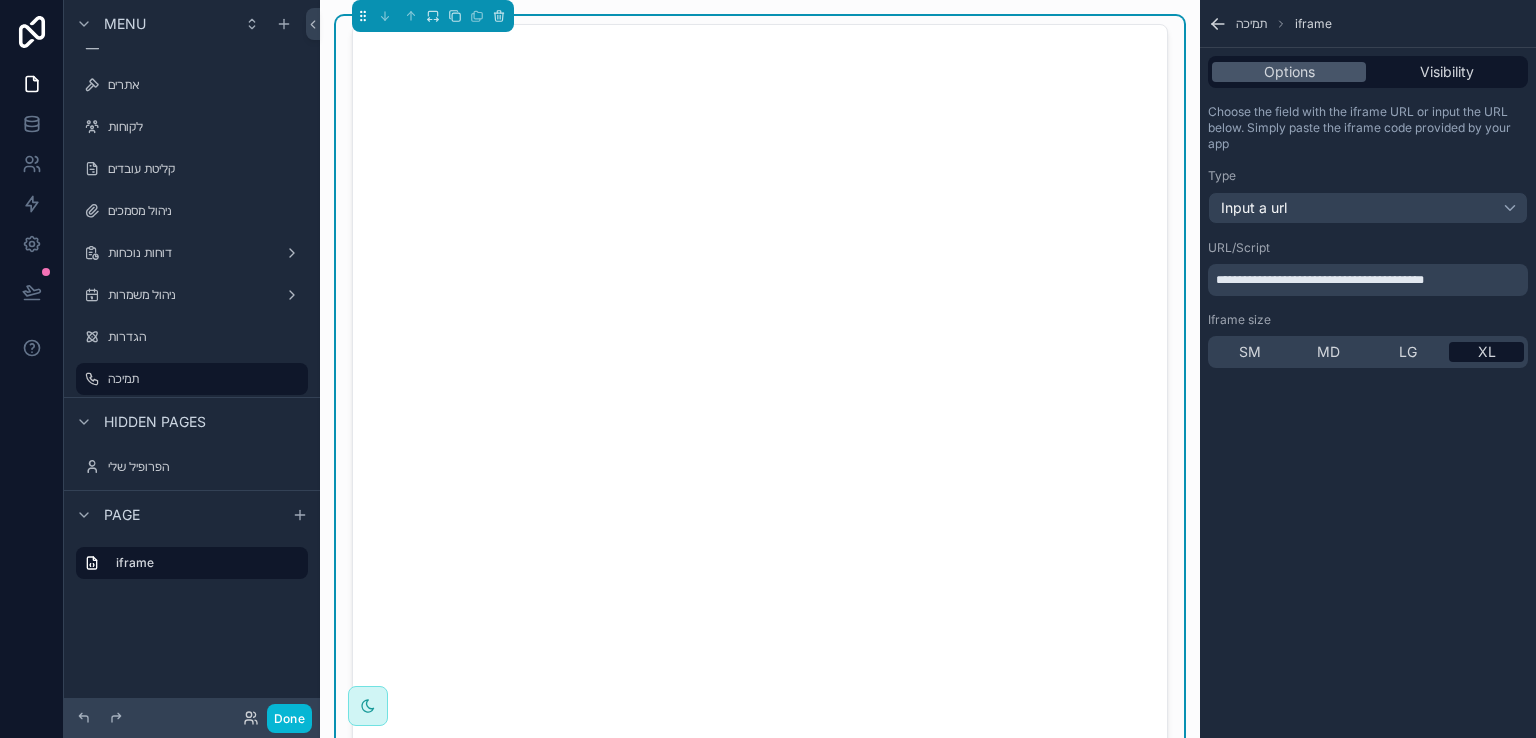 click on "**********" at bounding box center (1370, 280) 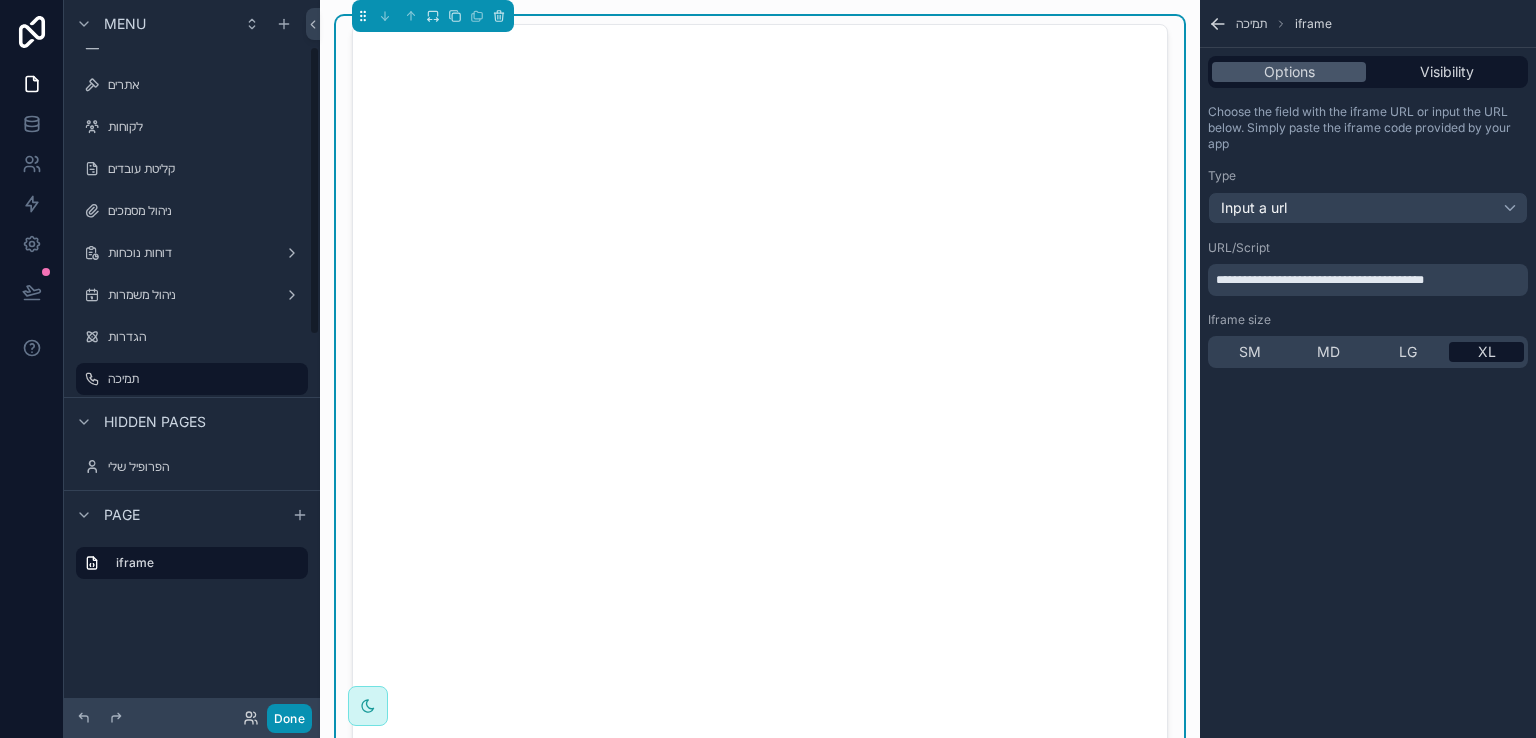 click on "Done" at bounding box center [289, 718] 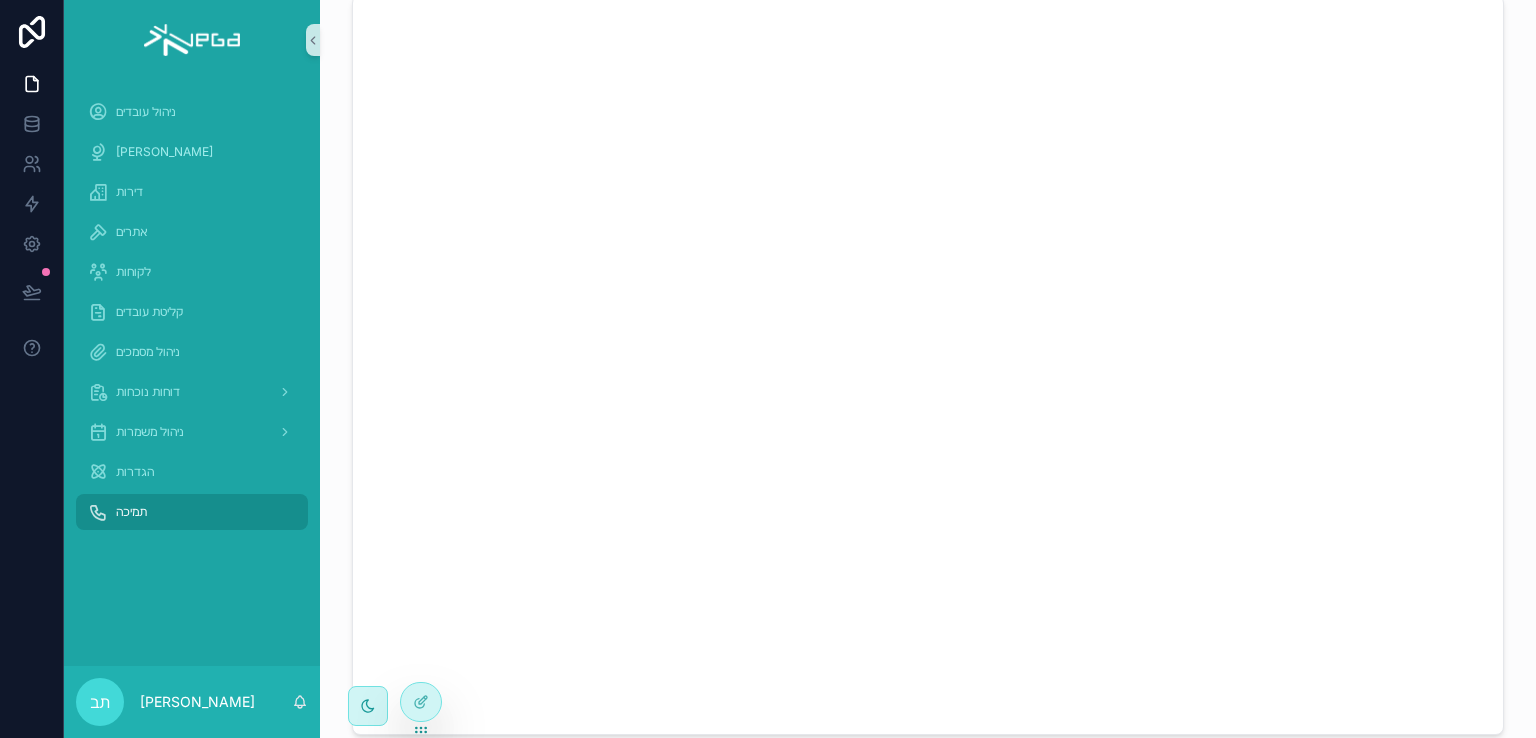 scroll, scrollTop: 0, scrollLeft: 0, axis: both 